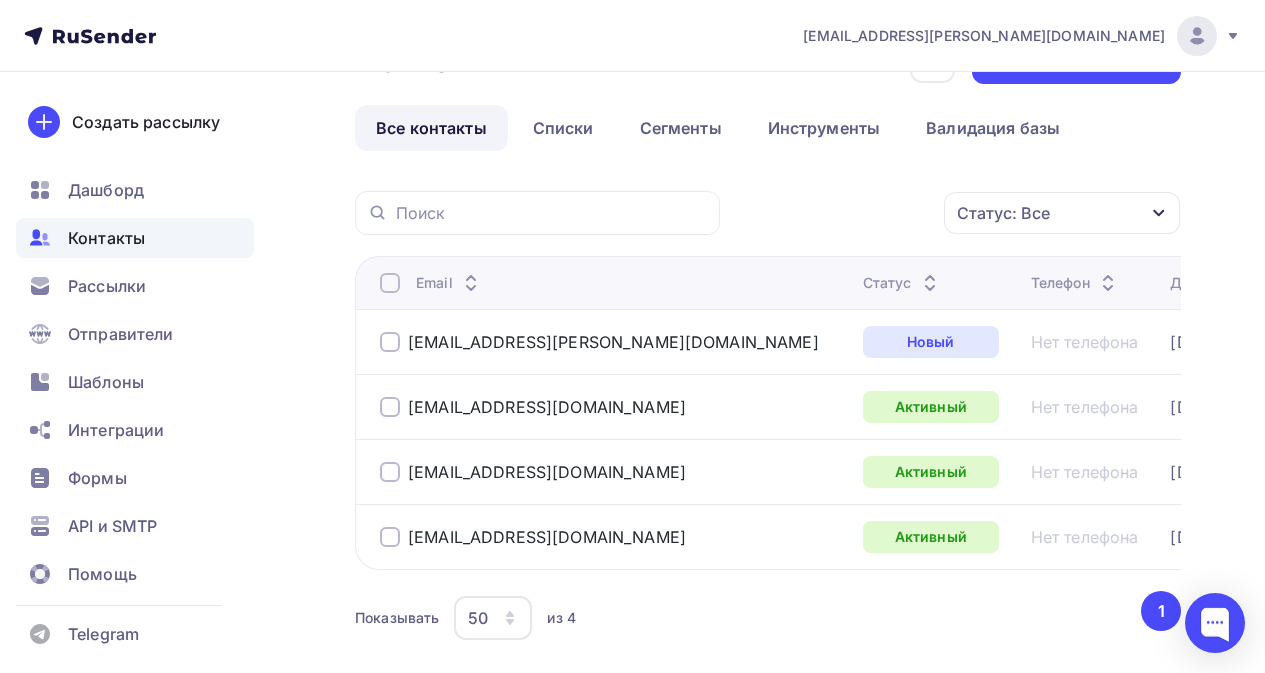 scroll, scrollTop: 100, scrollLeft: 0, axis: vertical 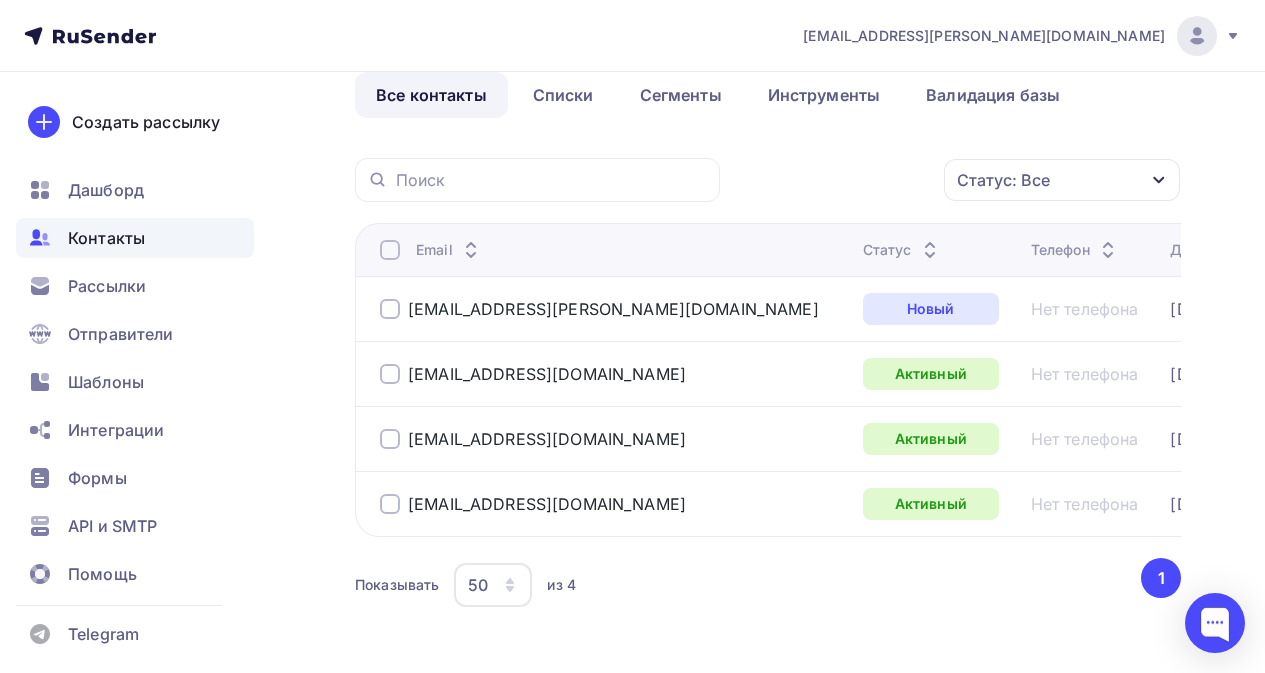 drag, startPoint x: 580, startPoint y: 1, endPoint x: 459, endPoint y: 41, distance: 127.440186 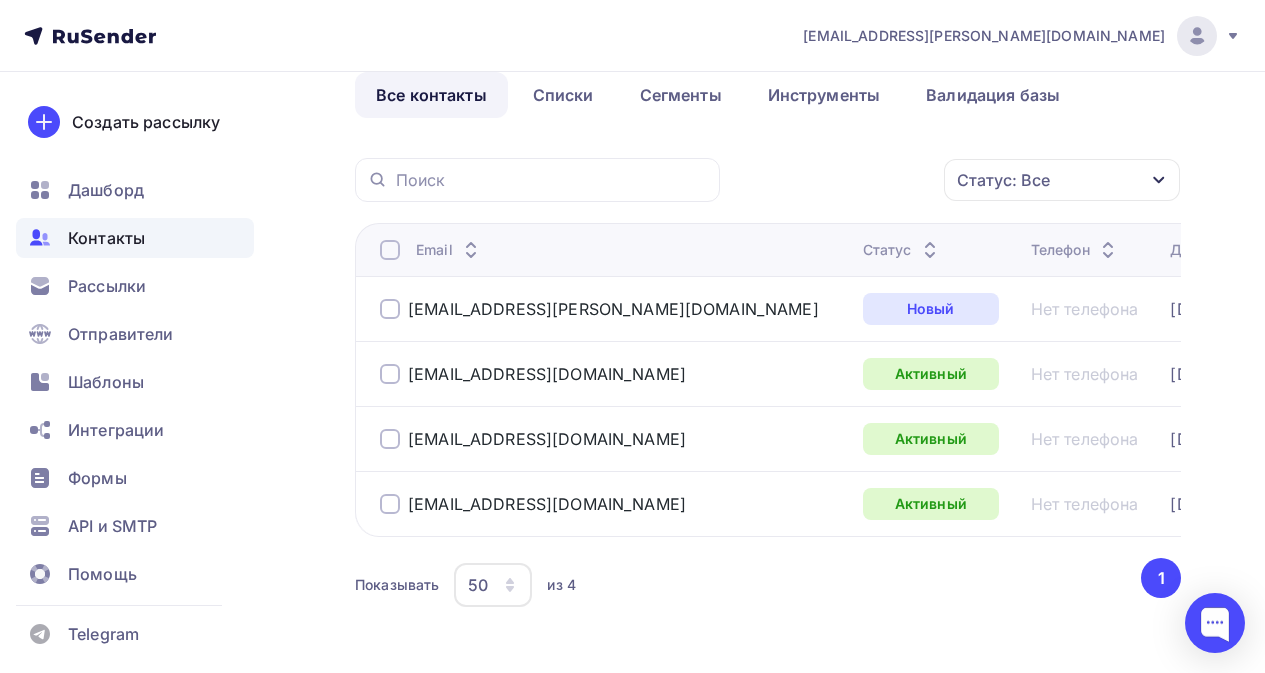 click on "[EMAIL_ADDRESS][PERSON_NAME][DOMAIN_NAME]             Аккаунт         Тарифы       Выйти
Создать рассылку
[GEOGRAPHIC_DATA]
Контакты
Рассылки
Отправители
Шаблоны
Интеграции
Формы
API и SMTP
Помощь
Telegram
Аккаунт         Тарифы                   Помощь       Выйти" at bounding box center [632, 36] 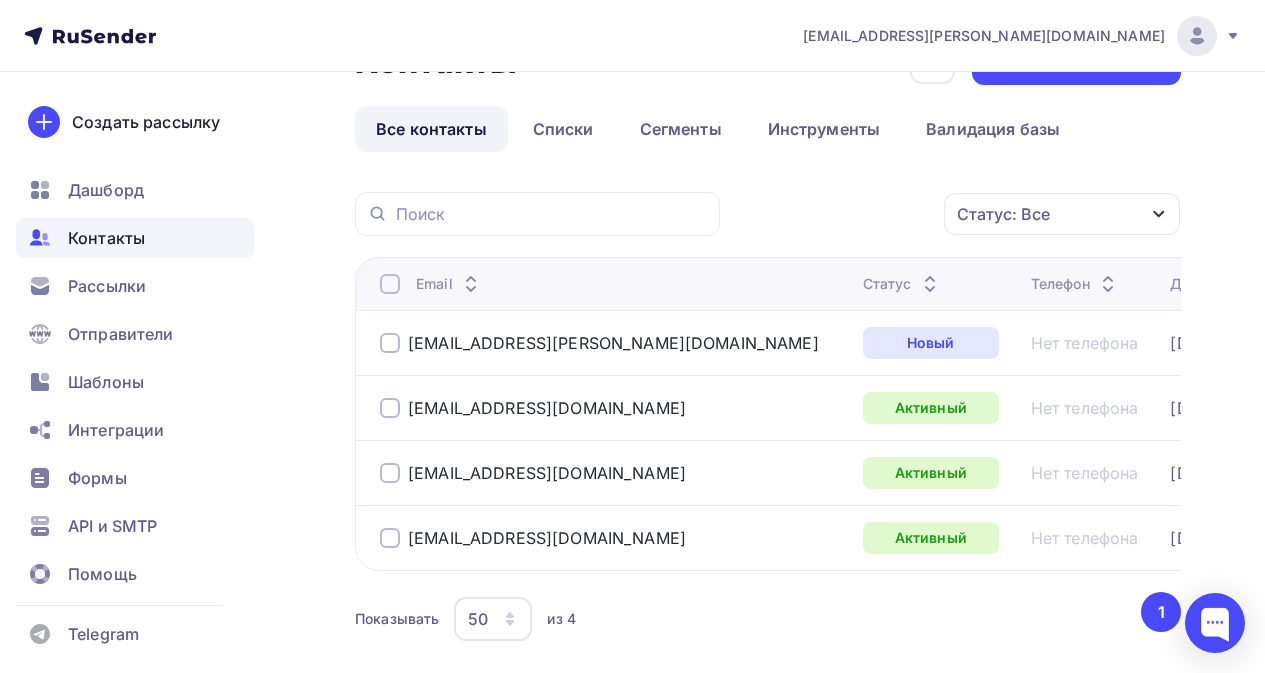 scroll, scrollTop: 100, scrollLeft: 0, axis: vertical 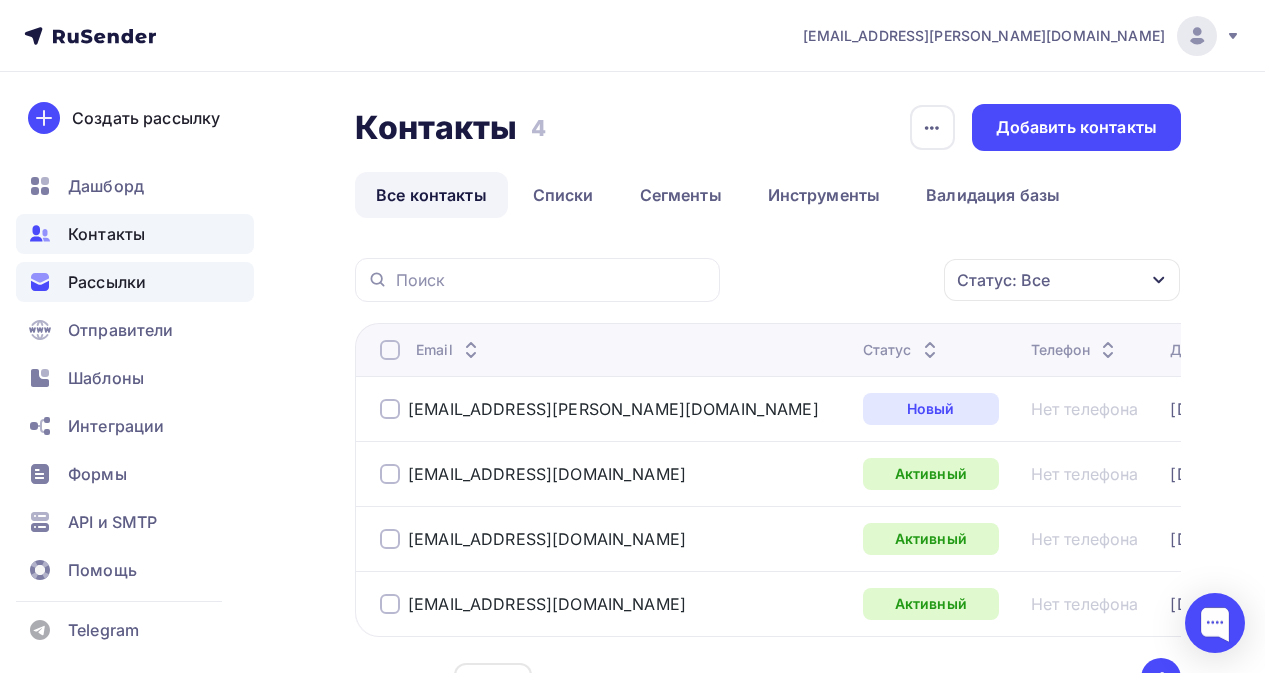 click on "Рассылки" at bounding box center [107, 282] 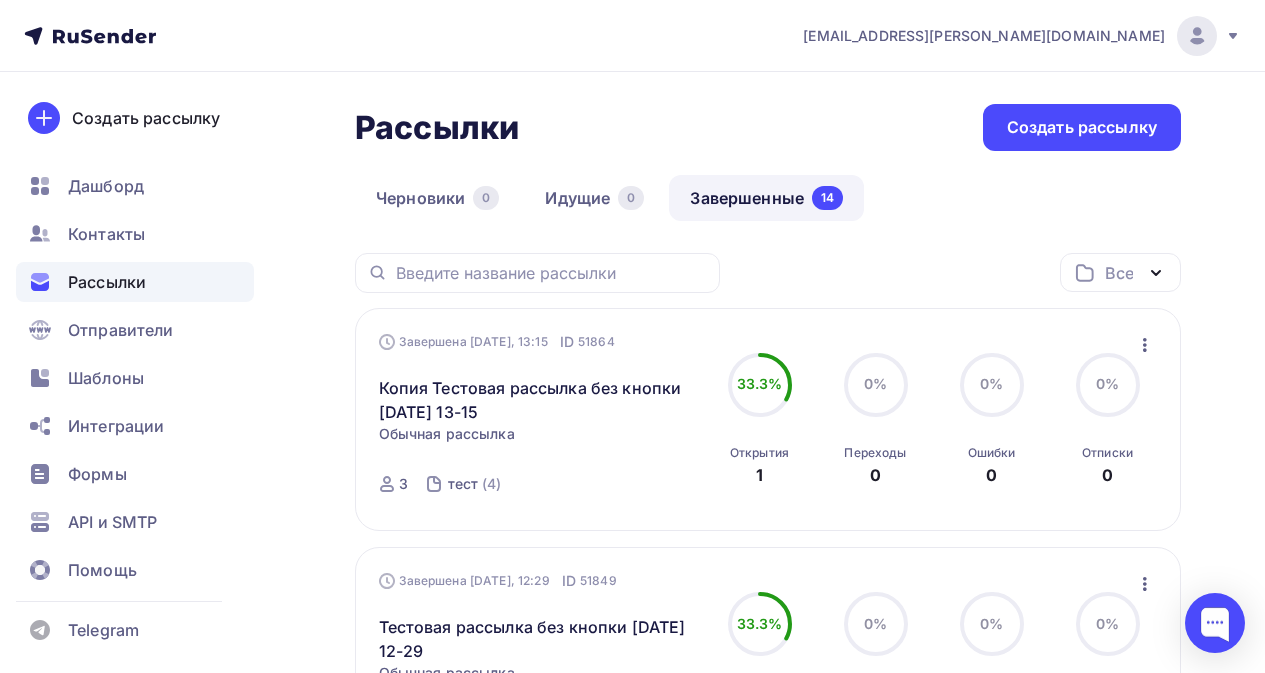 click 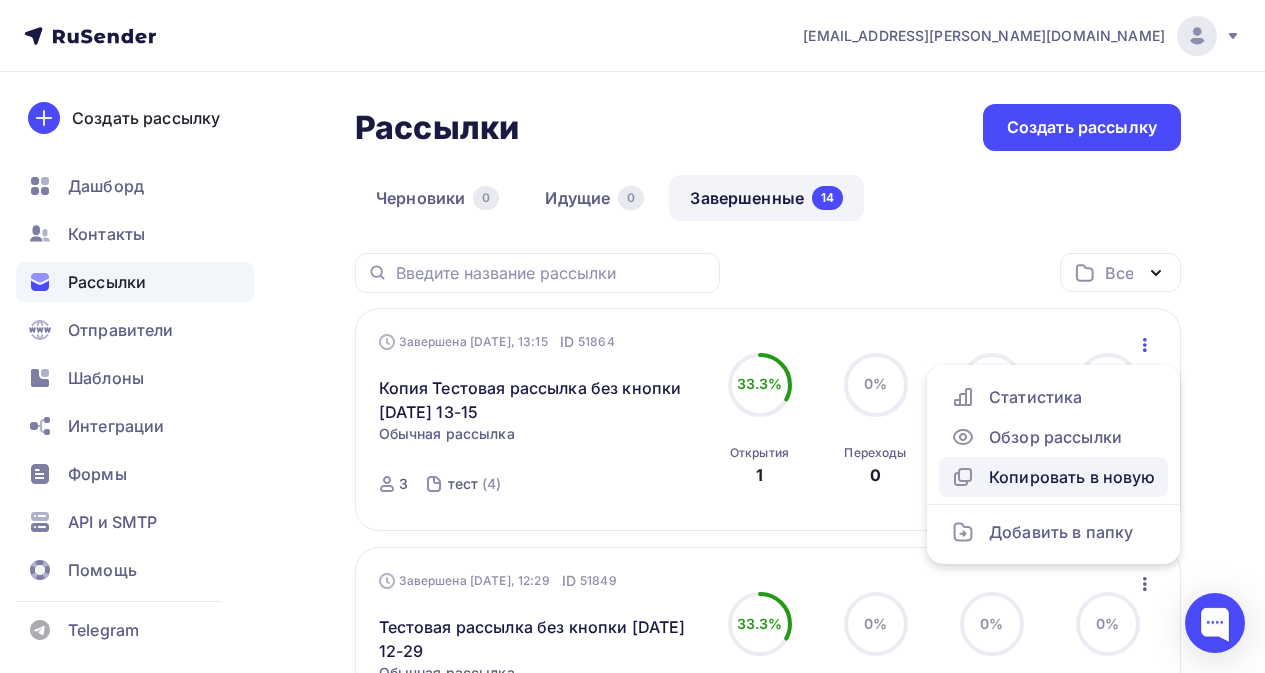 click on "Копировать в новую" at bounding box center (1053, 477) 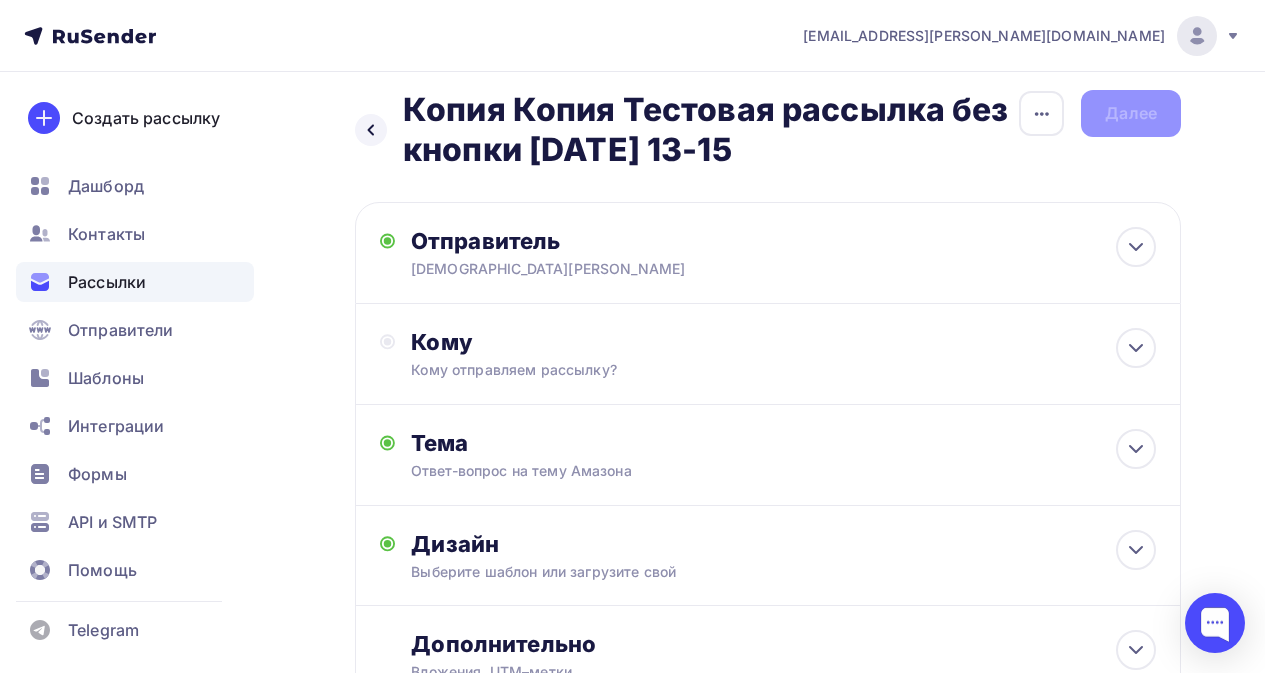 scroll, scrollTop: 0, scrollLeft: 0, axis: both 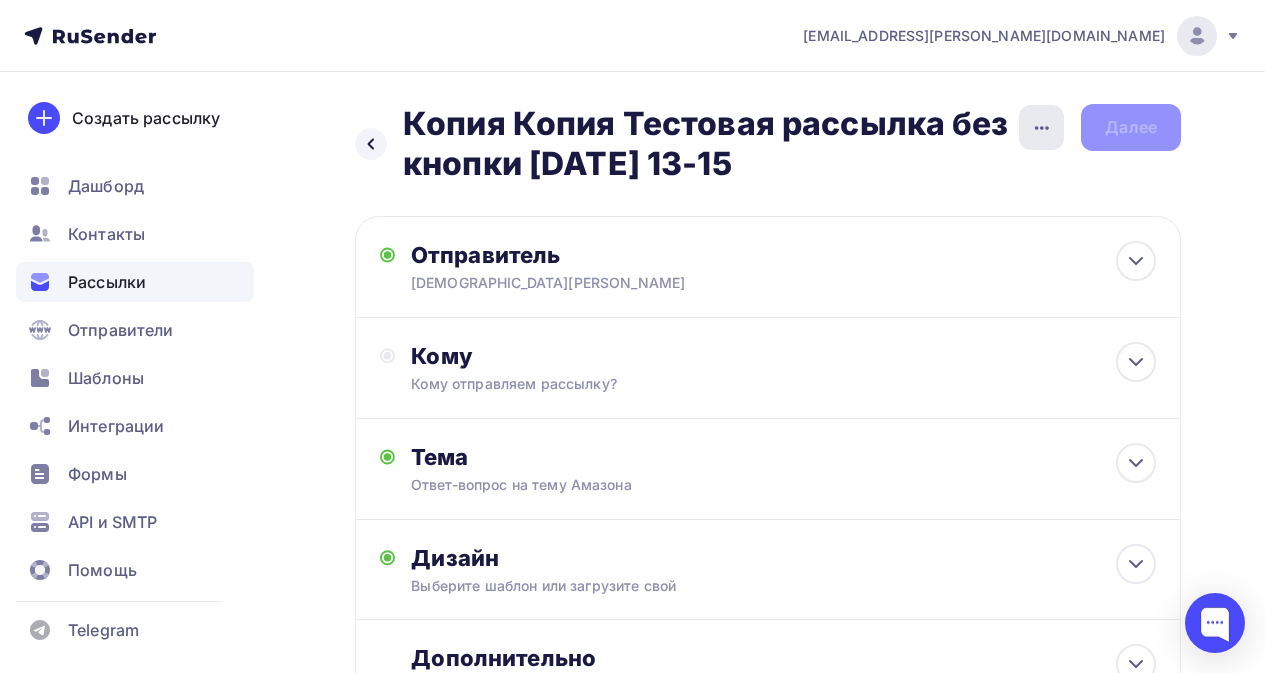 click 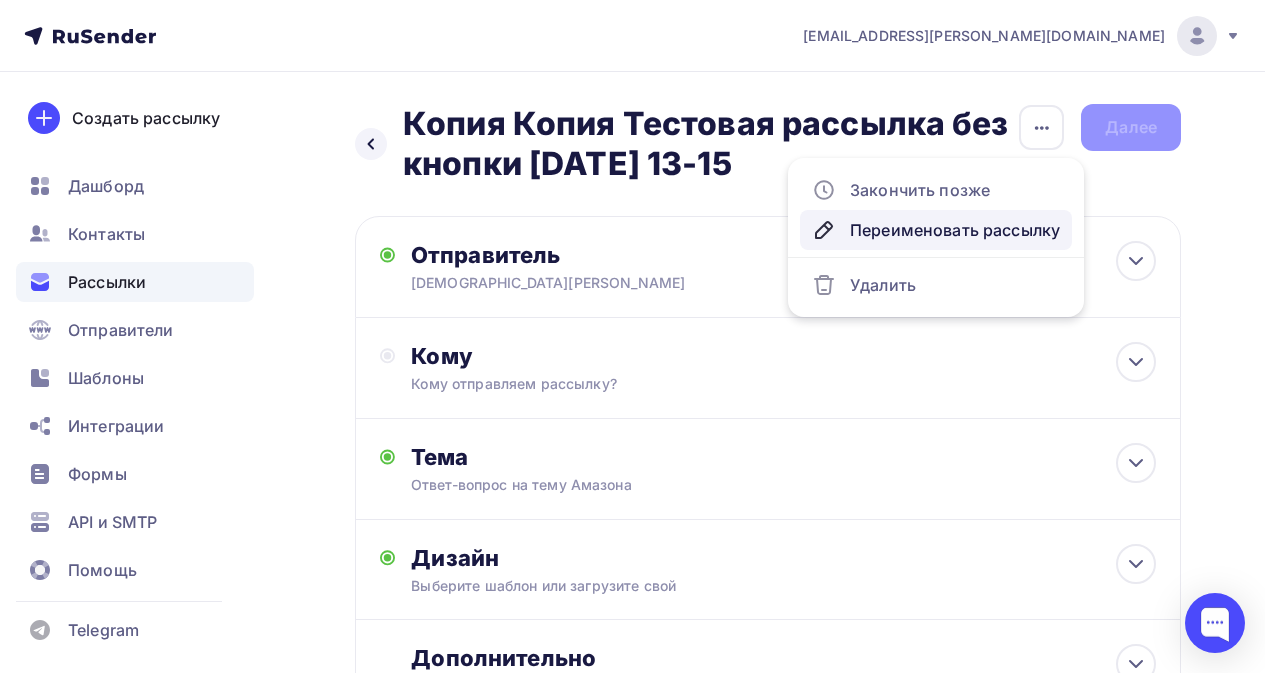 click on "Переименовать рассылку" at bounding box center [936, 230] 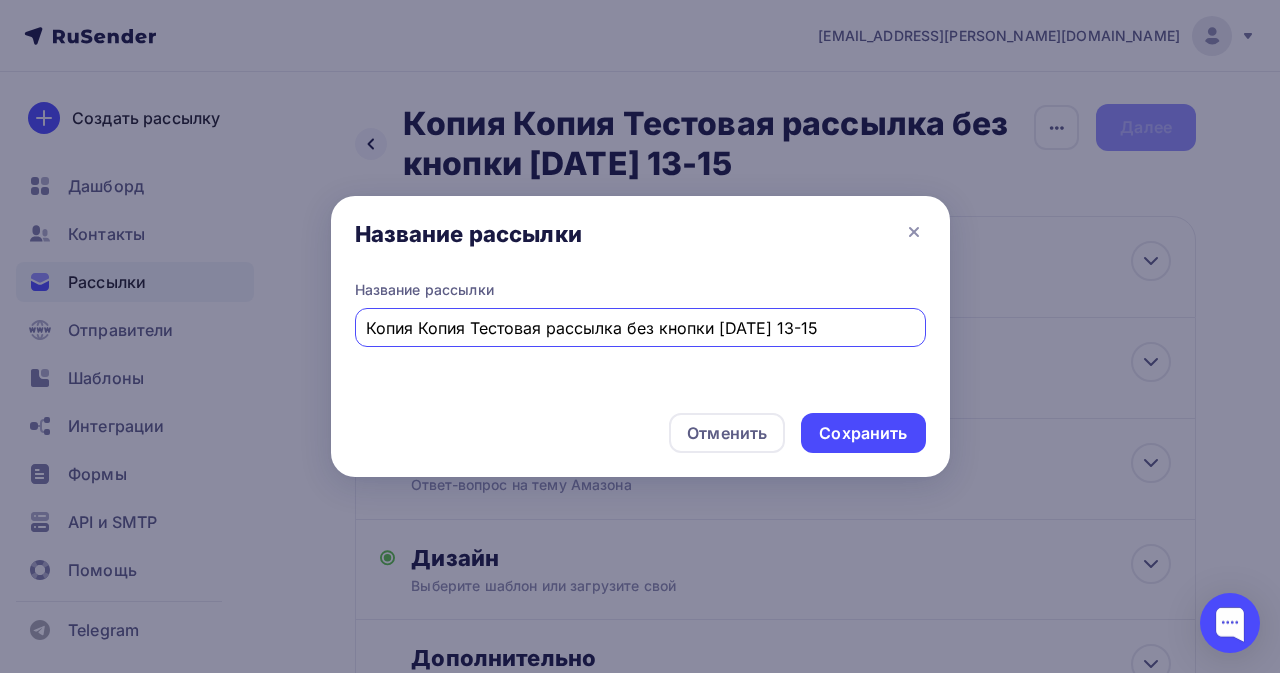 drag, startPoint x: 715, startPoint y: 329, endPoint x: 364, endPoint y: 329, distance: 351 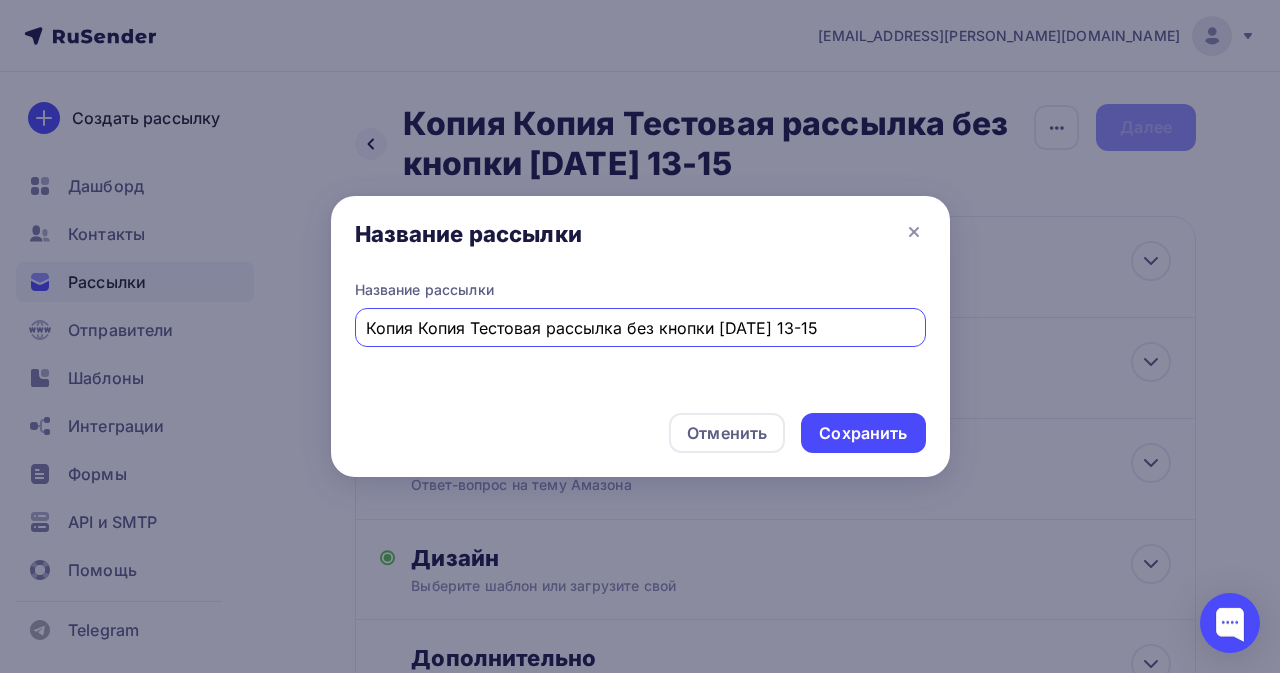 click on "Копия Копия Тестовая рассылка без кнопки 10 июля 2025 13-15" at bounding box center [640, 327] 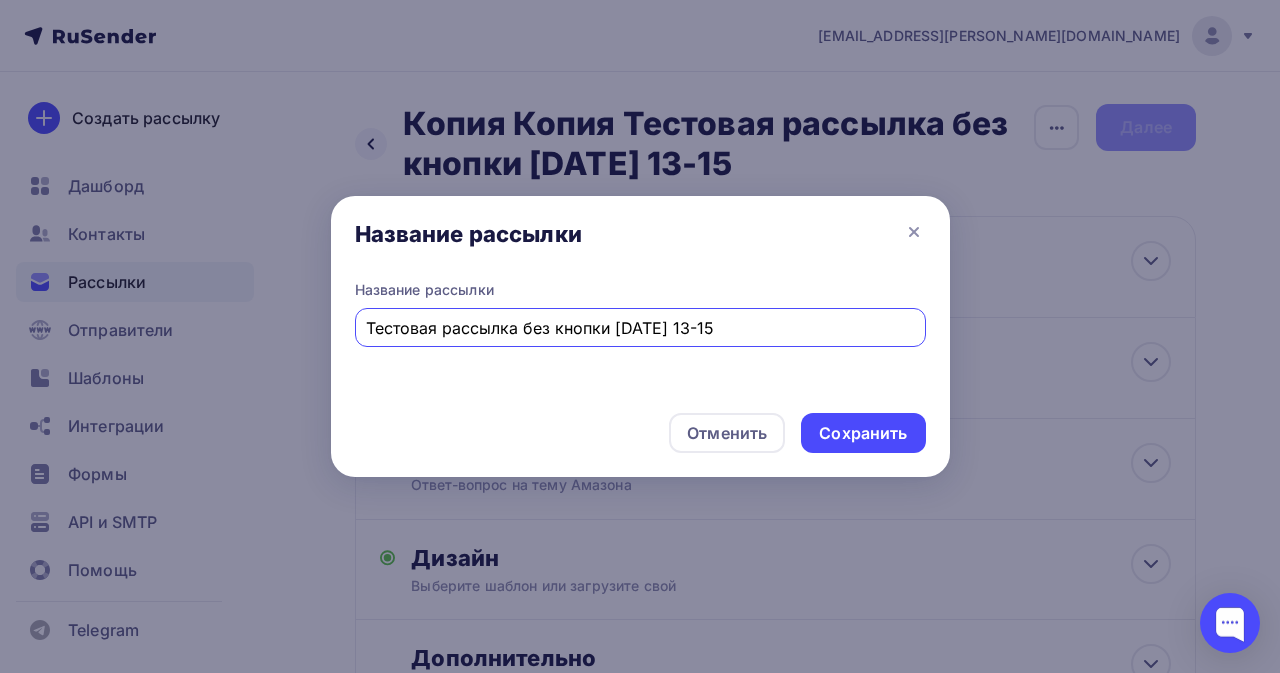 drag, startPoint x: 791, startPoint y: 323, endPoint x: 731, endPoint y: 322, distance: 60.00833 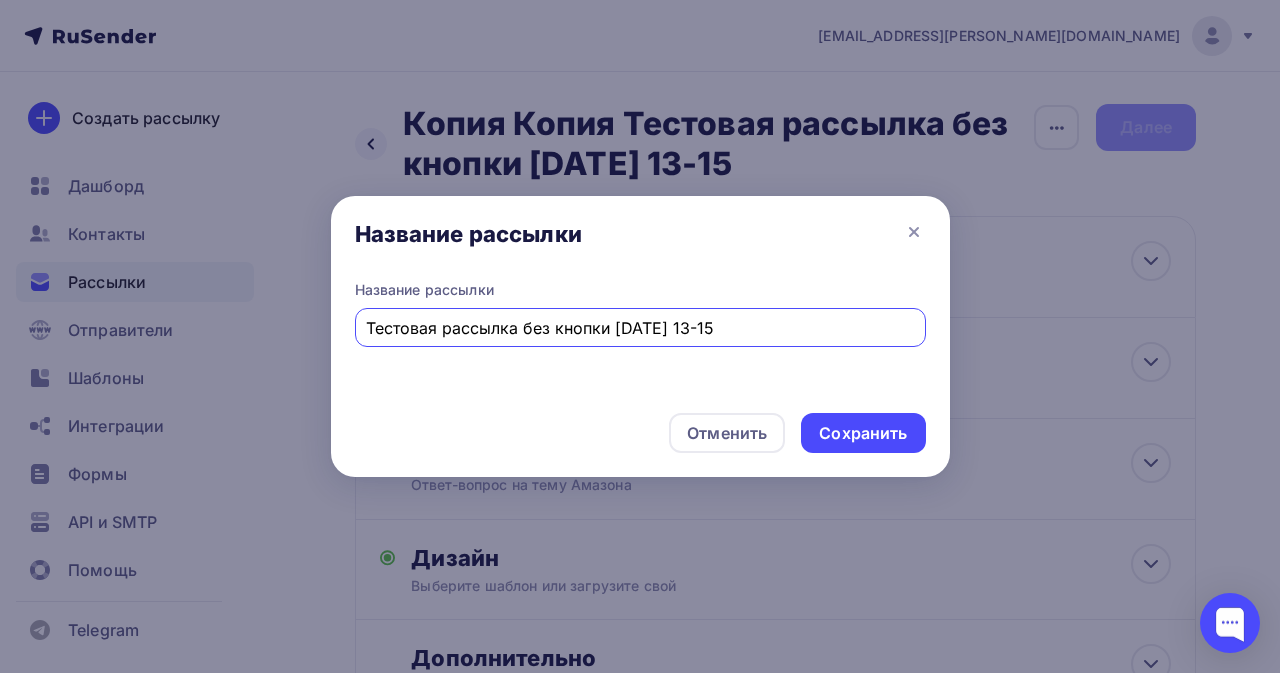 click on "Тестовая рассылка без кнопки 10 июля 2025 13-15" at bounding box center (640, 328) 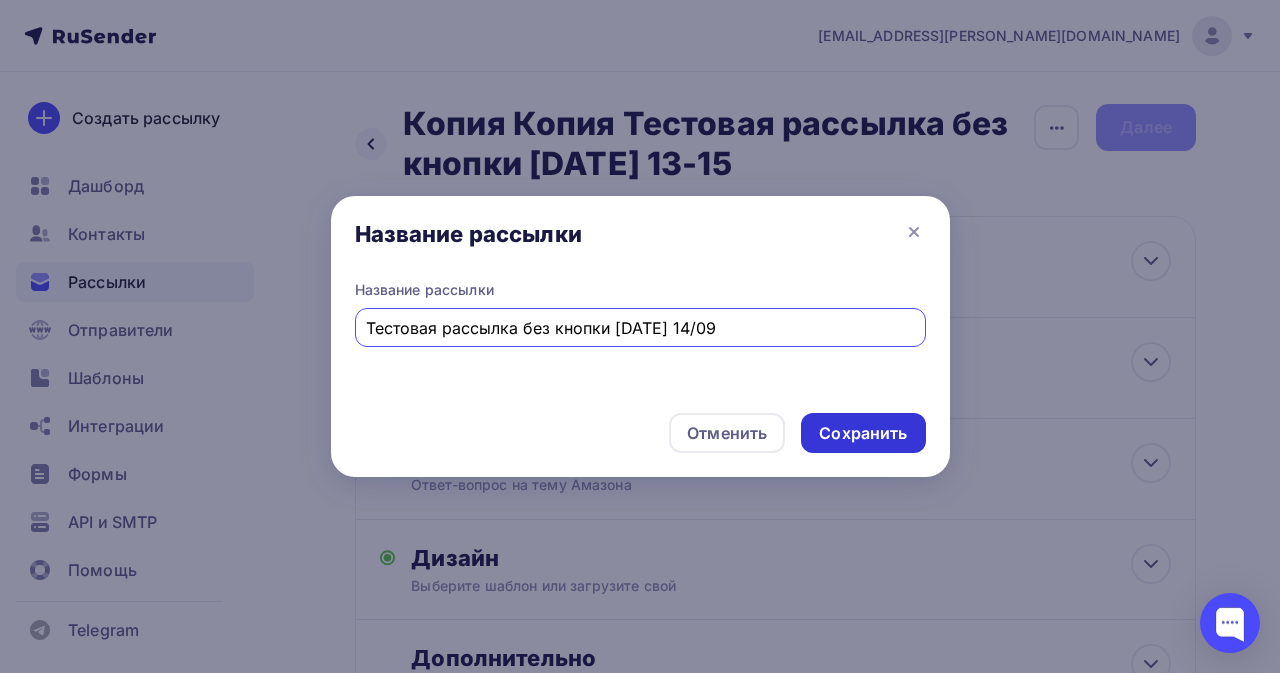 type on "Тестовая рассылка без кнопки [DATE] 14/09" 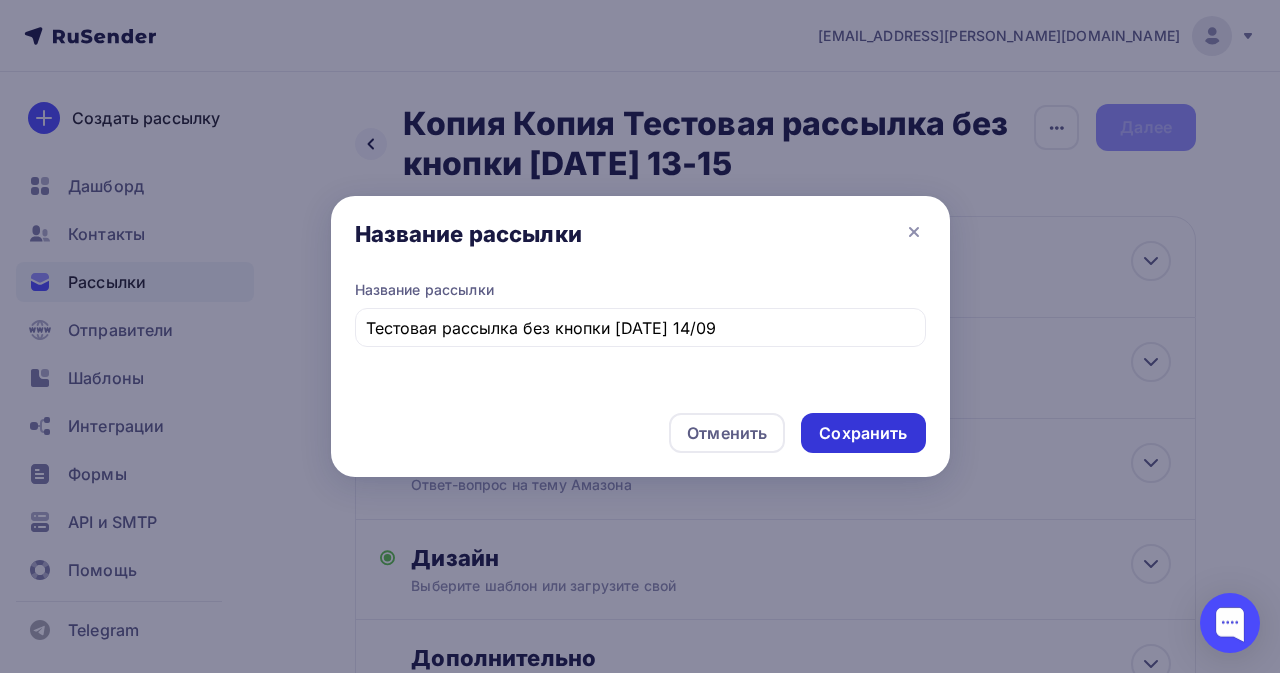 click on "Сохранить" at bounding box center [863, 433] 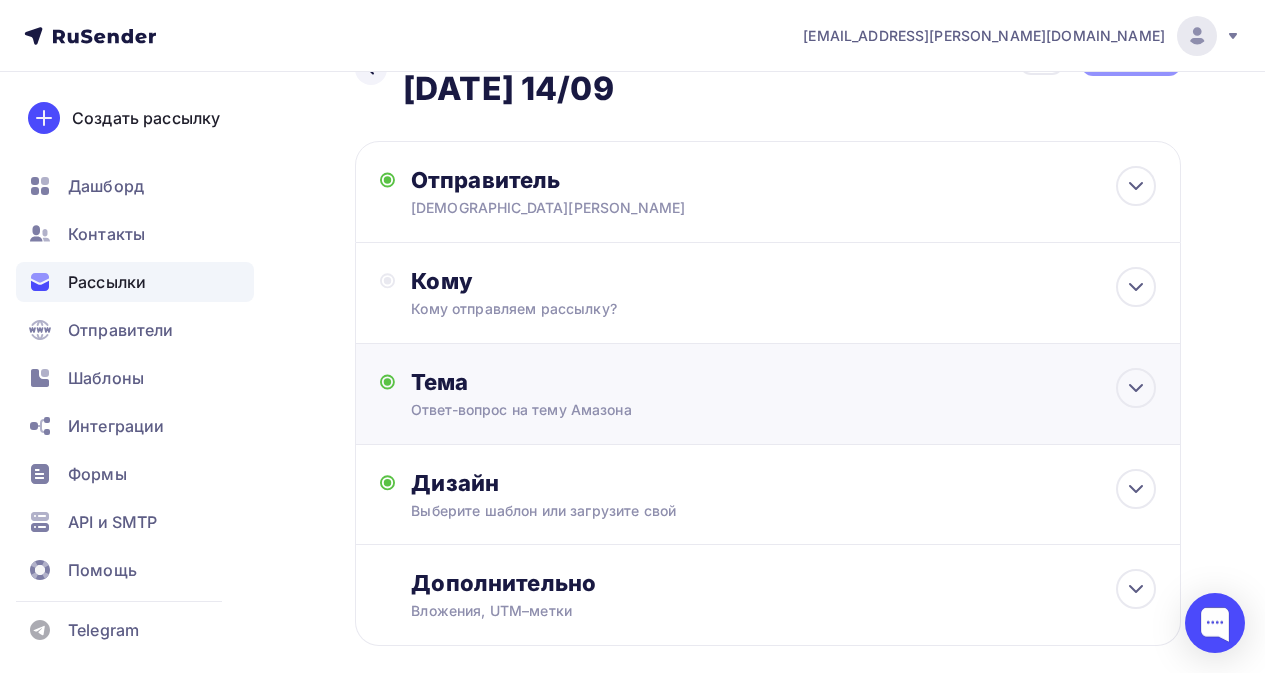 scroll, scrollTop: 100, scrollLeft: 0, axis: vertical 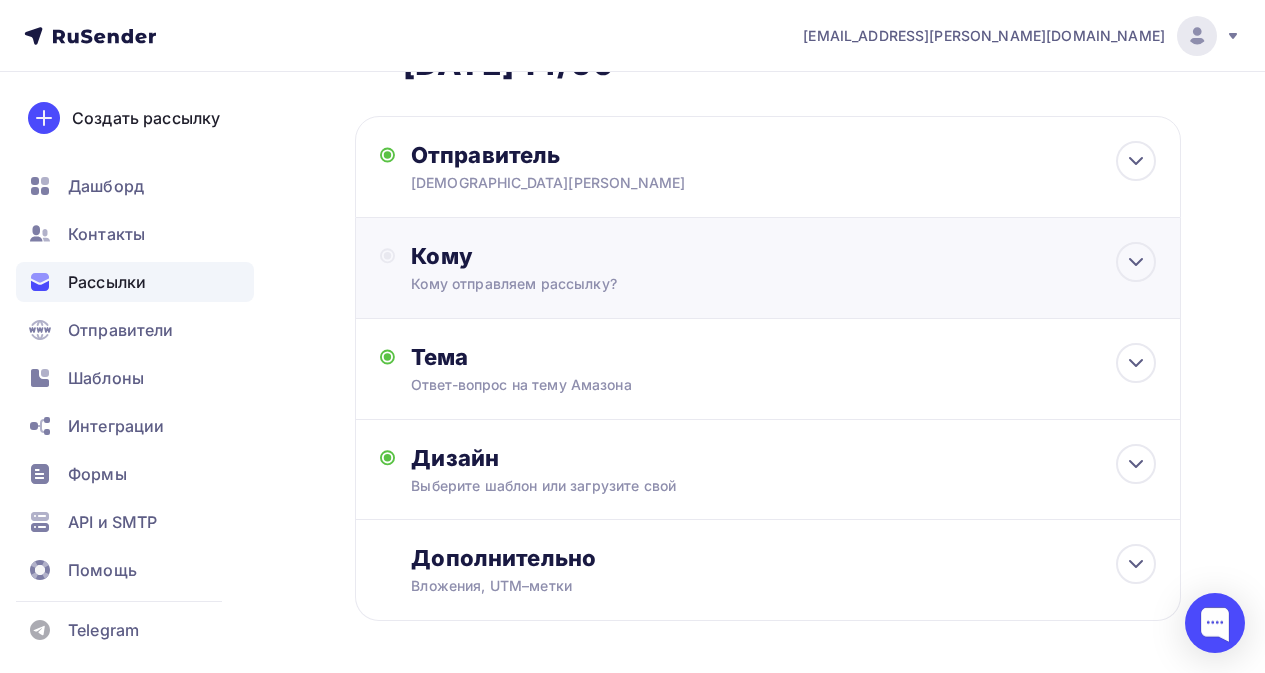 drag, startPoint x: 596, startPoint y: 281, endPoint x: 581, endPoint y: 287, distance: 16.155495 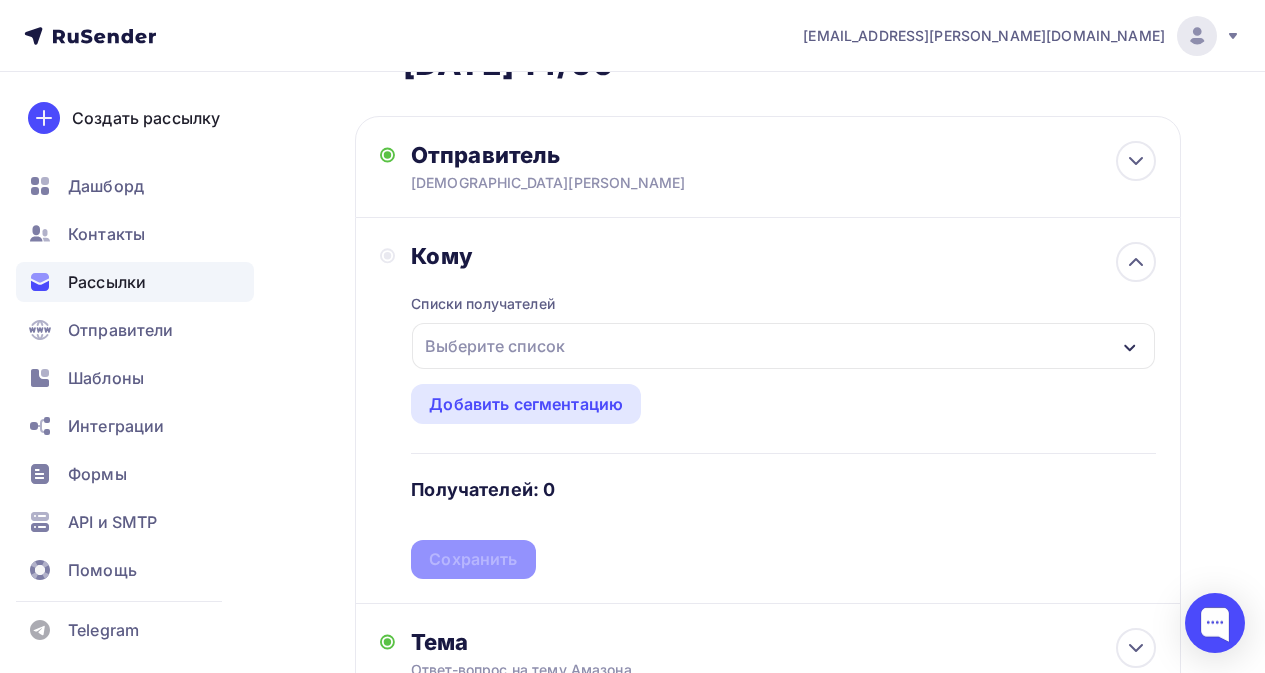 click on "Выберите список" at bounding box center [495, 346] 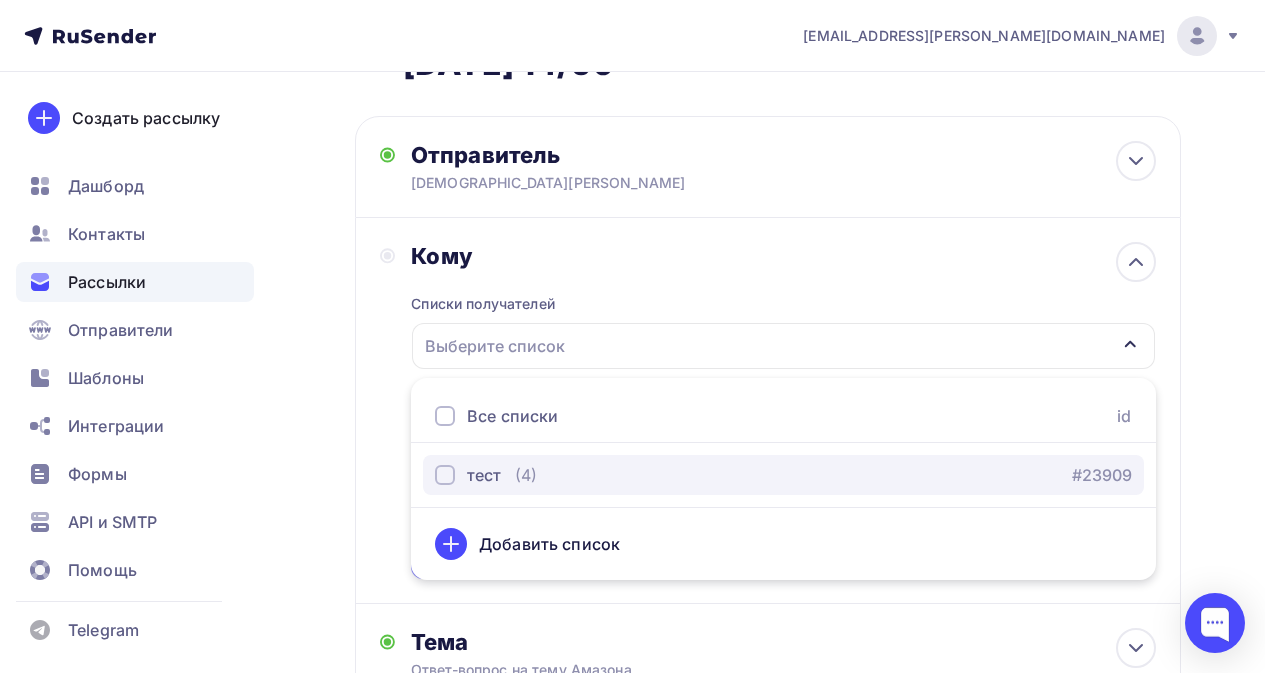 click on "(4)" at bounding box center [526, 475] 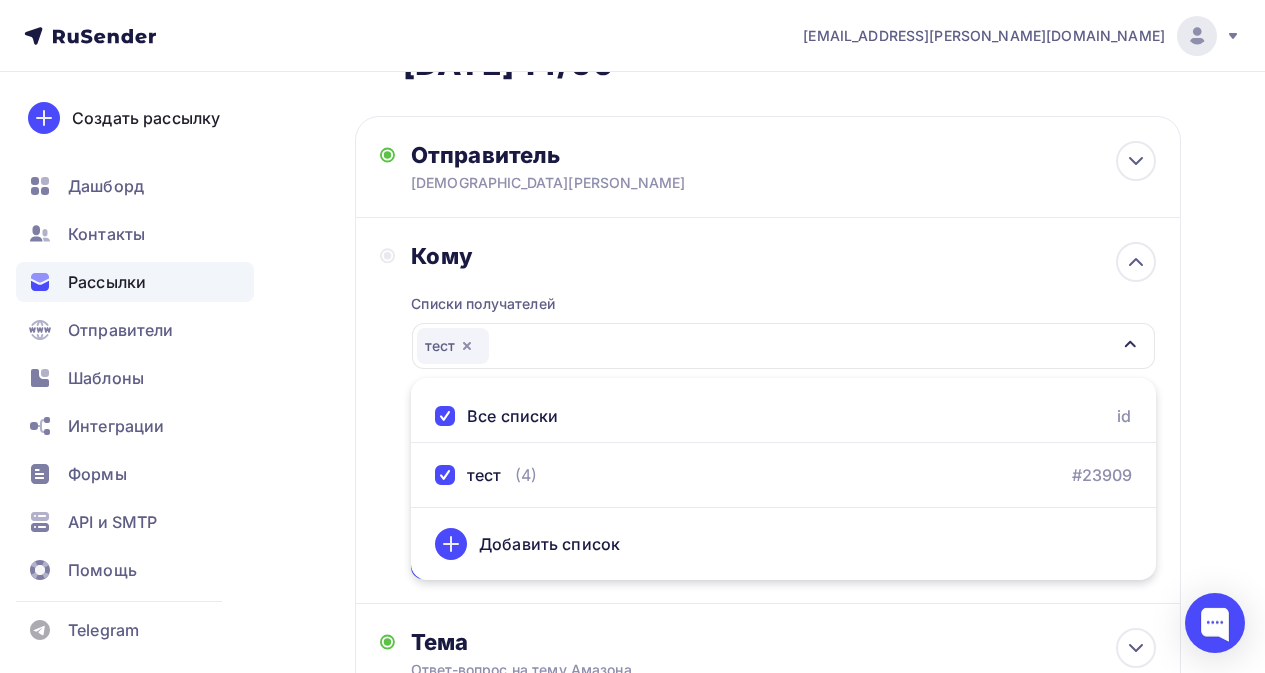 click on "Назад
Тестовая рассылка без кнопки 10 июля 2025 14/09
Тестовая рассылка без кнопки 10 июля 2025 14/09
Закончить позже
Переименовать рассылку
Удалить
Далее
Отправитель
Долманов Станислав
Email  *
dolmanov.stanislav@gmail.com
info@amzbstdls.online           amzbstdeals@gmail.com           dolmanov.stanislav@gmail.com               Добавить отправителя
Рекомендуем  добавить почту на домене , чтобы рассылка не попала в «Спам»
Имя" at bounding box center [632, 503] 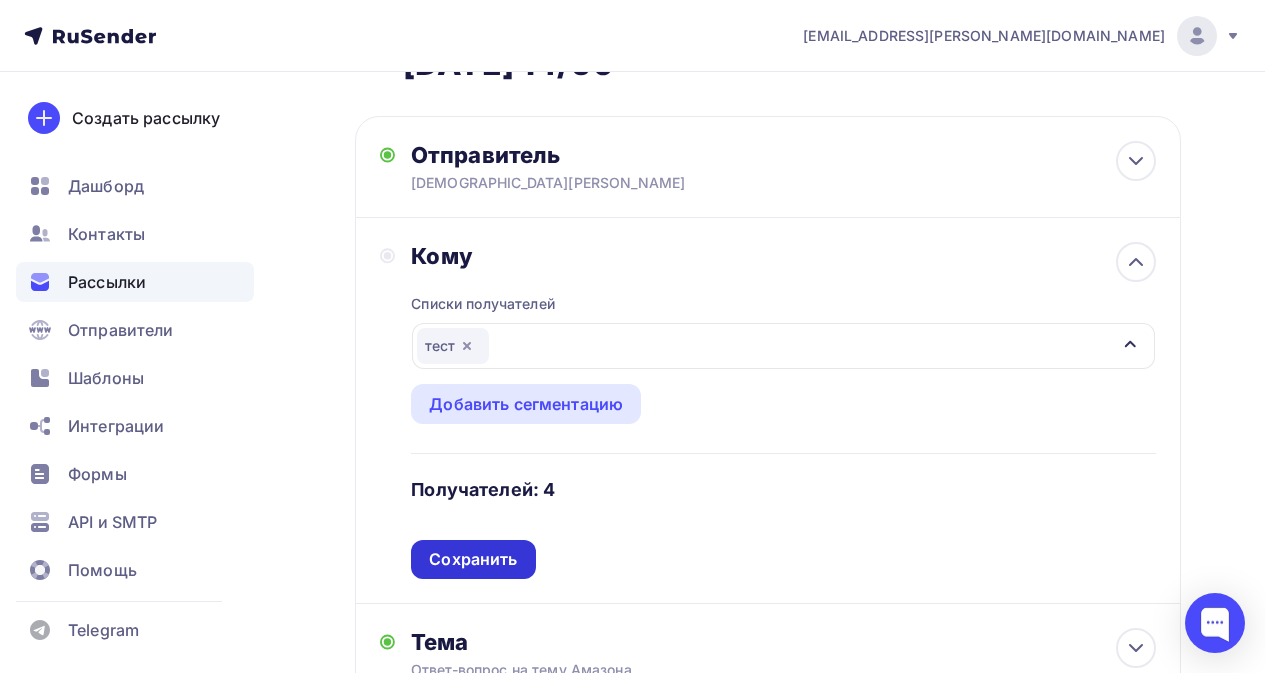 click on "Сохранить" at bounding box center [473, 559] 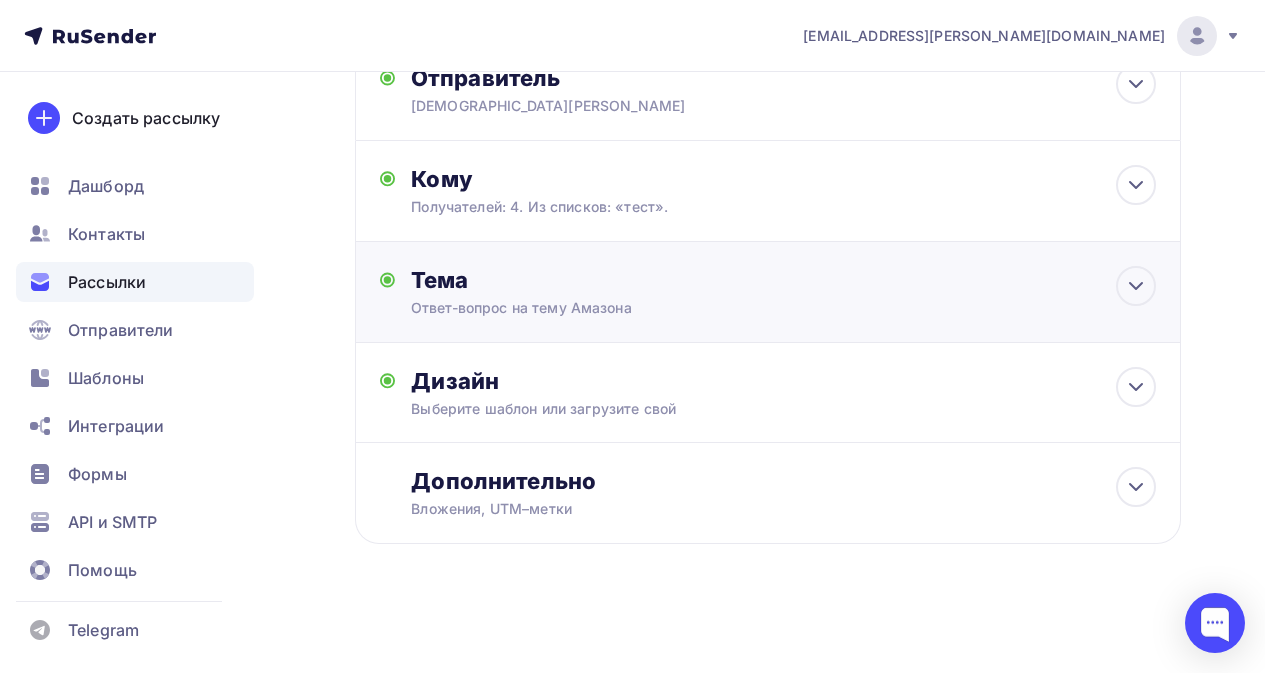scroll, scrollTop: 0, scrollLeft: 0, axis: both 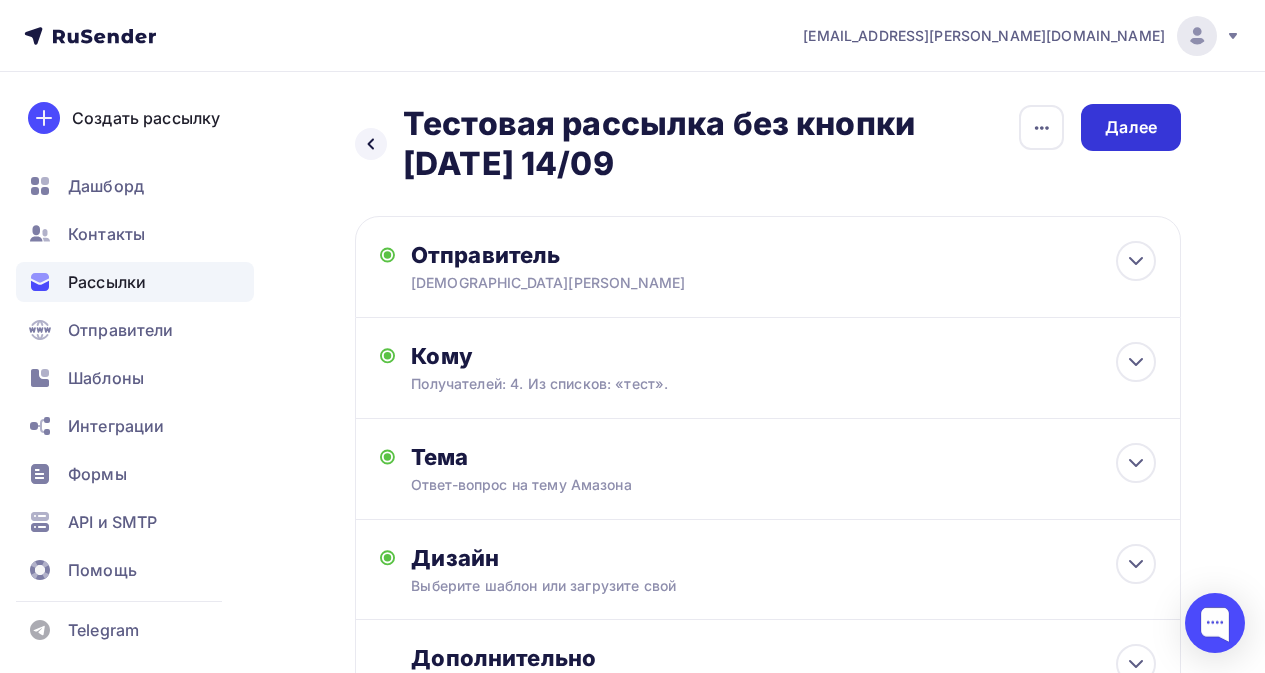 click on "Далее" at bounding box center [1131, 127] 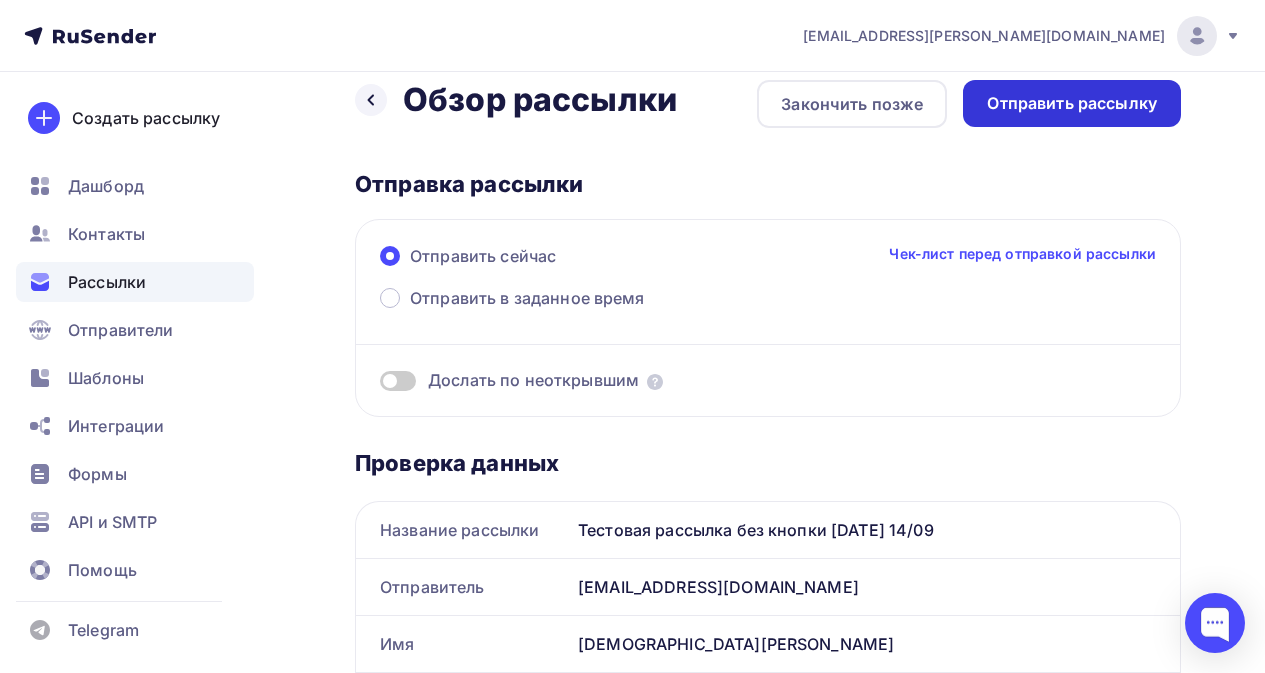 scroll, scrollTop: 0, scrollLeft: 0, axis: both 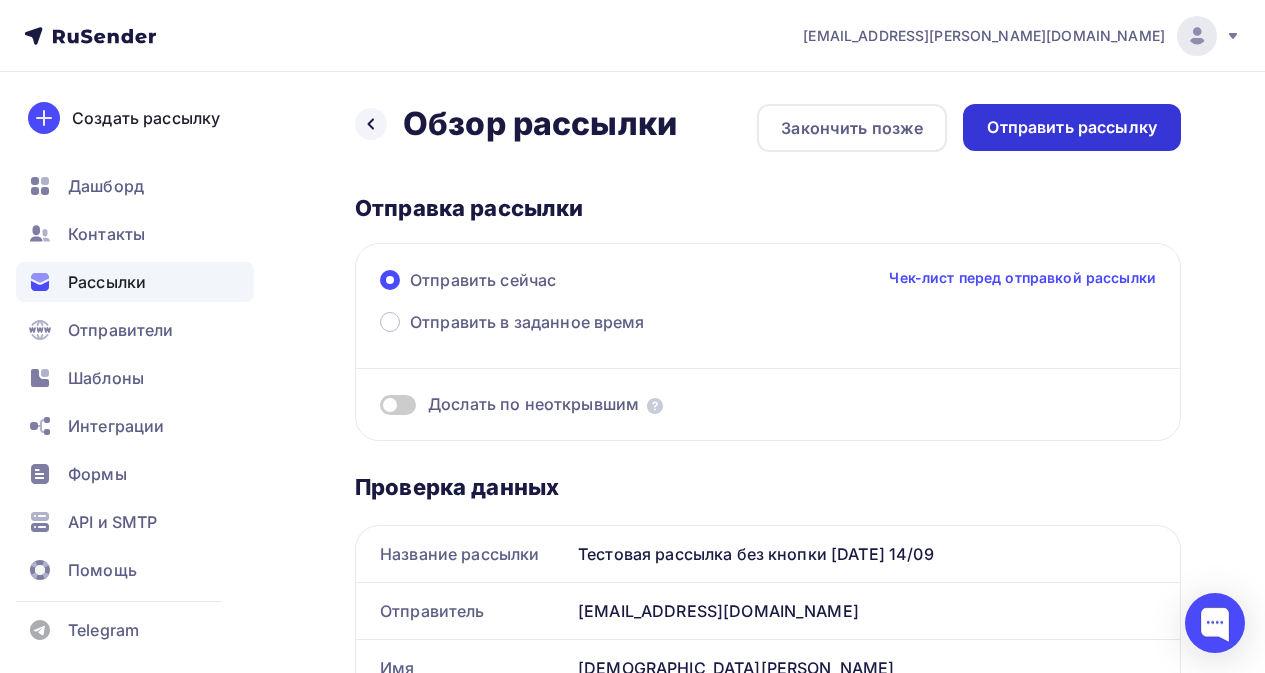 click on "Отправить рассылку" at bounding box center (1072, 127) 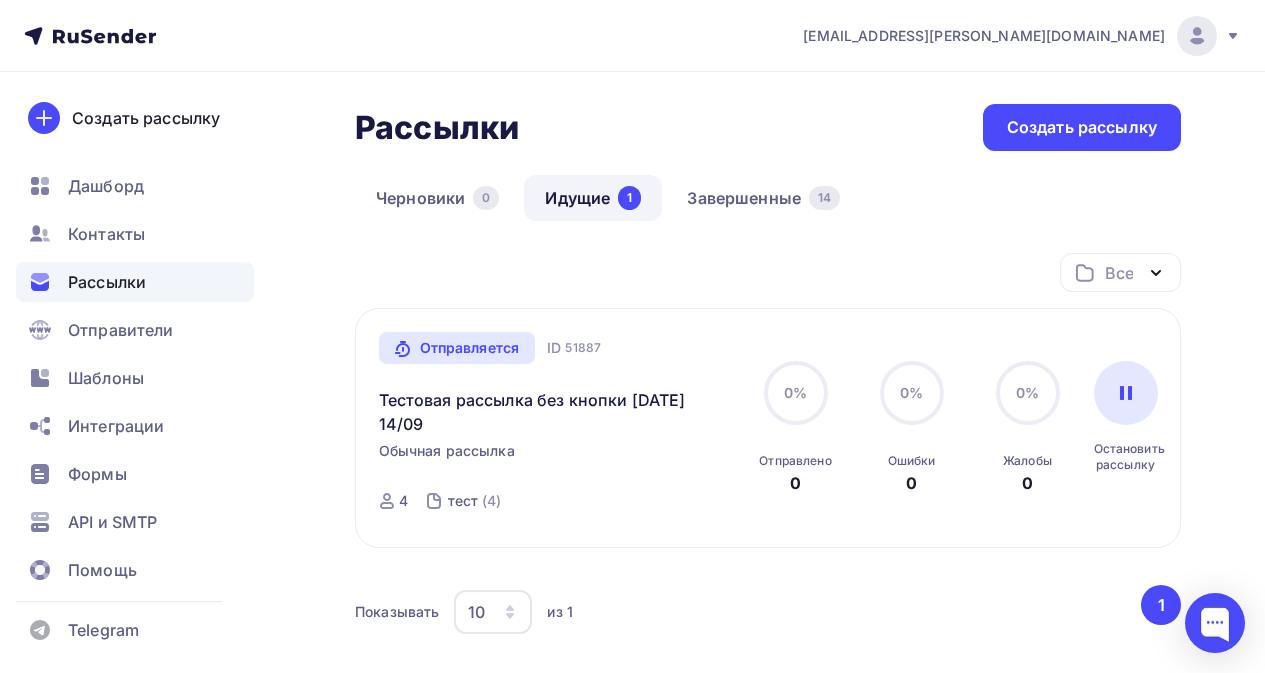 click on "Рассылки" at bounding box center (107, 282) 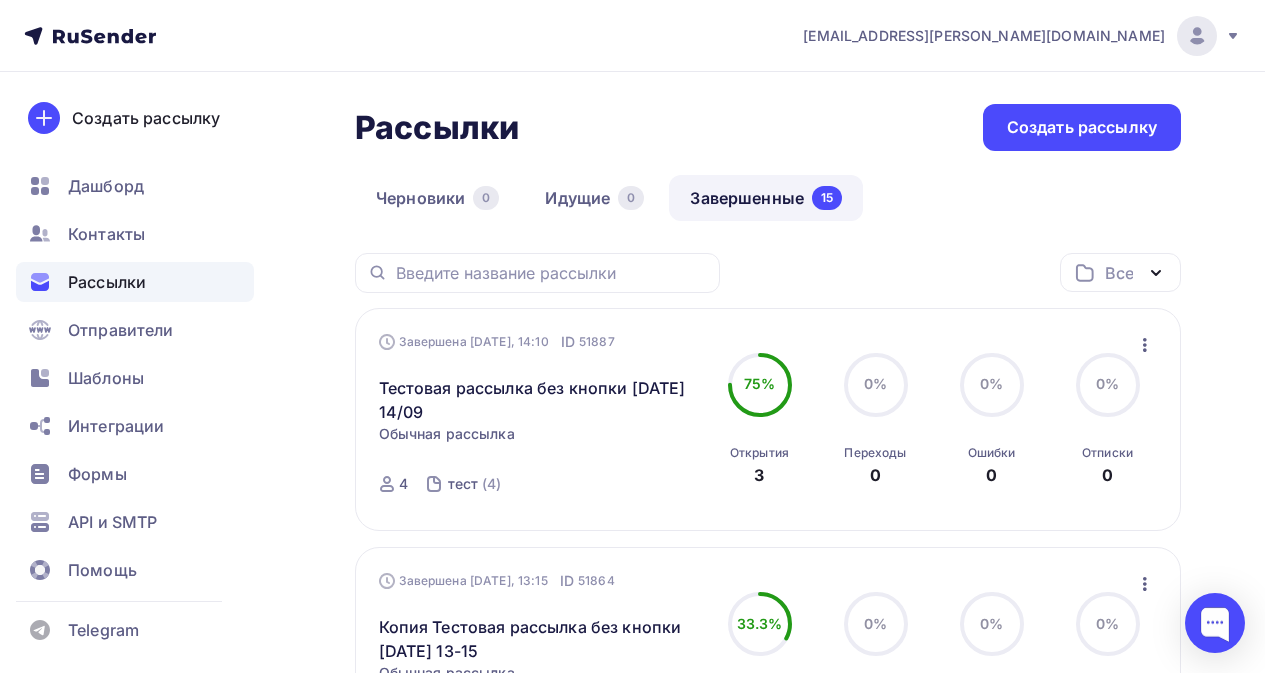 click 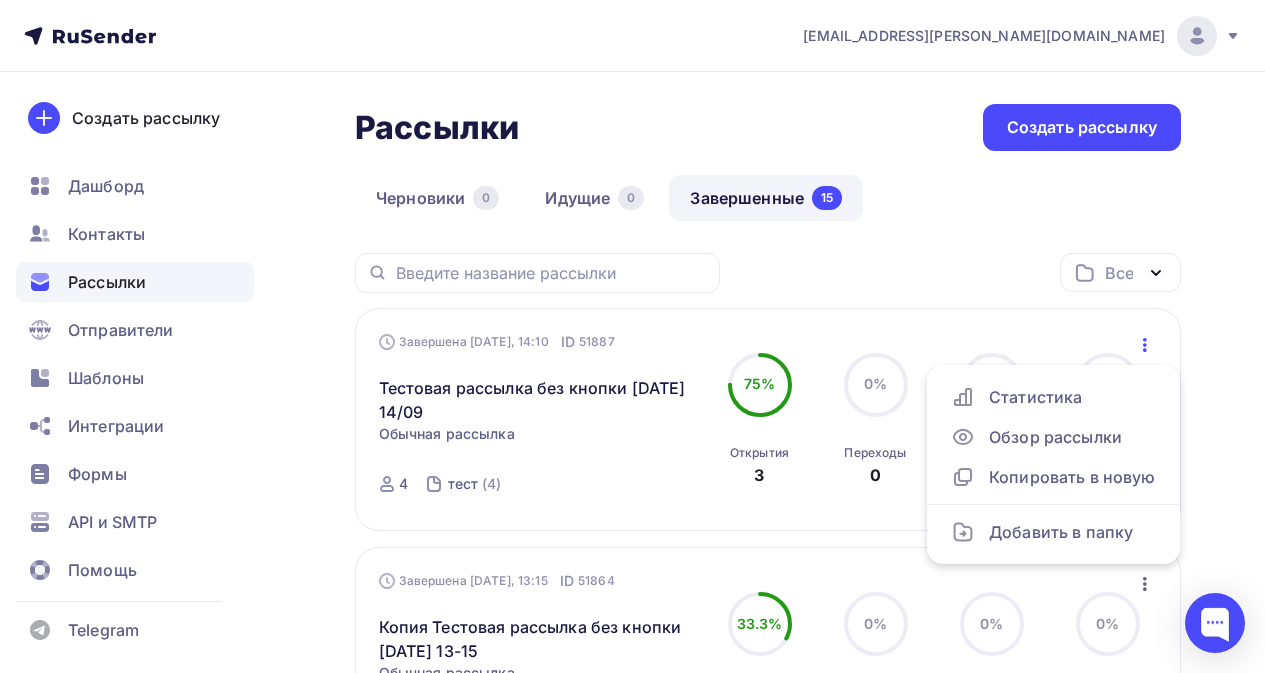 drag, startPoint x: 915, startPoint y: 247, endPoint x: 595, endPoint y: 304, distance: 325.03693 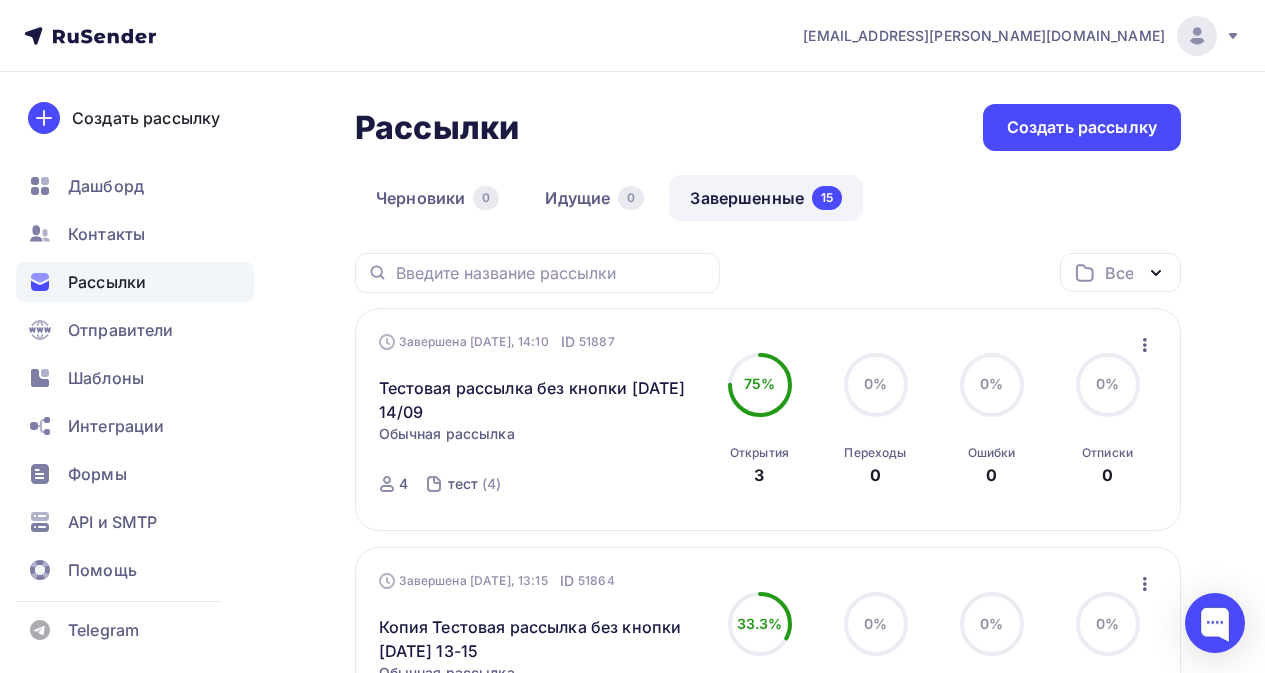 click 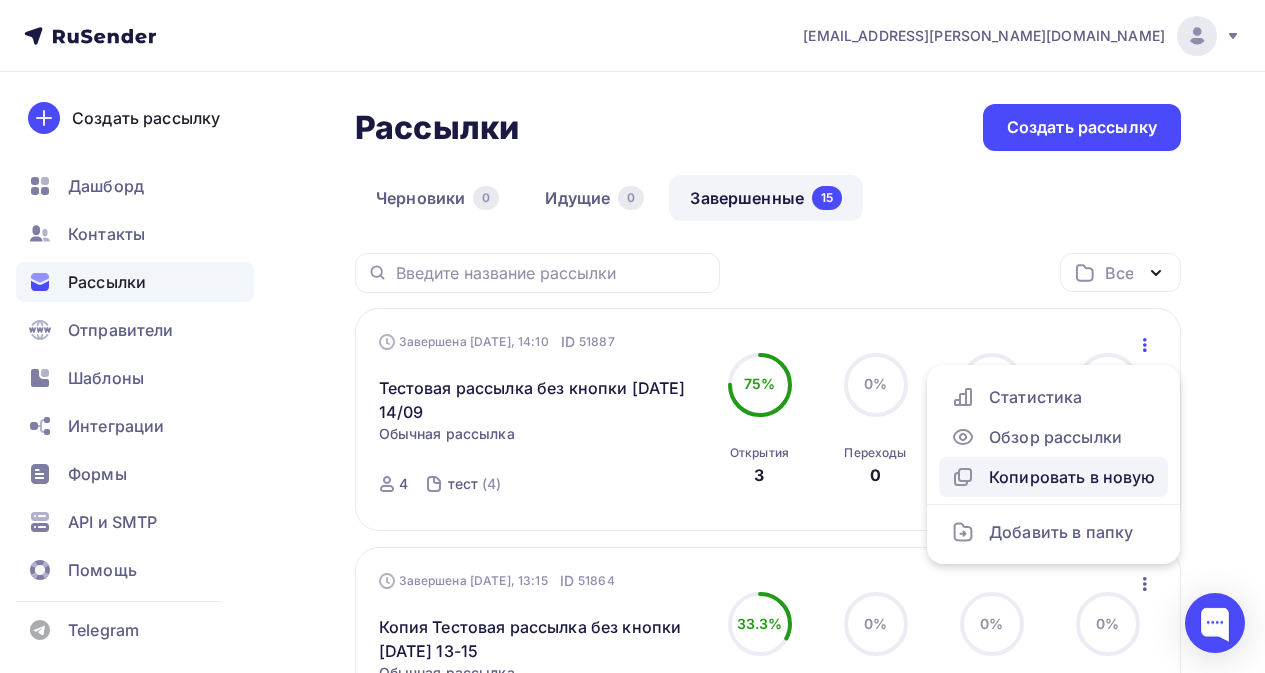 click on "Копировать в новую" at bounding box center (1053, 477) 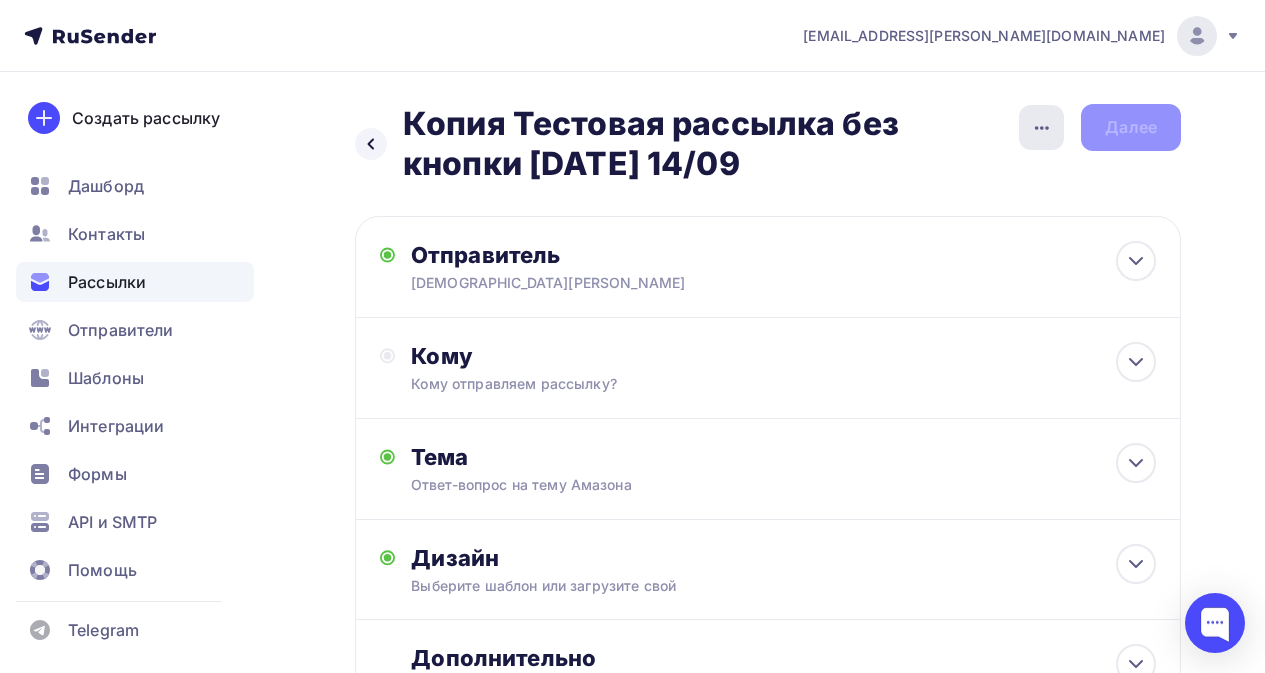 click 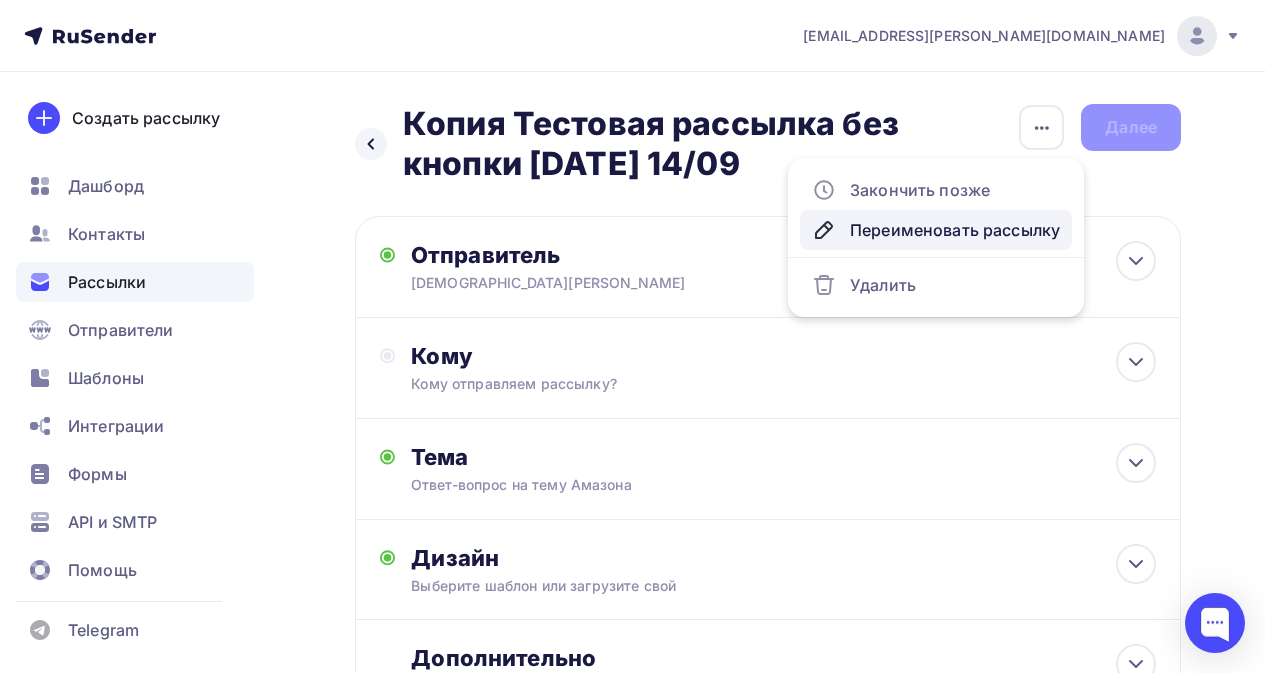 click on "Переименовать рассылку" at bounding box center (936, 230) 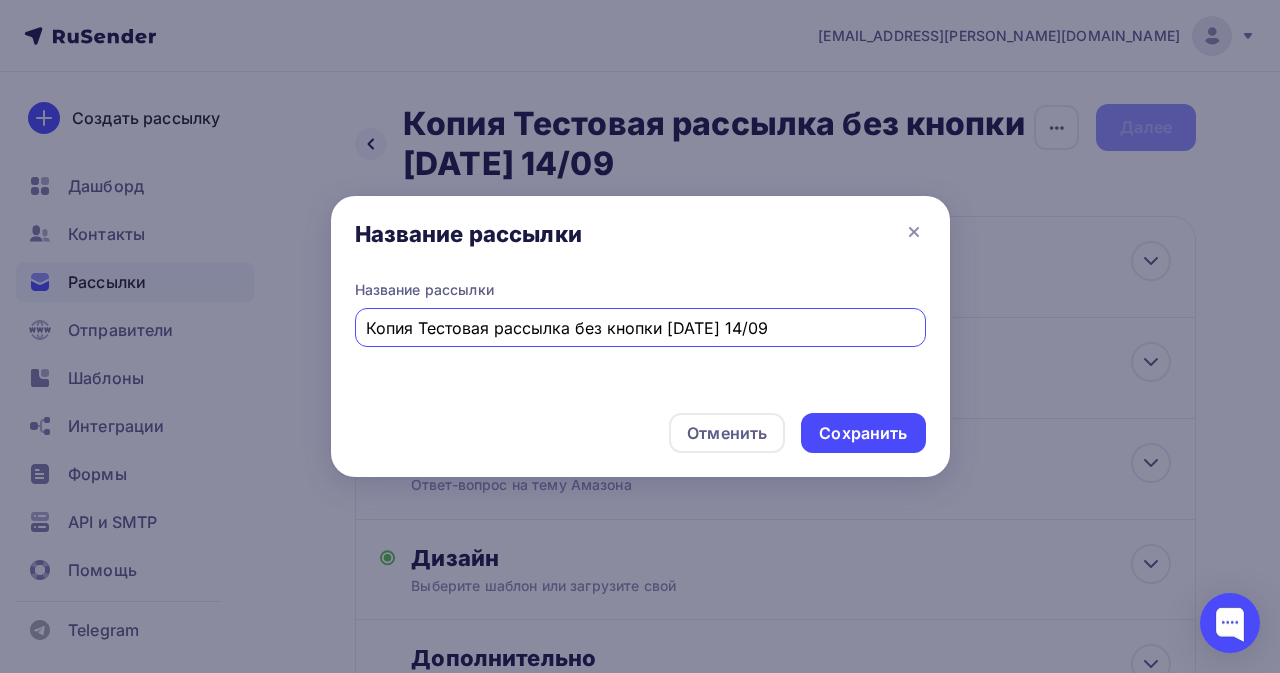 drag, startPoint x: 422, startPoint y: 322, endPoint x: 70, endPoint y: 304, distance: 352.45993 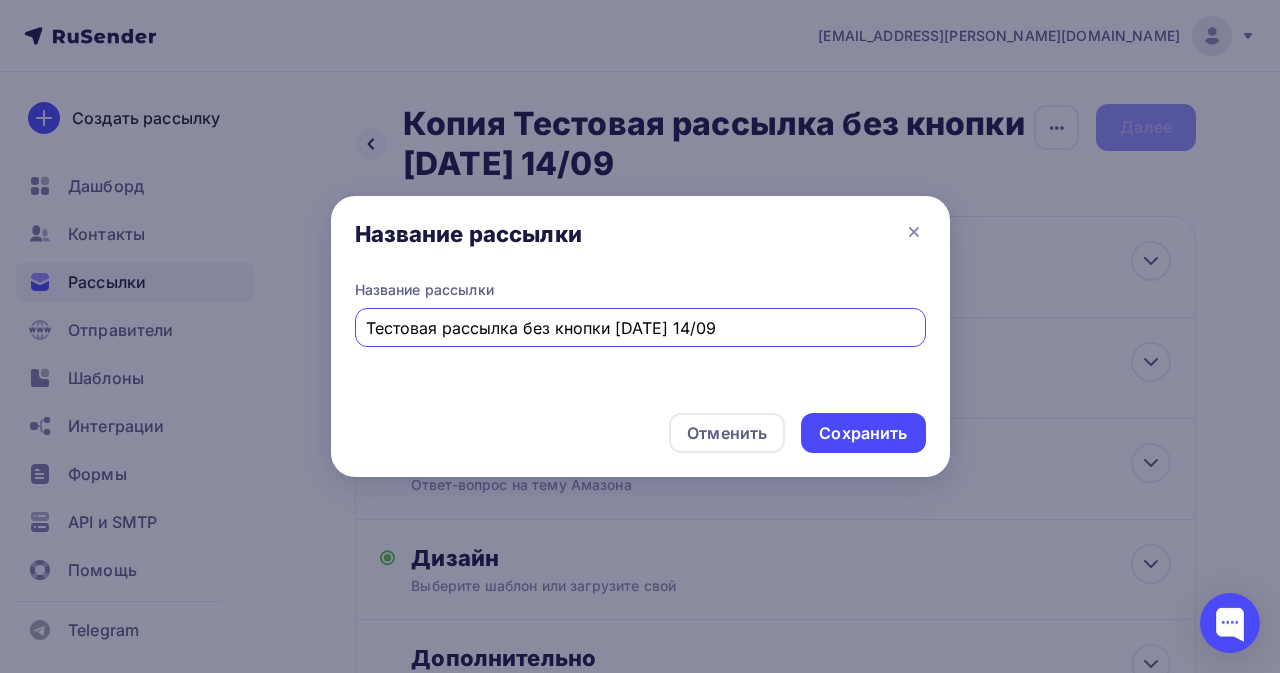 drag, startPoint x: 785, startPoint y: 332, endPoint x: 745, endPoint y: 332, distance: 40 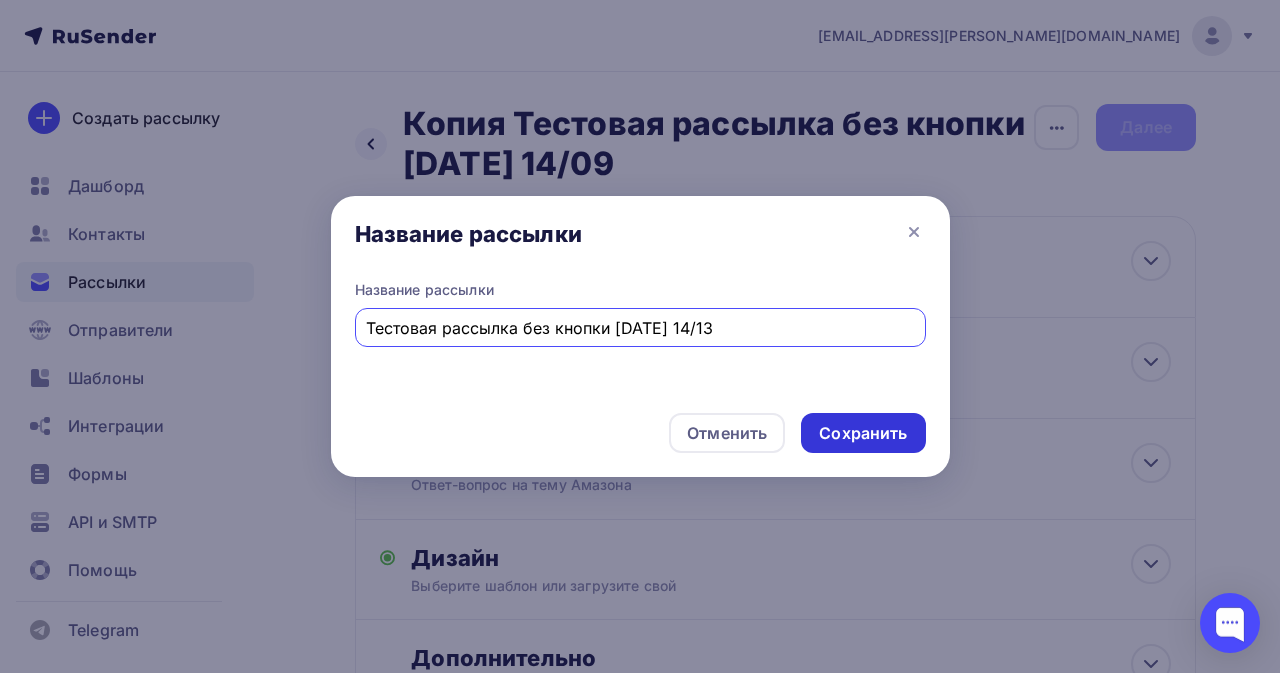 type on "Тестовая рассылка без кнопки [DATE] 14/13" 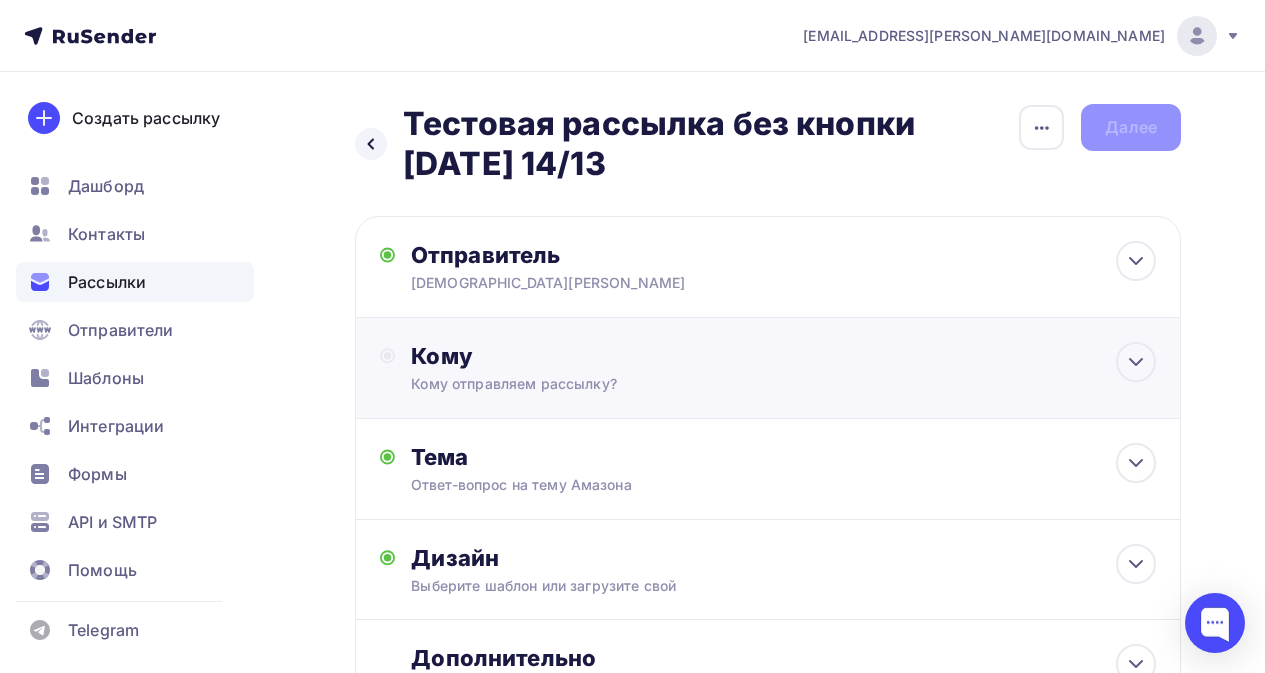 click on "Кому отправляем рассылку?" at bounding box center [746, 384] 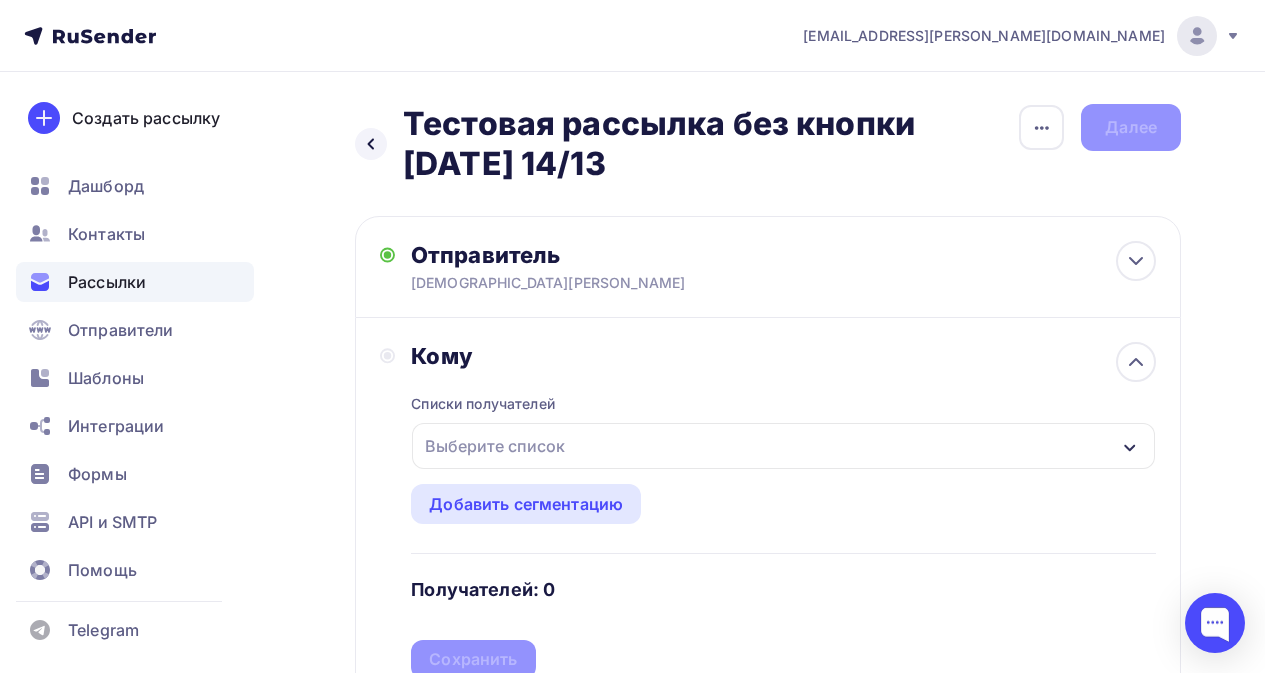 click on "Выберите список" at bounding box center [495, 446] 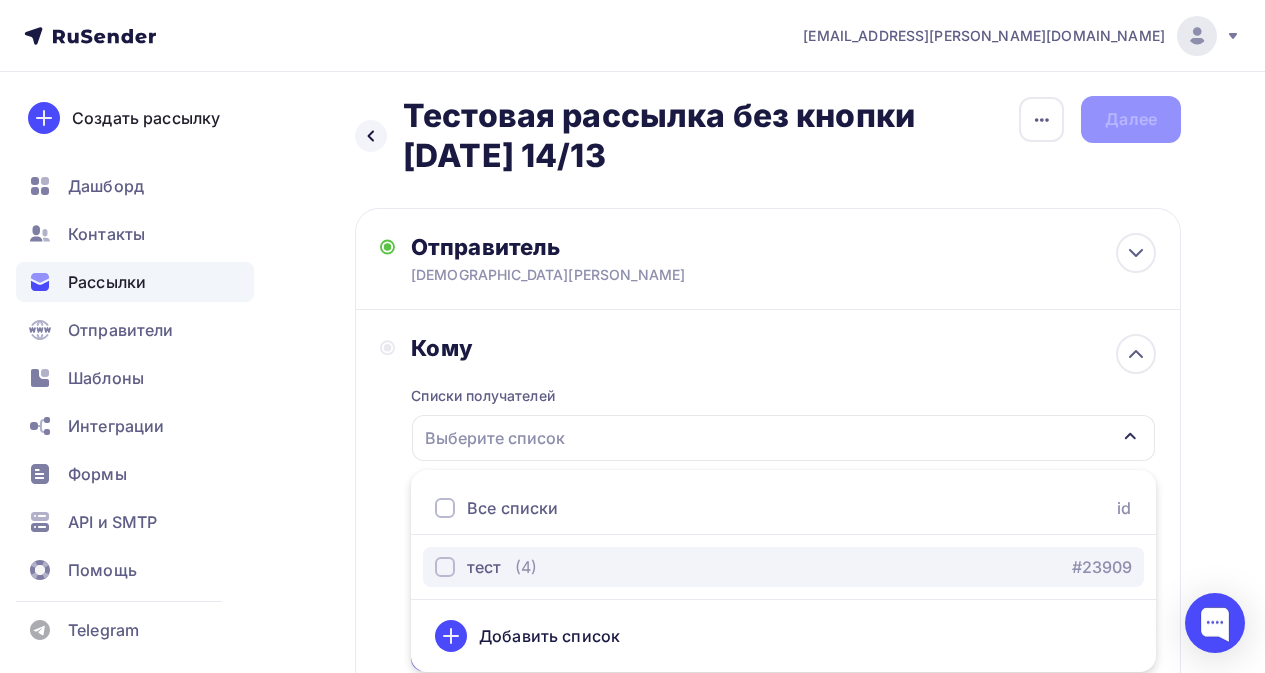 click on "тест
(4)
#23909" at bounding box center [783, 567] 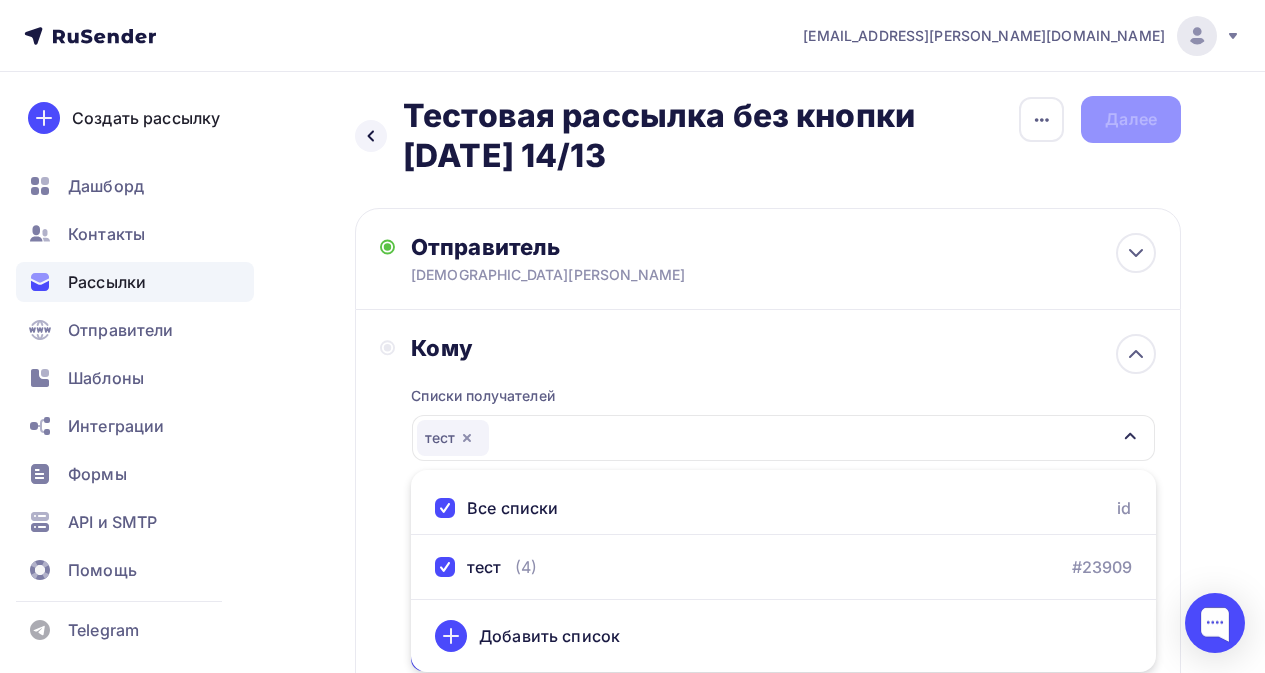 drag, startPoint x: 1214, startPoint y: 514, endPoint x: 1019, endPoint y: 512, distance: 195.01025 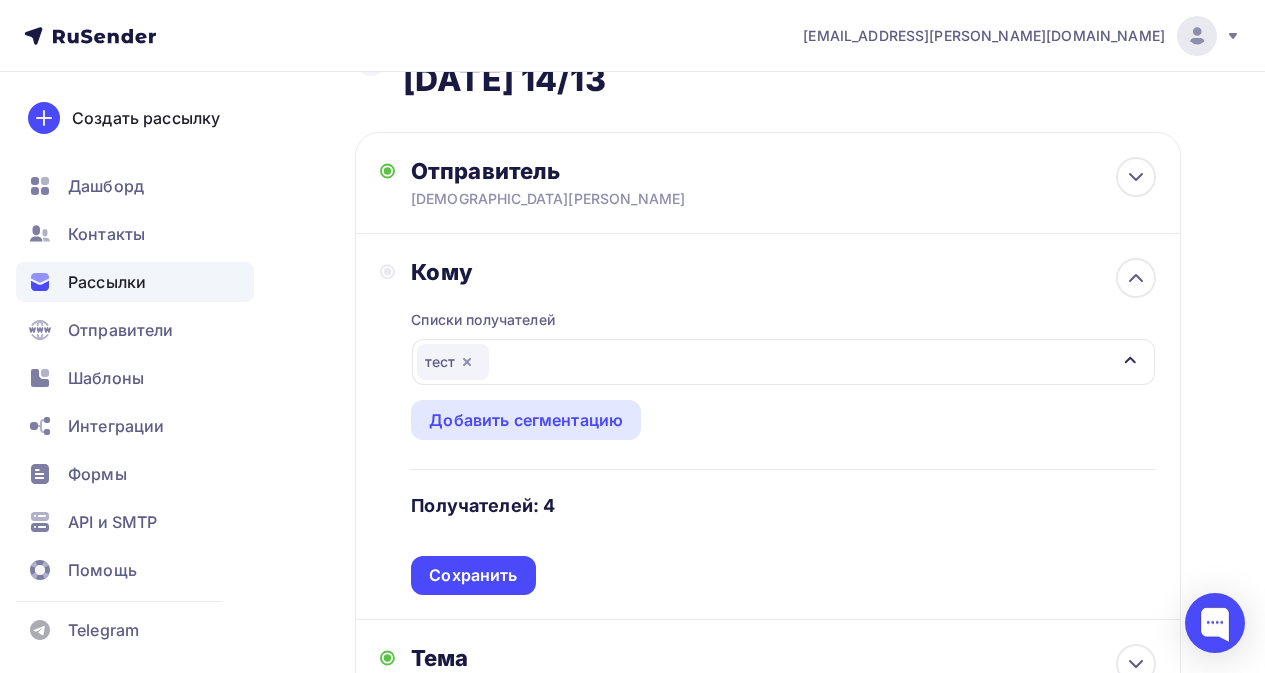 scroll, scrollTop: 108, scrollLeft: 0, axis: vertical 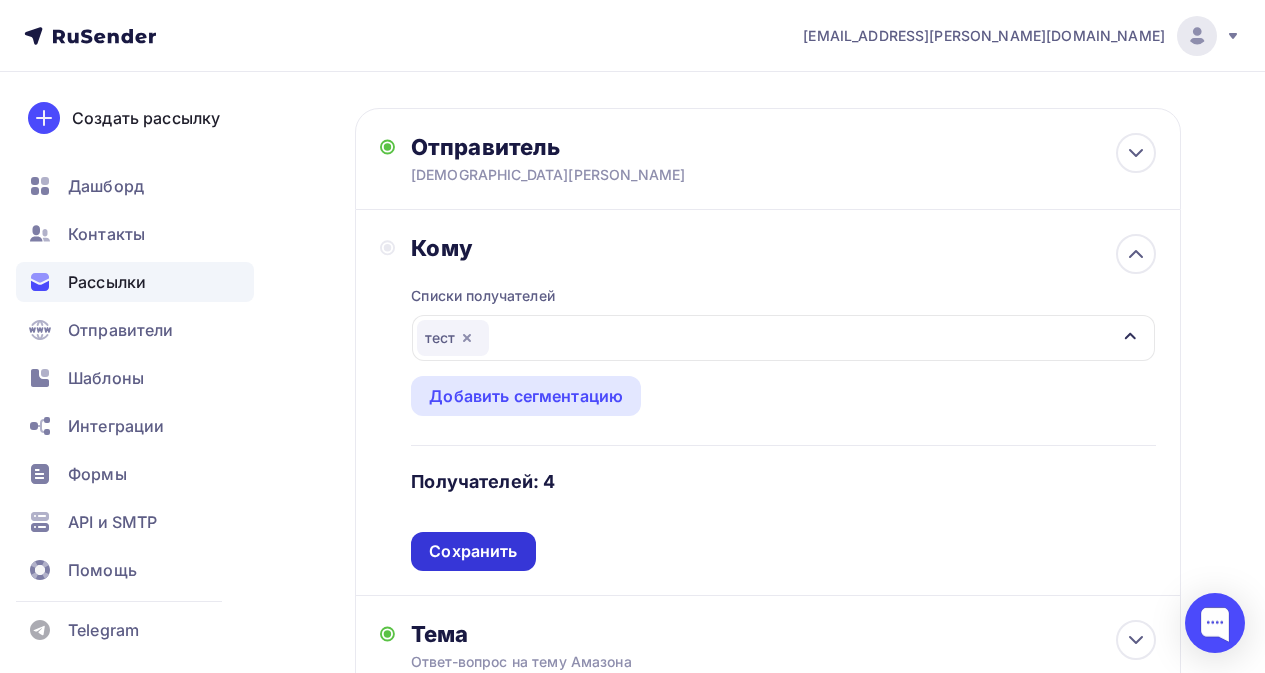 click on "Сохранить" at bounding box center [473, 551] 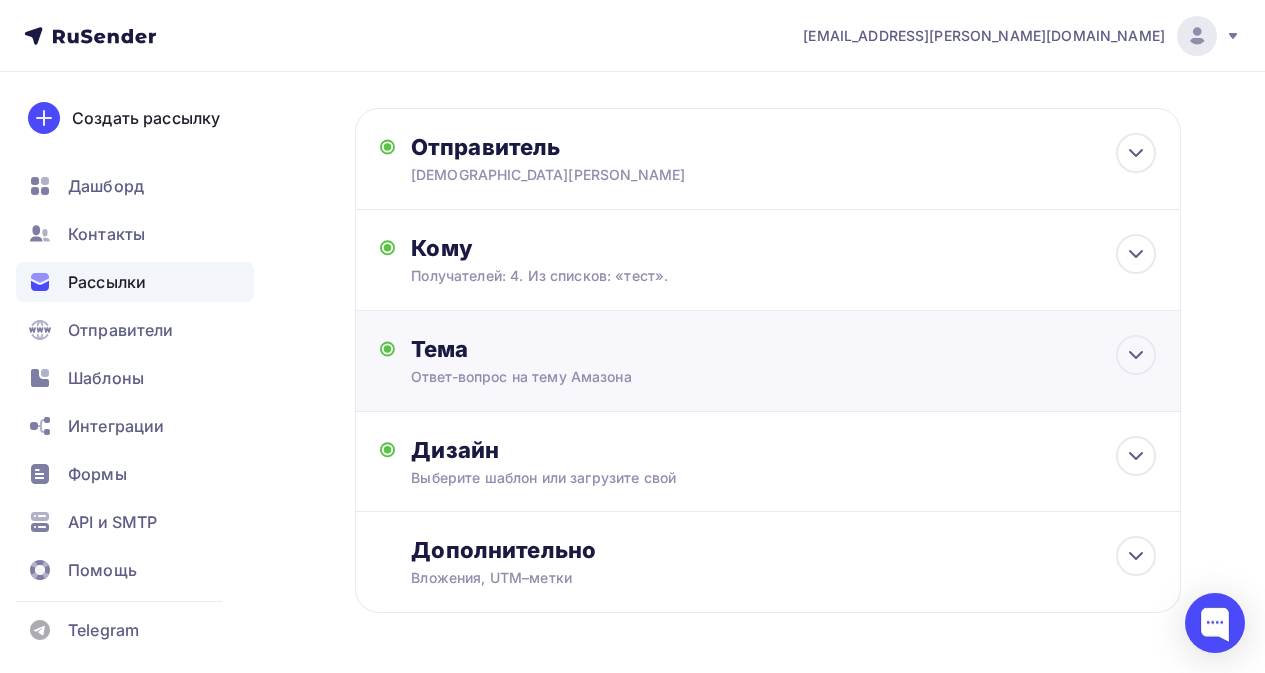 click on "Тема" at bounding box center [608, 349] 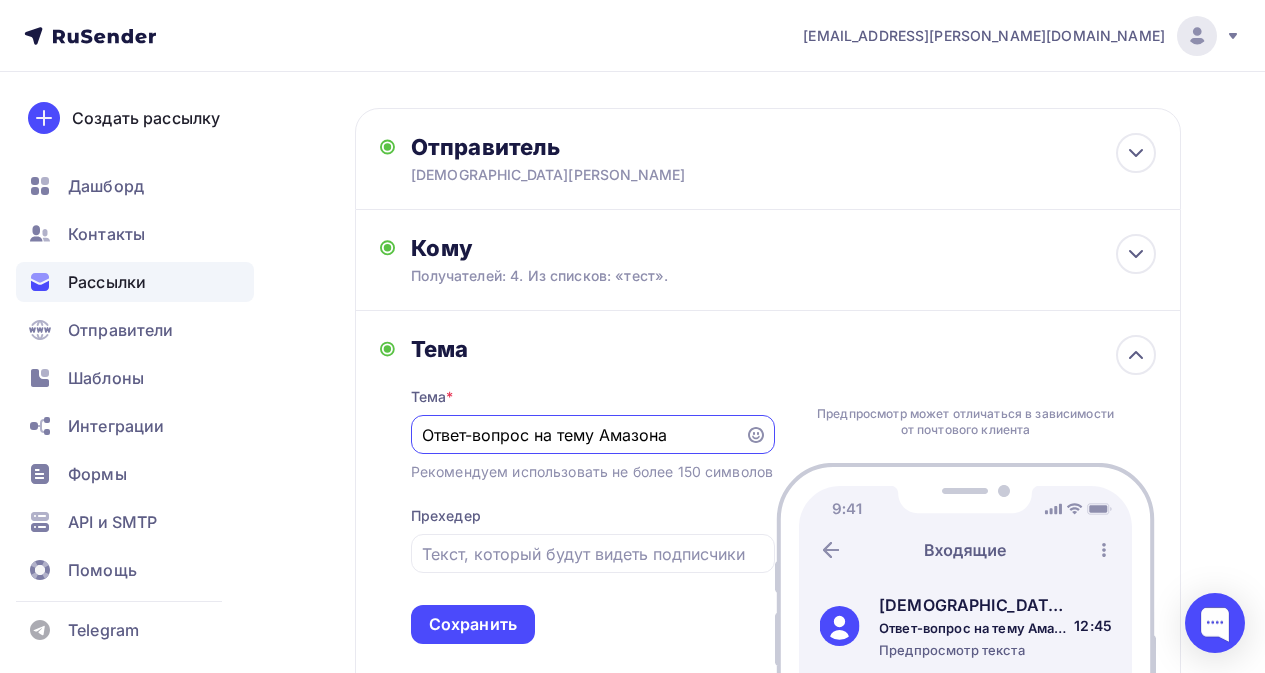 scroll, scrollTop: 0, scrollLeft: 0, axis: both 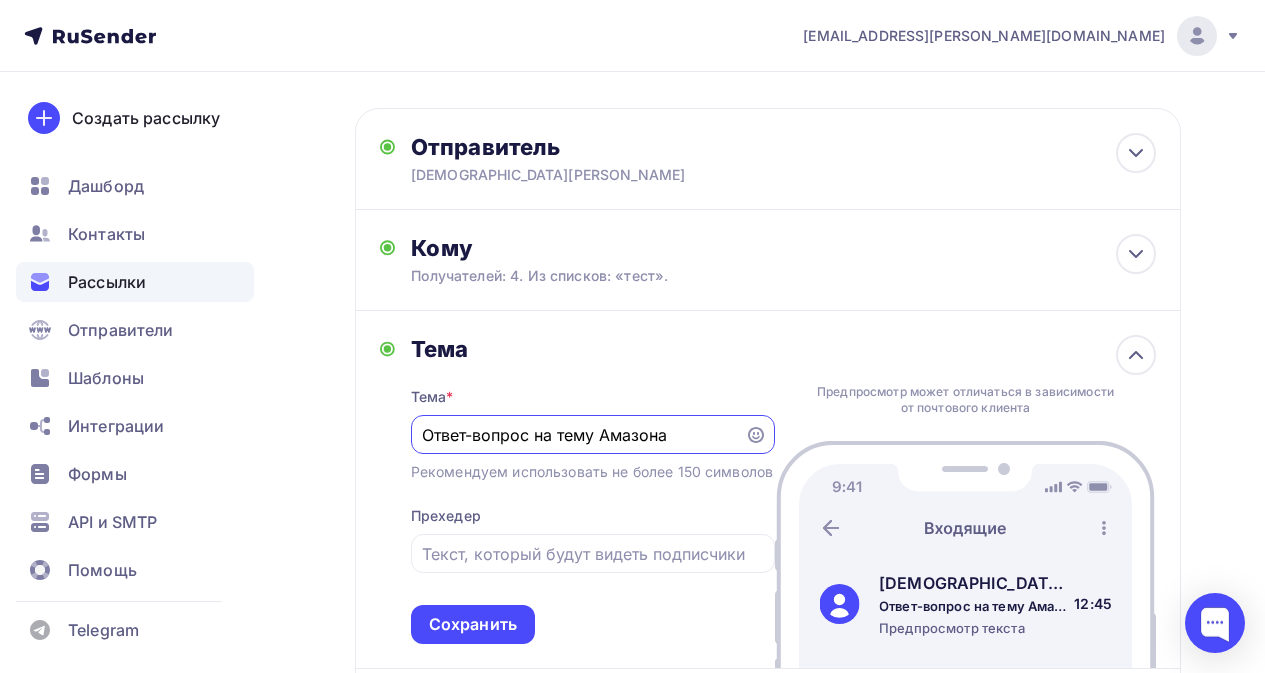 drag, startPoint x: 534, startPoint y: 438, endPoint x: 375, endPoint y: 435, distance: 159.0283 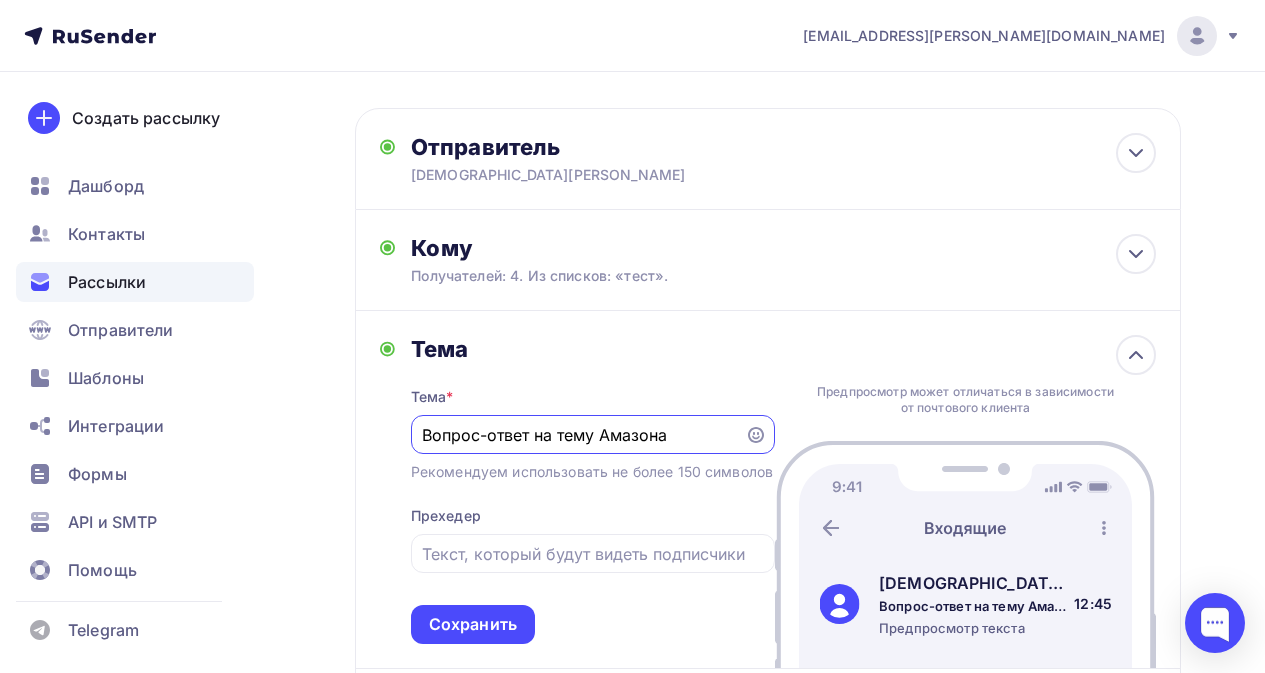 drag, startPoint x: 597, startPoint y: 438, endPoint x: 541, endPoint y: 422, distance: 58.24088 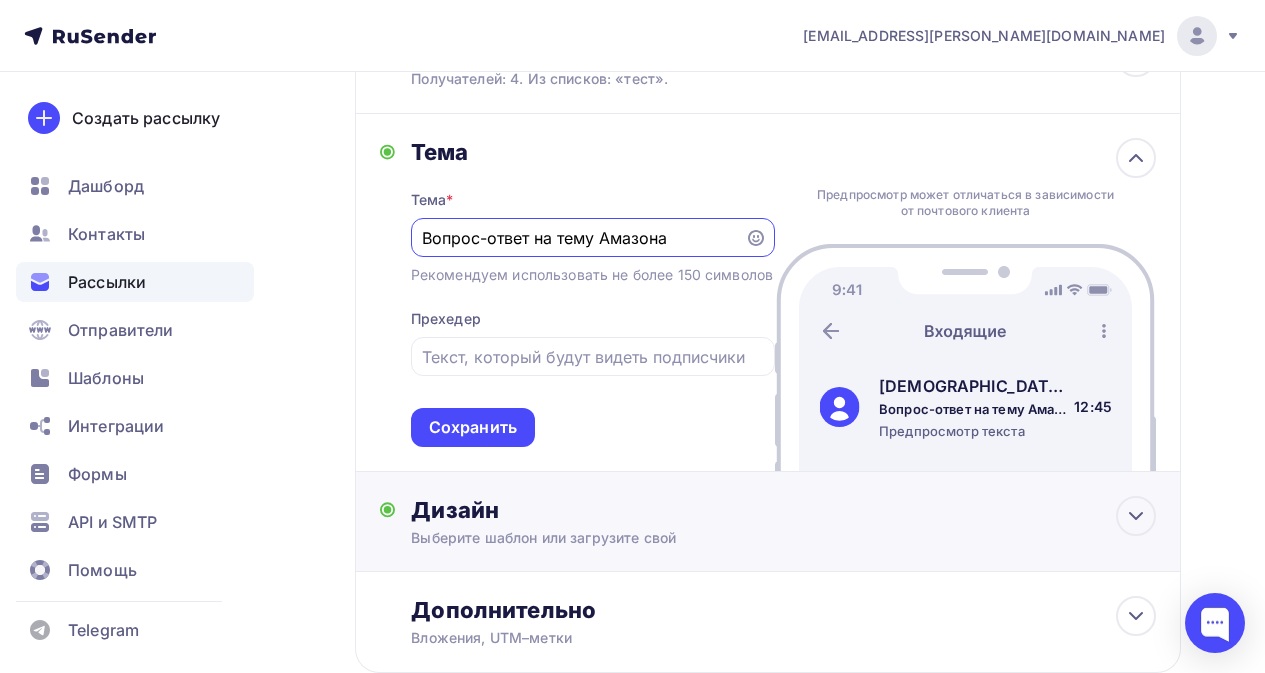 scroll, scrollTop: 308, scrollLeft: 0, axis: vertical 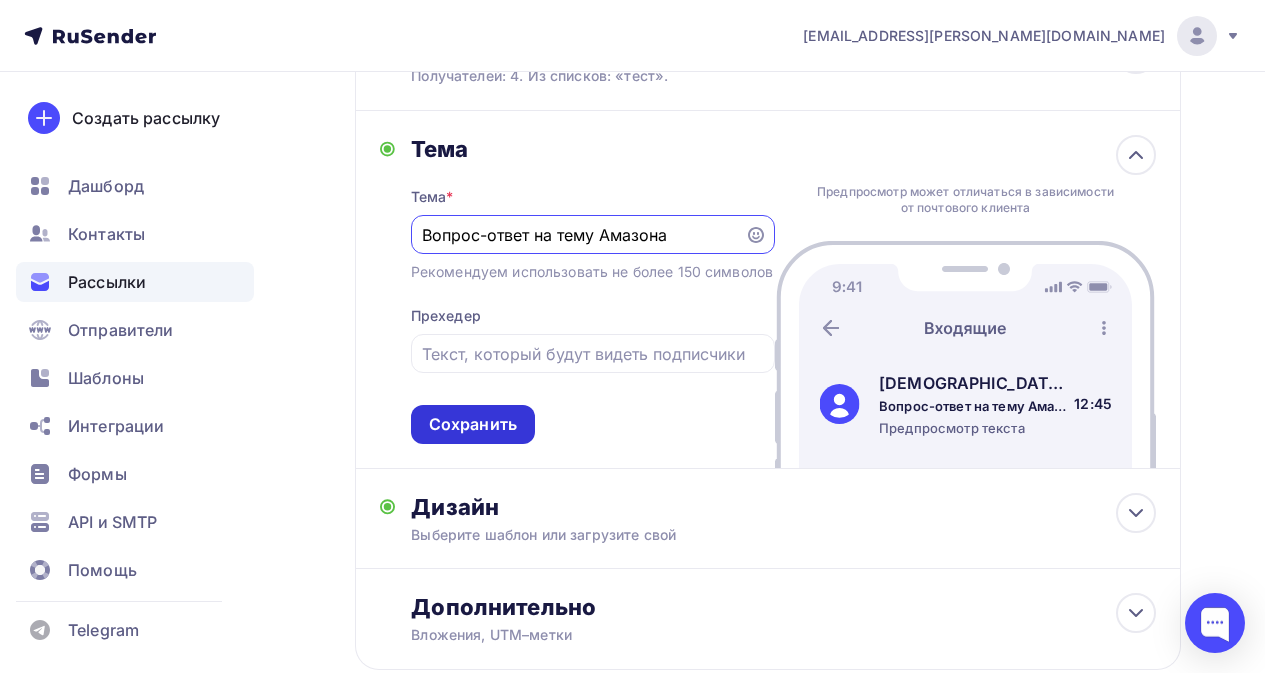 type on "Вопрос-ответ на тему Амазона" 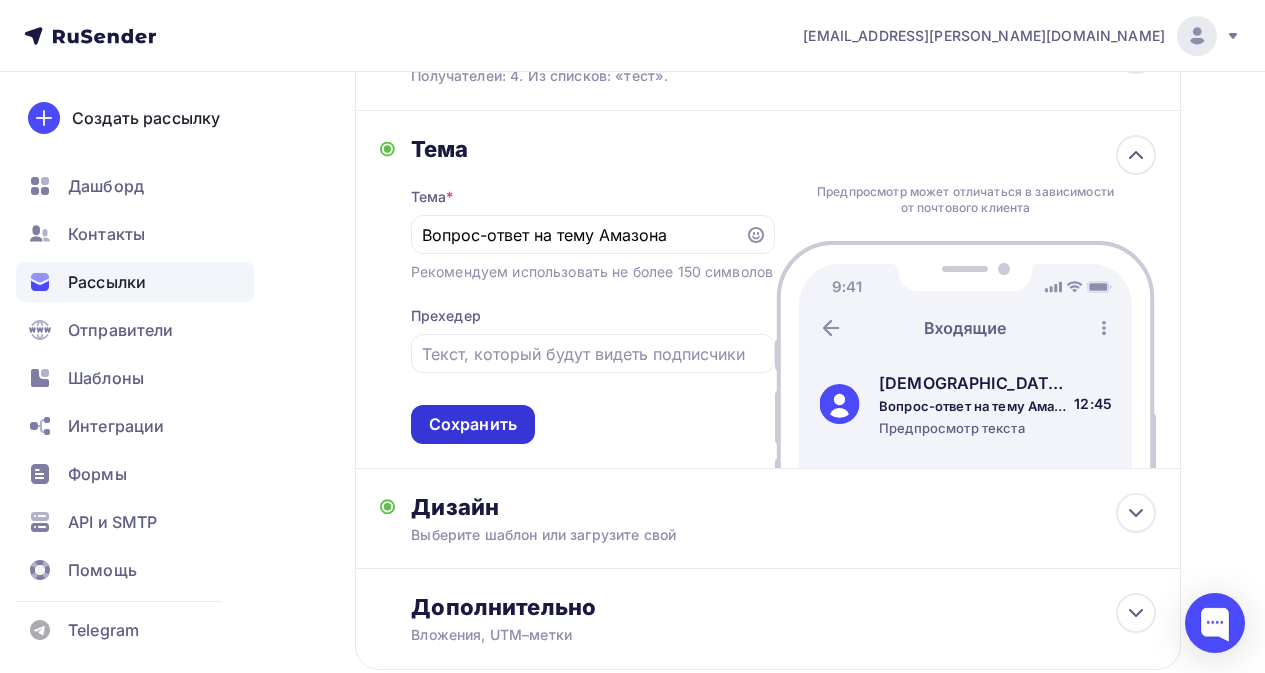 click on "Сохранить" at bounding box center (473, 424) 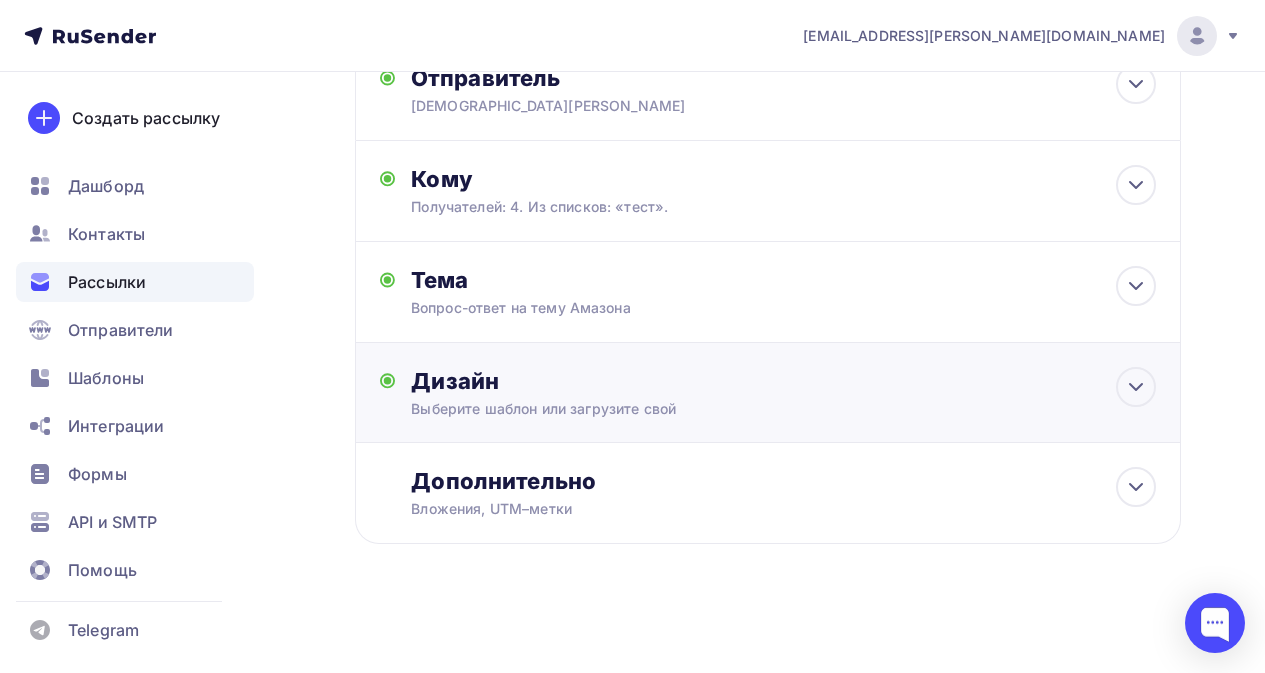 click on "Дизайн" at bounding box center [783, 381] 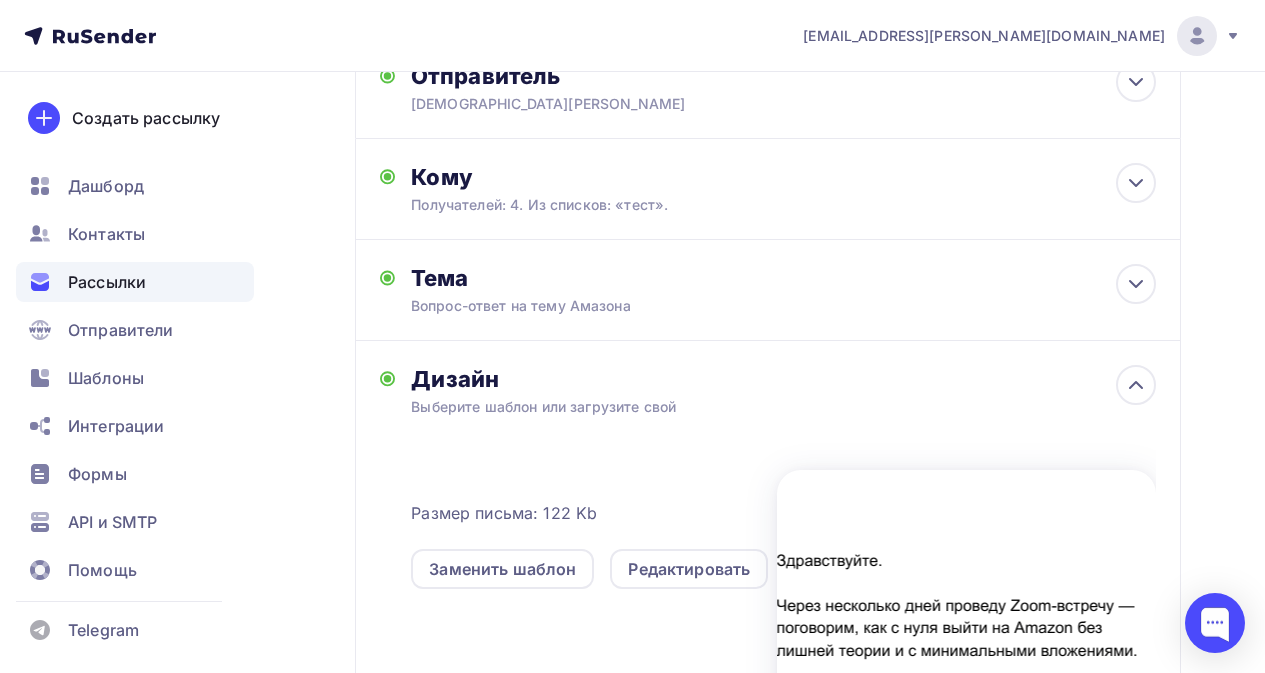 scroll, scrollTop: 308, scrollLeft: 0, axis: vertical 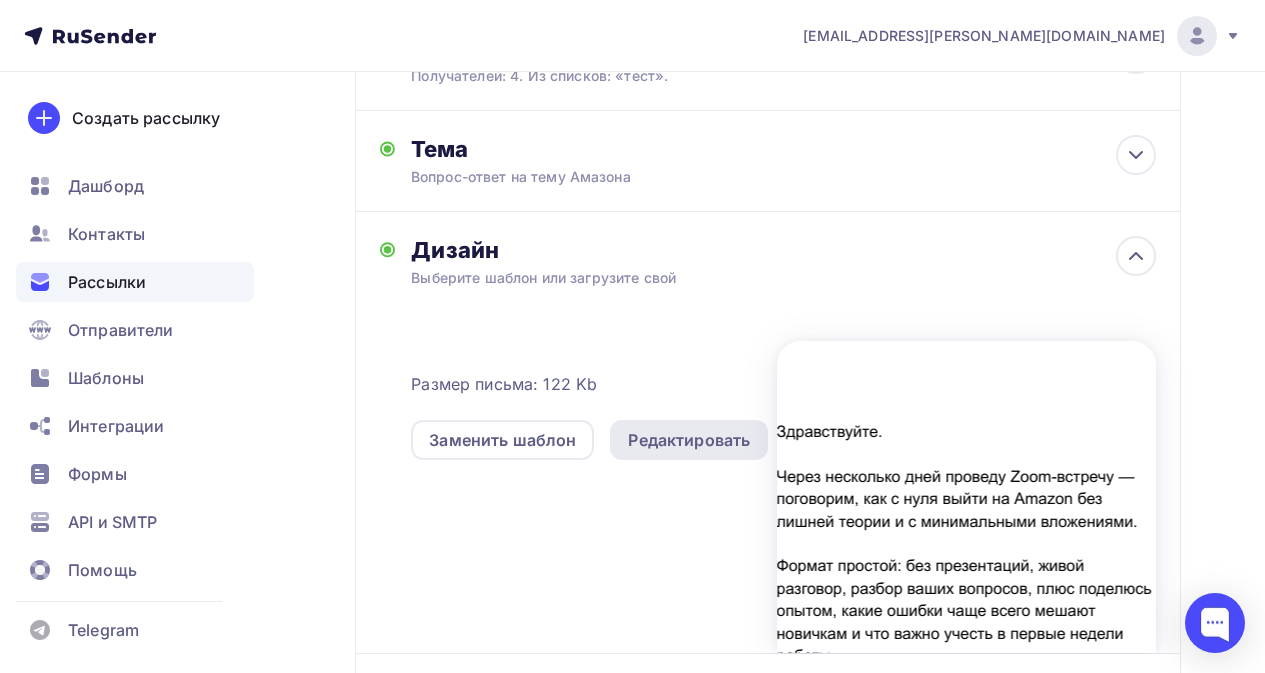 click on "Редактировать" at bounding box center [689, 440] 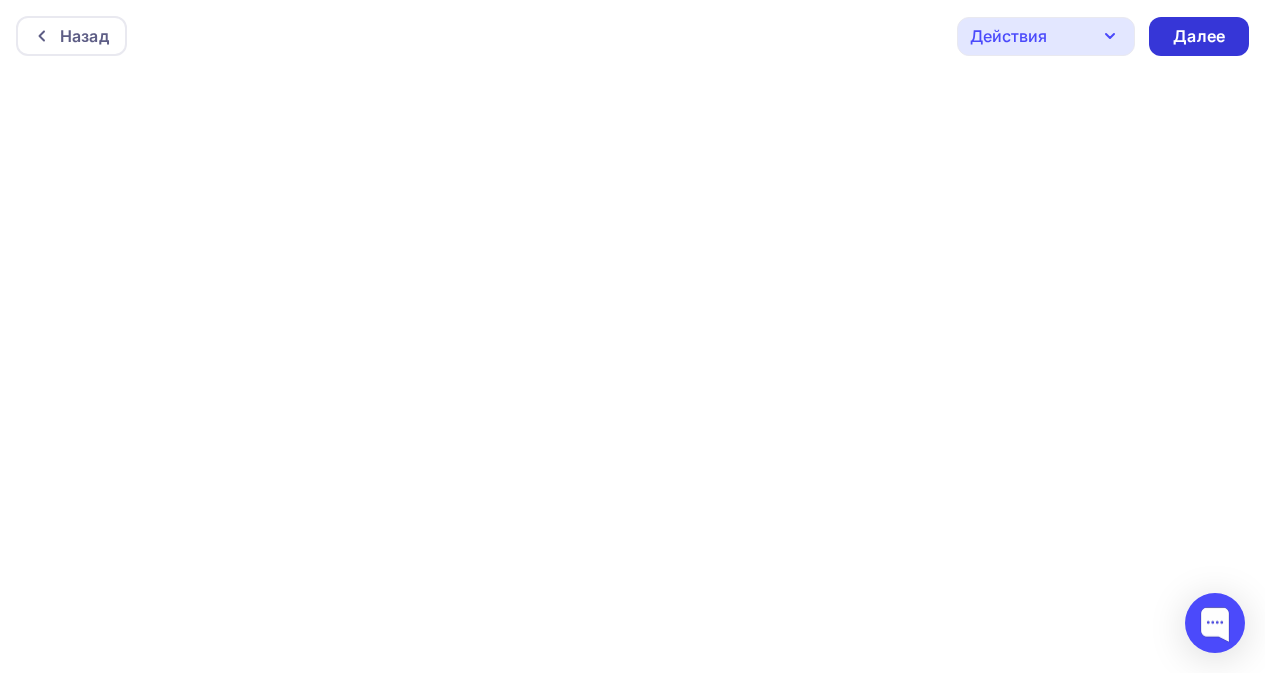 click on "Далее" at bounding box center [1199, 36] 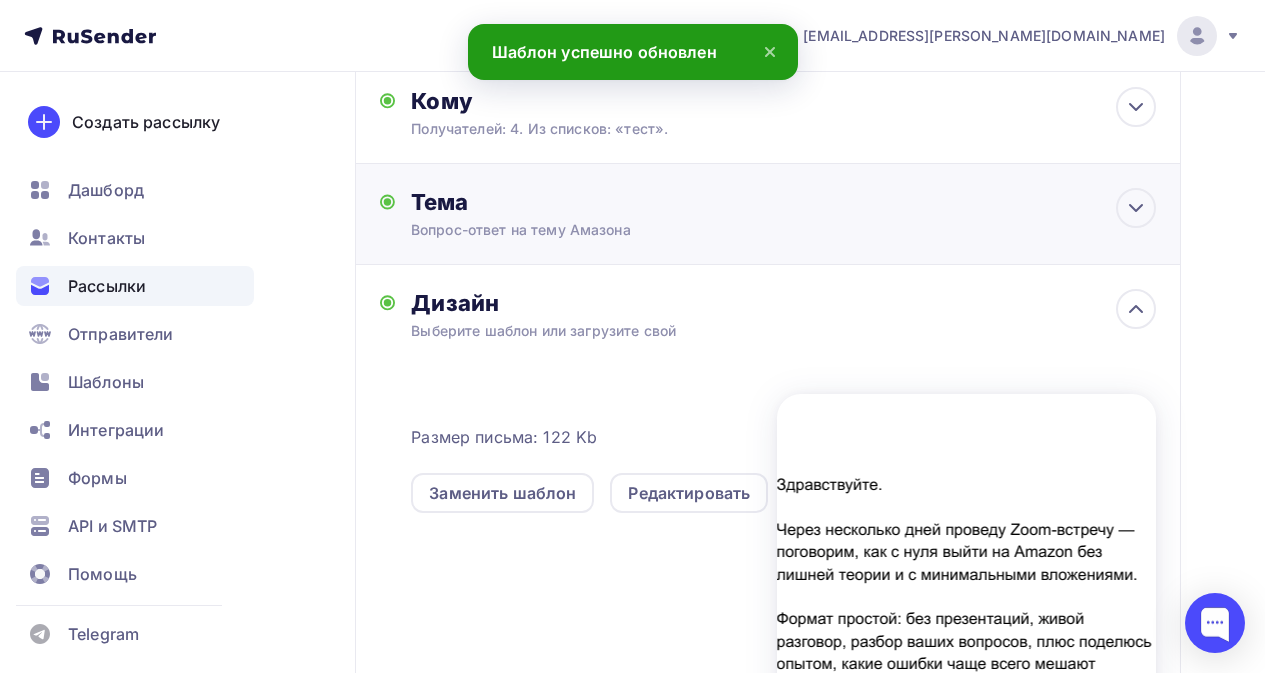 scroll, scrollTop: 0, scrollLeft: 0, axis: both 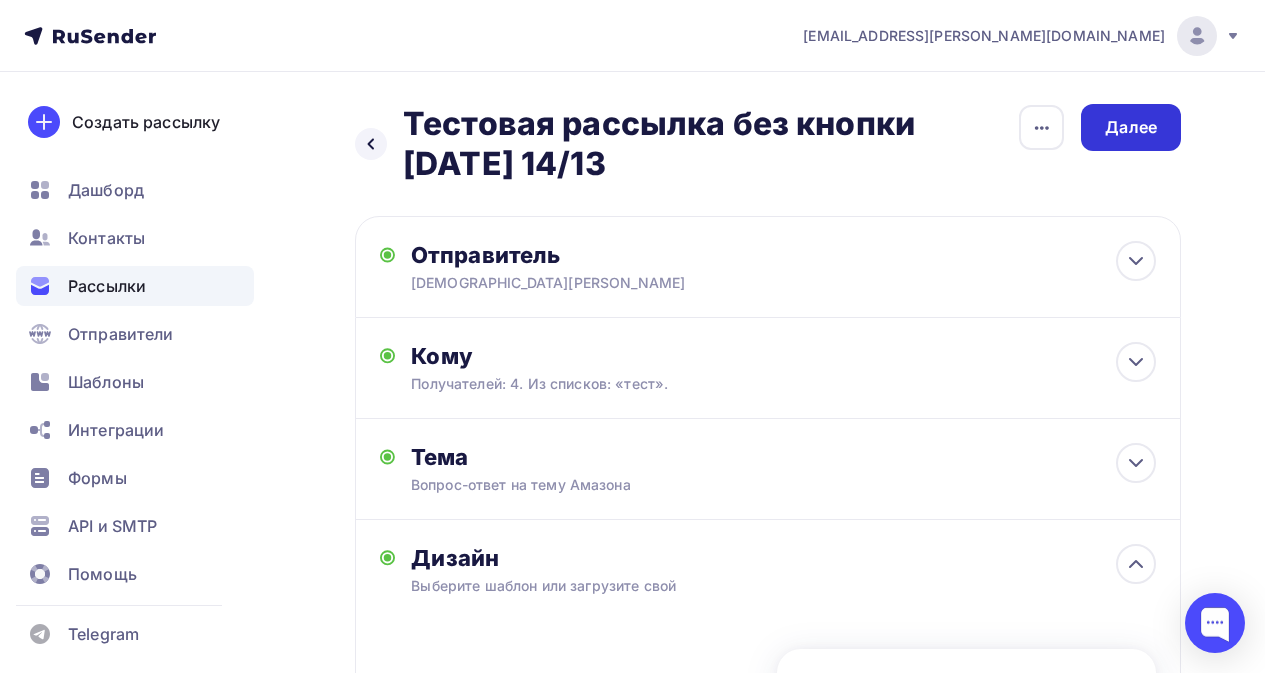 click on "Далее" at bounding box center (1131, 127) 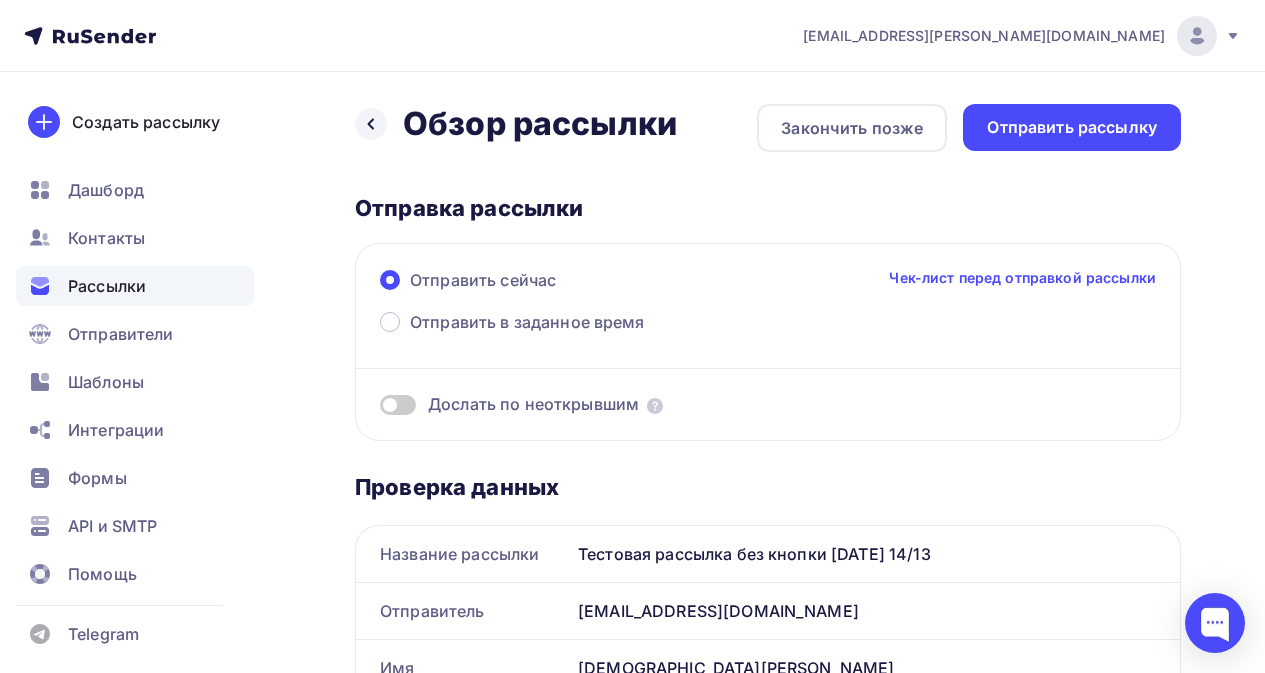 scroll, scrollTop: 0, scrollLeft: 0, axis: both 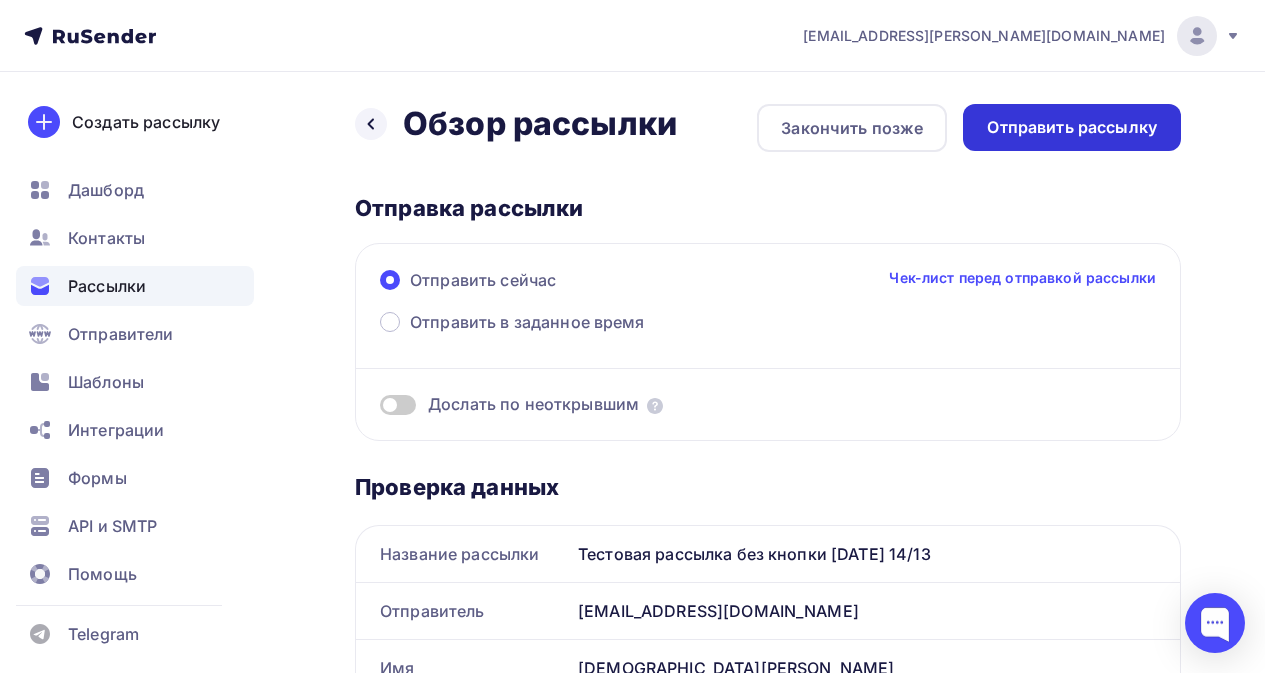 click on "Отправить рассылку" at bounding box center [1072, 127] 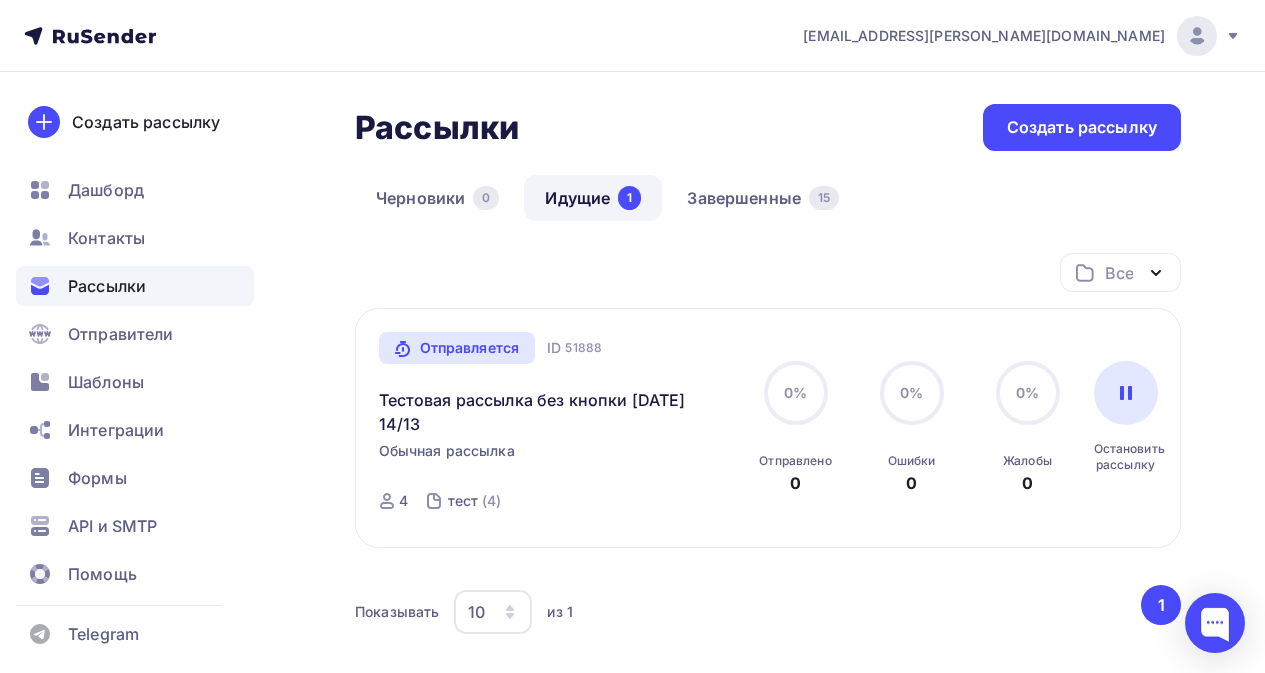 click on "Рассылки" at bounding box center [107, 286] 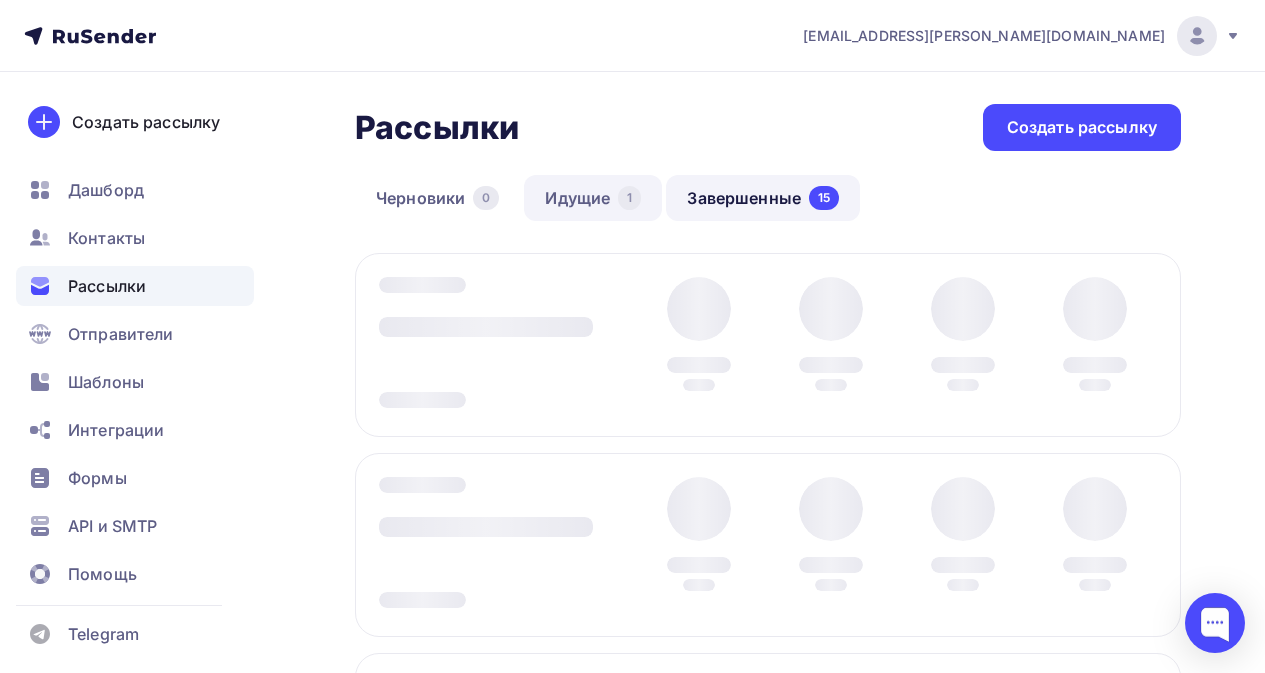 click on "Идущие
1" at bounding box center [593, 198] 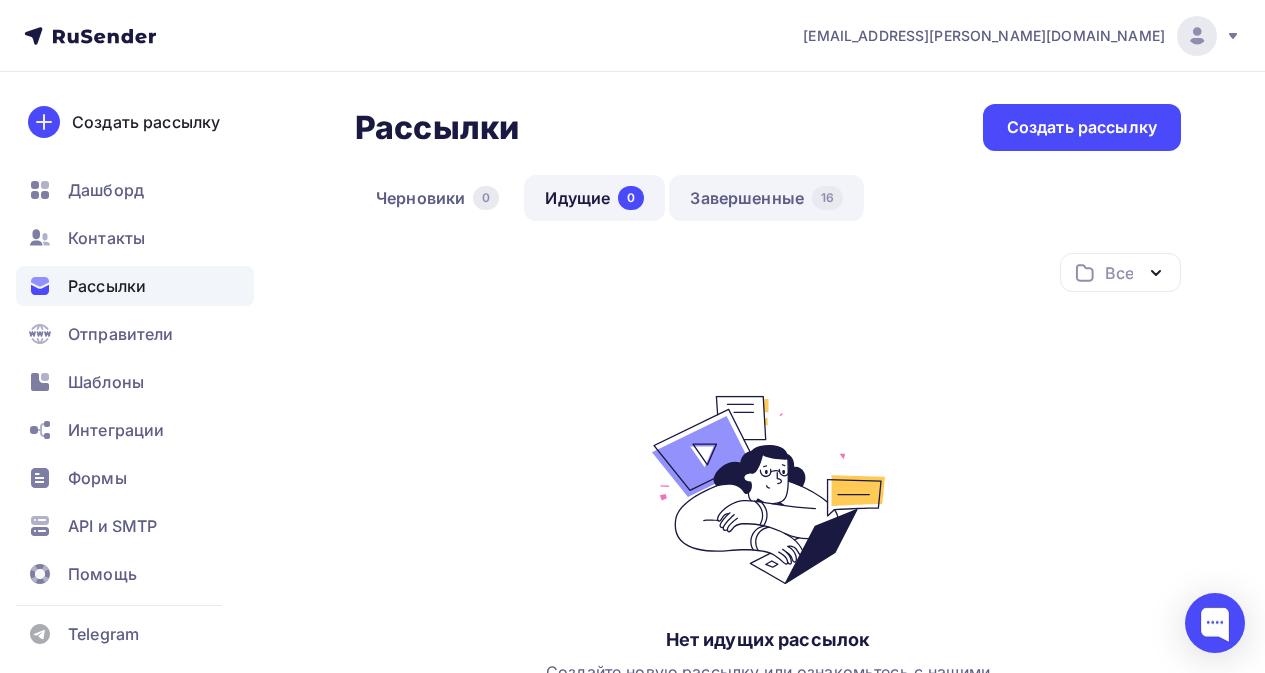 click on "Завершенные
16" at bounding box center [766, 198] 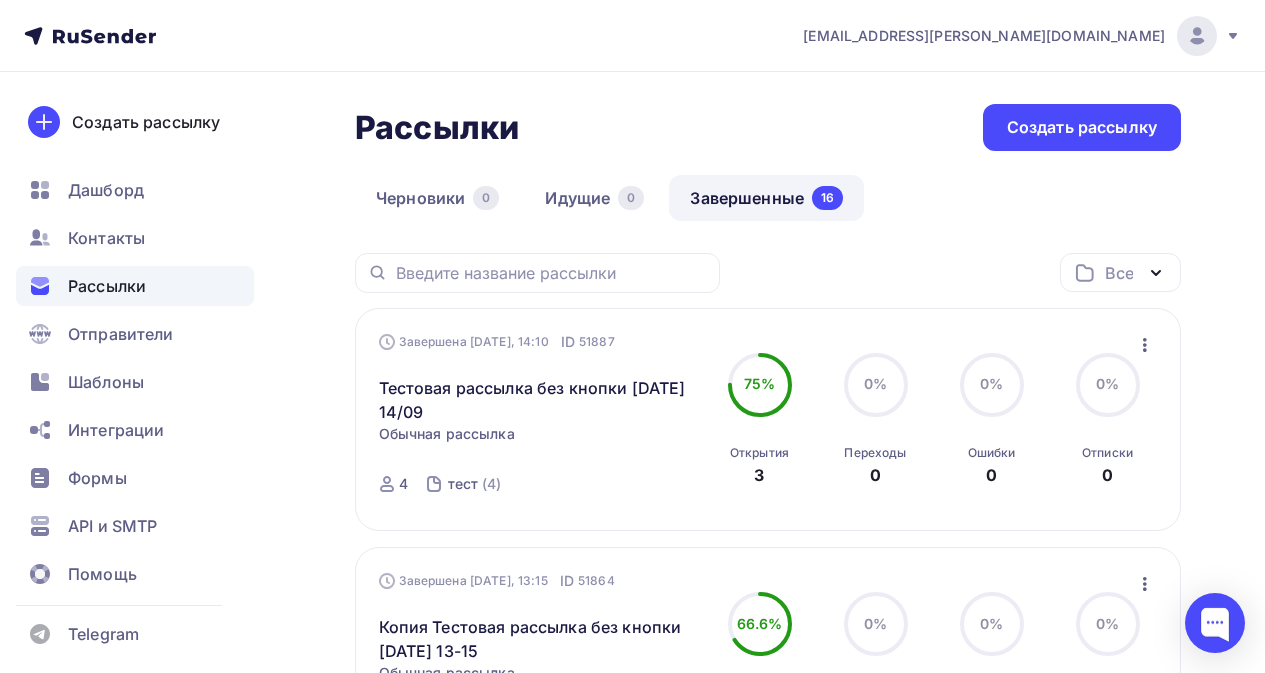 click on "Рассылки" at bounding box center [107, 286] 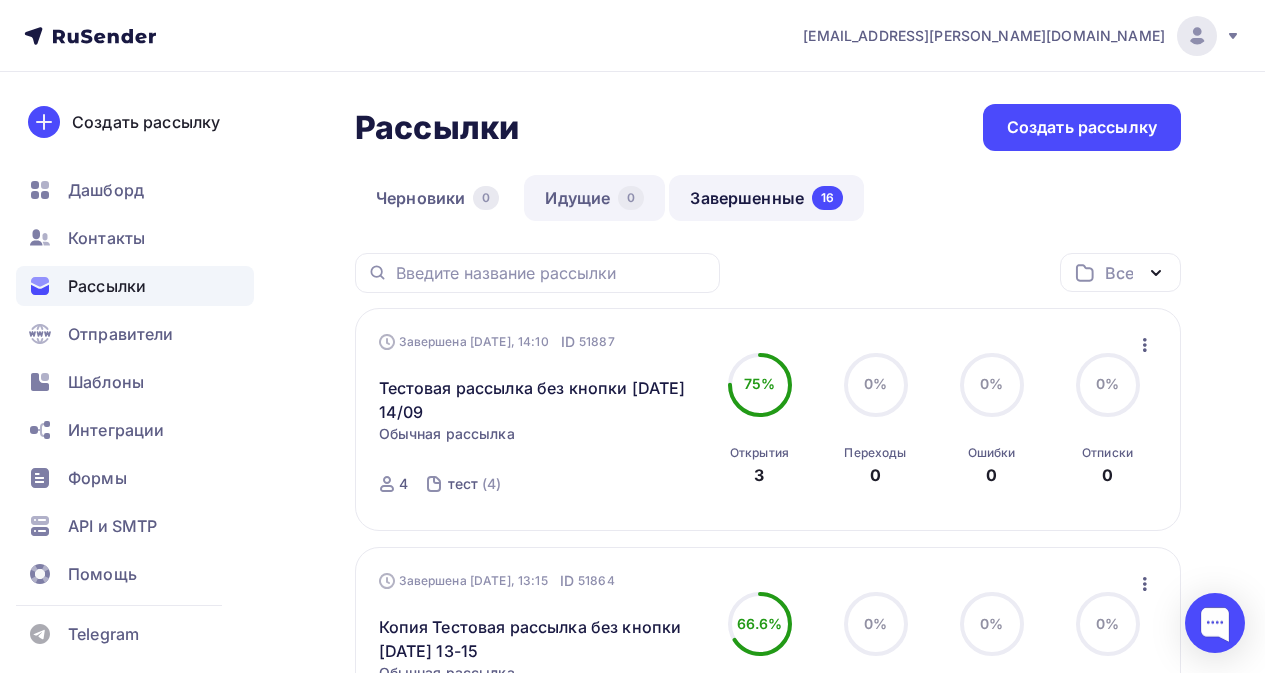 click on "Идущие
0" at bounding box center (594, 198) 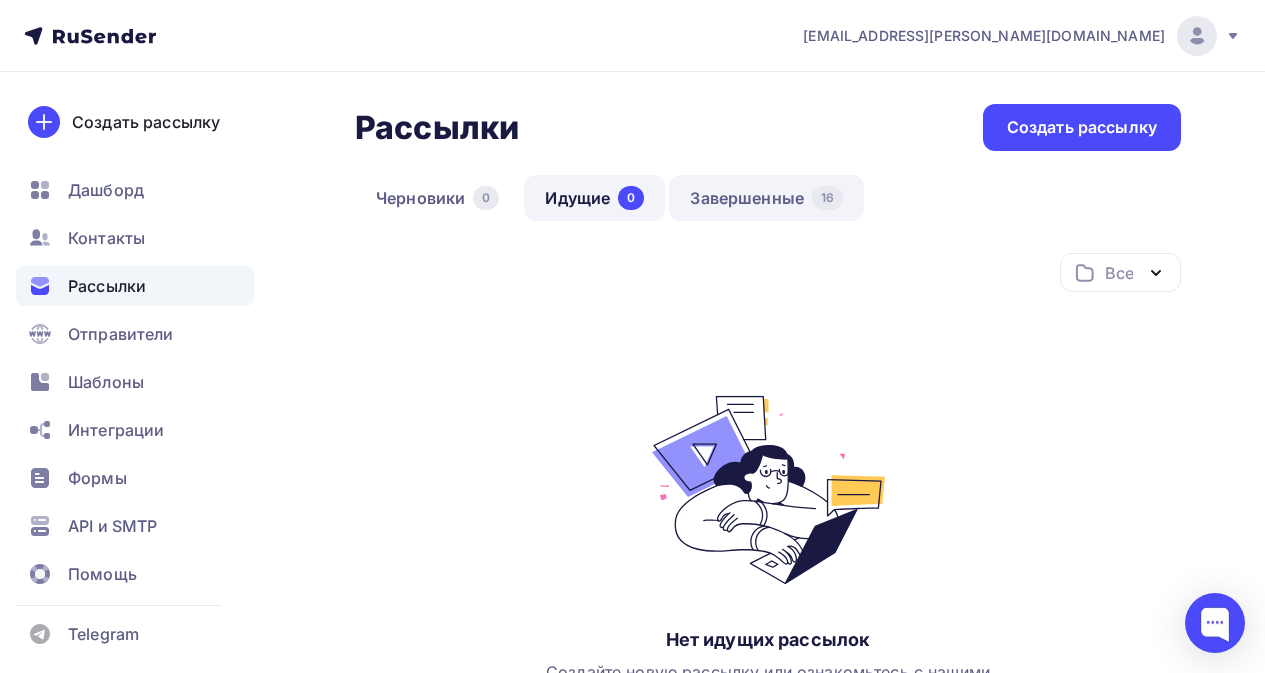 click on "Завершенные
16" at bounding box center [766, 198] 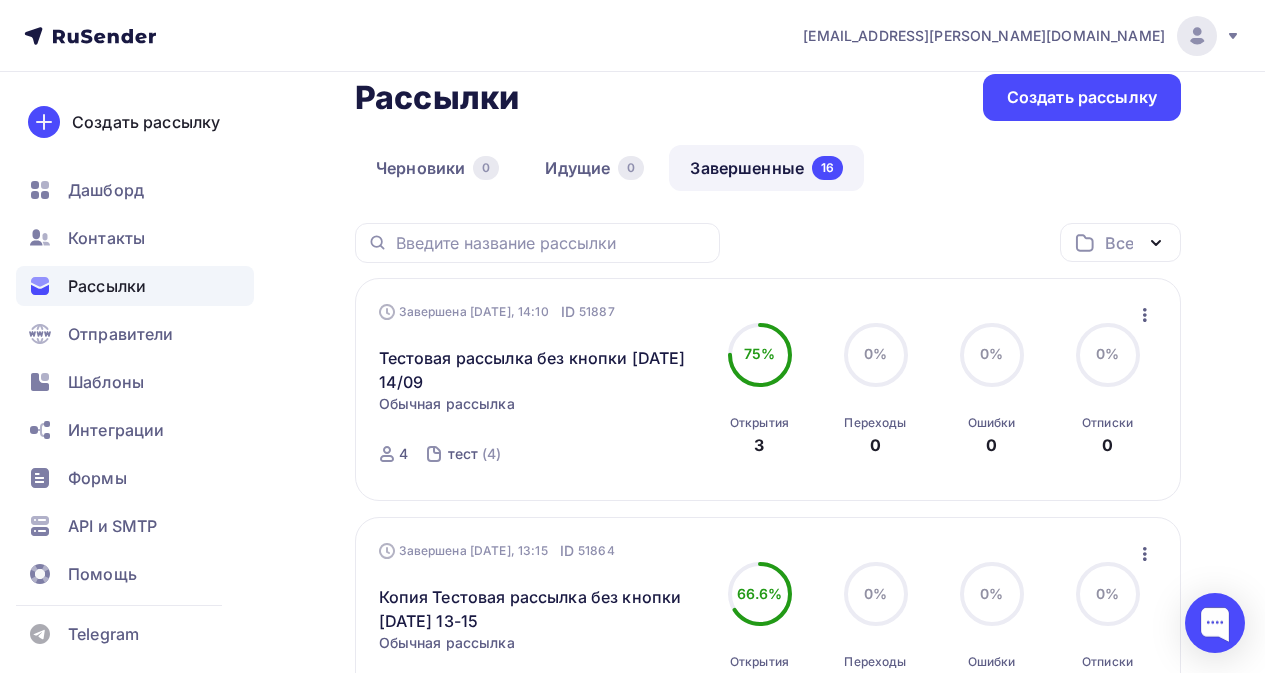 scroll, scrollTop: 0, scrollLeft: 0, axis: both 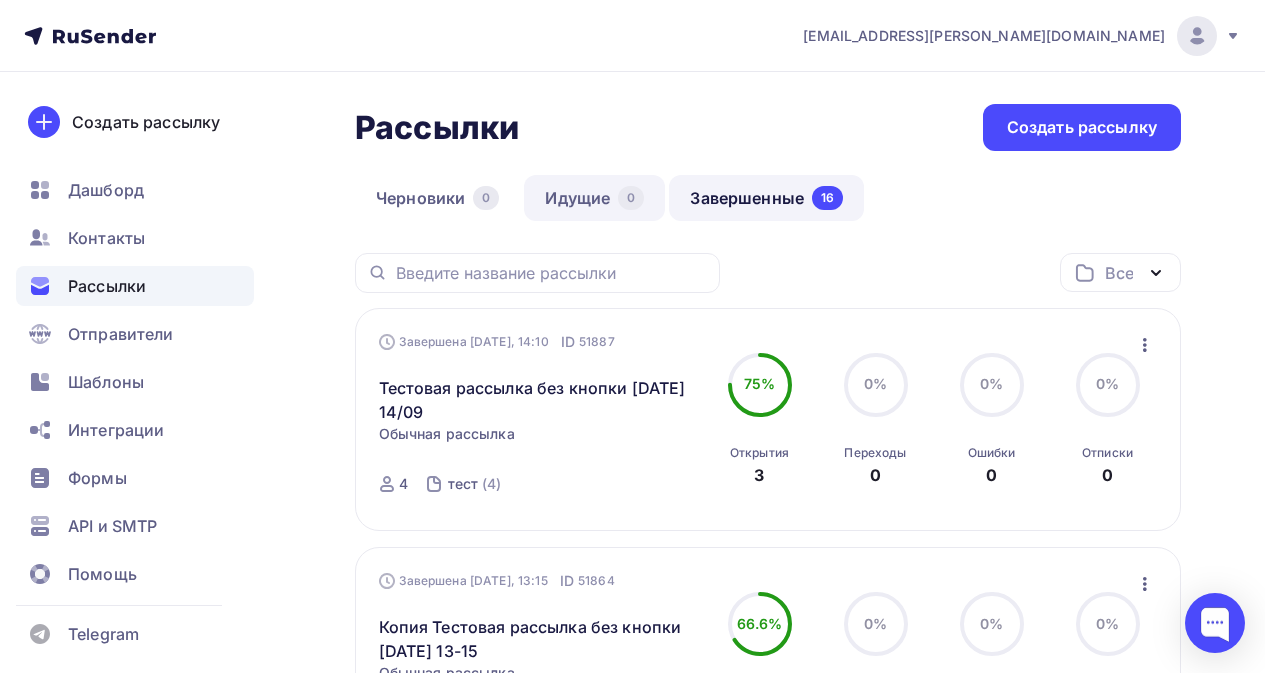 drag, startPoint x: 574, startPoint y: 206, endPoint x: 534, endPoint y: 205, distance: 40.012497 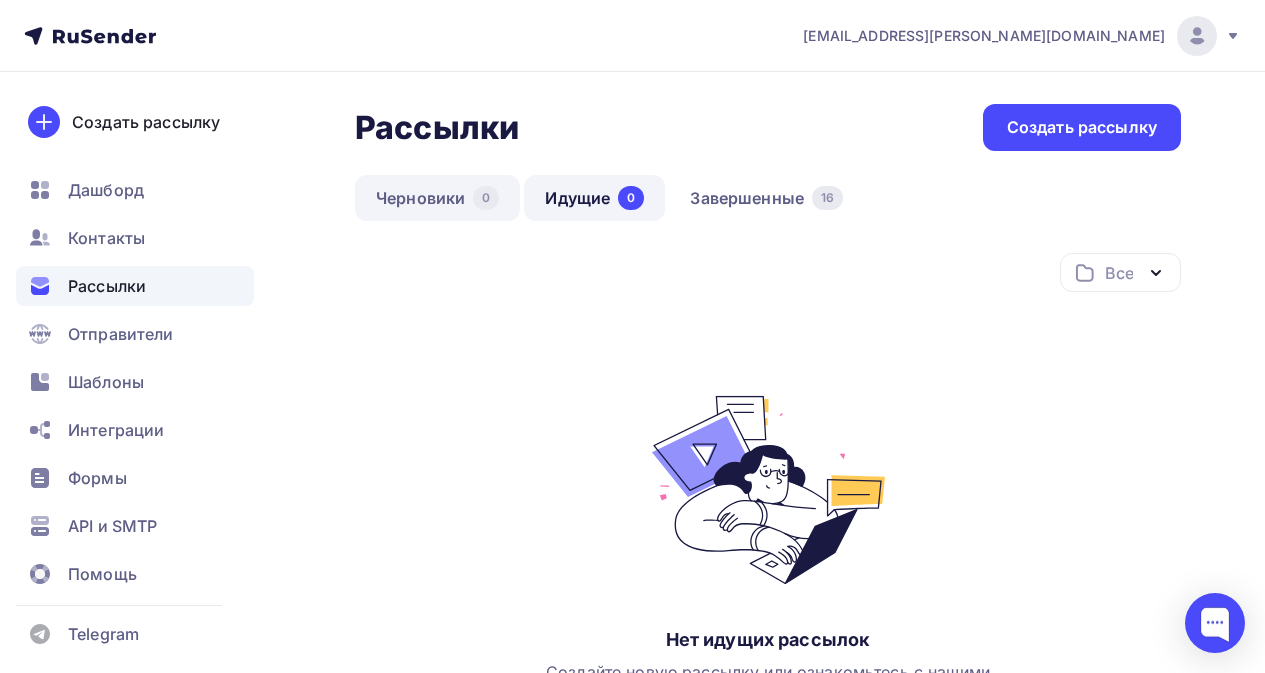 click on "Черновики
0" at bounding box center (437, 198) 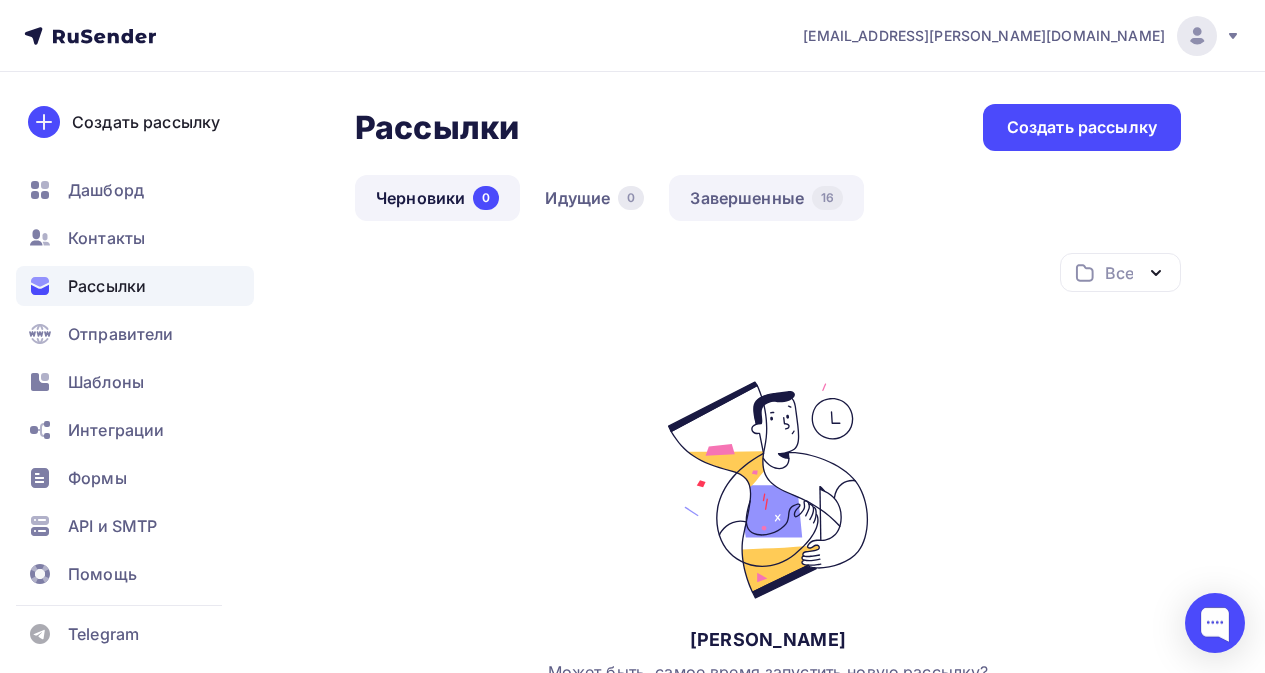 click on "Завершенные
16" at bounding box center (766, 198) 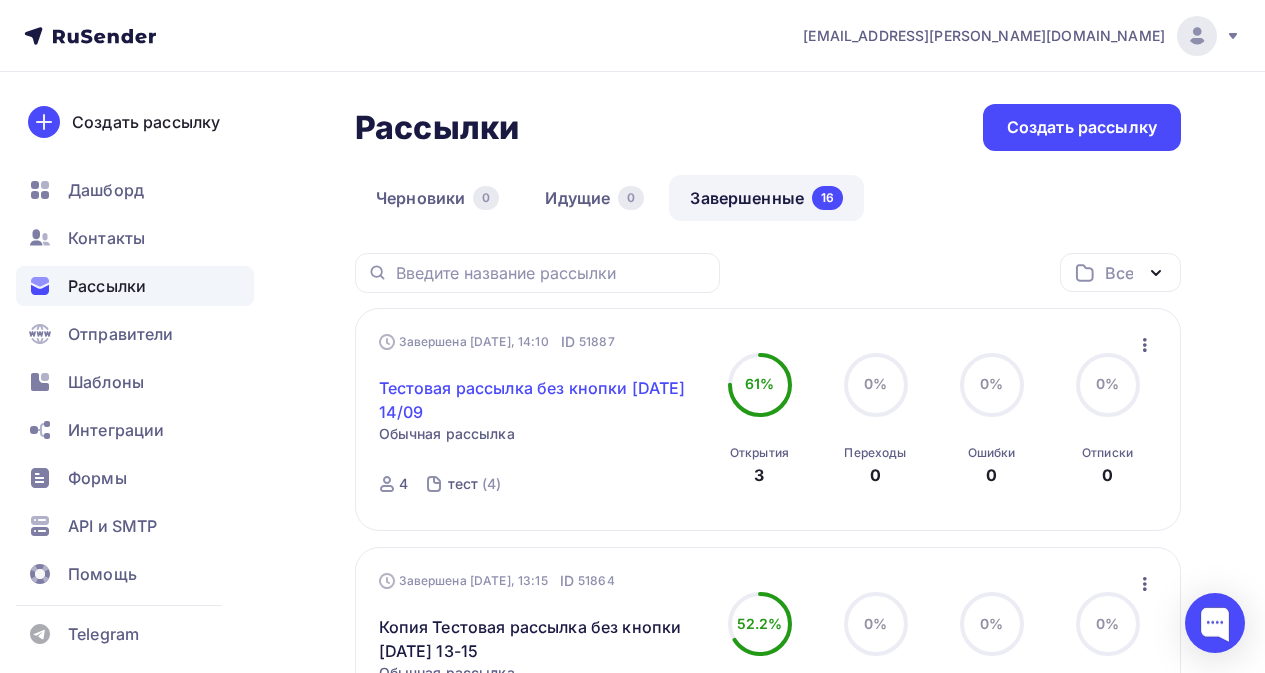 scroll, scrollTop: 100, scrollLeft: 0, axis: vertical 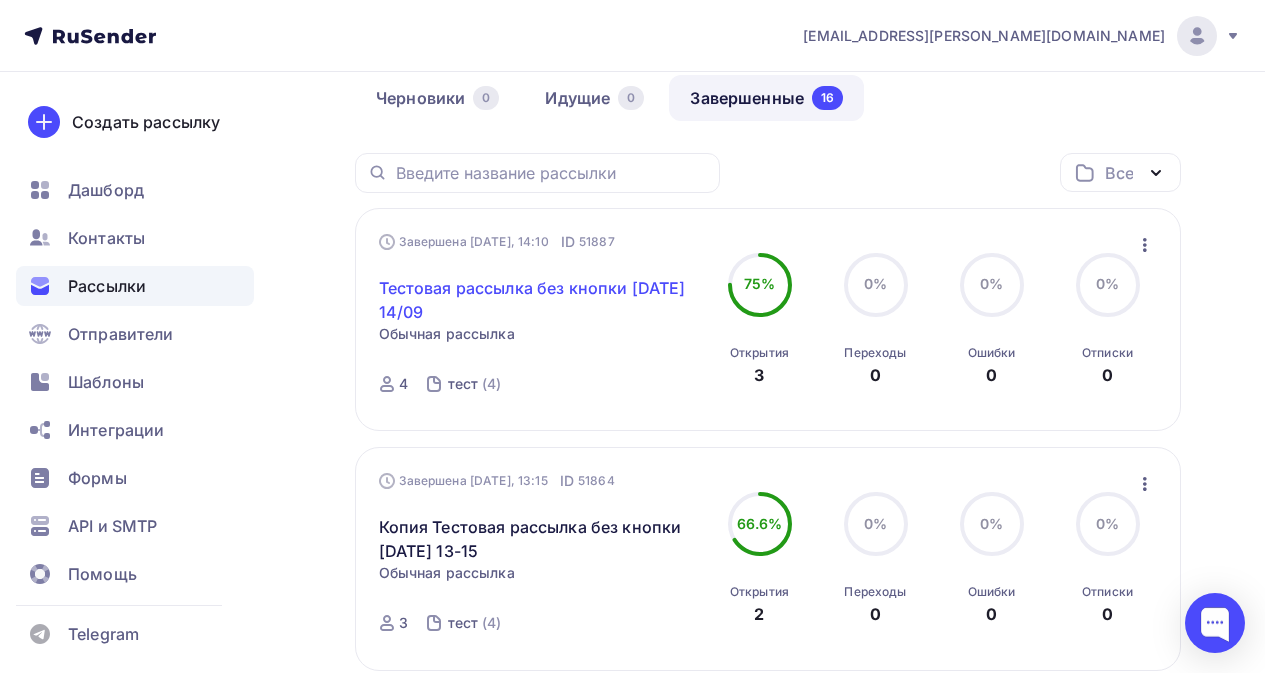 click on "Тестовая рассылка без кнопки [DATE] 14/09" at bounding box center (540, 300) 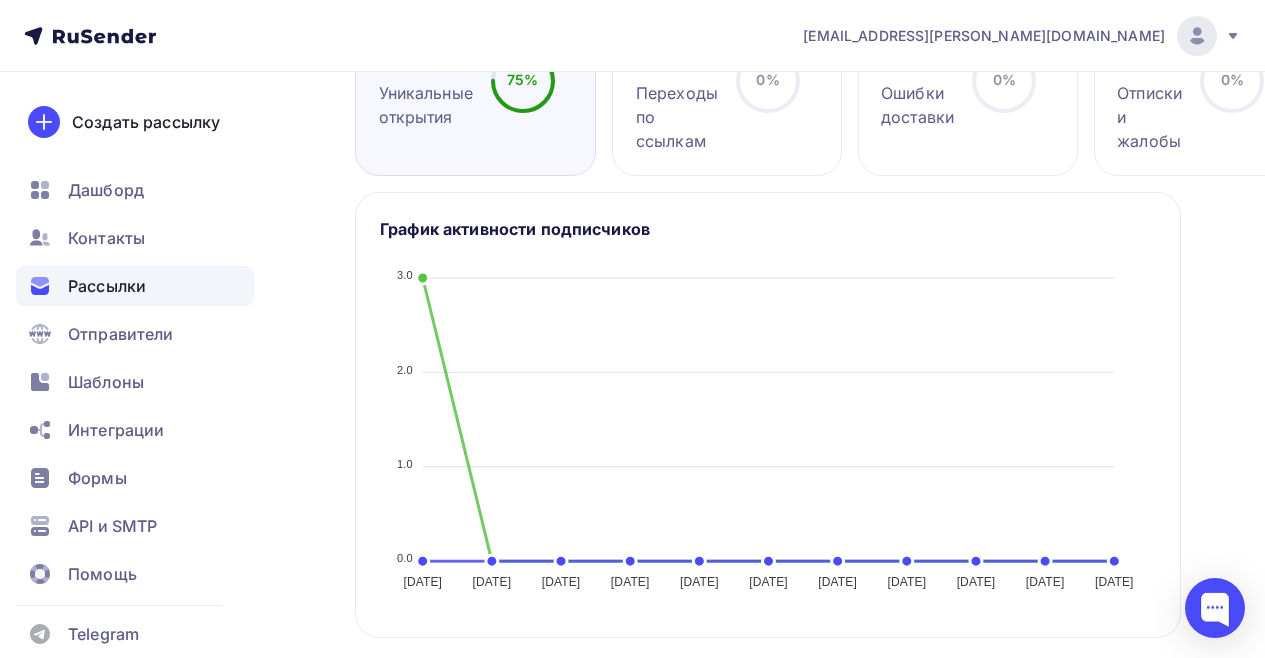 scroll, scrollTop: 100, scrollLeft: 0, axis: vertical 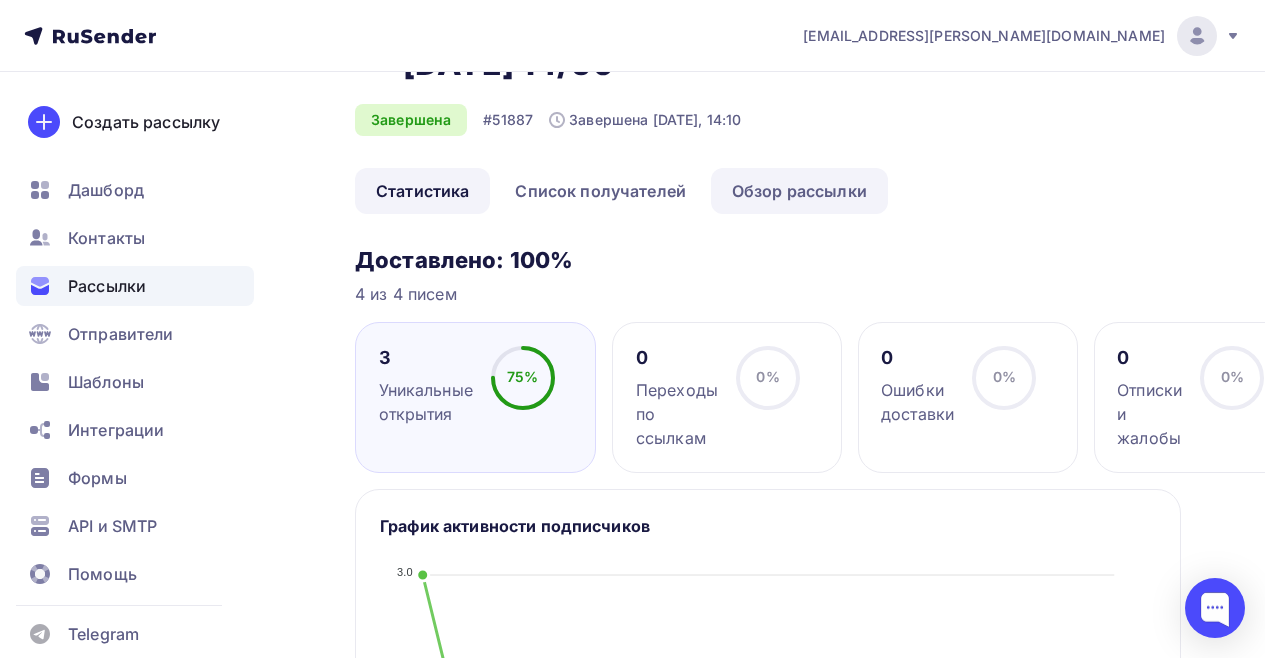 click on "Обзор рассылки" at bounding box center (799, 191) 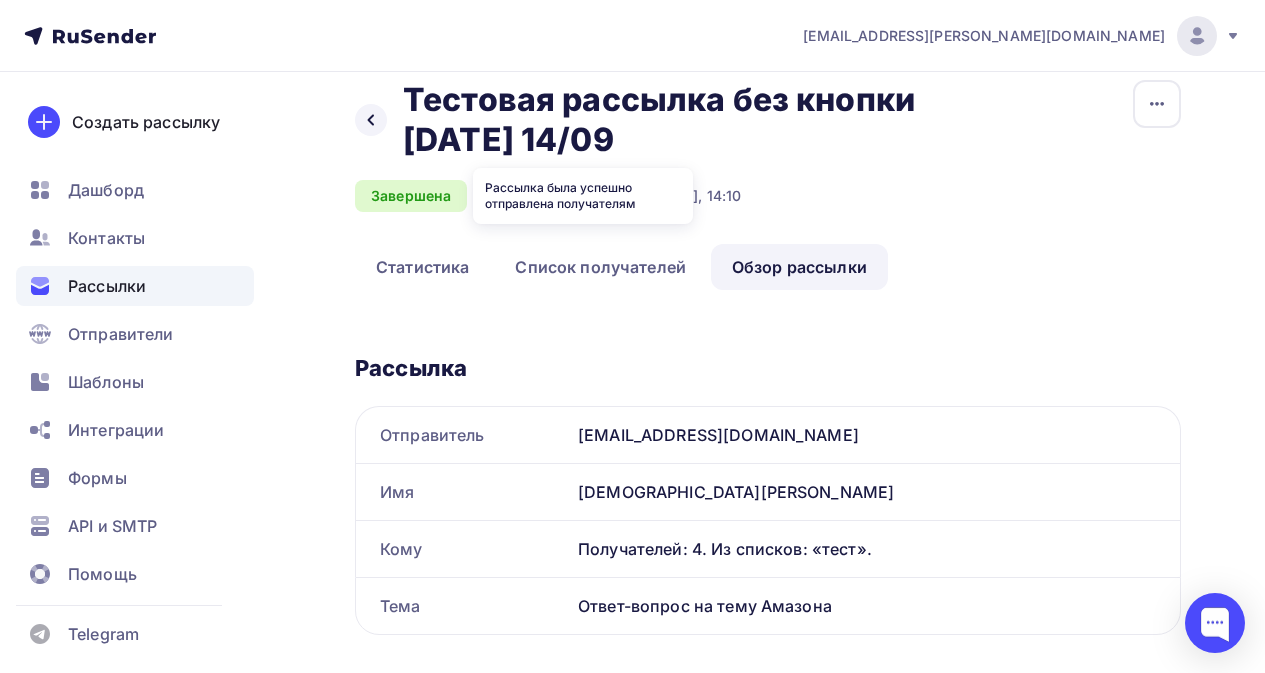scroll, scrollTop: 0, scrollLeft: 0, axis: both 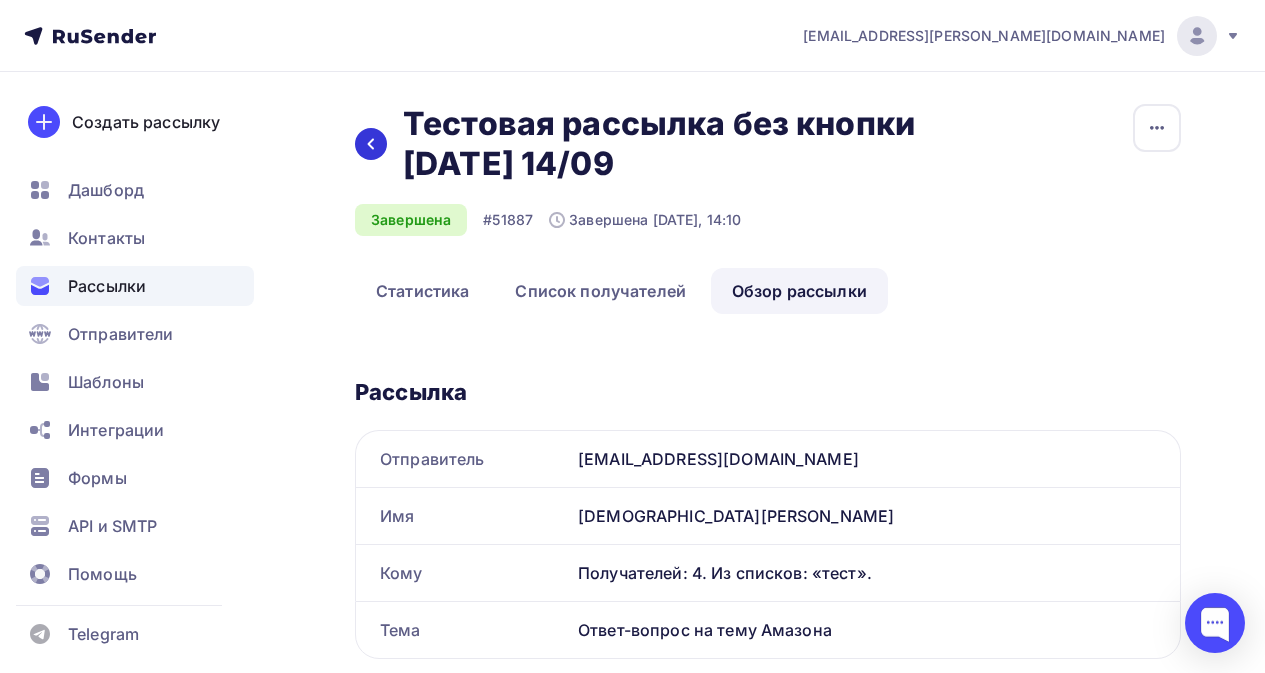 click 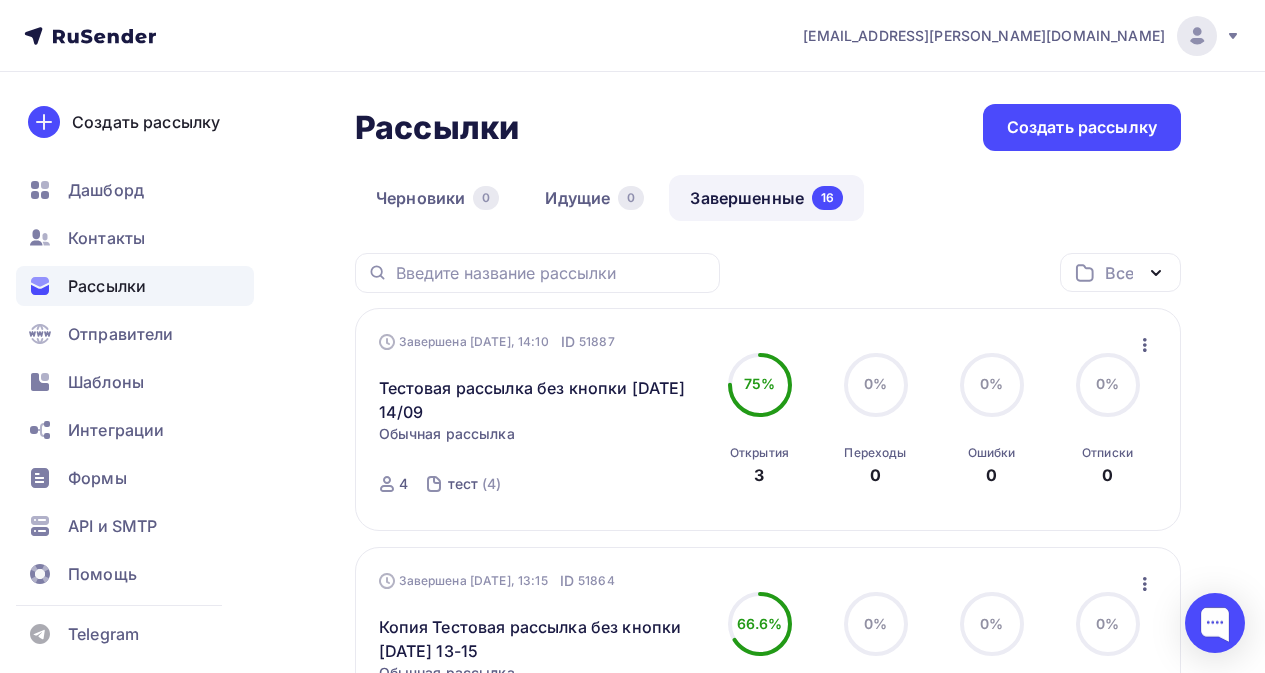 click 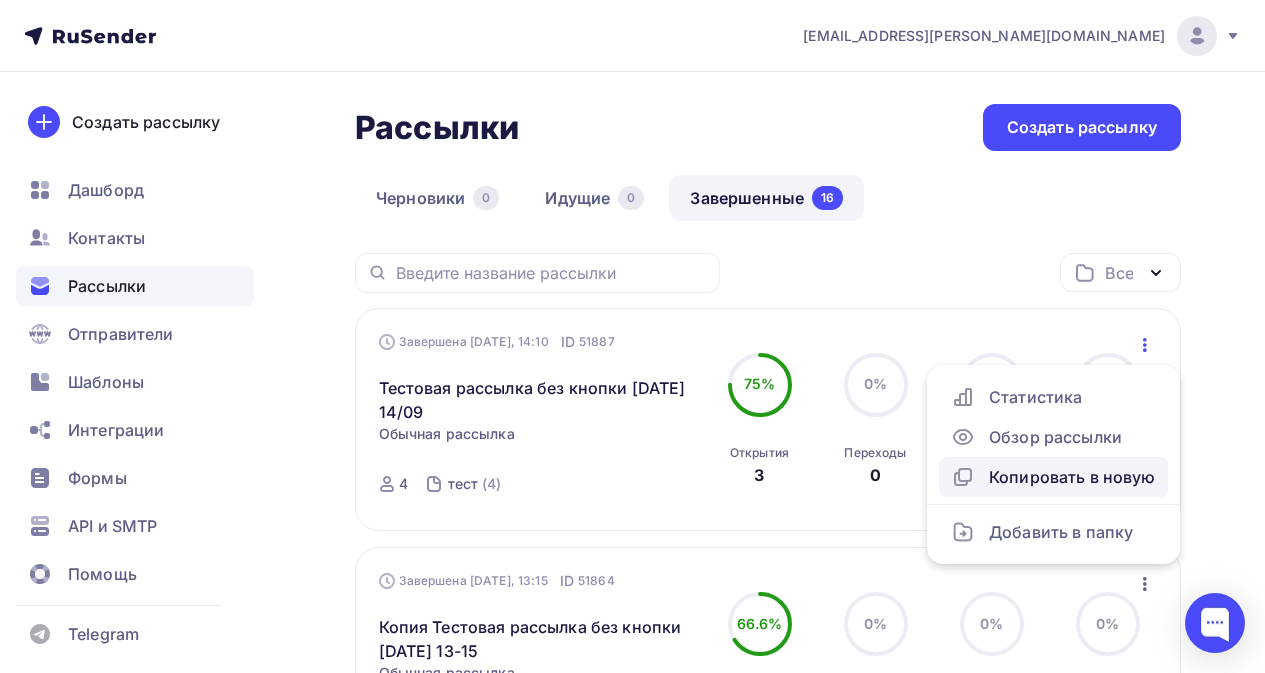 click on "Копировать в новую" at bounding box center [1053, 477] 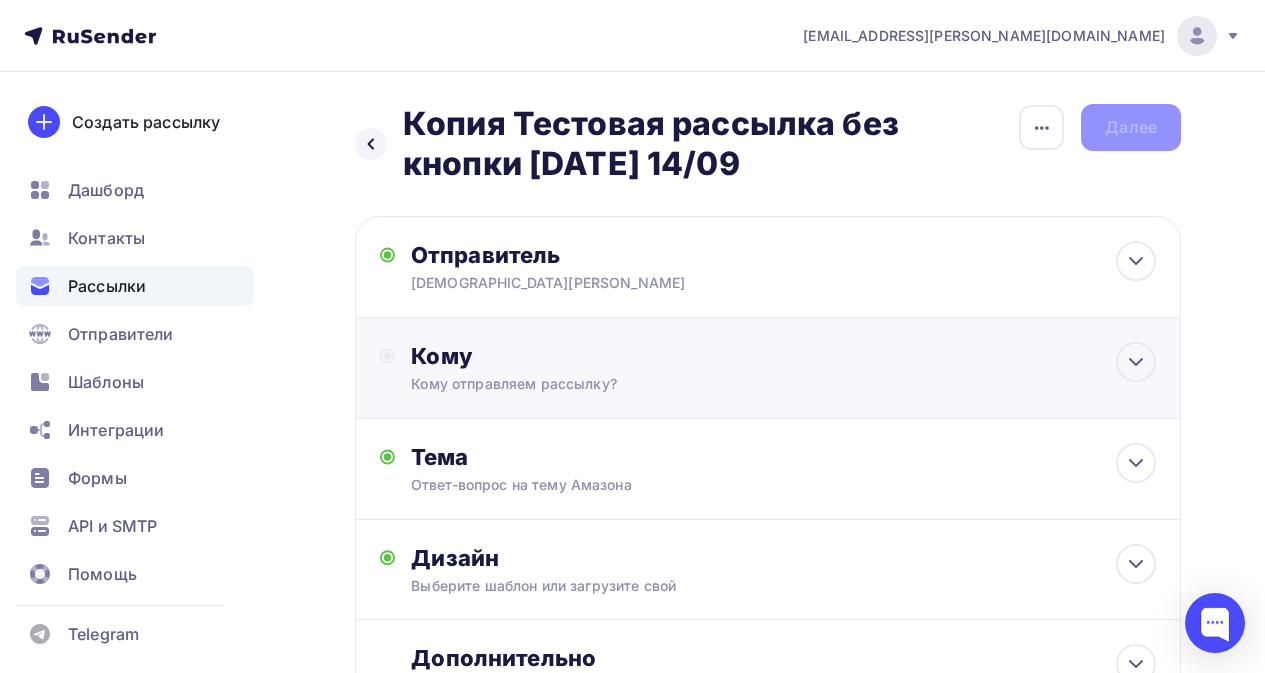click on "Кому" at bounding box center [783, 356] 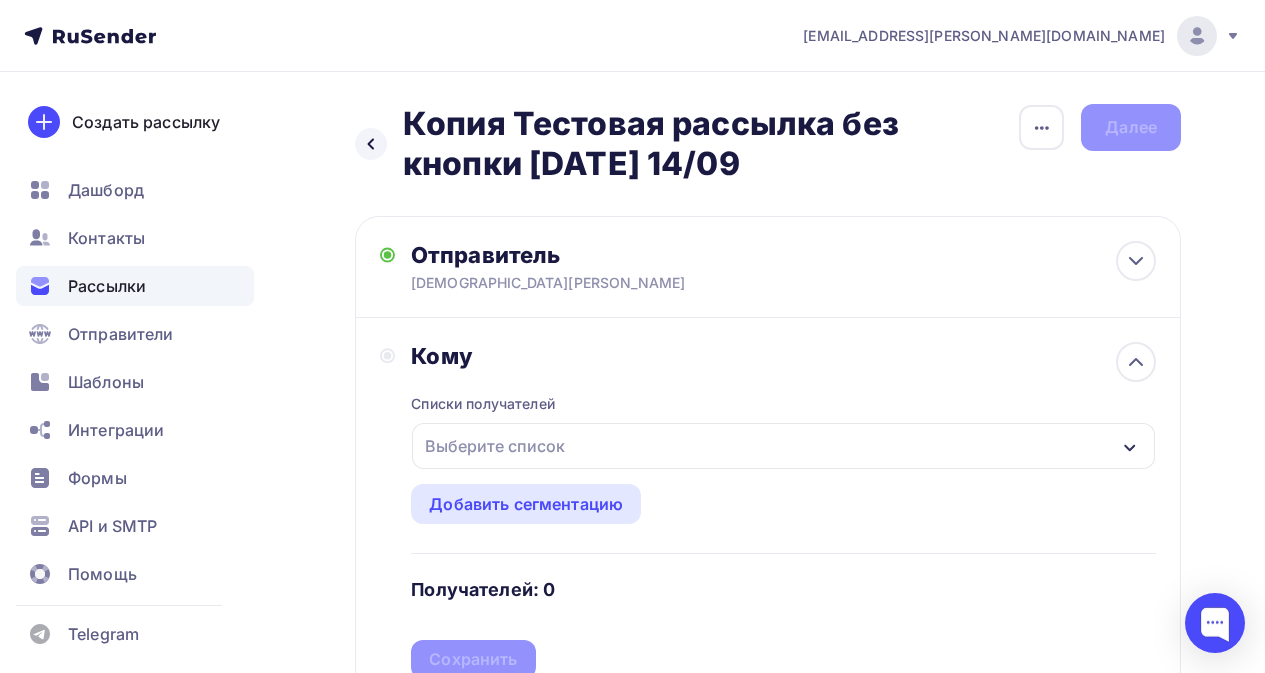click on "Выберите список" at bounding box center [495, 446] 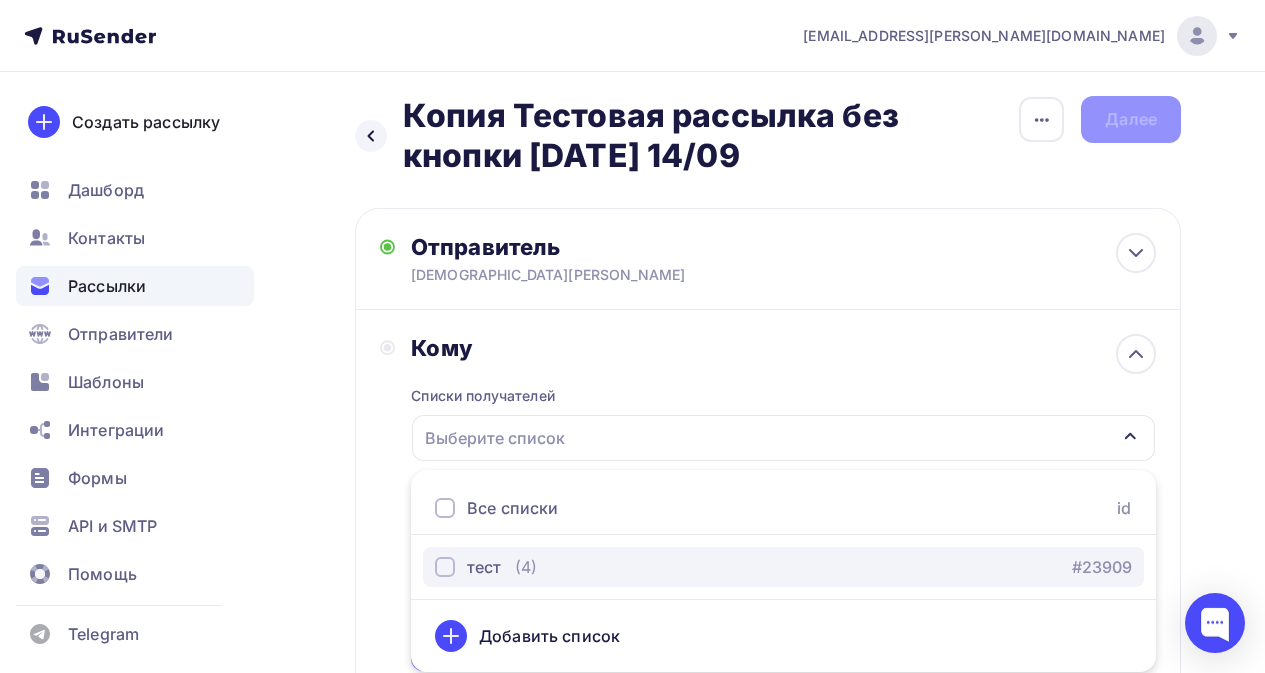 click on "тест
(4)" at bounding box center (486, 567) 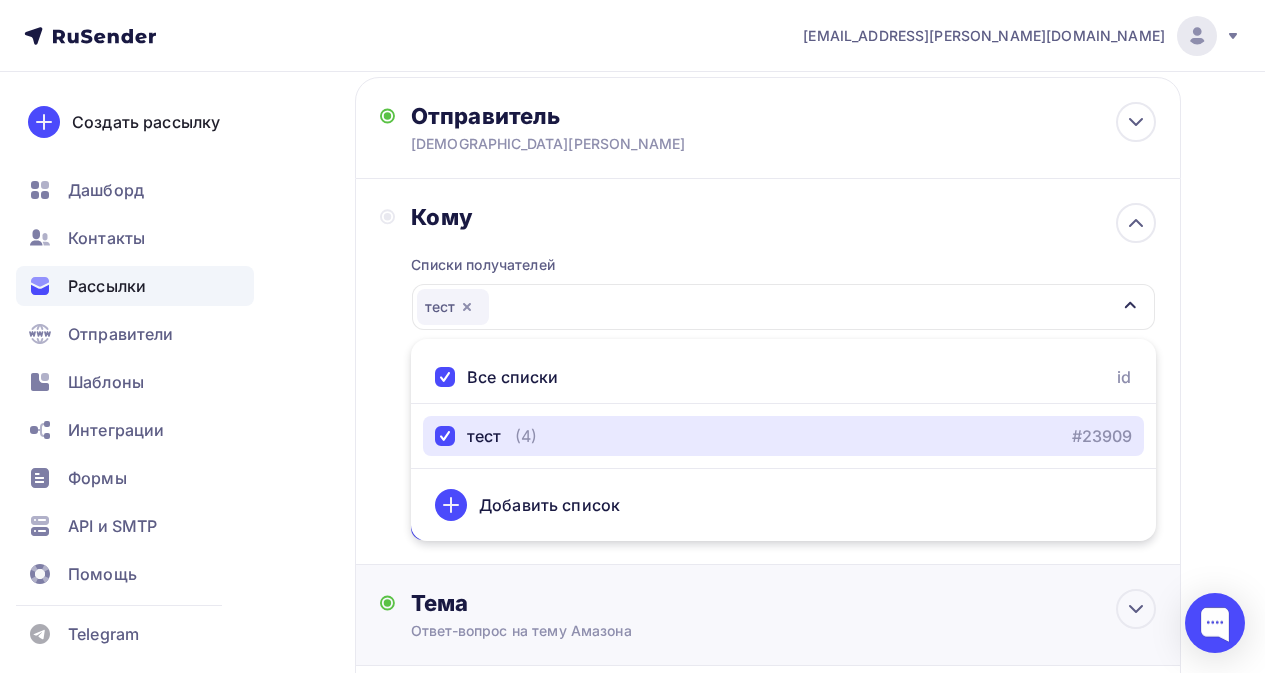 scroll, scrollTop: 208, scrollLeft: 0, axis: vertical 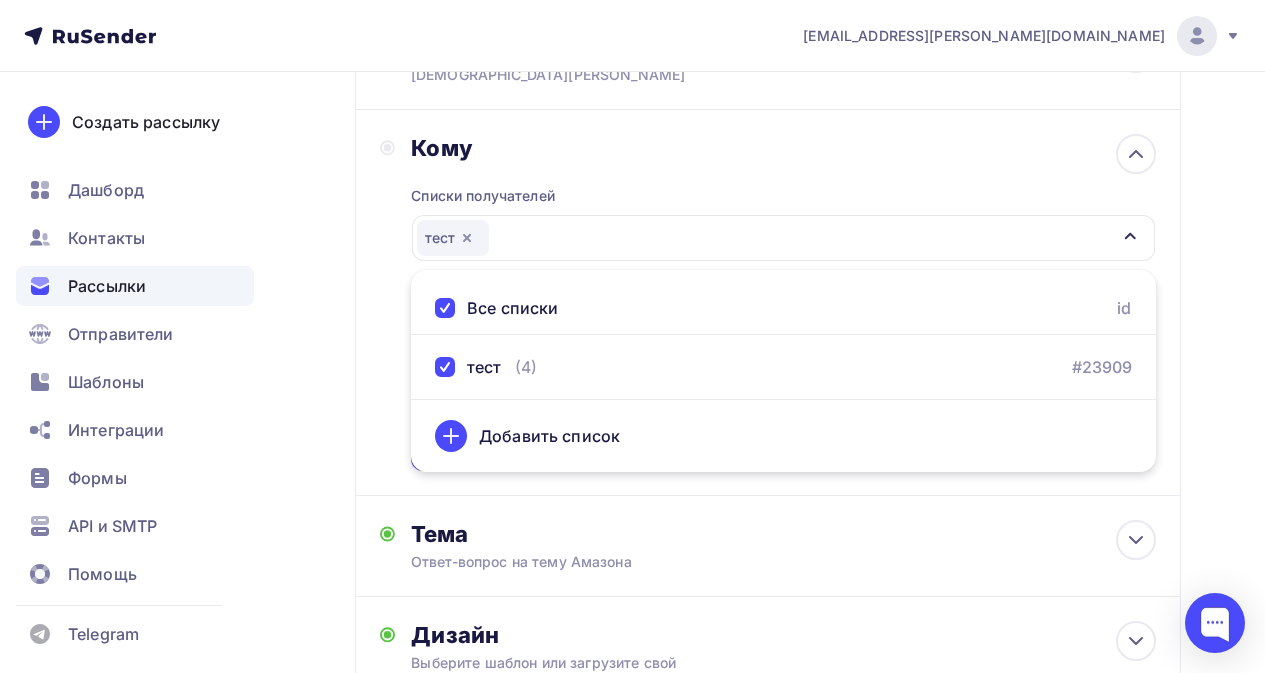 click on "Списки получателей
тест
Все списки
id
тест
(4)
#23909
Добавить список
Добавить сегментацию
Получателей:
4
Сохранить" at bounding box center (783, 316) 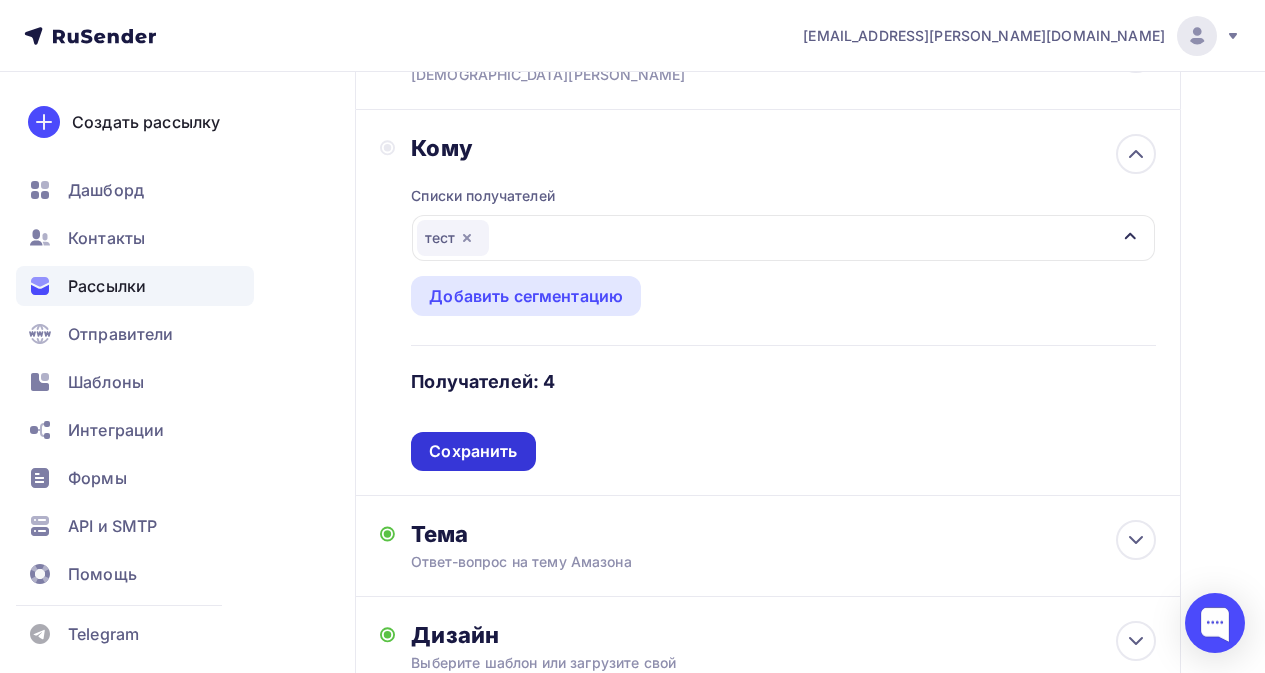 click on "Сохранить" at bounding box center [473, 451] 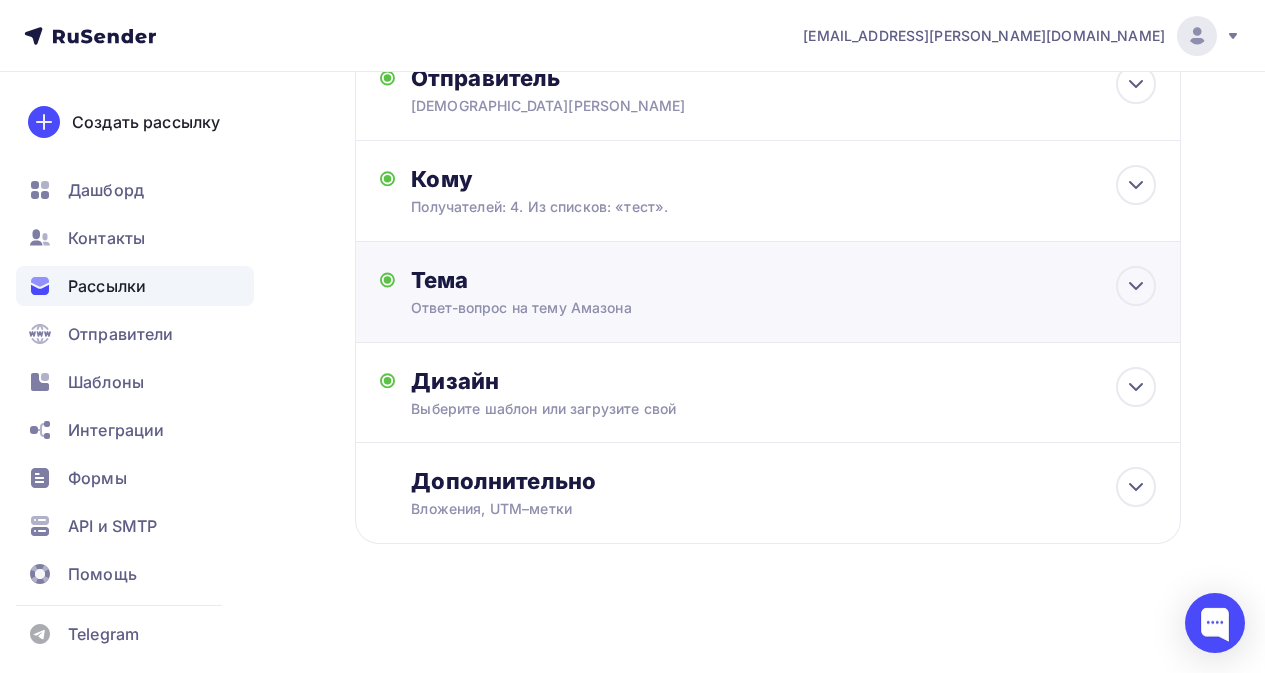 click on "Ответ-вопрос на тему Амазона" at bounding box center [589, 308] 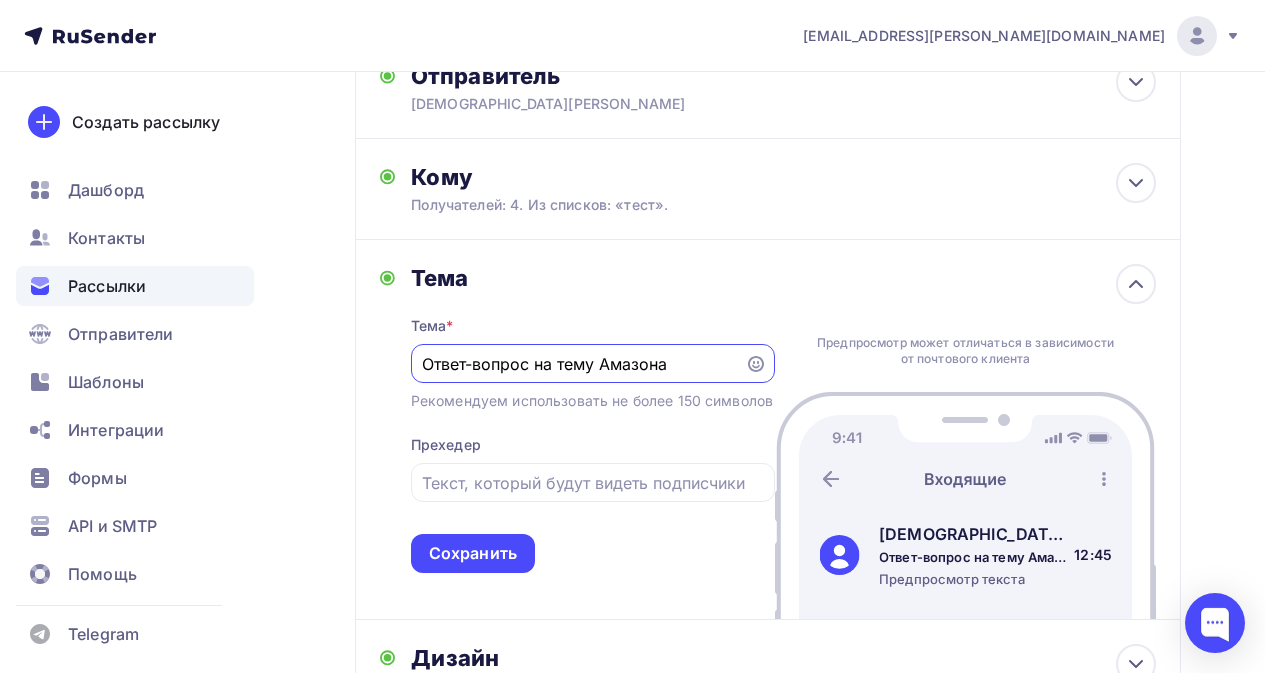 scroll, scrollTop: 178, scrollLeft: 0, axis: vertical 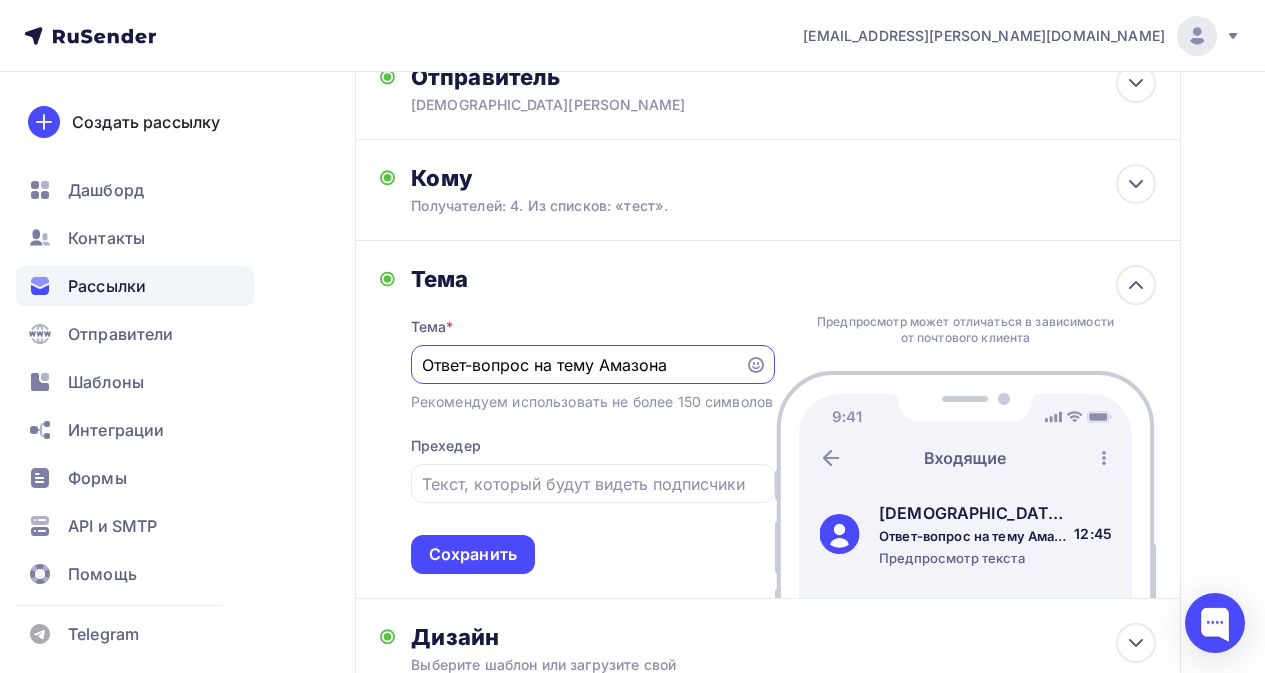 drag, startPoint x: 532, startPoint y: 366, endPoint x: 296, endPoint y: 364, distance: 236.00847 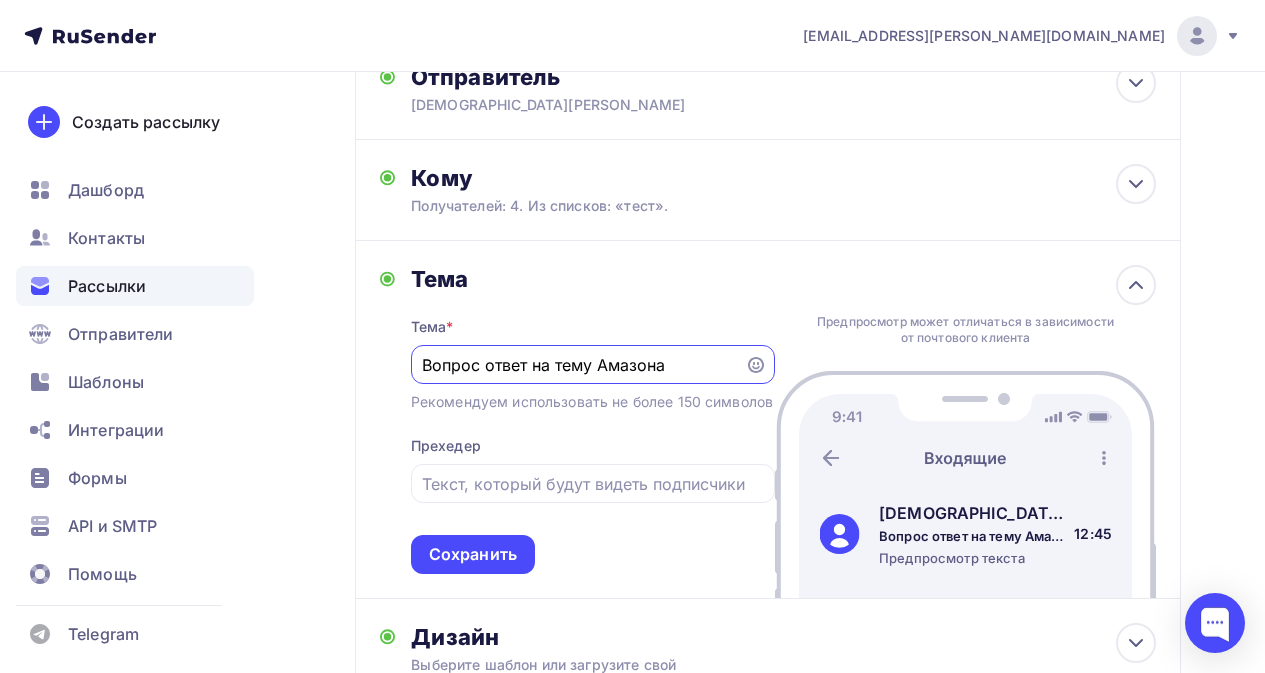 click on "Вопрос ответ на тему Амазона" at bounding box center [577, 365] 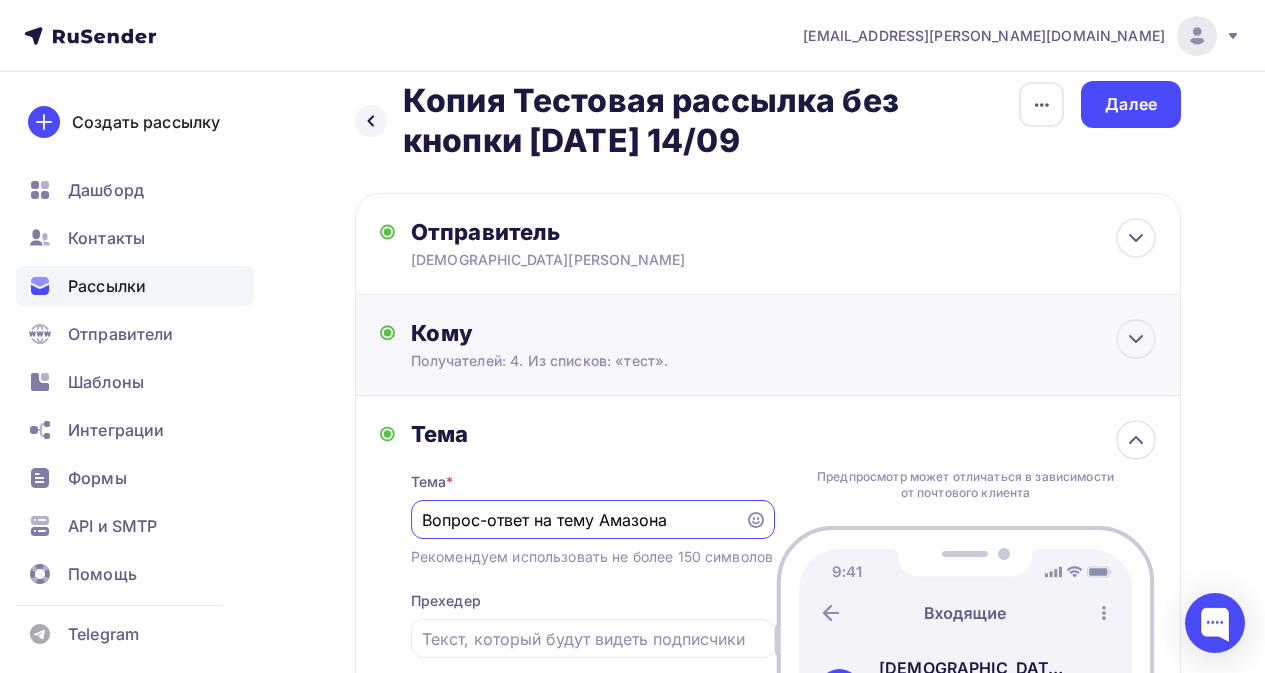 scroll, scrollTop: 0, scrollLeft: 0, axis: both 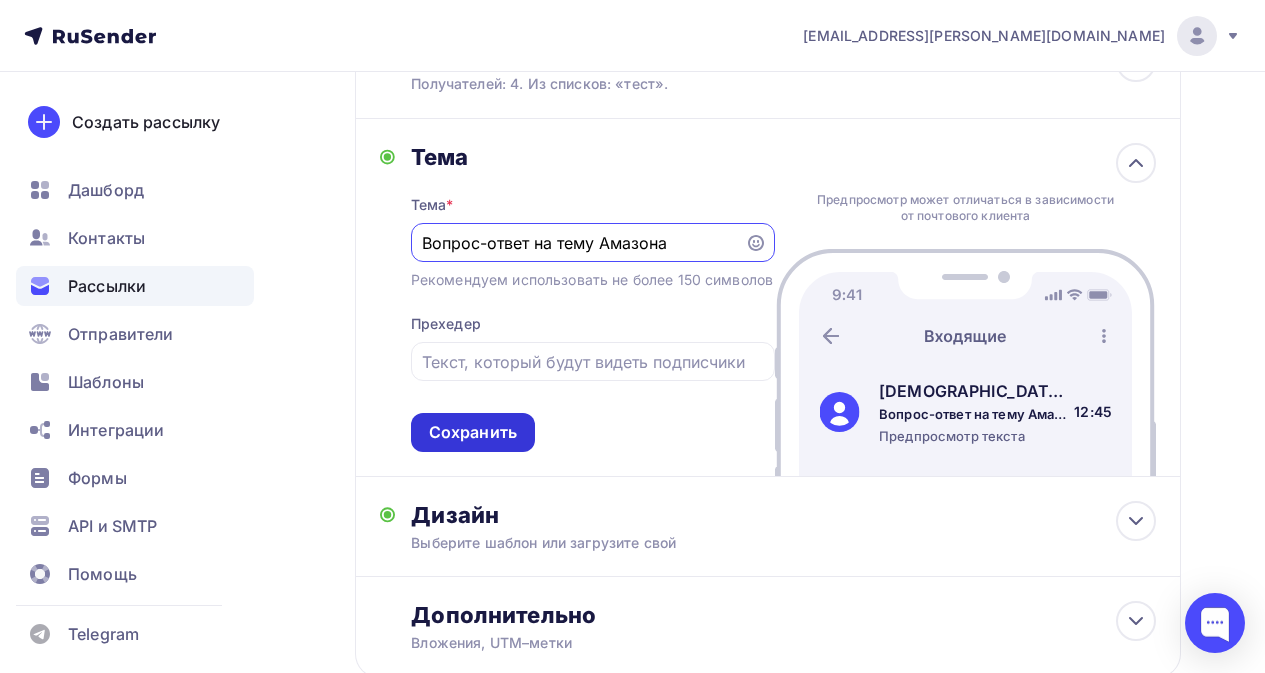 type on "Вопрос-ответ на тему Амазона" 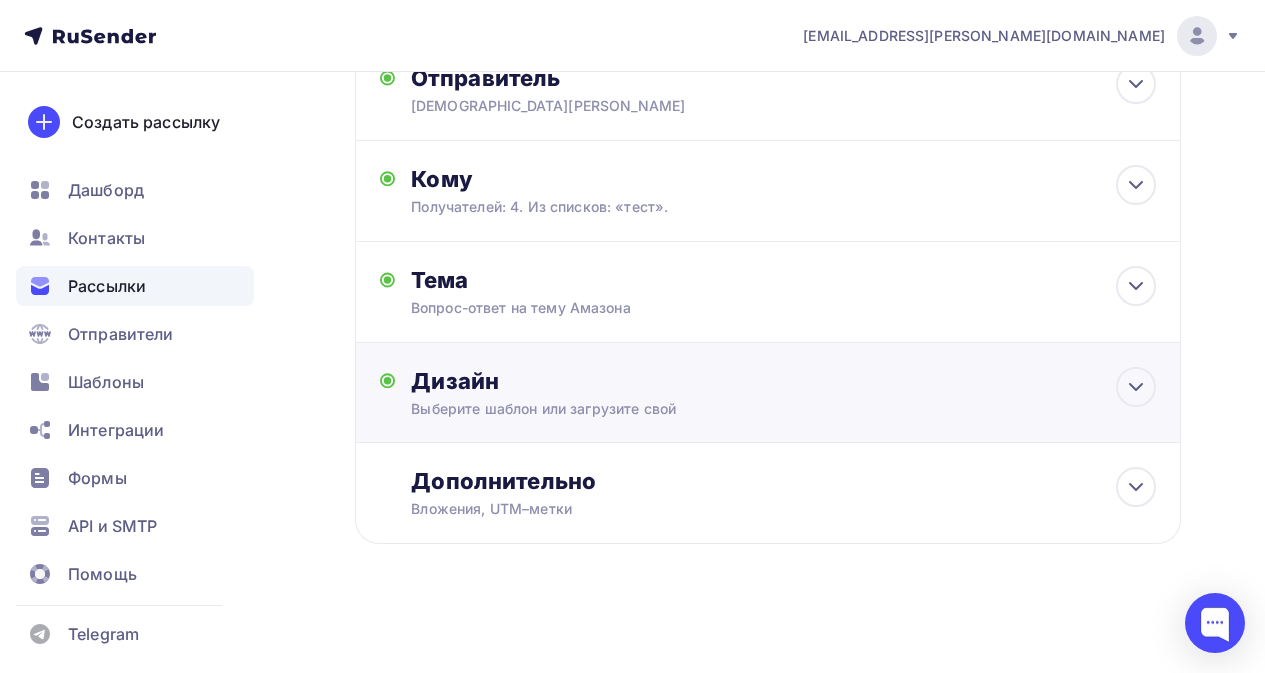 click on "Дизайн   Выберите шаблон или загрузите свой     Размер письма: 122 Kb     Заменить шаблон
Редактировать" at bounding box center [783, 393] 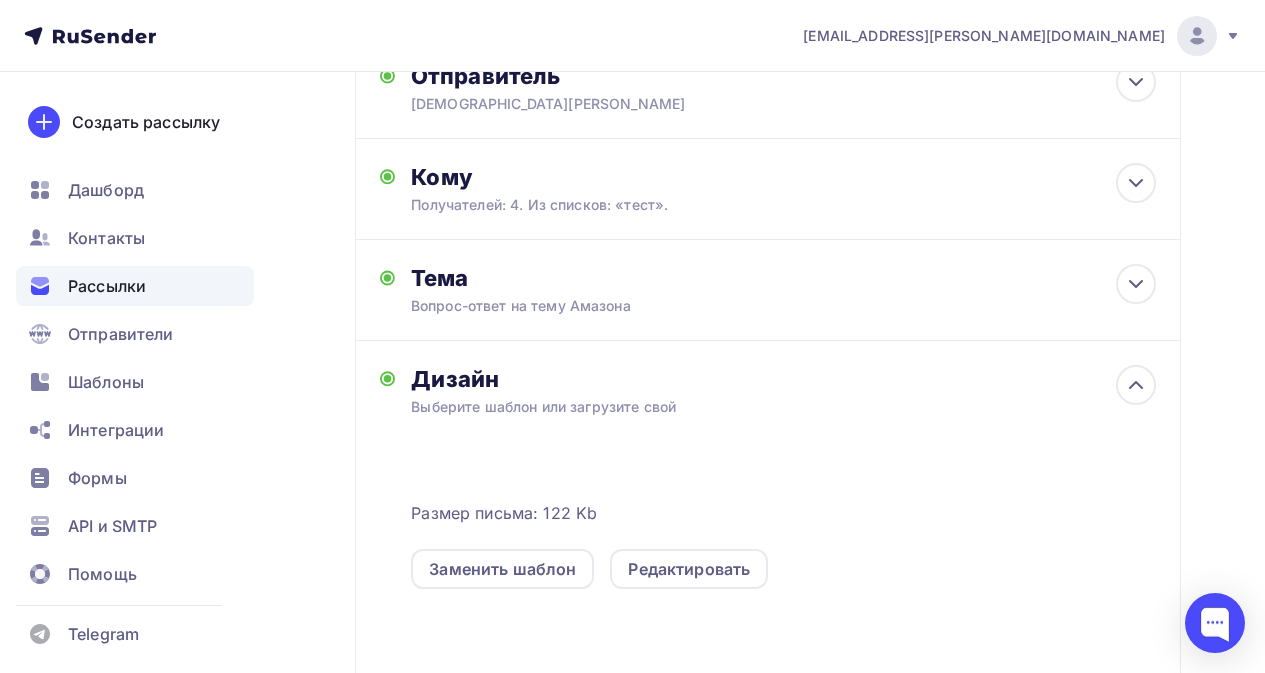 scroll, scrollTop: 300, scrollLeft: 0, axis: vertical 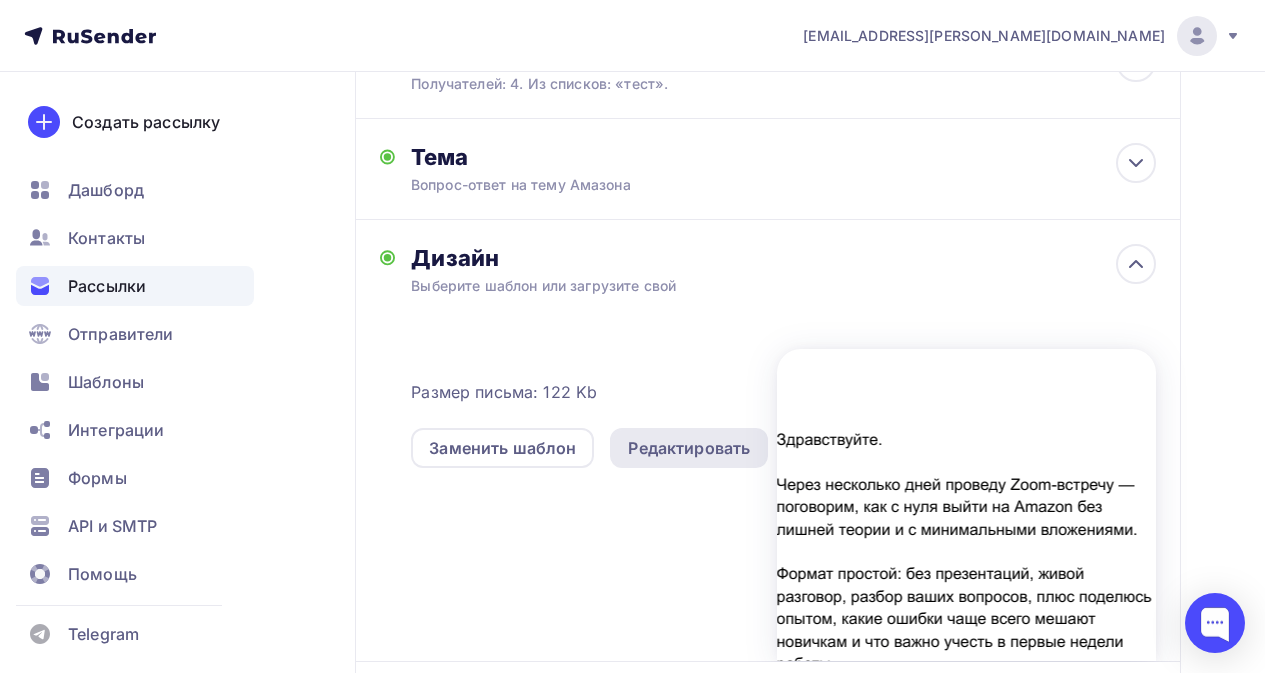 click on "Редактировать" at bounding box center [689, 448] 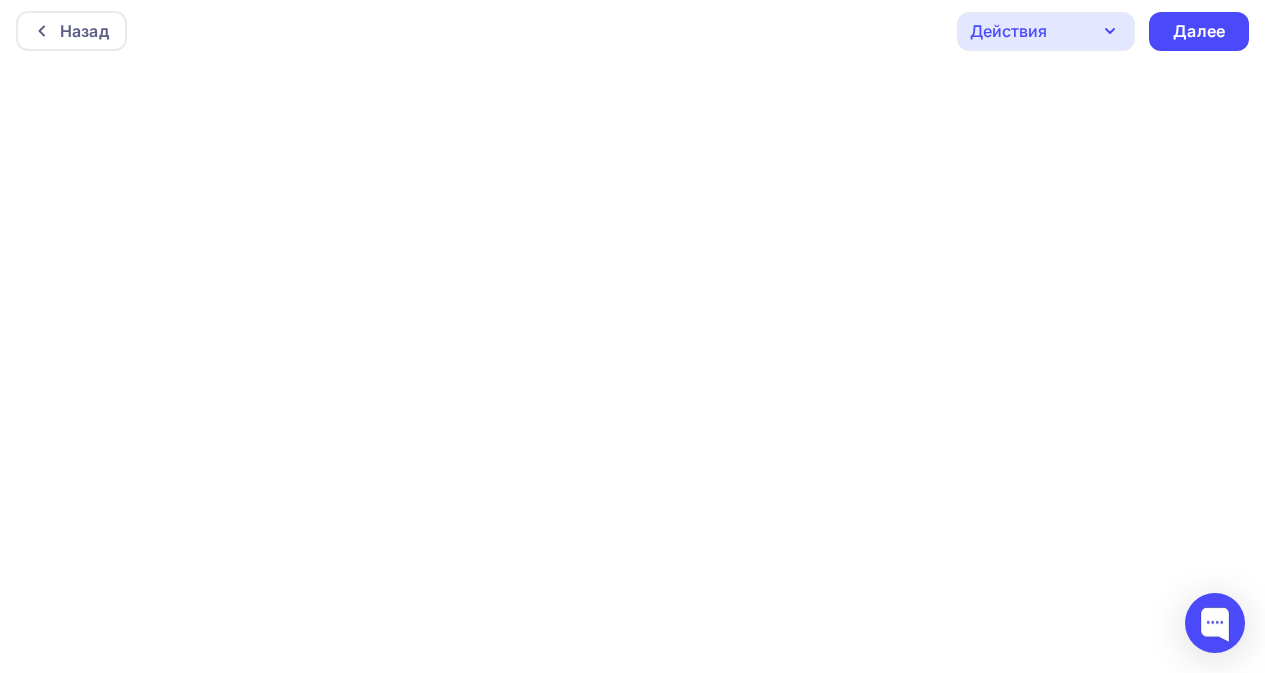 scroll, scrollTop: 0, scrollLeft: 0, axis: both 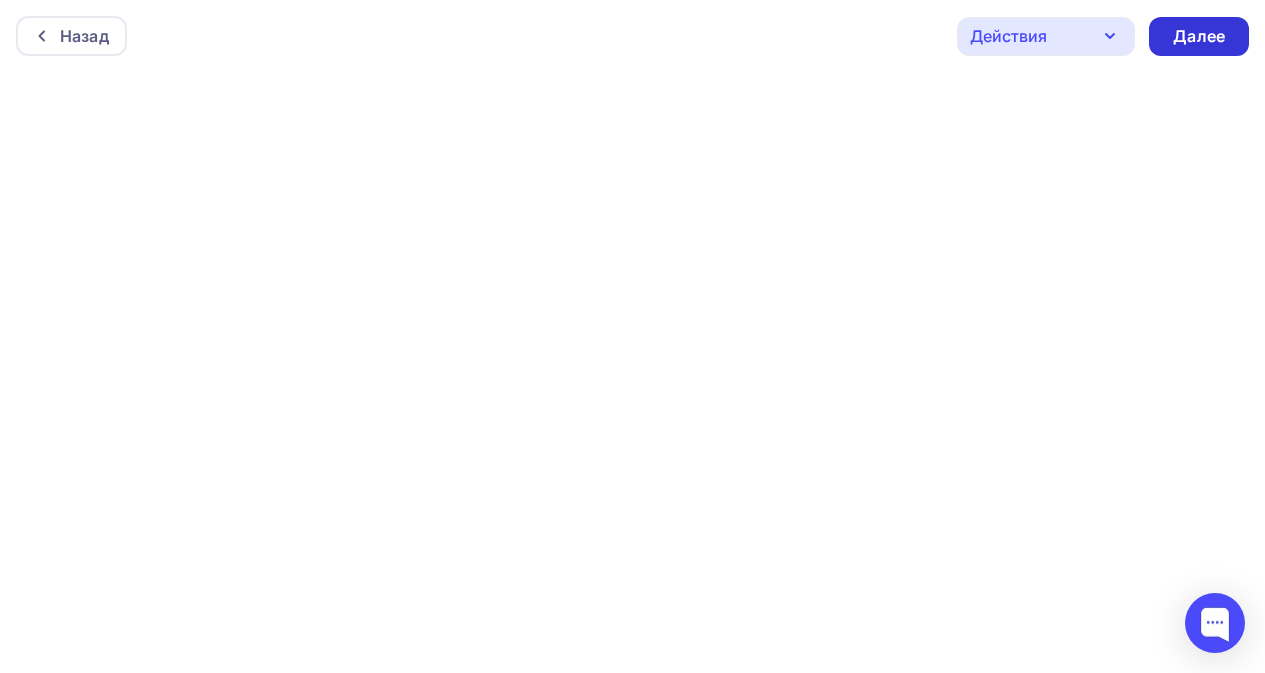 click on "Далее" at bounding box center [1199, 36] 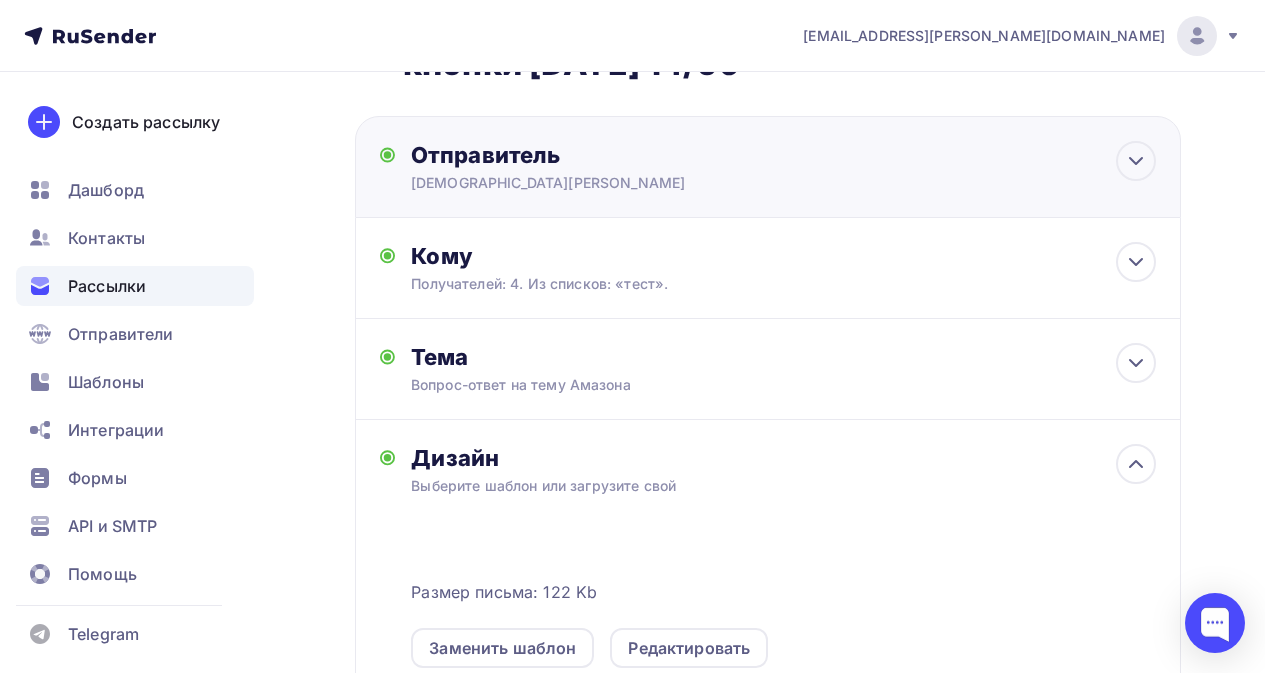 scroll, scrollTop: 0, scrollLeft: 0, axis: both 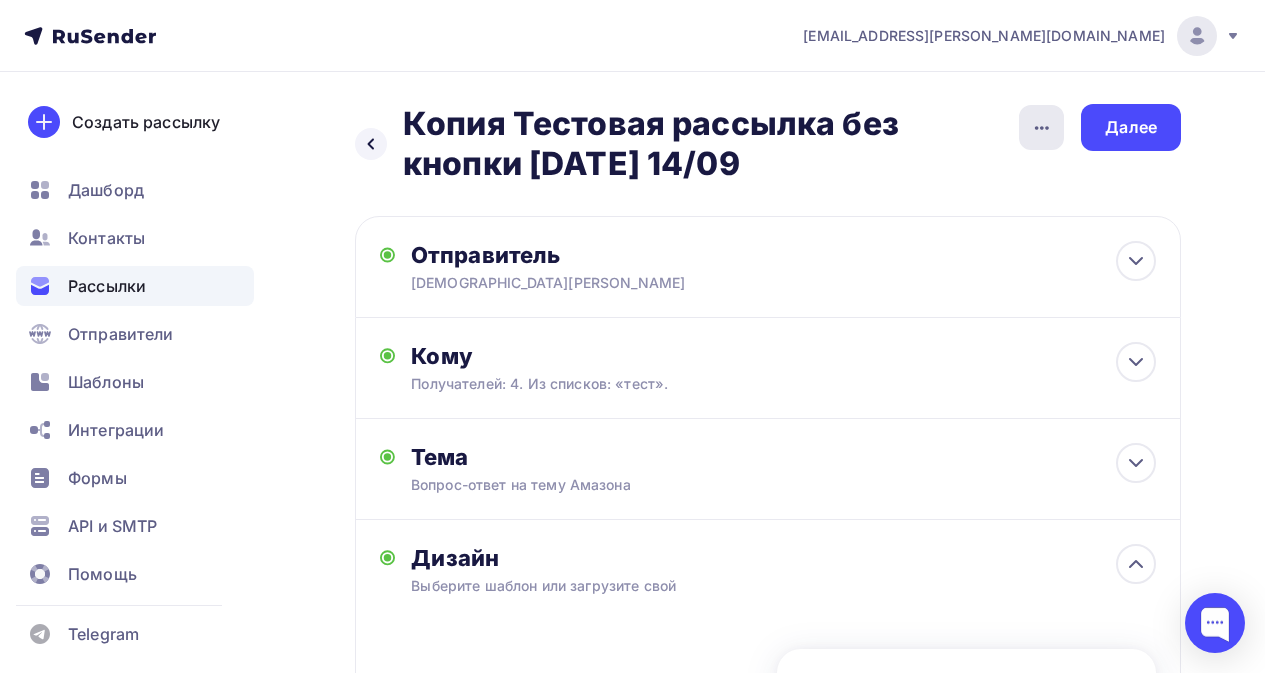 click 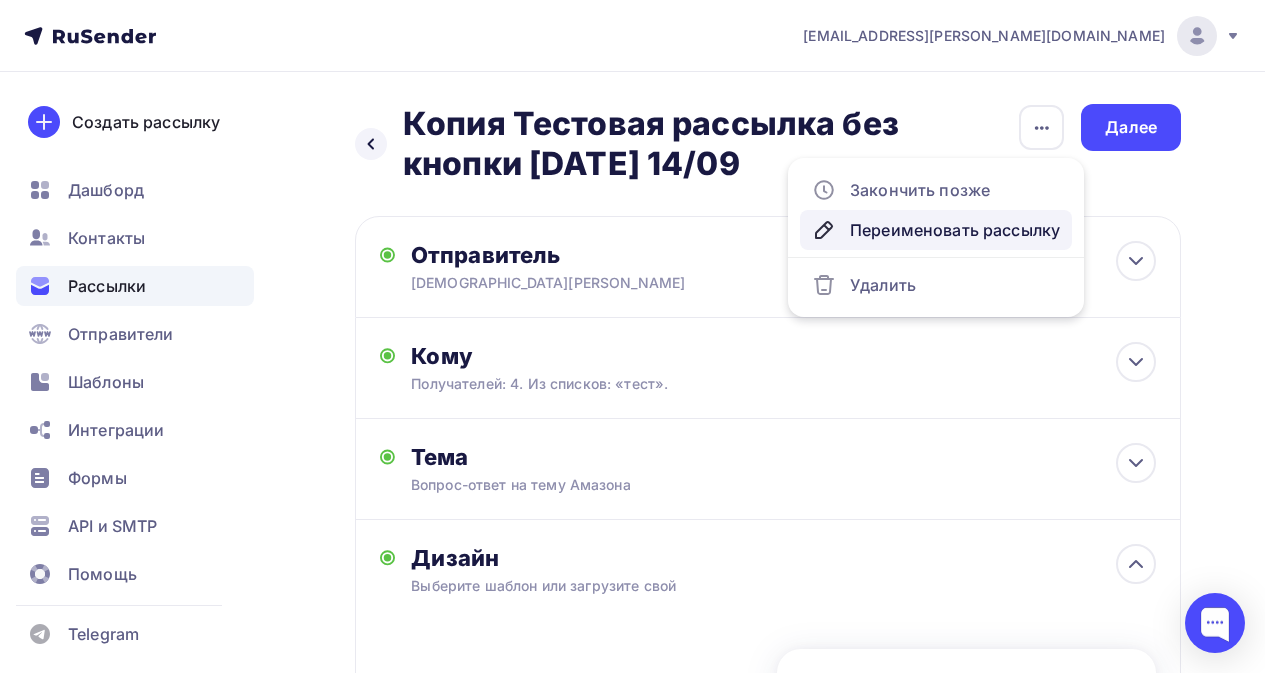 click on "Переименовать рассылку" at bounding box center [936, 230] 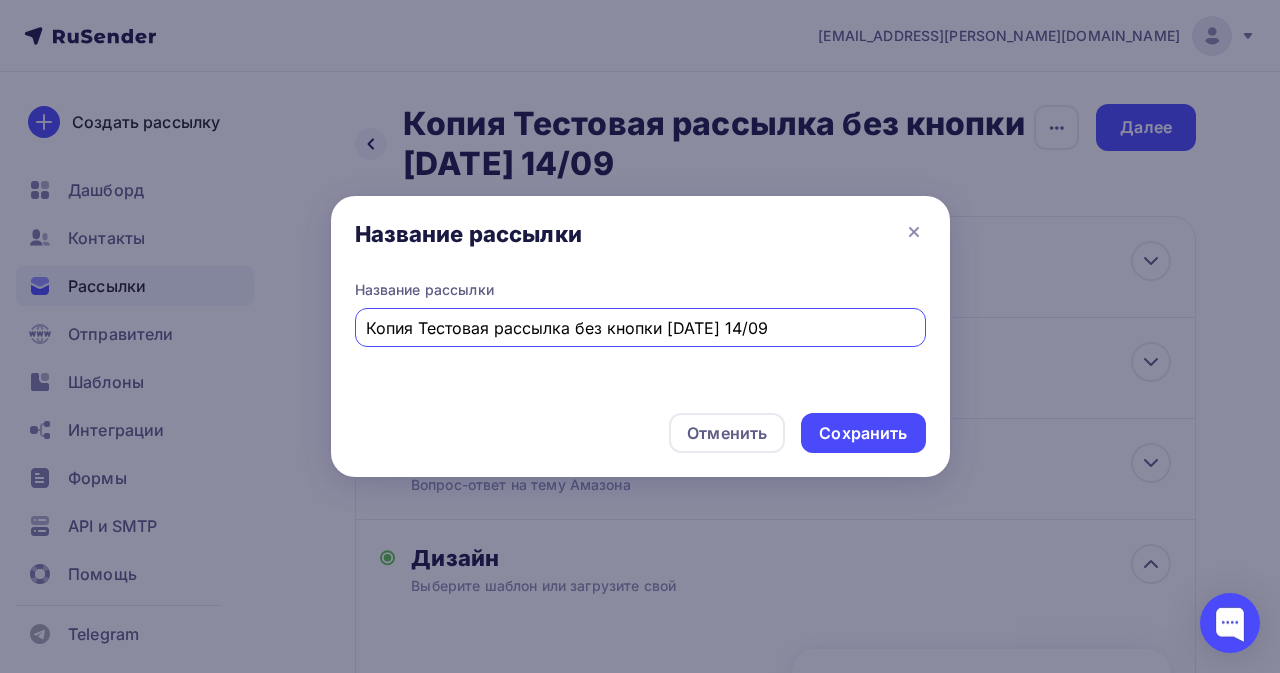 click on "Копия Тестовая рассылка без кнопки [DATE] 14/09" at bounding box center [640, 328] 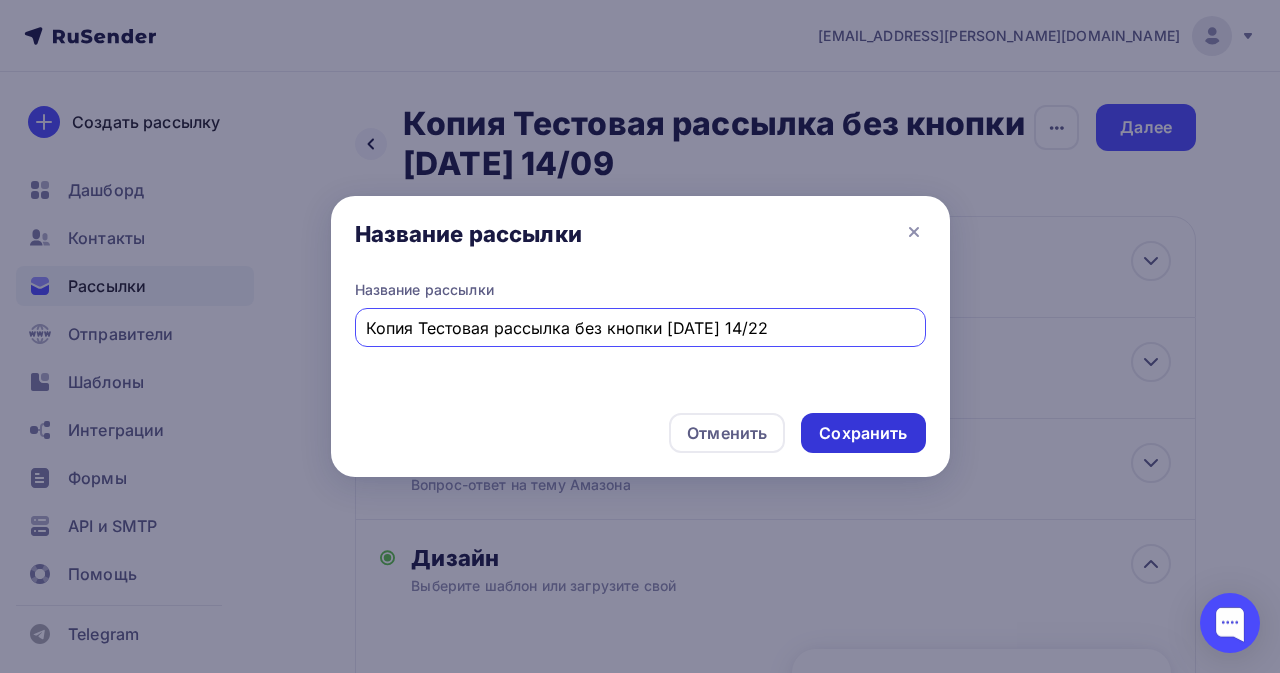 type on "Копия Тестовая рассылка без кнопки [DATE] 14/22" 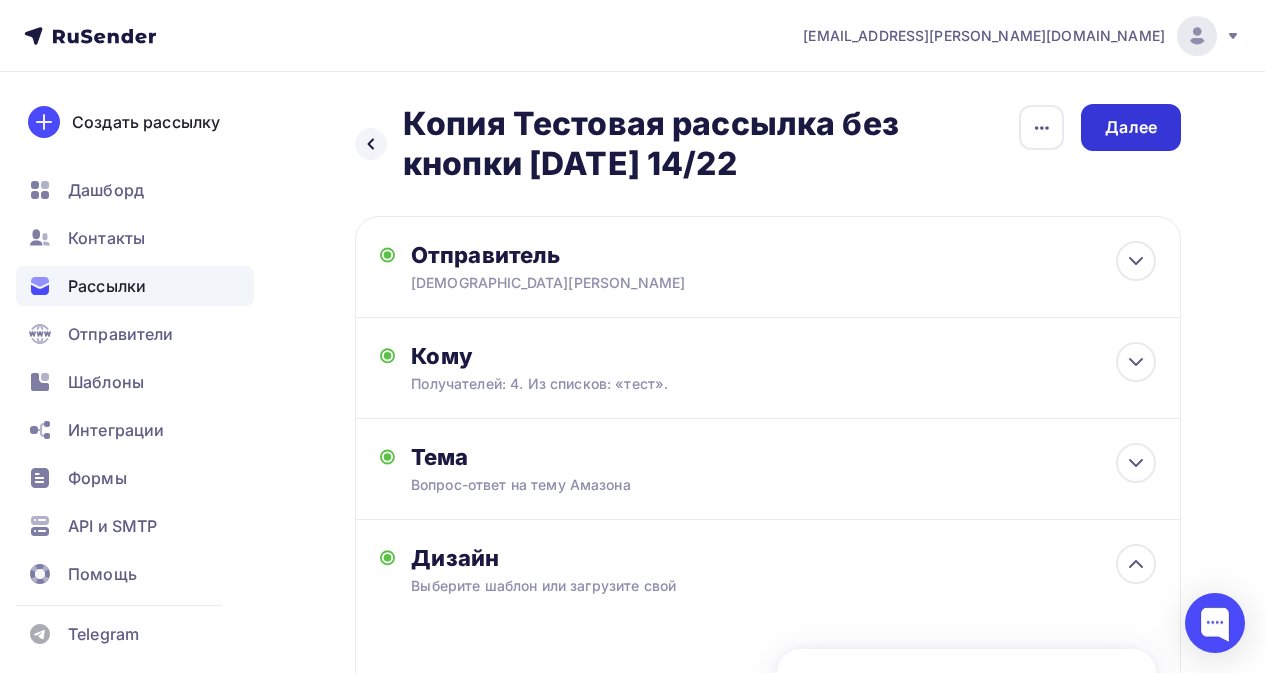 click on "Далее" at bounding box center (1131, 127) 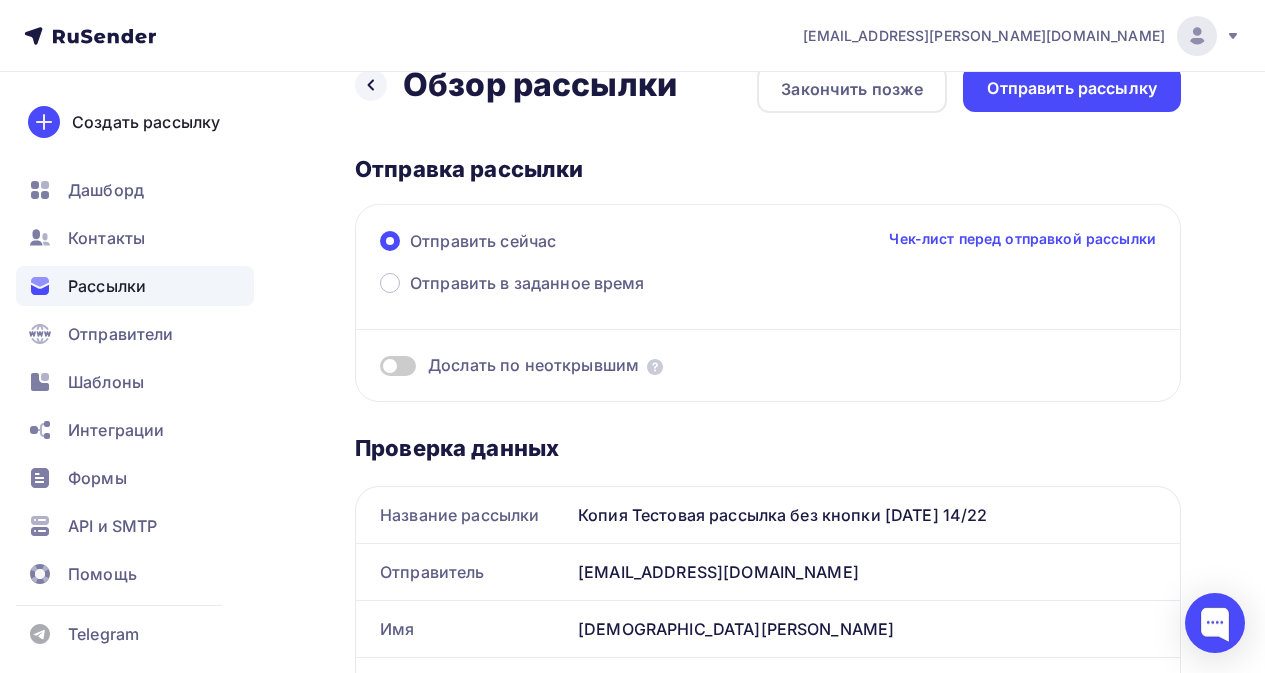 scroll, scrollTop: 0, scrollLeft: 0, axis: both 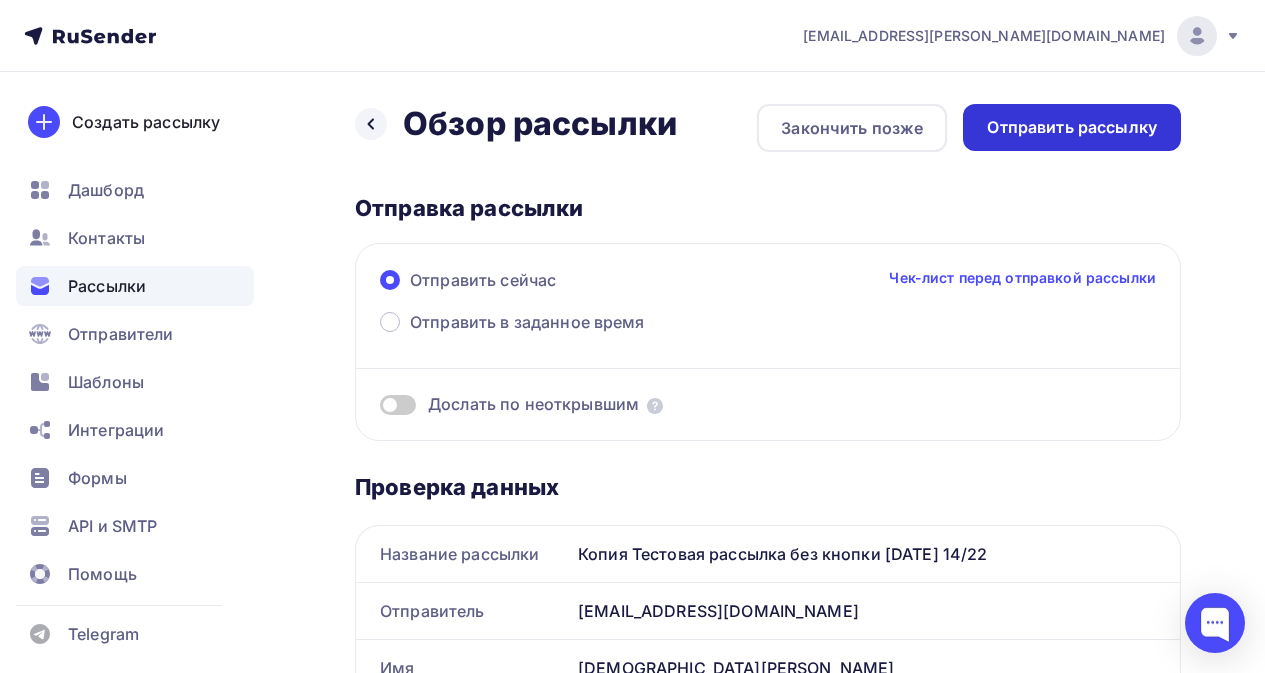 click on "Отправить рассылку" at bounding box center (1072, 127) 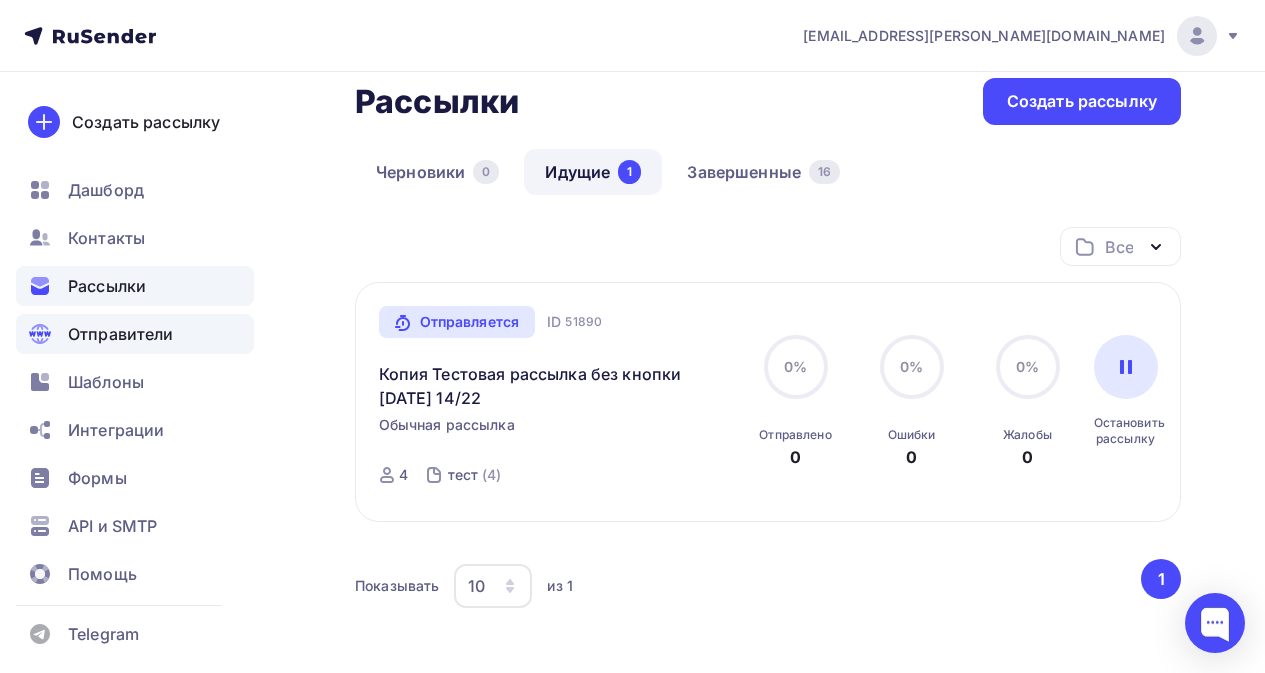 scroll, scrollTop: 0, scrollLeft: 0, axis: both 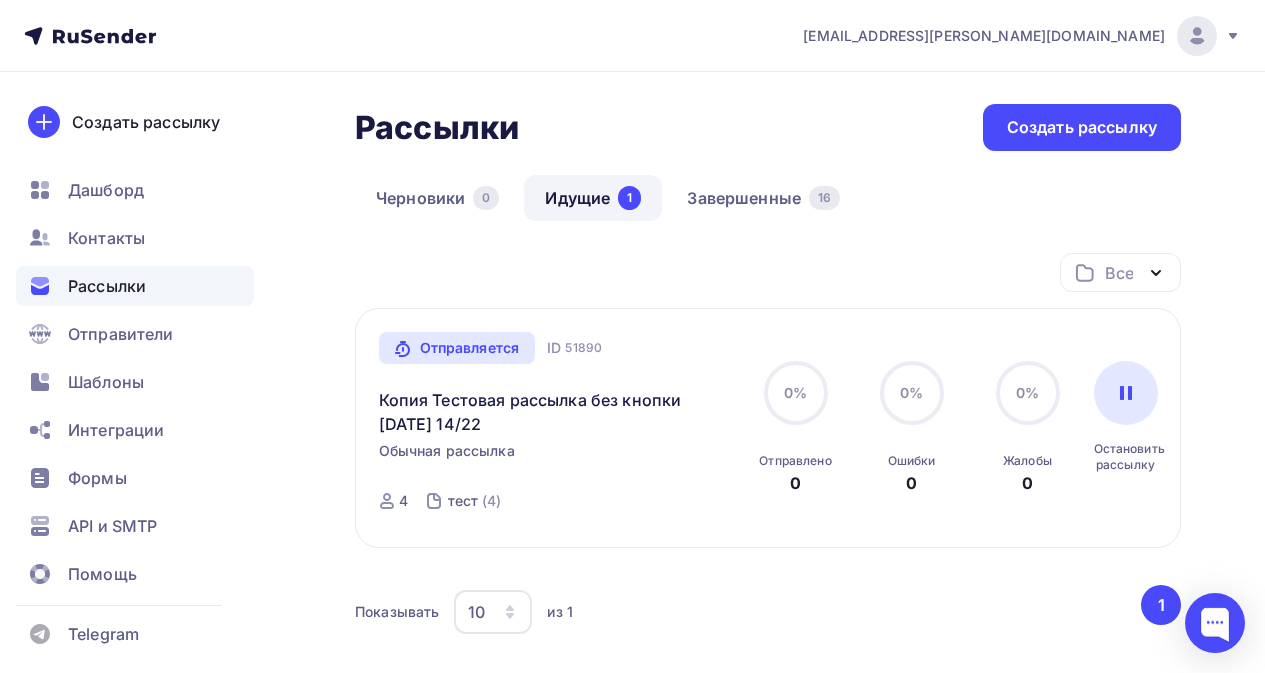 click on "Рассылки" at bounding box center [107, 286] 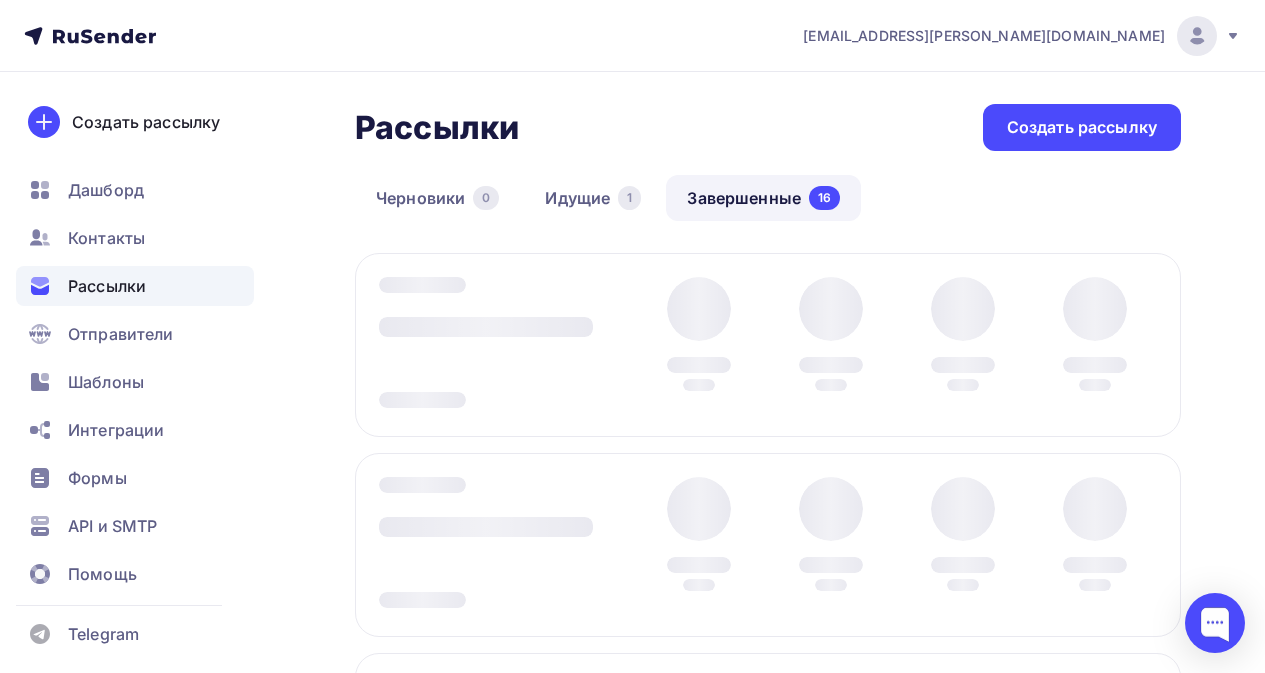 click on "Завершенные
16" at bounding box center (763, 198) 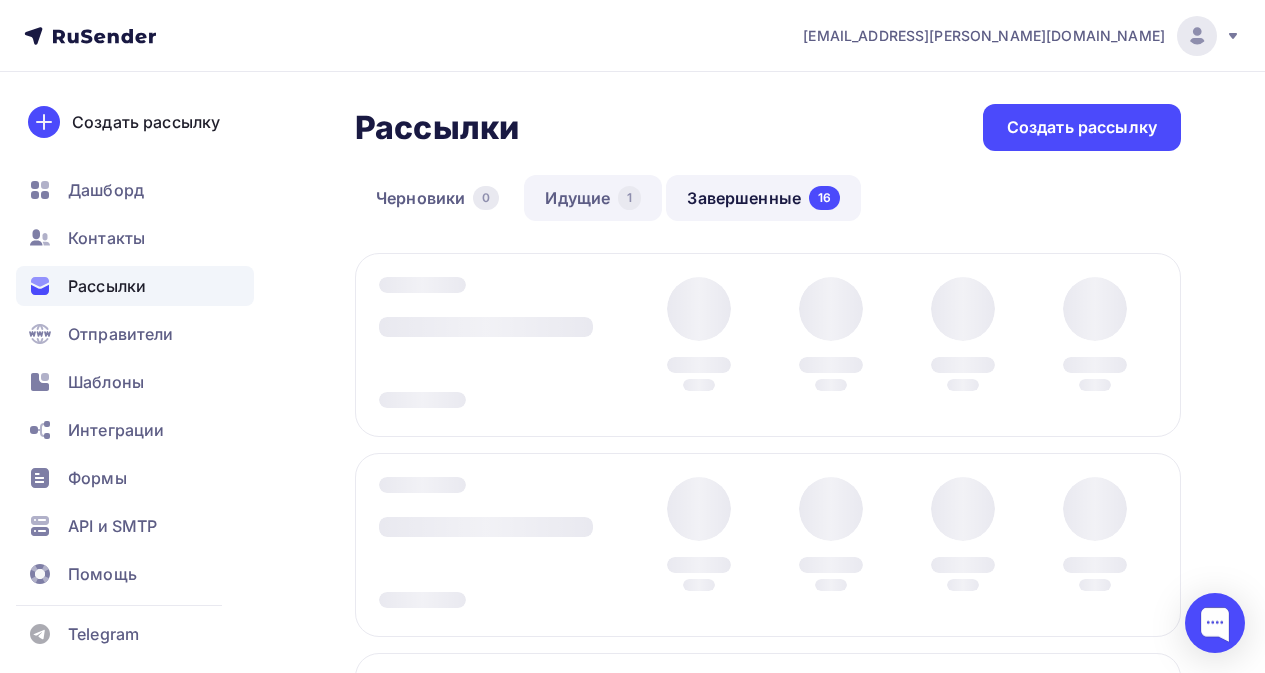 click on "Идущие
1" at bounding box center (593, 198) 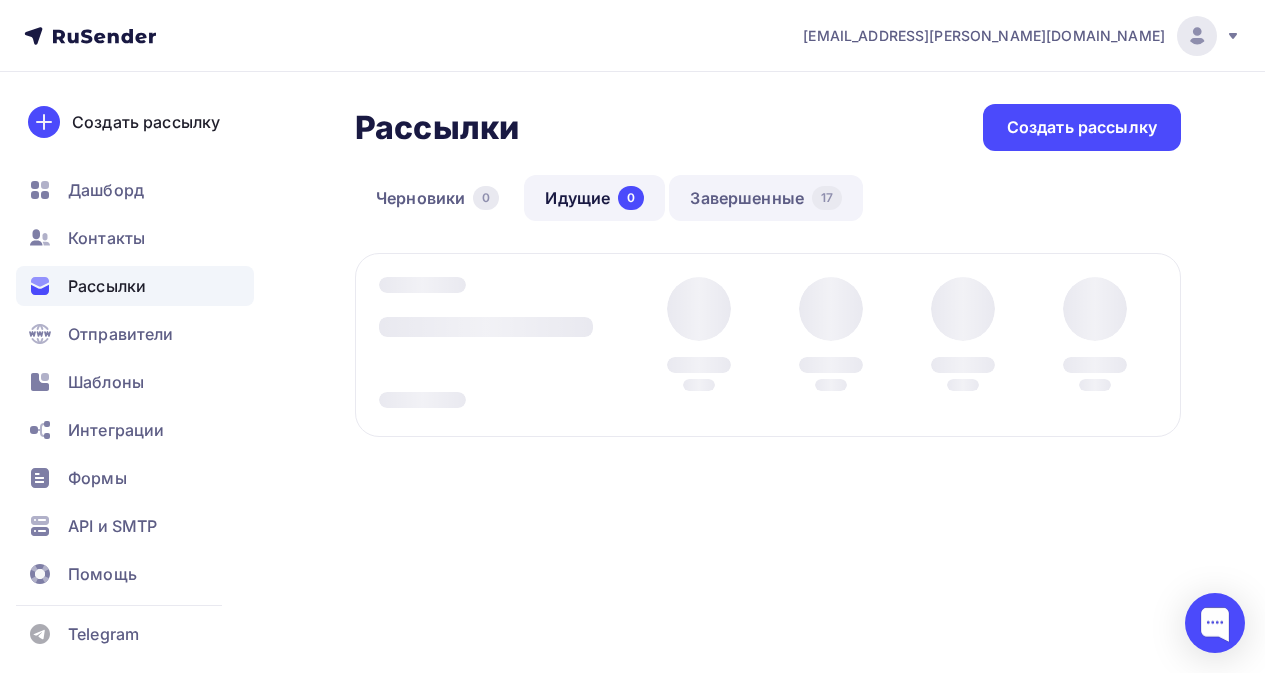 click on "Завершенные
17" at bounding box center (766, 198) 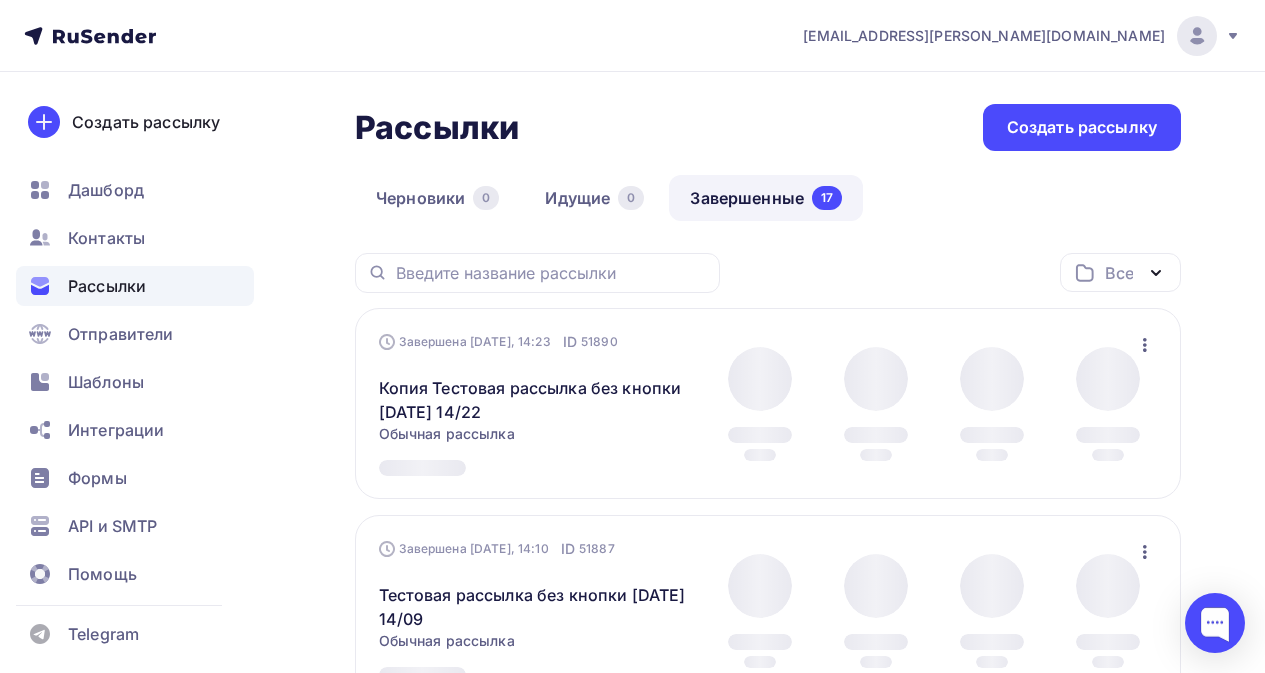 click 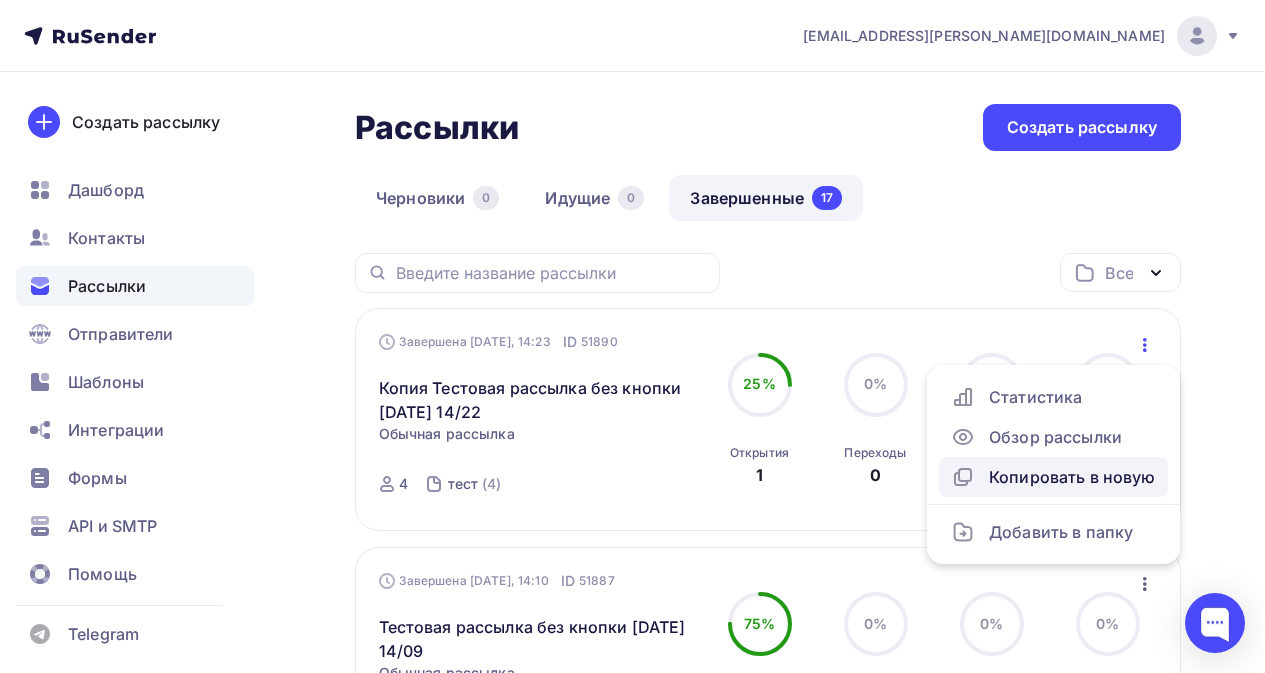 click on "Копировать в новую" at bounding box center [1053, 477] 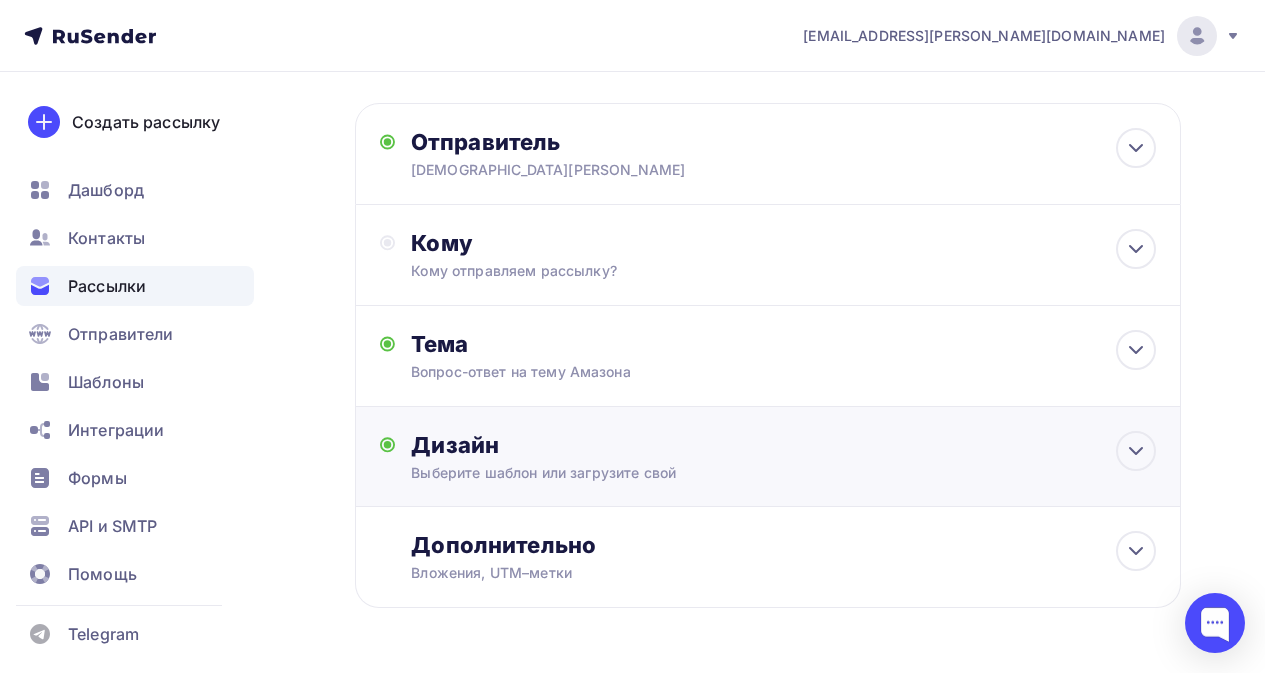 scroll, scrollTop: 179, scrollLeft: 0, axis: vertical 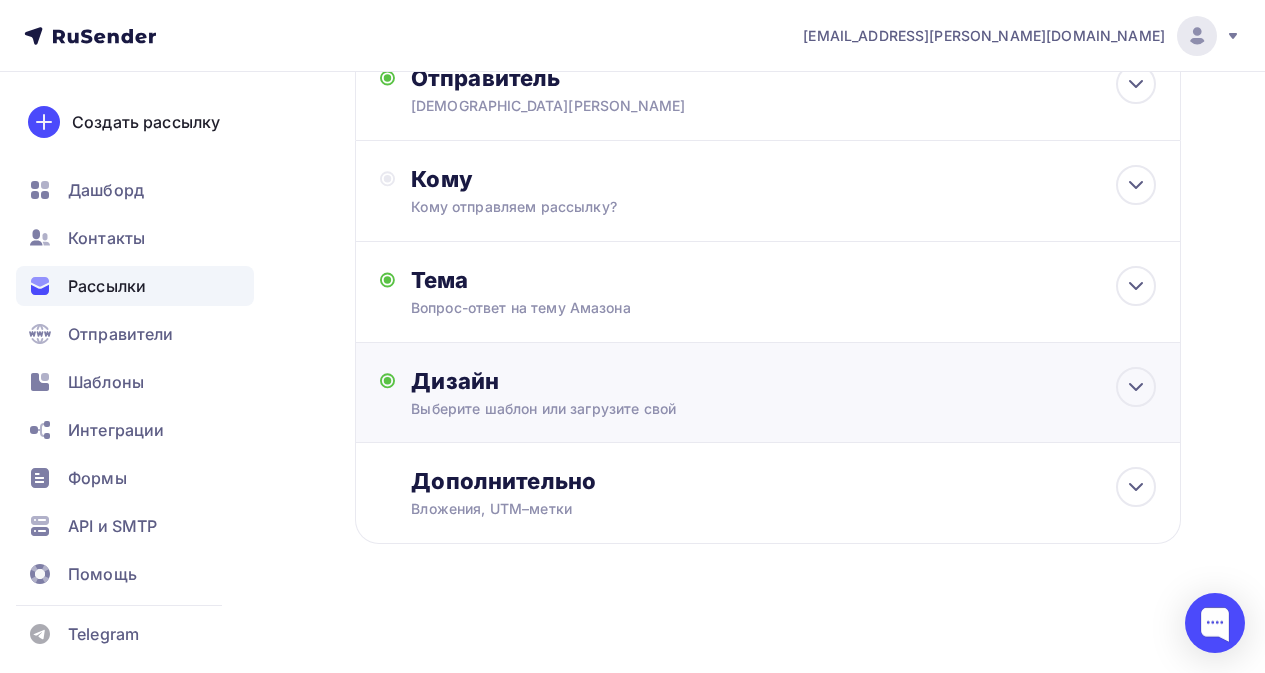 click on "Выберите шаблон или загрузите свой" at bounding box center (746, 409) 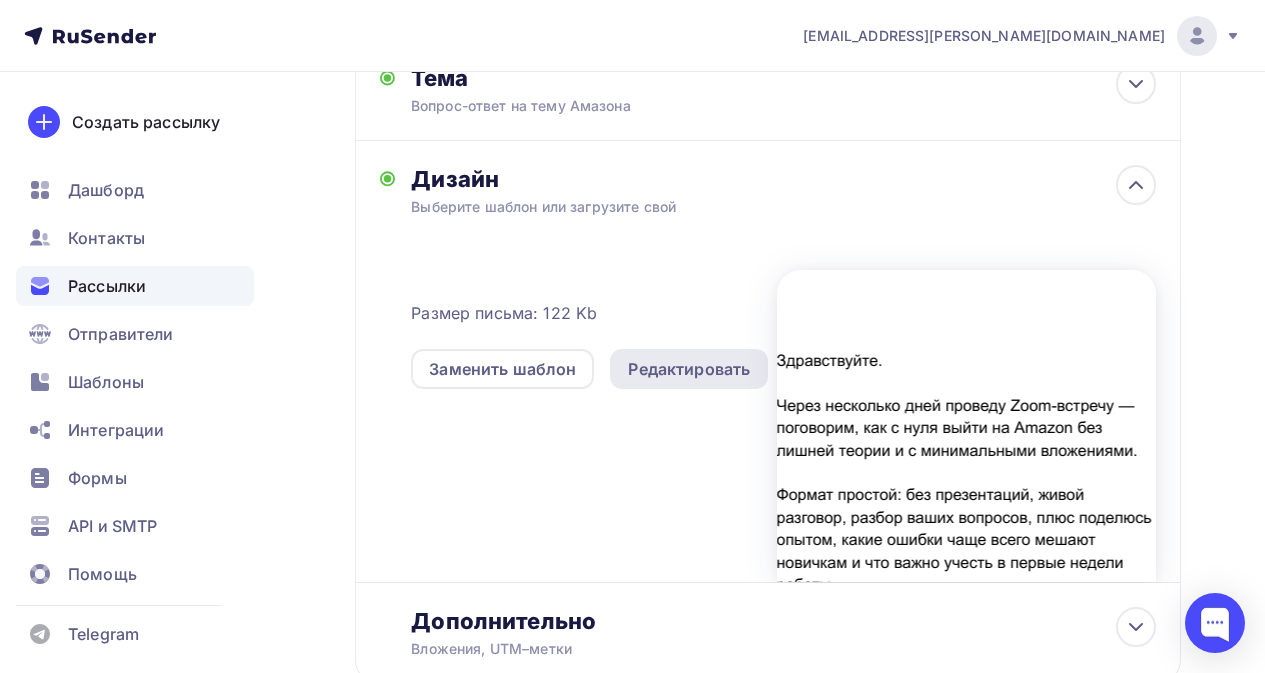 scroll, scrollTop: 379, scrollLeft: 0, axis: vertical 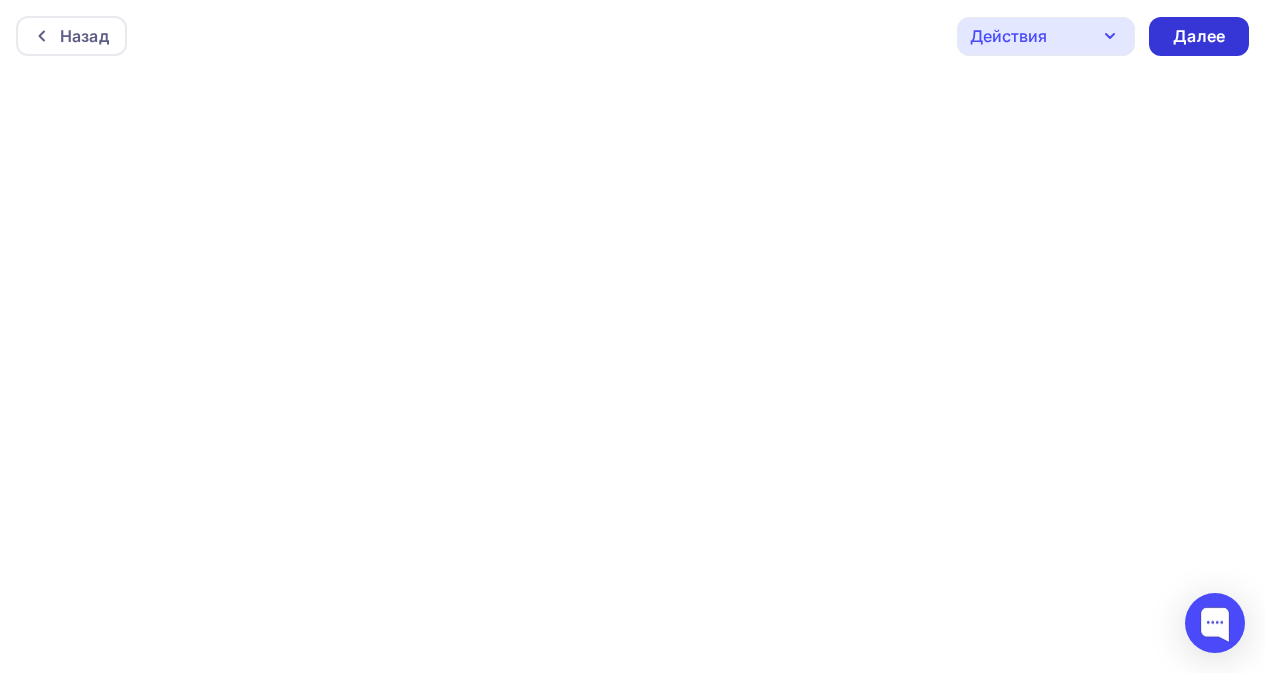 click on "Далее" at bounding box center [1199, 36] 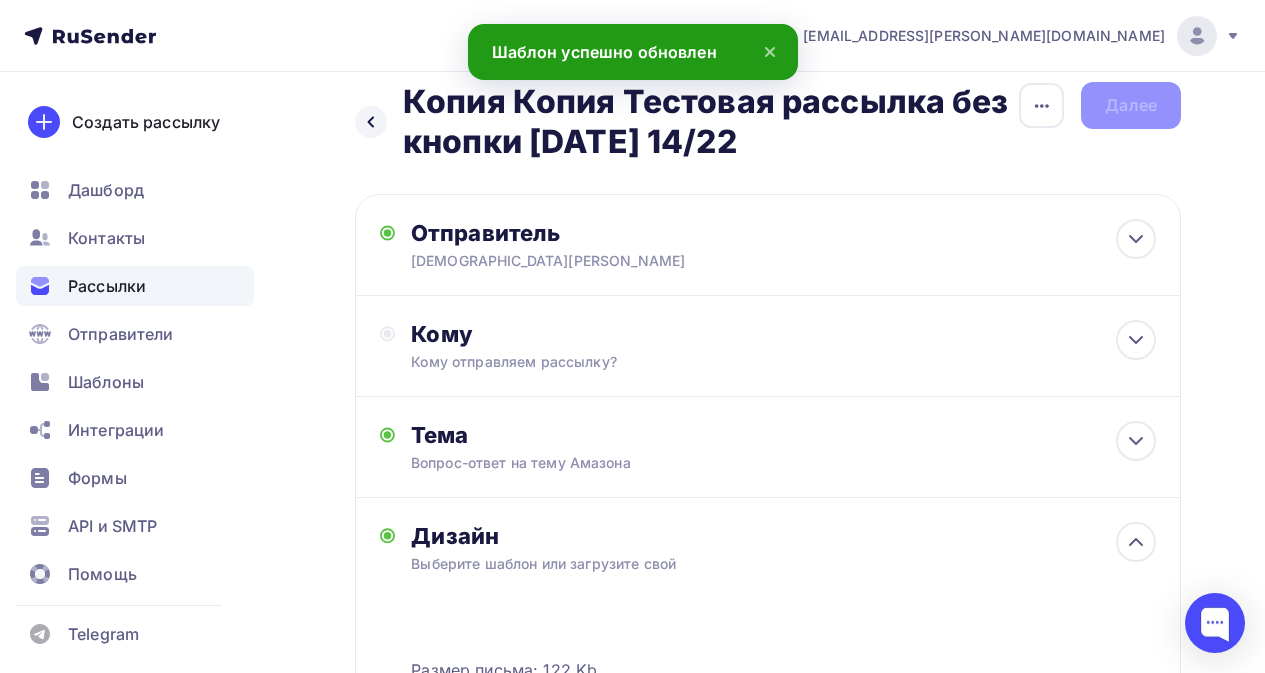 scroll, scrollTop: 0, scrollLeft: 0, axis: both 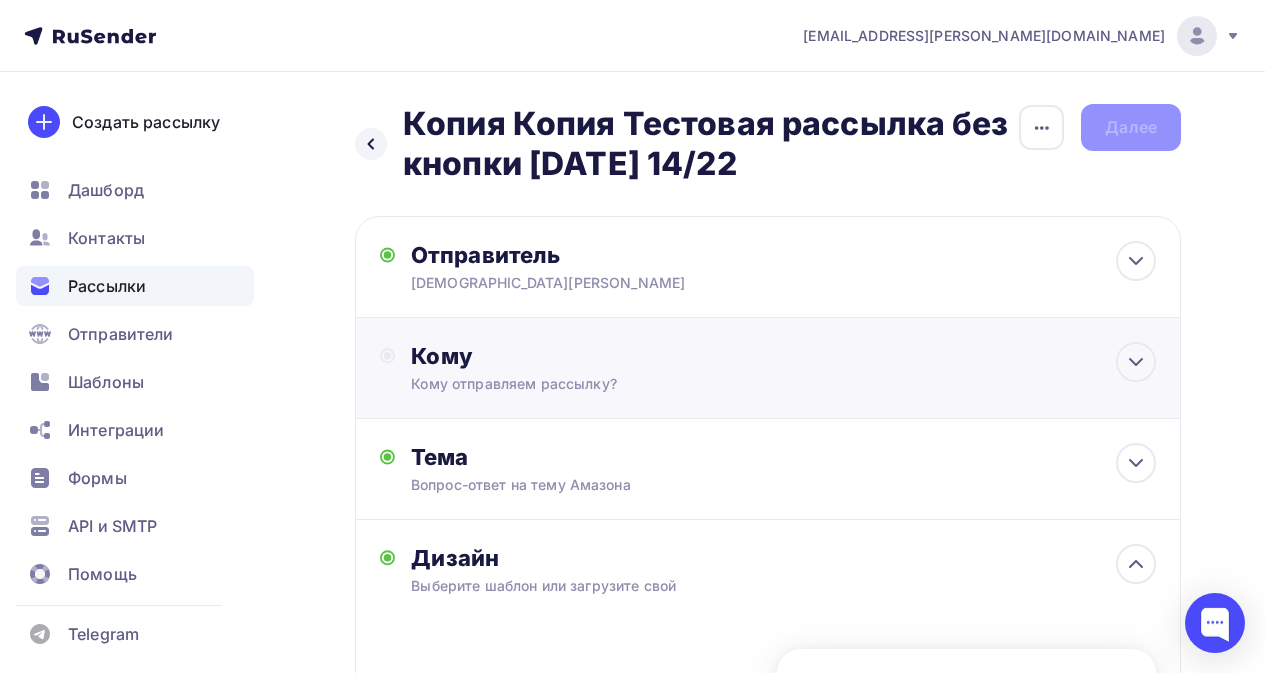 click on "Кому" at bounding box center [783, 356] 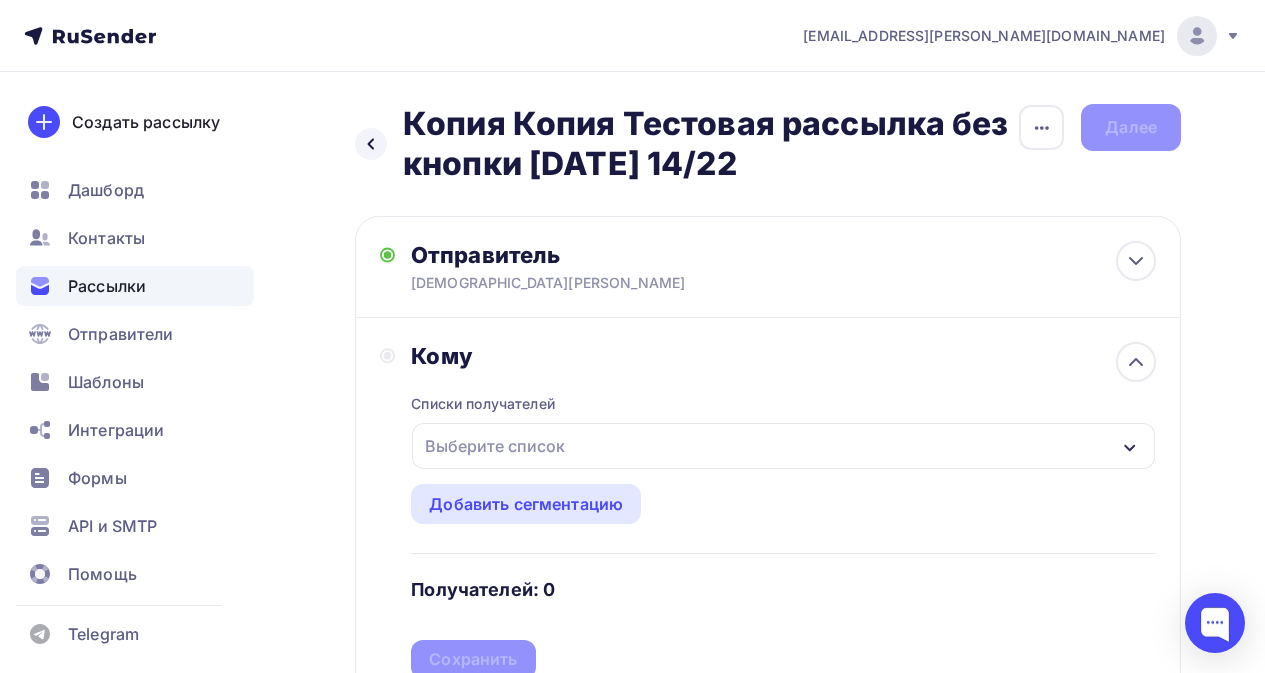 click on "Выберите список" at bounding box center [495, 446] 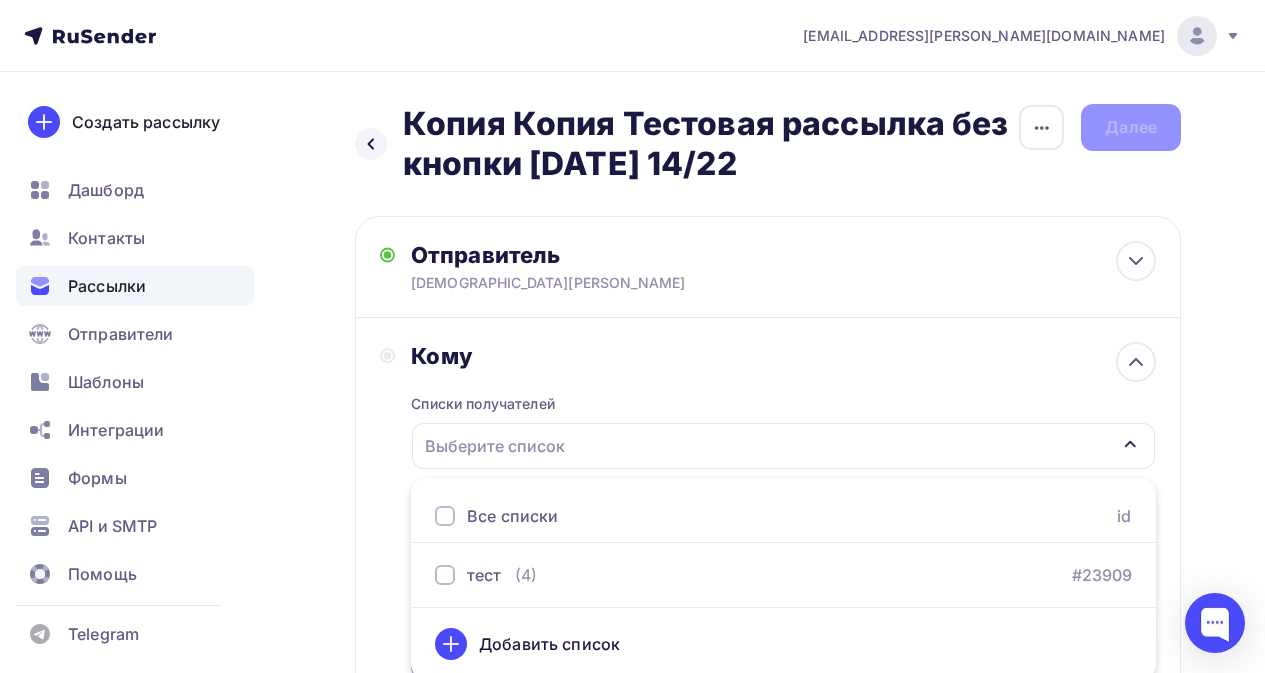 scroll, scrollTop: 8, scrollLeft: 0, axis: vertical 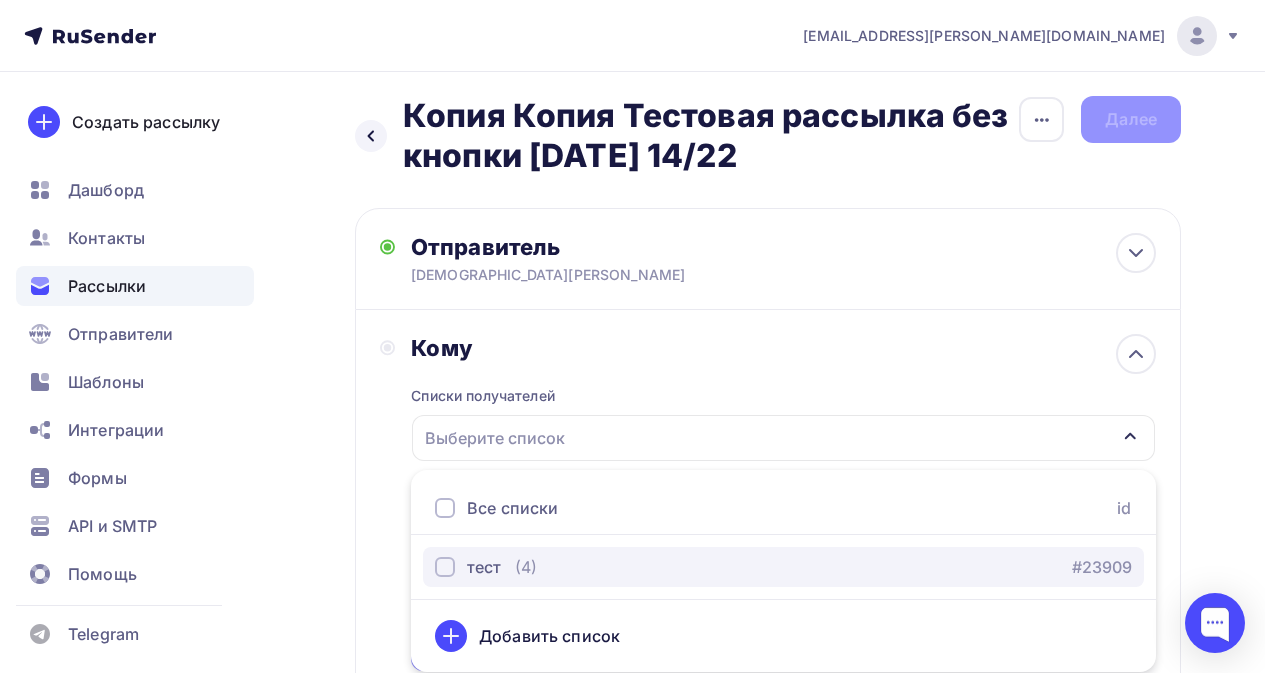 click on "тест" at bounding box center (484, 567) 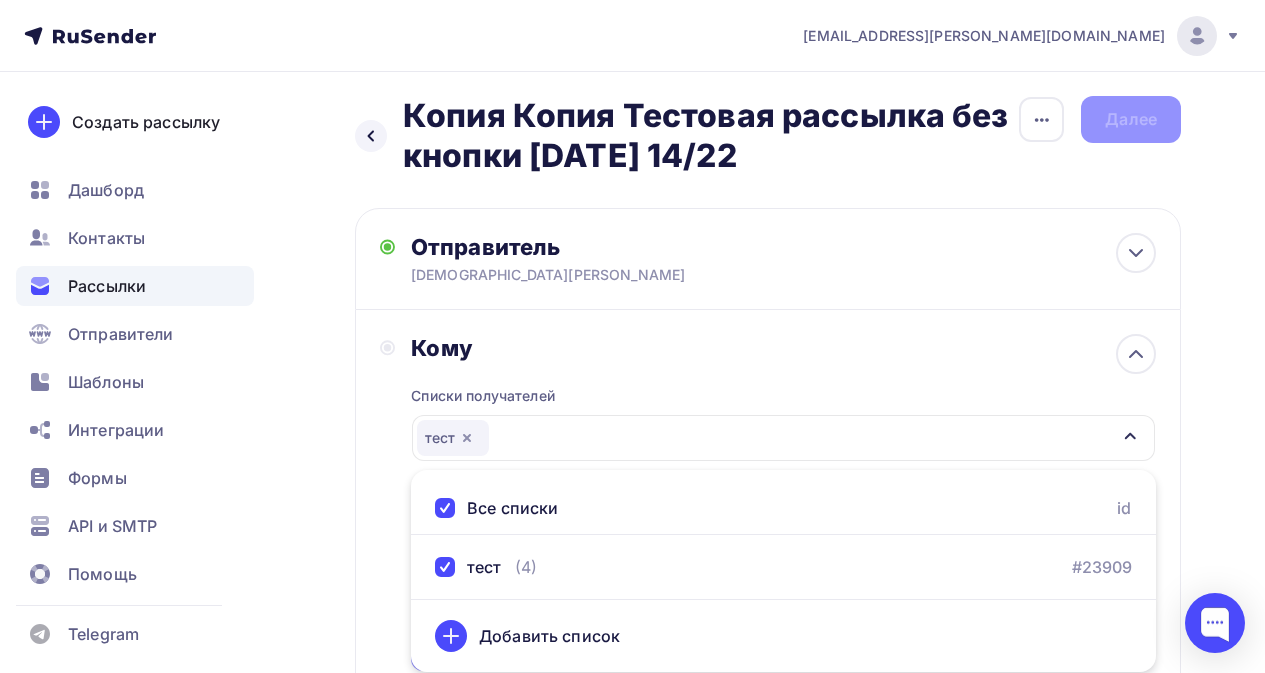 click on "Кому" at bounding box center (783, 348) 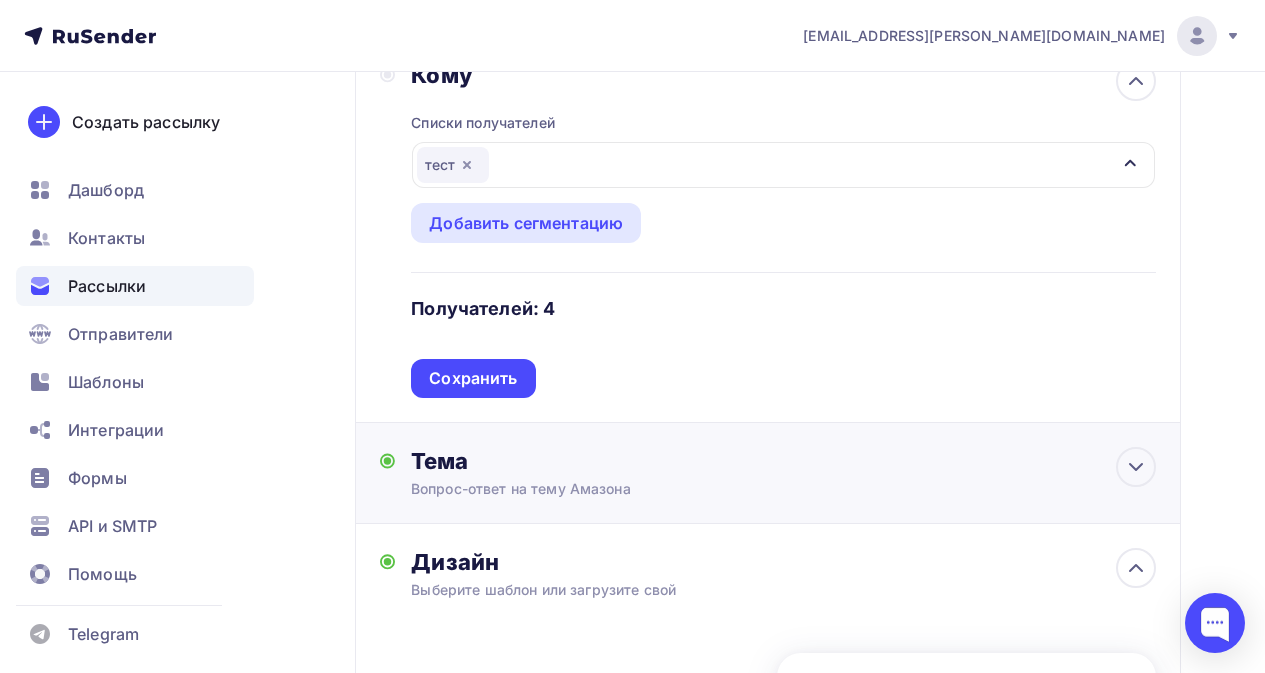 scroll, scrollTop: 400, scrollLeft: 0, axis: vertical 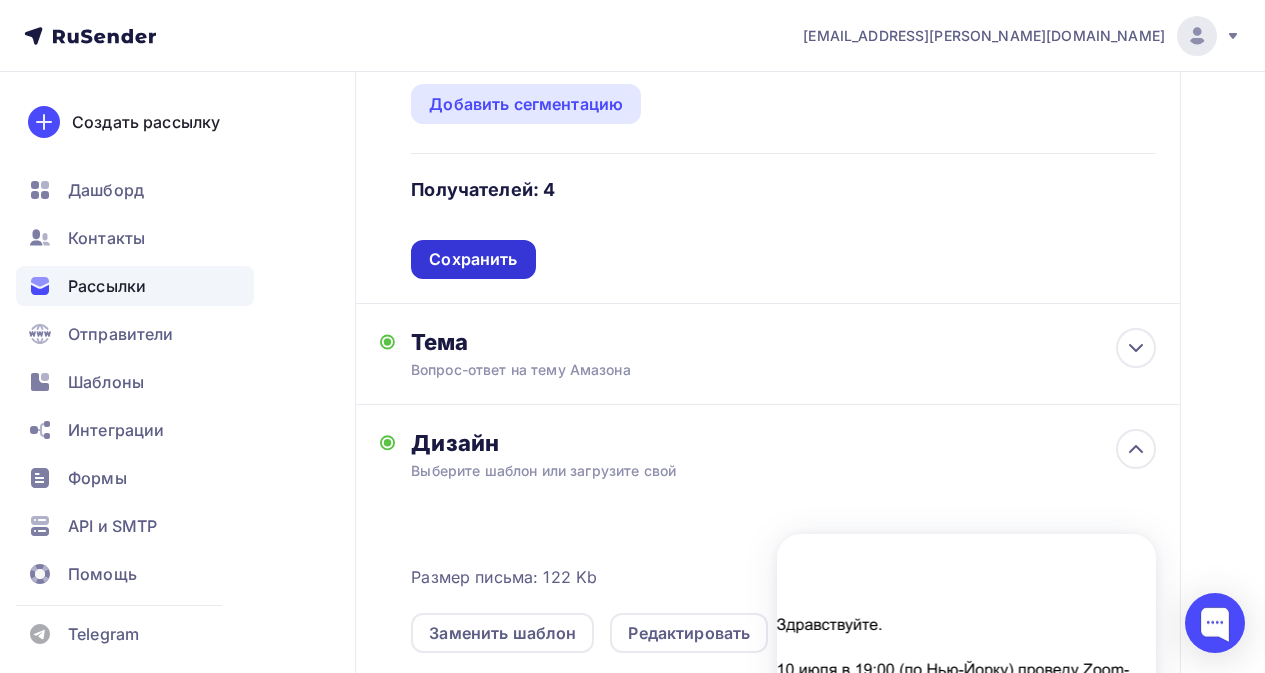 click on "Сохранить" at bounding box center (473, 259) 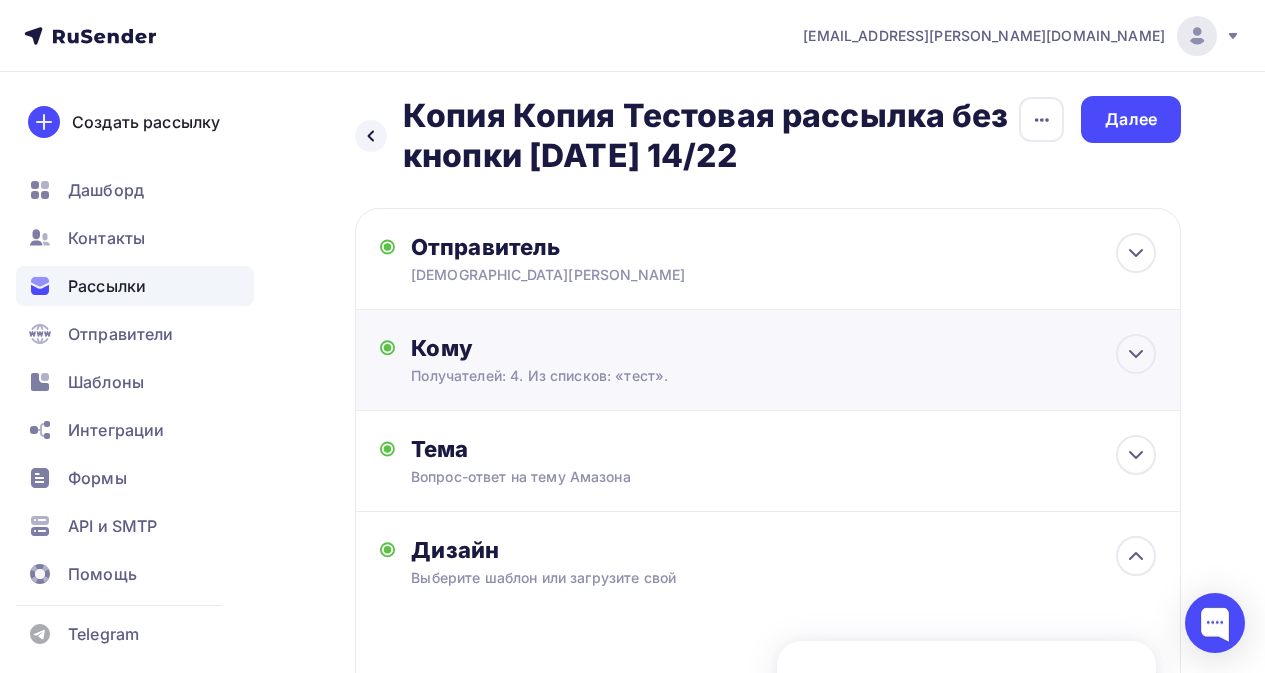 scroll, scrollTop: 0, scrollLeft: 0, axis: both 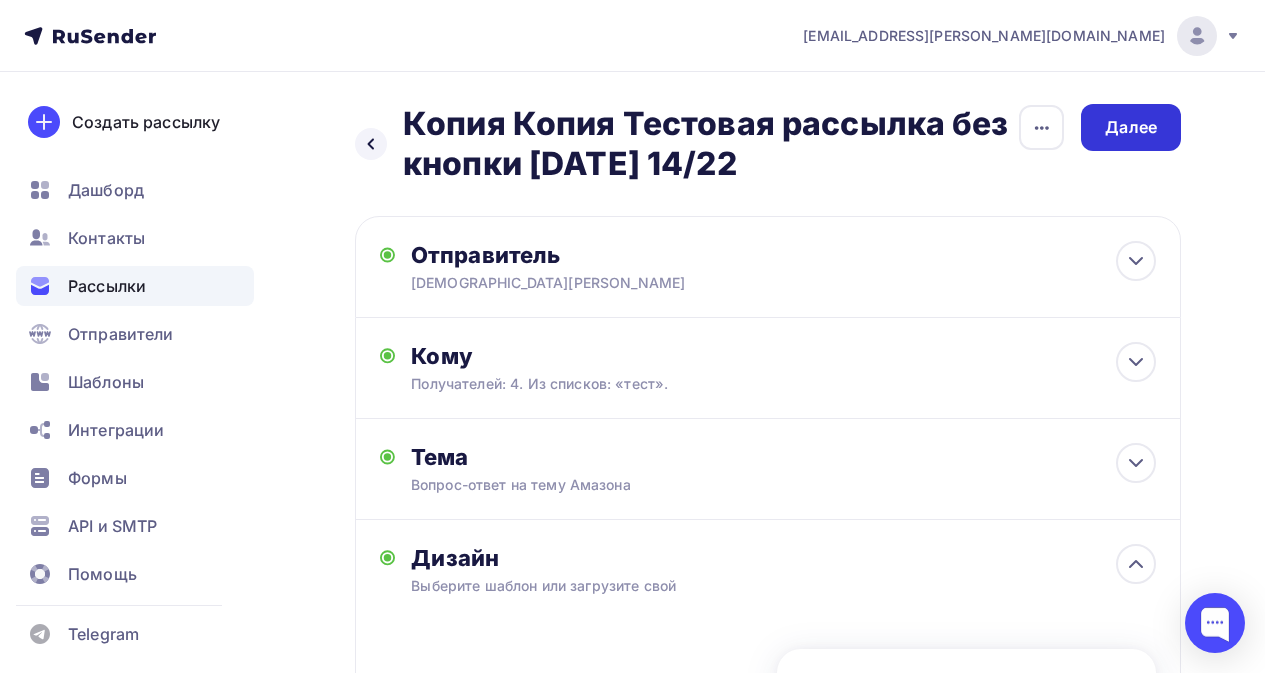 click on "Далее" at bounding box center (1131, 127) 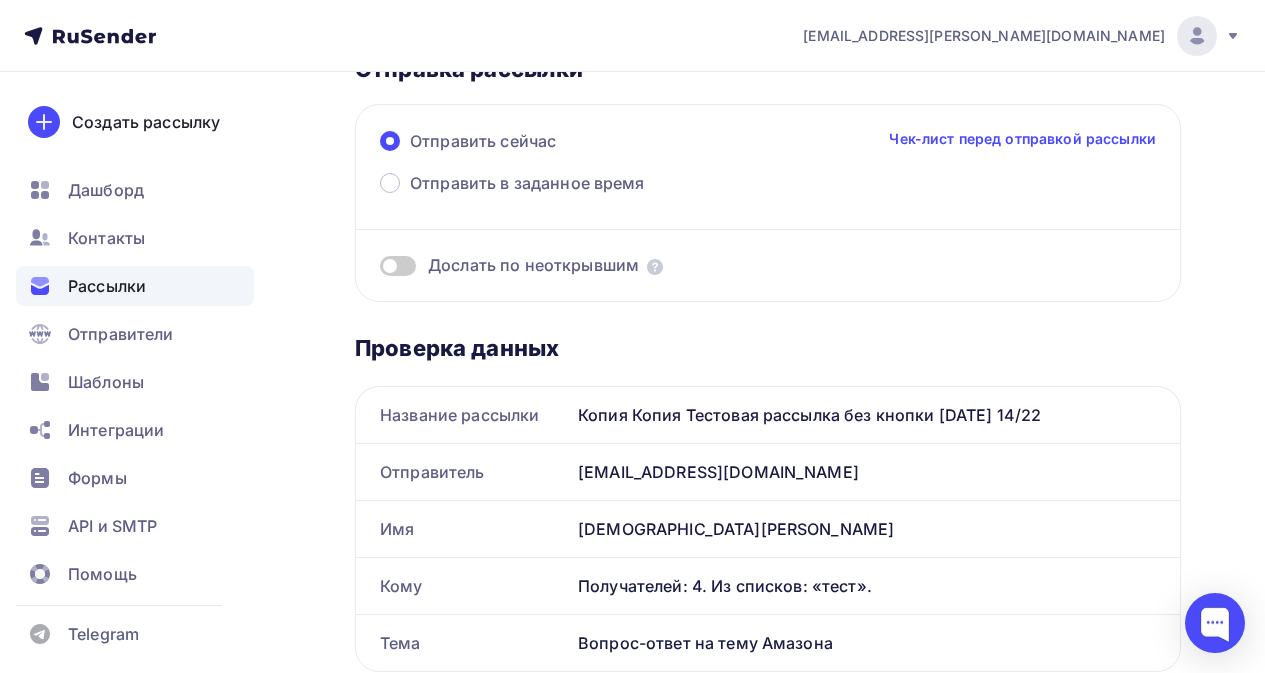 scroll, scrollTop: 0, scrollLeft: 0, axis: both 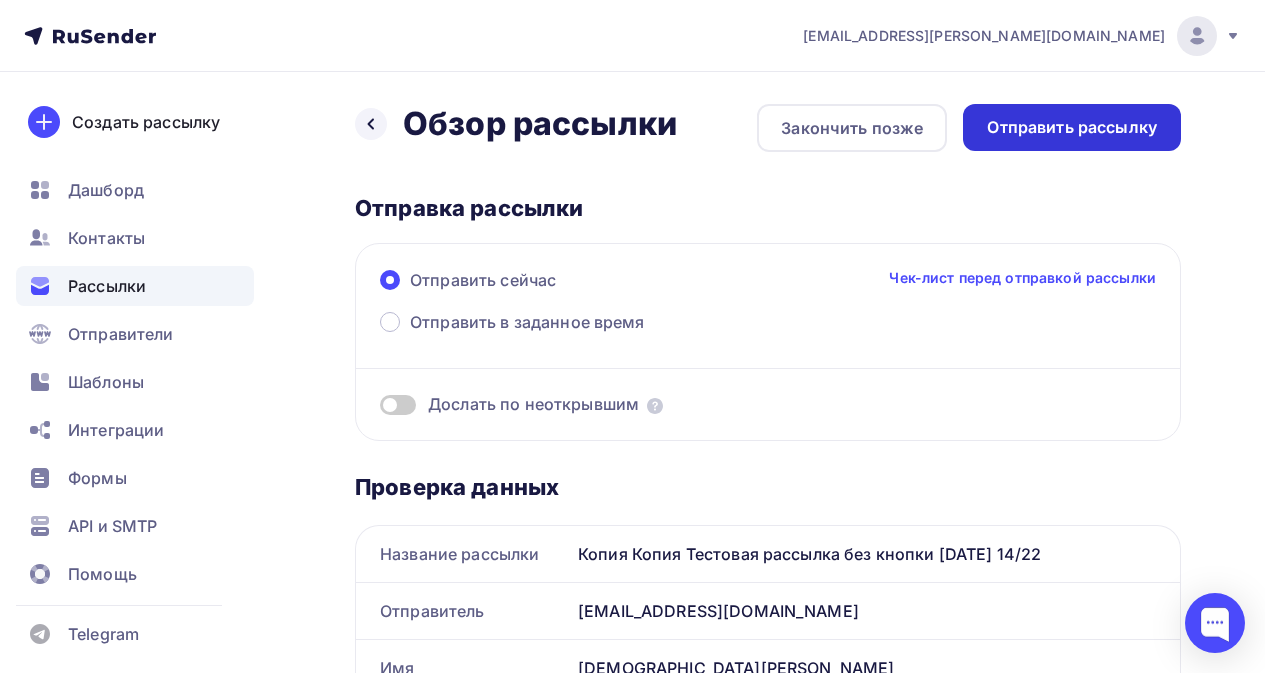 click on "Отправить рассылку" at bounding box center [1072, 127] 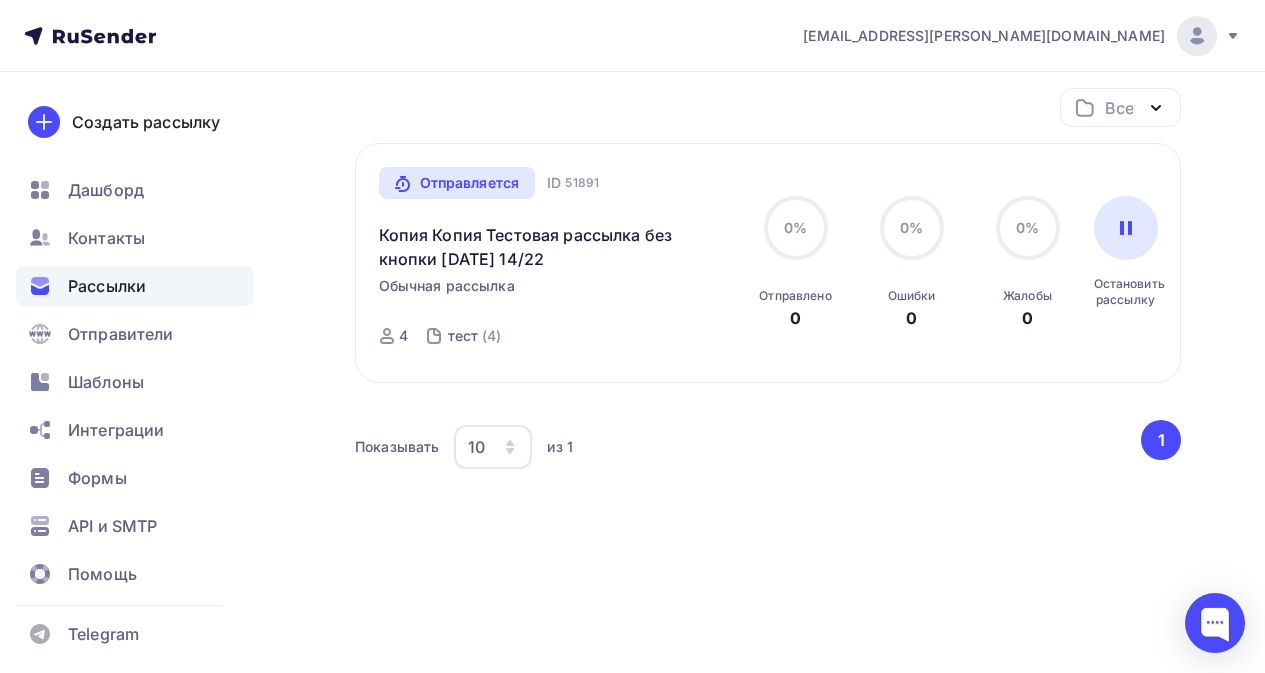 scroll, scrollTop: 0, scrollLeft: 0, axis: both 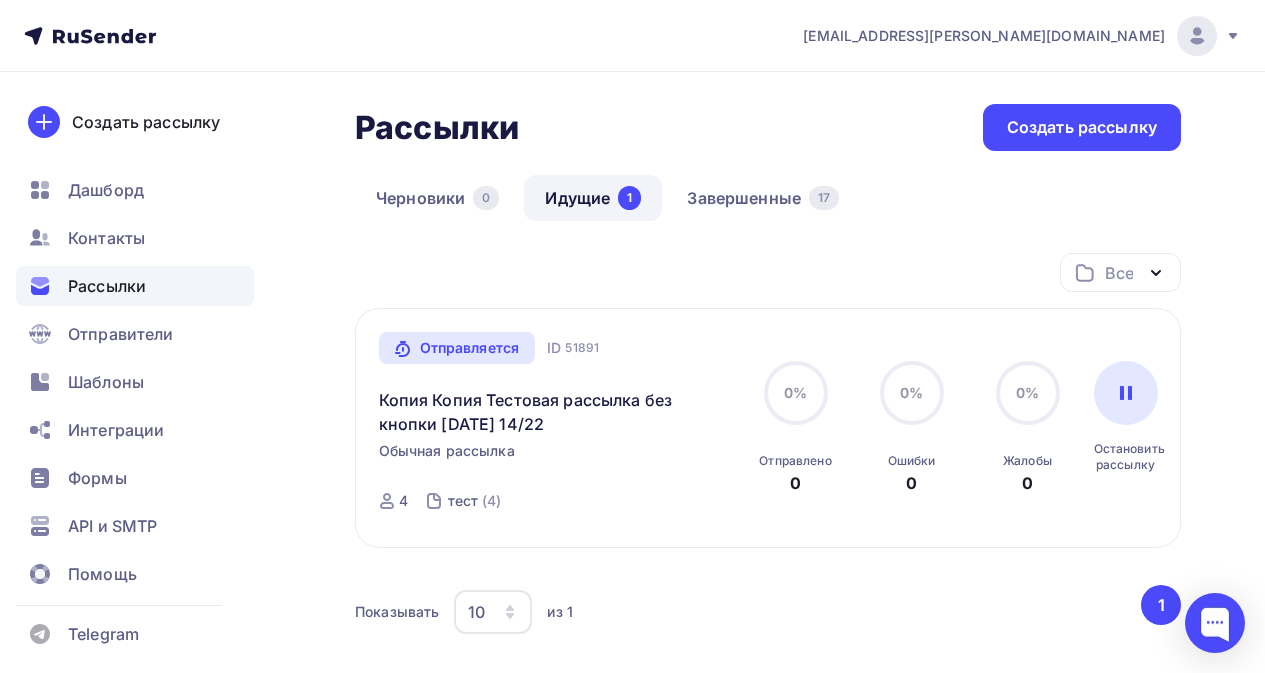 click on "Рассылки
Рассылки
Создать рассылку" at bounding box center [768, 127] 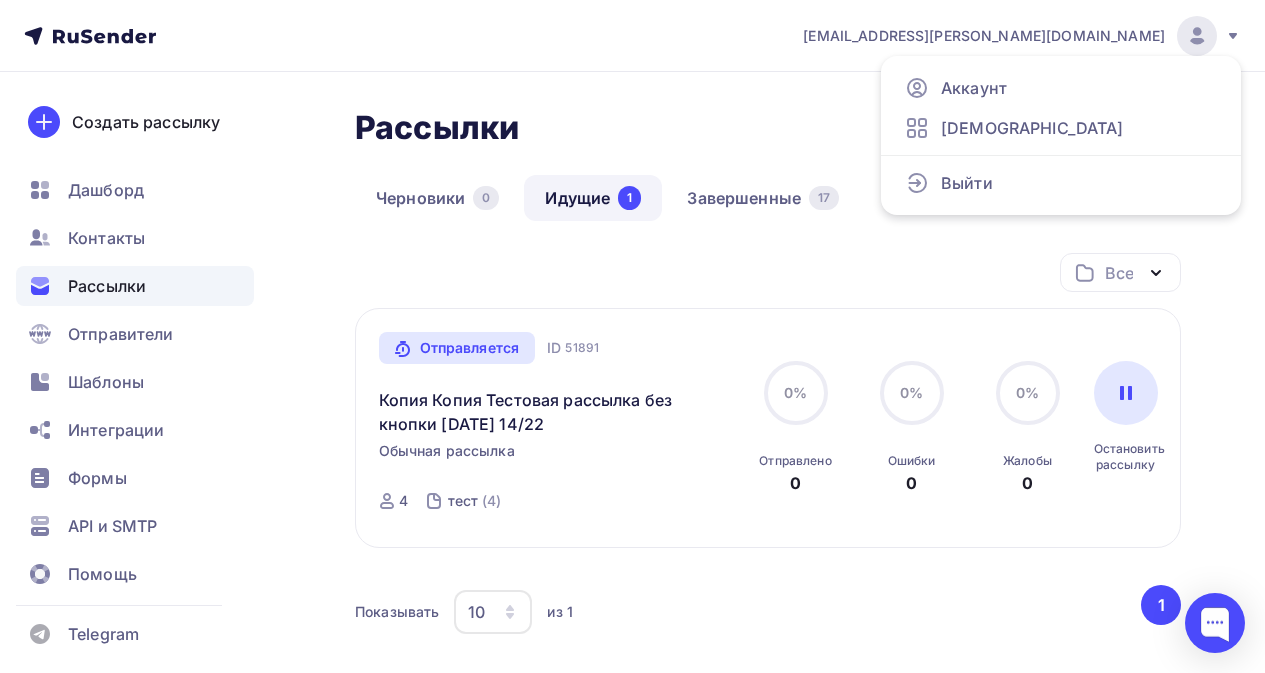 click on "Рассылки
Рассылки
Создать рассылку
[GEOGRAPHIC_DATA]
0
Идущие
1
Завершенные
17
Идущие
1
Черновики
0
Завершенные
17
Все
Все папки           Создать новую папку
Отправляется
Запущена
[DATE], 14:31
ID   51891
Копия Копия Тестовая рассылка без кнопки [DATE] 14/22
Обычная рассылка
Отправлена
[DATE], 14:31
ID   51891
4
тест" at bounding box center (632, 455) 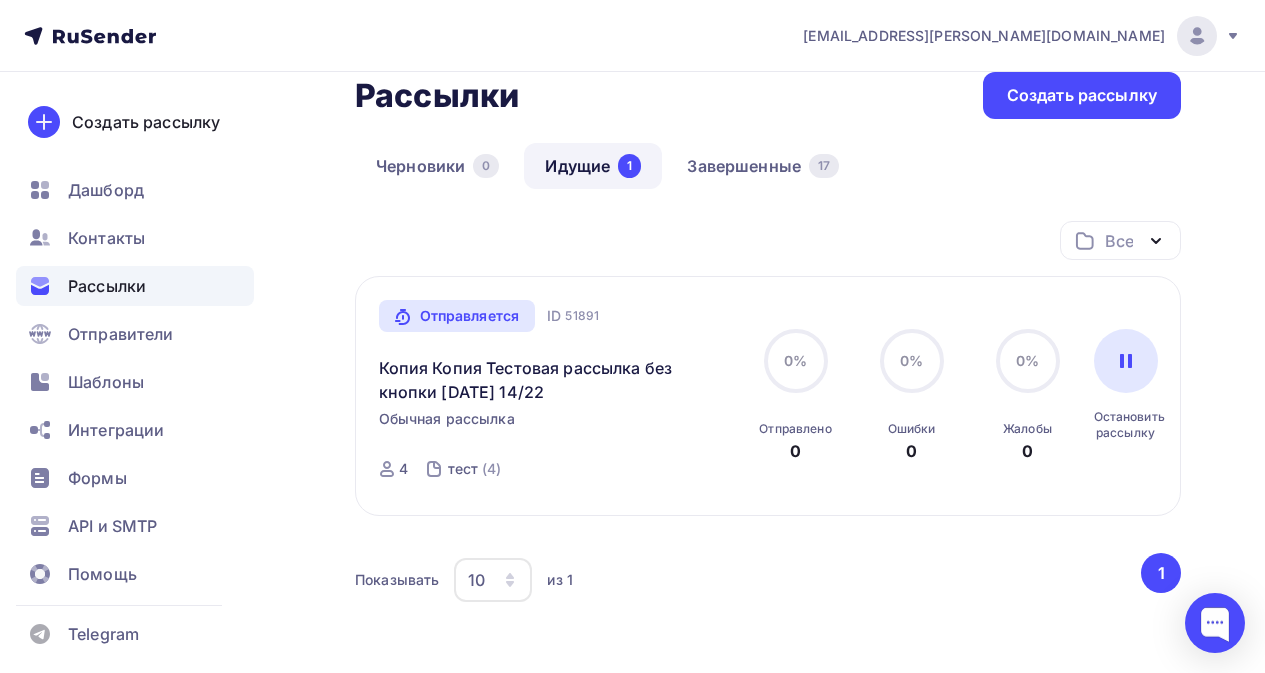 scroll, scrollTop: 0, scrollLeft: 0, axis: both 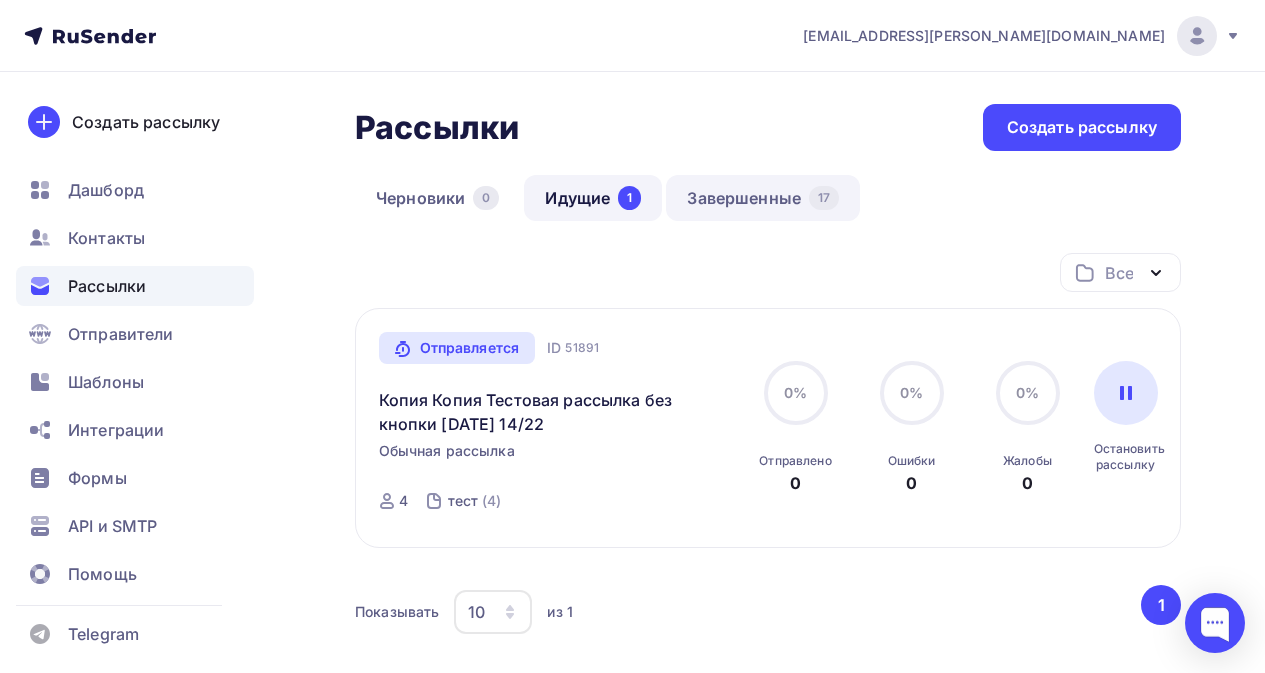 click on "Завершенные
17" at bounding box center [763, 198] 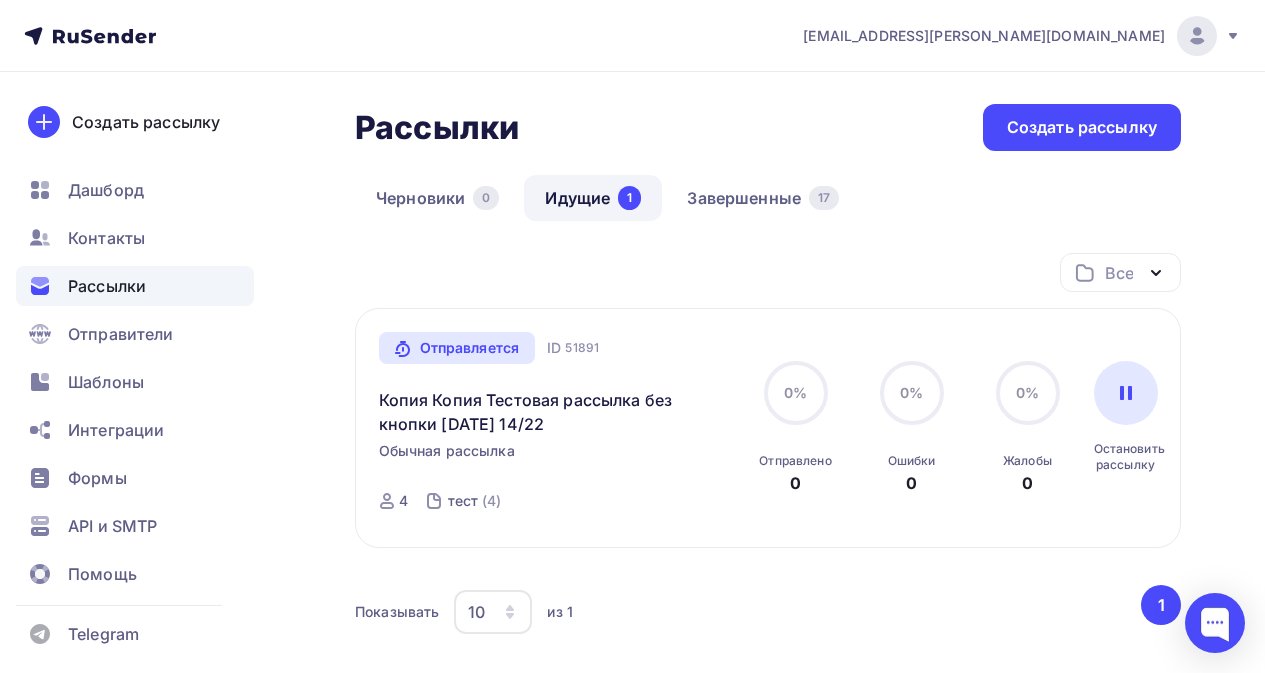 click on "1" at bounding box center (629, 198) 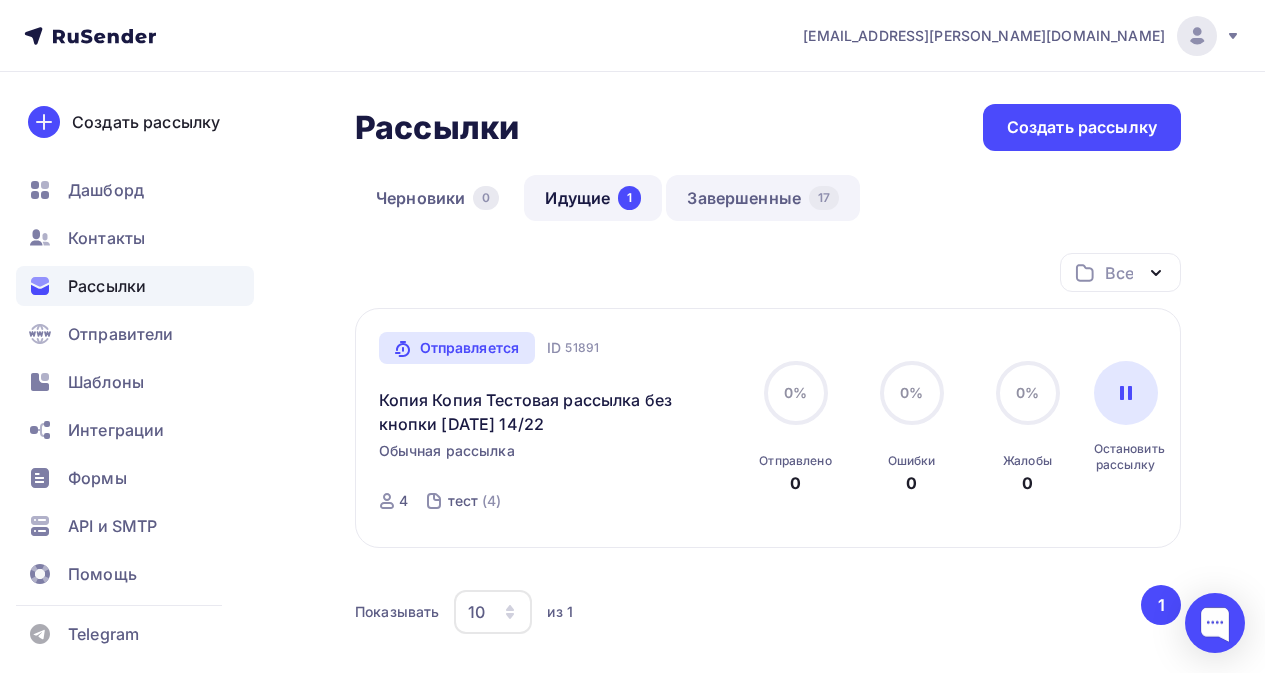 click on "Завершенные
17" at bounding box center (763, 198) 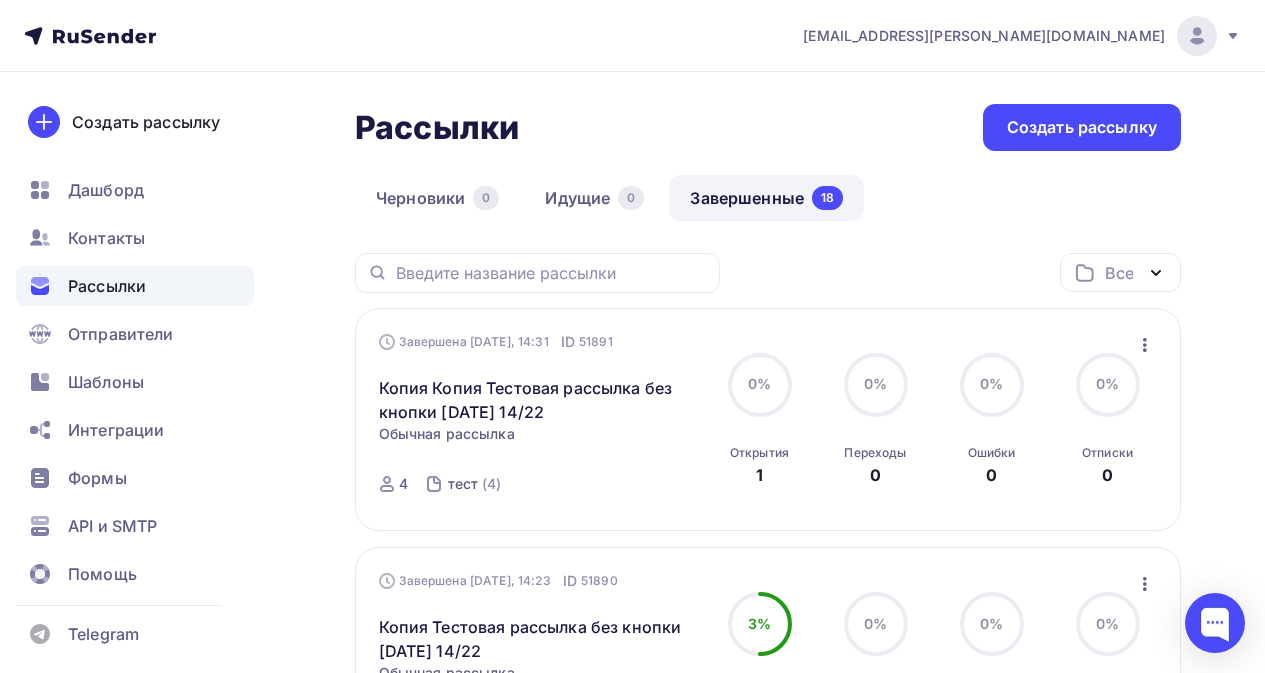 click 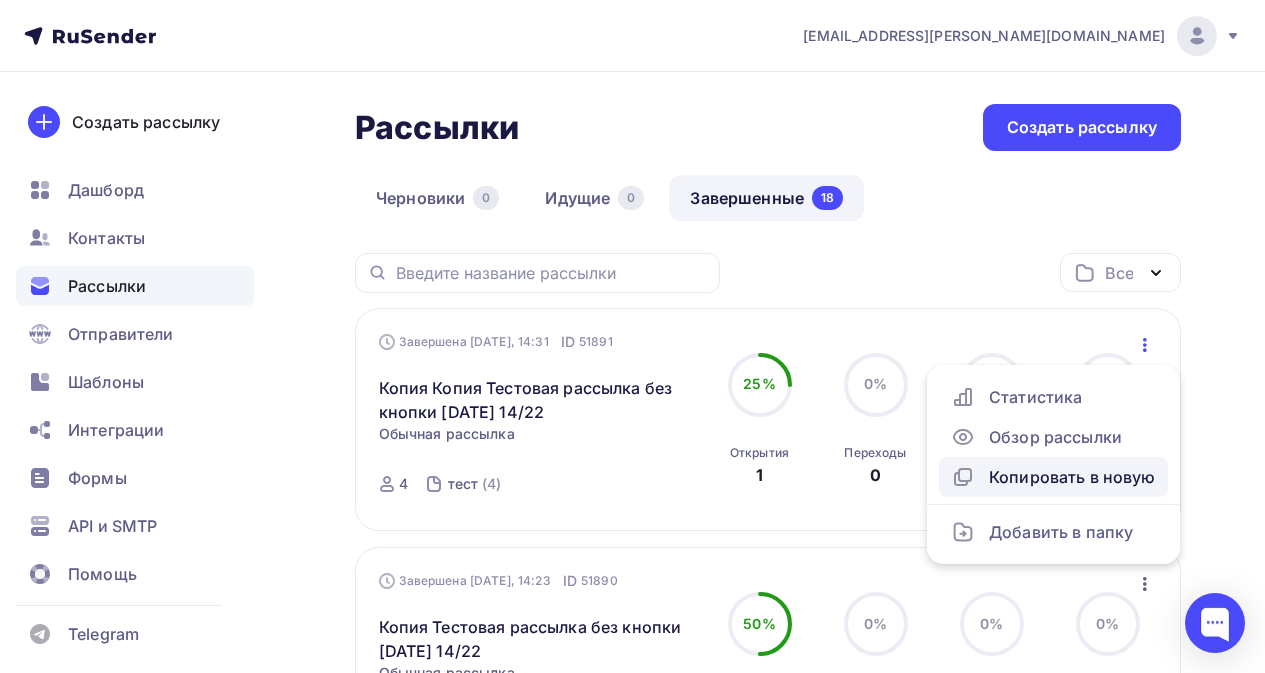 click on "Копировать в новую" at bounding box center [1053, 477] 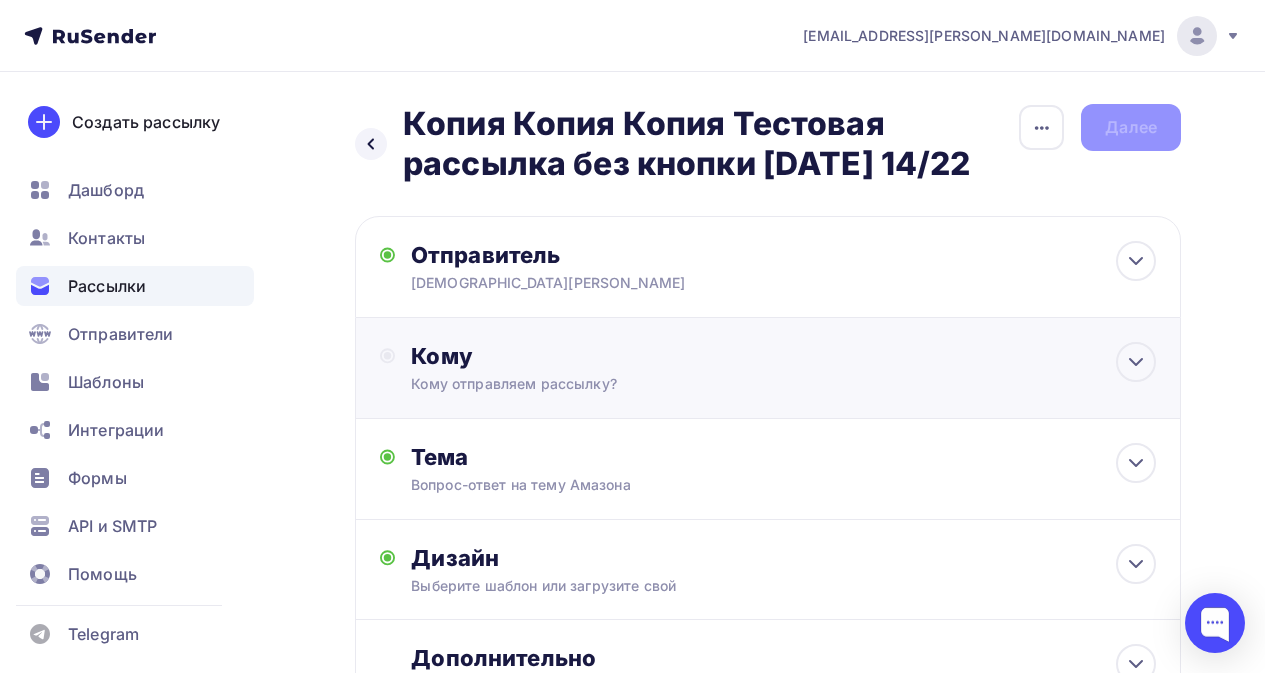scroll, scrollTop: 100, scrollLeft: 0, axis: vertical 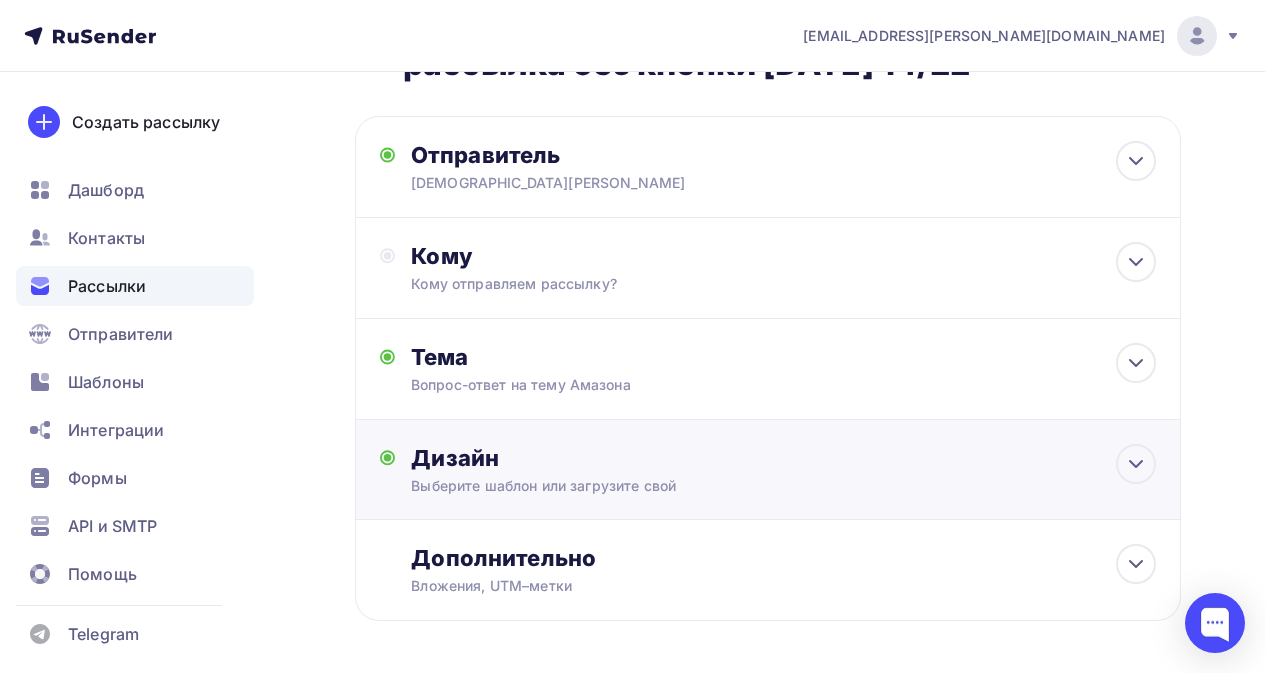 click on "Выберите шаблон или загрузите свой" at bounding box center [746, 486] 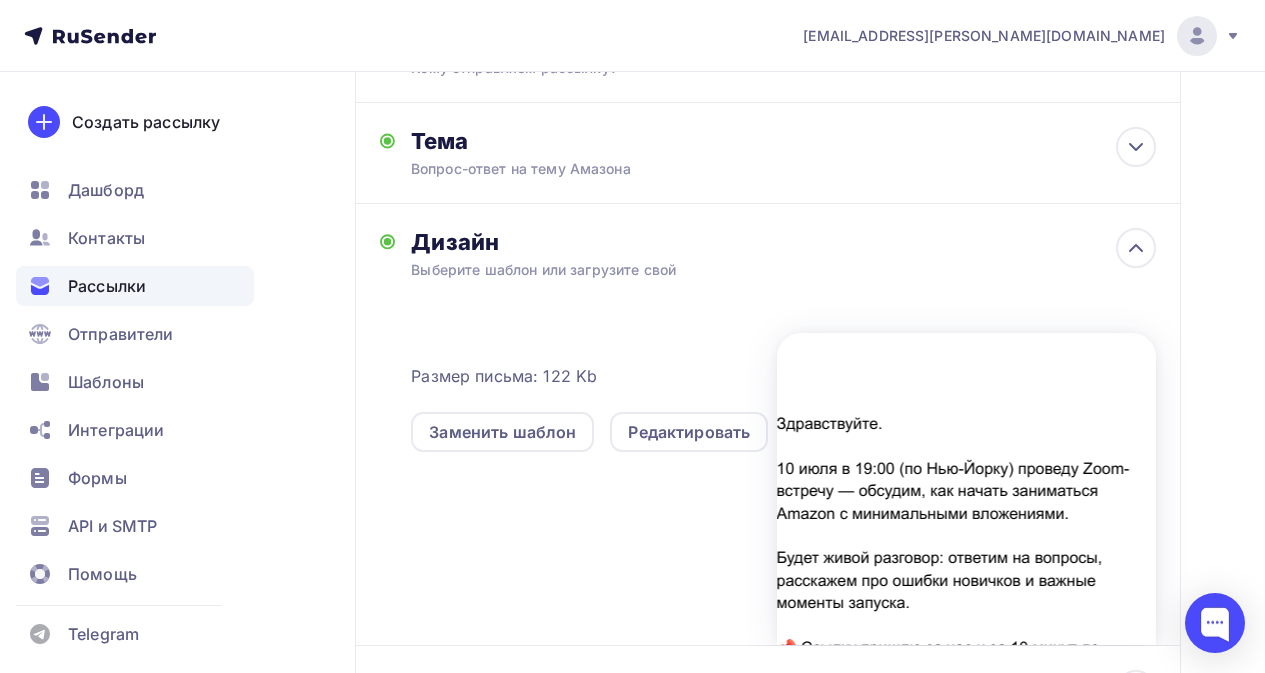 scroll, scrollTop: 500, scrollLeft: 0, axis: vertical 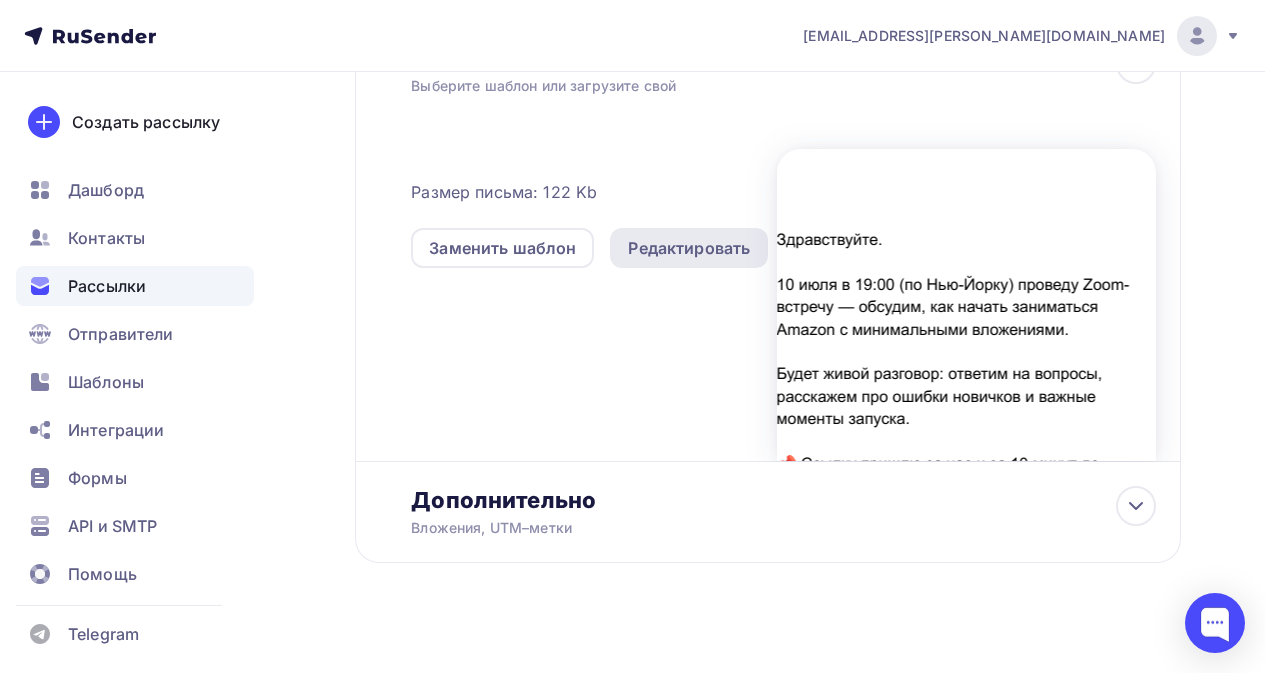 click on "Редактировать" at bounding box center [689, 248] 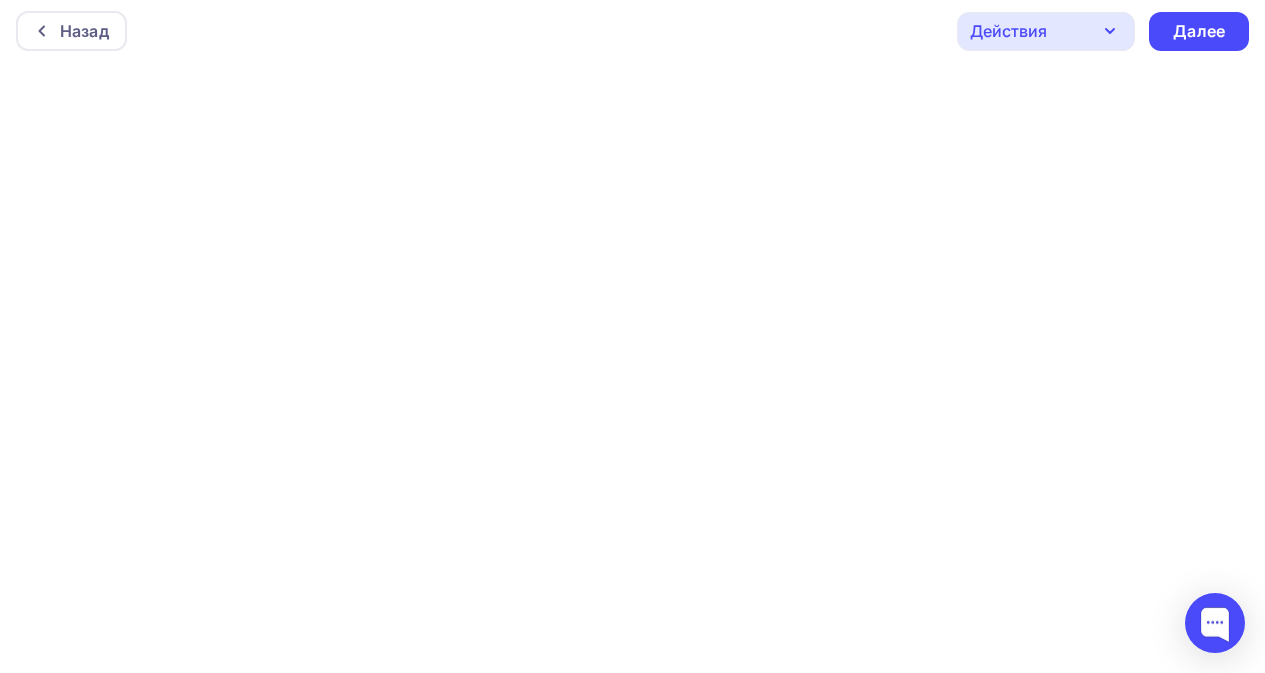 scroll, scrollTop: 0, scrollLeft: 0, axis: both 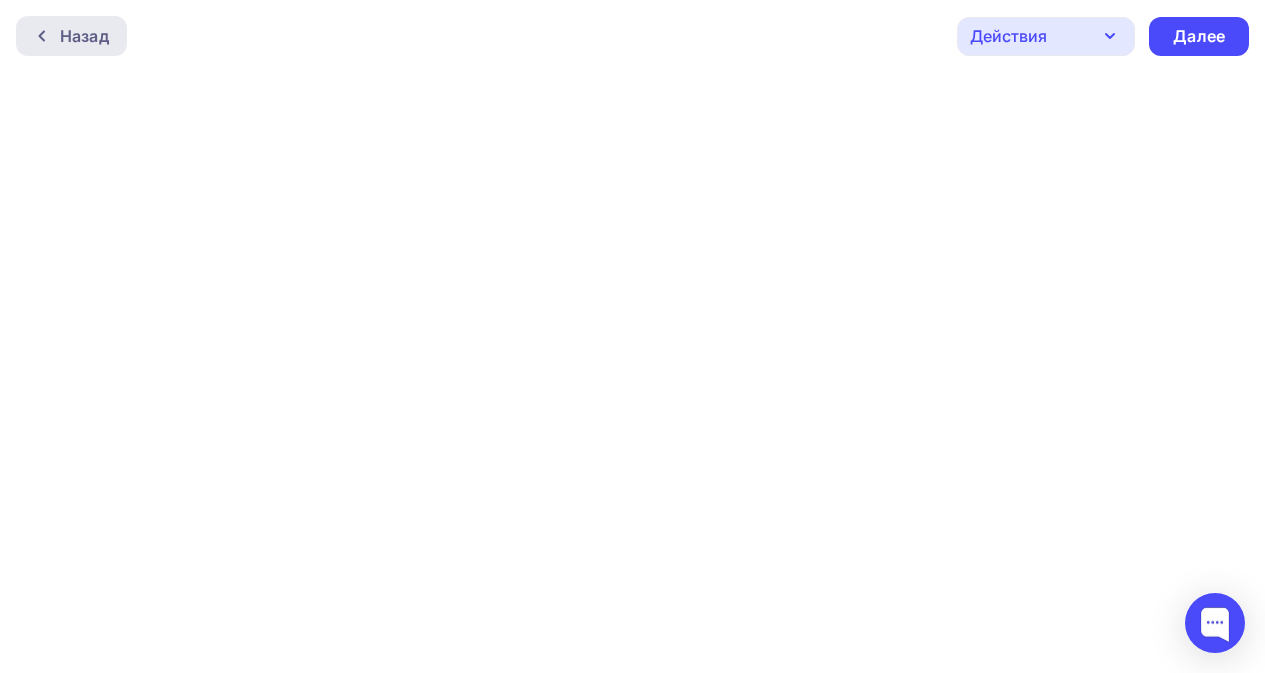 click on "Назад" at bounding box center (84, 36) 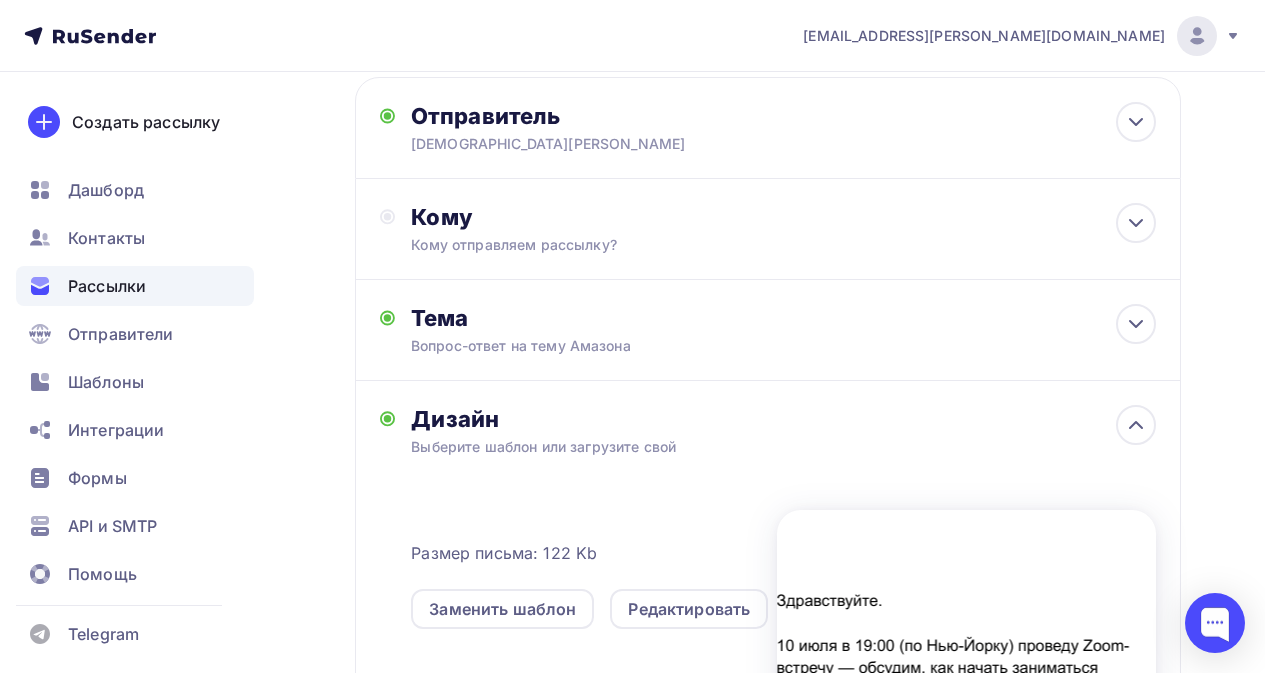 scroll, scrollTop: 179, scrollLeft: 0, axis: vertical 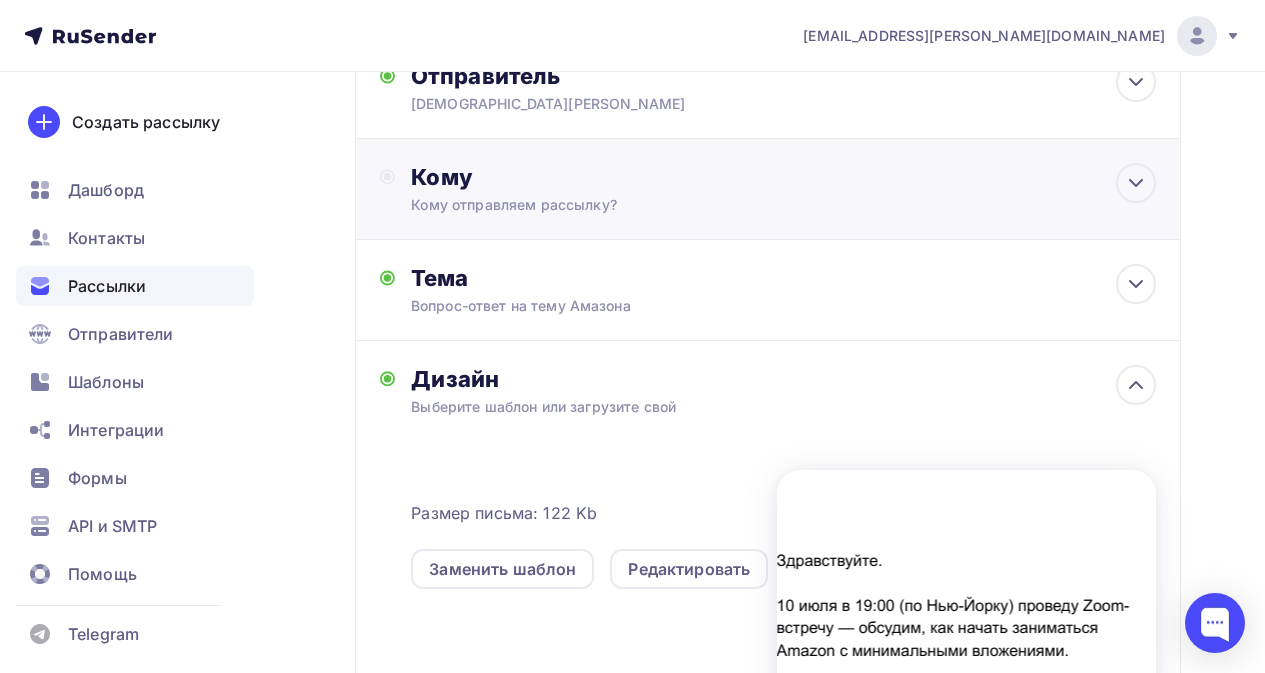 click on "Кому
Кому отправляем рассылку?
Списки получателей
Выберите список
Все списки
id
тест
(4)
#23909
Добавить список
Добавить сегментацию
Получателей:
0
Сохранить" at bounding box center [783, 189] 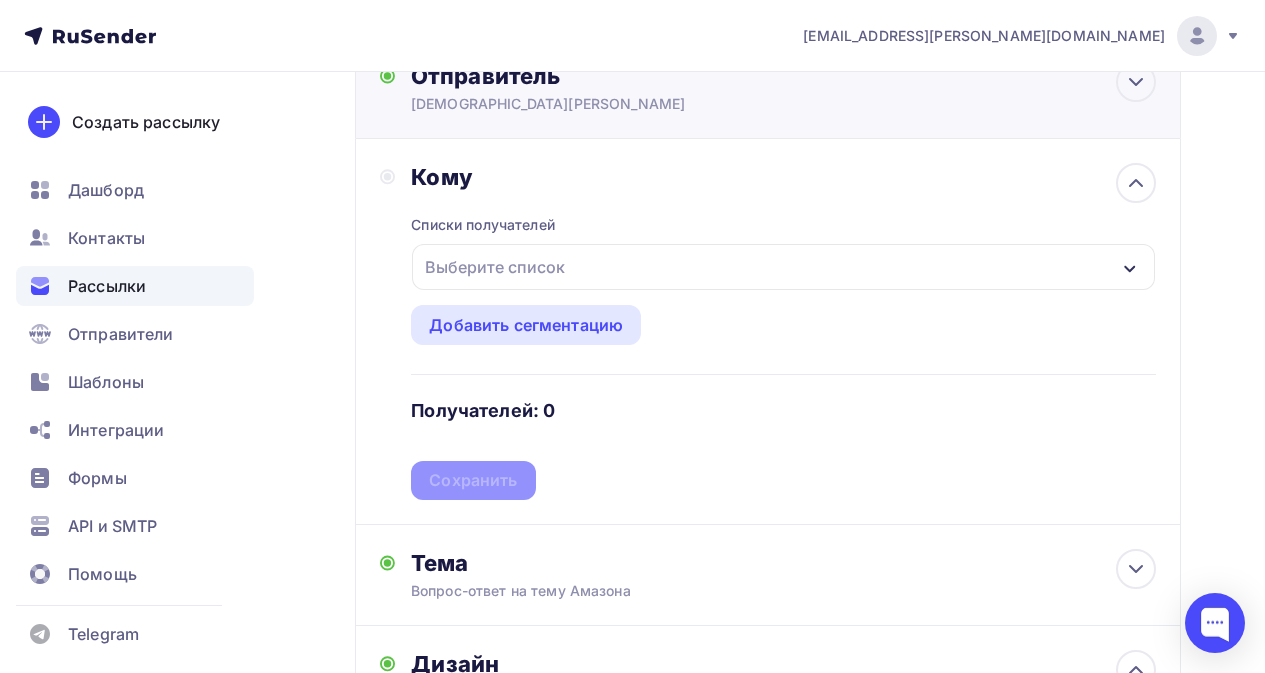 click on "Отправитель
[PERSON_NAME]
Email  *
[EMAIL_ADDRESS][DOMAIN_NAME]
[EMAIL_ADDRESS][DOMAIN_NAME]           [EMAIL_ADDRESS][DOMAIN_NAME]           [EMAIL_ADDRESS][PERSON_NAME][DOMAIN_NAME]               Добавить отправителя
Рекомендуем  добавить почту на домене , чтобы рассылка не попала в «Спам»
Имя                 Сохранить" at bounding box center (627, 88) 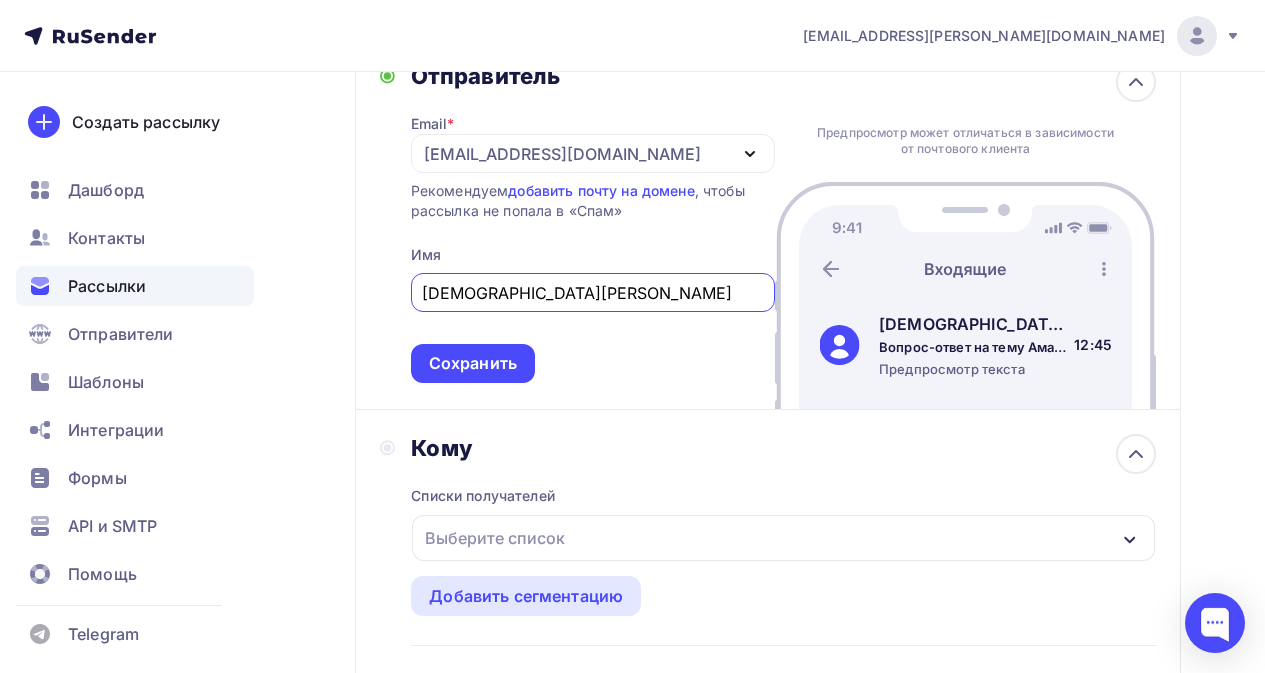 scroll, scrollTop: 0, scrollLeft: 0, axis: both 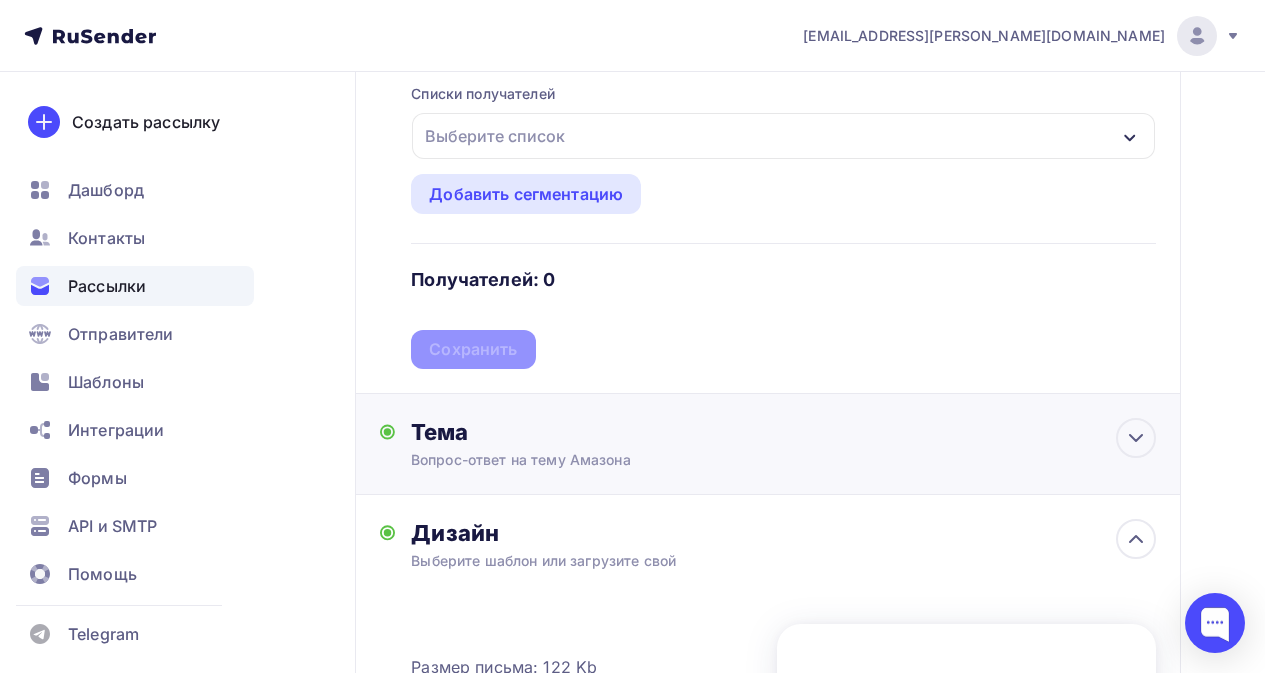 click on "Тема" at bounding box center [608, 432] 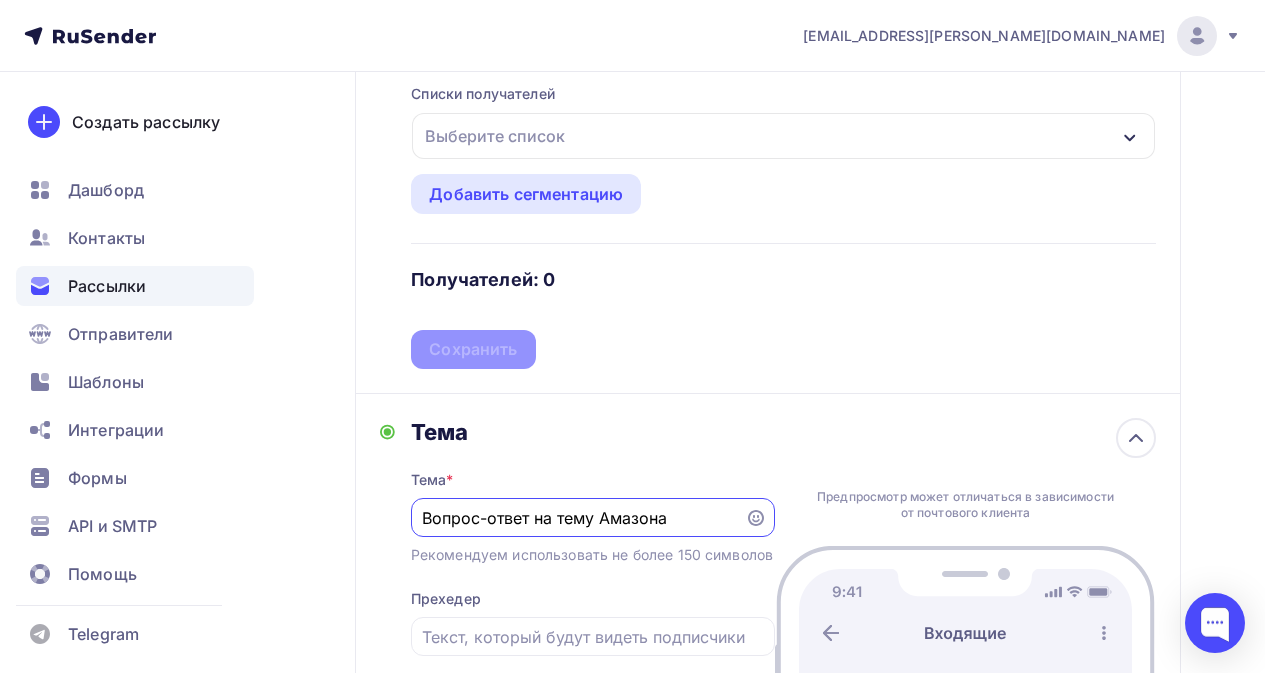 scroll, scrollTop: 0, scrollLeft: 0, axis: both 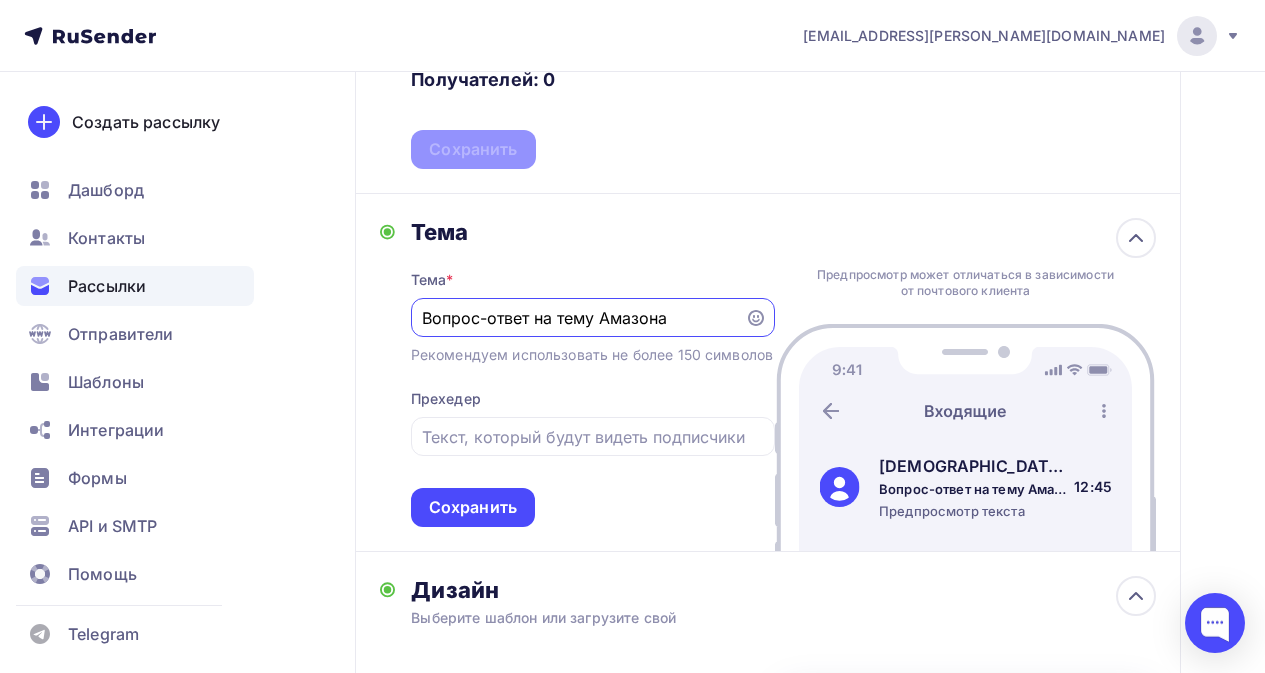 drag, startPoint x: 689, startPoint y: 363, endPoint x: 612, endPoint y: 368, distance: 77.16217 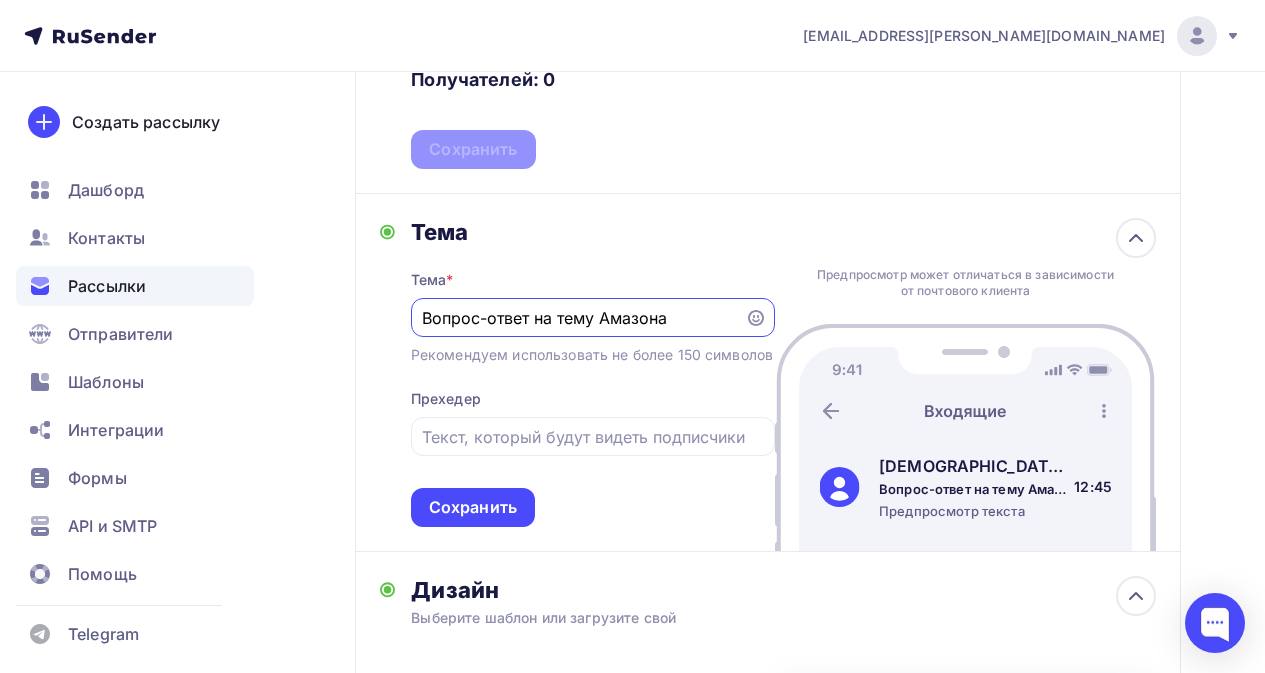 click on "Вопрос-ответ на тему Амазона" at bounding box center (577, 318) 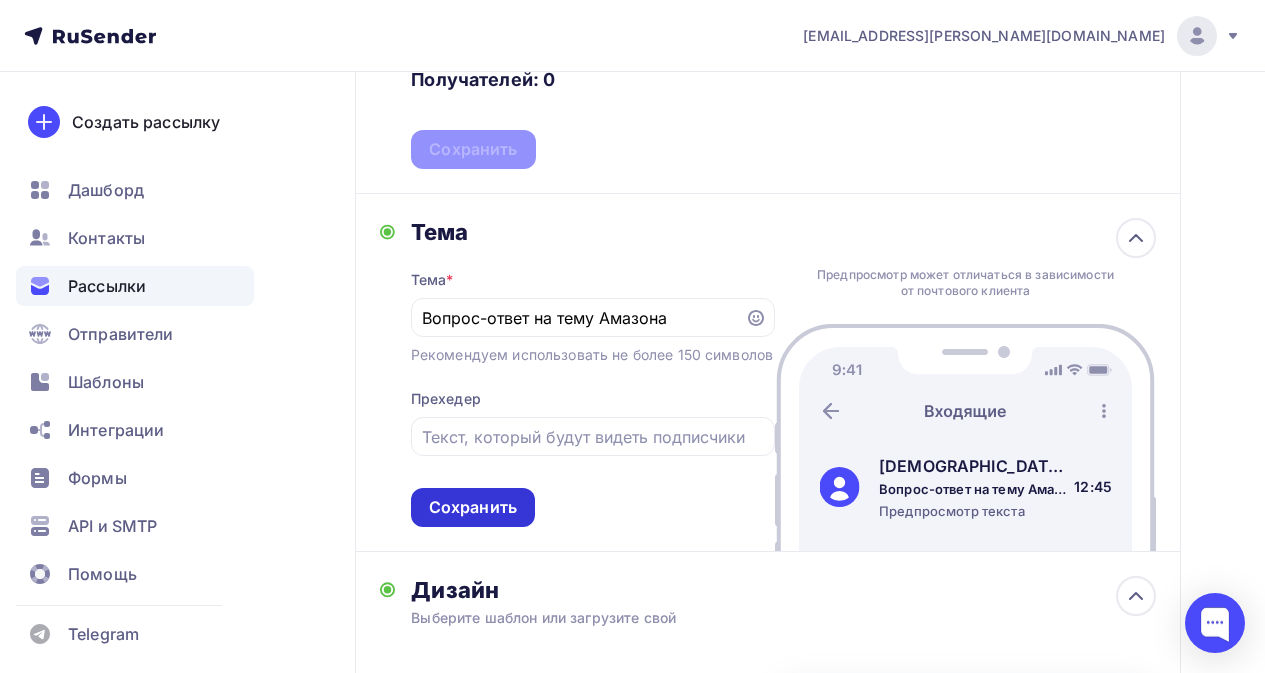 click on "Сохранить" at bounding box center [473, 507] 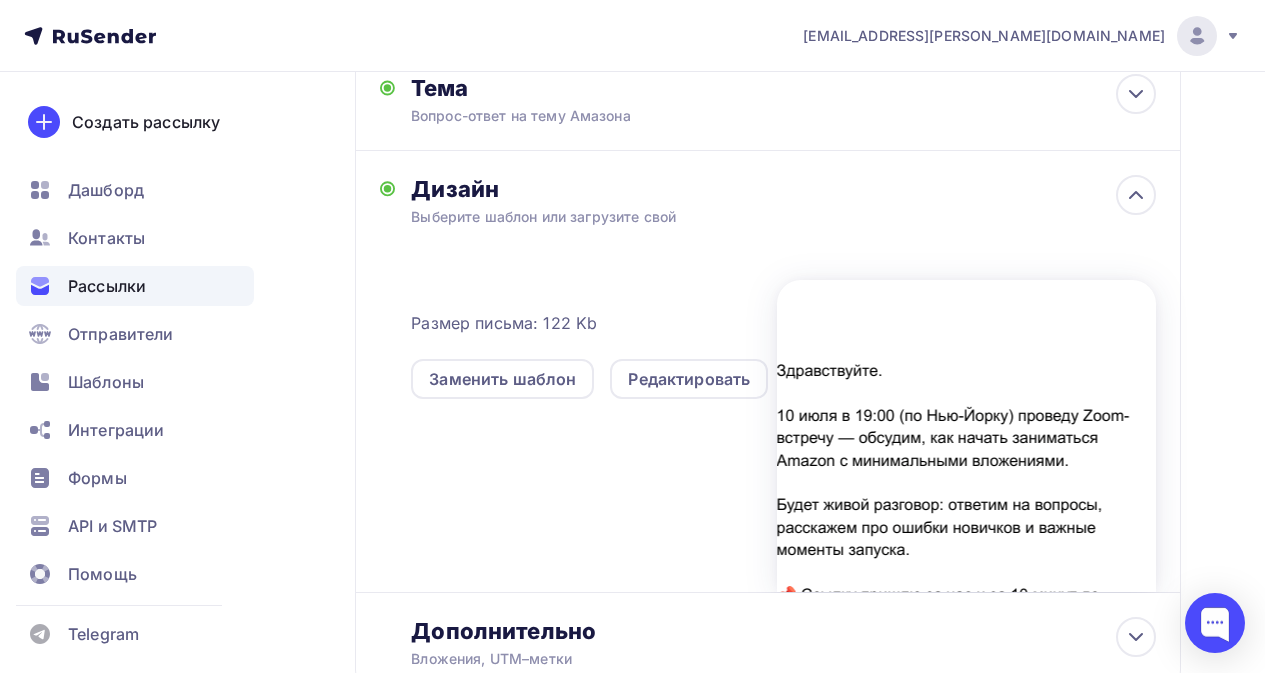 scroll, scrollTop: 979, scrollLeft: 0, axis: vertical 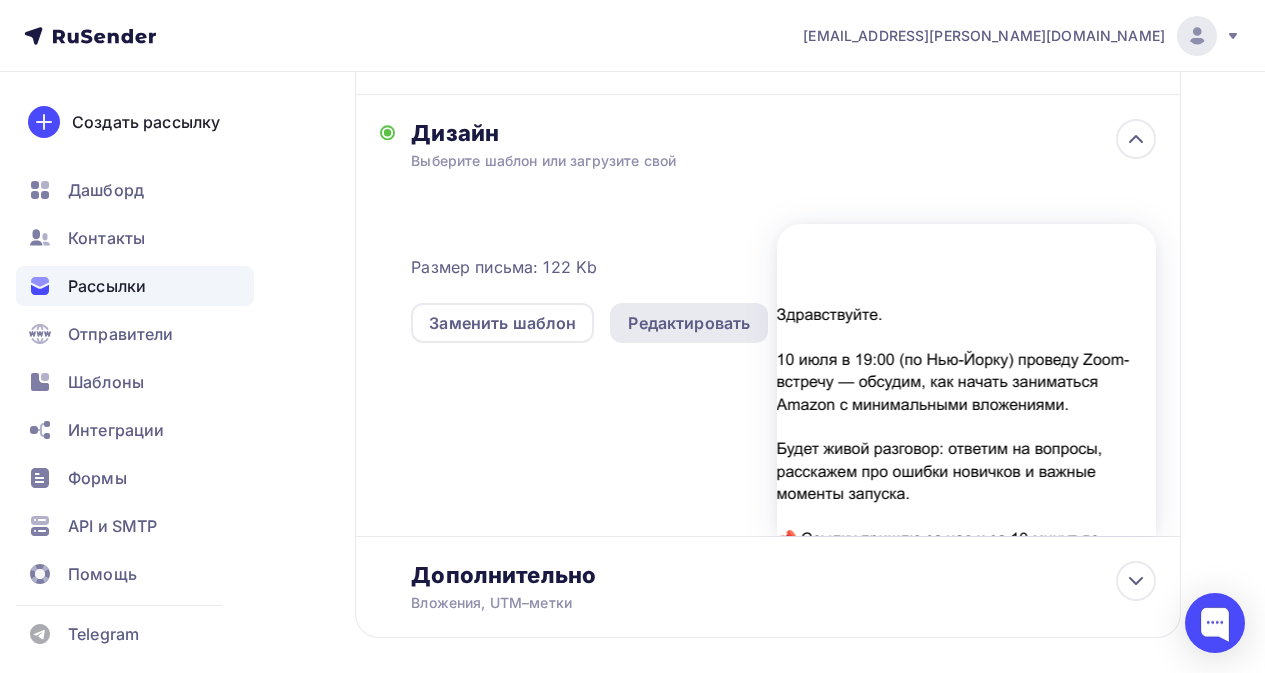 click on "Редактировать" at bounding box center [689, 323] 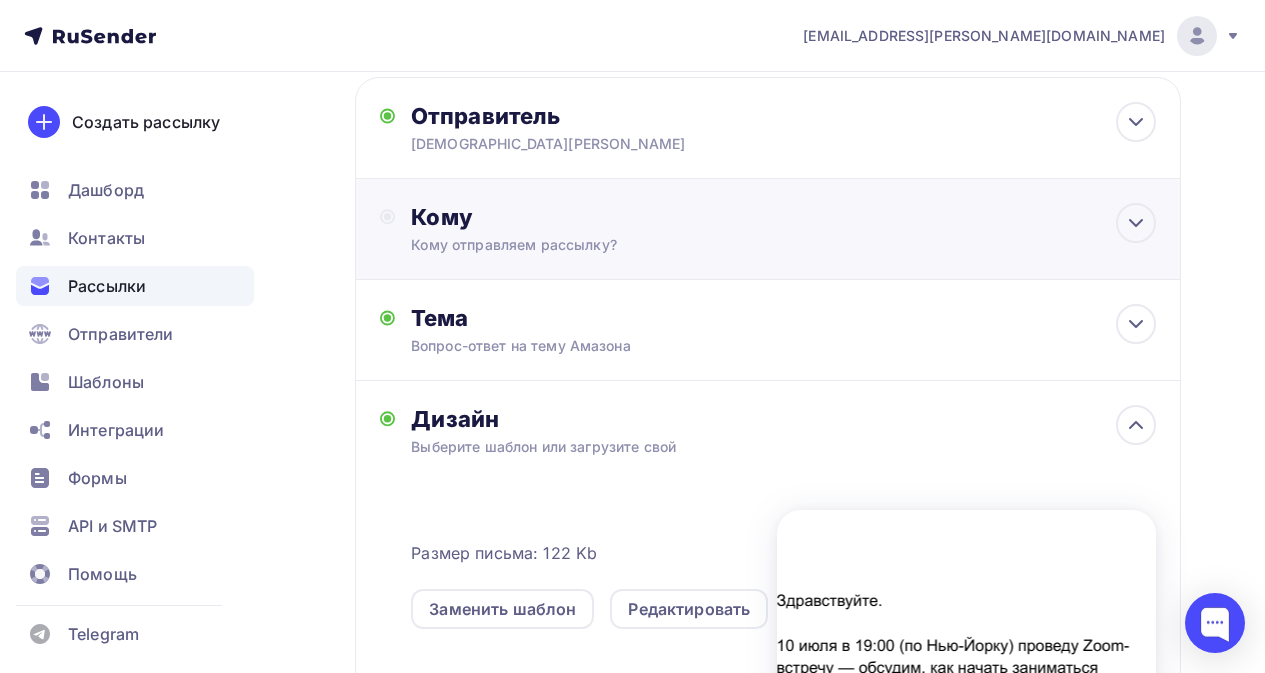 scroll, scrollTop: 179, scrollLeft: 0, axis: vertical 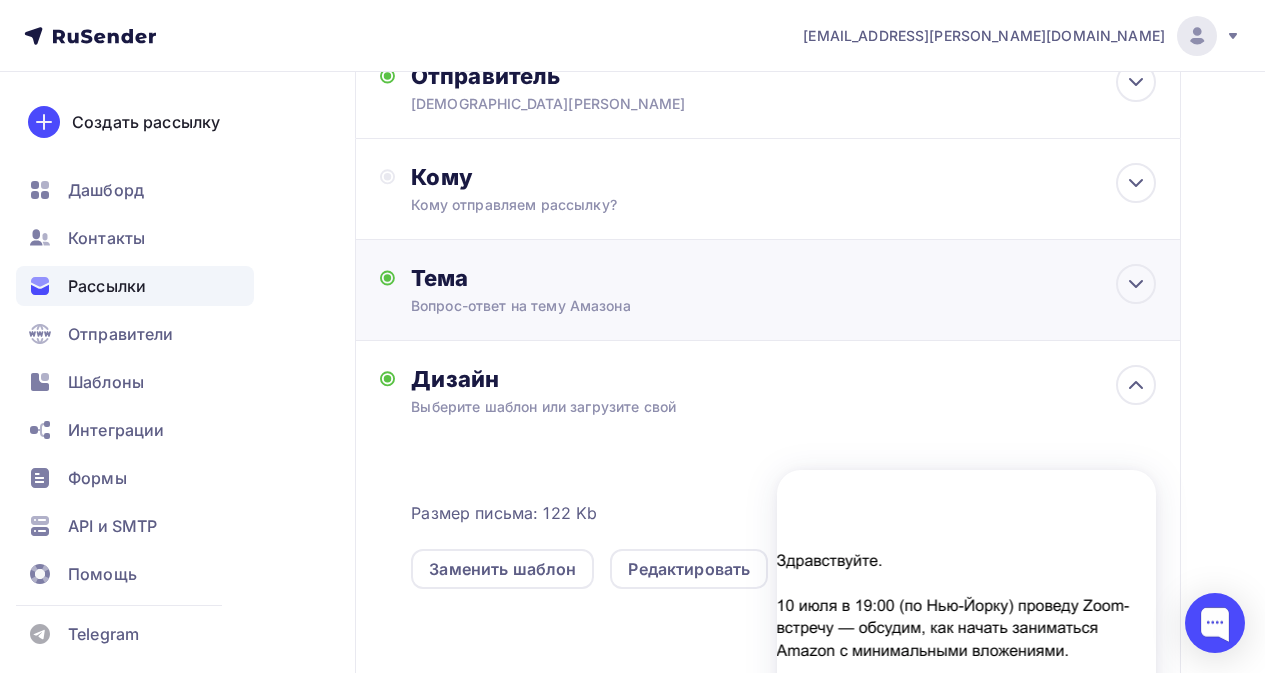 click on "Вопрос-ответ на тему Амaзoна" at bounding box center [589, 306] 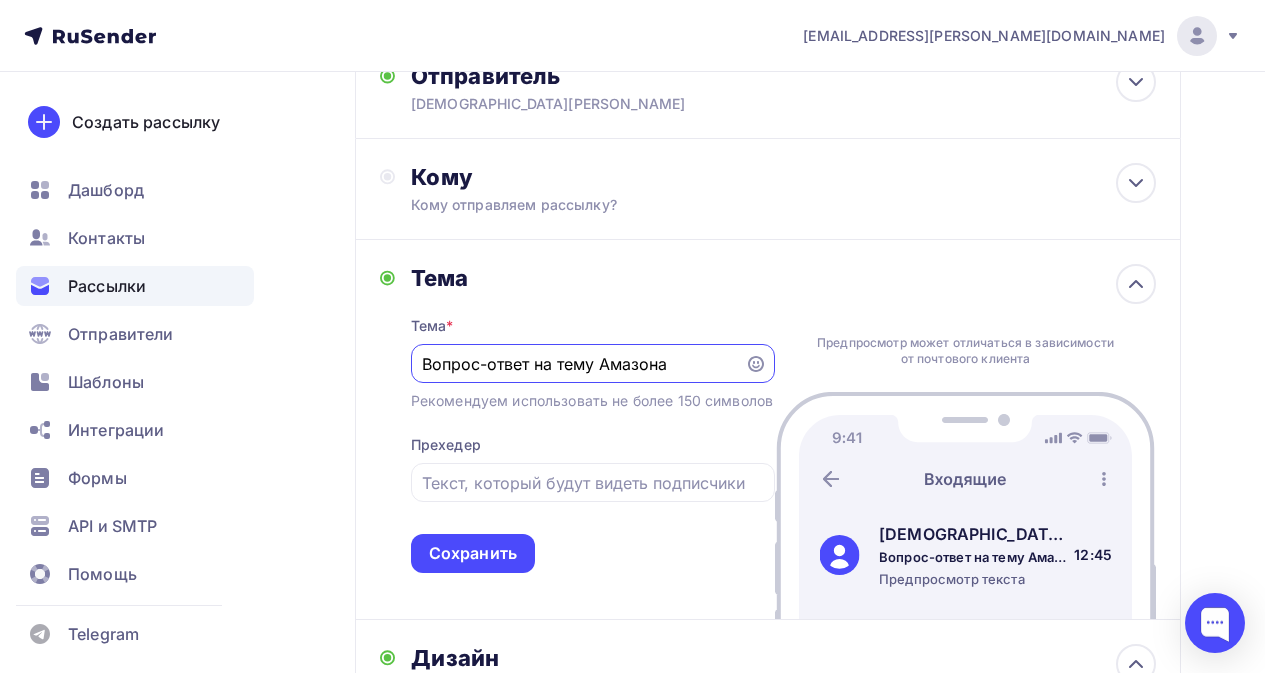 scroll, scrollTop: 0, scrollLeft: 0, axis: both 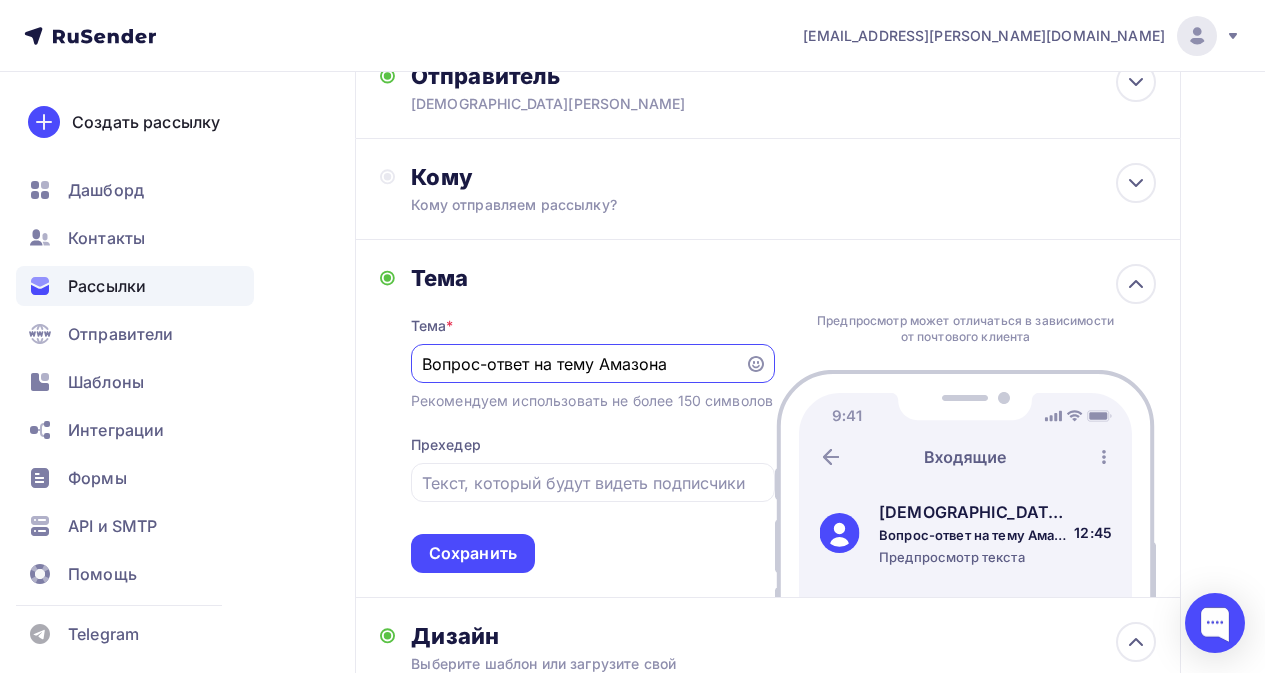drag, startPoint x: 670, startPoint y: 408, endPoint x: 604, endPoint y: 406, distance: 66.0303 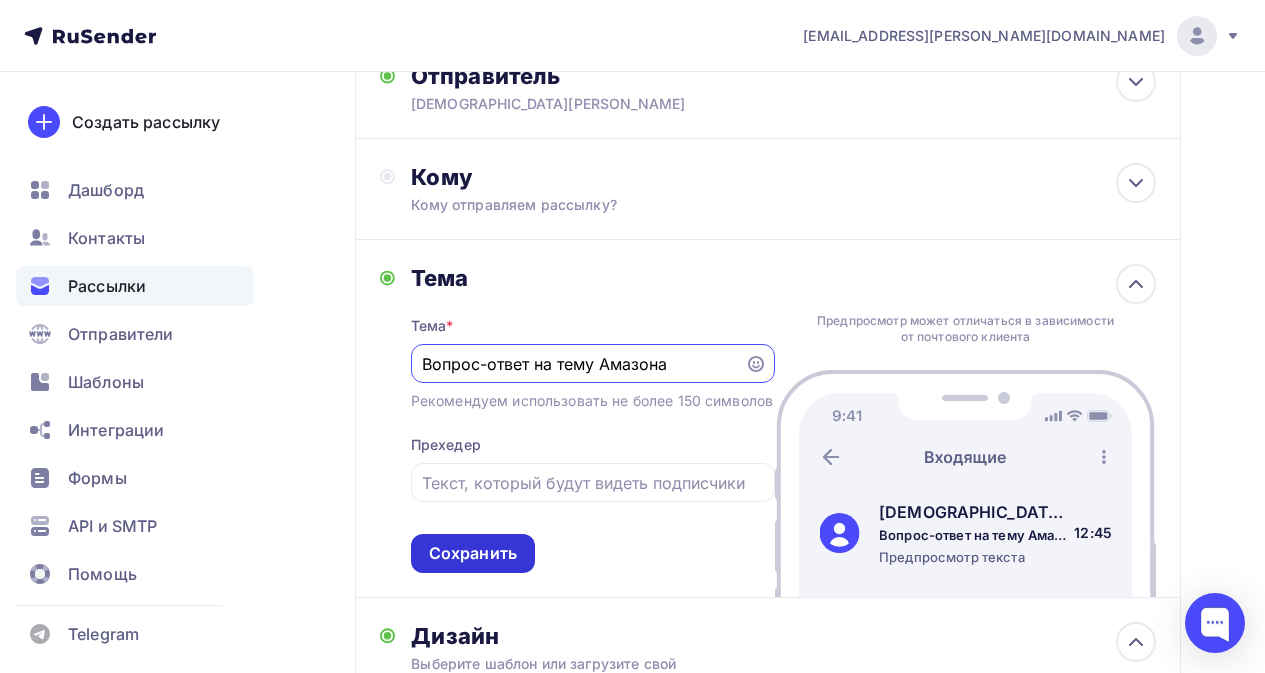click on "Сохранить" at bounding box center (473, 553) 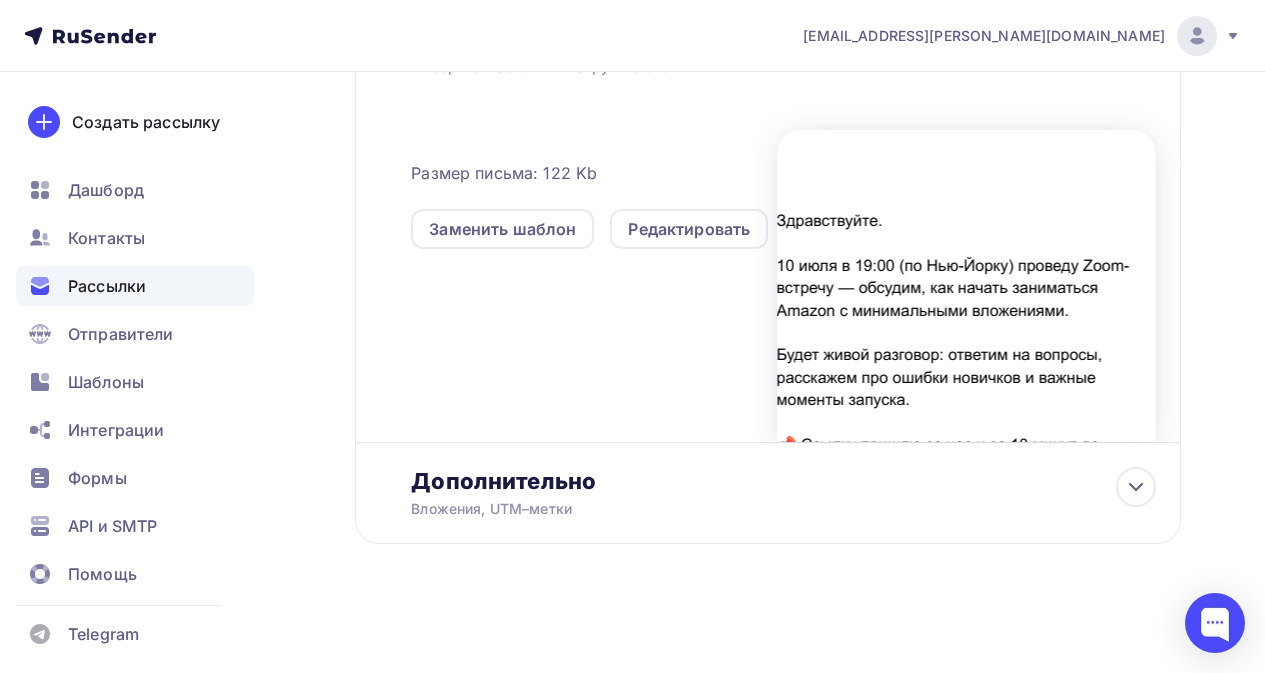 scroll, scrollTop: 562, scrollLeft: 0, axis: vertical 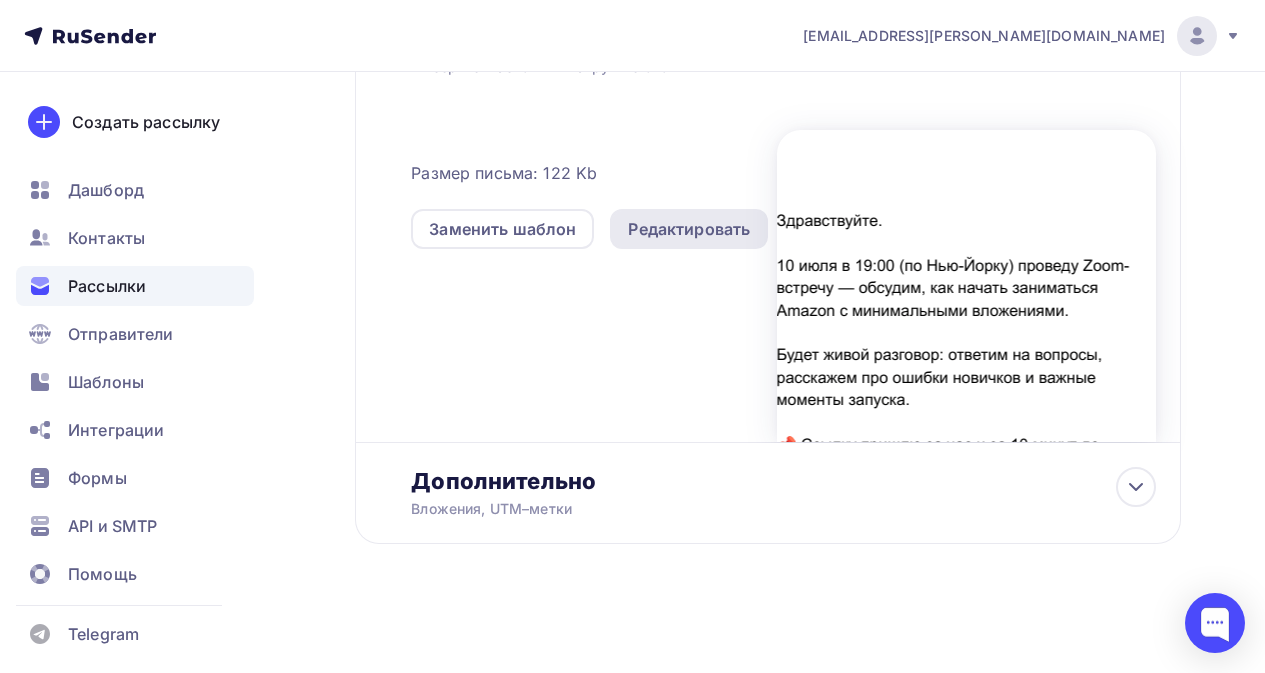click on "Редактировать" at bounding box center (689, 229) 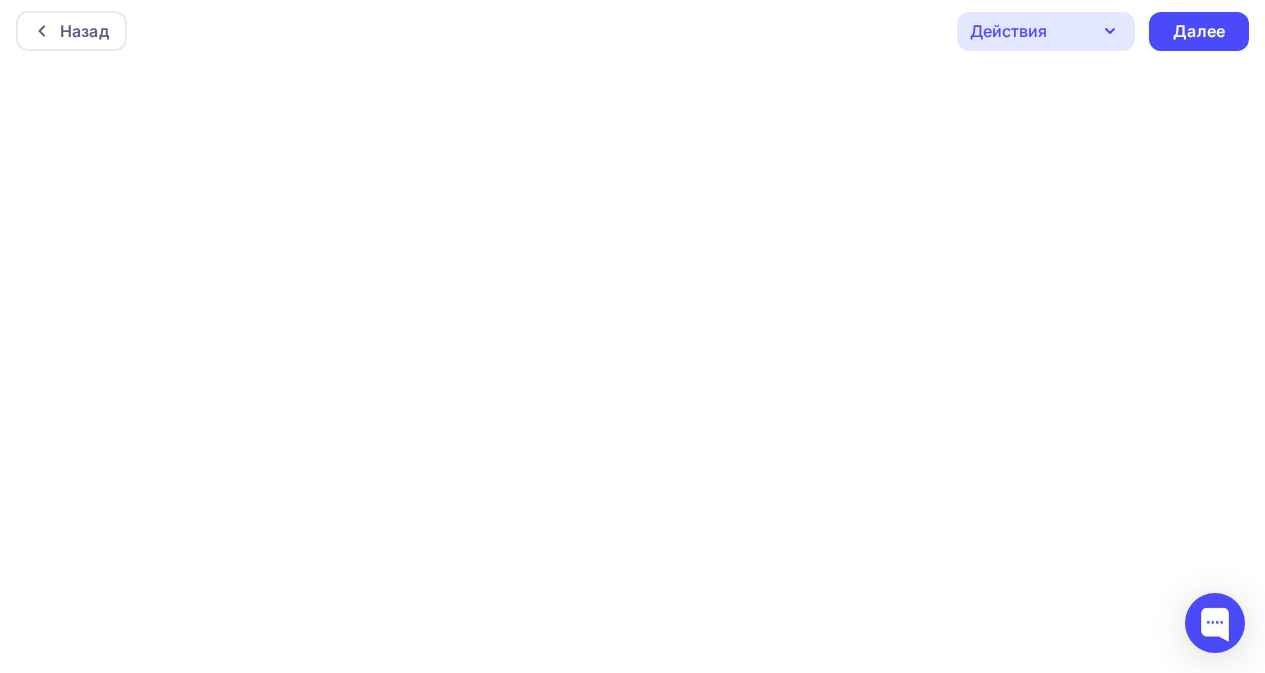 scroll, scrollTop: 0, scrollLeft: 0, axis: both 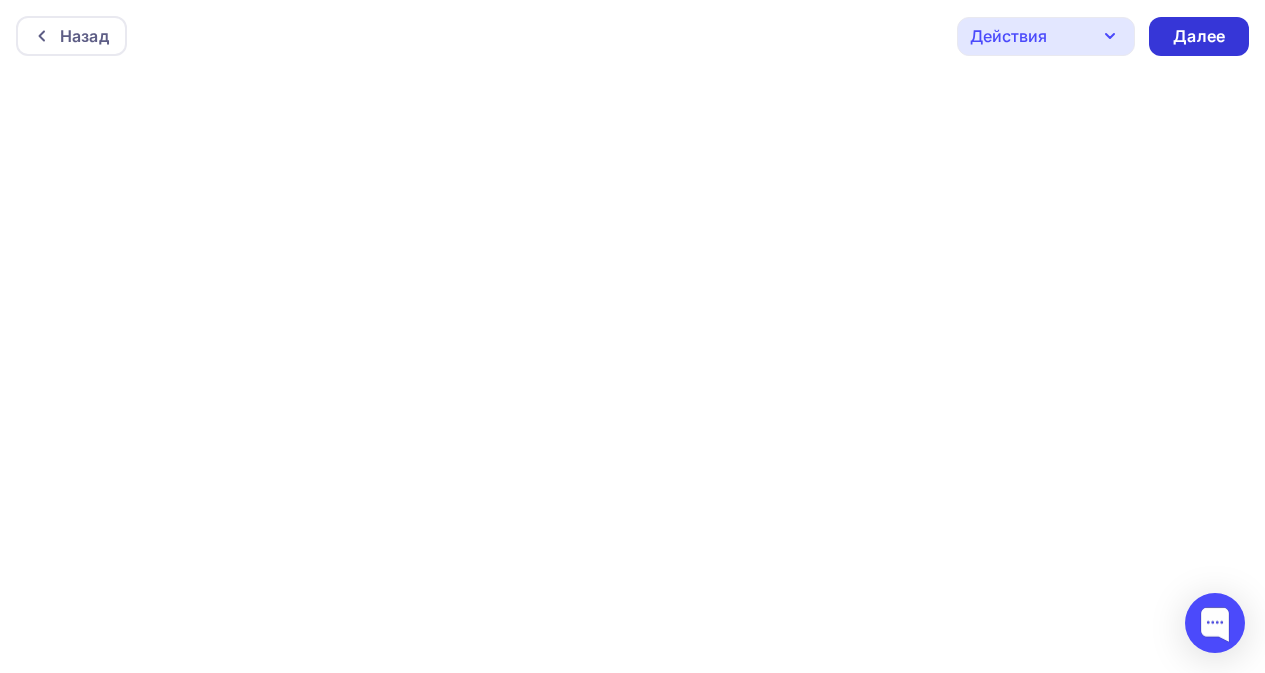 click on "Далее" at bounding box center (1199, 36) 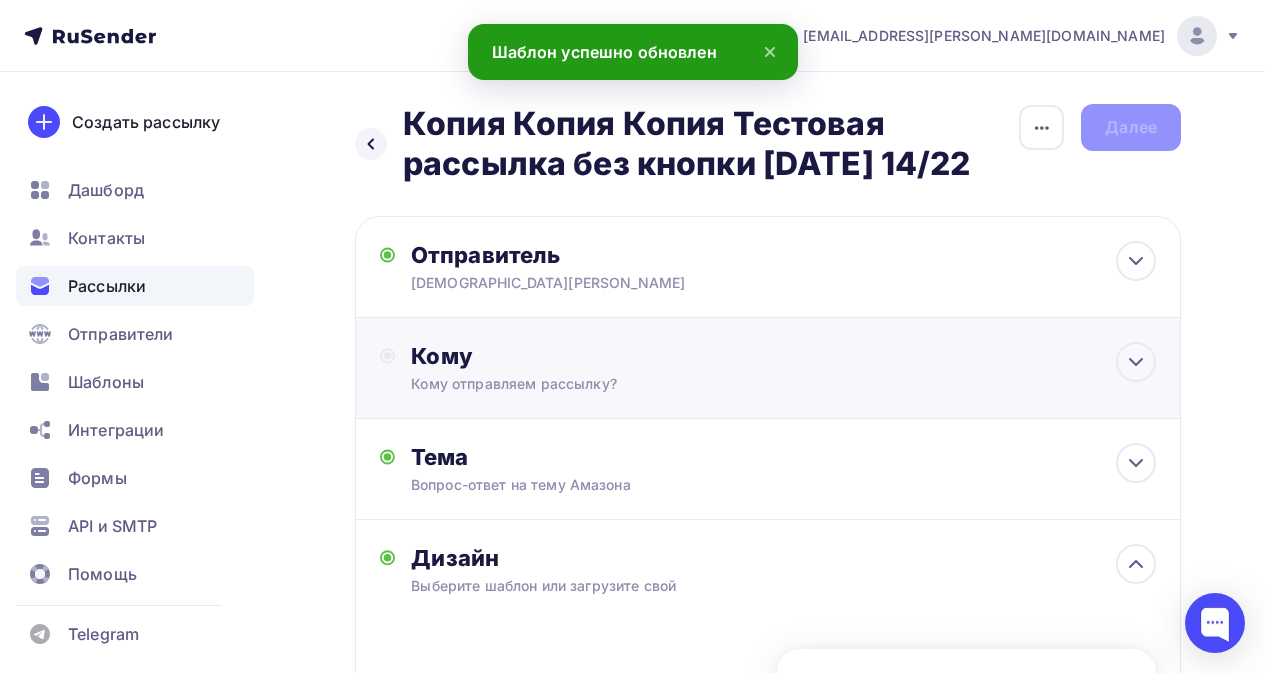 click on "Кому
Кому отправляем рассылку?
Списки получателей
Выберите список
Все списки
id
тест
(4)
#23909
Добавить список
Добавить сегментацию
Получателей:
0
Сохранить" at bounding box center [783, 368] 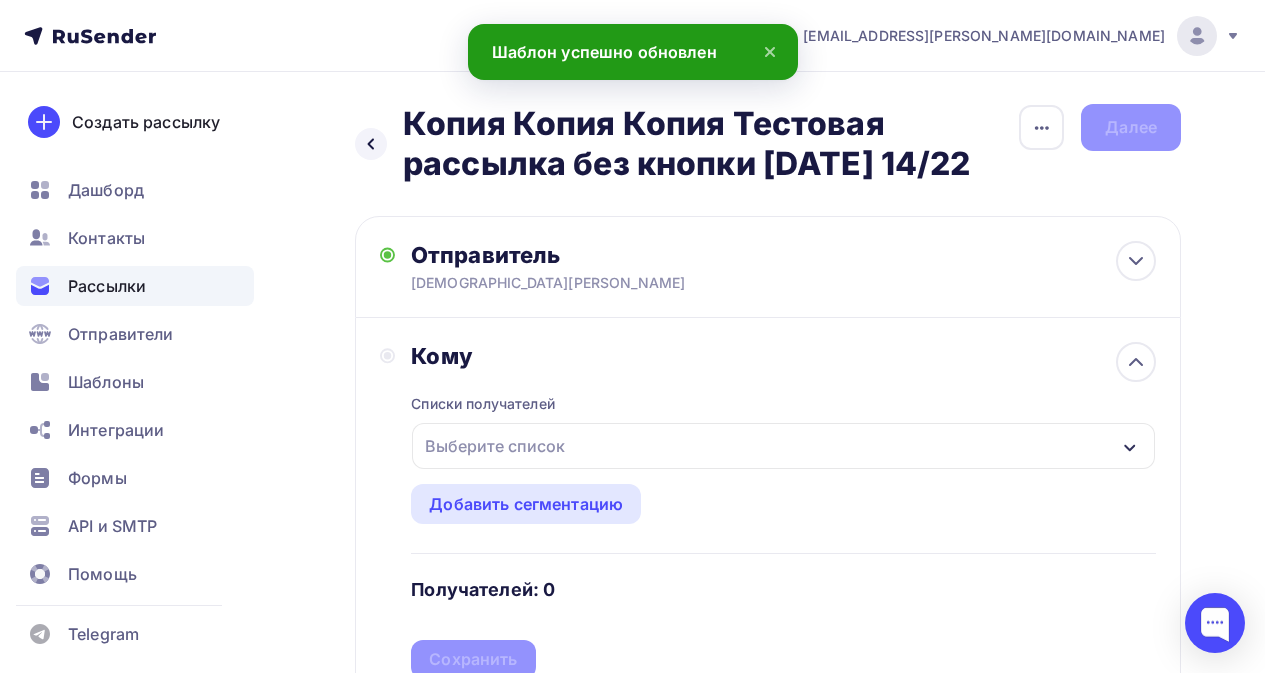 click on "Выберите список" at bounding box center (495, 446) 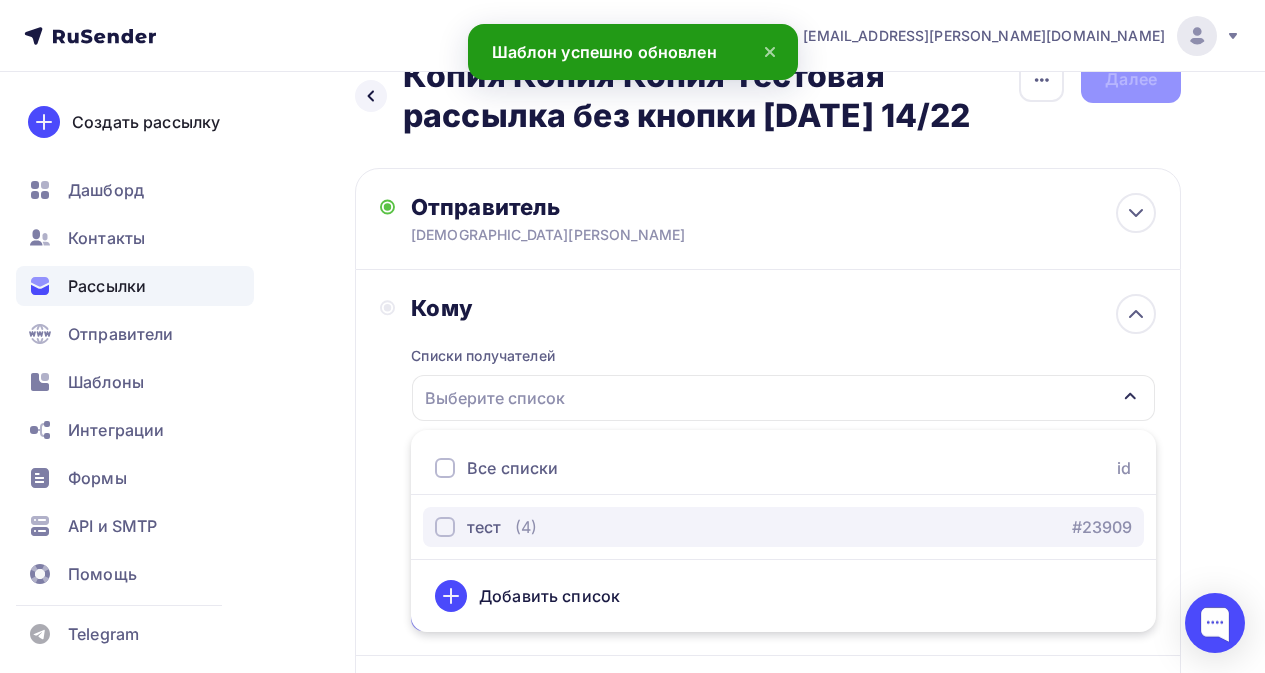 click on "(4)" at bounding box center [526, 527] 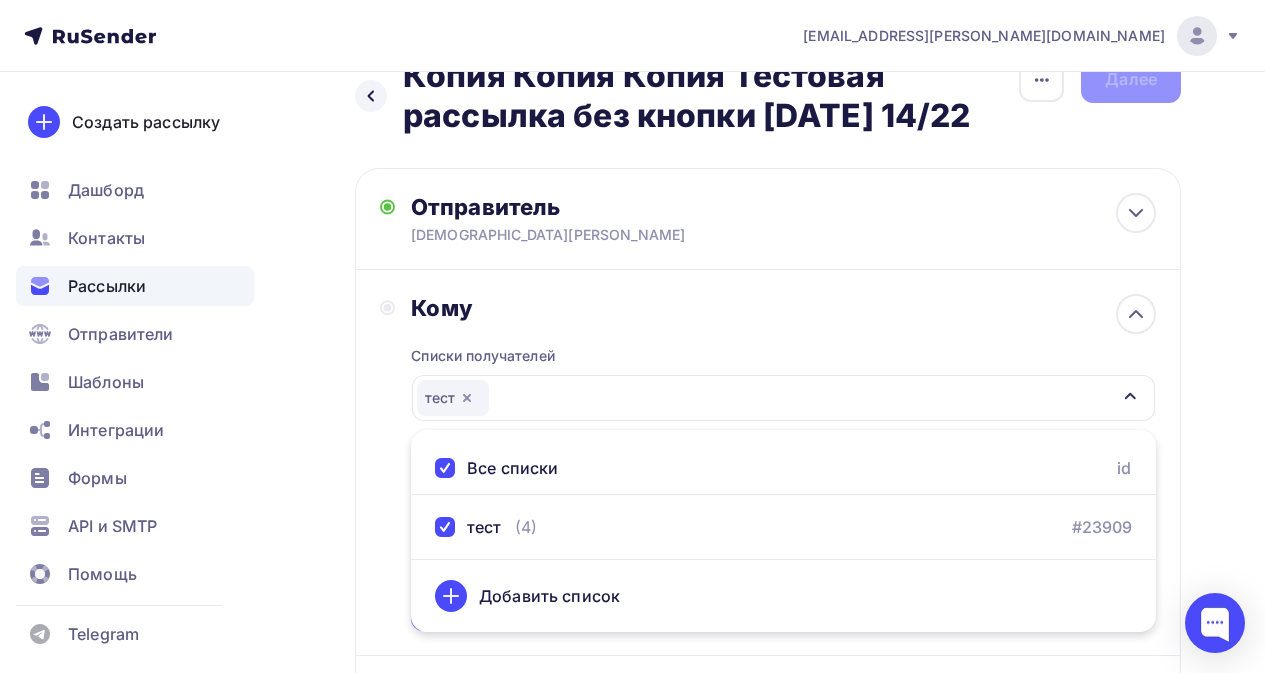 click on "Кому
Списки получателей
тест
Все списки
id
тест
(4)
#23909
Добавить список
Добавить сегментацию
Получателей:
0
Сохранить" at bounding box center (768, 463) 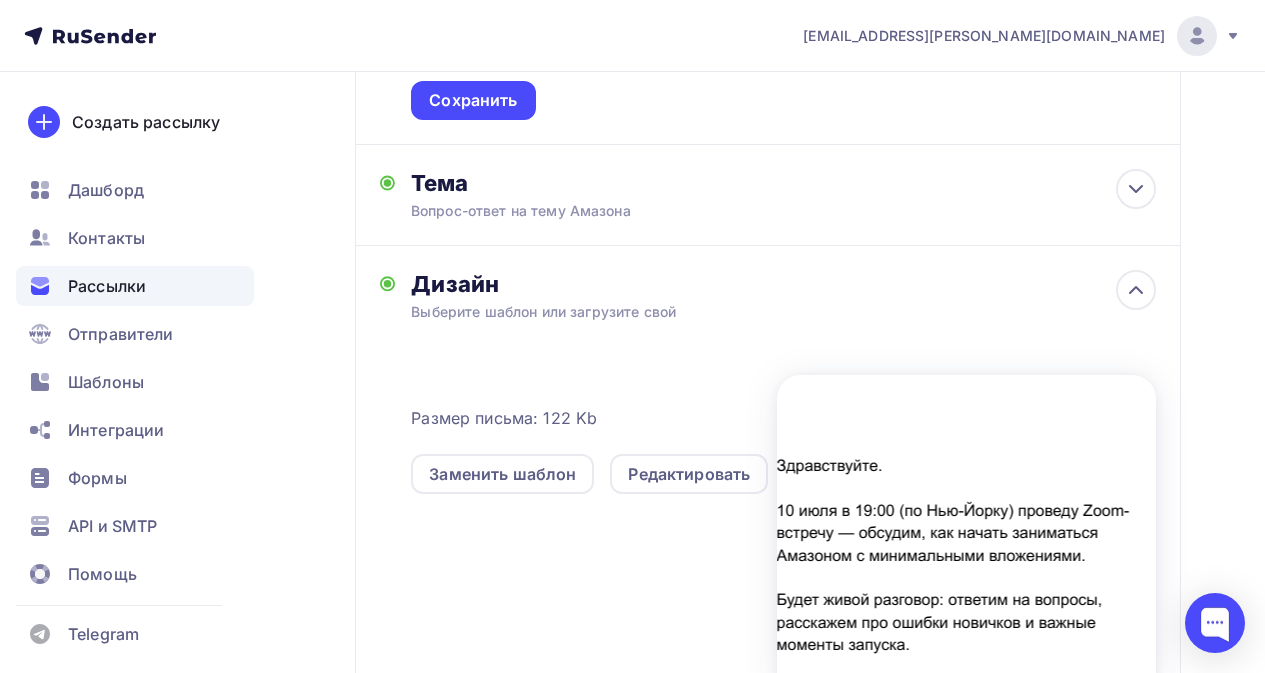scroll, scrollTop: 348, scrollLeft: 0, axis: vertical 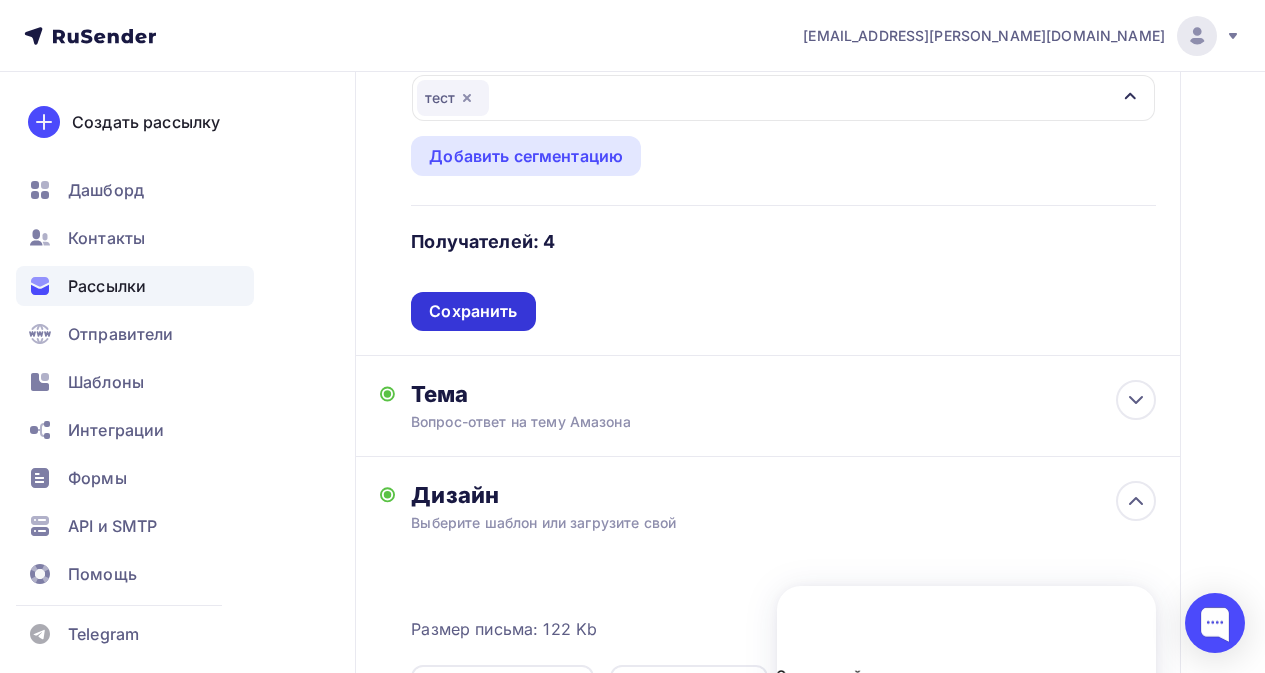 click on "Сохранить" at bounding box center [473, 311] 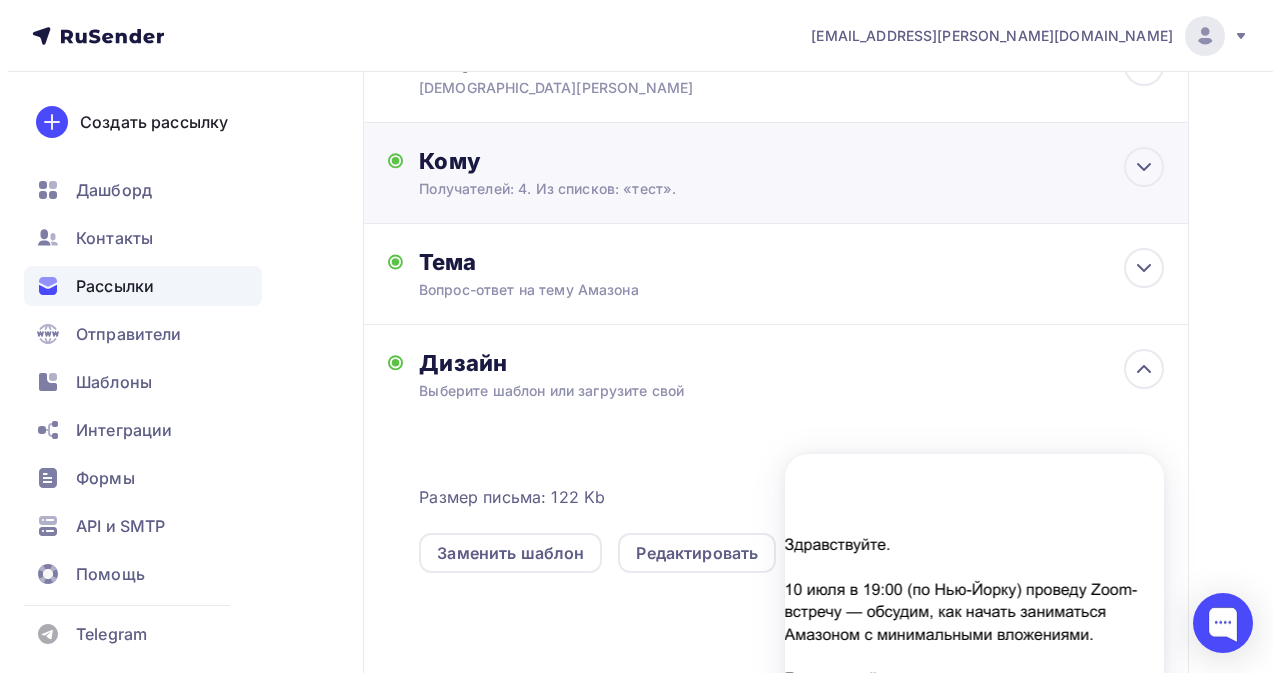 scroll, scrollTop: 0, scrollLeft: 0, axis: both 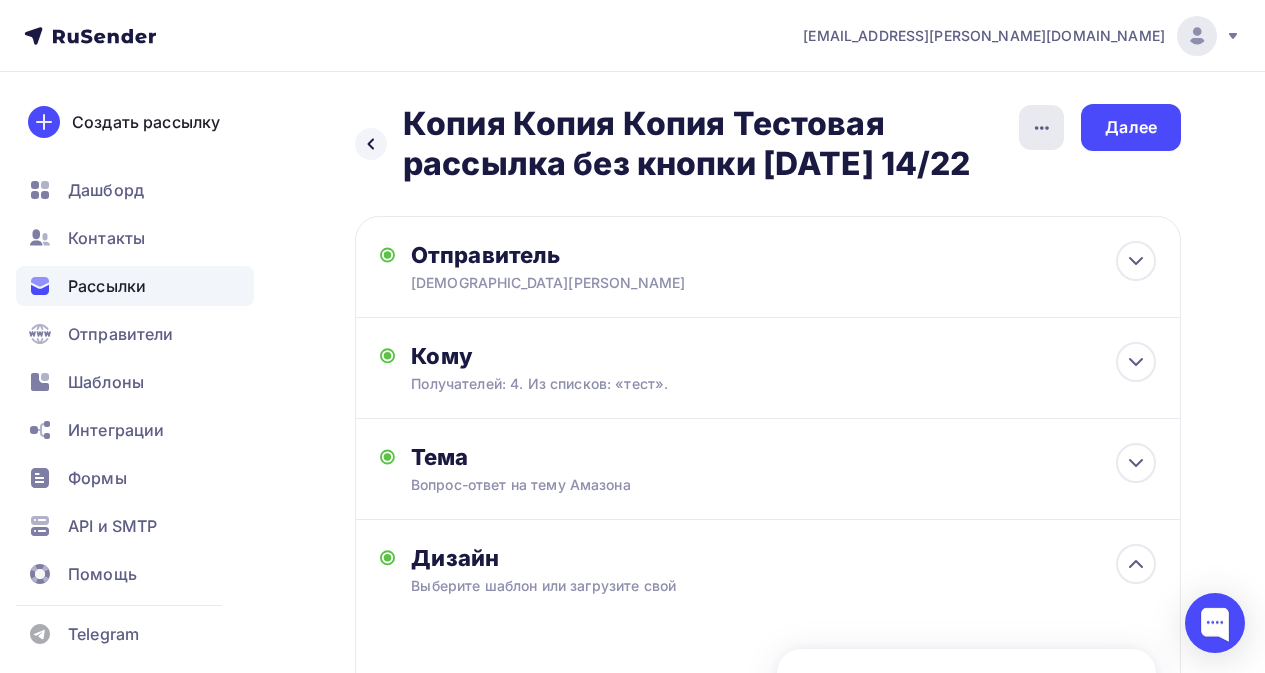 click 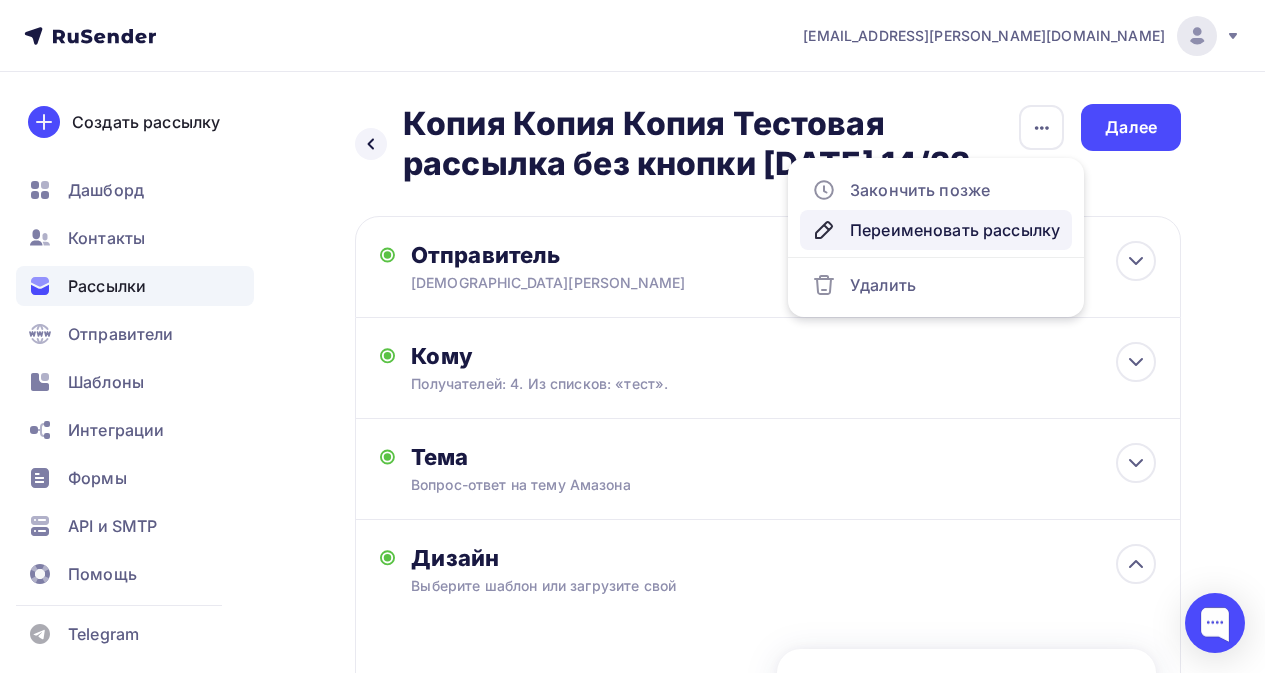 click on "Переименовать рассылку" at bounding box center [936, 230] 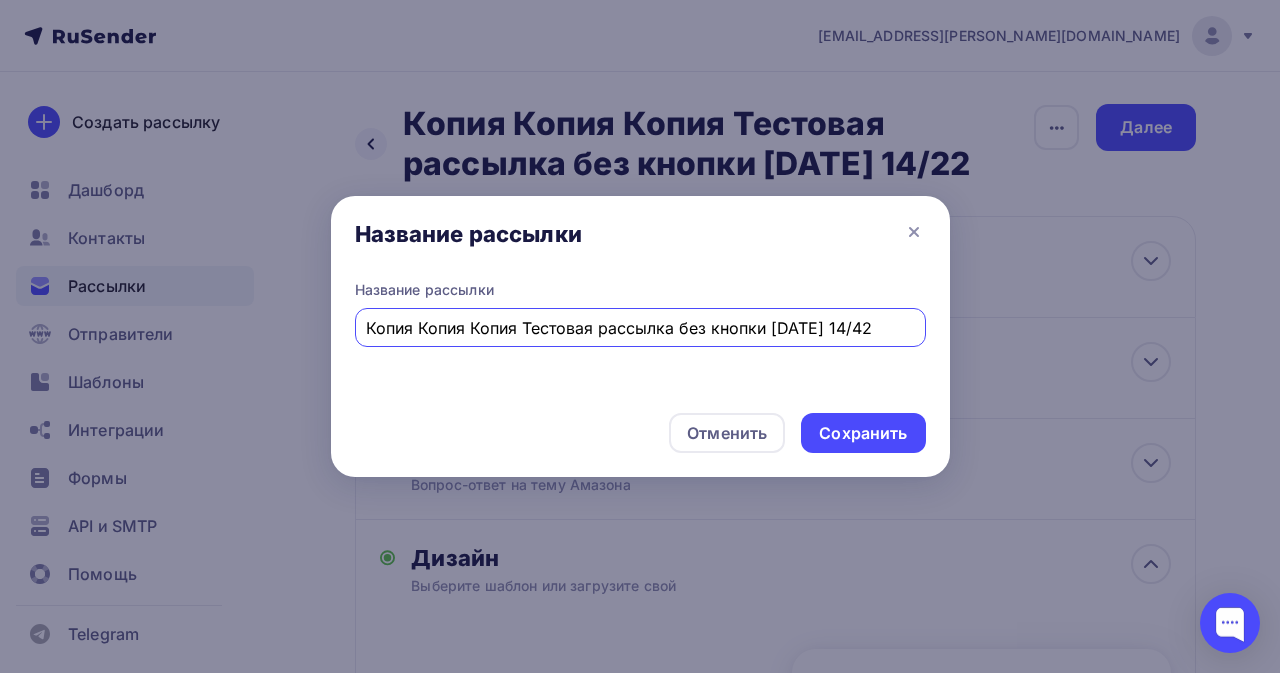 scroll, scrollTop: 0, scrollLeft: 8, axis: horizontal 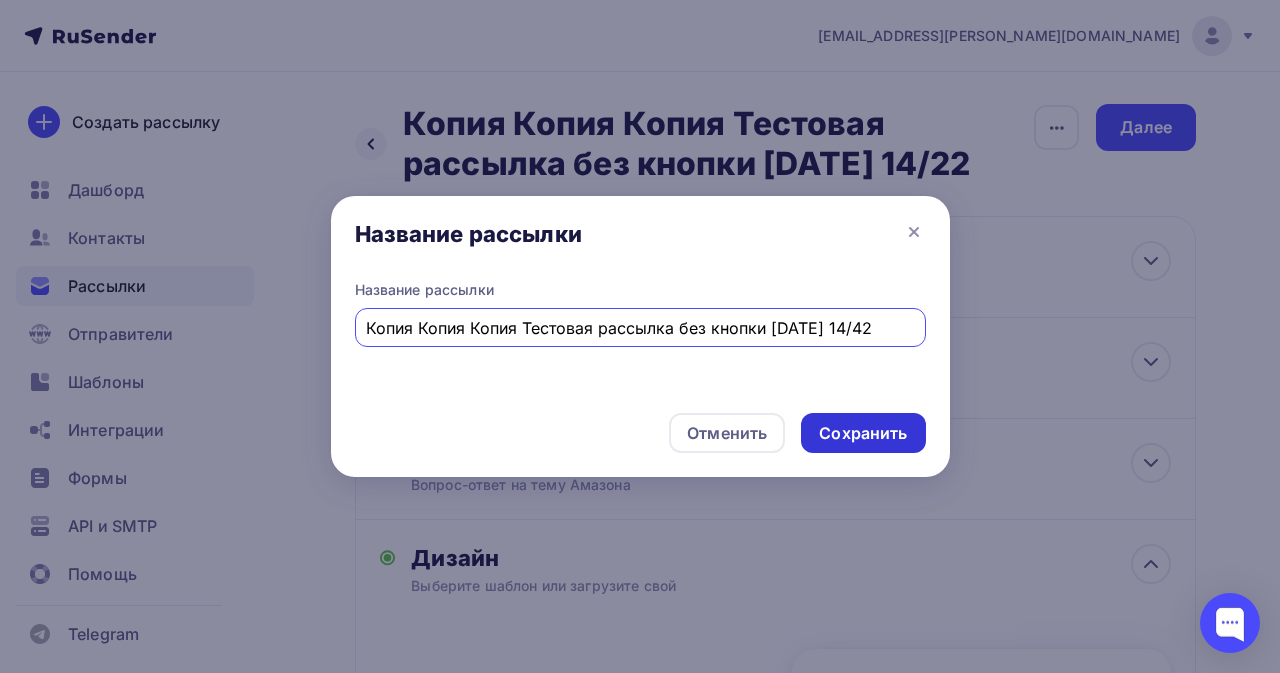 type on "Копия Копия Копия Тестовая рассылка без кнопки [DATE] 14/42" 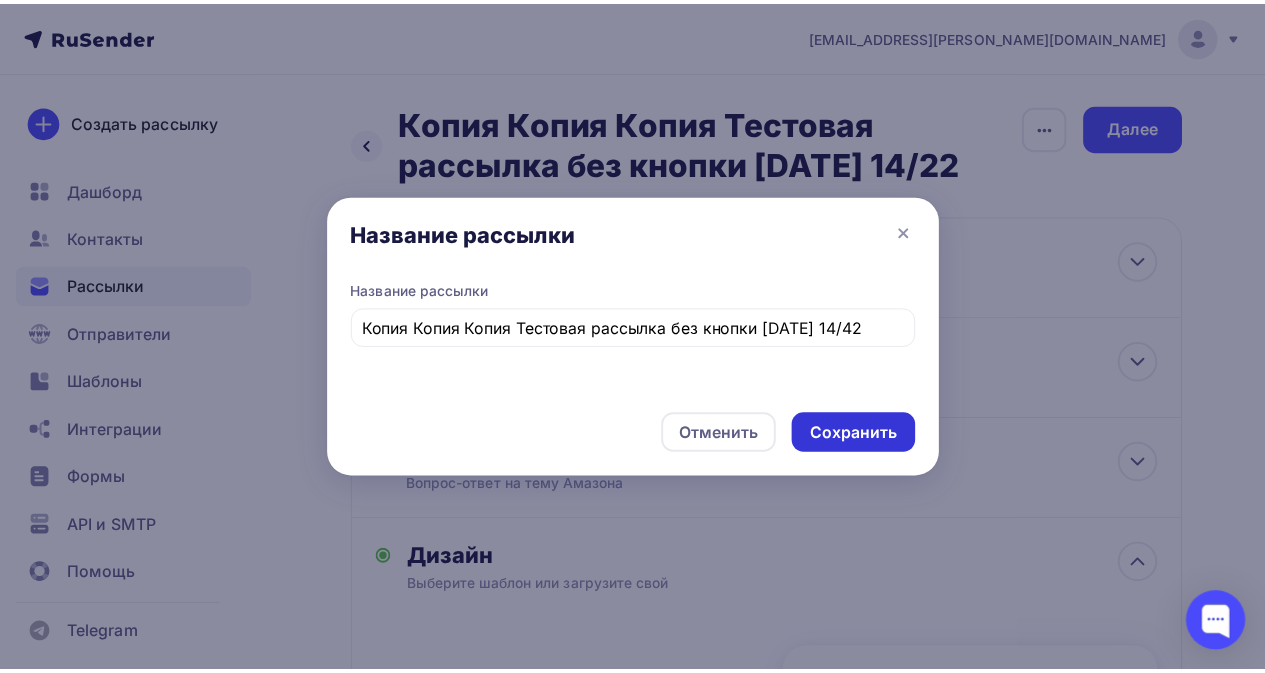 scroll, scrollTop: 0, scrollLeft: 0, axis: both 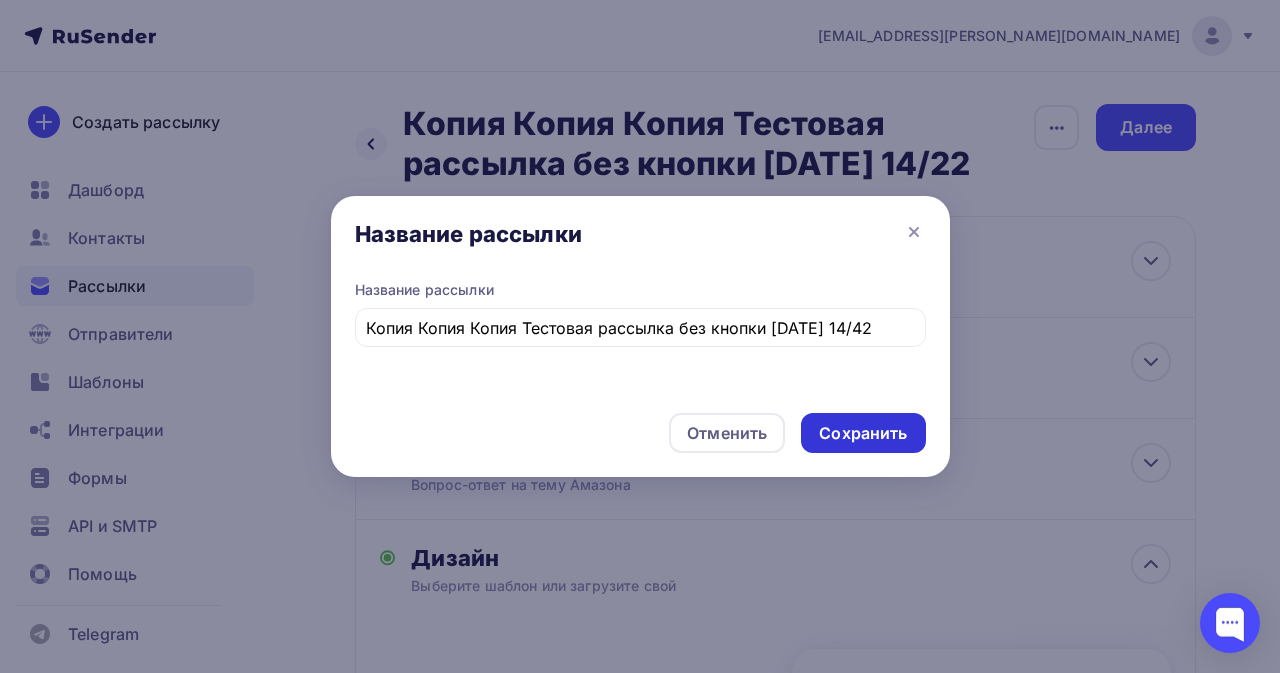 click on "Сохранить" at bounding box center (863, 433) 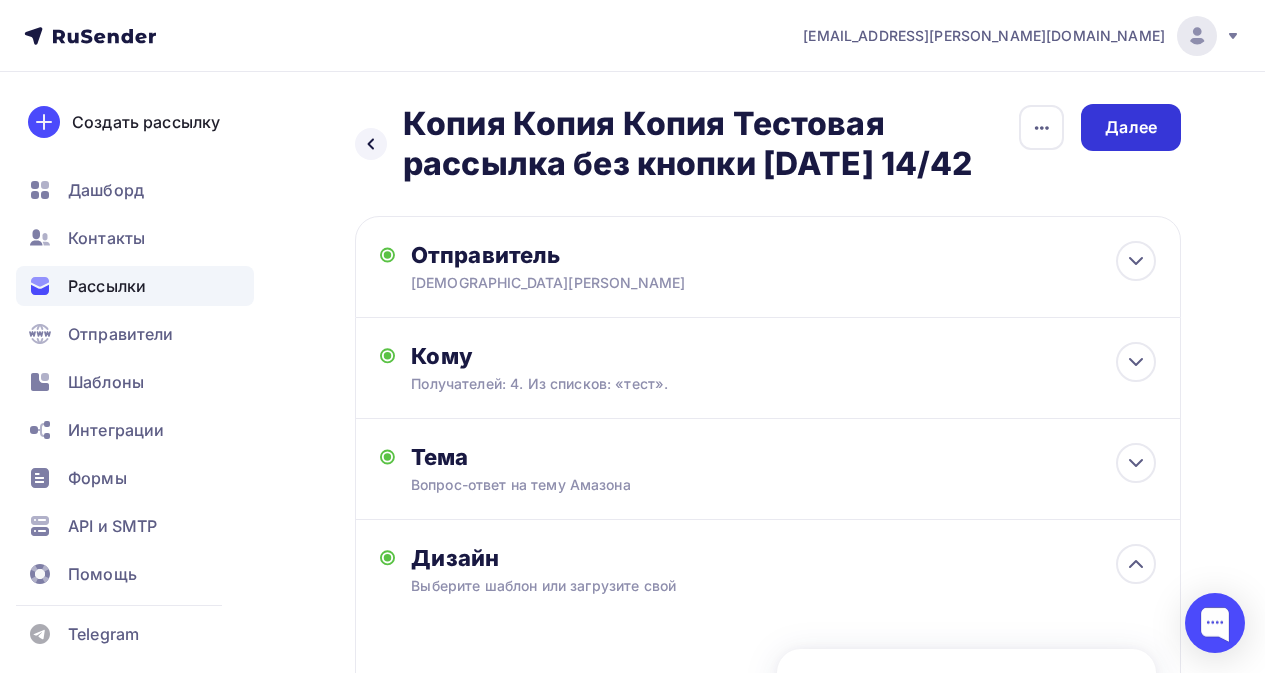 click on "Далее" at bounding box center [1131, 127] 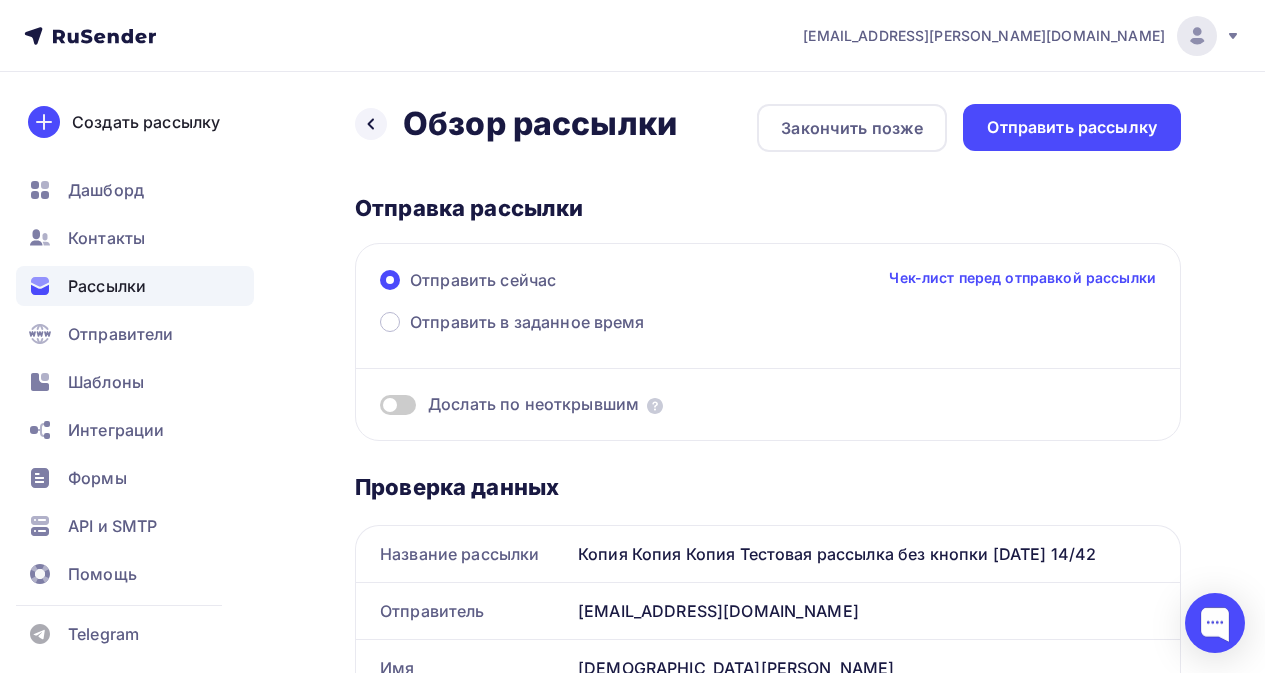 scroll, scrollTop: 0, scrollLeft: 0, axis: both 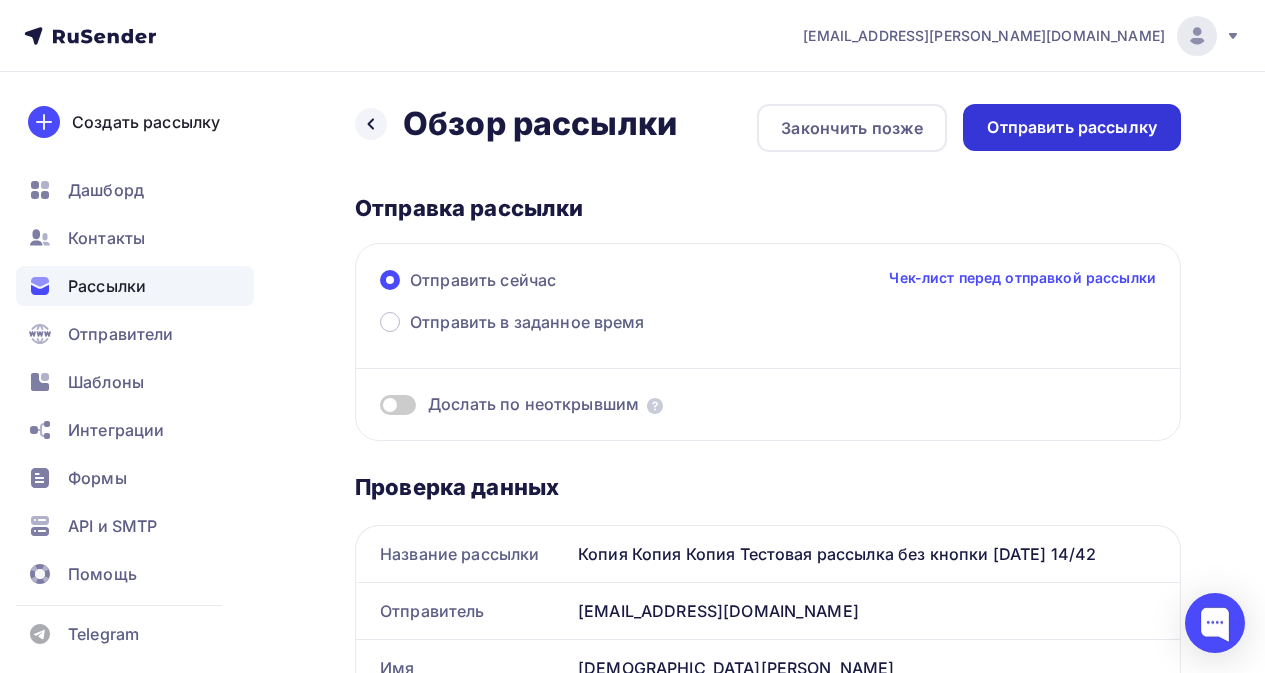 click on "Отправить рассылку" at bounding box center (1072, 127) 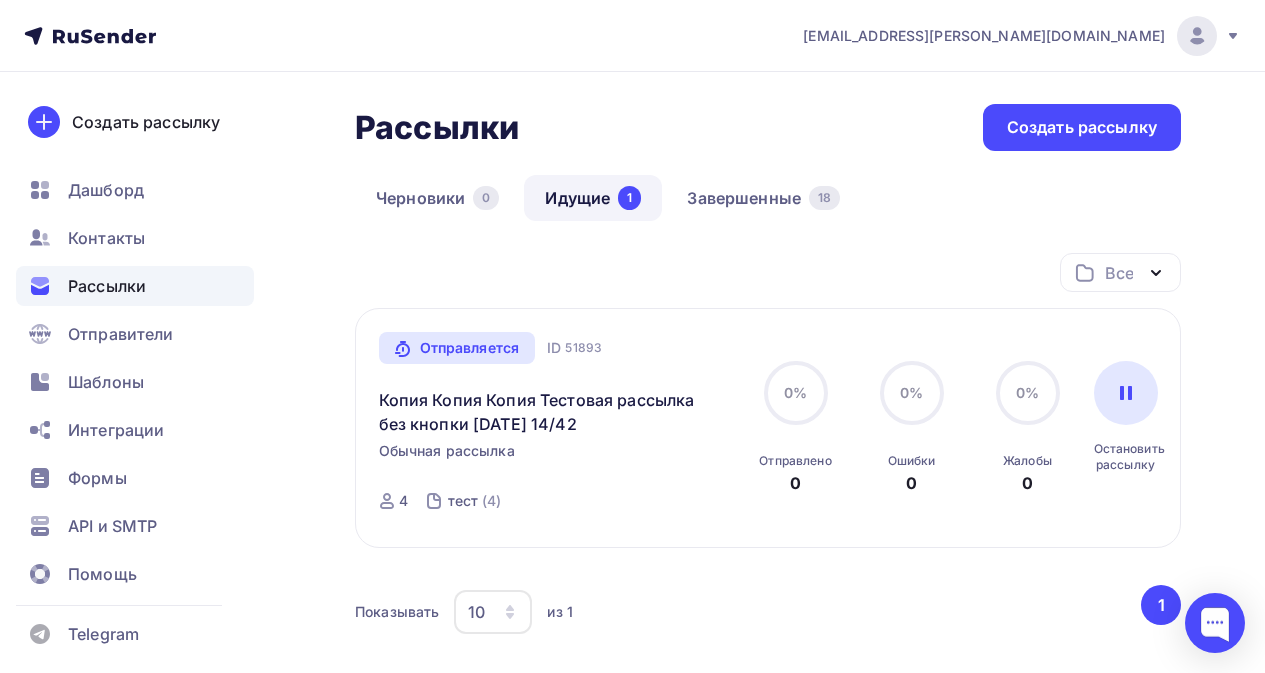 click on "Рассылки" at bounding box center [107, 286] 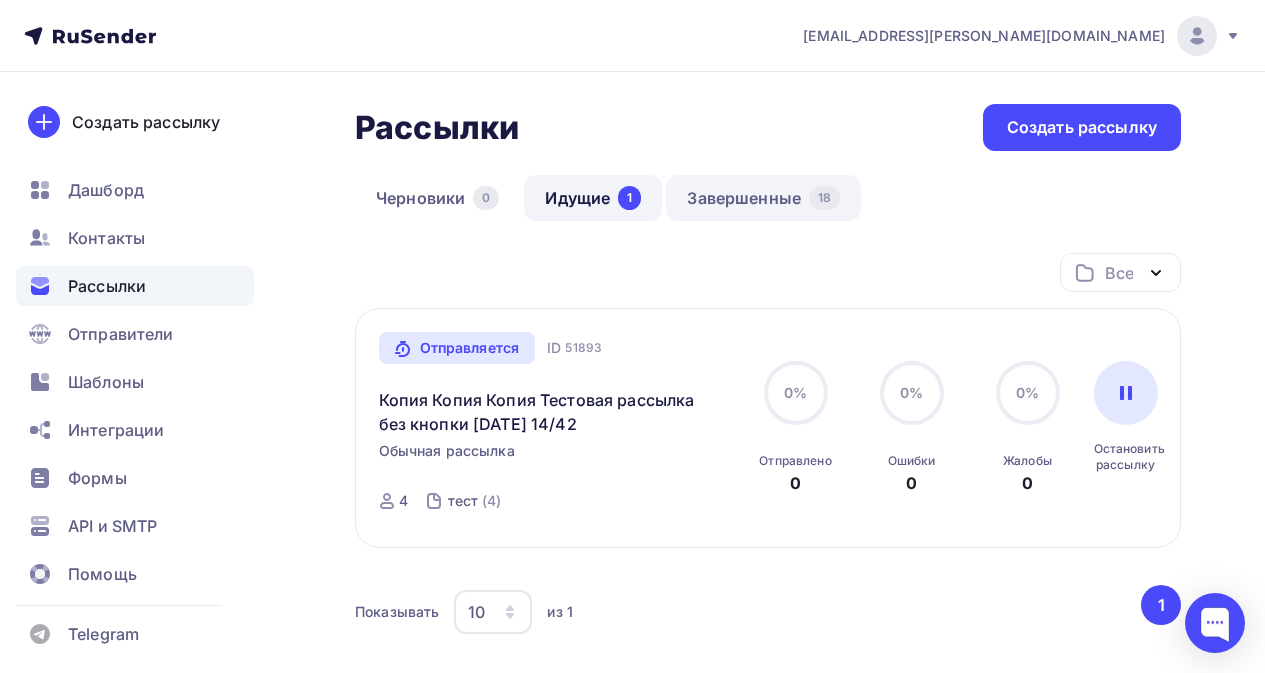 click on "Завершенные
18" at bounding box center [763, 198] 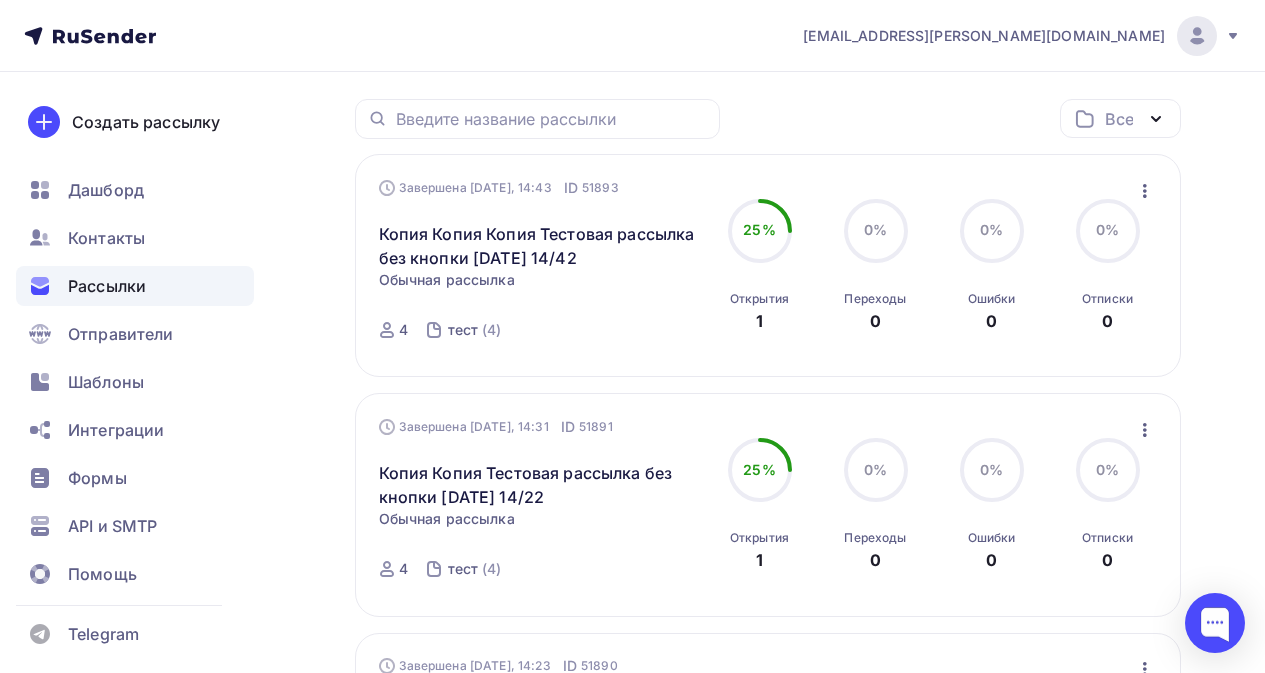 scroll, scrollTop: 100, scrollLeft: 0, axis: vertical 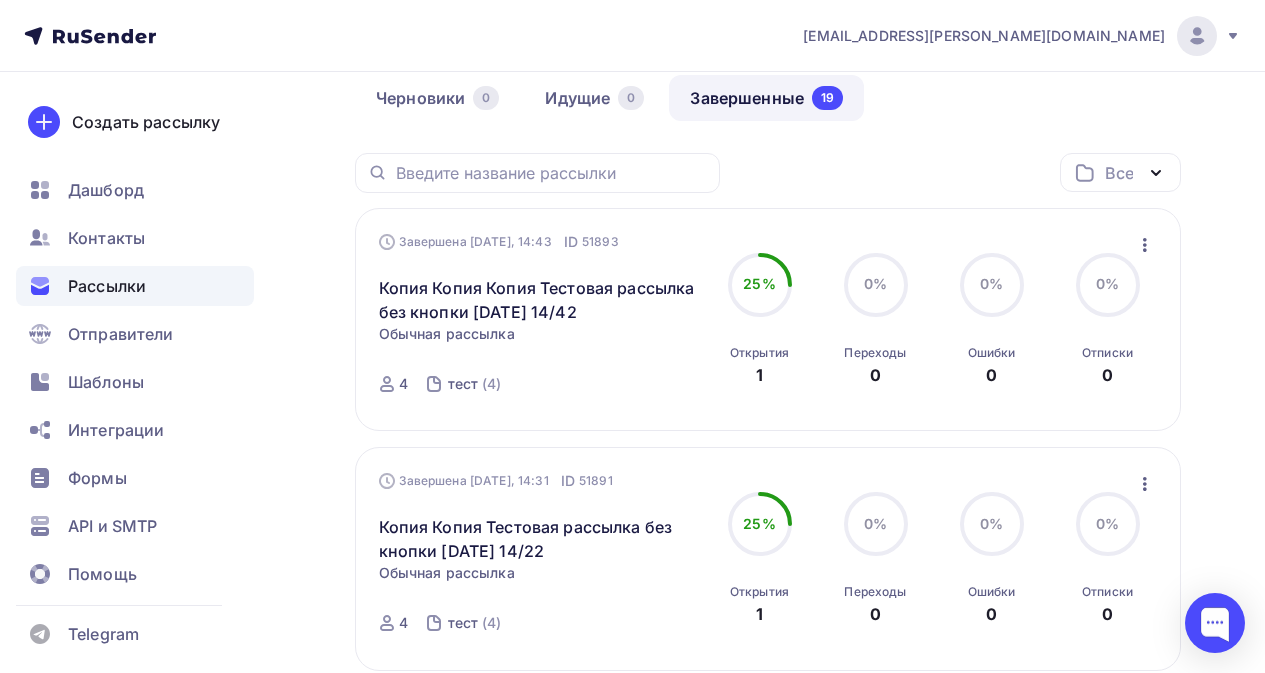 click at bounding box center (1145, 245) 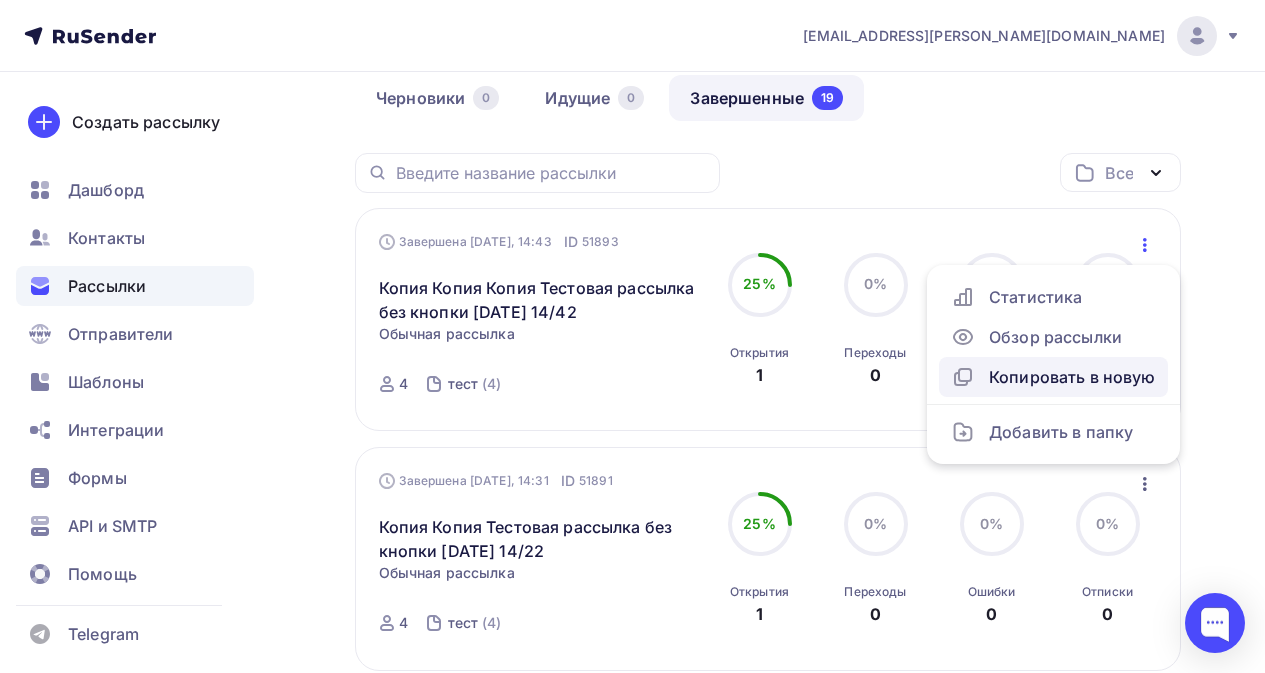 click on "Копировать в новую" at bounding box center [1053, 377] 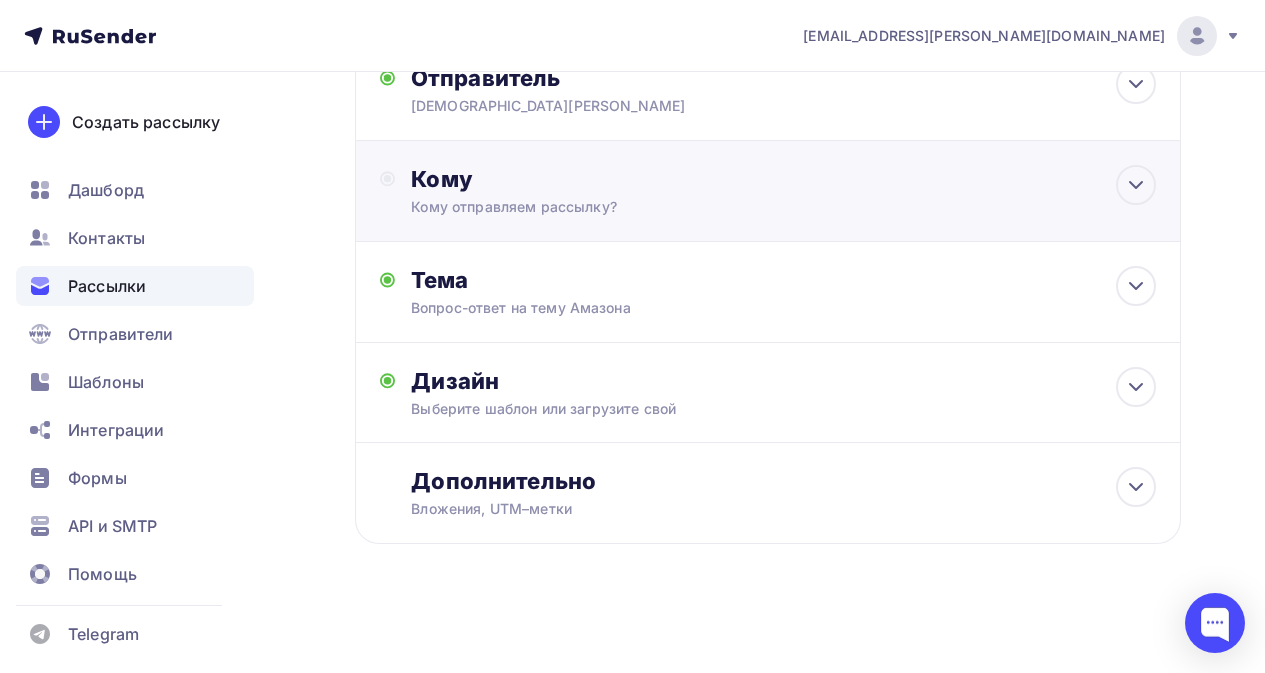 scroll, scrollTop: 219, scrollLeft: 0, axis: vertical 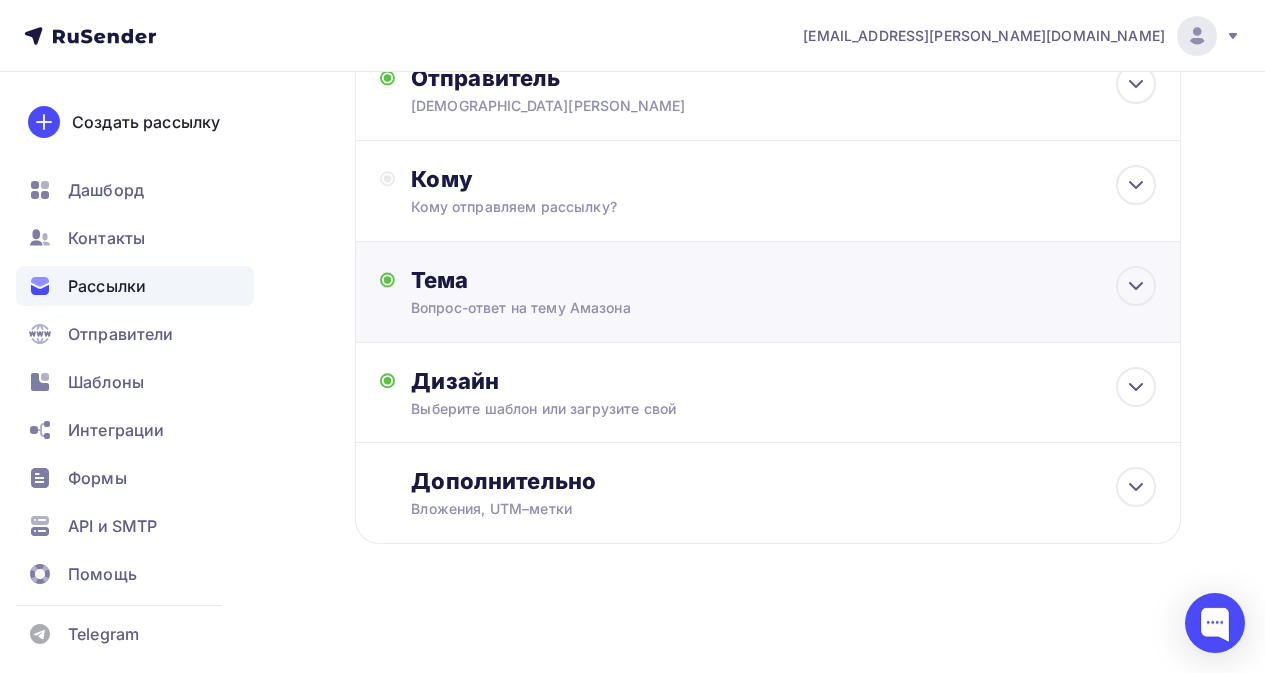 click on "Вопрос-ответ на тему Амaзoна" at bounding box center [589, 308] 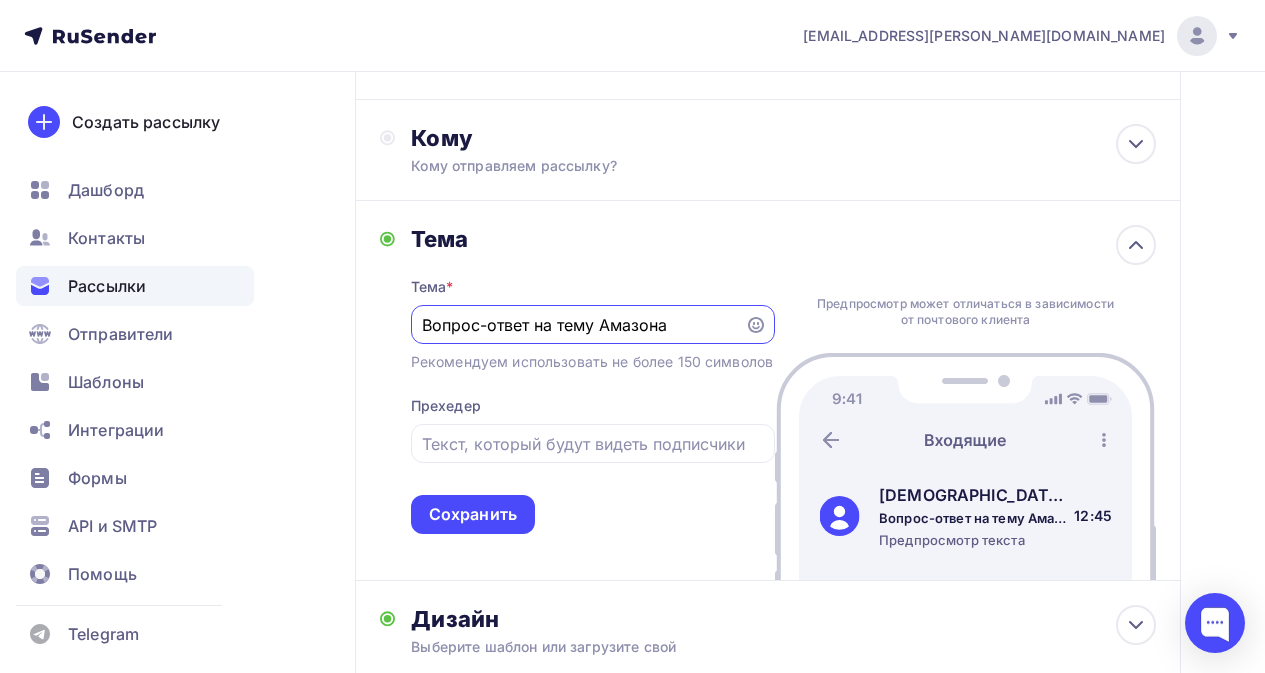 scroll, scrollTop: 0, scrollLeft: 0, axis: both 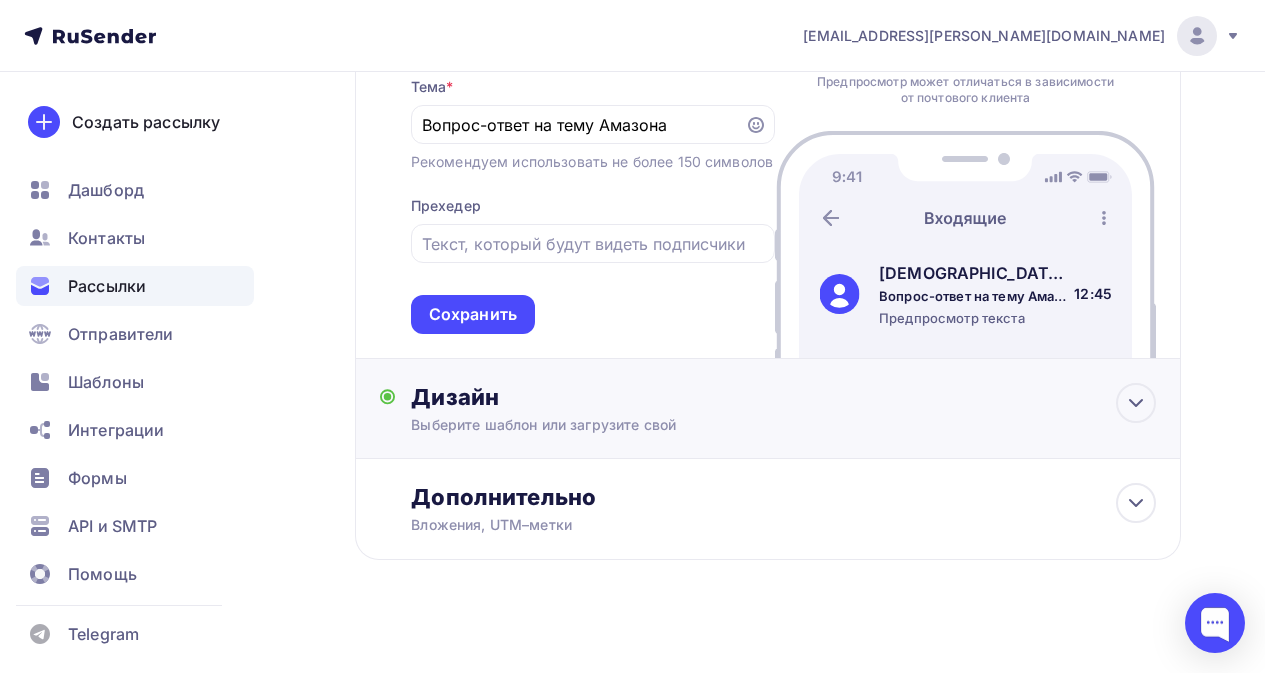 click on "Дизайн" at bounding box center [783, 397] 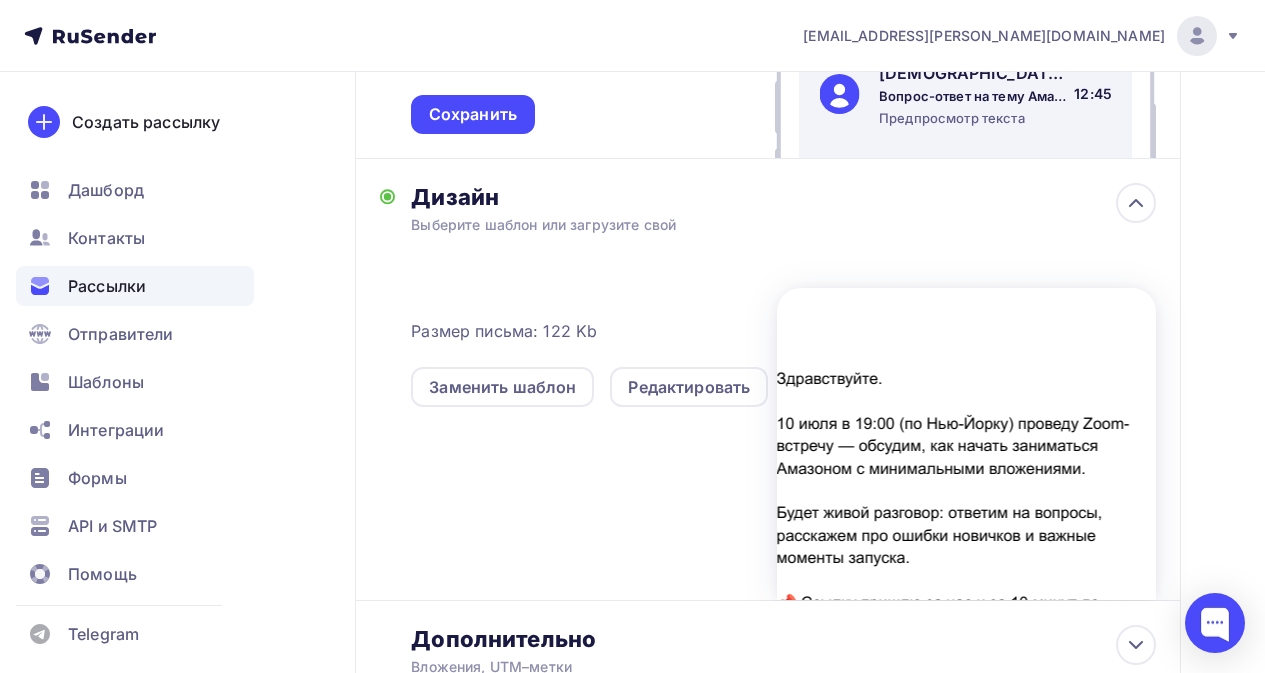 scroll, scrollTop: 318, scrollLeft: 0, axis: vertical 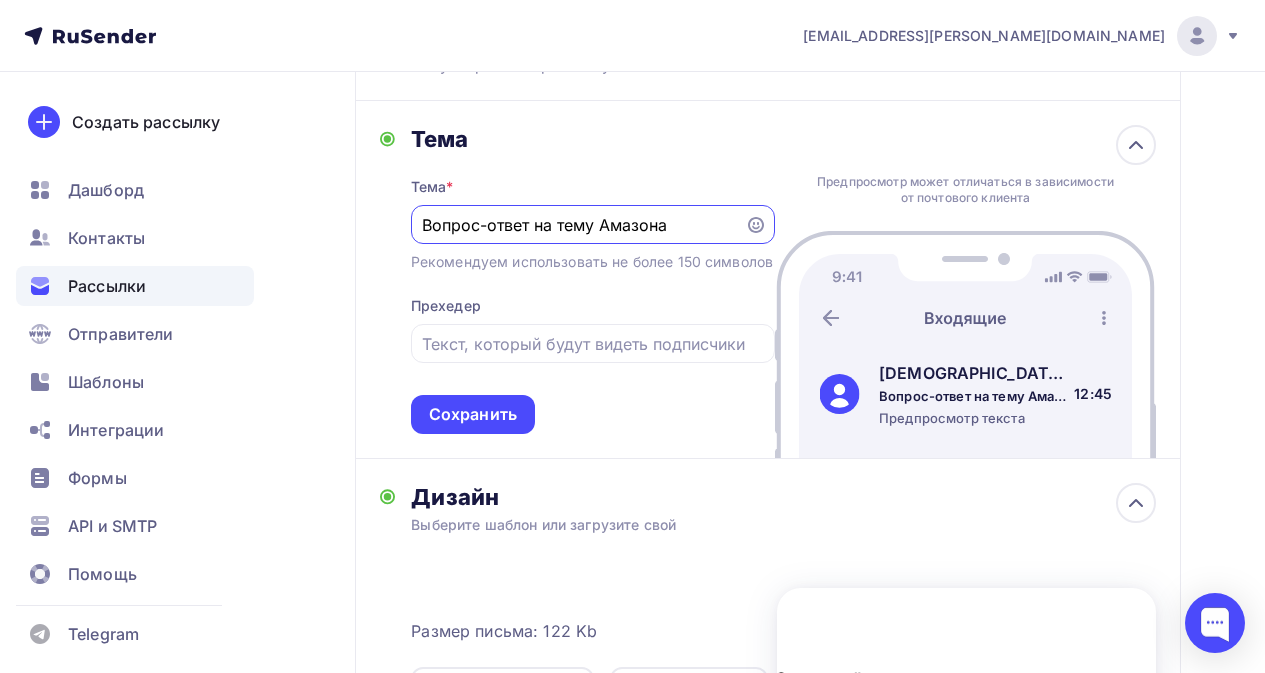 drag, startPoint x: 710, startPoint y: 260, endPoint x: 529, endPoint y: 255, distance: 181.06905 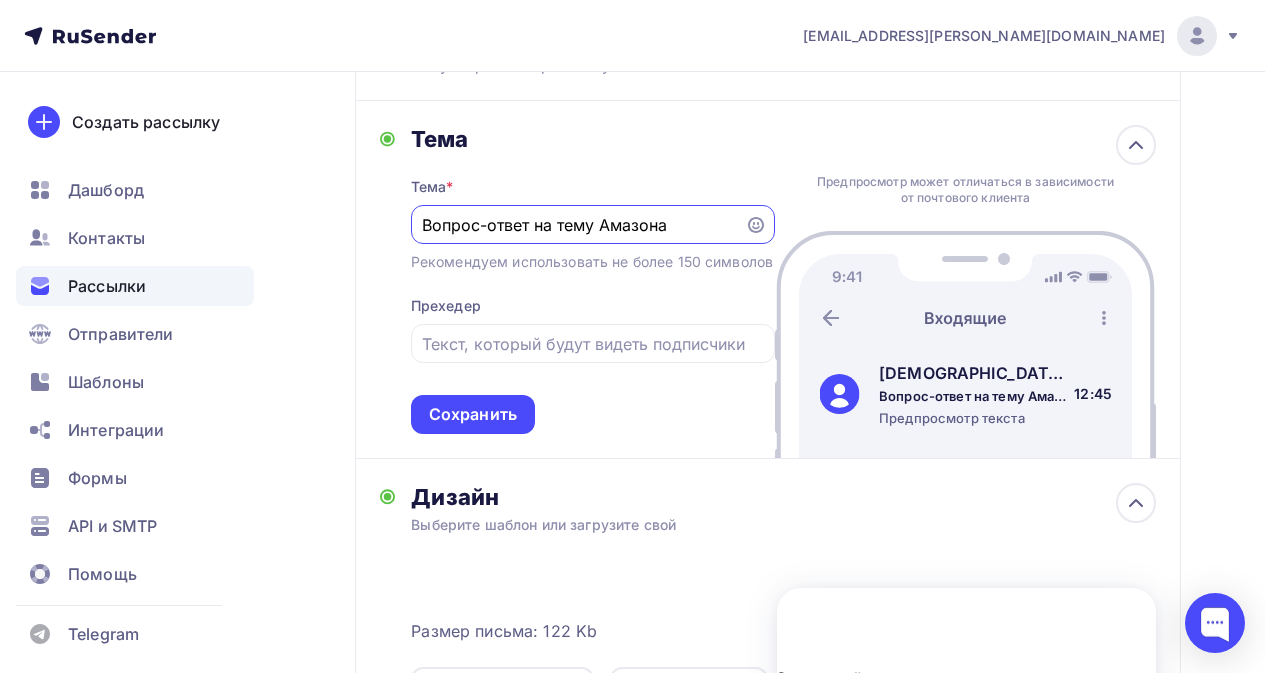 click on "Вопрос-ответ на тему Амaзoна" at bounding box center [577, 225] 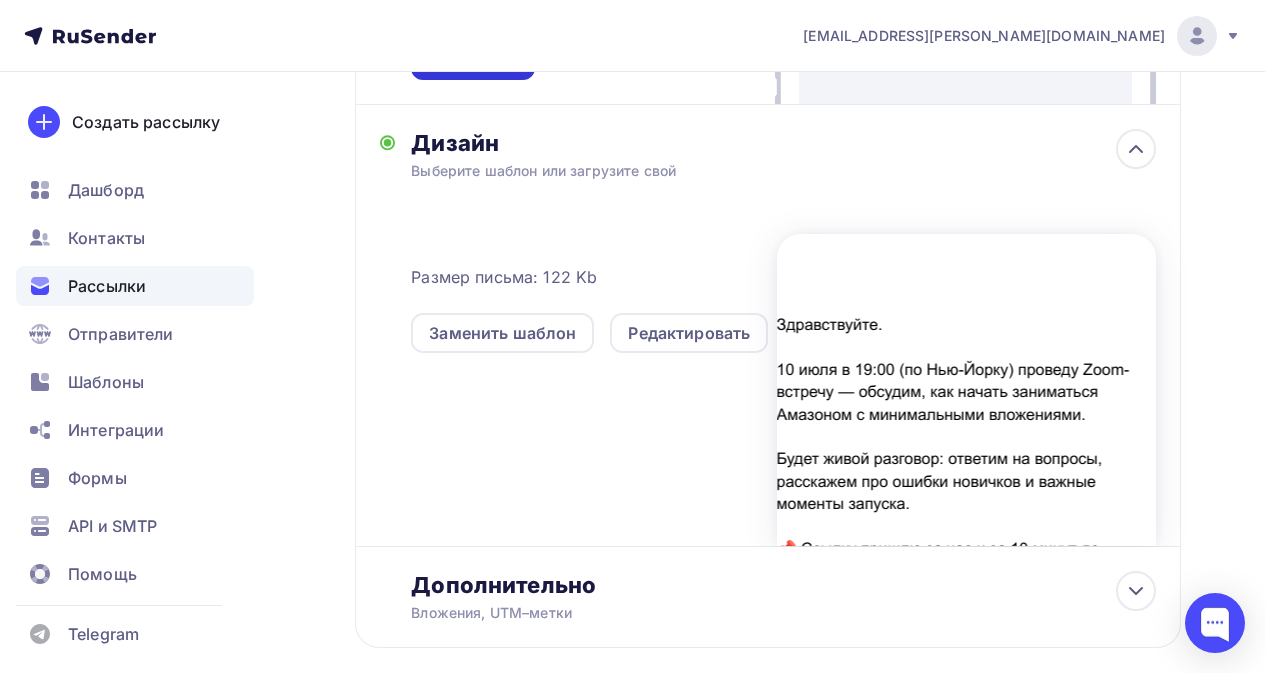scroll, scrollTop: 518, scrollLeft: 0, axis: vertical 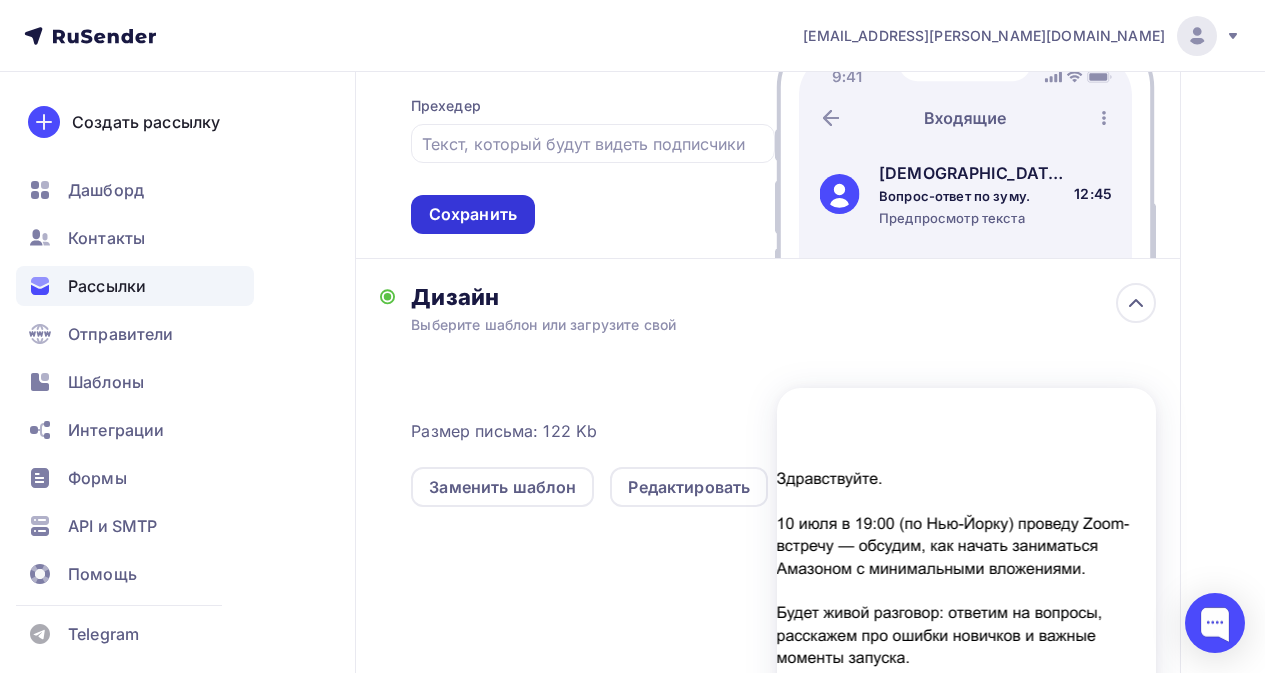 type on "Вопрос-ответ по зуму." 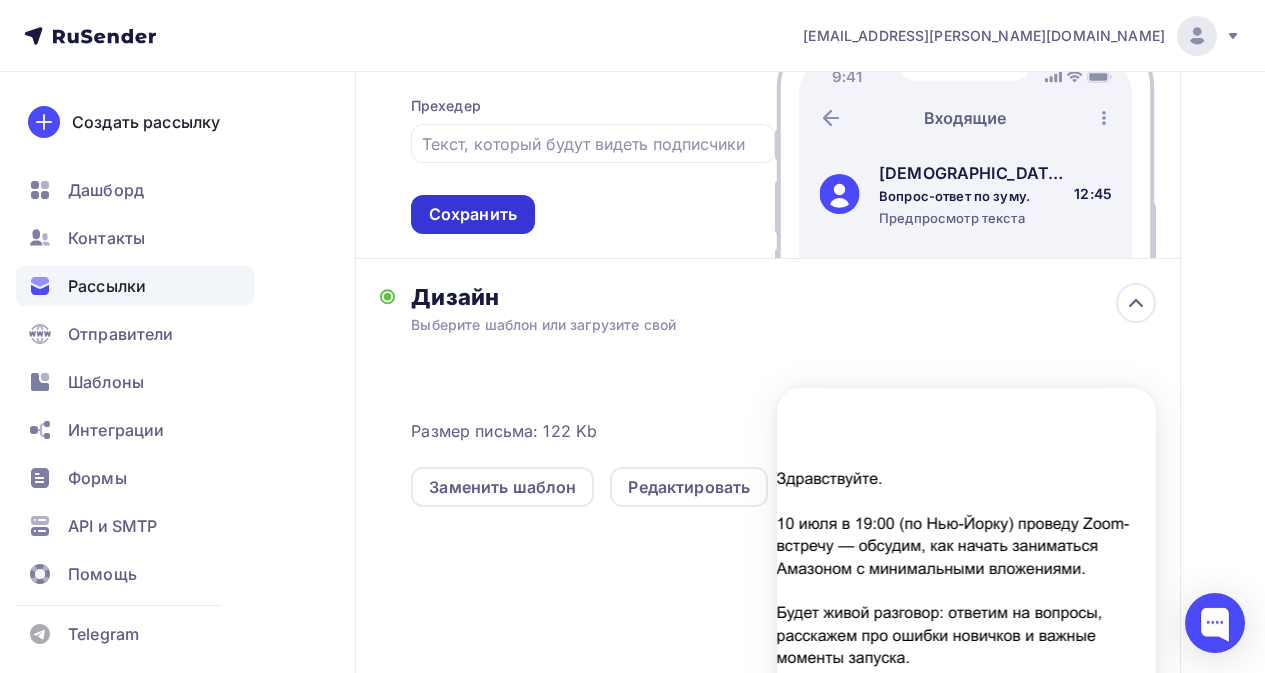 click on "Сохранить" at bounding box center (473, 214) 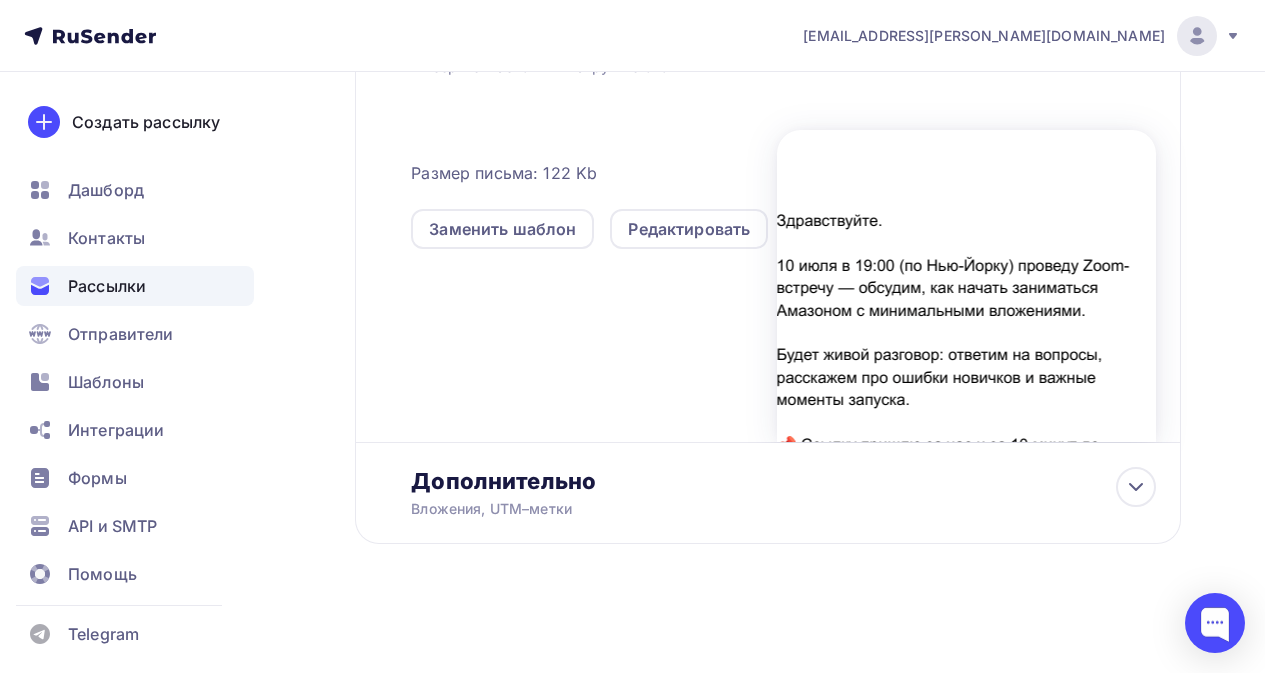 scroll, scrollTop: 0, scrollLeft: 0, axis: both 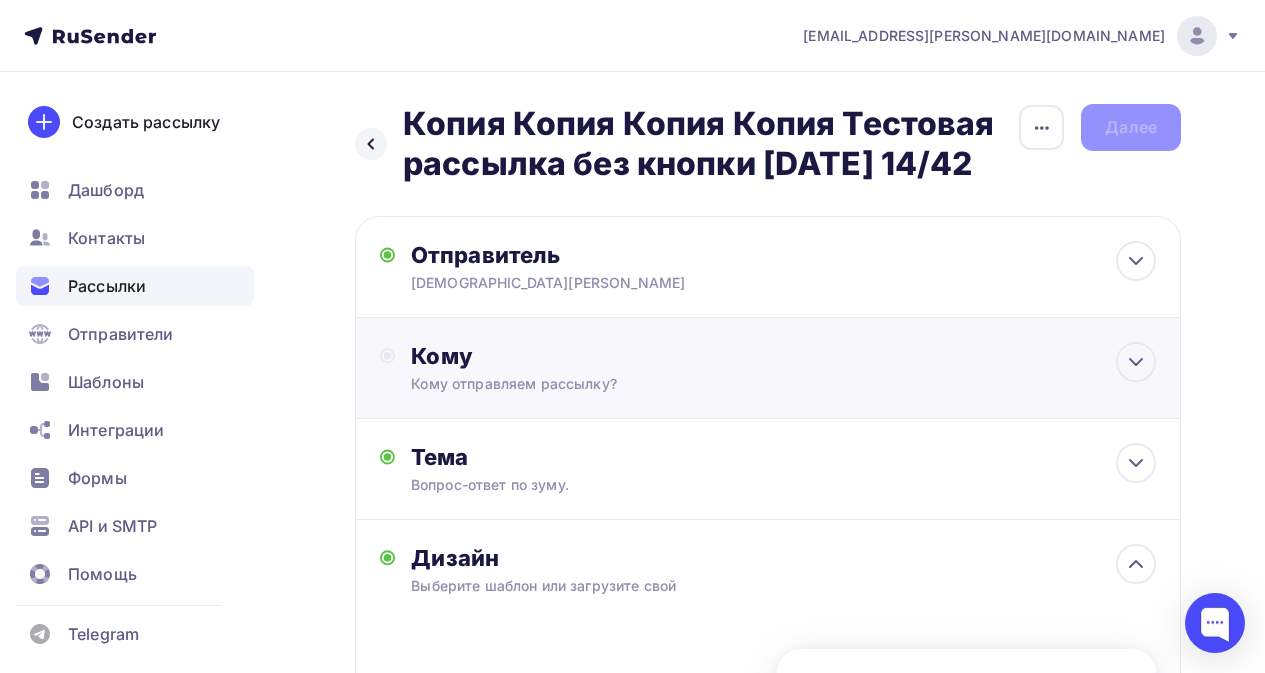 click on "Кому отправляем рассылку?" at bounding box center [746, 384] 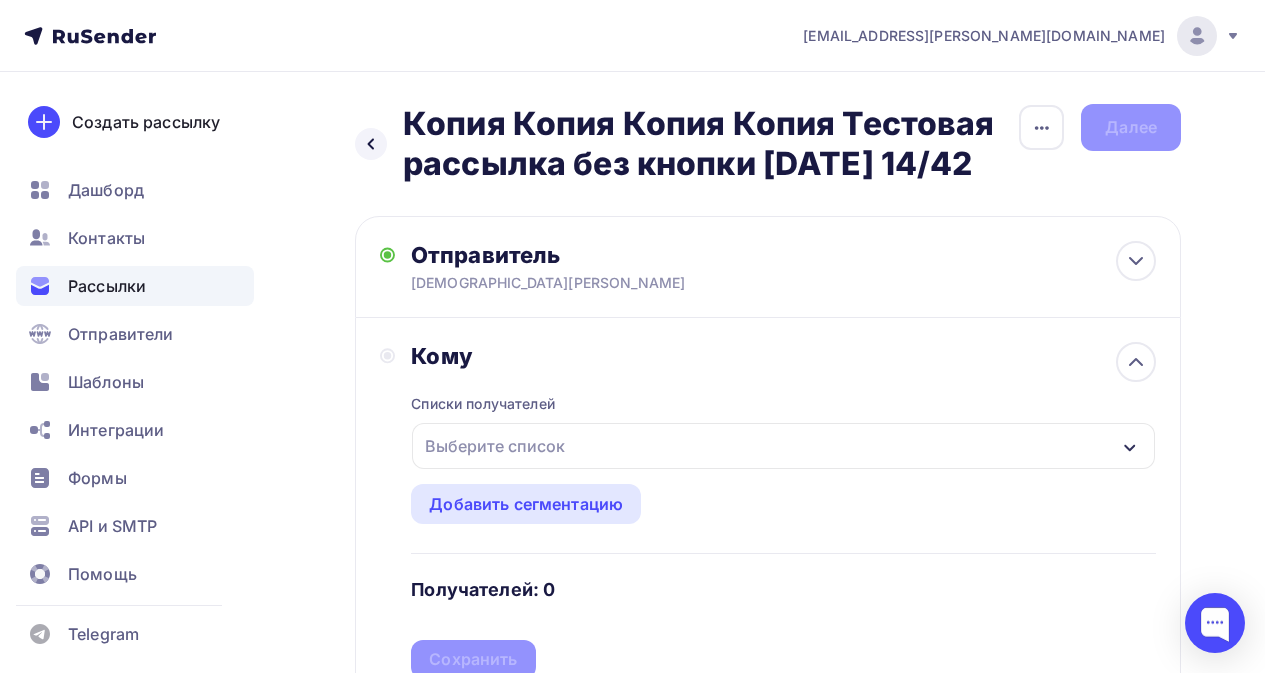 click on "Выберите список" at bounding box center [495, 446] 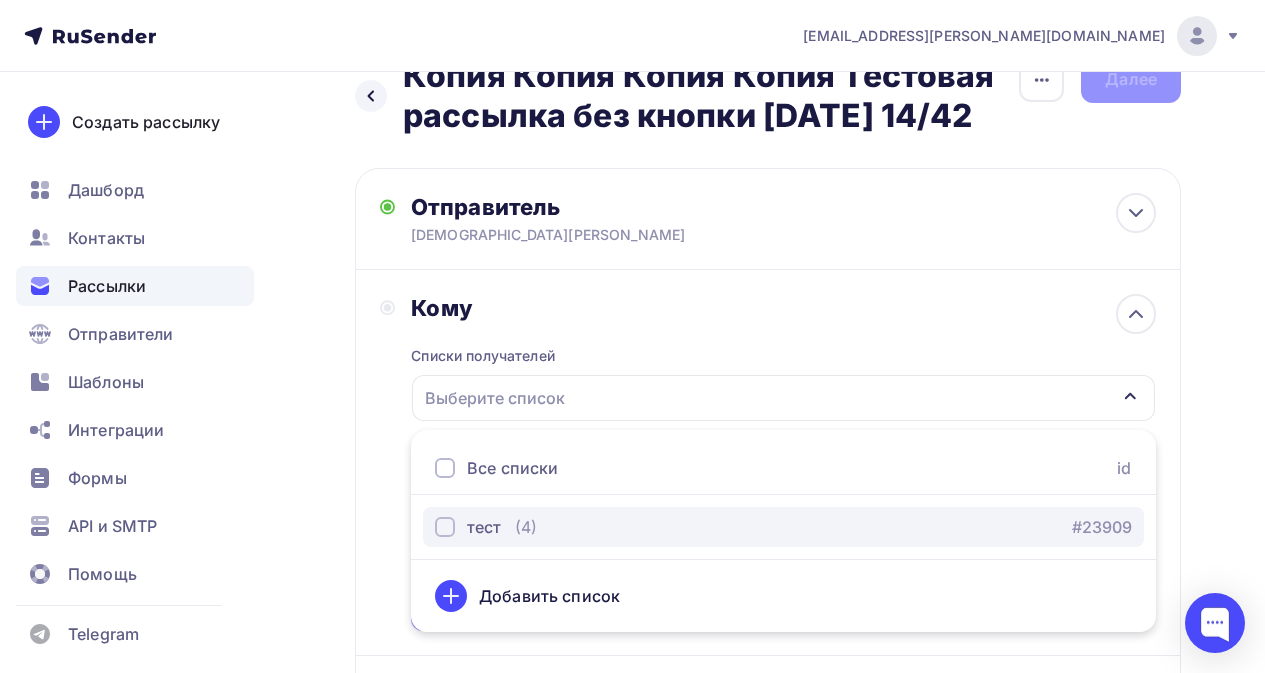 click on "тест
(4)" at bounding box center [486, 527] 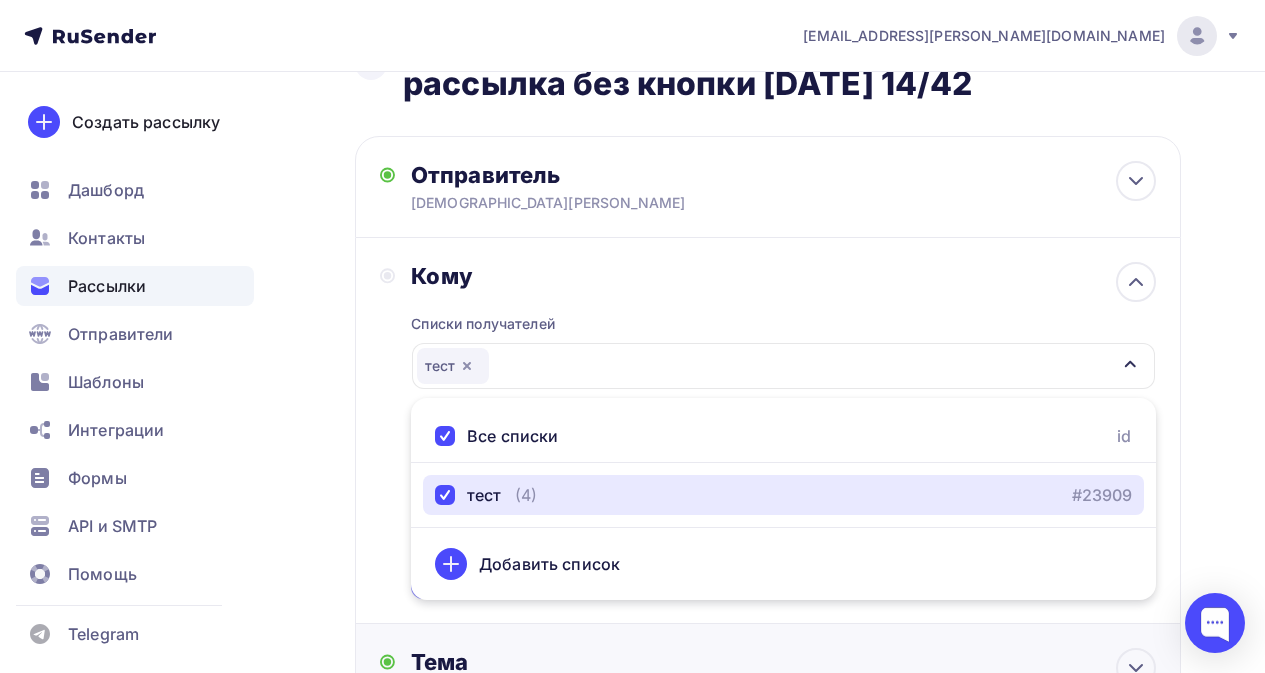 scroll, scrollTop: 348, scrollLeft: 0, axis: vertical 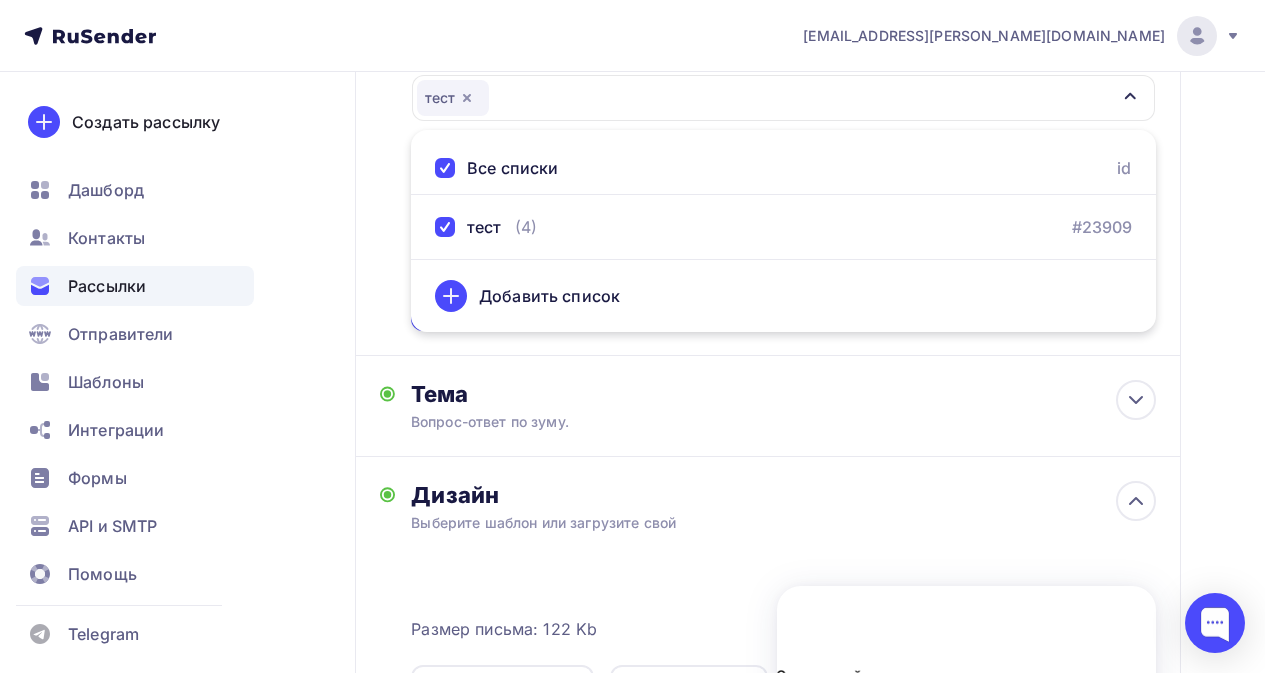 click on "Кому
Списки получателей
тест
Все списки
id
тест
(4)
#23909
Добавить список
Добавить сегментацию
Получателей:
4
Сохранить" at bounding box center [768, 163] 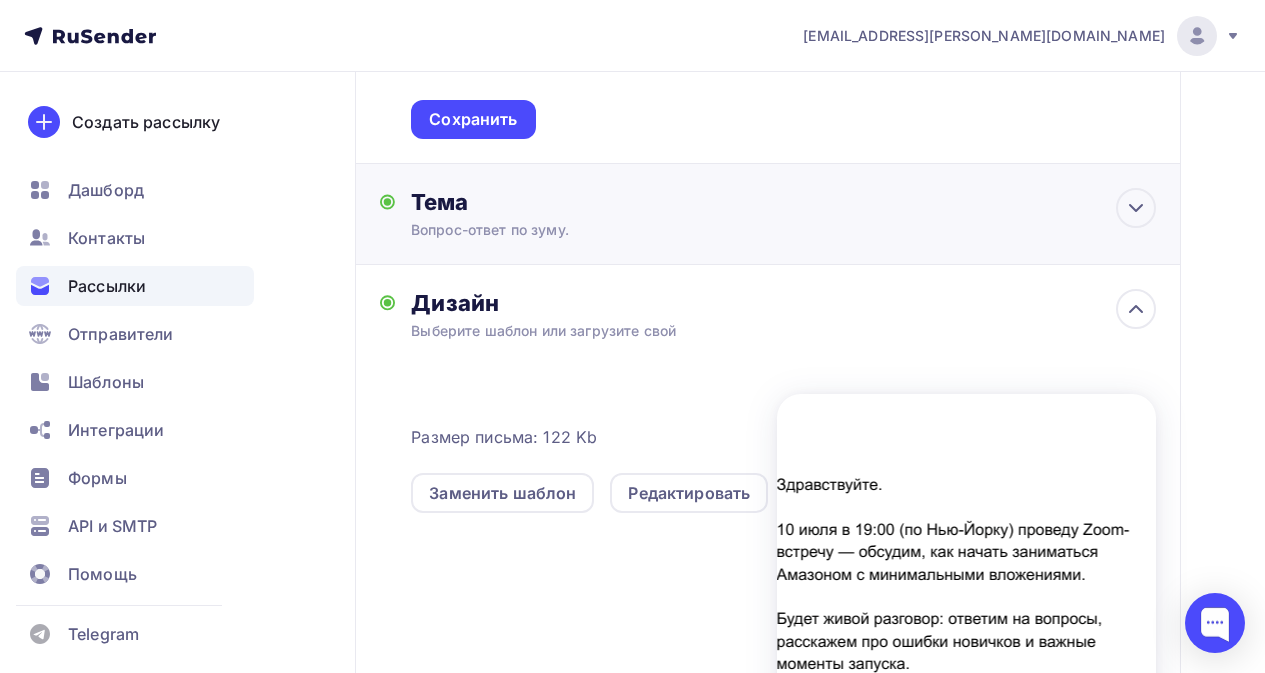 scroll, scrollTop: 448, scrollLeft: 0, axis: vertical 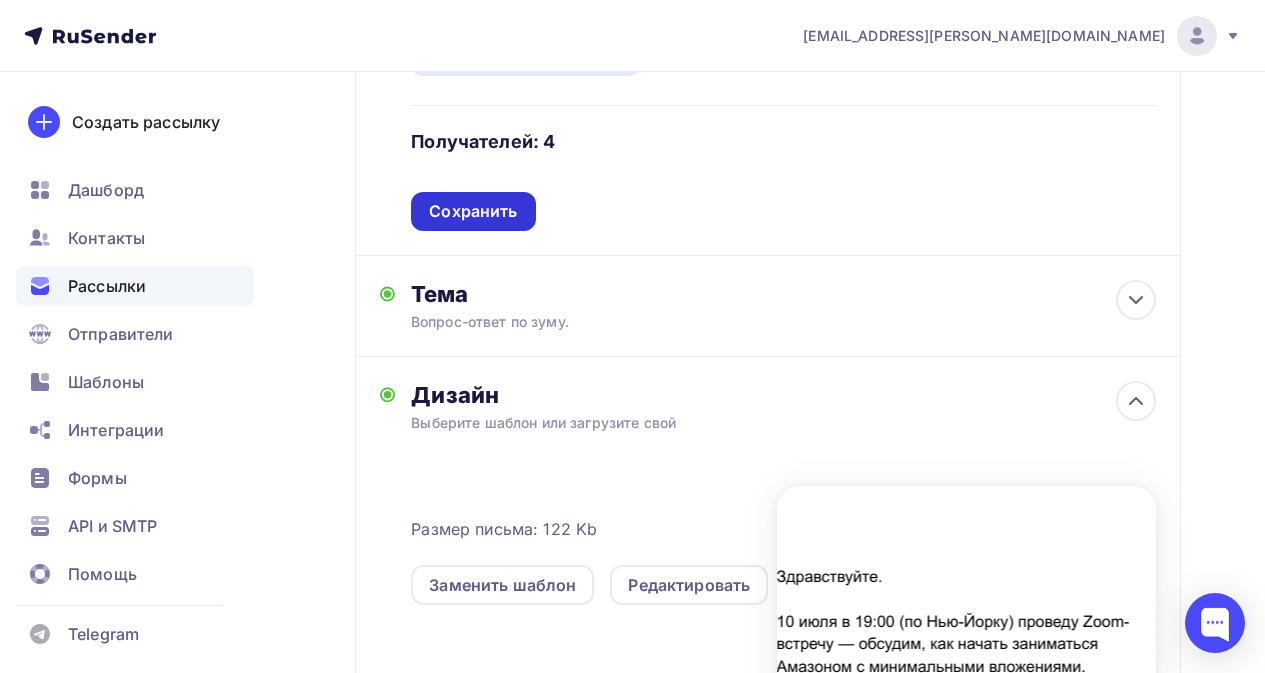 click on "Сохранить" at bounding box center [473, 211] 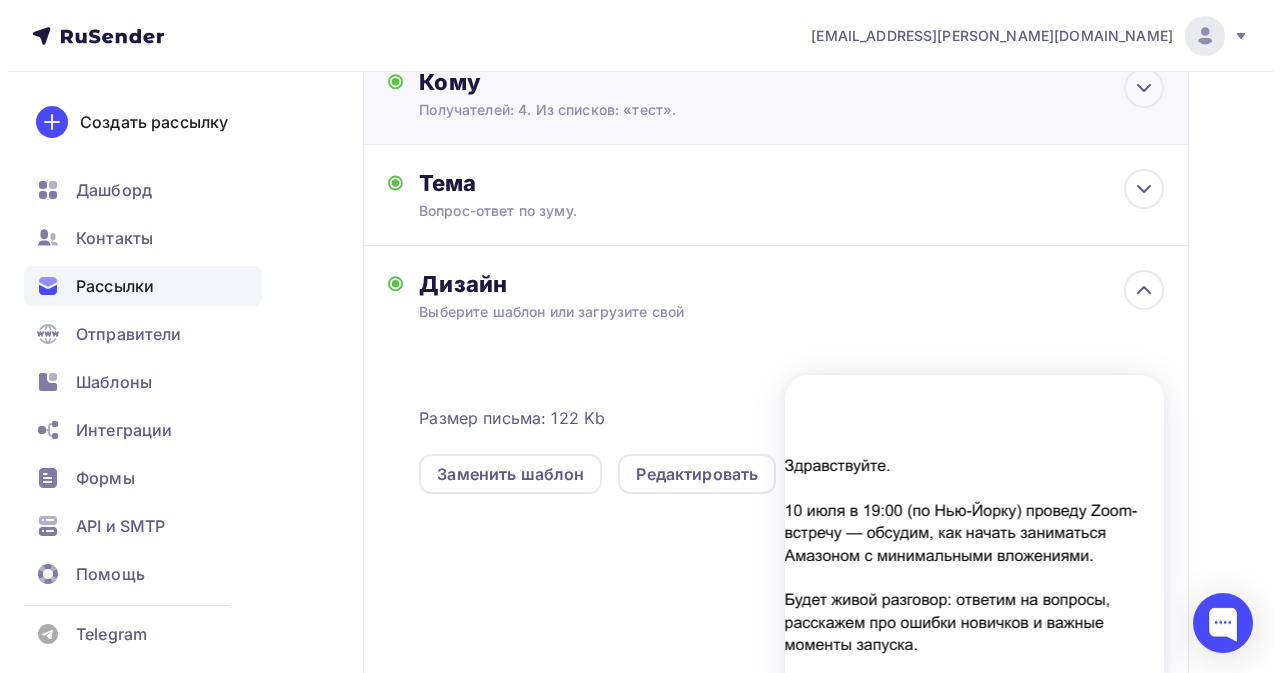 scroll, scrollTop: 0, scrollLeft: 0, axis: both 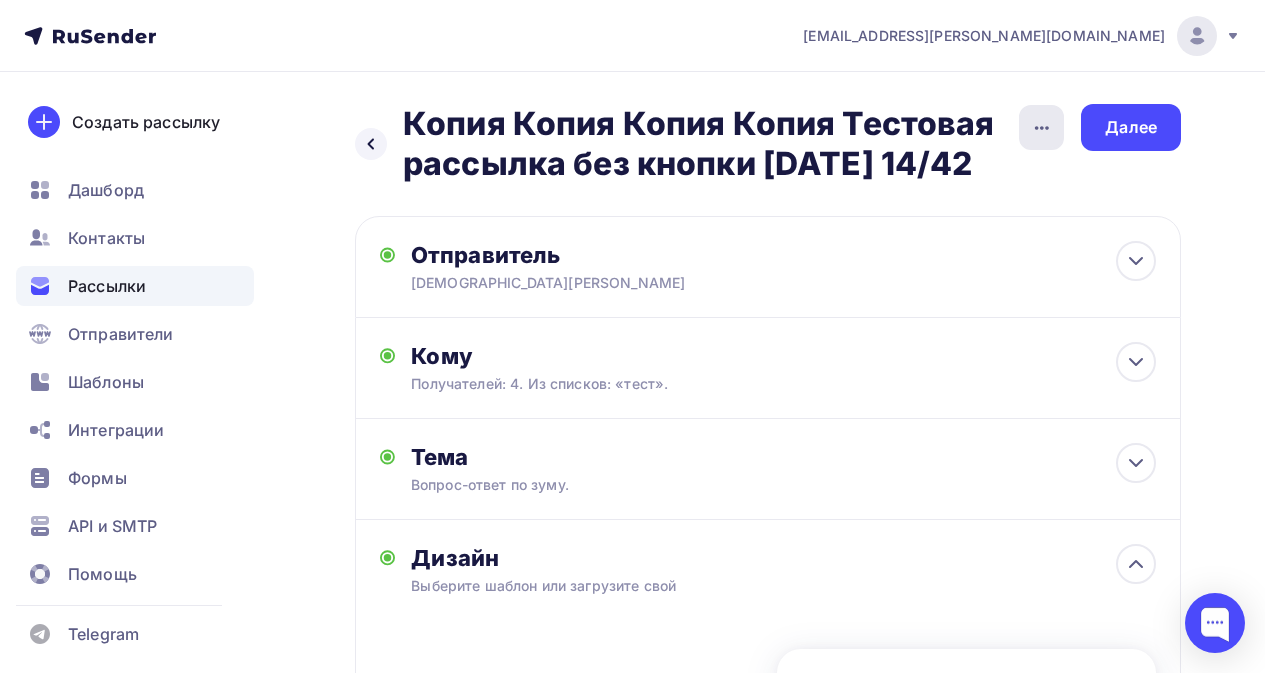 click 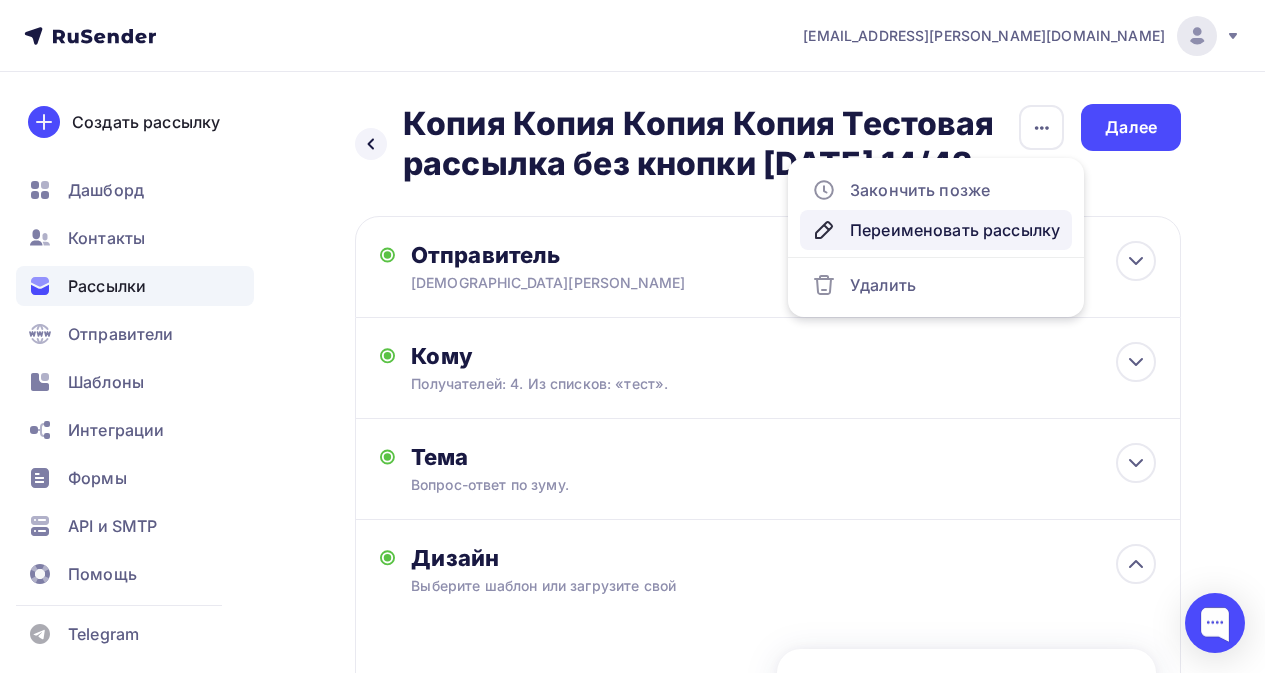 click on "Переименовать рассылку" at bounding box center (936, 230) 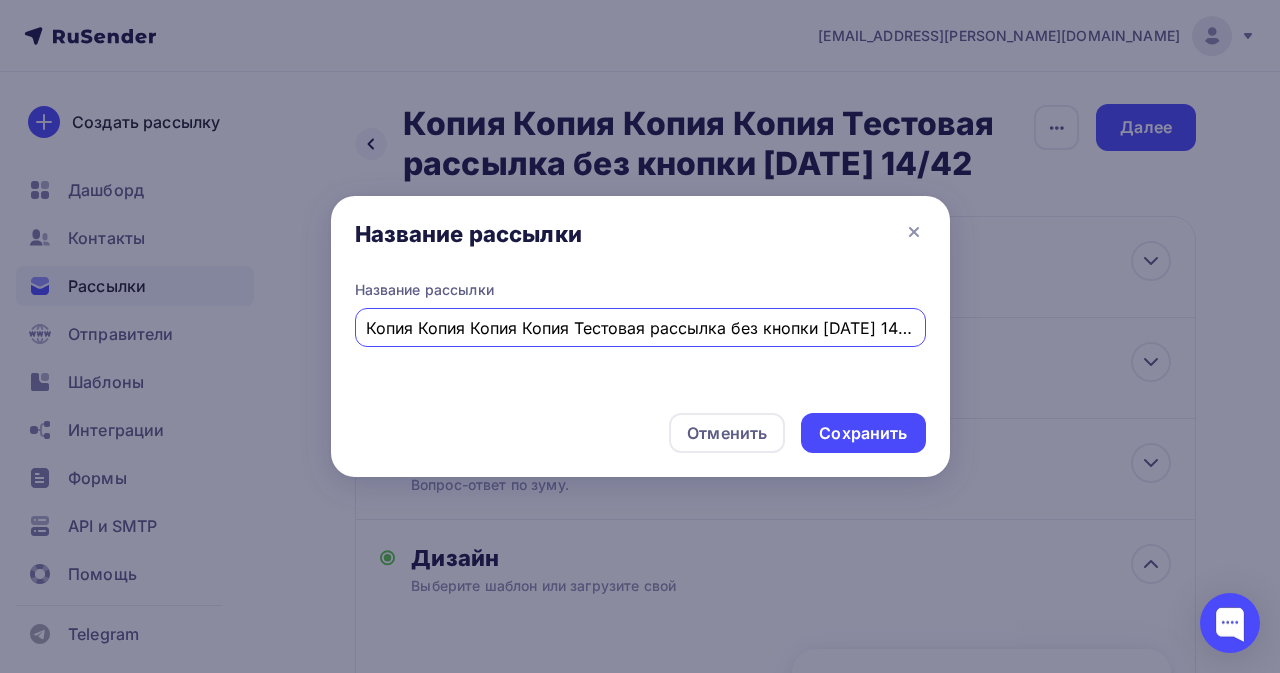 scroll, scrollTop: 0, scrollLeft: 60, axis: horizontal 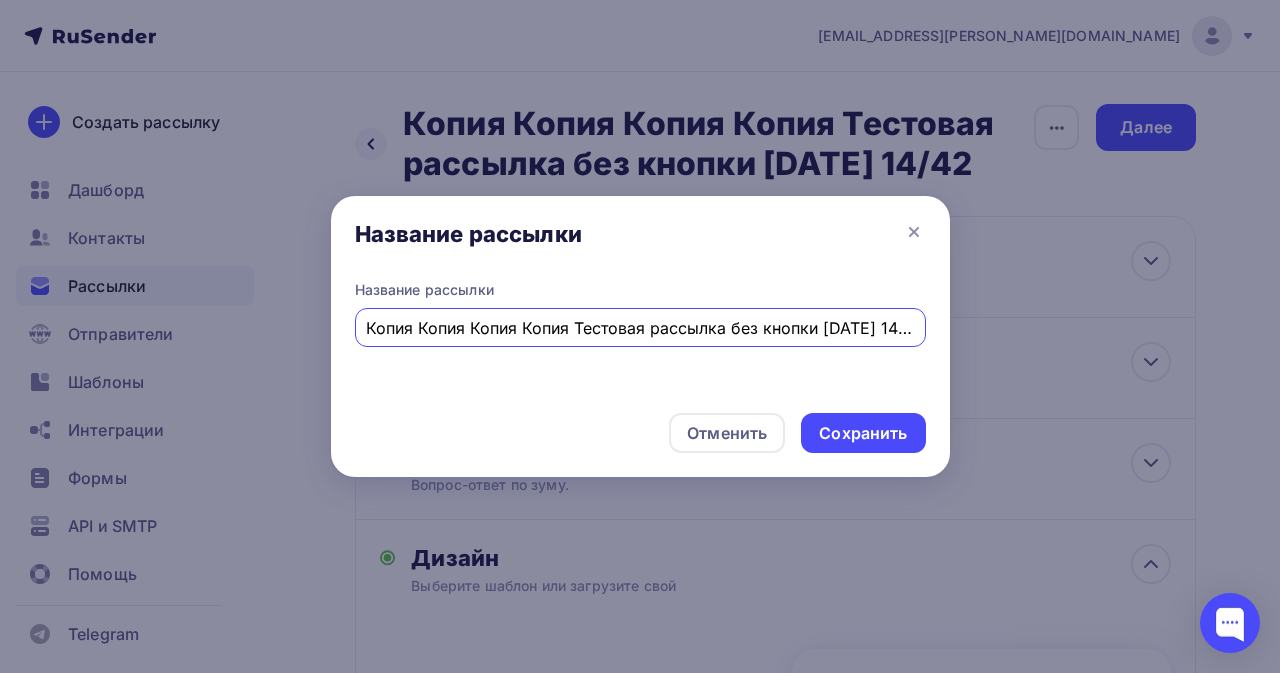 click on "Копия Копия Копия Копия Тестовая рассылка без кнопки [DATE] 14/42" at bounding box center (640, 328) 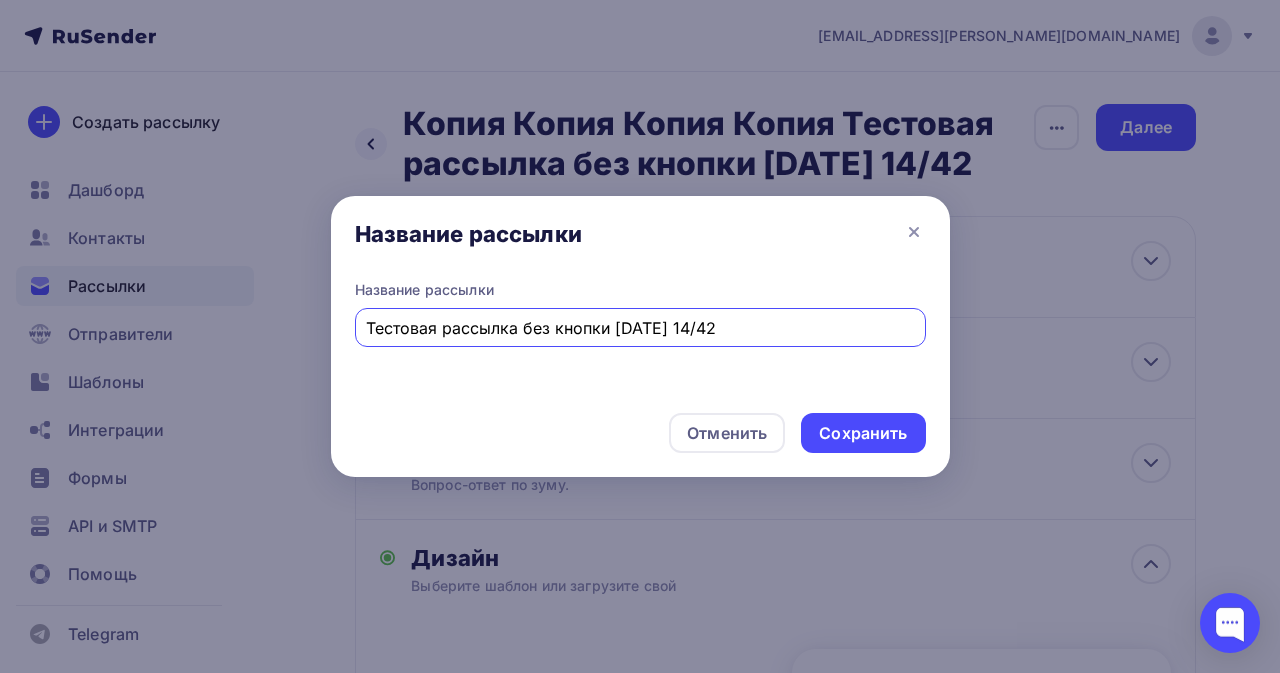 click on "Тестовая рассылка без кнопки [DATE] 14/42" at bounding box center (640, 328) 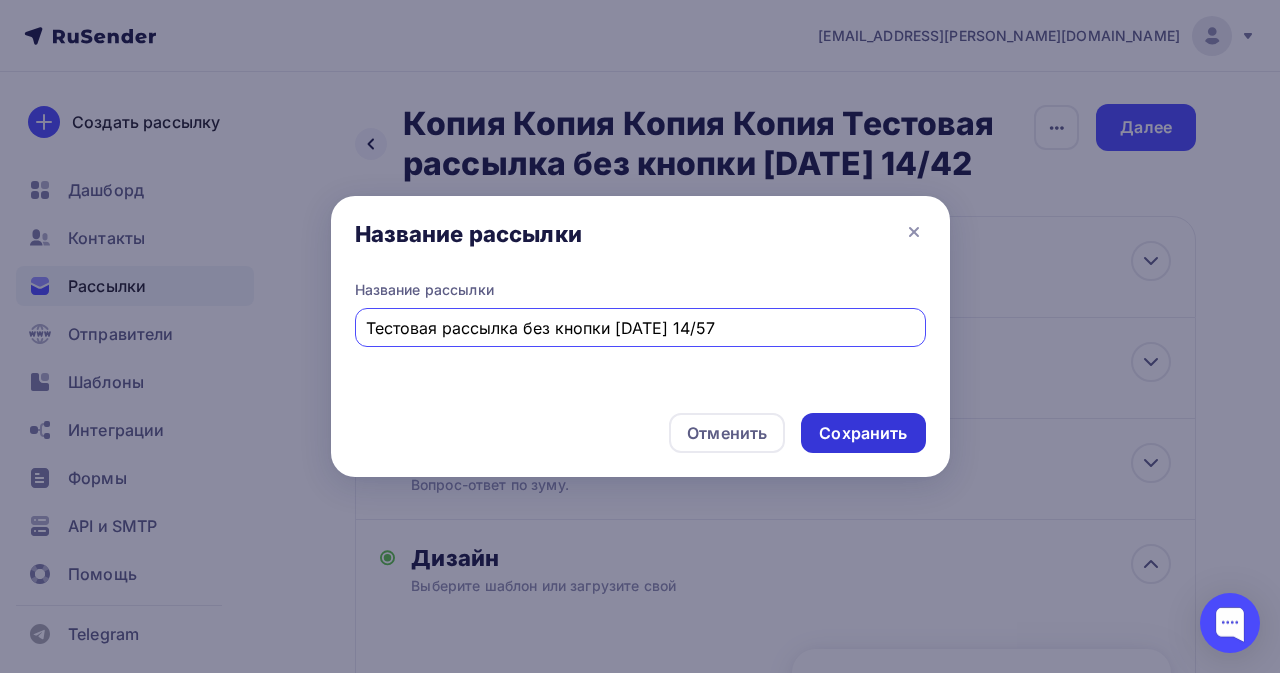 type on "Тестовая рассылка без кнопки [DATE] 14/57" 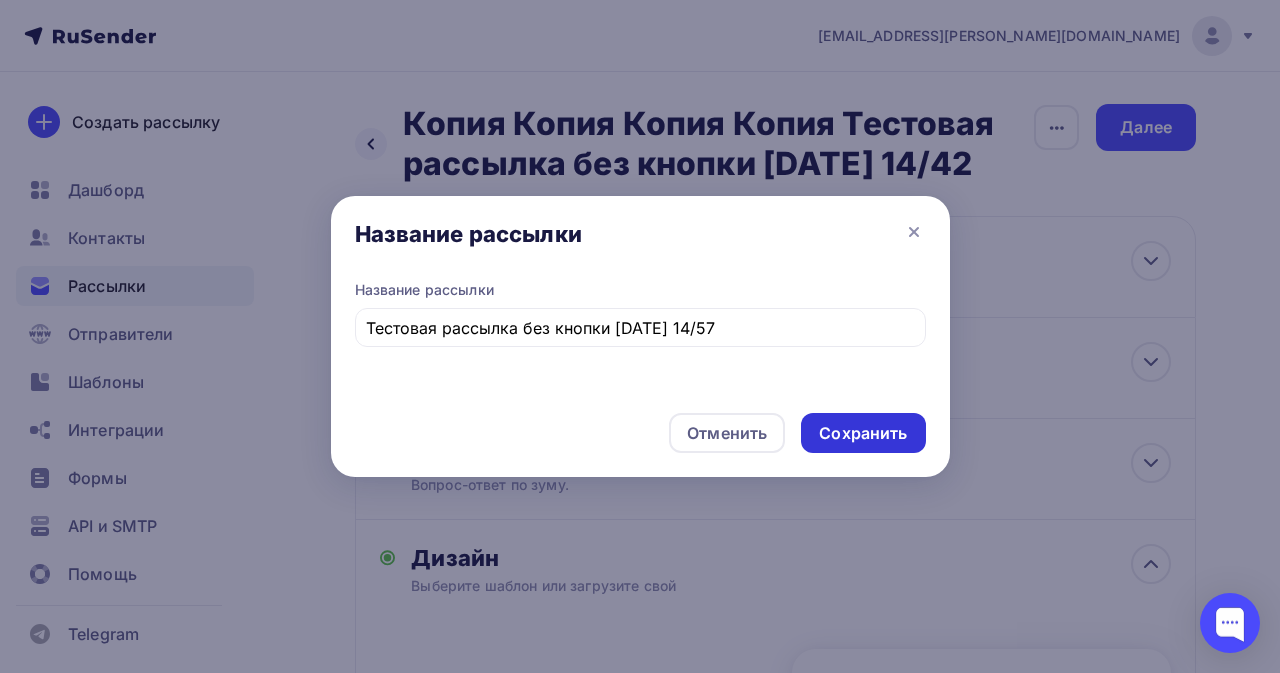 click on "Сохранить" at bounding box center [863, 433] 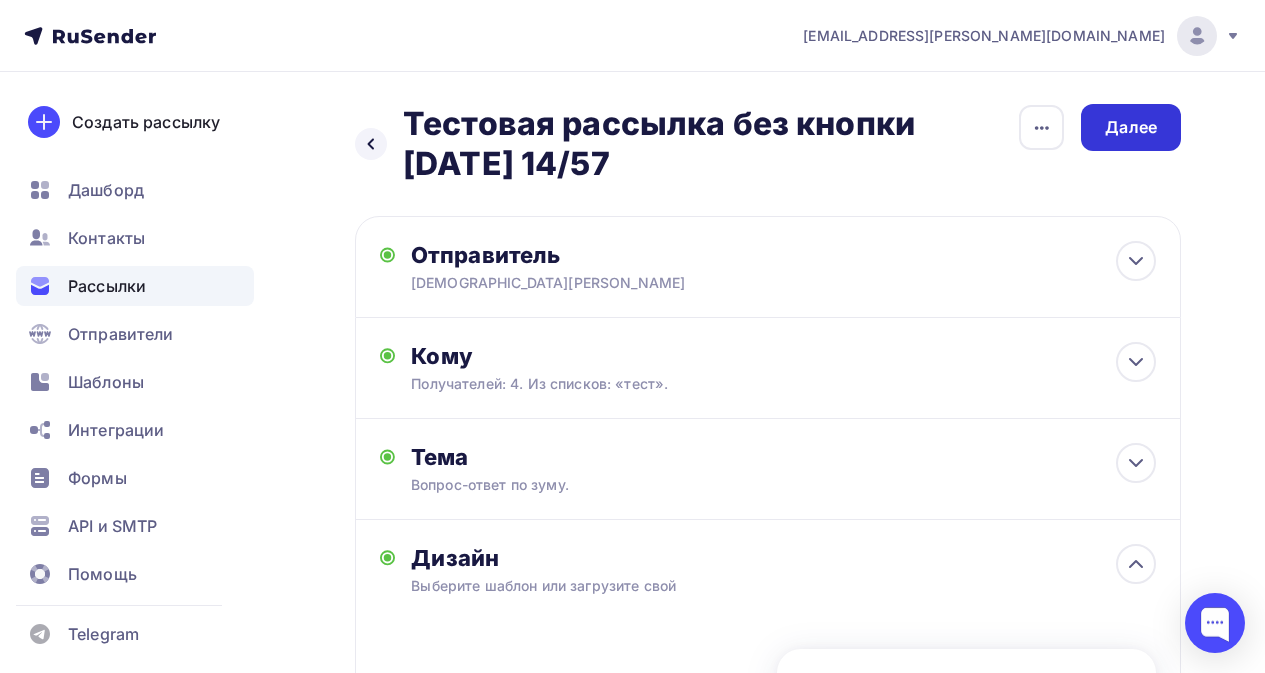 click on "Далее" at bounding box center [1131, 127] 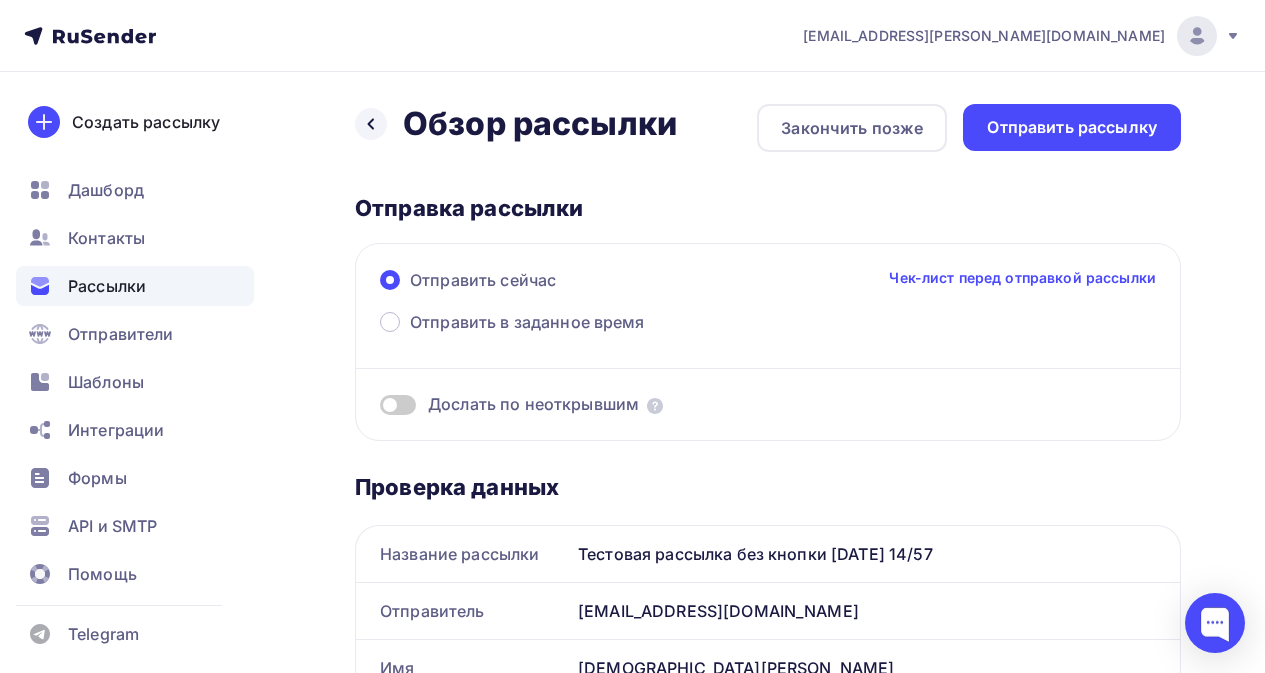 scroll, scrollTop: 0, scrollLeft: 0, axis: both 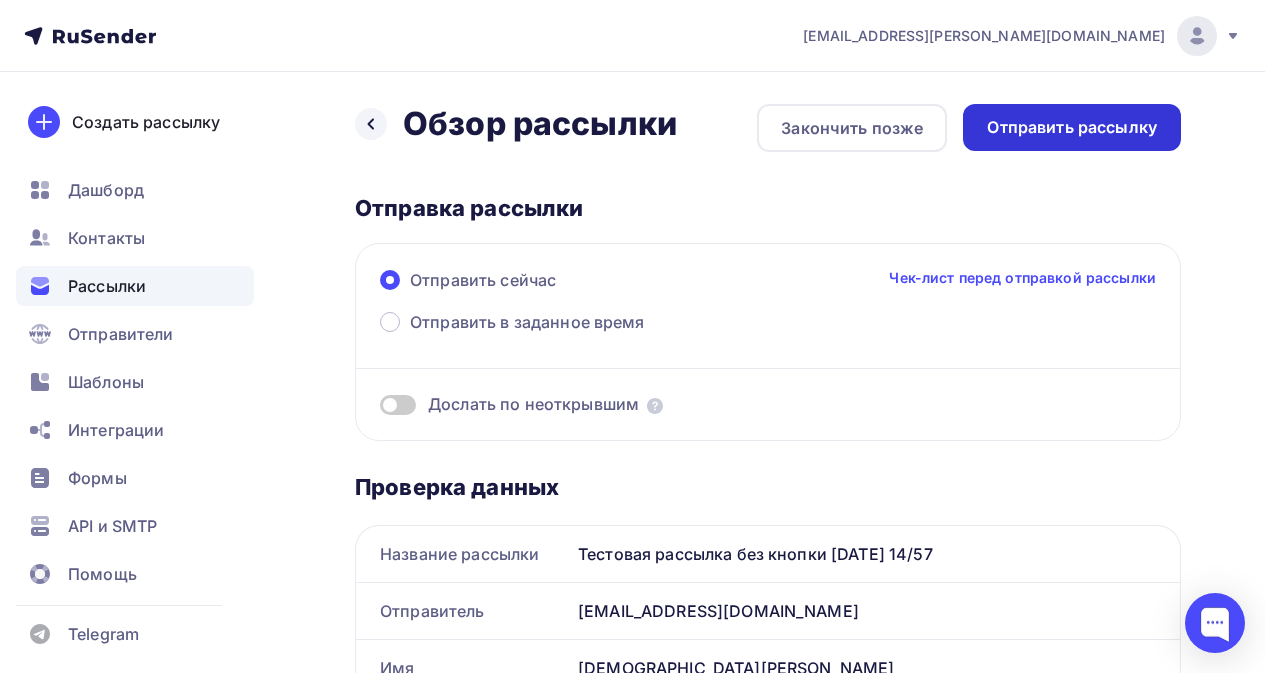 click on "Отправить рассылку" at bounding box center (1072, 127) 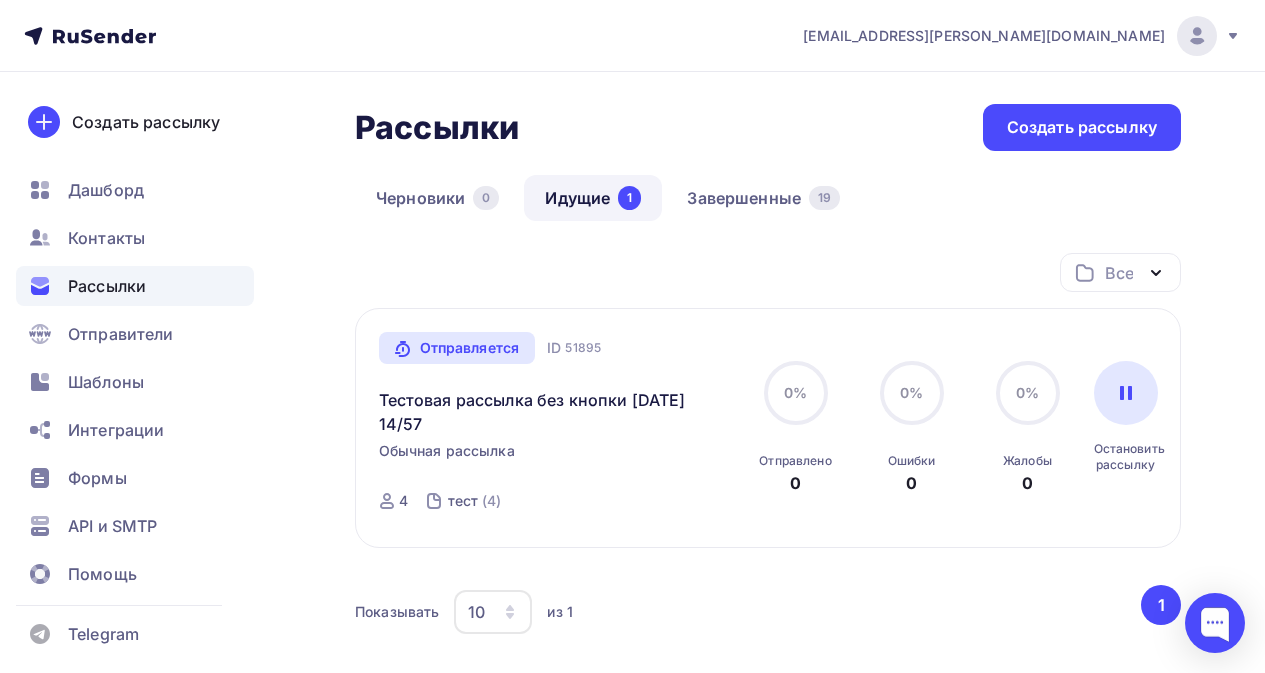 click on "Рассылки" at bounding box center [107, 286] 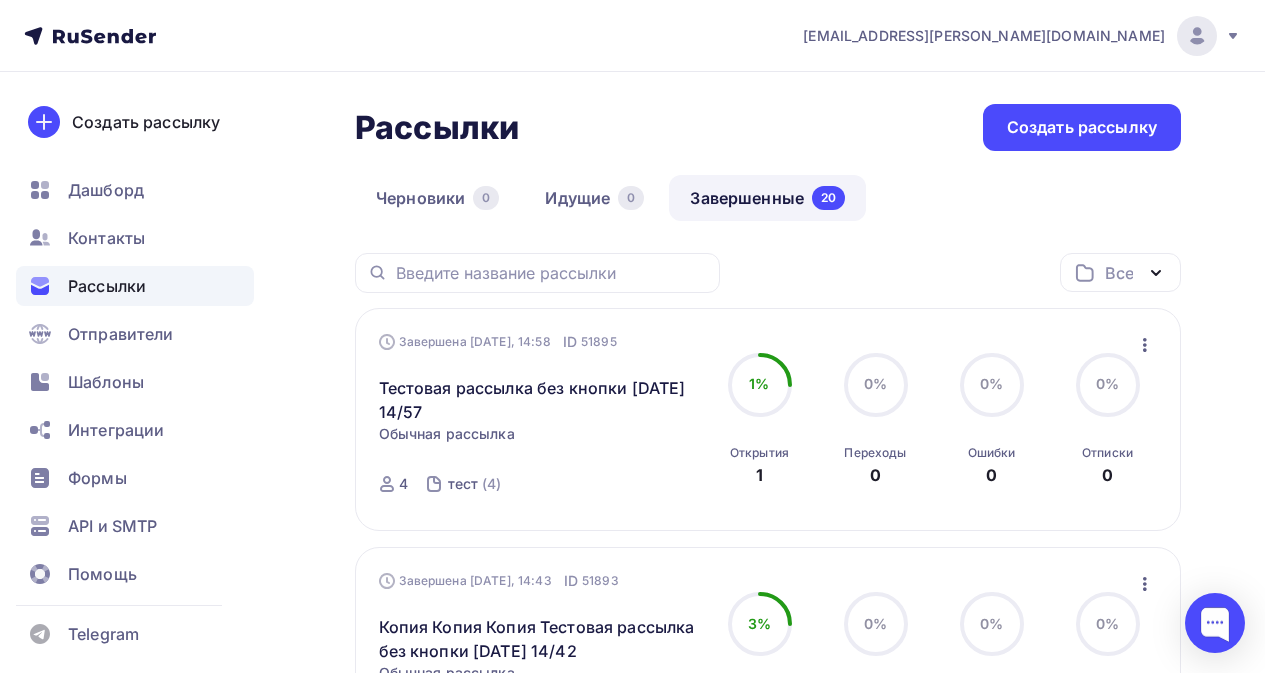 click 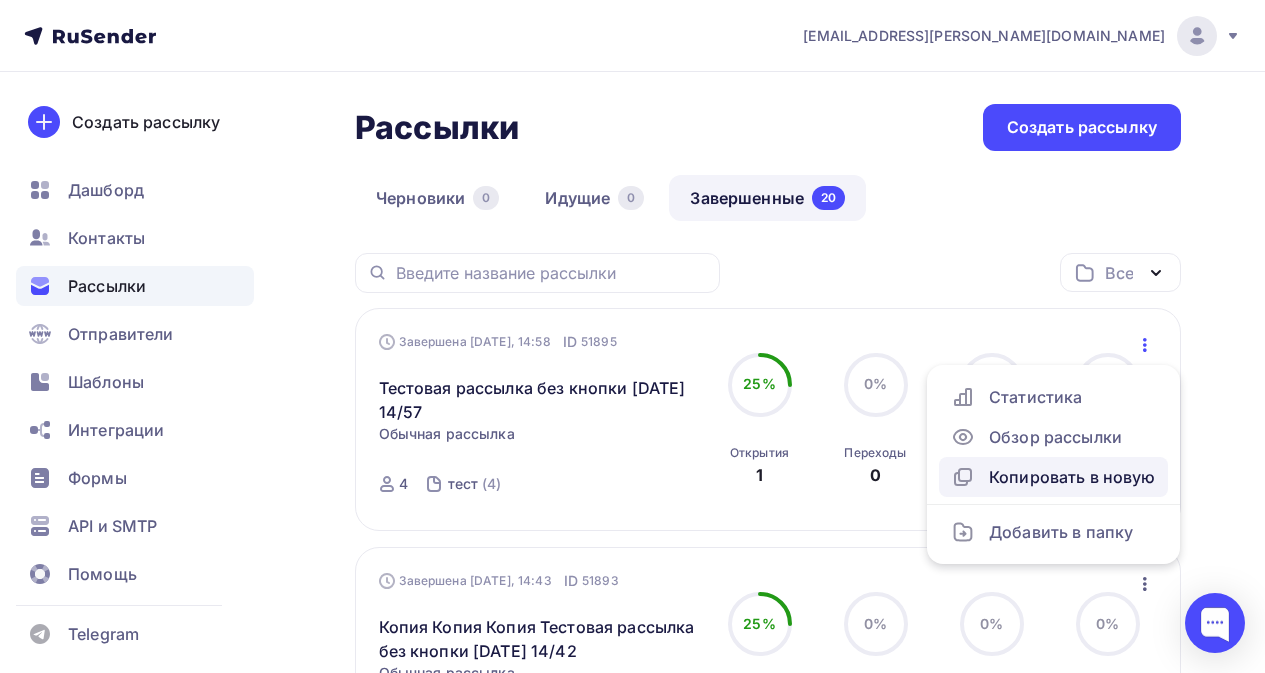 click on "Копировать в новую" at bounding box center [1053, 477] 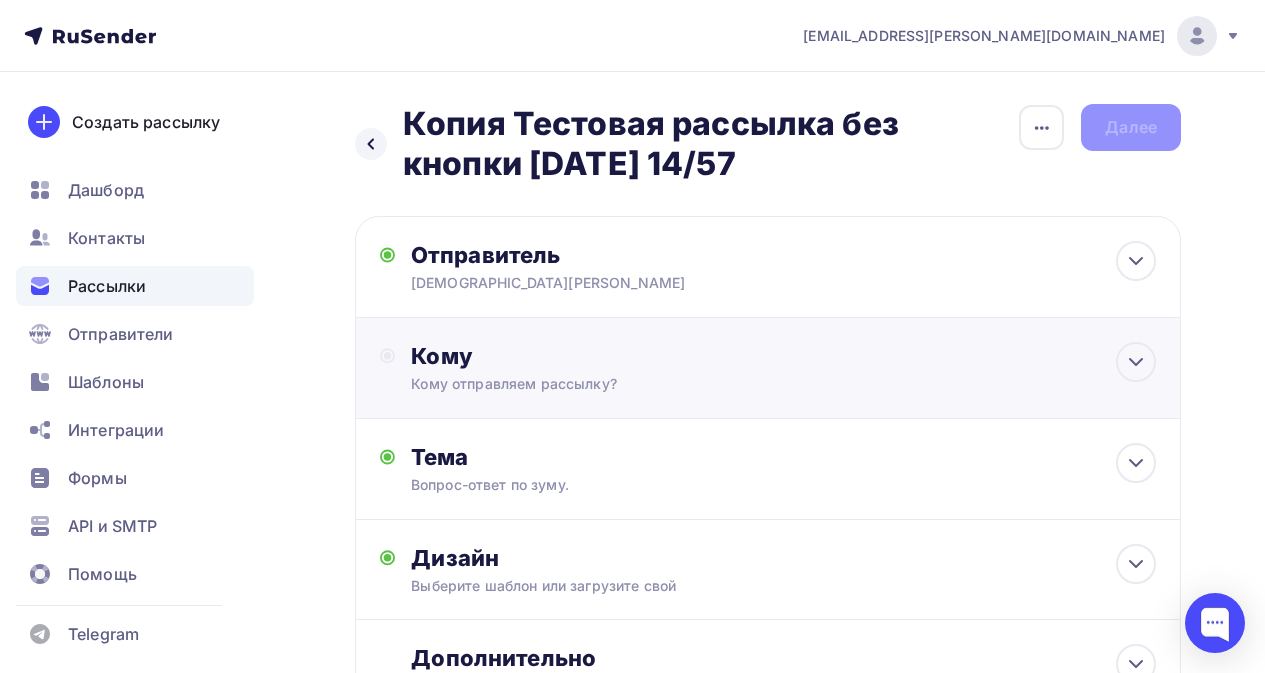 click on "Кому
Кому отправляем рассылку?
Списки получателей
Выберите список
Все списки
id
тест
(4)
#23909
Добавить список
Добавить сегментацию
Получателей:
0
Сохранить" at bounding box center (783, 368) 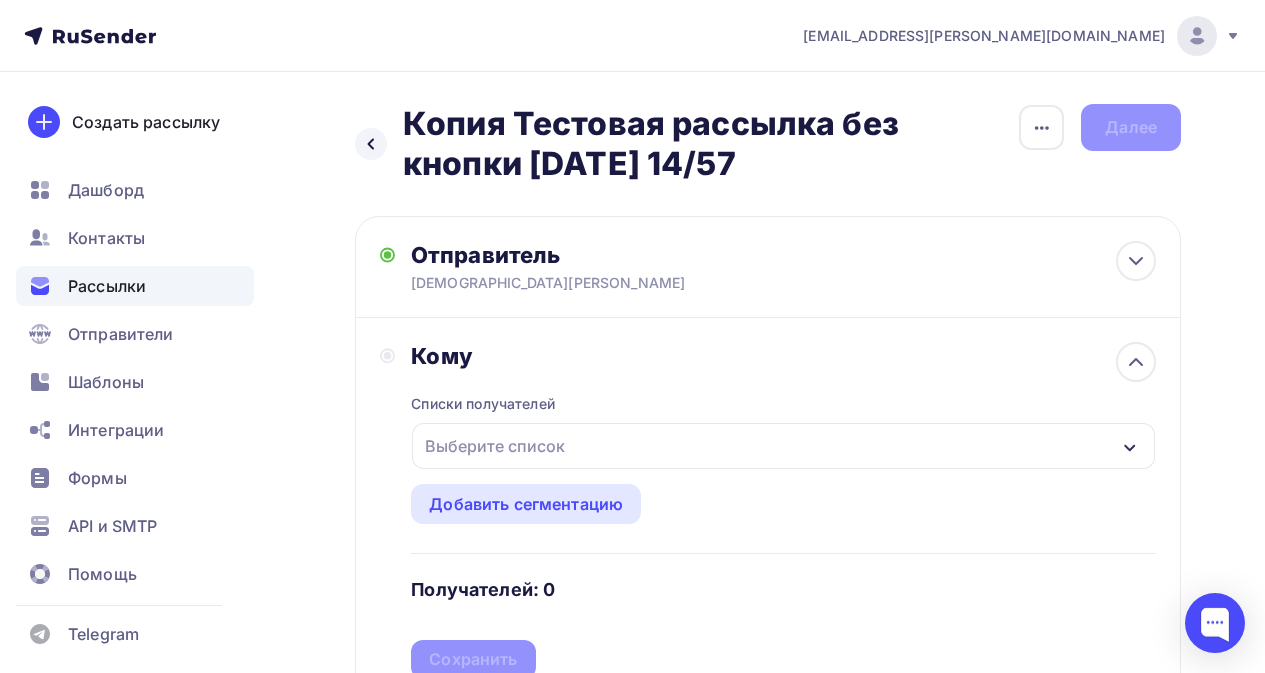 click on "Выберите список" at bounding box center [495, 446] 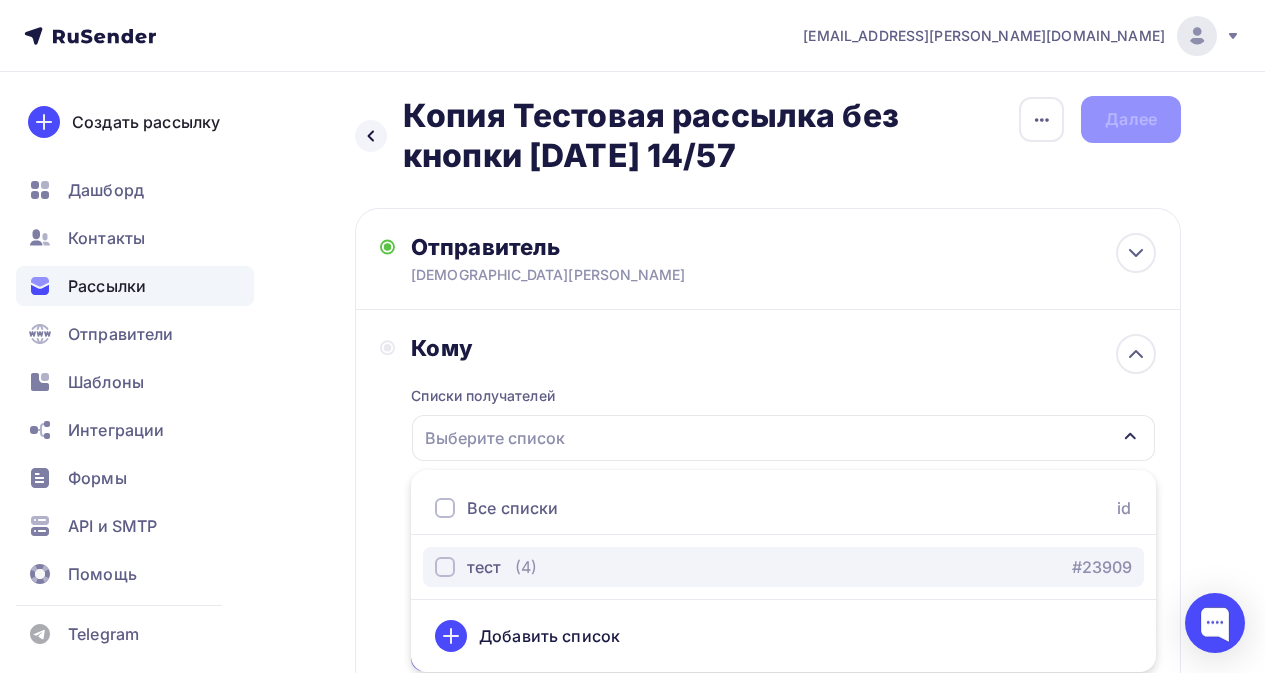 click on "(4)" at bounding box center (526, 567) 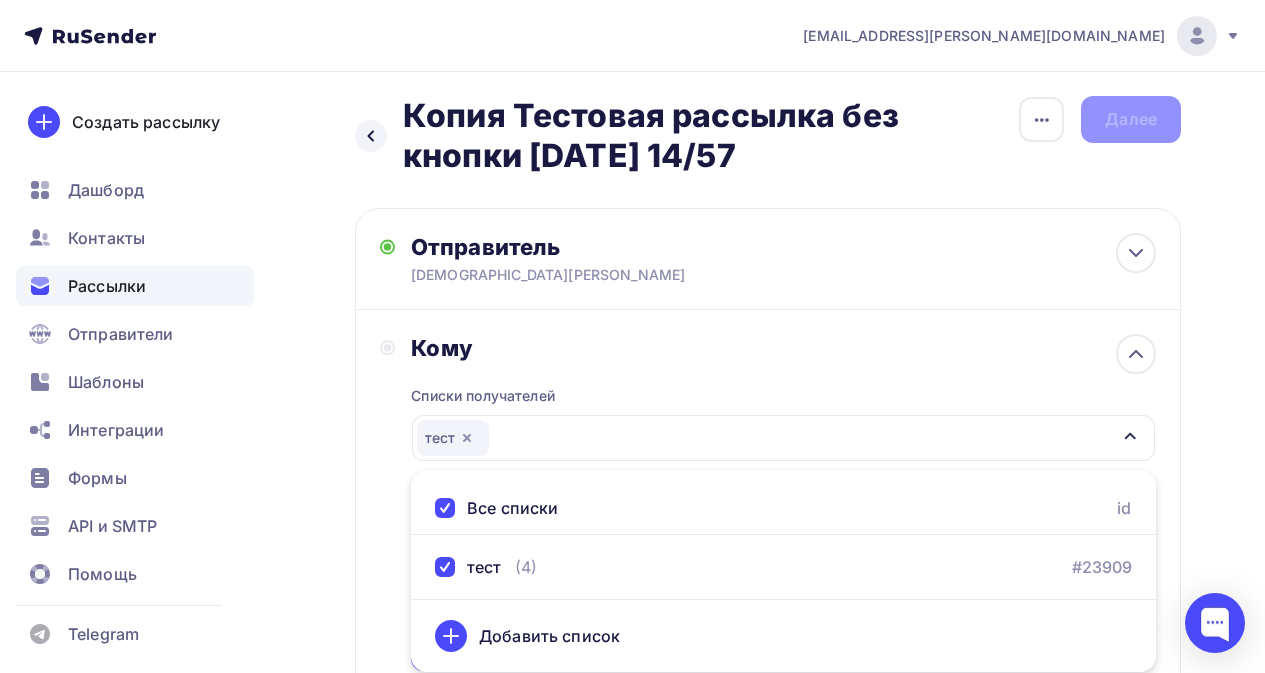 click on "Кому
Списки получателей
тест
Все списки
id
тест
(4)
#23909
Добавить список
Добавить сегментацию
Получателей:
0
Сохранить" at bounding box center (768, 503) 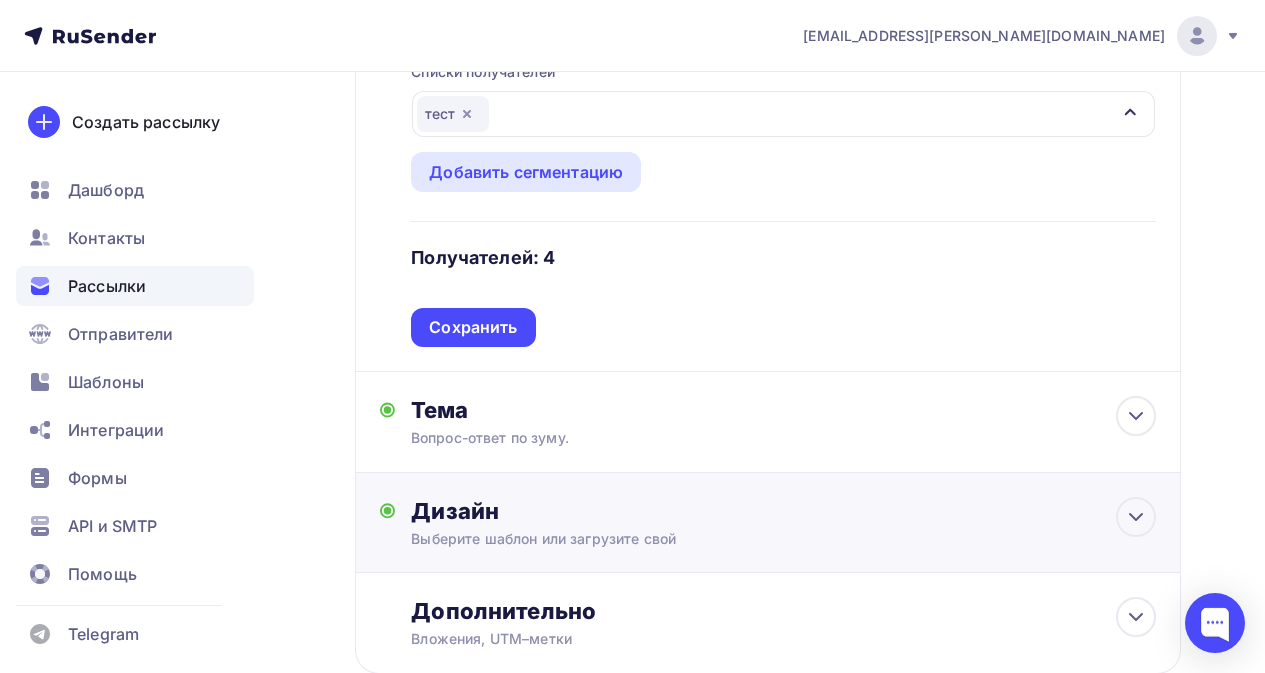 scroll, scrollTop: 465, scrollLeft: 0, axis: vertical 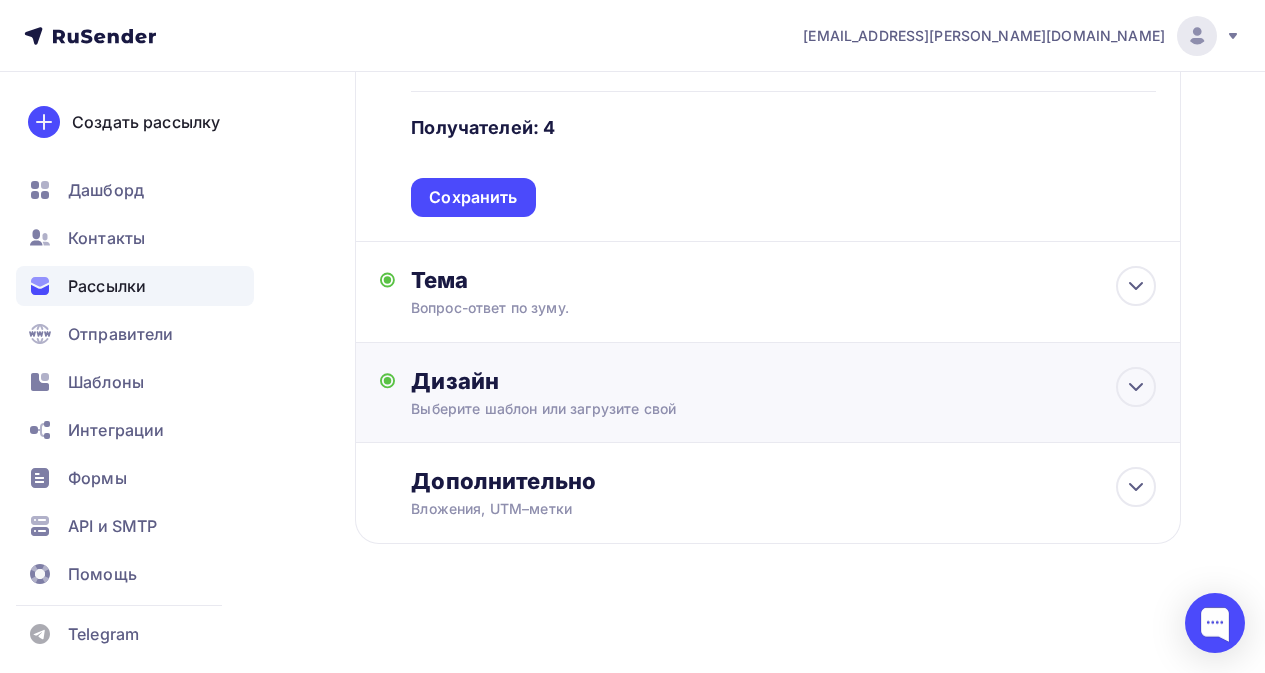 click on "Дизайн   Выберите шаблон или загрузите свой     Размер письма: 122 Kb     Заменить шаблон
Редактировать" at bounding box center [783, 393] 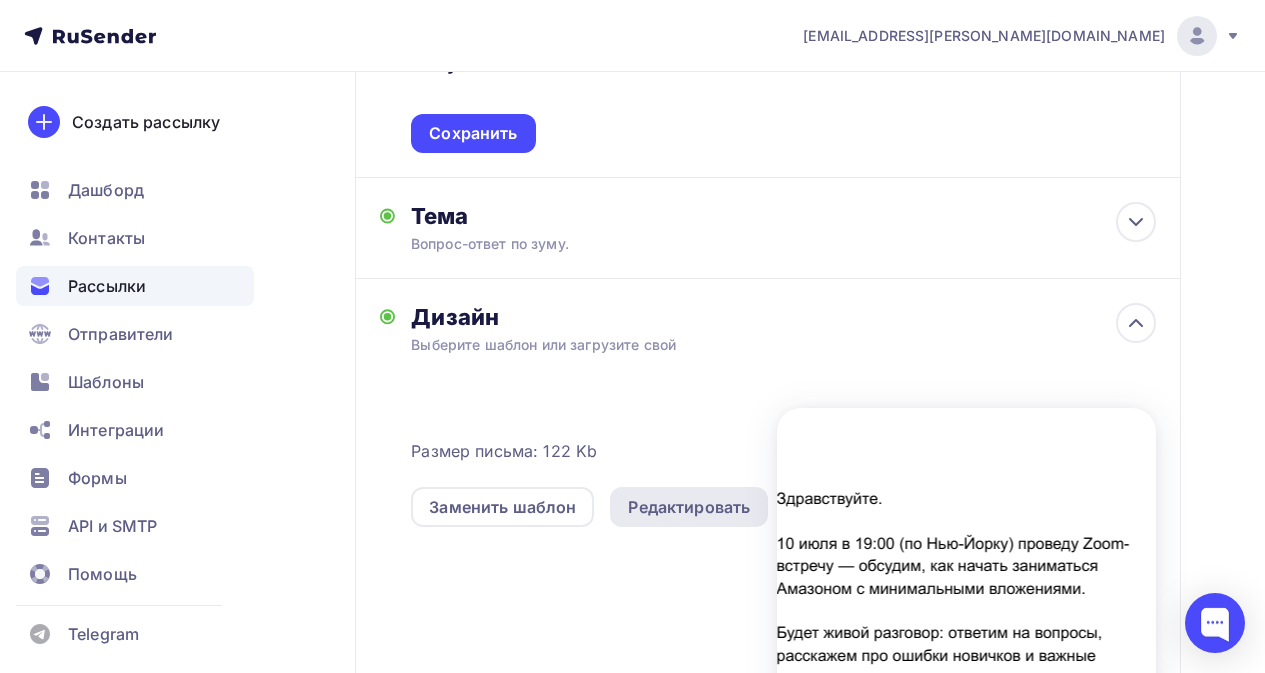 scroll, scrollTop: 665, scrollLeft: 0, axis: vertical 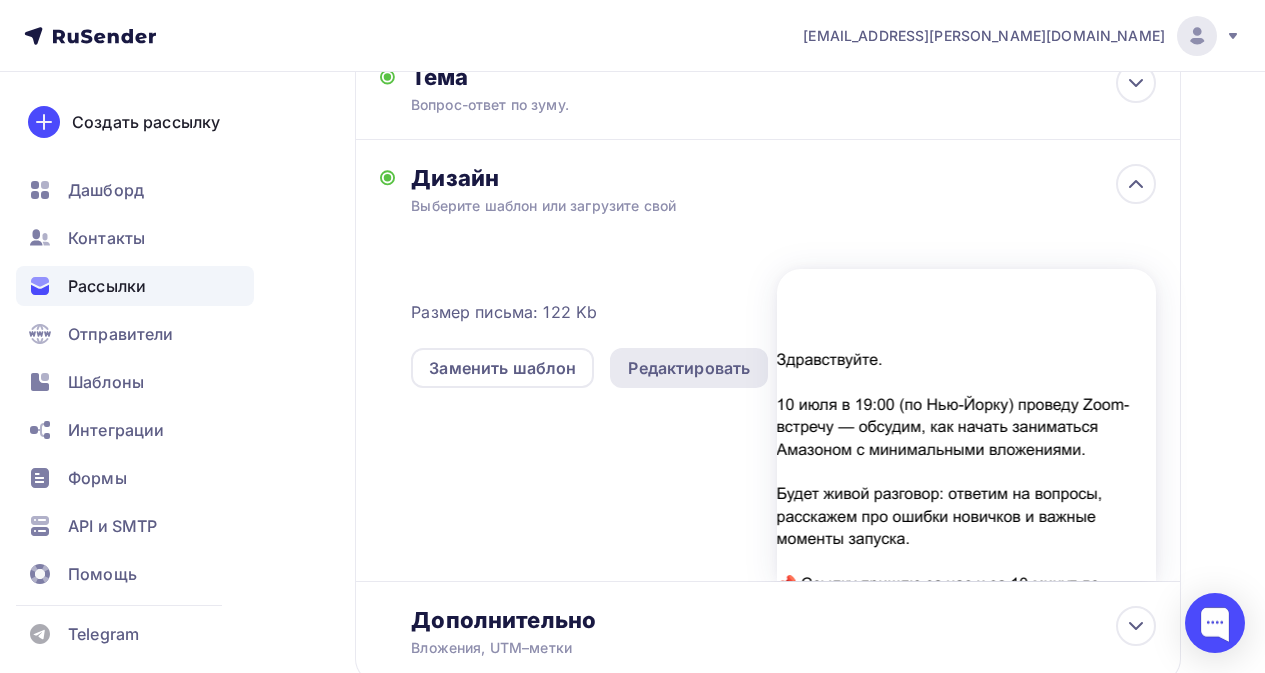 click on "Редактировать" at bounding box center [689, 368] 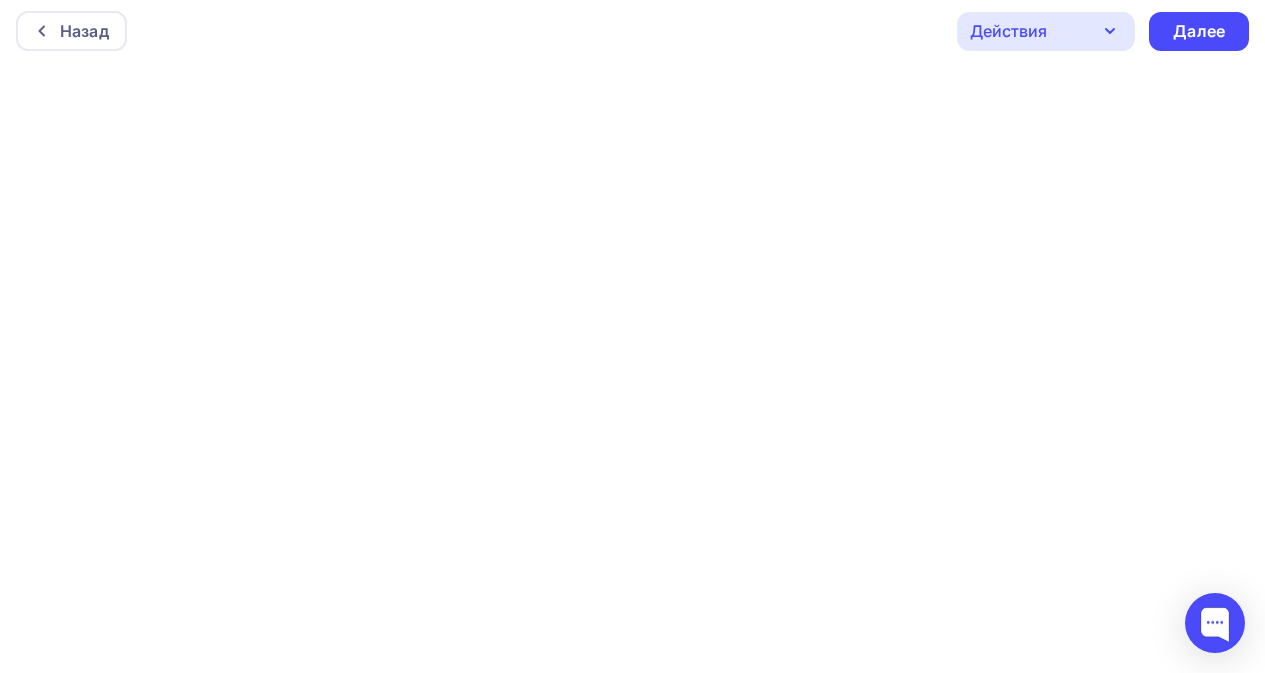 scroll, scrollTop: 0, scrollLeft: 0, axis: both 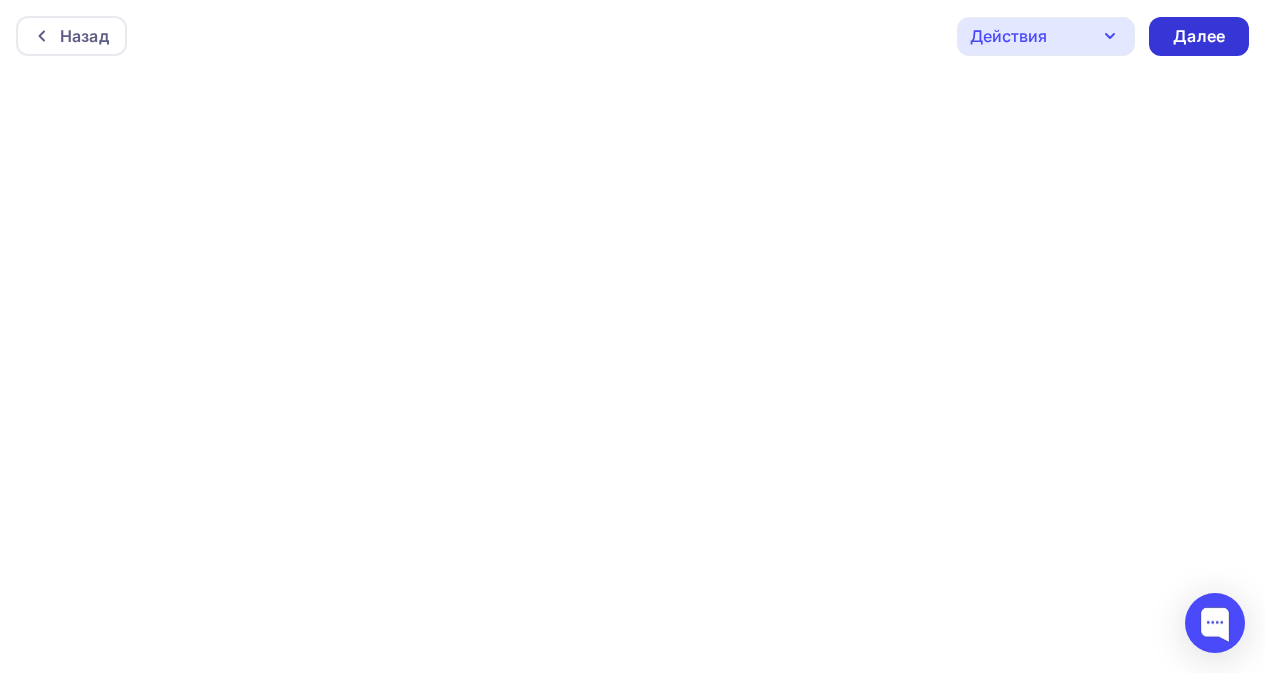 click on "Далее" at bounding box center (1199, 36) 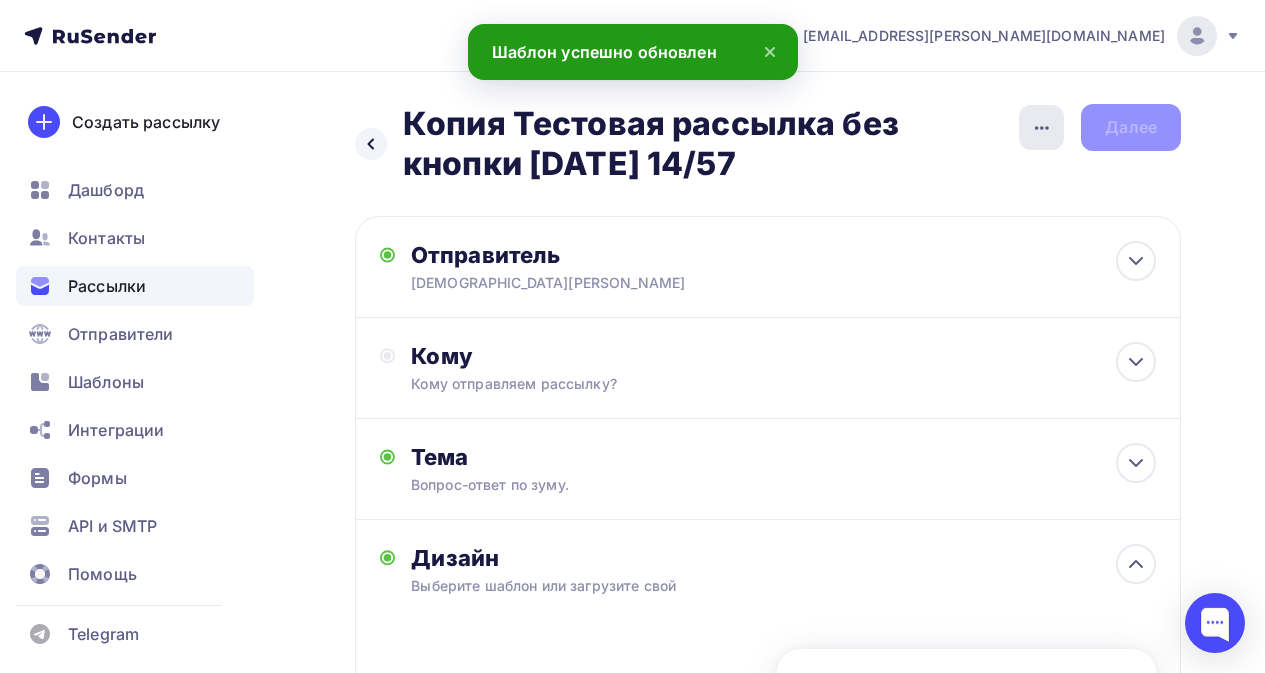 click 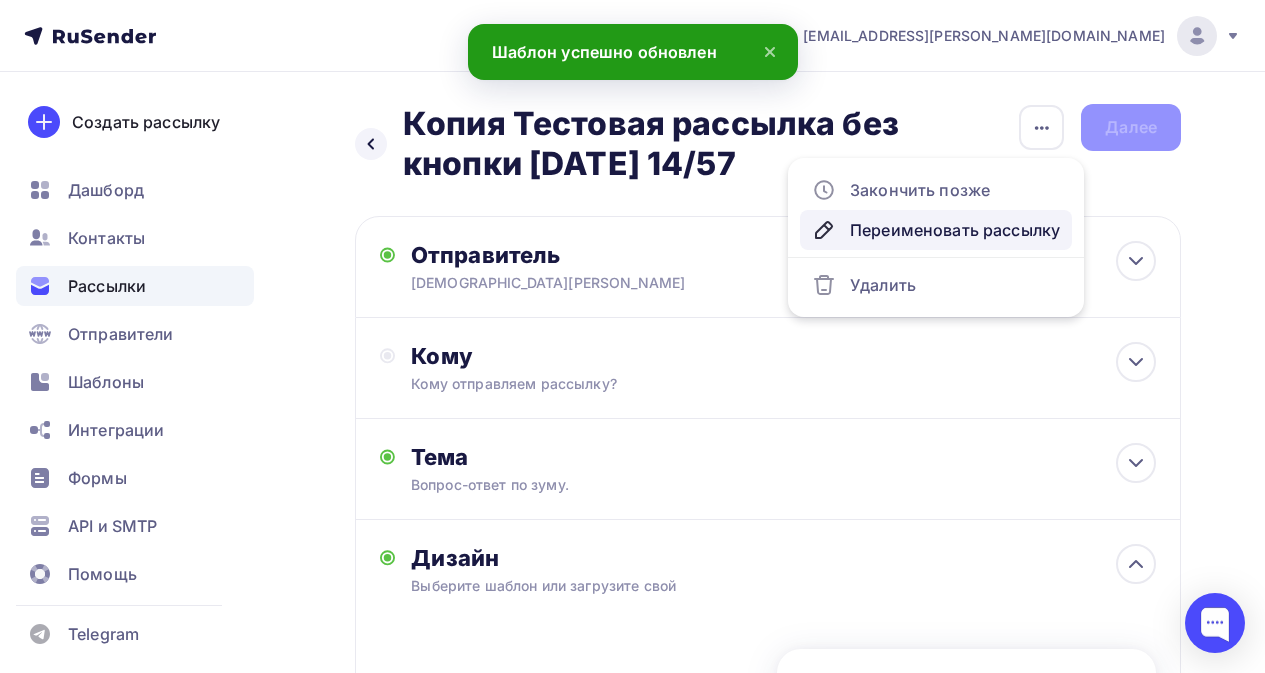 click on "Переименовать рассылку" at bounding box center (936, 230) 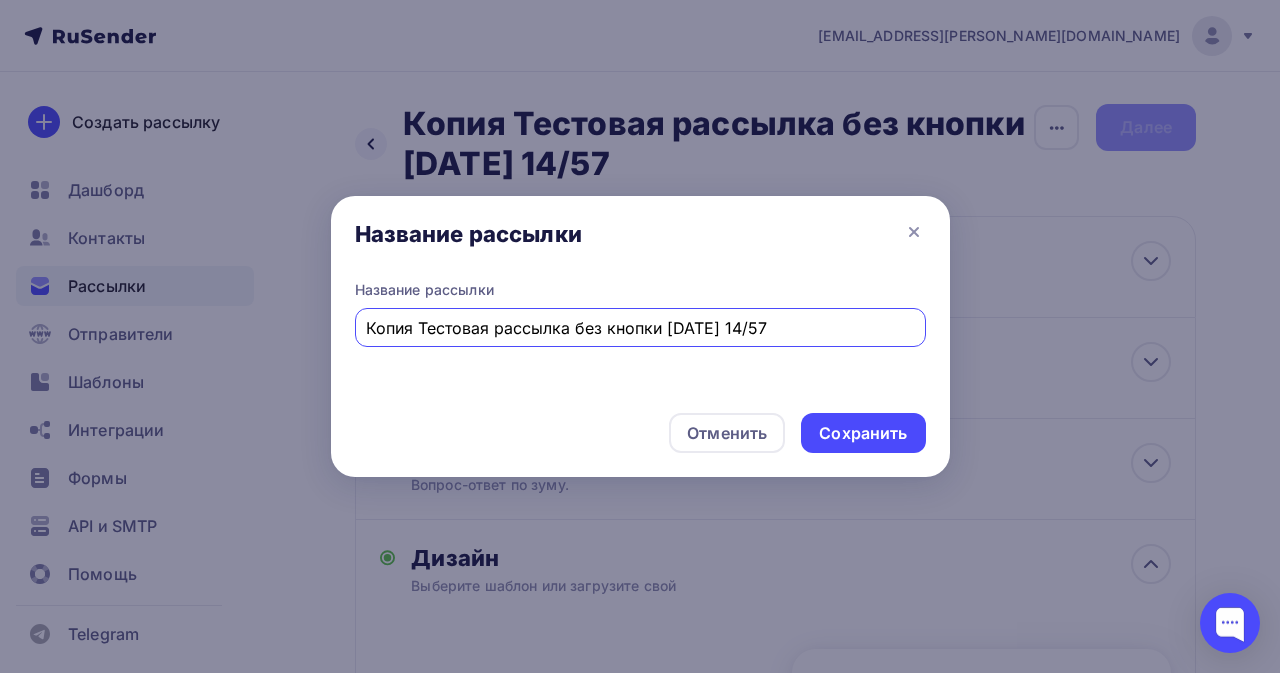 drag, startPoint x: 418, startPoint y: 328, endPoint x: 168, endPoint y: 326, distance: 250.008 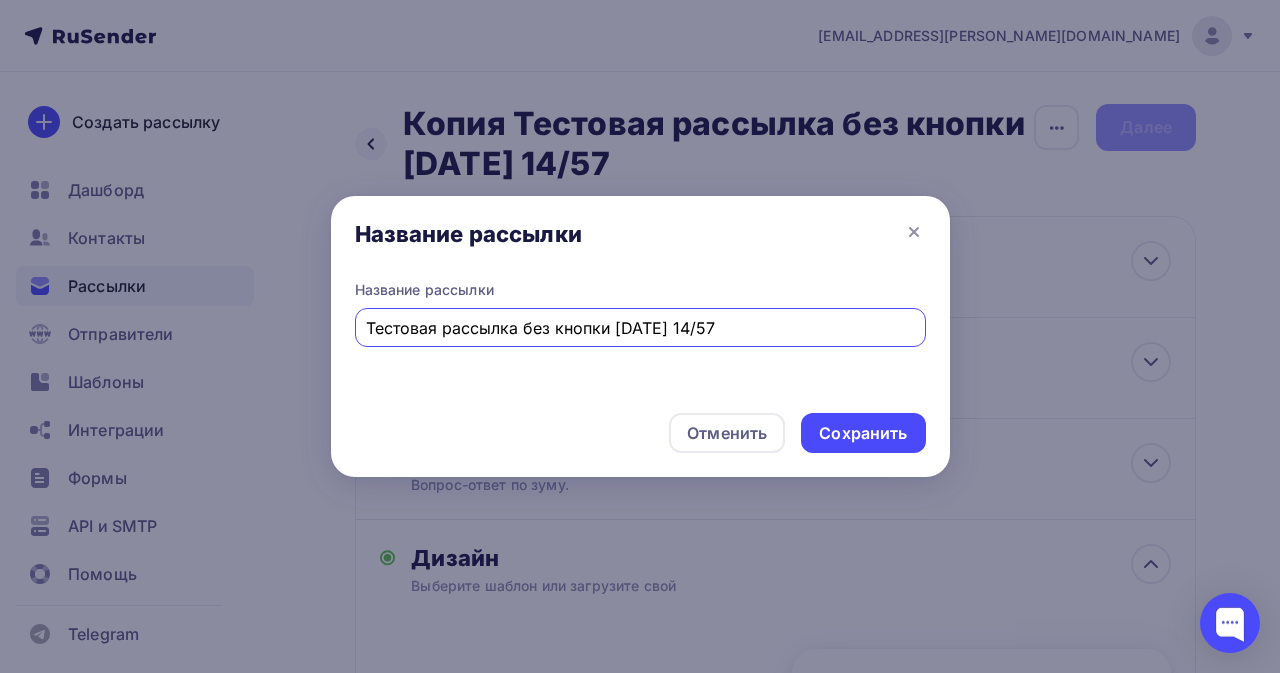 drag, startPoint x: 767, startPoint y: 322, endPoint x: 729, endPoint y: 322, distance: 38 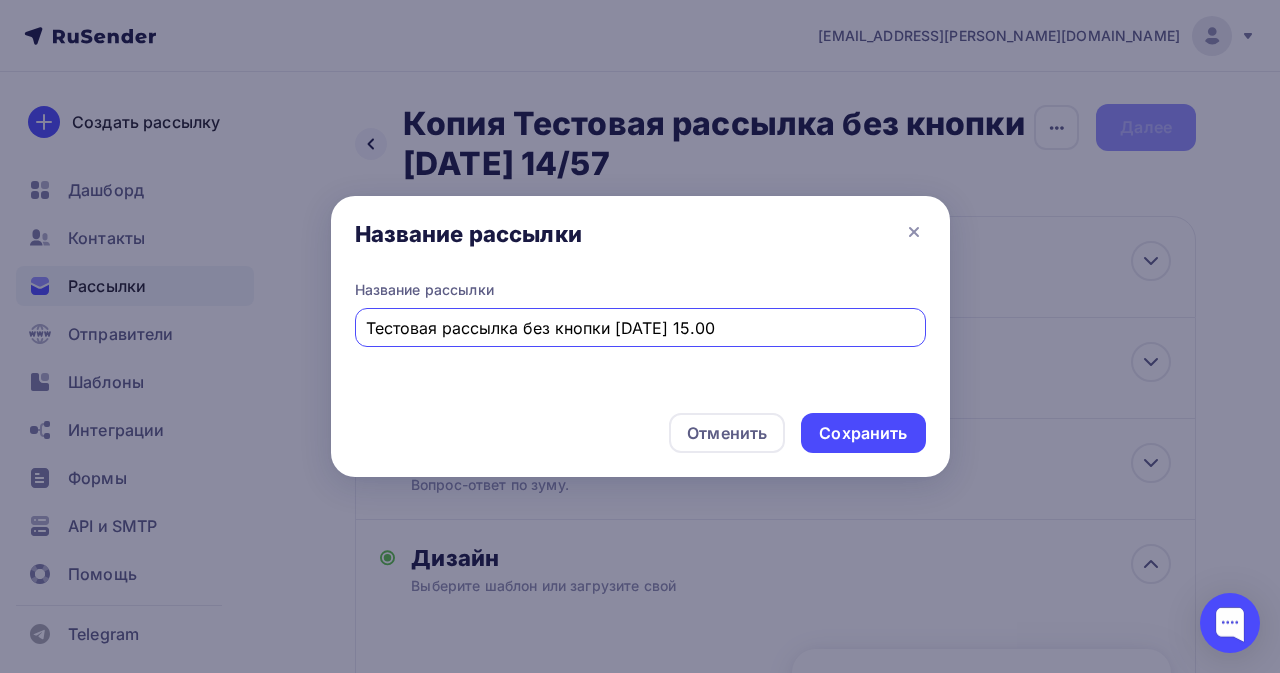 drag, startPoint x: 606, startPoint y: 330, endPoint x: 559, endPoint y: 330, distance: 47 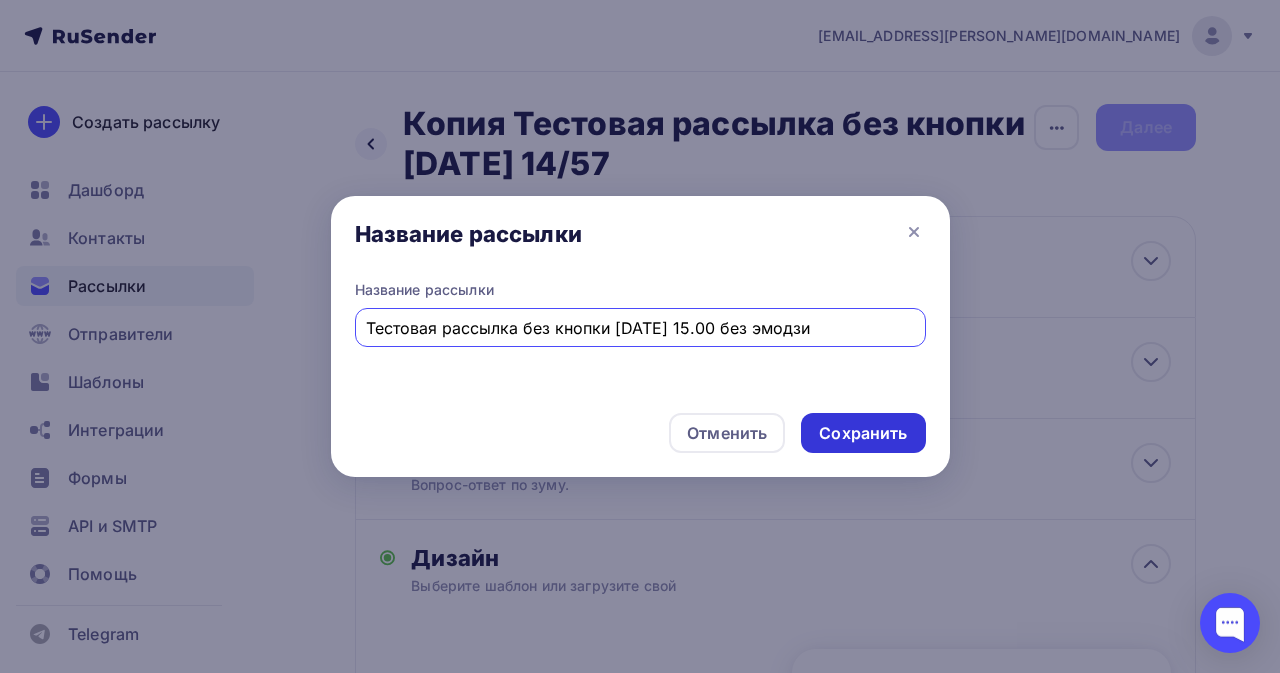 type on "Тестовая рассылка без кнопки [DATE] 15.00 без эмодзи" 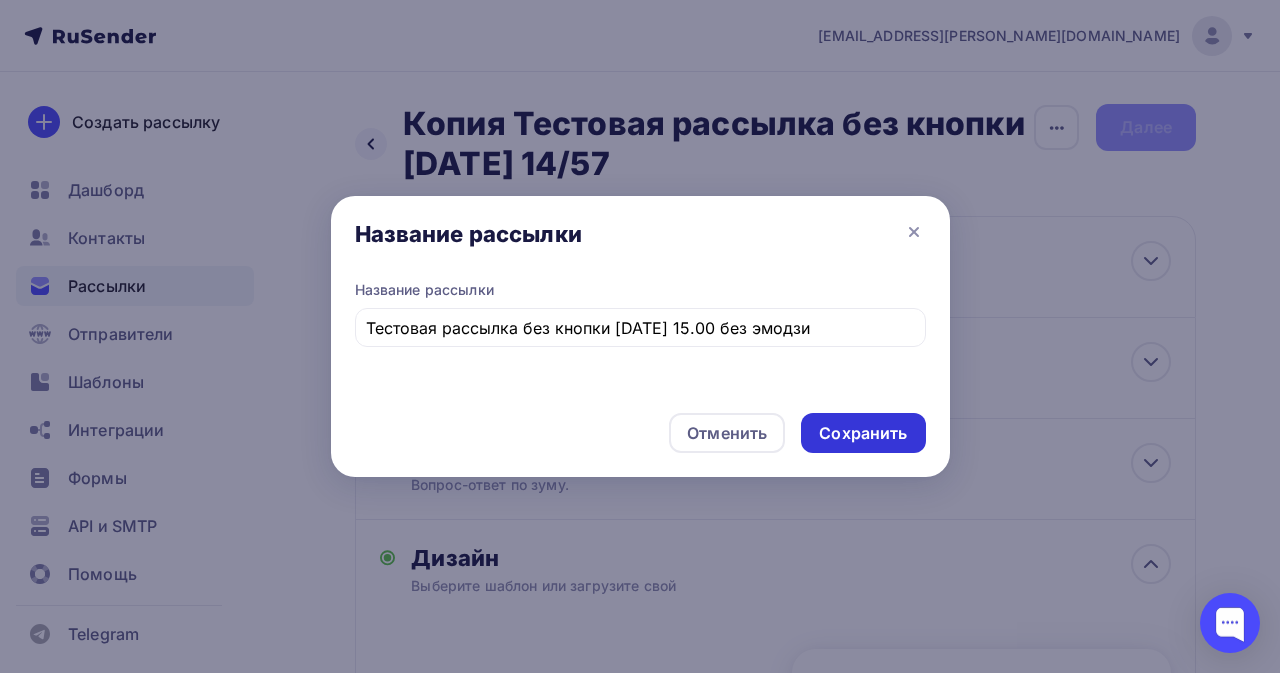 click on "Сохранить" at bounding box center (863, 433) 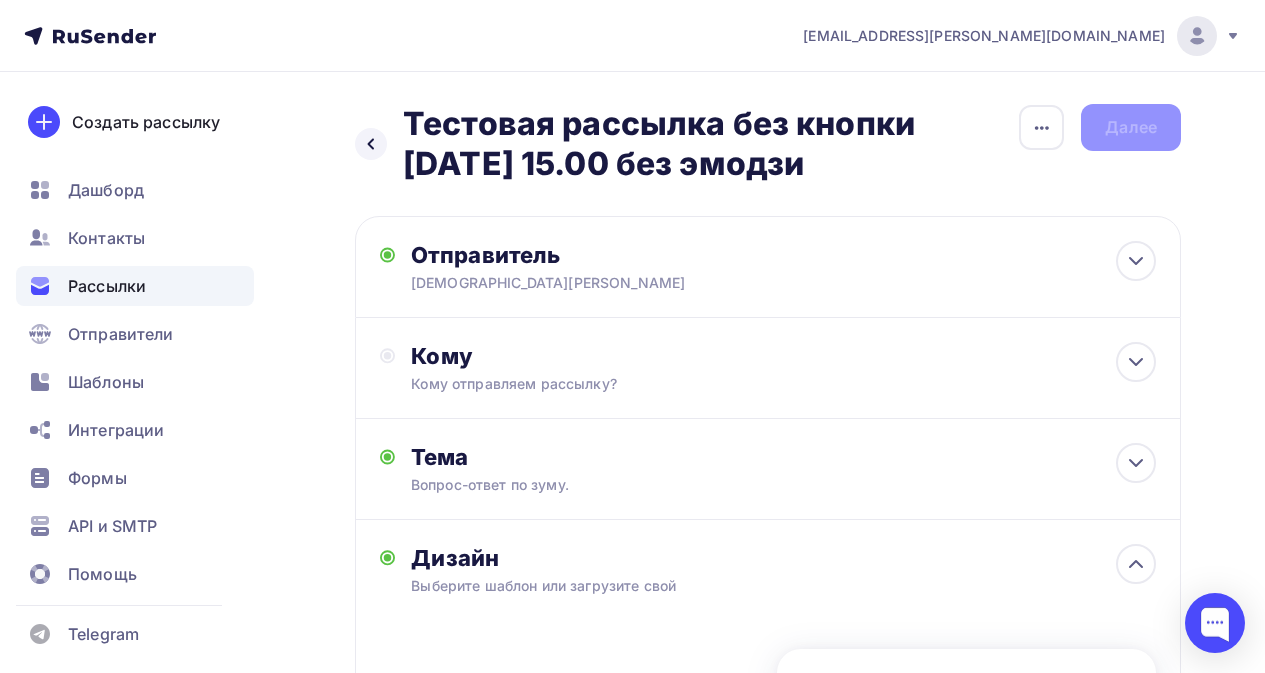 click on "Назад
Тестовая рассылка без кнопки [DATE] 15.00 без эмодзи
Тестовая рассылка без кнопки [DATE] 15.00 без эмодзи
Закончить позже
Переименовать рассылку
Удалить
Далее
Отправитель
[PERSON_NAME]
Email  *
[EMAIL_ADDRESS][DOMAIN_NAME]
[EMAIL_ADDRESS][DOMAIN_NAME]           [EMAIL_ADDRESS][DOMAIN_NAME]           [EMAIL_ADDRESS][PERSON_NAME][DOMAIN_NAME]               Добавить отправителя
Рекомендуем  добавить почту на домене , чтобы рассылка не попала в «Спам»" at bounding box center (768, 608) 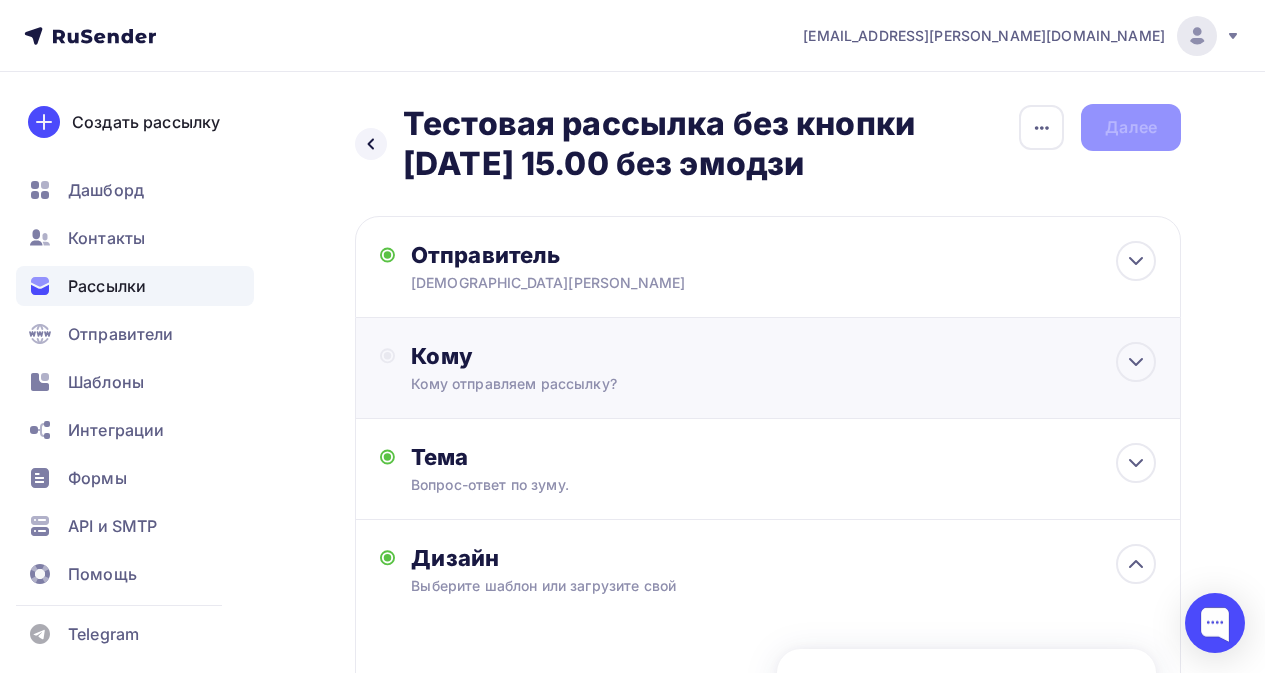 click on "Кому
Кому отправляем рассылку?
Списки получателей
тест
Все списки
id
тест
(4)
#23909
Добавить список
Добавить сегментацию
Получателей:
4
Сохранить" at bounding box center [768, 368] 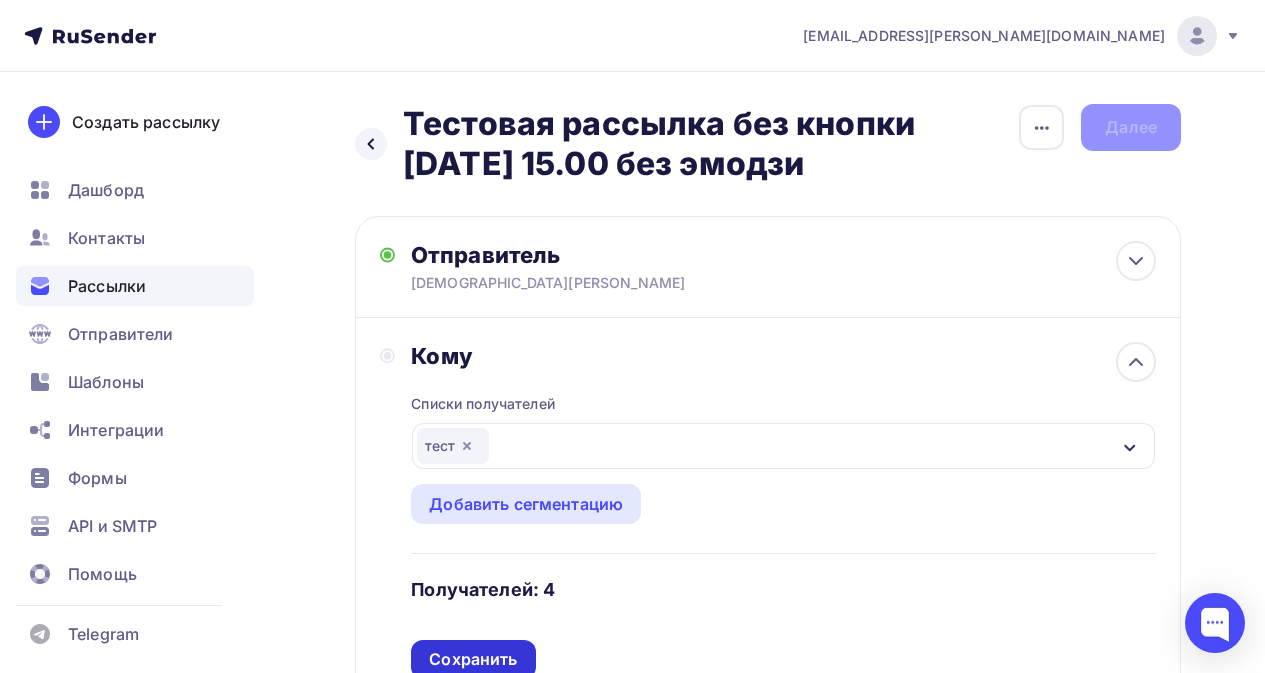 click on "Сохранить" at bounding box center [473, 659] 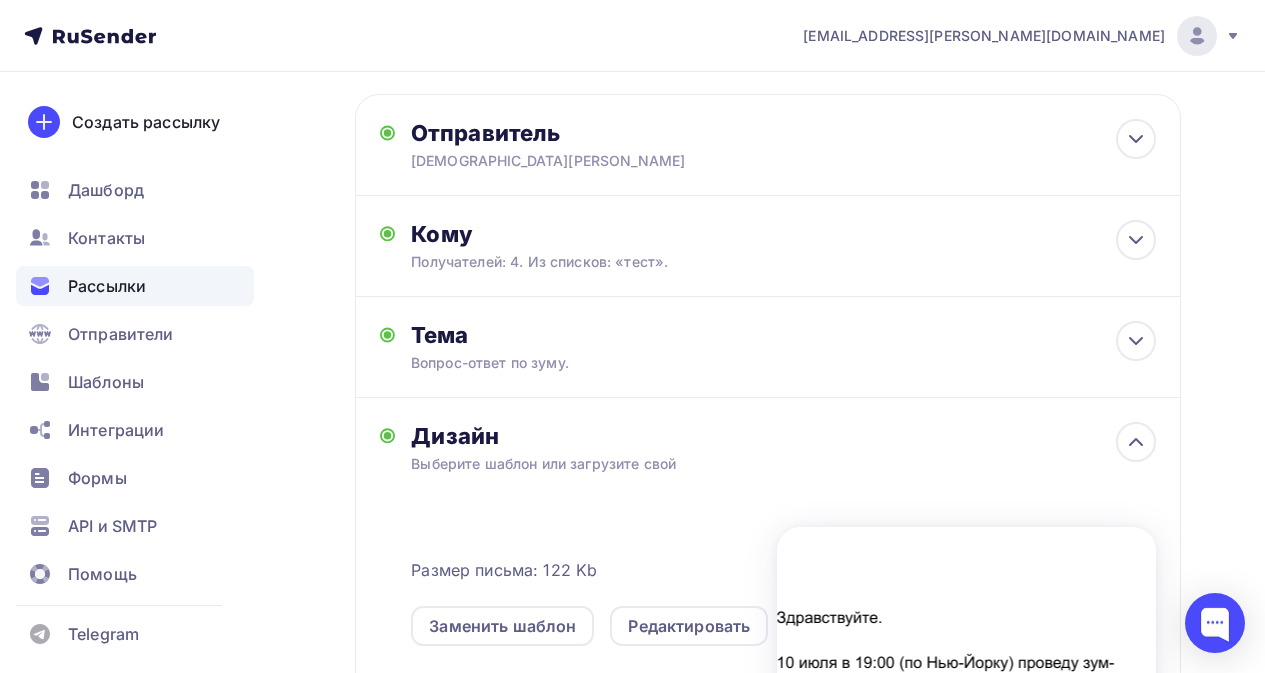 scroll, scrollTop: 0, scrollLeft: 0, axis: both 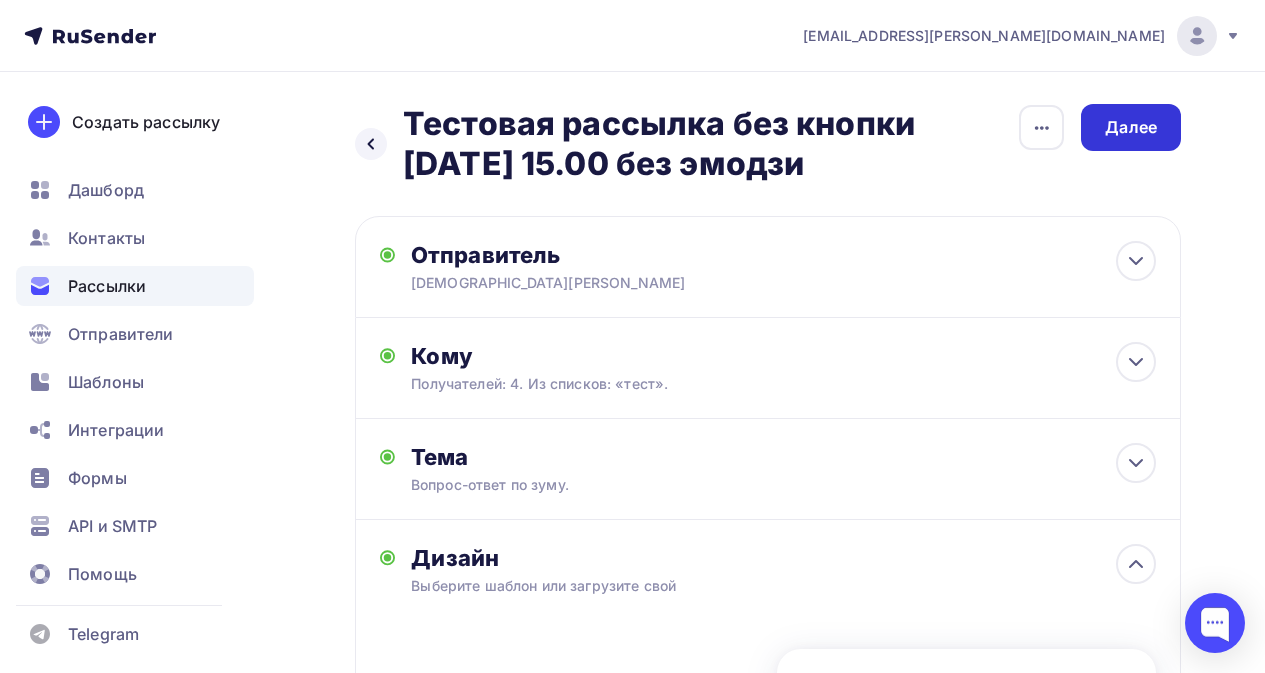 click on "Далее" at bounding box center (1131, 127) 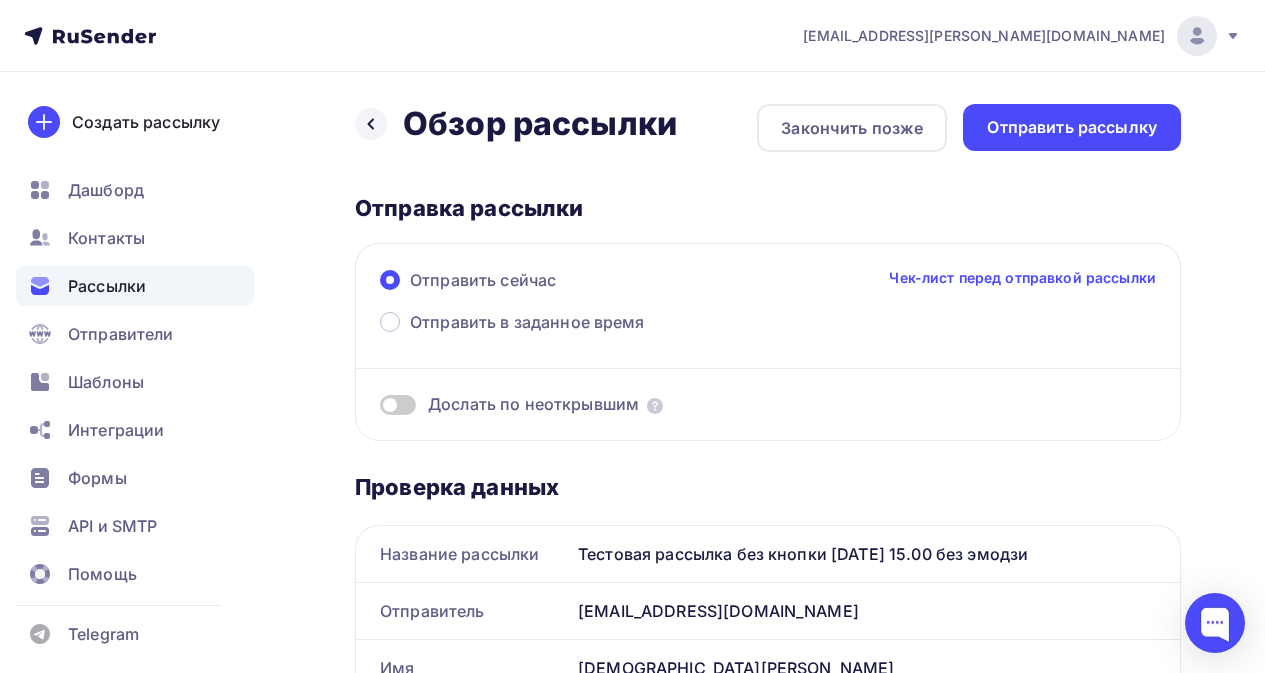 scroll, scrollTop: 0, scrollLeft: 0, axis: both 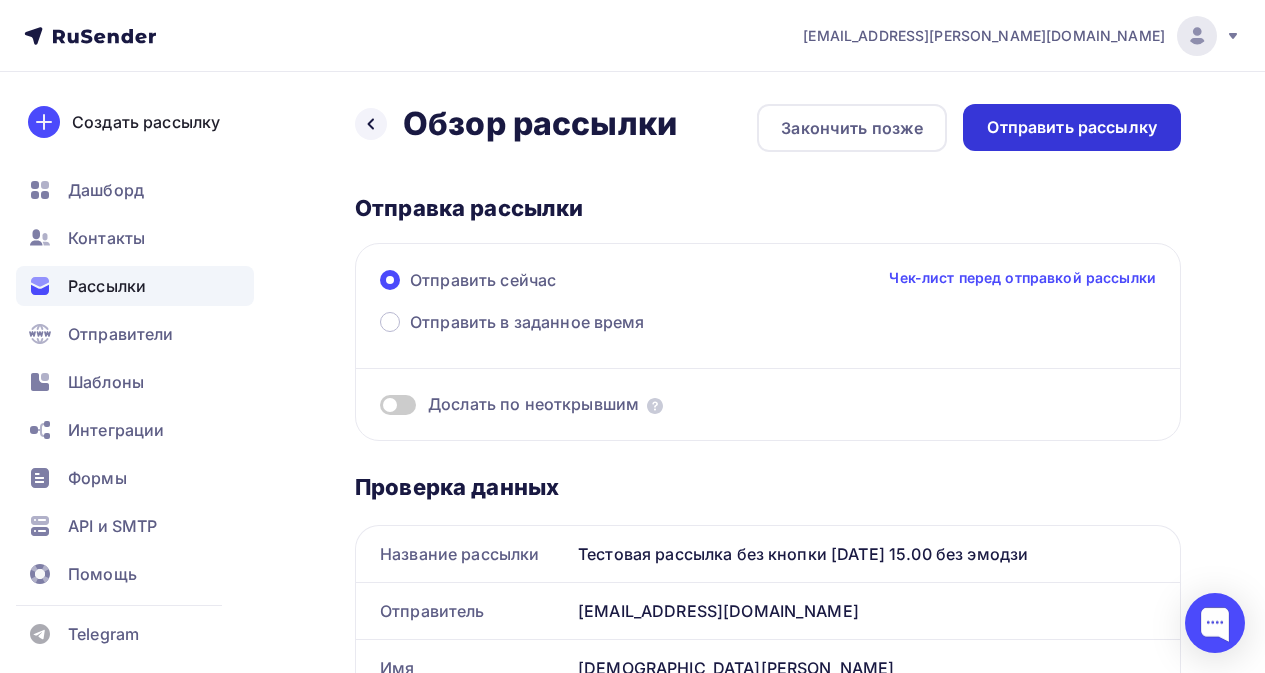 click on "Отправить рассылку" at bounding box center [1072, 127] 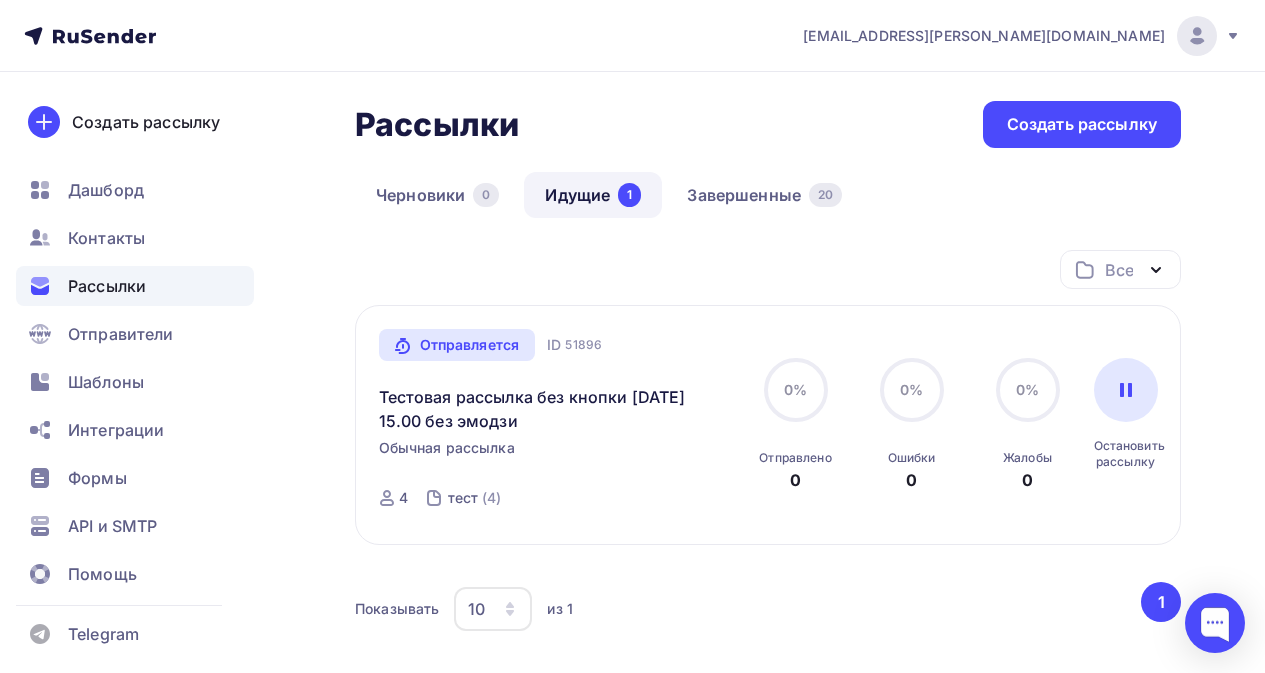 scroll, scrollTop: 0, scrollLeft: 0, axis: both 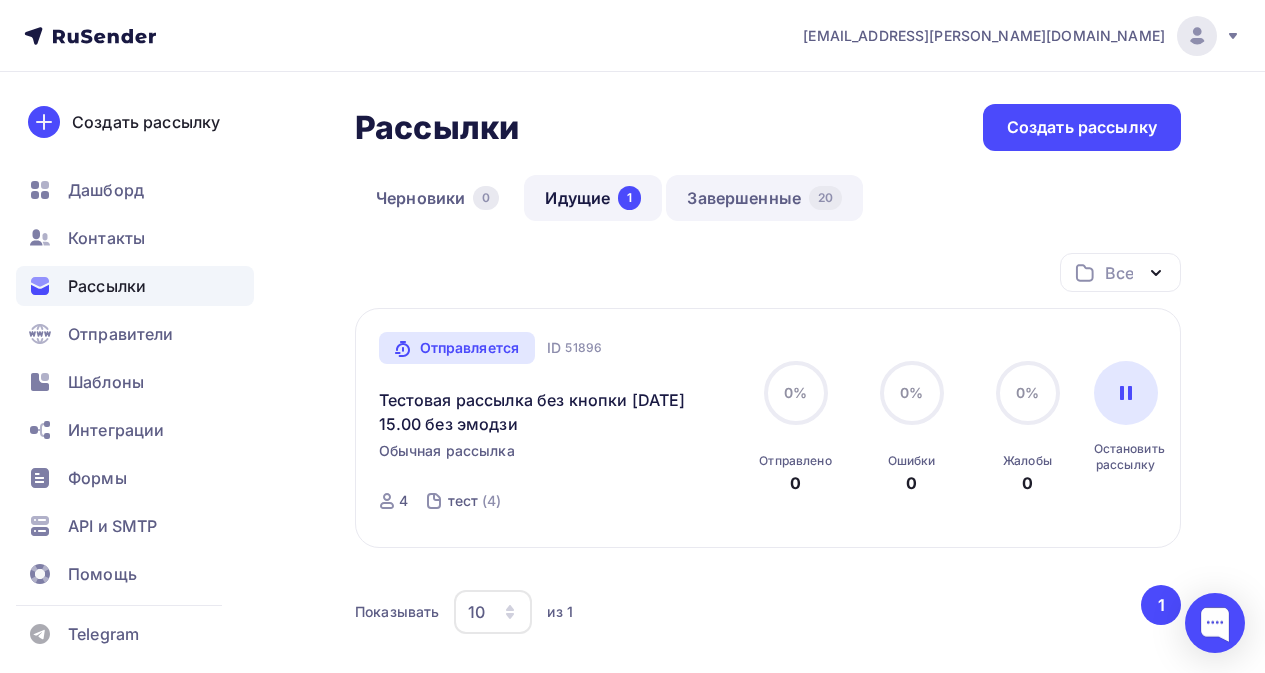 click on "Завершенные
20" at bounding box center (764, 198) 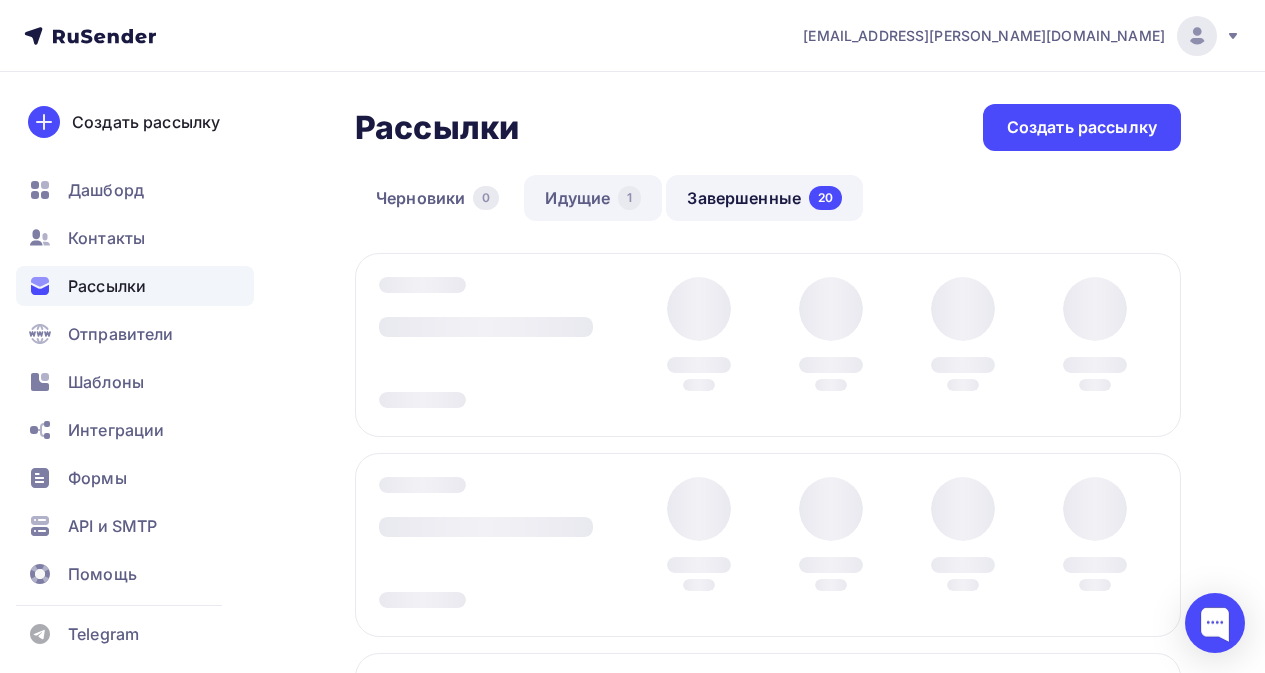 click on "Идущие
1" at bounding box center [593, 198] 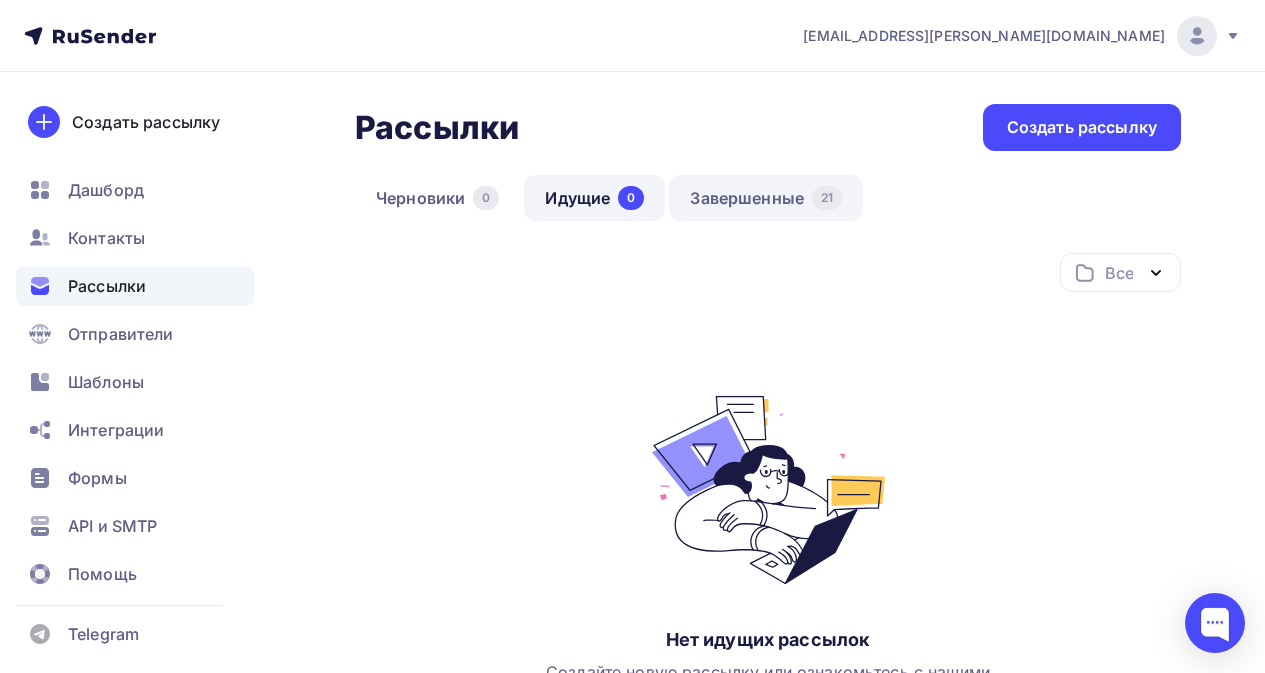 click on "Завершенные
21" at bounding box center [766, 198] 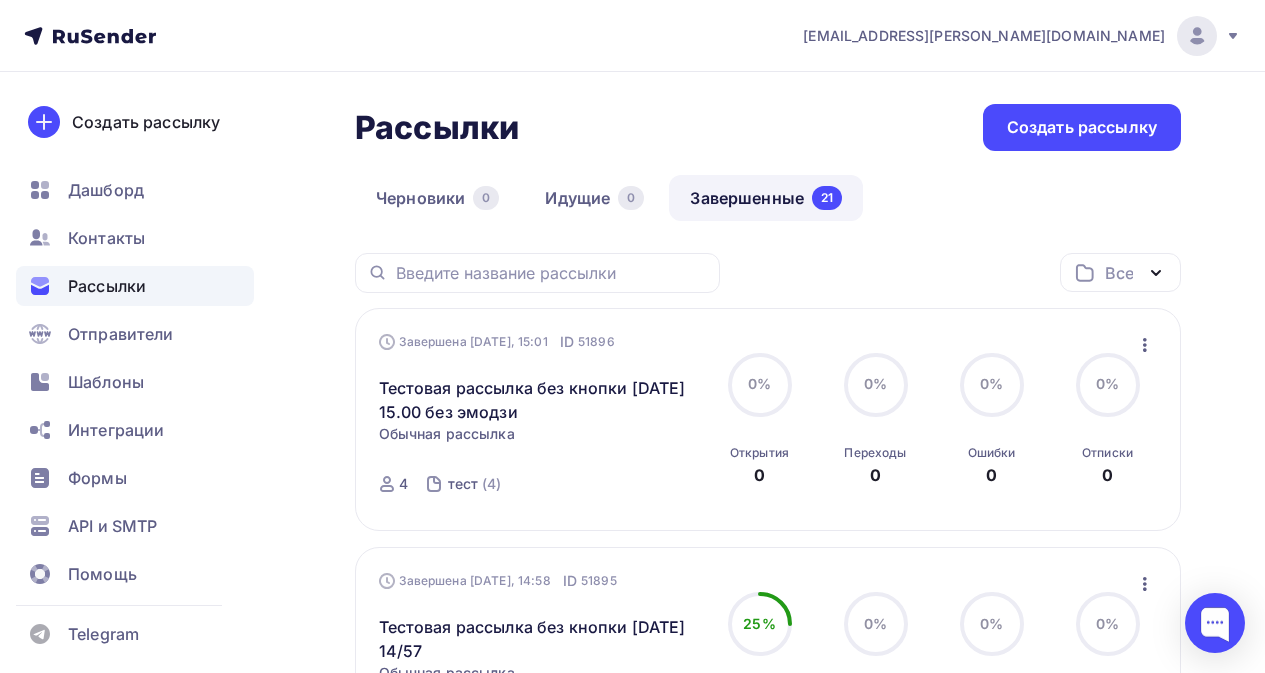 click on "Рассылки" at bounding box center (107, 286) 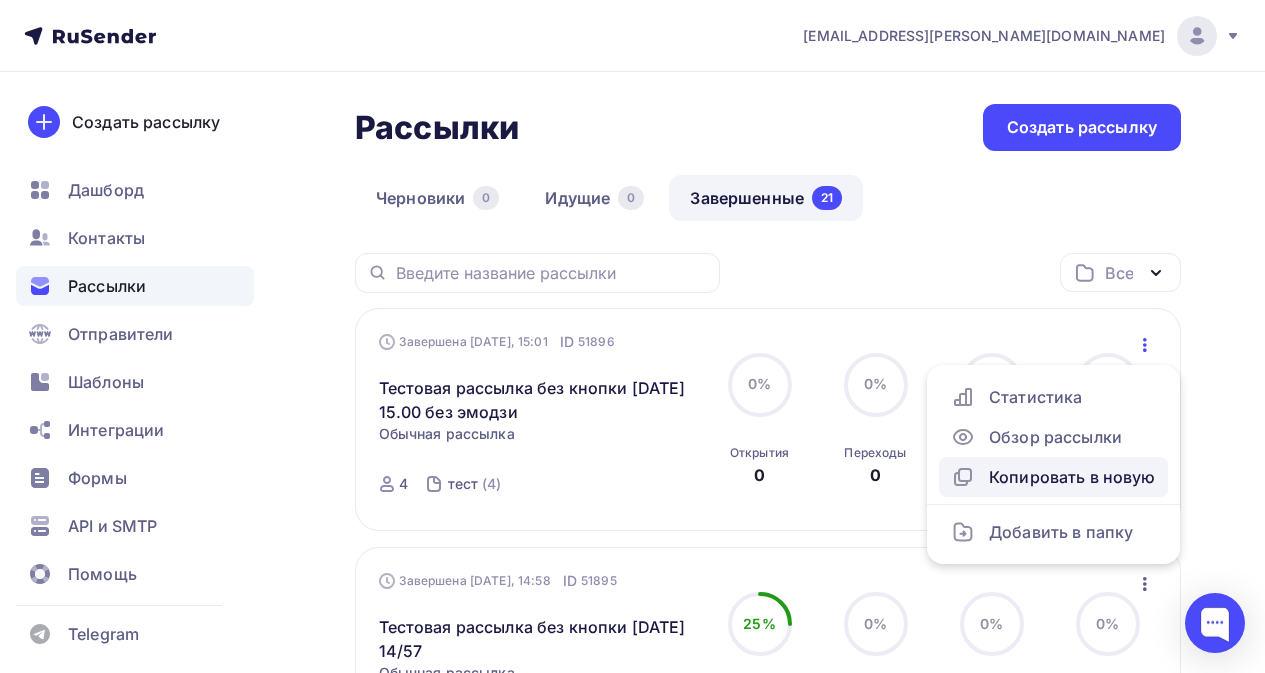 click on "Копировать в новую" at bounding box center [1053, 477] 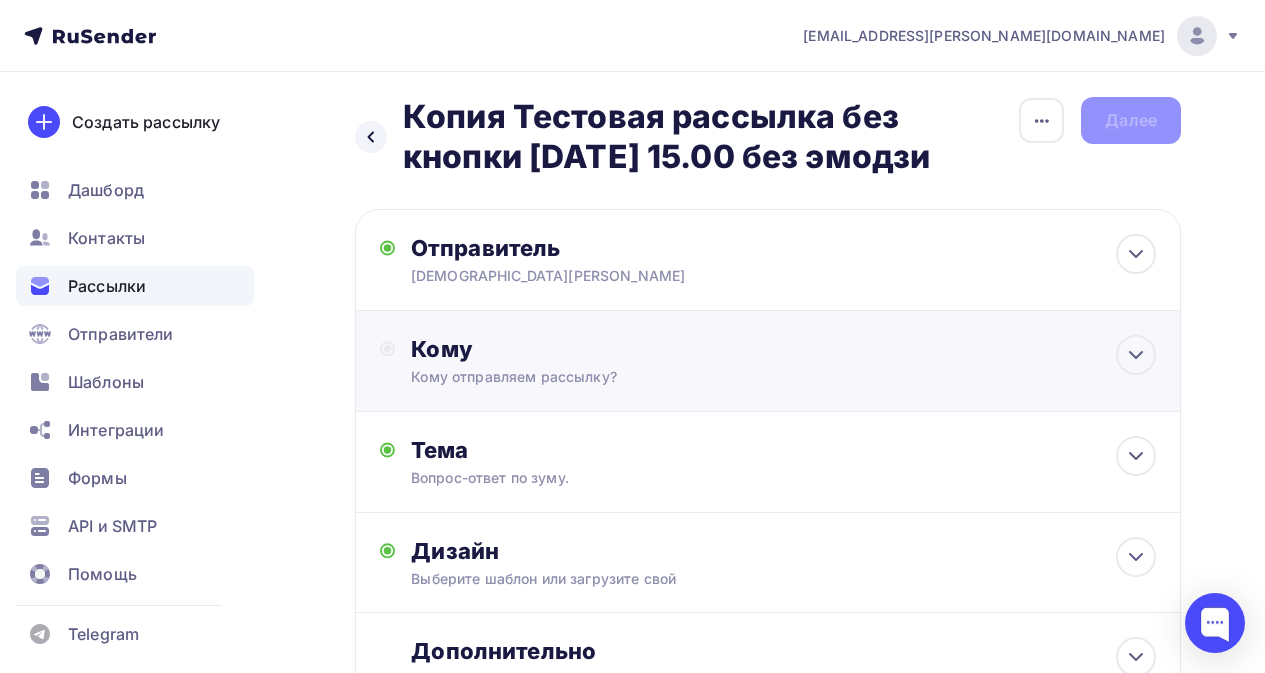 scroll, scrollTop: 100, scrollLeft: 0, axis: vertical 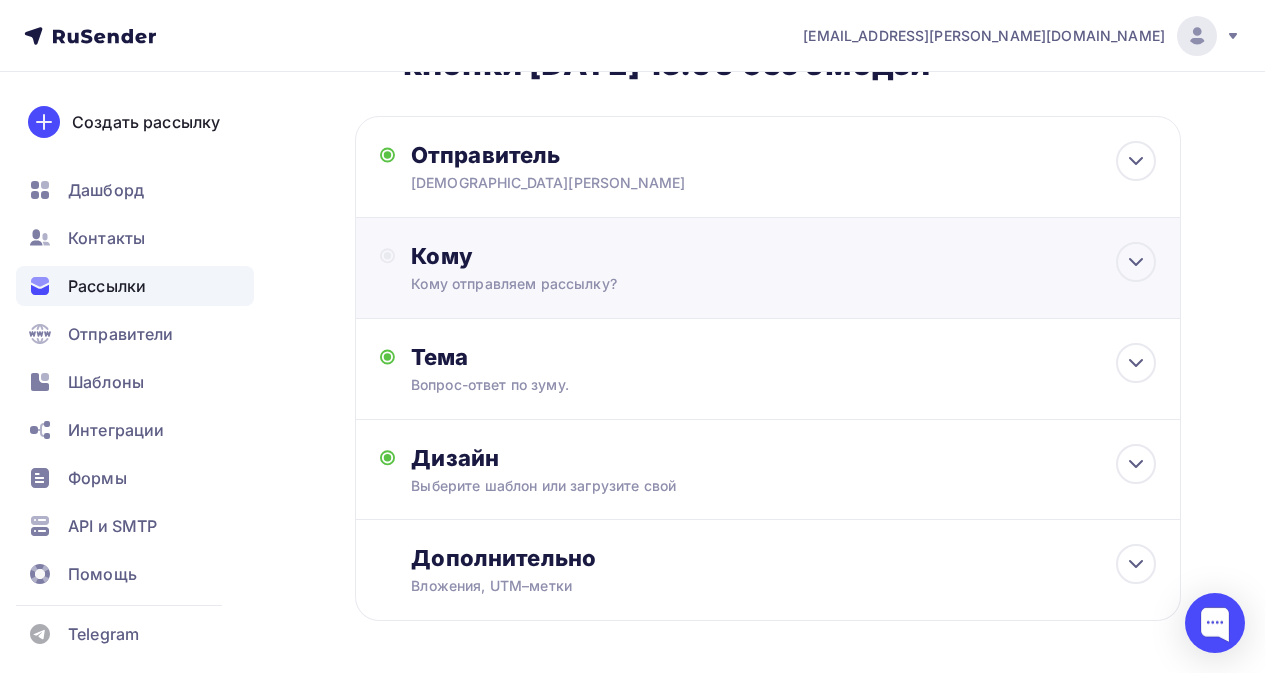 click on "Кому
Кому отправляем рассылку?
Списки получателей
Выберите список
Все списки
id
тест
(4)
#23909
Добавить список
Добавить сегментацию
Получателей:
0
Сохранить" at bounding box center [768, 268] 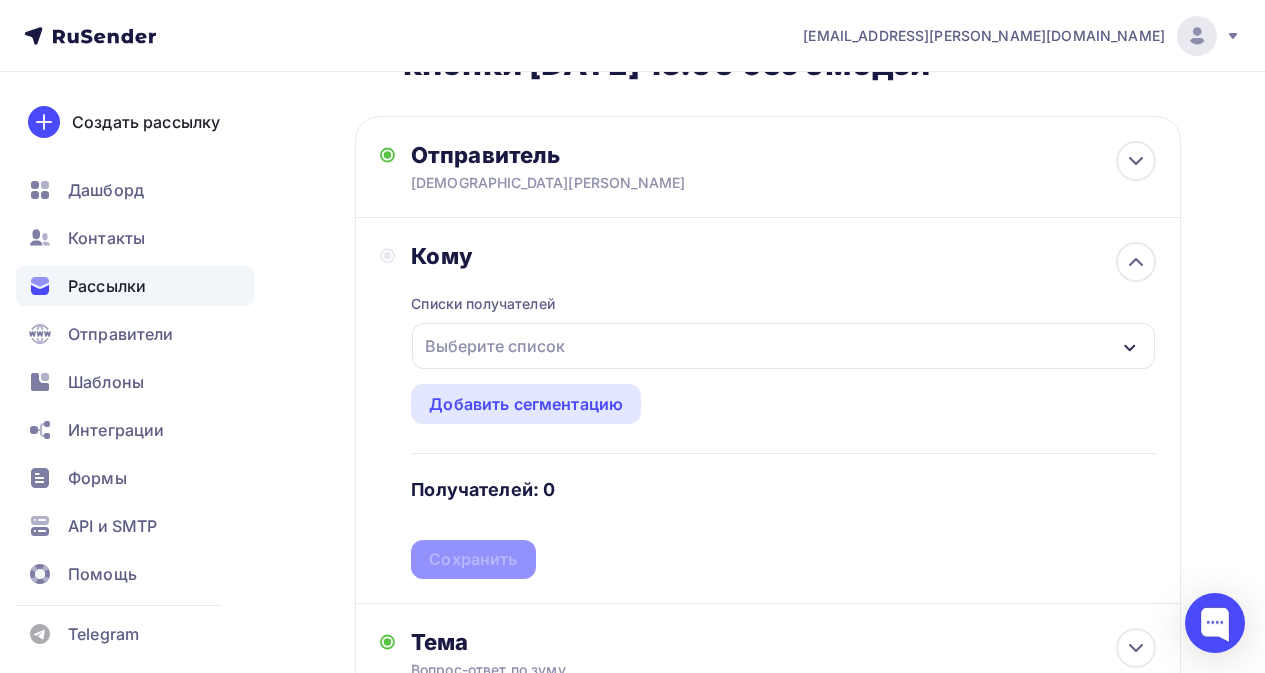 click 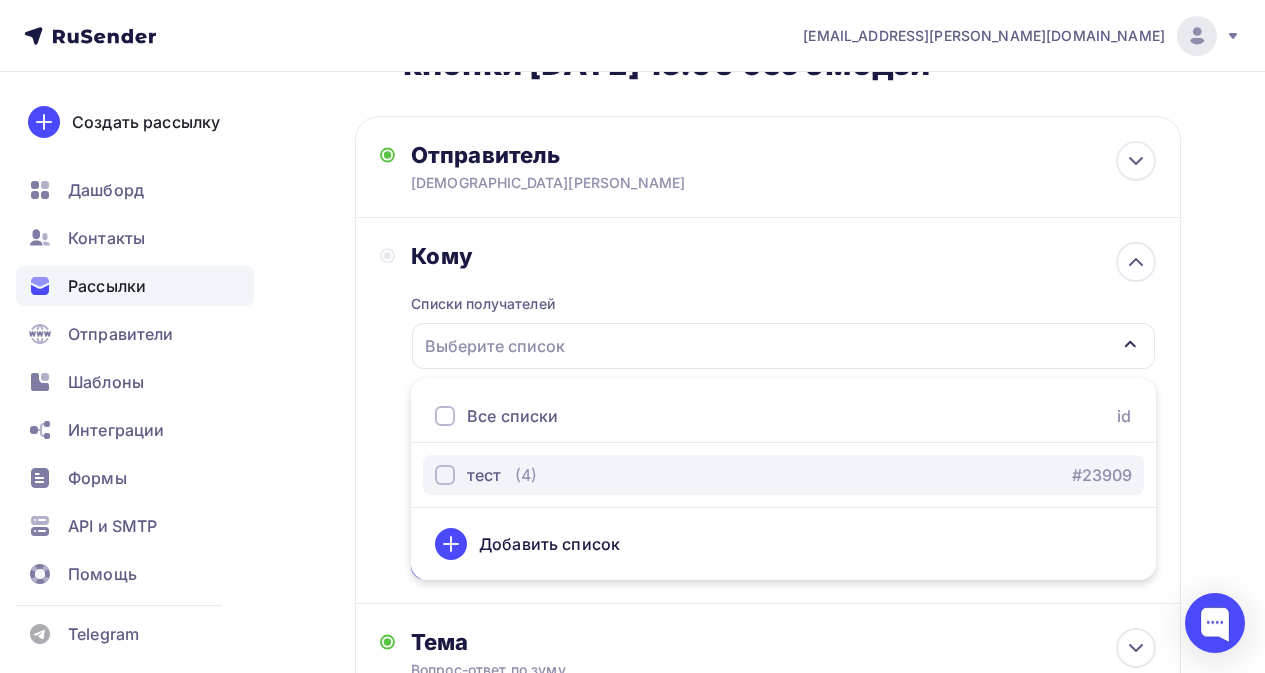 click on "(4)" at bounding box center [526, 475] 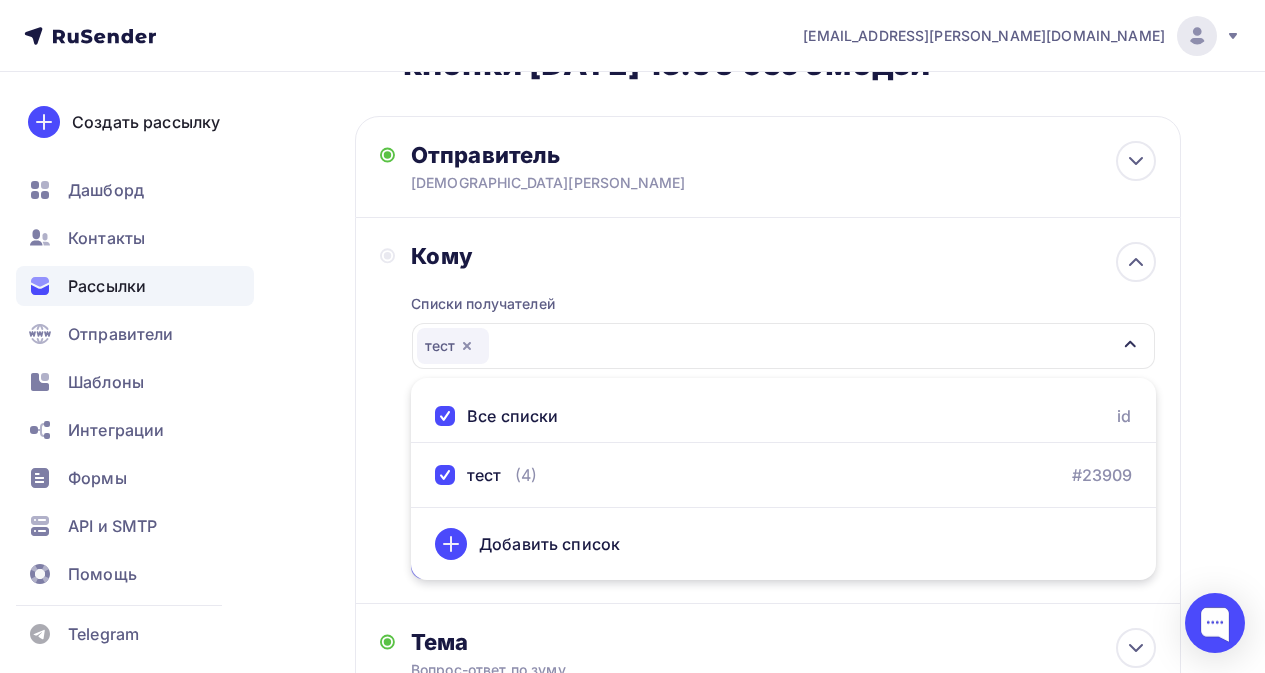 click on "Кому" at bounding box center (783, 256) 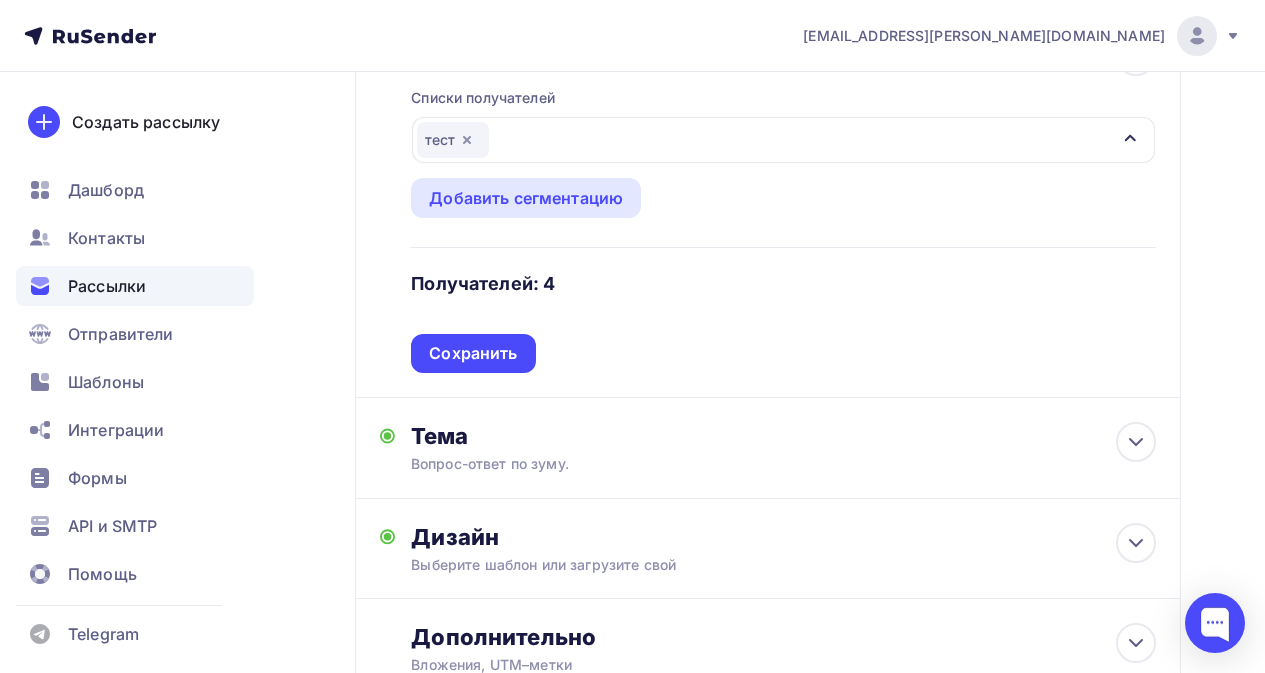 scroll, scrollTop: 505, scrollLeft: 0, axis: vertical 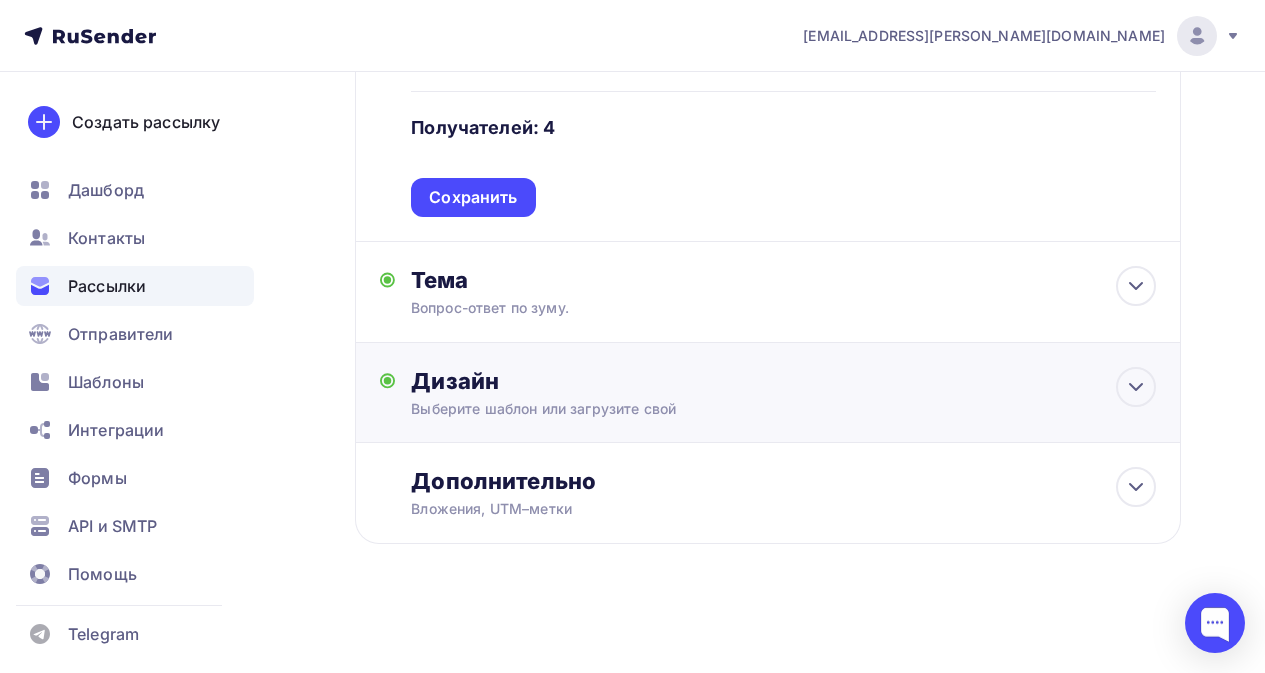 click on "Дизайн" at bounding box center [783, 381] 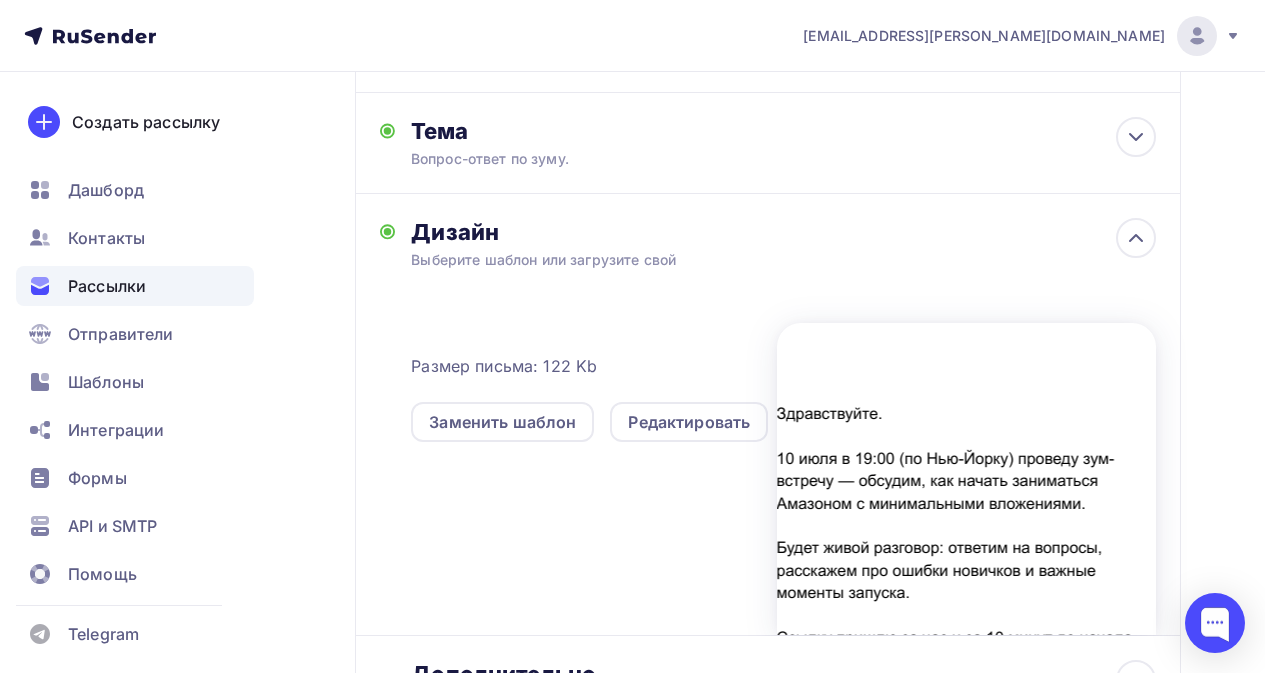 scroll, scrollTop: 705, scrollLeft: 0, axis: vertical 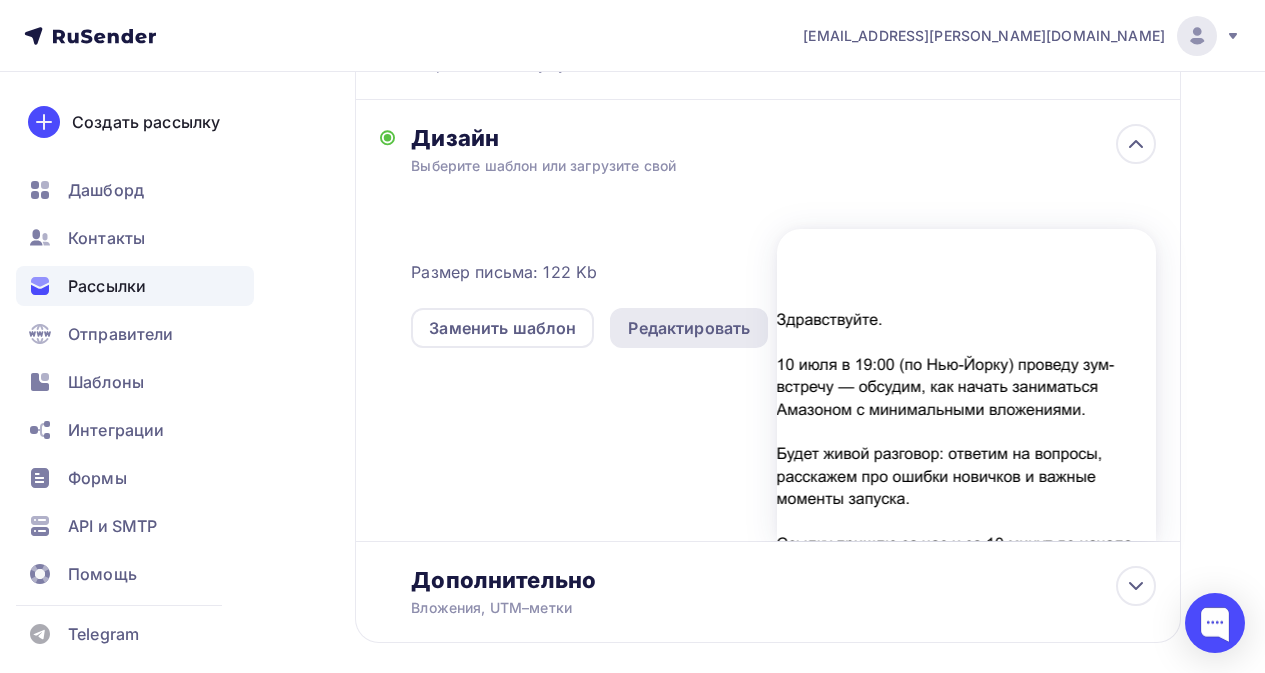 click on "Редактировать" at bounding box center [689, 328] 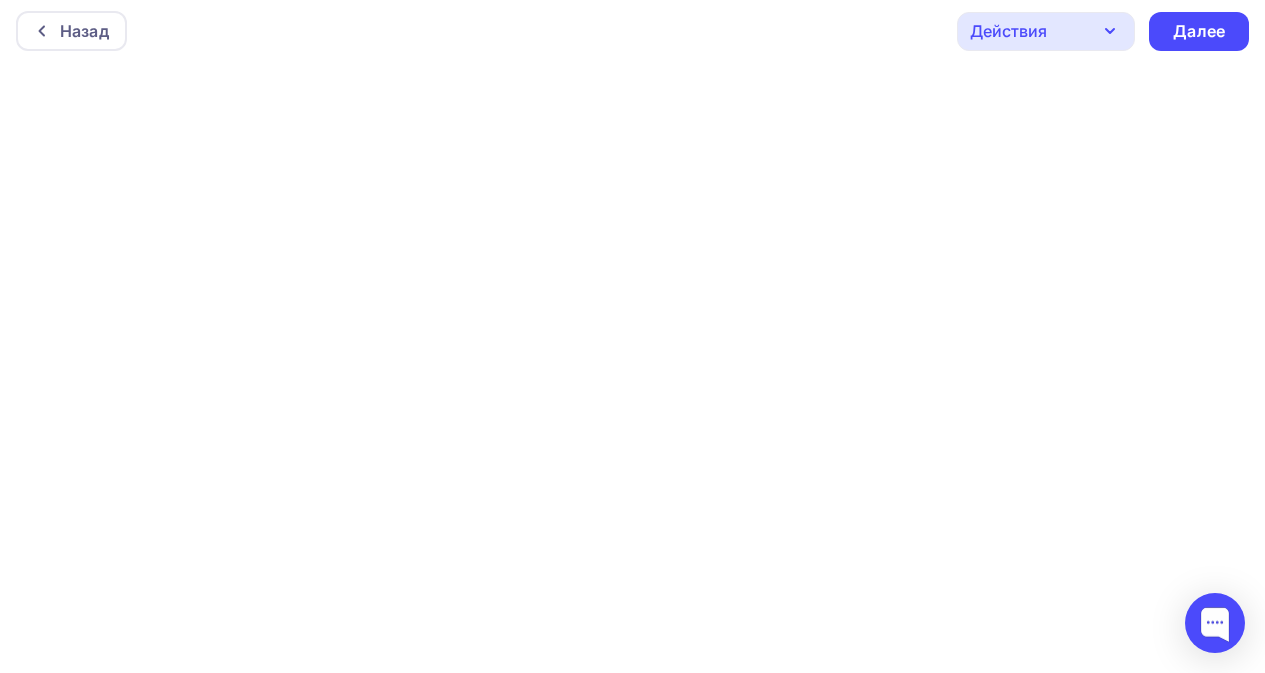 scroll, scrollTop: 0, scrollLeft: 0, axis: both 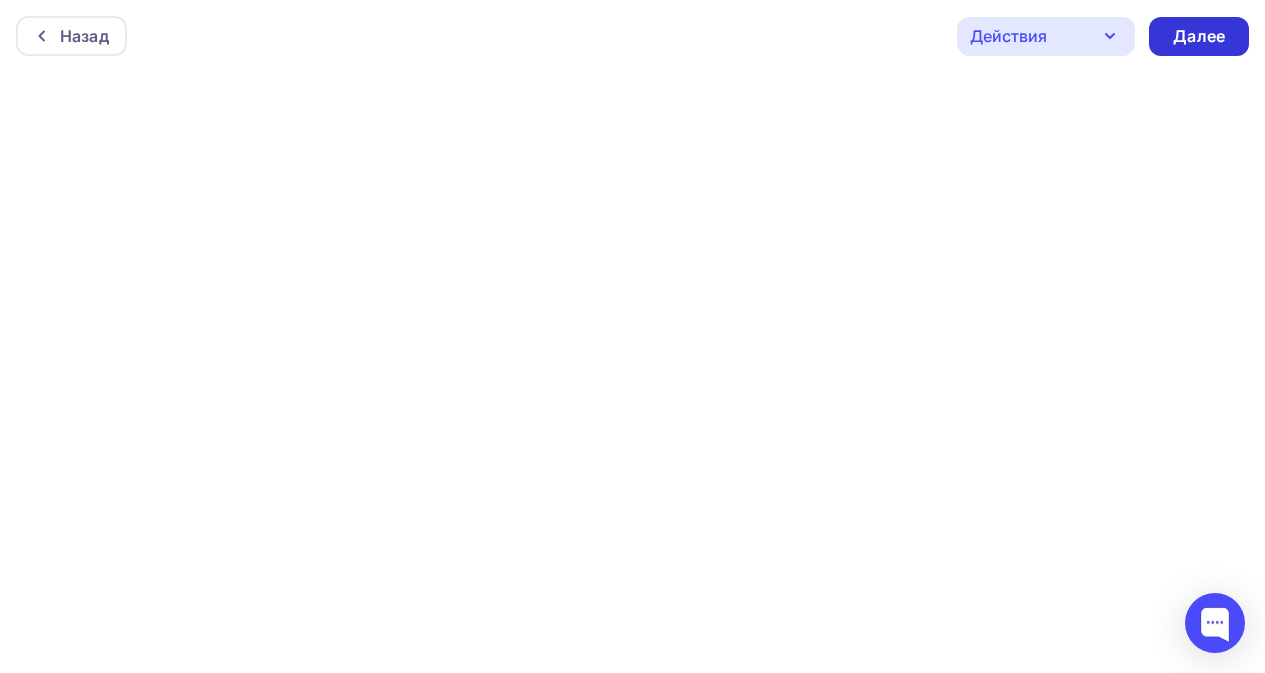 click on "Далее" at bounding box center [1199, 36] 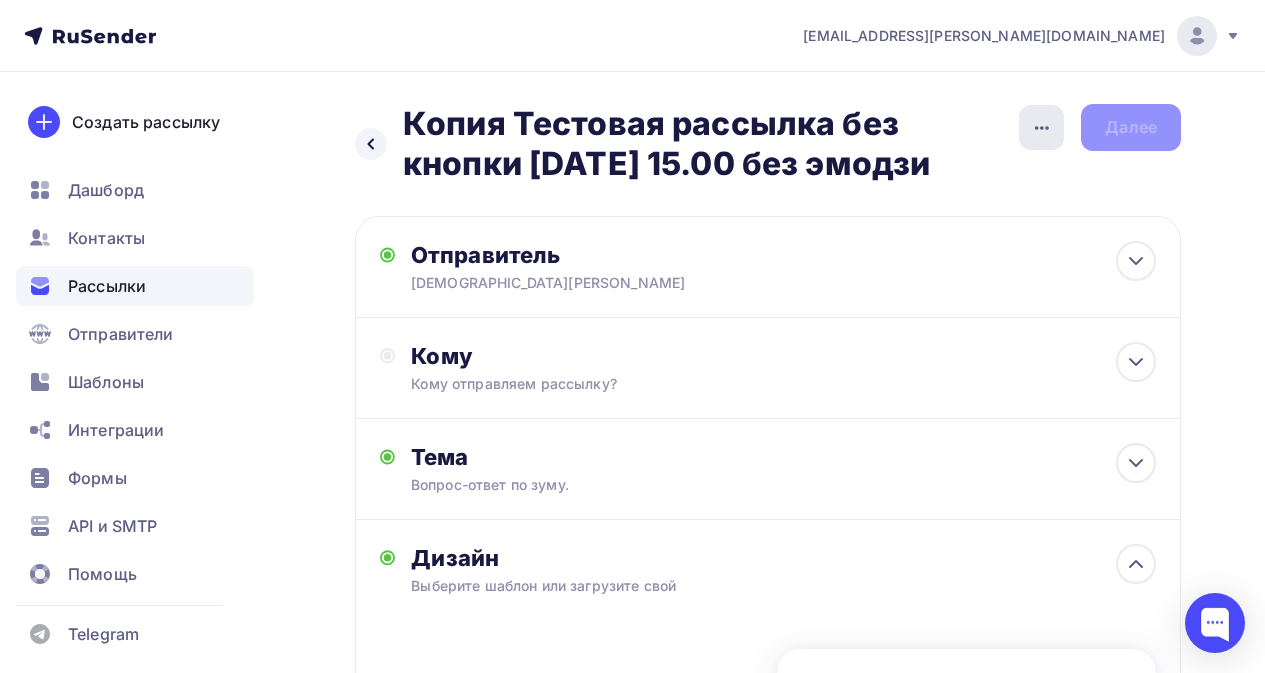 click 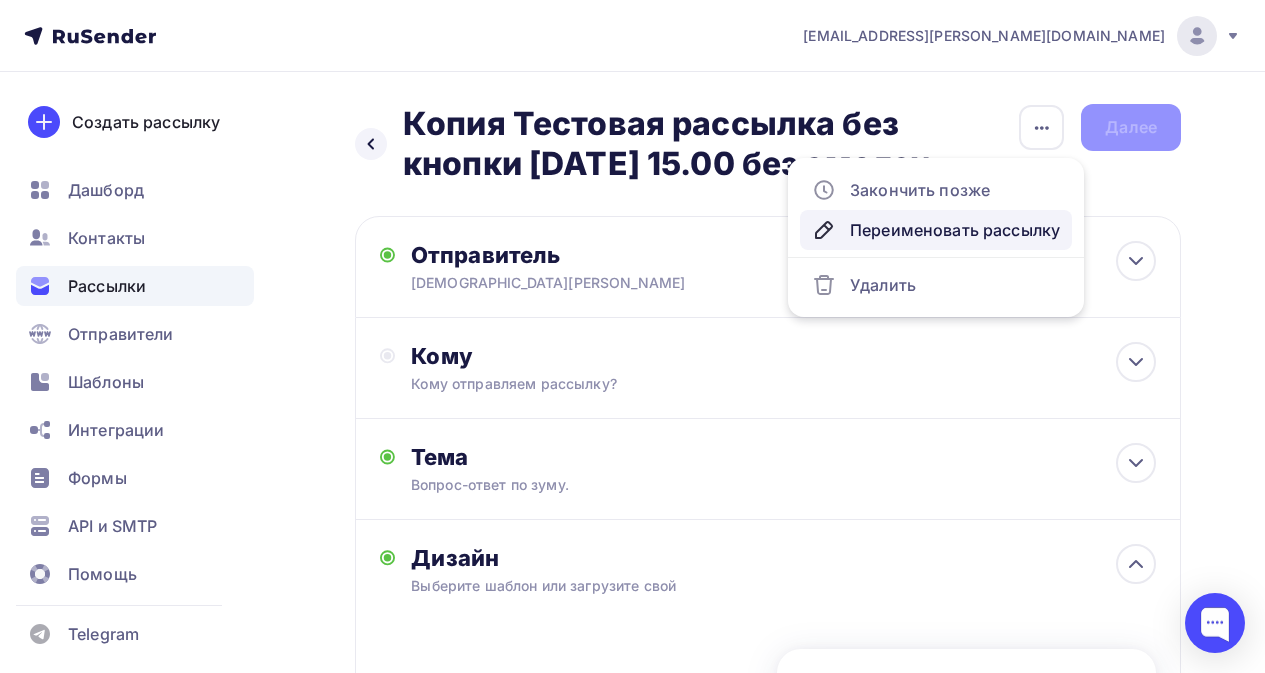 click on "Переименовать рассылку" at bounding box center [936, 230] 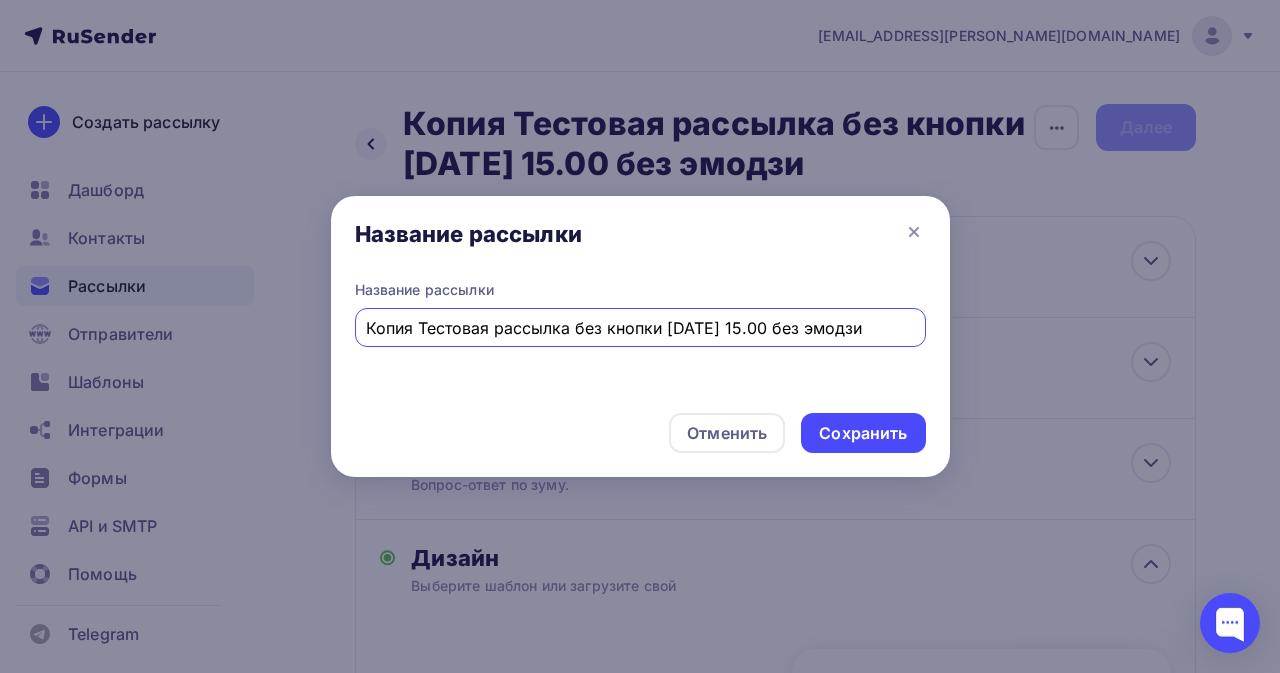 drag, startPoint x: 424, startPoint y: 325, endPoint x: 202, endPoint y: 341, distance: 222.57584 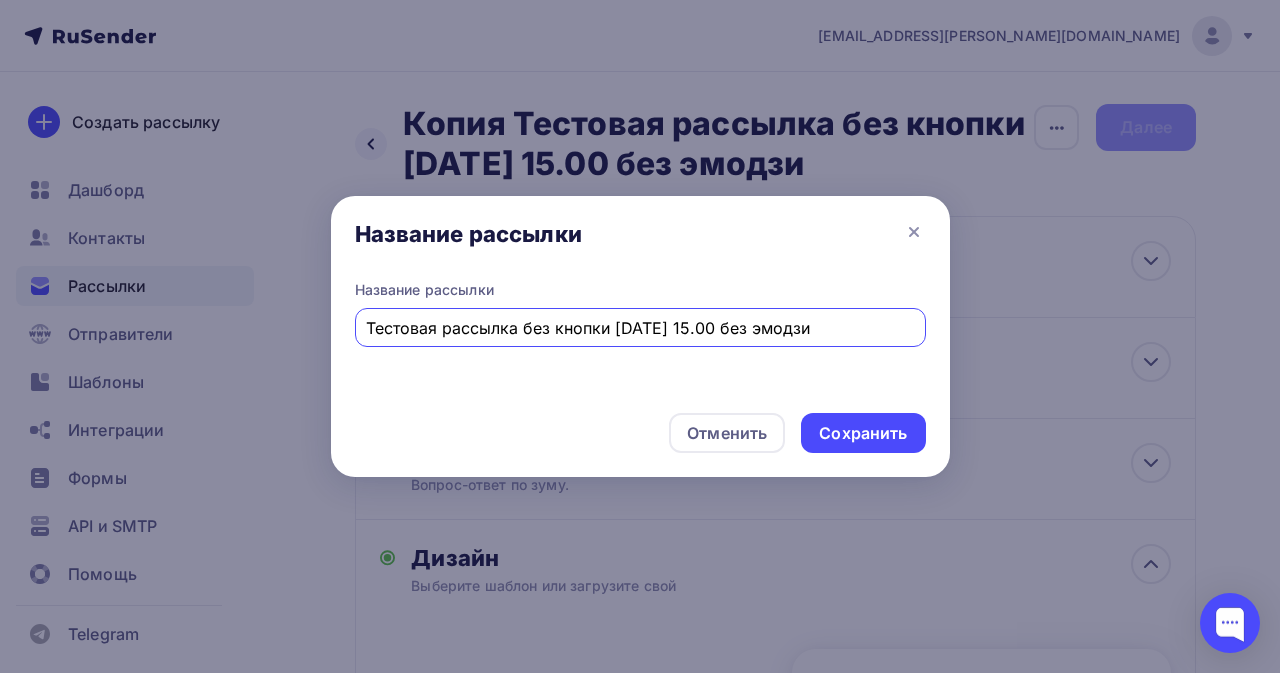drag, startPoint x: 610, startPoint y: 328, endPoint x: 522, endPoint y: 324, distance: 88.09086 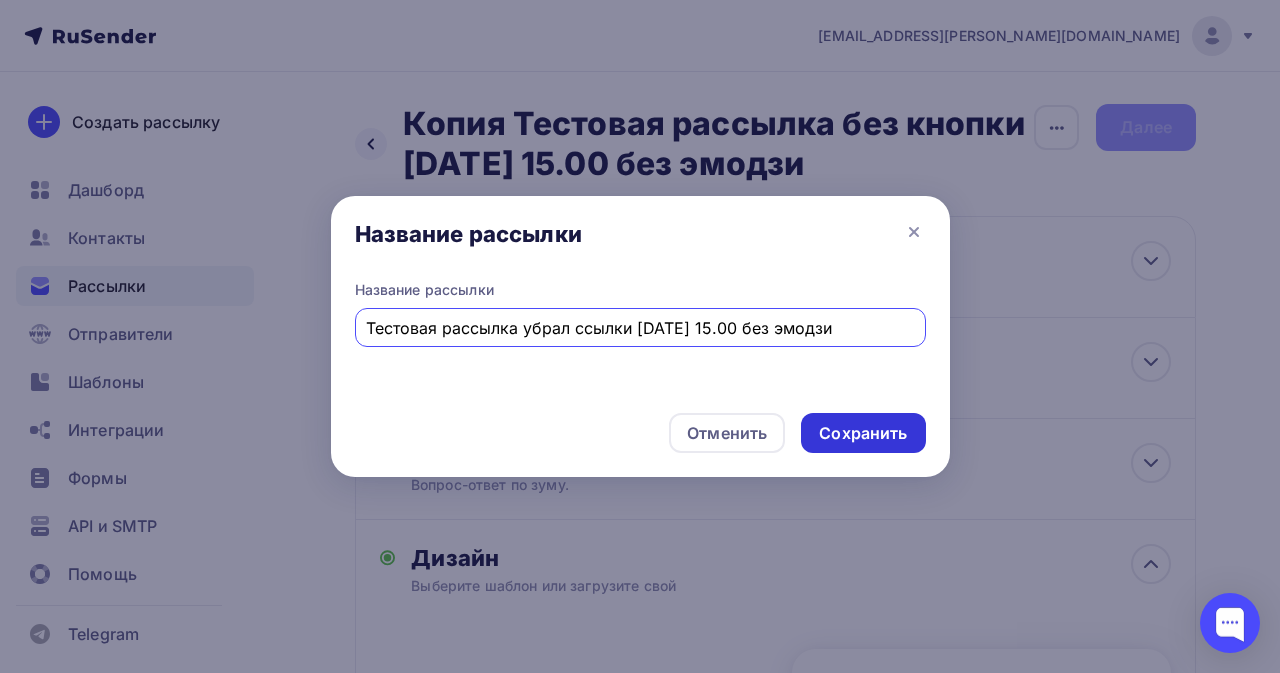 type on "Тестовая рассылка убрал ссылки [DATE] 15.00 без эмодзи" 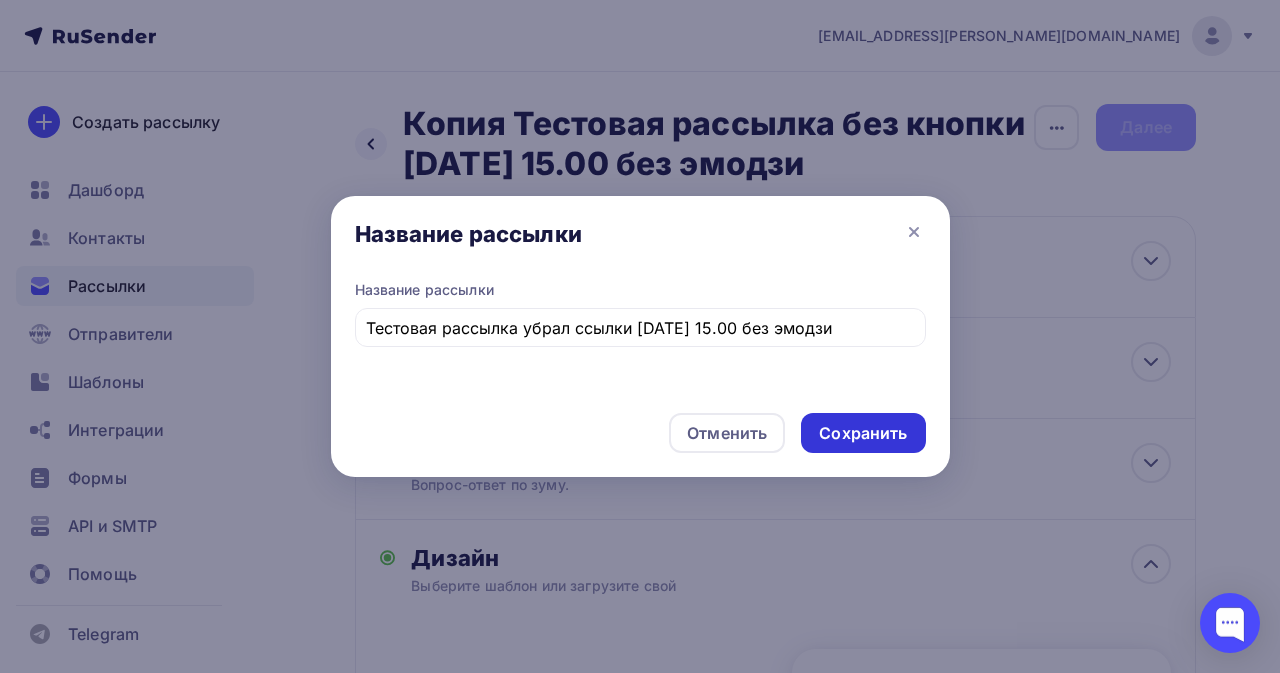 click on "Сохранить" at bounding box center (863, 433) 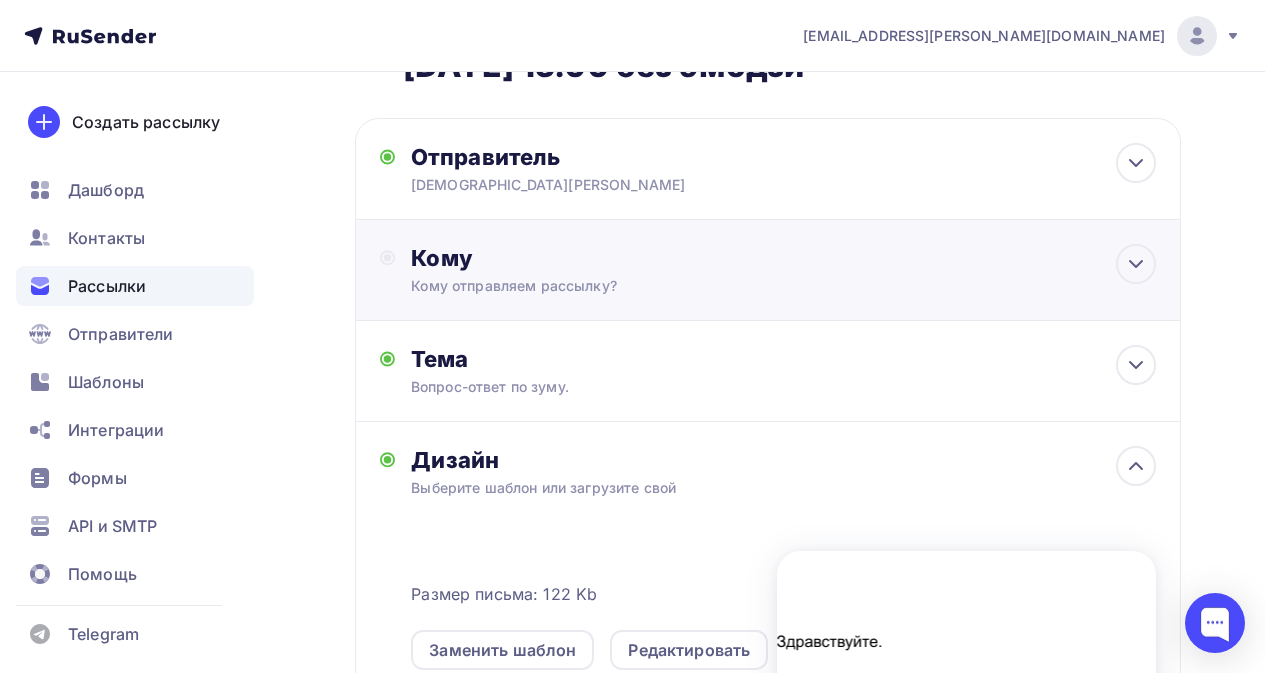 scroll, scrollTop: 0, scrollLeft: 0, axis: both 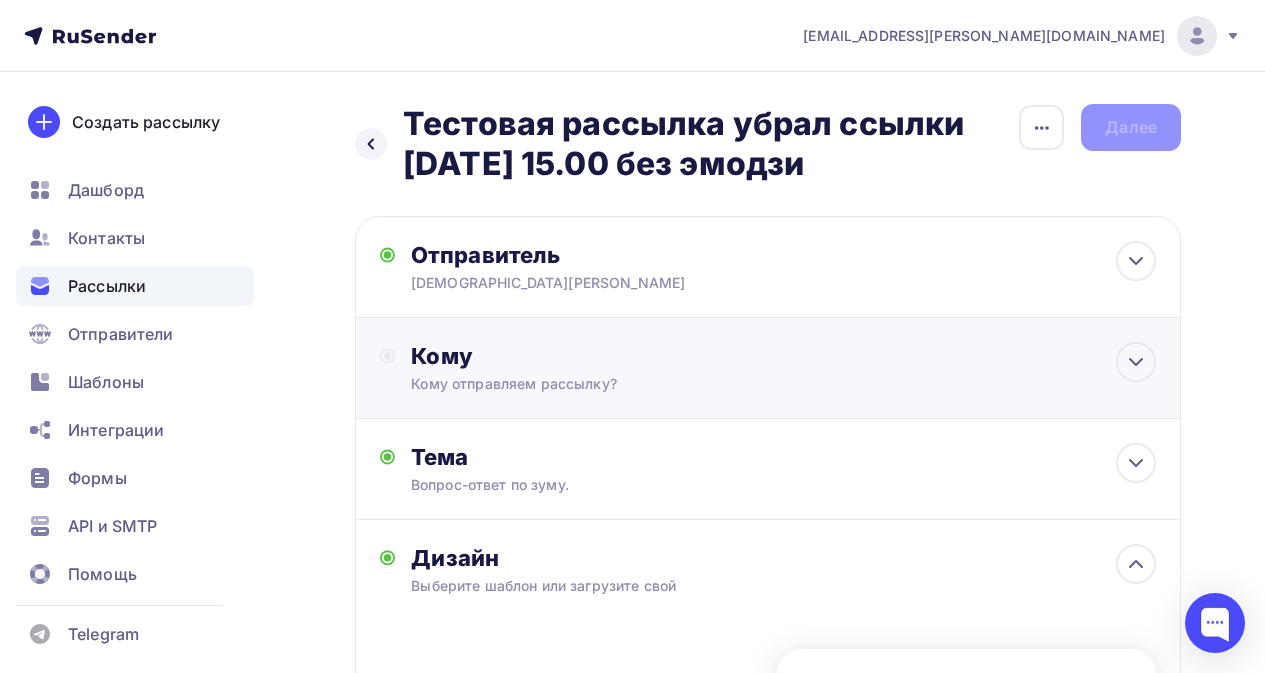 click on "Кому" at bounding box center (783, 356) 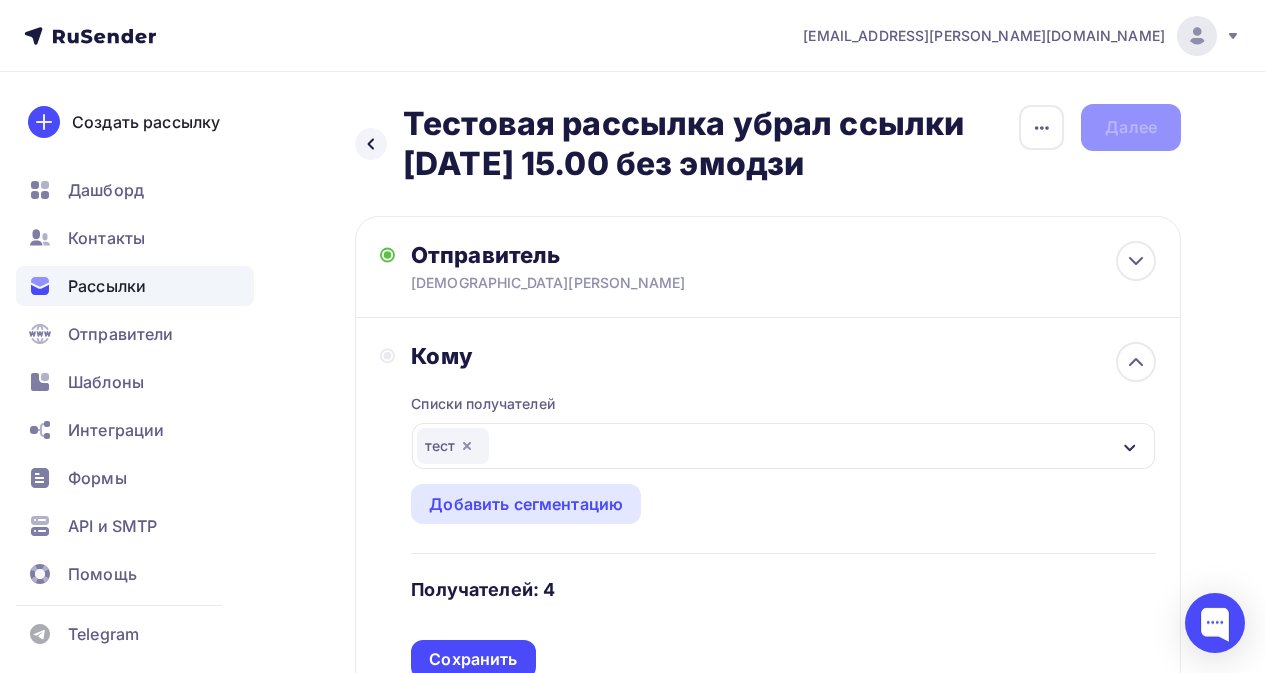 click on "Кому" at bounding box center [783, 356] 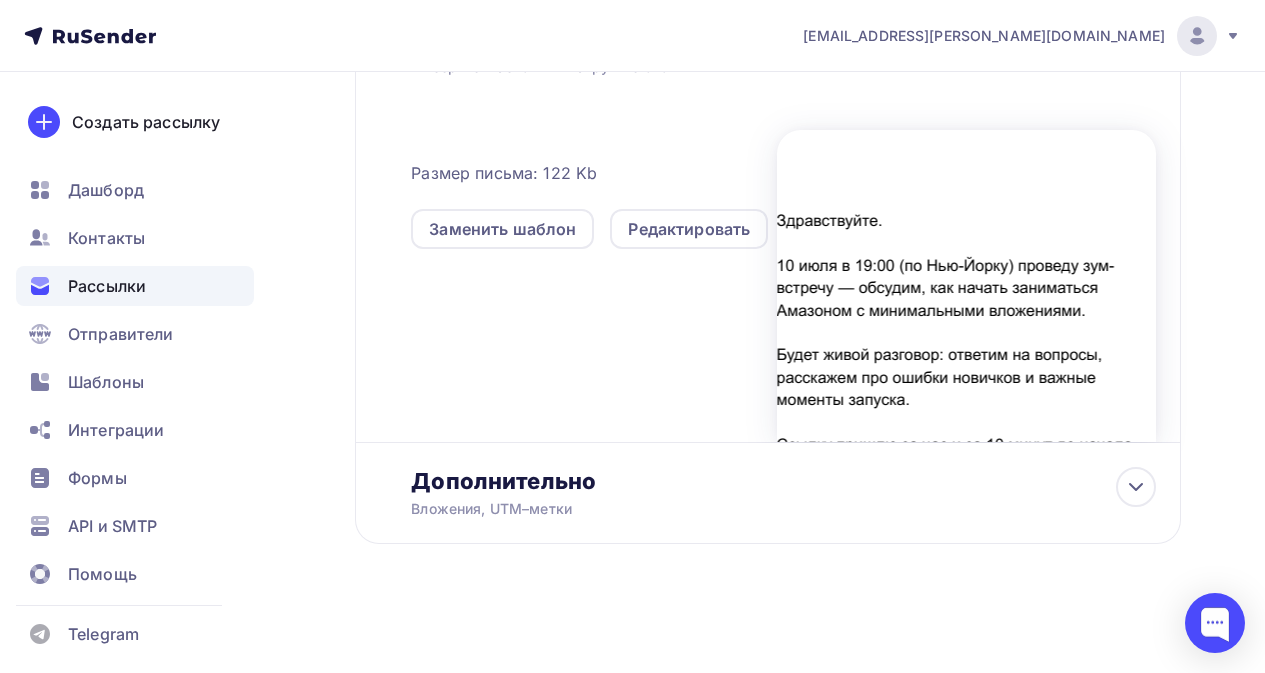 click on "Размер письма: 122 Kb     Заменить шаблон
Редактировать" at bounding box center [783, 275] 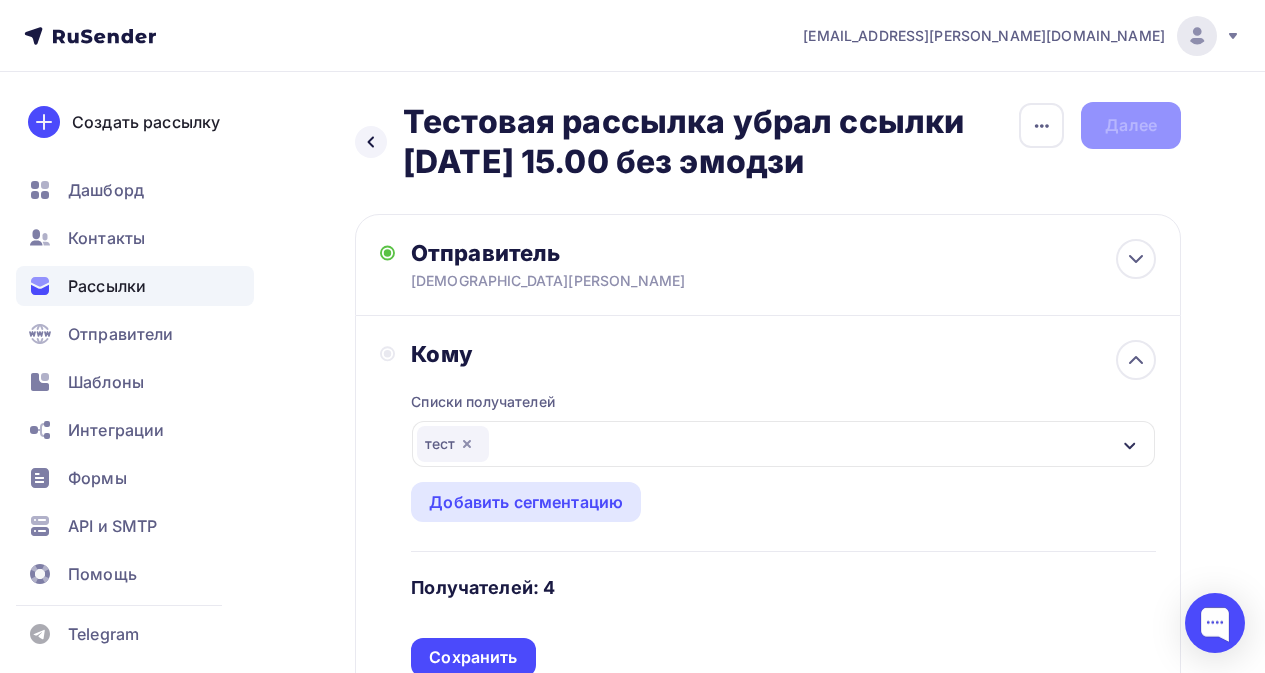 scroll, scrollTop: 0, scrollLeft: 0, axis: both 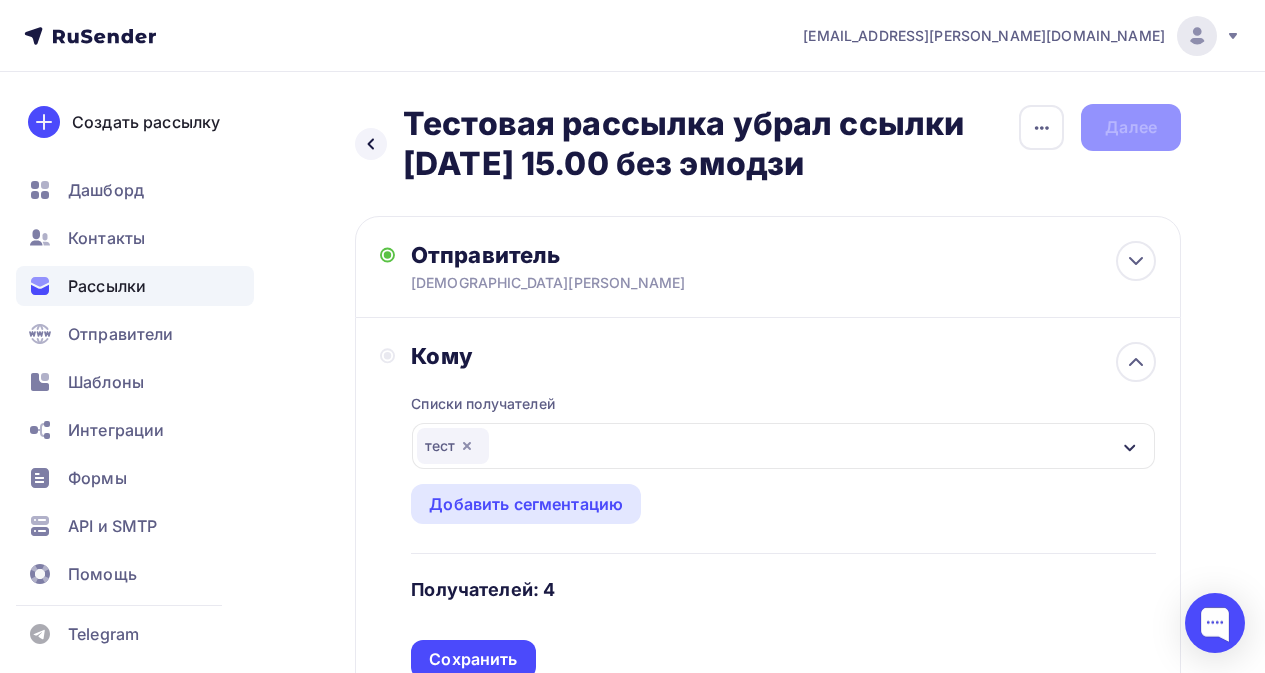 click on "Кому" at bounding box center (783, 356) 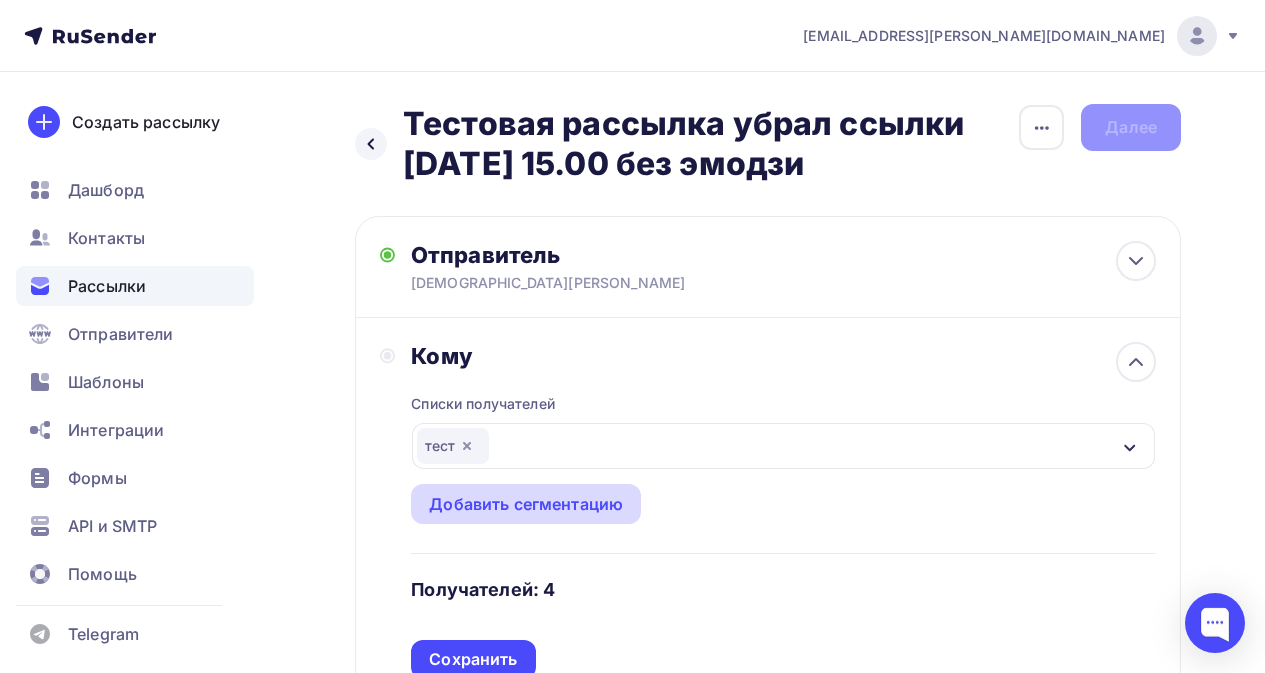 click on "Добавить сегментацию" at bounding box center [526, 504] 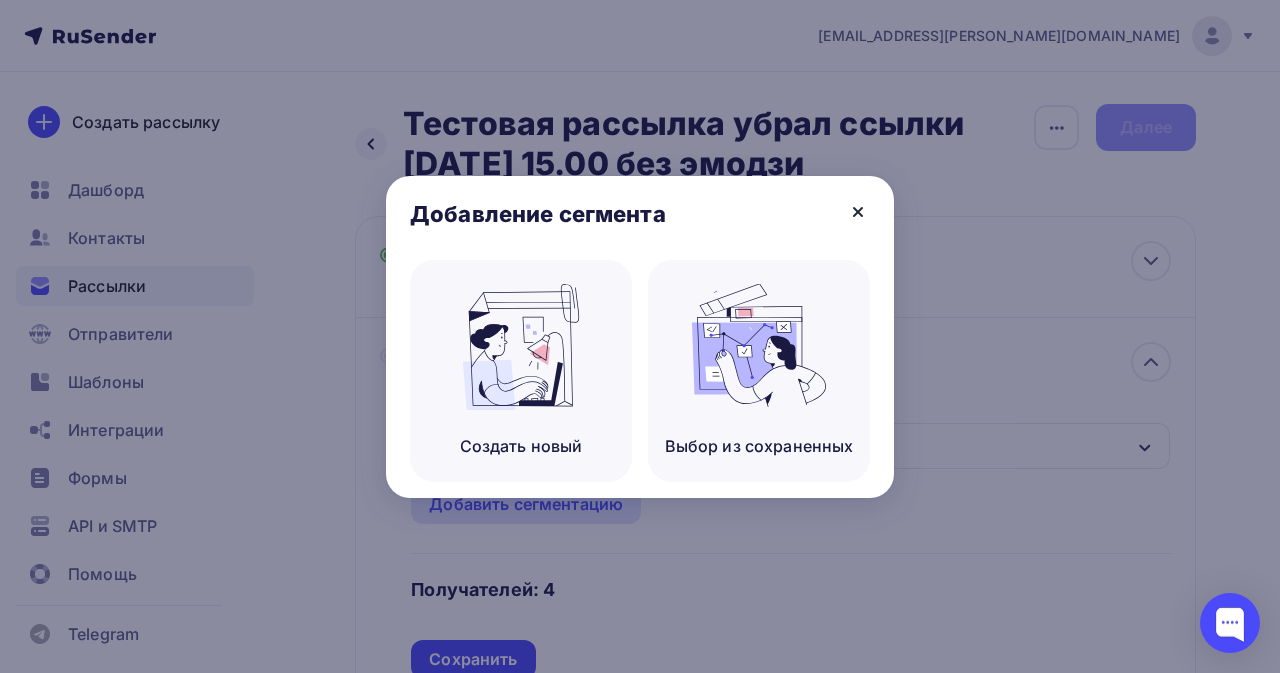 click 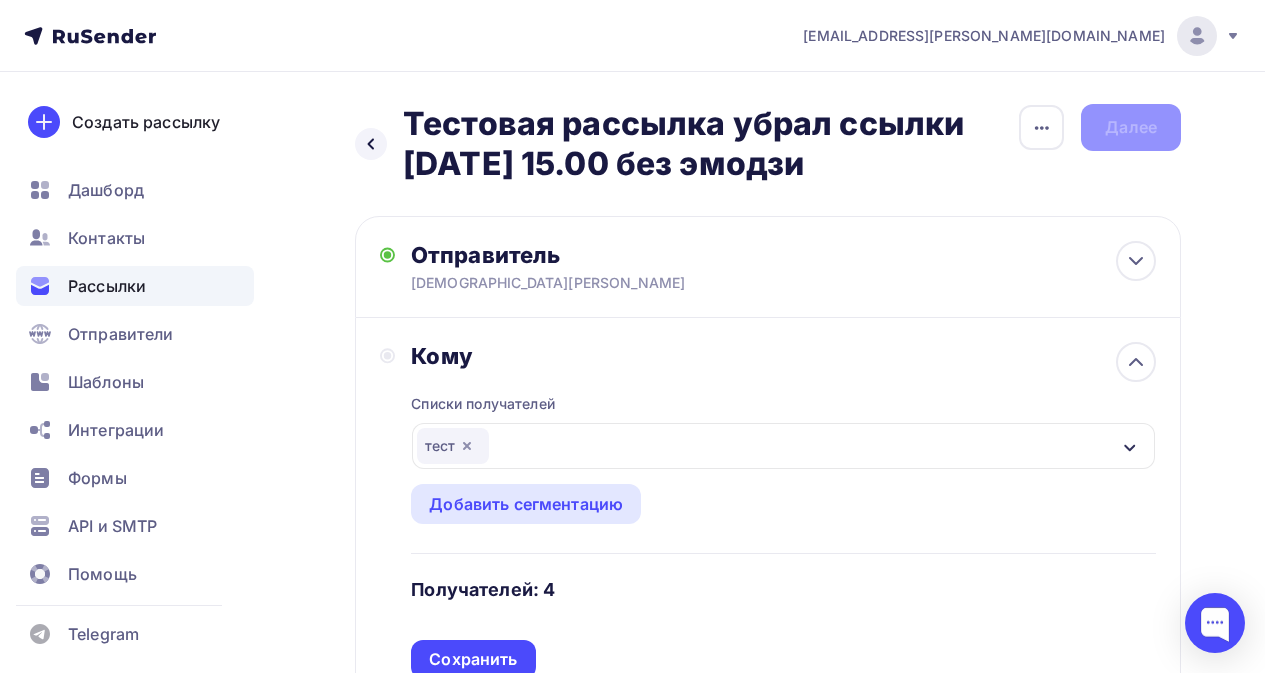 click on "Кому
Списки получателей
тест
Все списки
id
тест
(4)
#23909
Добавить список
Добавить сегментацию
Получателей:
4
Сохранить" at bounding box center (768, 511) 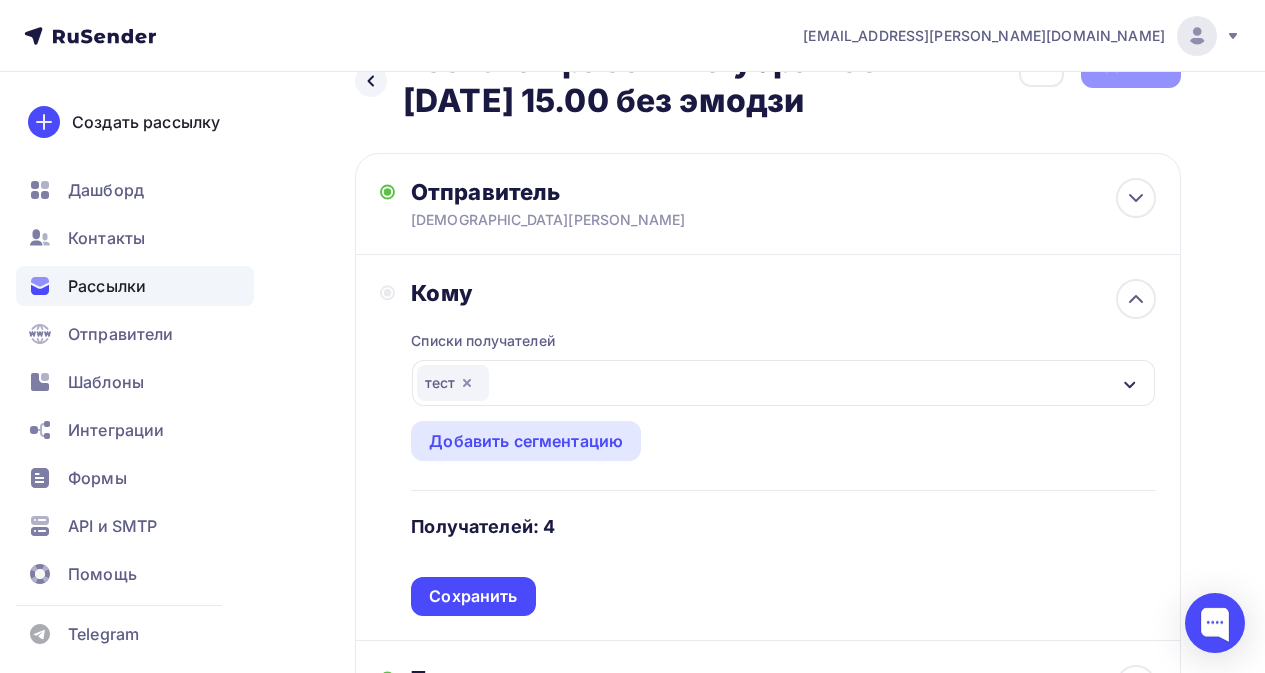 scroll, scrollTop: 100, scrollLeft: 0, axis: vertical 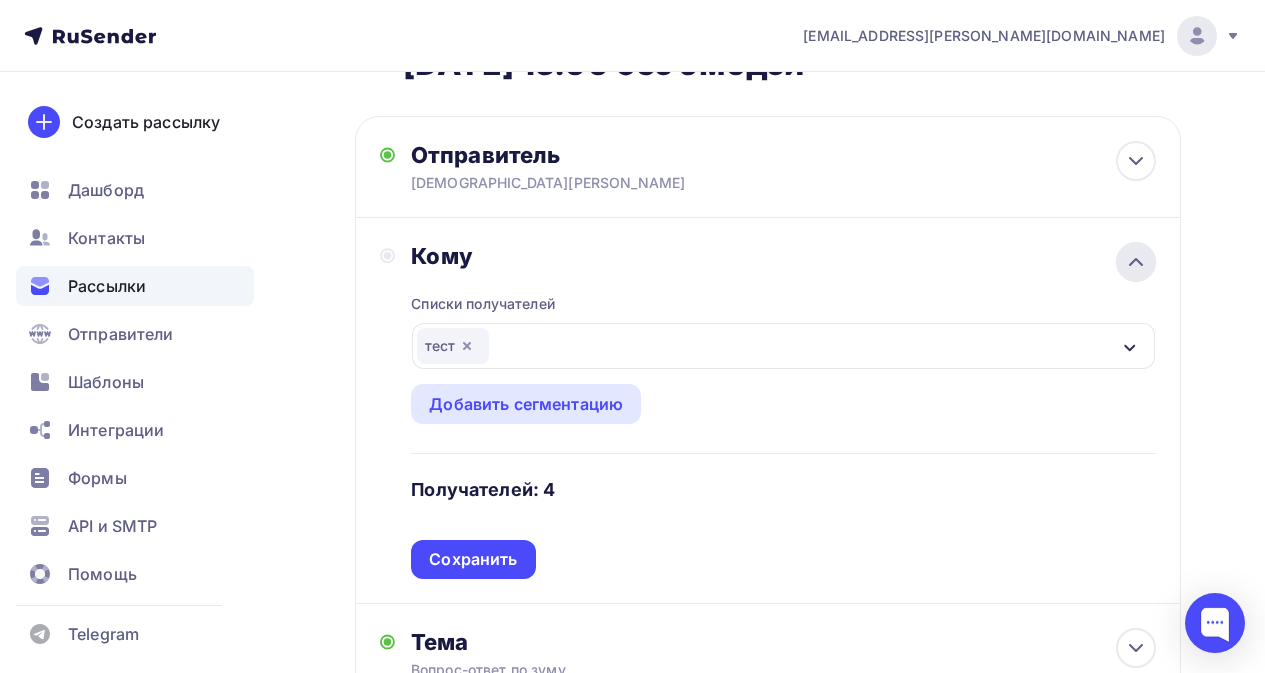 click 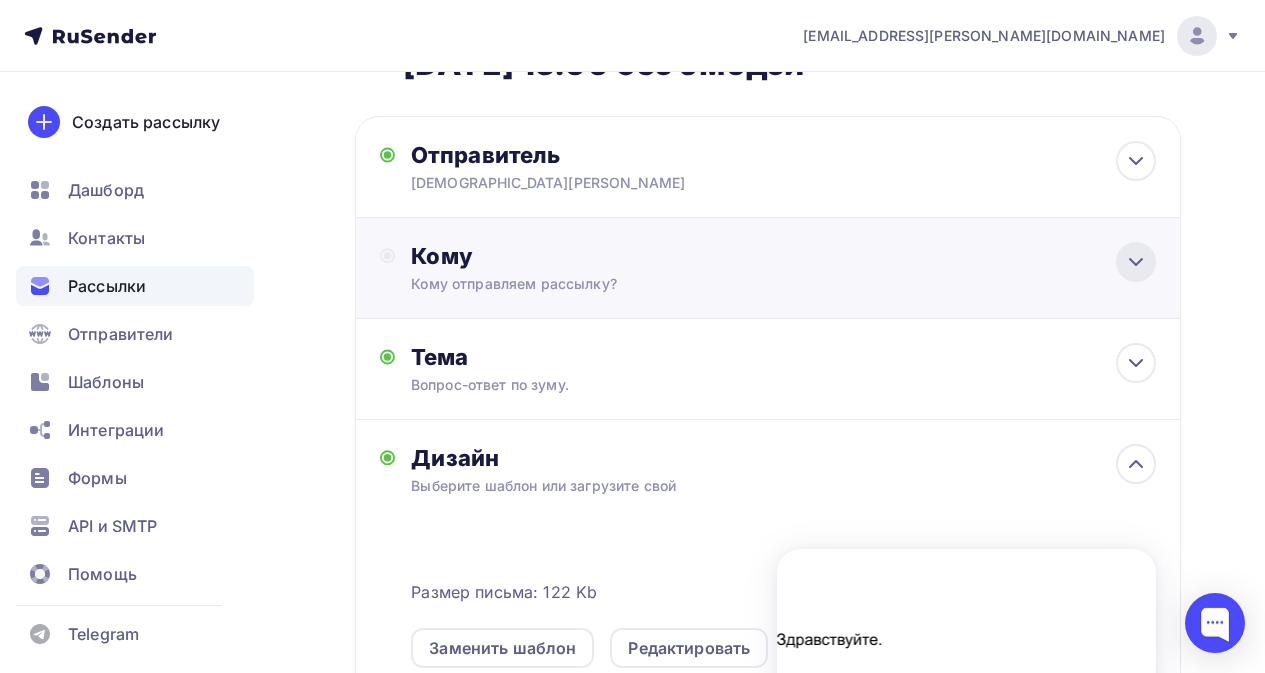 click at bounding box center (1136, 262) 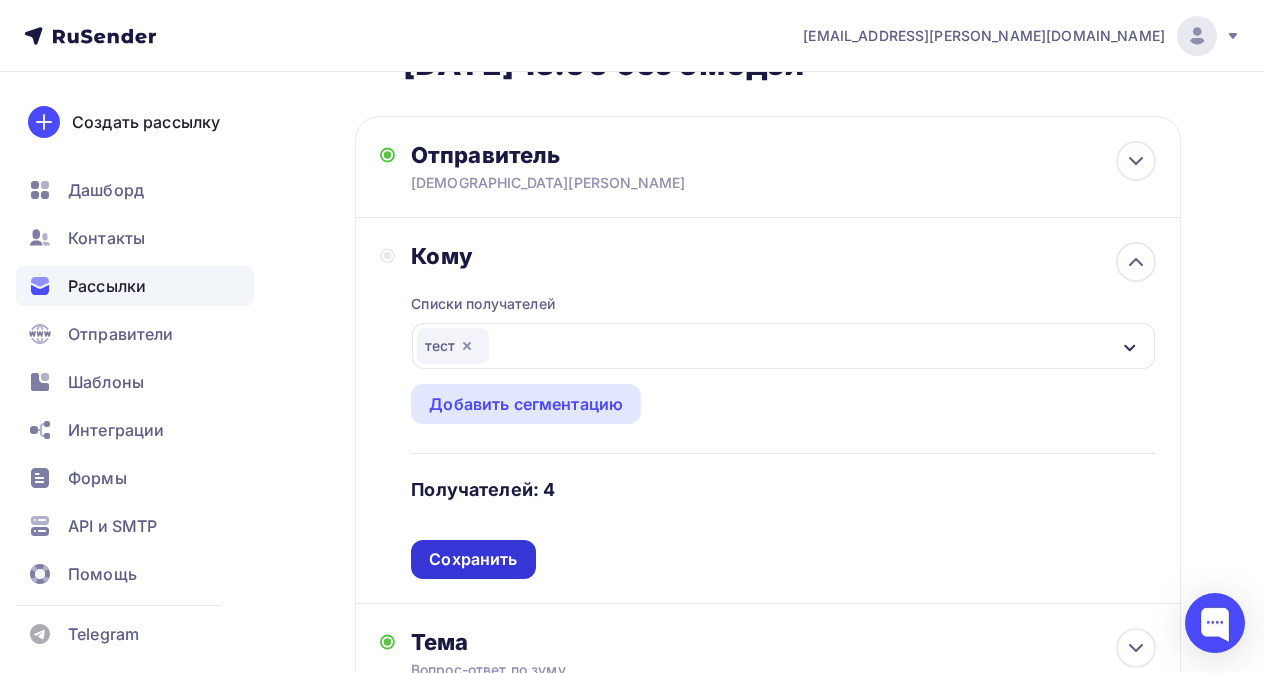 click on "Сохранить" at bounding box center [473, 559] 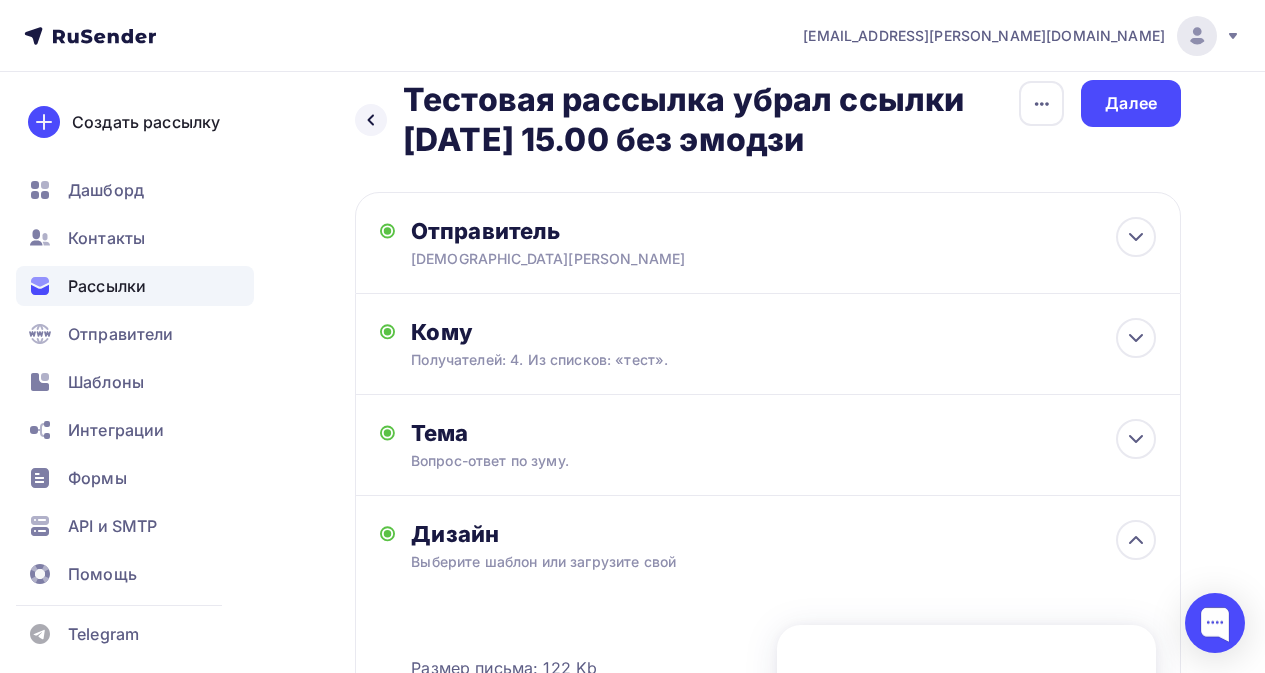 scroll, scrollTop: 0, scrollLeft: 0, axis: both 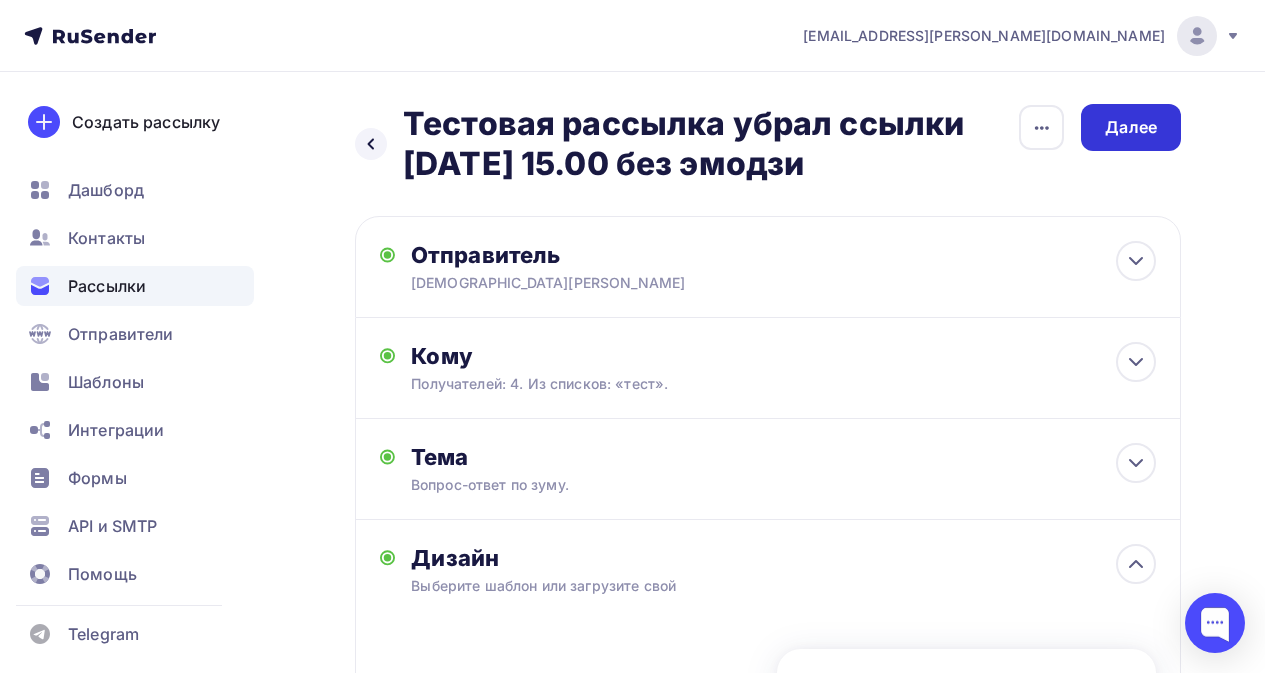 click on "Далее" at bounding box center [1131, 127] 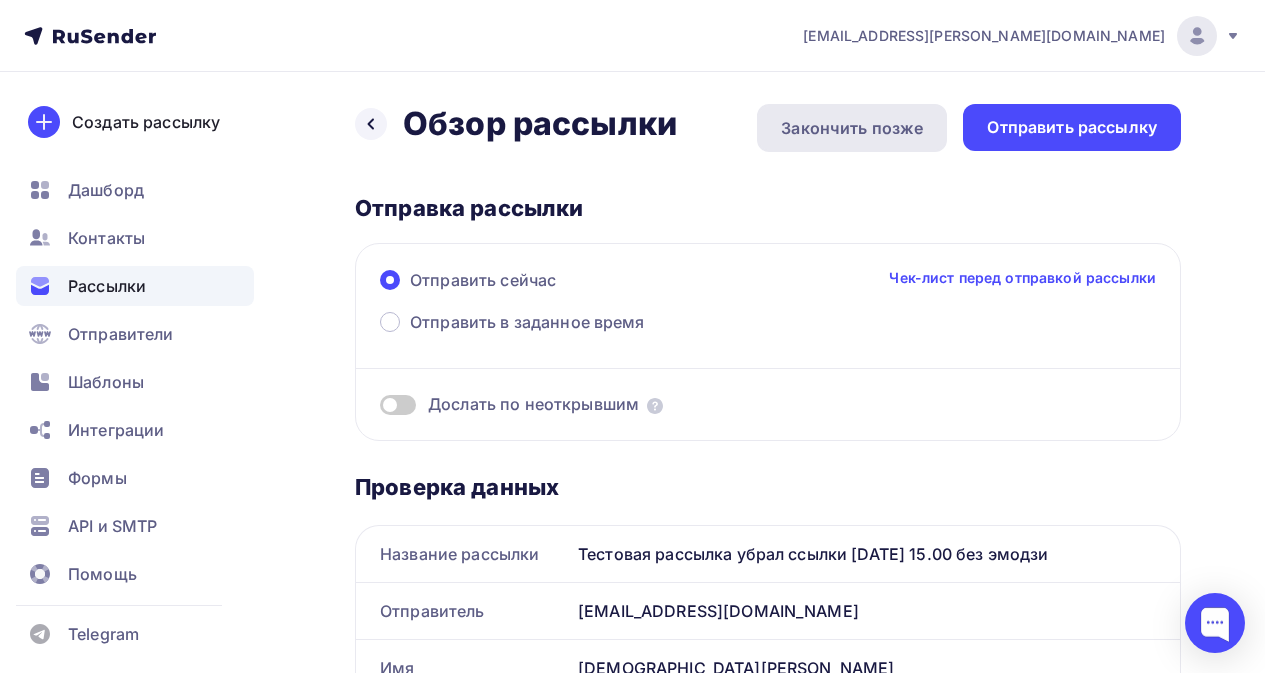 scroll, scrollTop: 0, scrollLeft: 0, axis: both 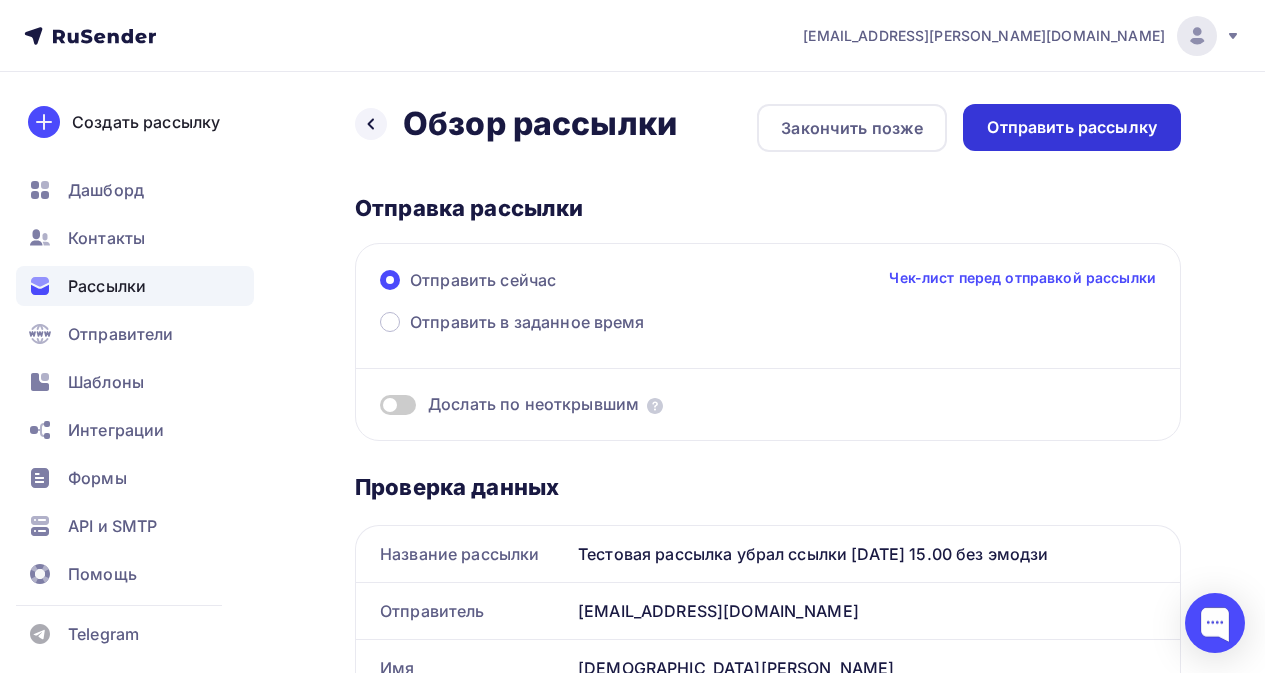 click on "Отправить рассылку" at bounding box center [1072, 127] 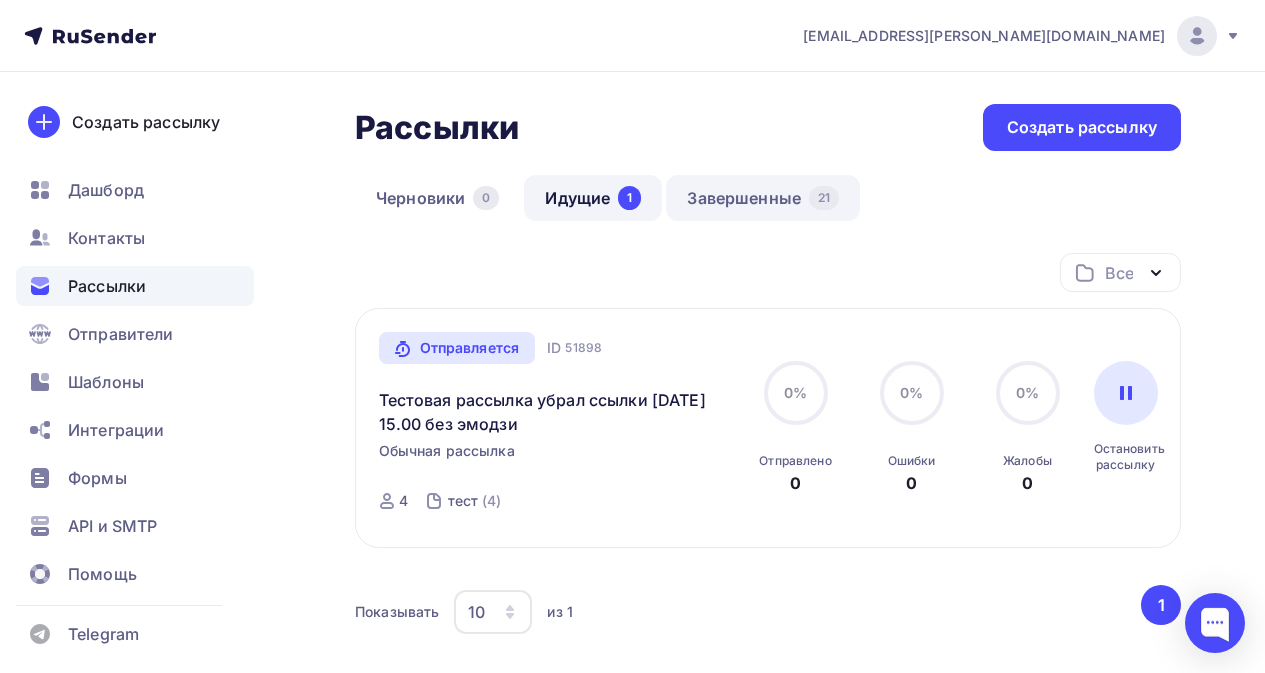 click on "Завершенные
21" at bounding box center [763, 198] 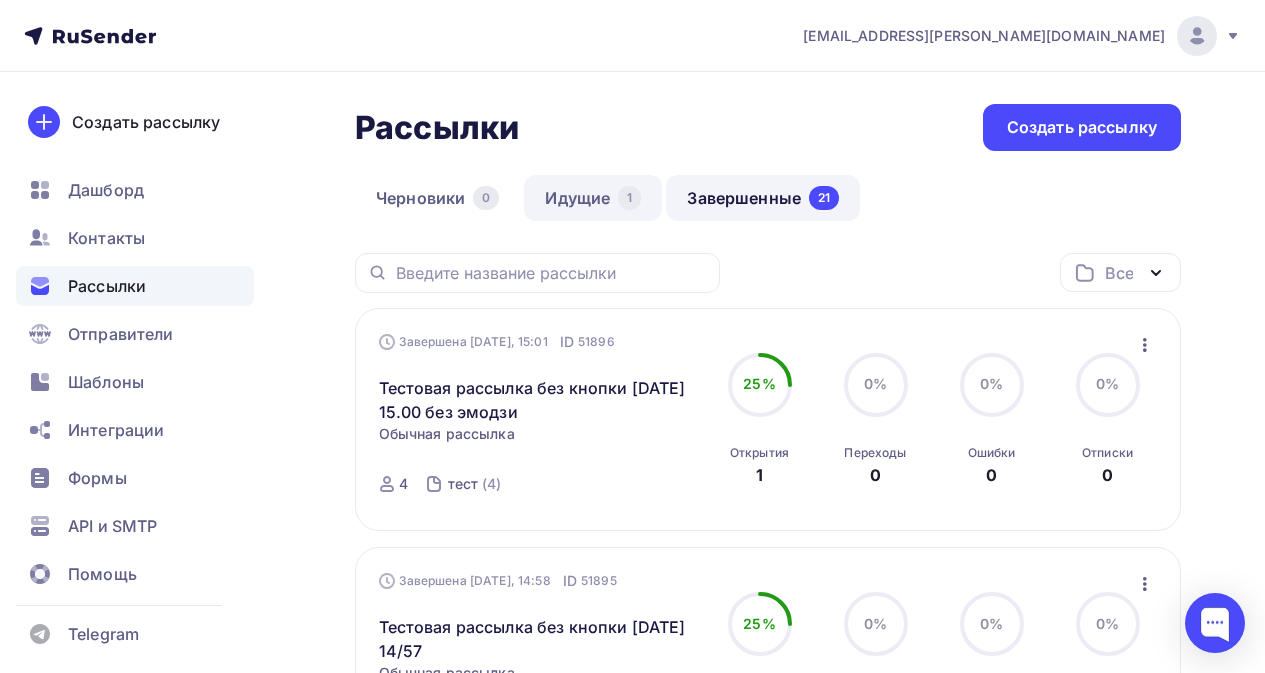 click on "Идущие
1" at bounding box center (593, 198) 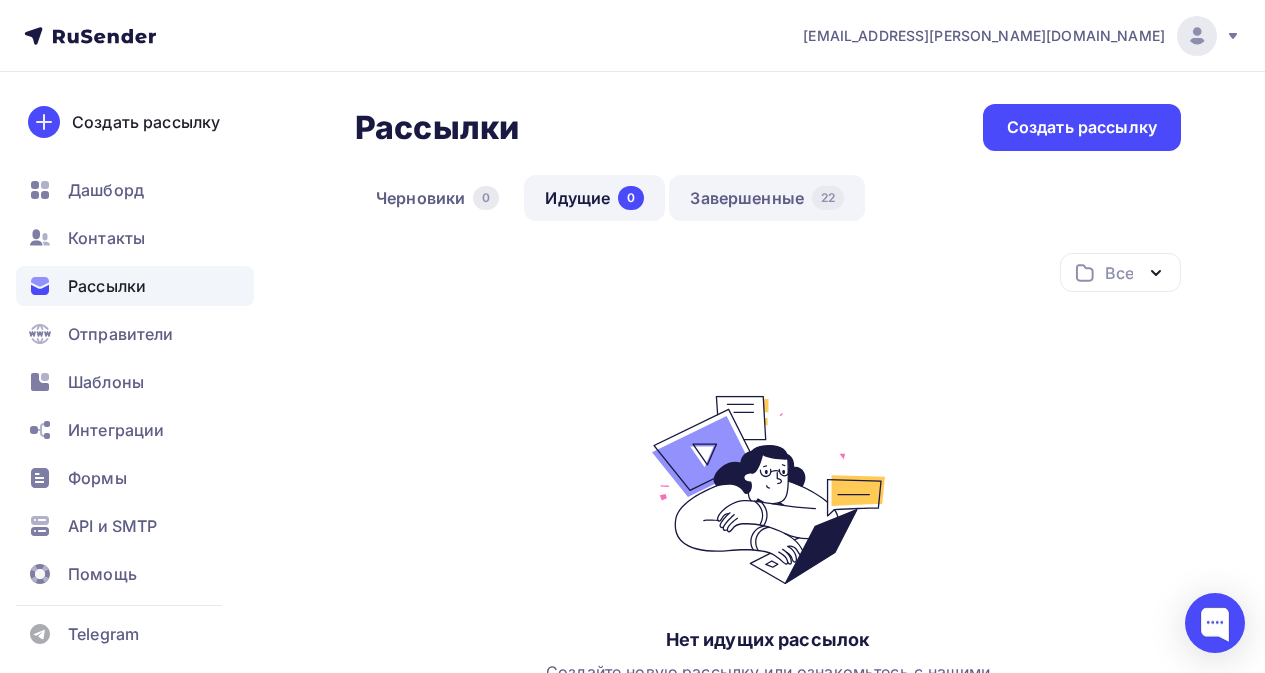 click on "Завершенные
22" at bounding box center [767, 198] 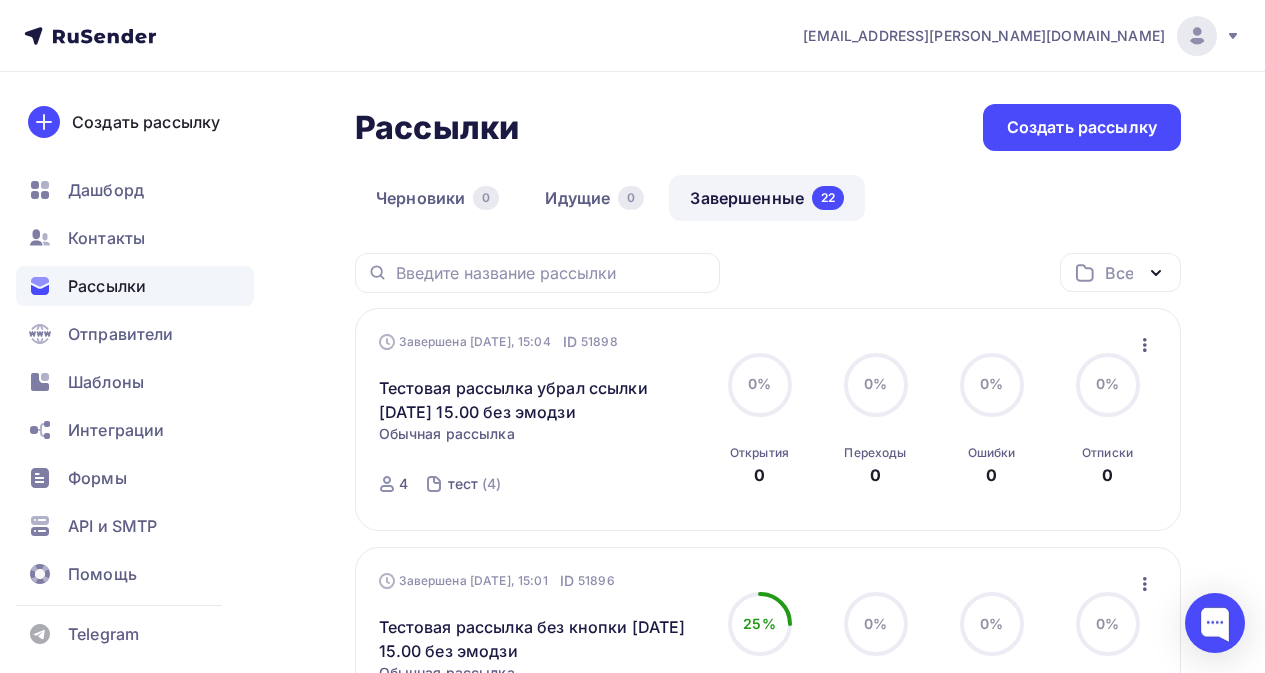 click 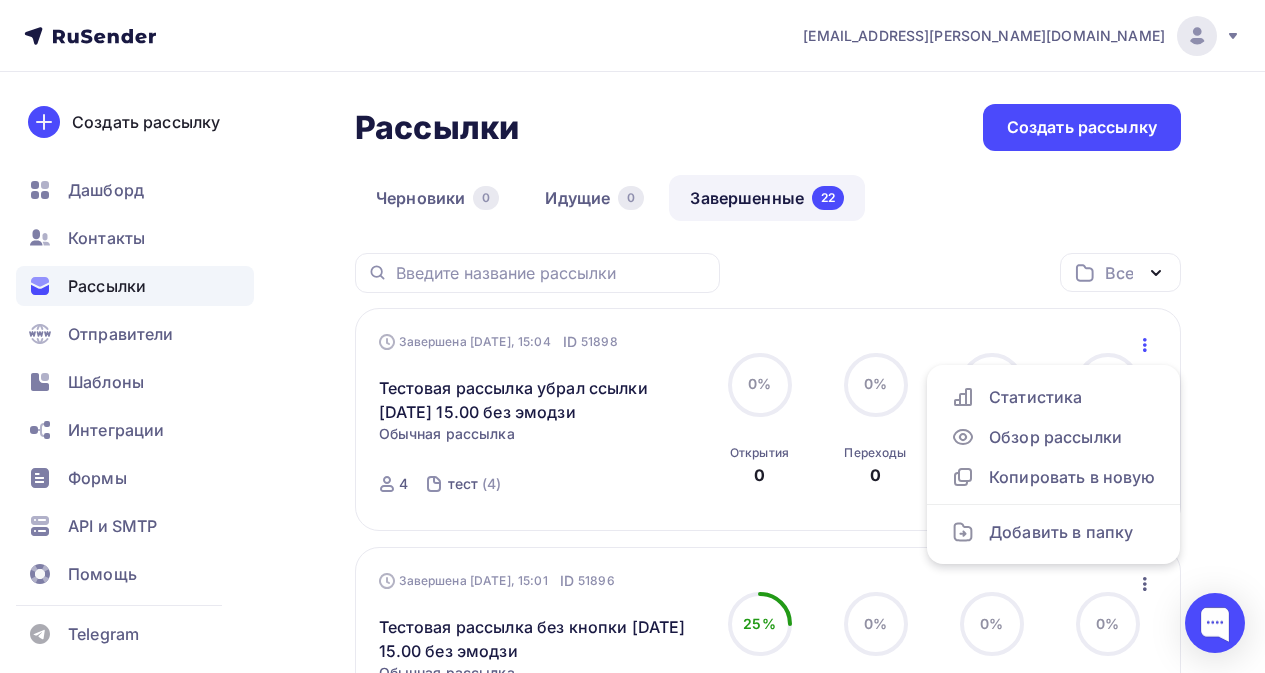click on "Рассылки
Рассылки
Создать рассылку
[GEOGRAPHIC_DATA]
0
Идущие
0
Завершенные
22
Завершенные
22
Черновики
0
Идущие
0
Все
Все папки           Создать новую папку
Завершена
[DATE], 15:04
ID   51898             Тестовая рассылка убрал ссылки [DATE] 15.00 без эмодзи
Статистика
Обзор рассылки
Копировать в новую
ID   51898" at bounding box center [632, 1499] 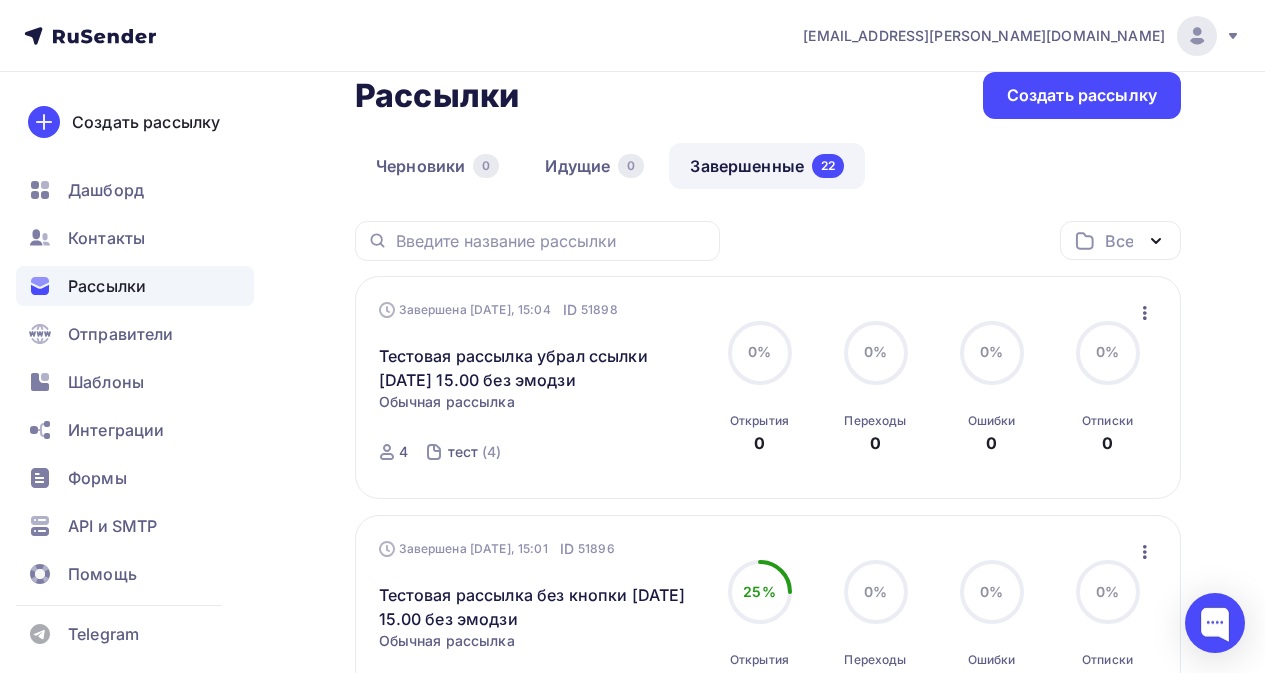 scroll, scrollTop: 100, scrollLeft: 0, axis: vertical 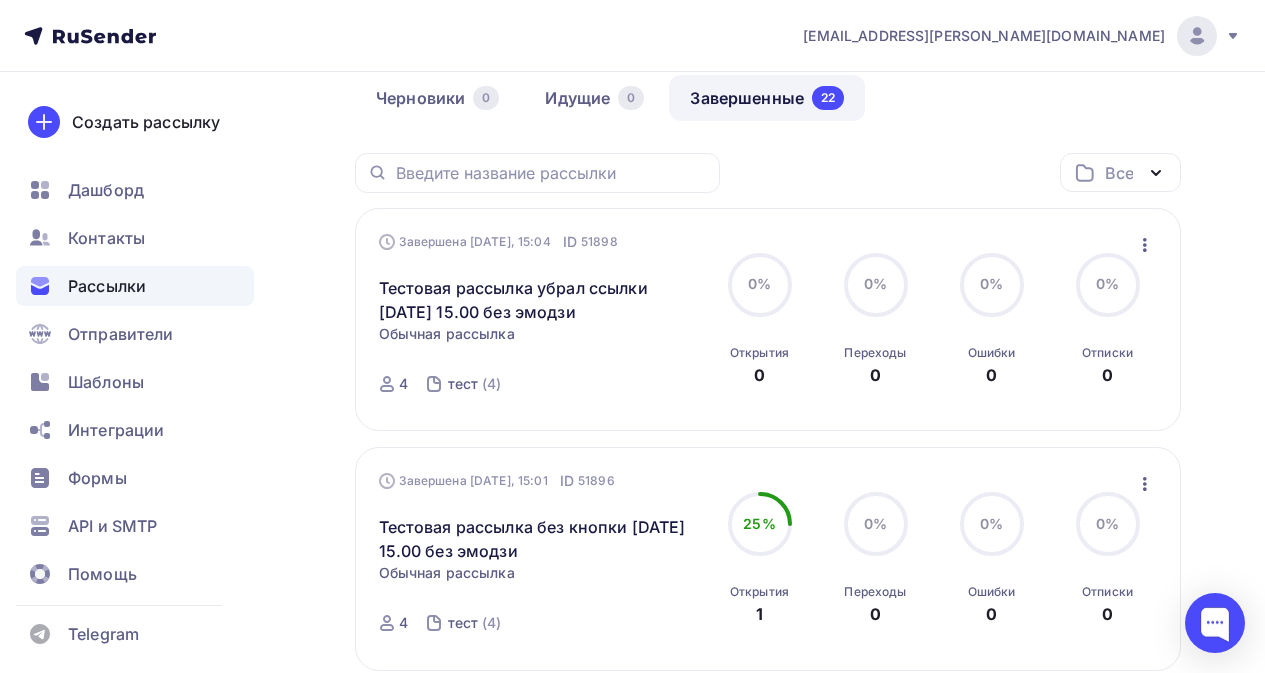 click 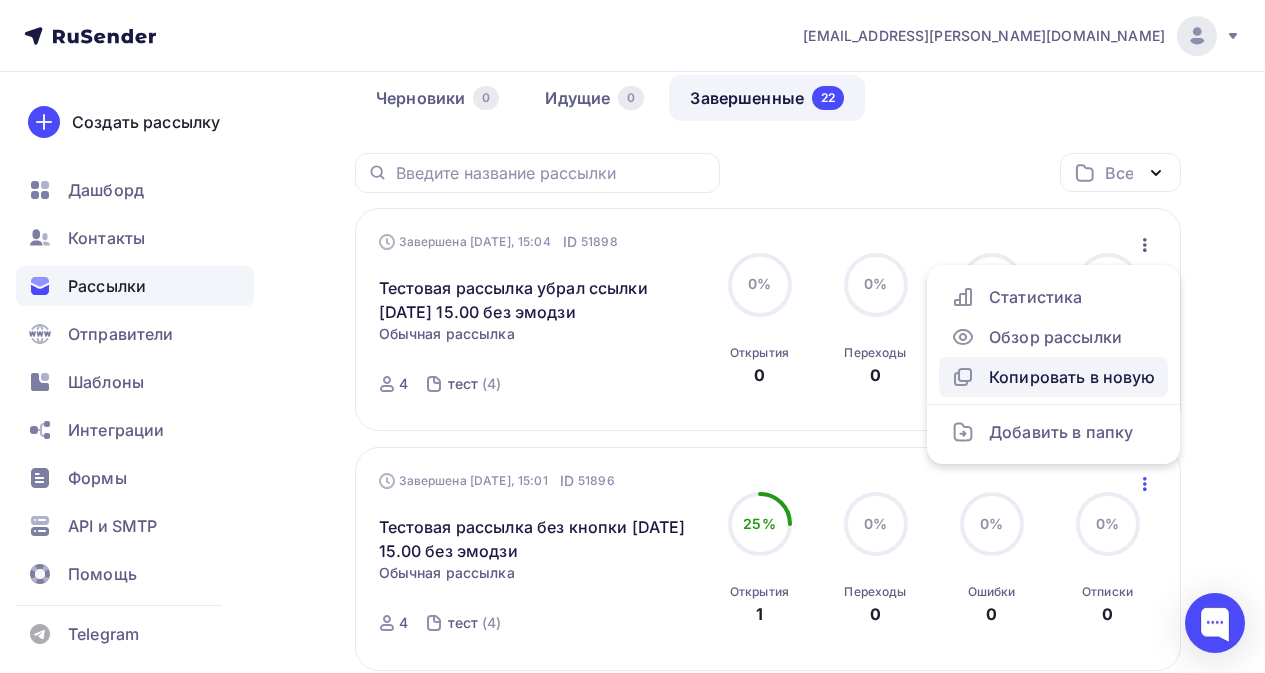 click on "Копировать в новую" at bounding box center (1053, 377) 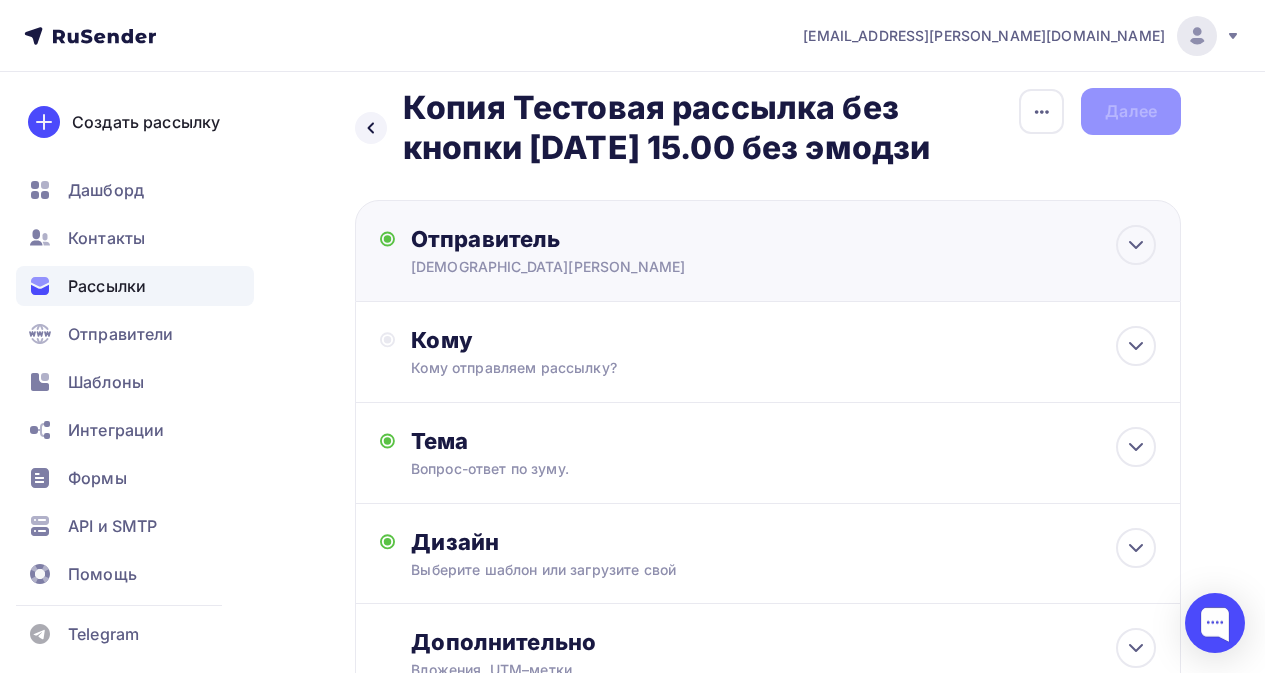 scroll, scrollTop: 0, scrollLeft: 0, axis: both 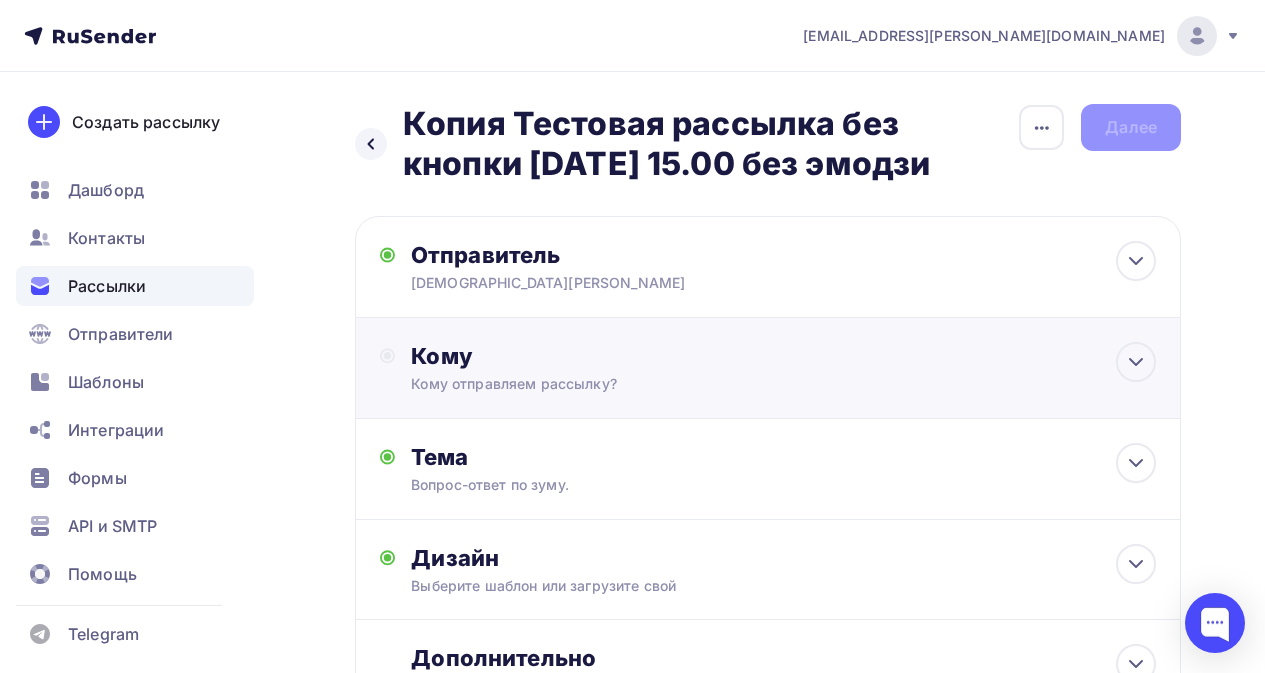 click on "Кому" at bounding box center (783, 356) 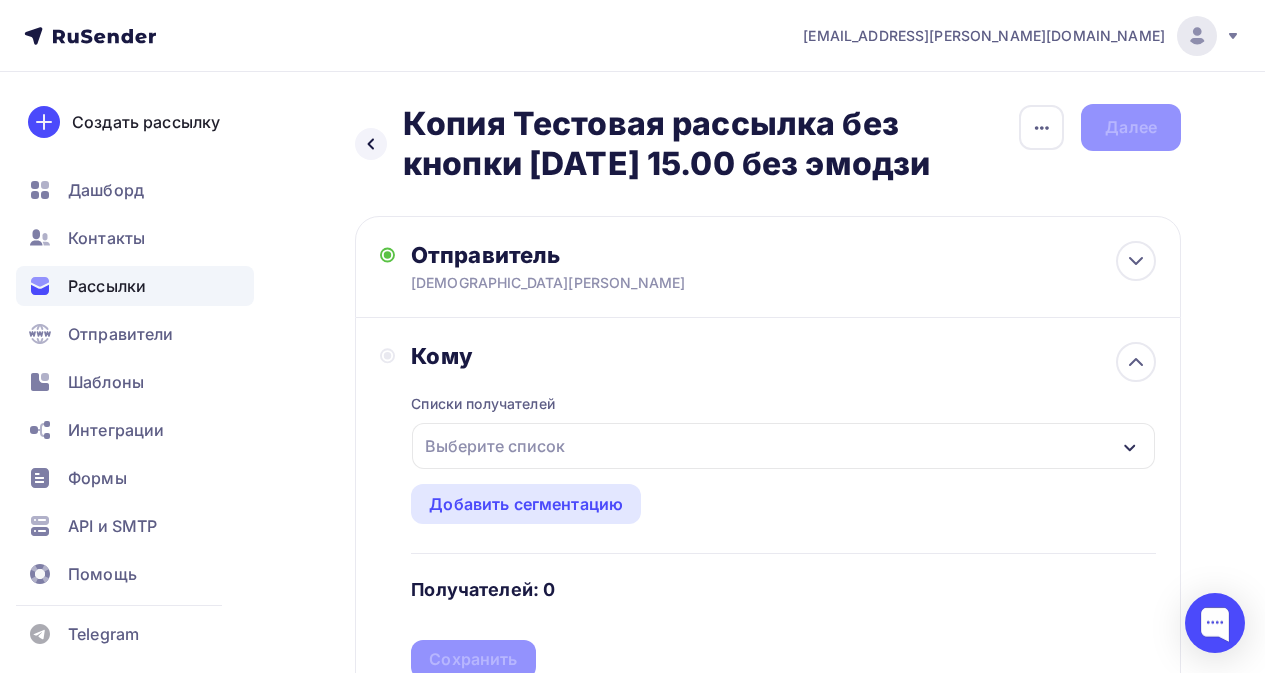 click on "Выберите список" at bounding box center [495, 446] 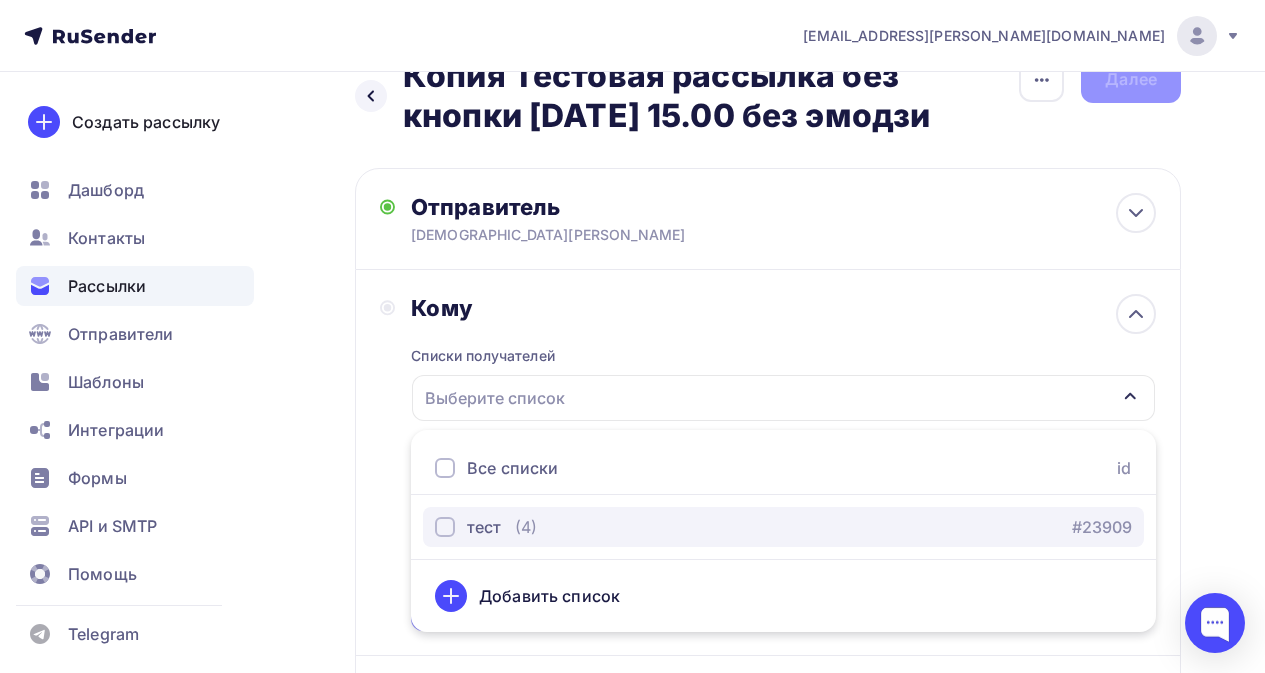 click on "(4)" at bounding box center (526, 527) 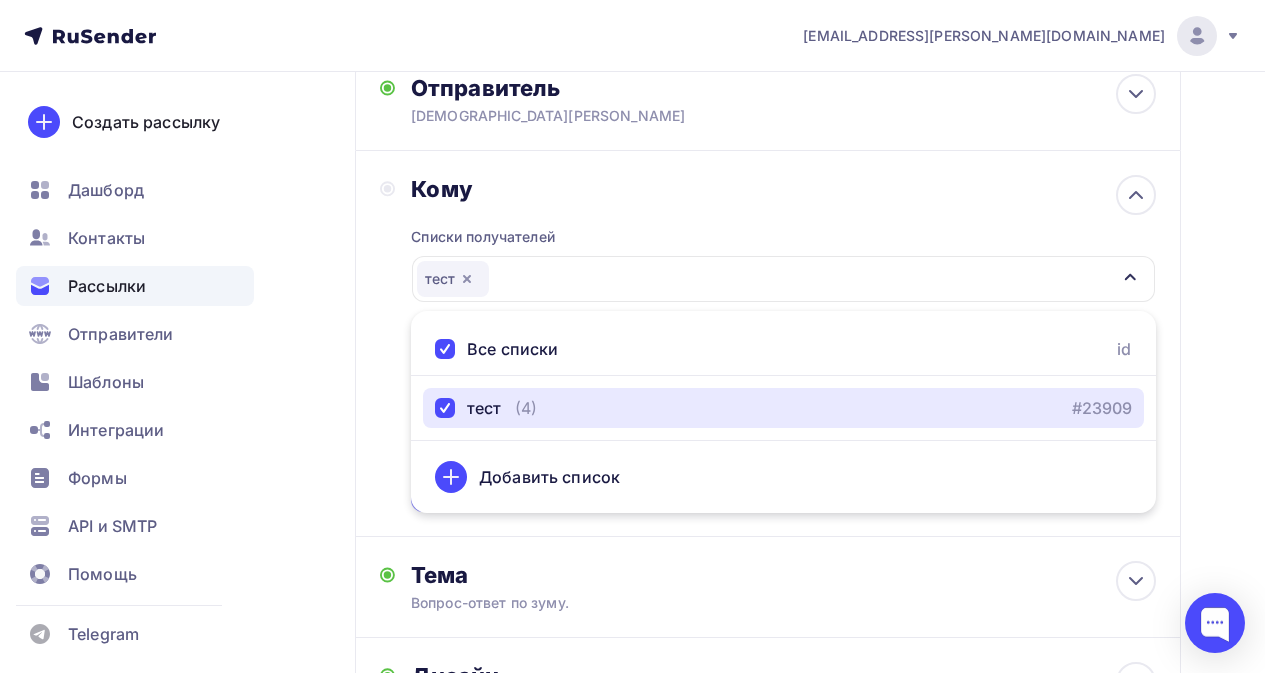 scroll, scrollTop: 248, scrollLeft: 0, axis: vertical 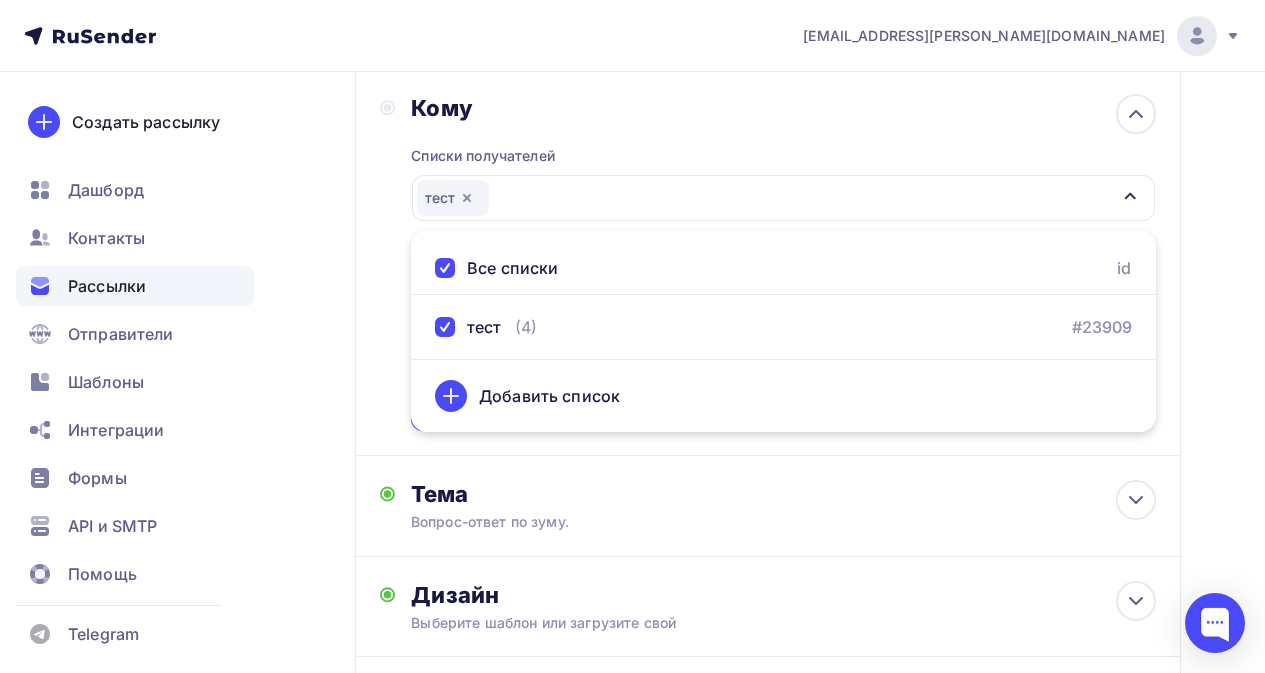 click on "Назад
Копия Тестовая рассылка без кнопки [DATE] 15.00 без эмодзи
Копия Тестовая рассылка без кнопки [DATE] 15.00 без эмодзи
Закончить позже
Переименовать рассылку
Удалить
Далее
Отправитель
[PERSON_NAME]
Email  *
[EMAIL_ADDRESS][PERSON_NAME][DOMAIN_NAME]
[EMAIL_ADDRESS][DOMAIN_NAME]           [EMAIL_ADDRESS][DOMAIN_NAME]           [EMAIL_ADDRESS][PERSON_NAME][DOMAIN_NAME]               Добавить отправителя
Рекомендуем  добавить почту на домене   Имя                                 12:45" at bounding box center [632, 355] 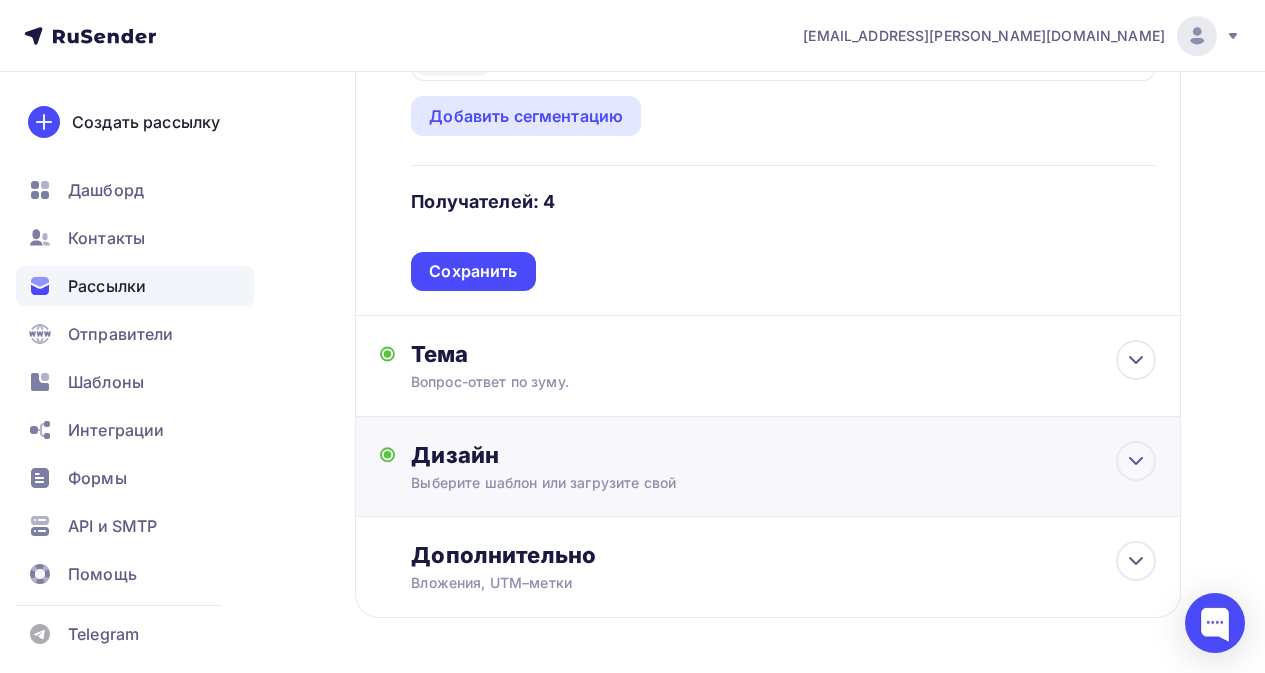 scroll, scrollTop: 448, scrollLeft: 0, axis: vertical 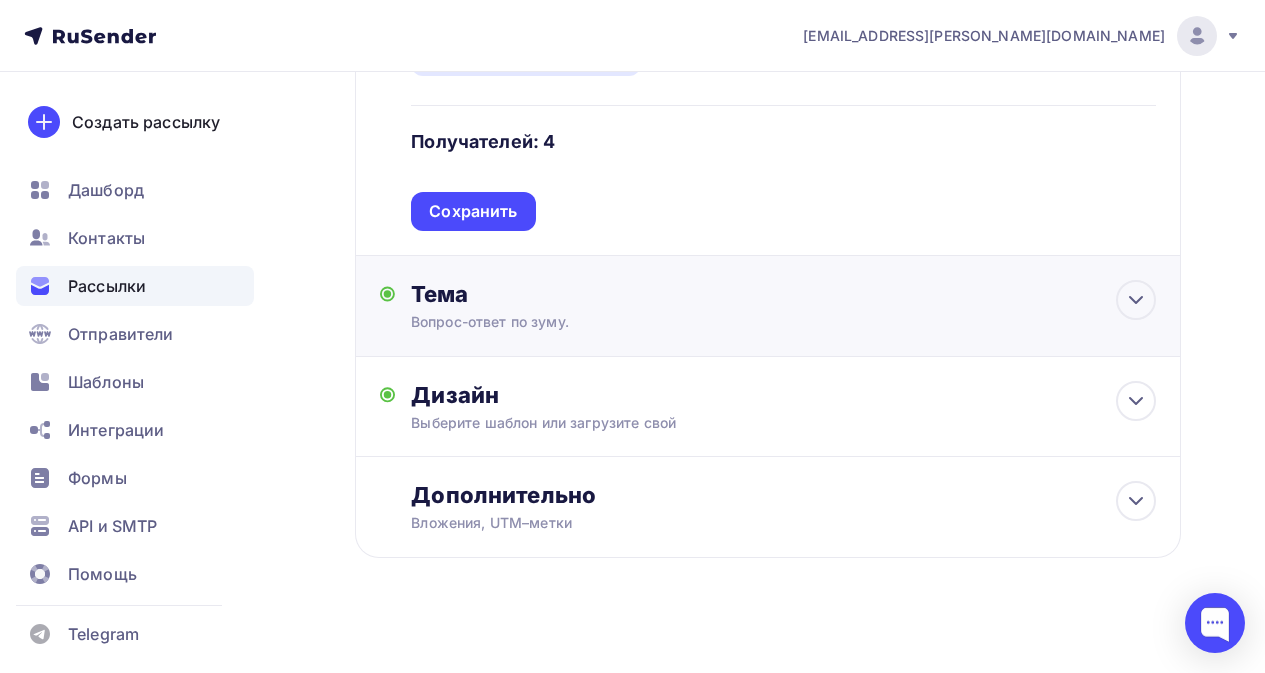 click on "Вопрос-ответ по зуму." at bounding box center (589, 322) 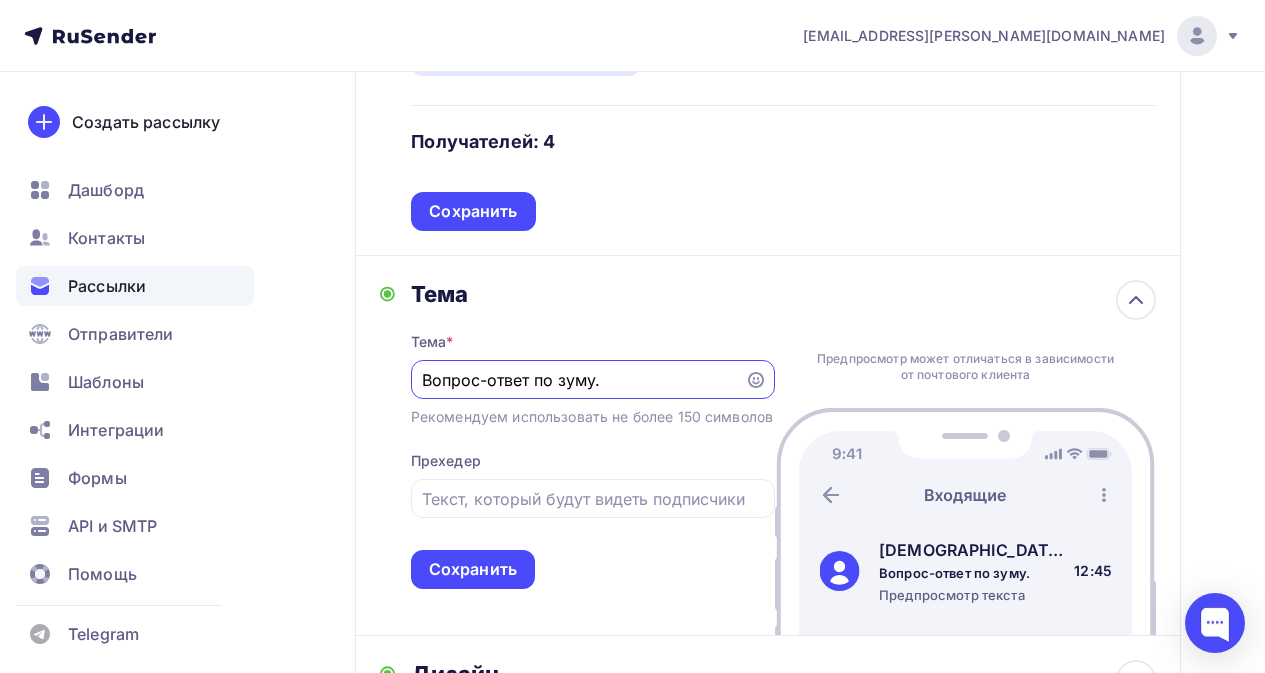 scroll, scrollTop: 0, scrollLeft: 0, axis: both 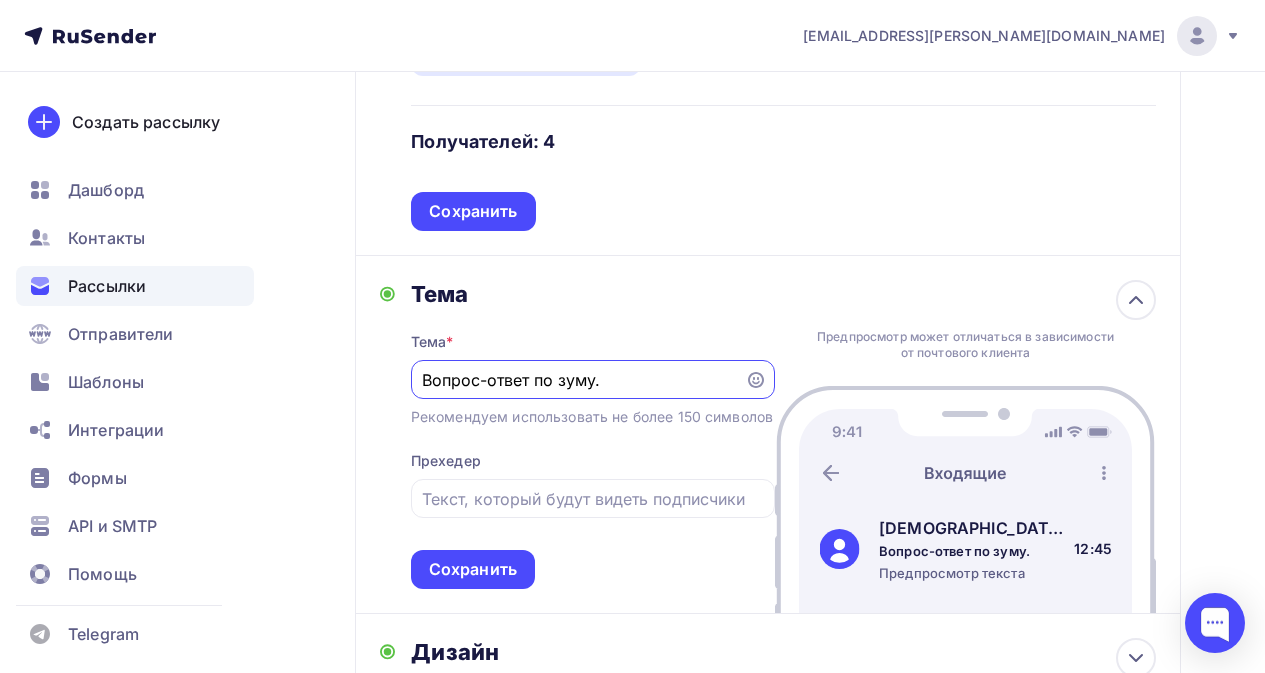 drag, startPoint x: 607, startPoint y: 418, endPoint x: 413, endPoint y: 429, distance: 194.3116 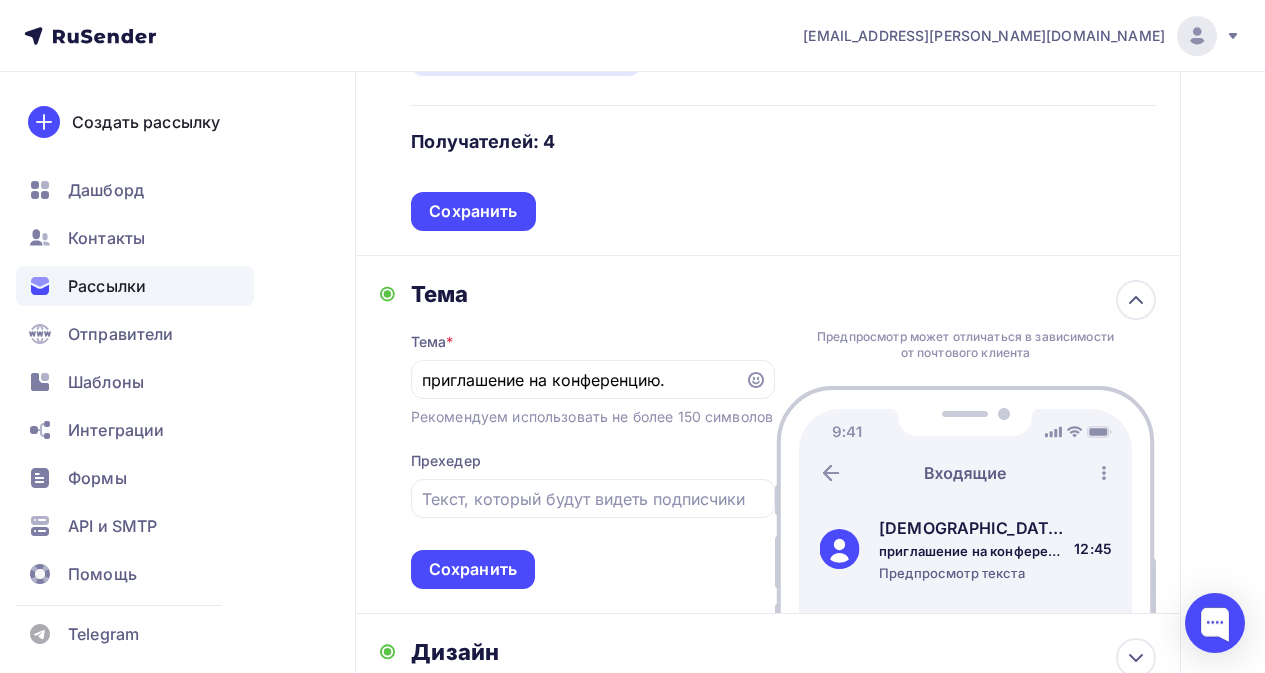 click on "Тема  *     приглашение на конференцию.
Рекомендуем использовать не более 150 символов
Прехедер               Сохранить" at bounding box center [593, 448] 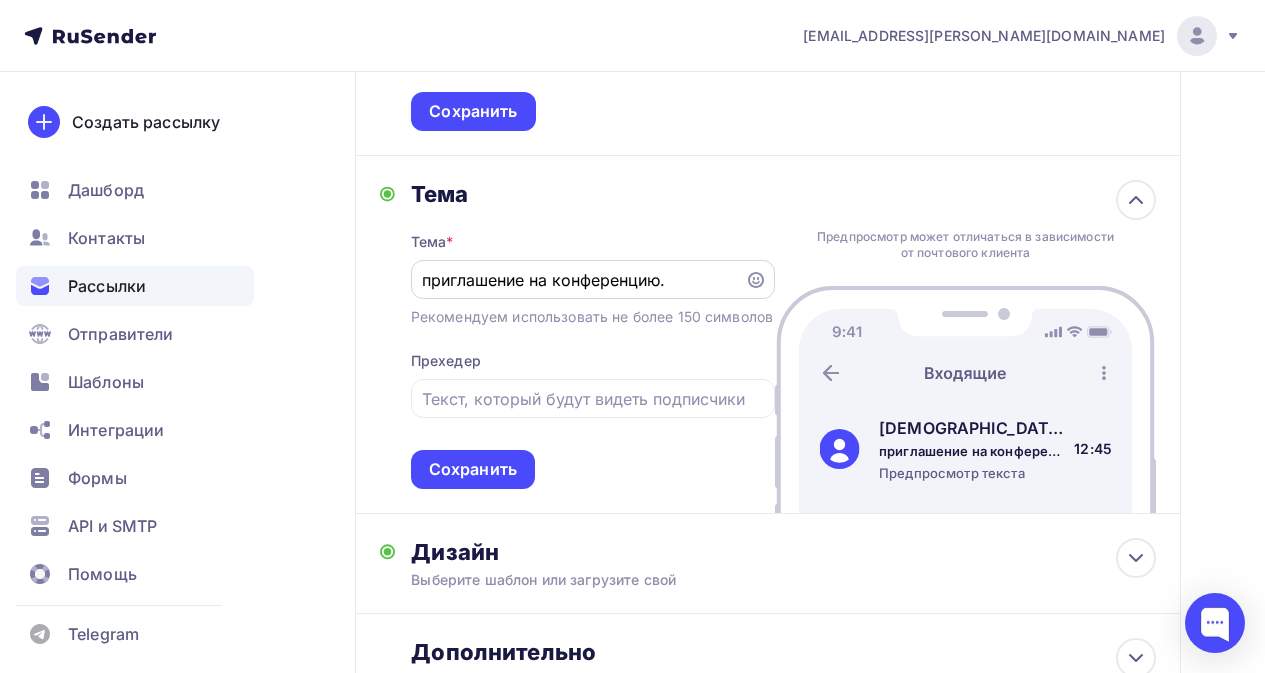 scroll, scrollTop: 448, scrollLeft: 0, axis: vertical 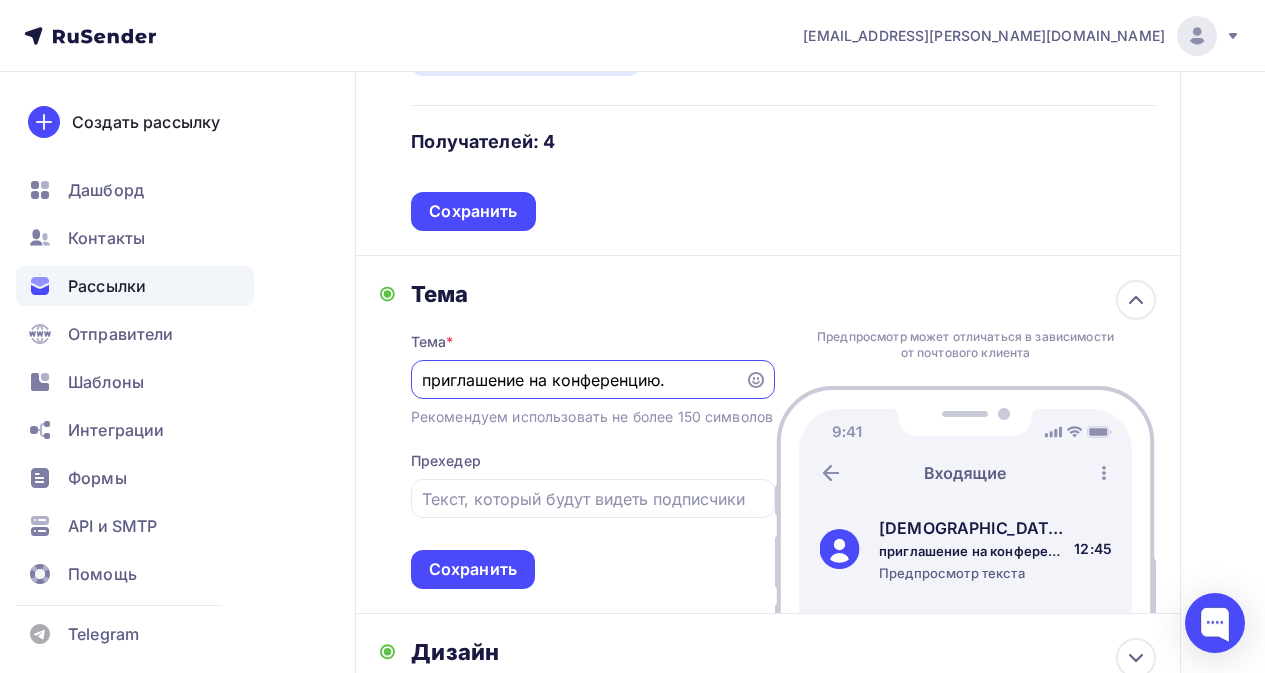 drag, startPoint x: 663, startPoint y: 424, endPoint x: 557, endPoint y: 427, distance: 106.04244 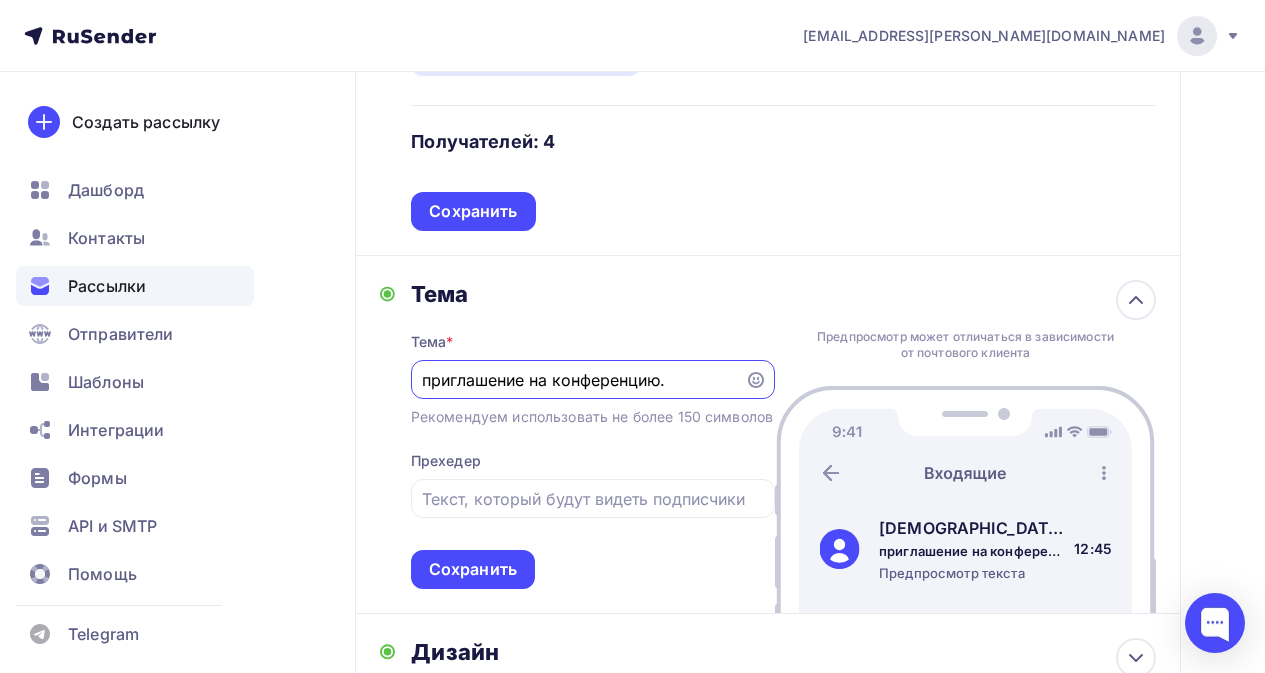 click on "приглашение на конференцию." at bounding box center (577, 380) 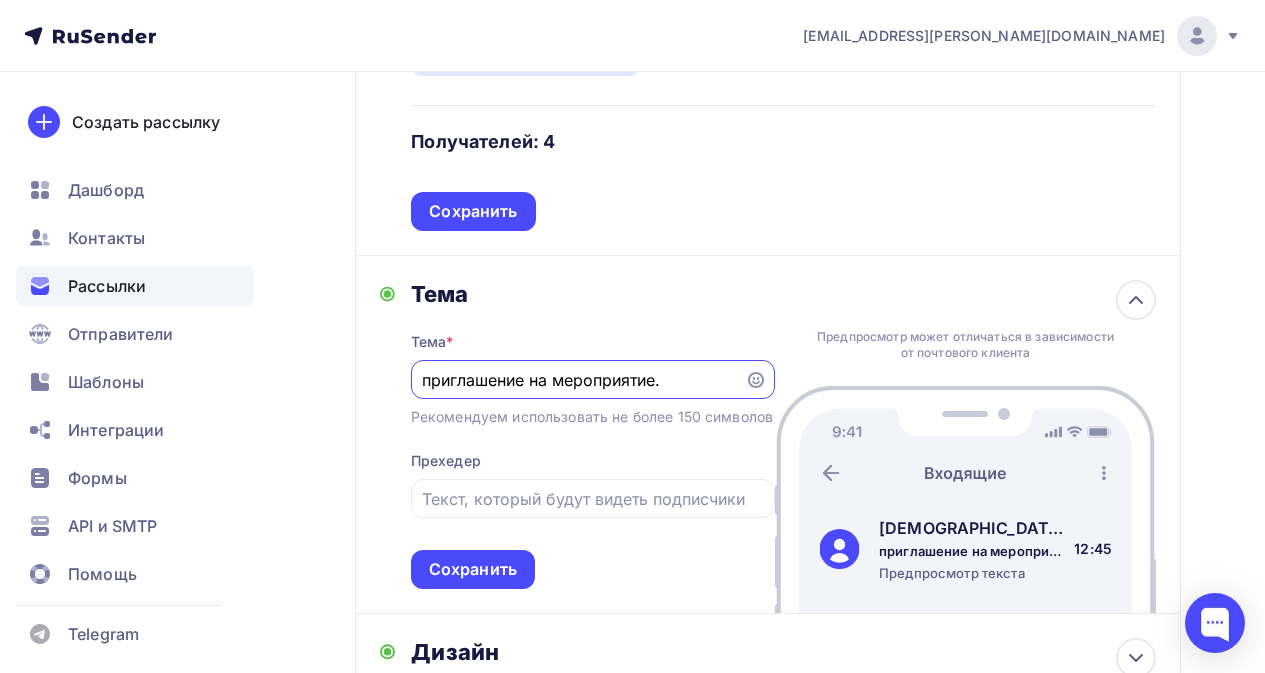 type on "приглашение на мероприятие." 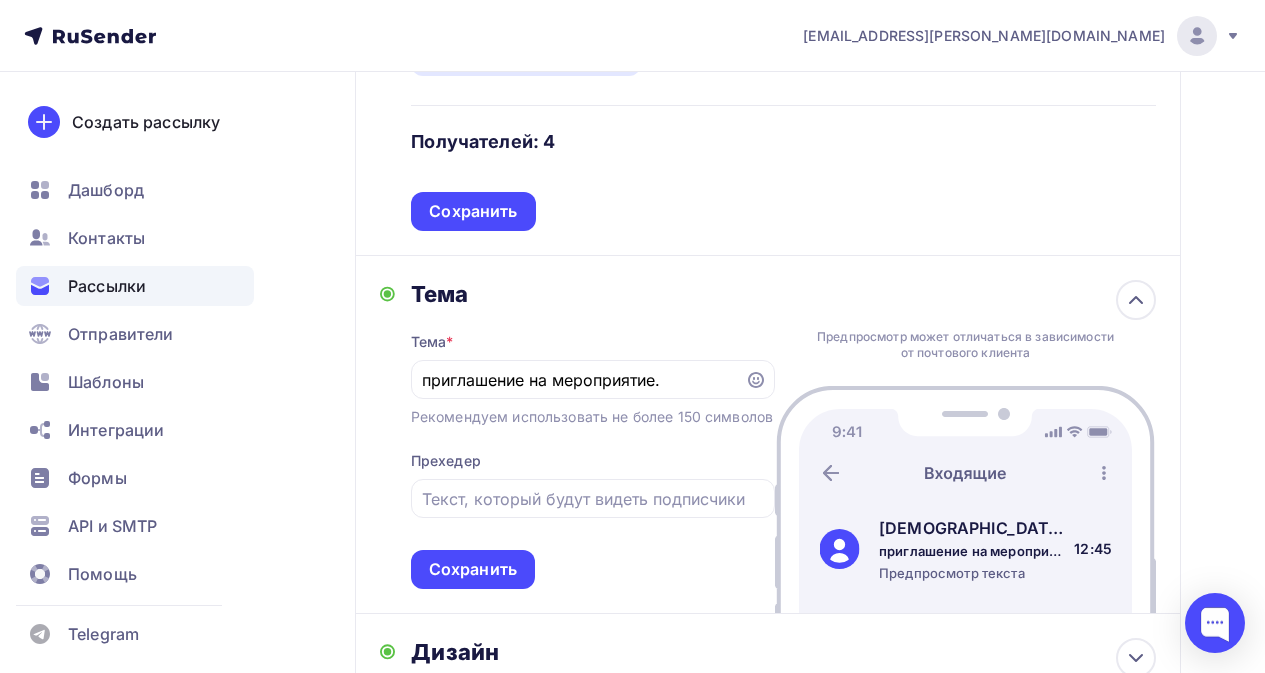 click on "Тема  *     приглашение на мероприятие.
Рекомендуем использовать не более 150 символов
Прехедер               Сохранить" at bounding box center (593, 448) 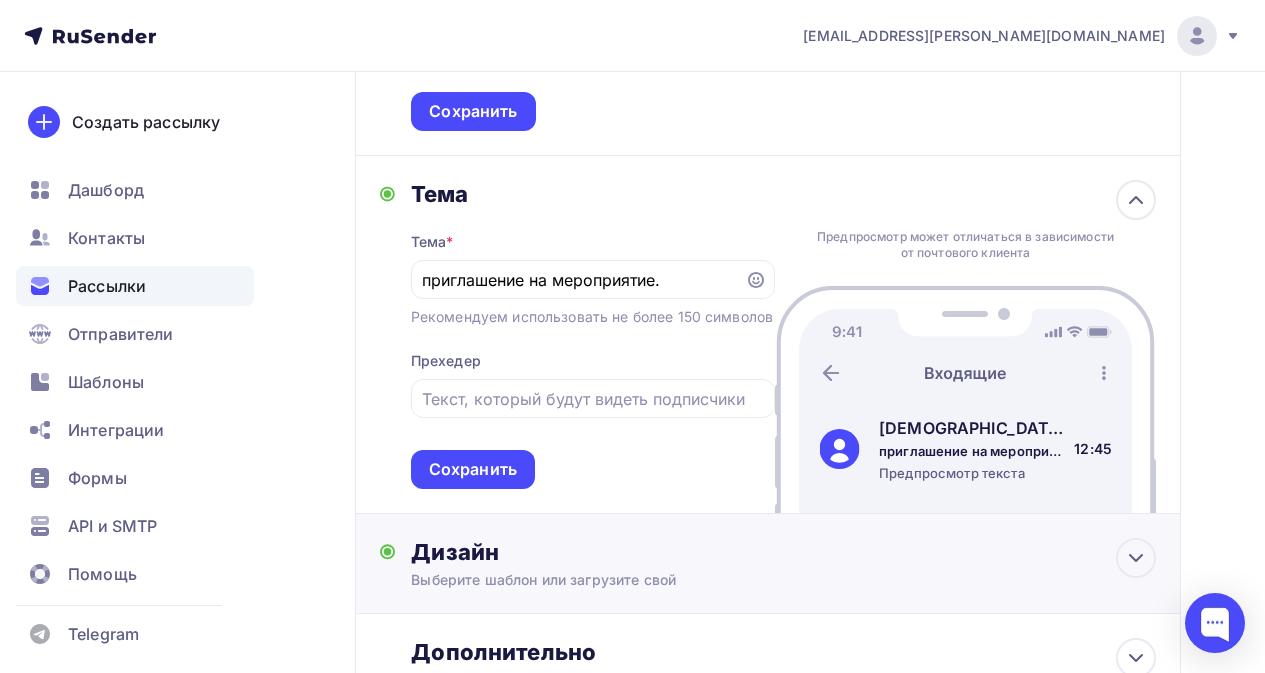 click on "Сохранить" at bounding box center (473, 469) 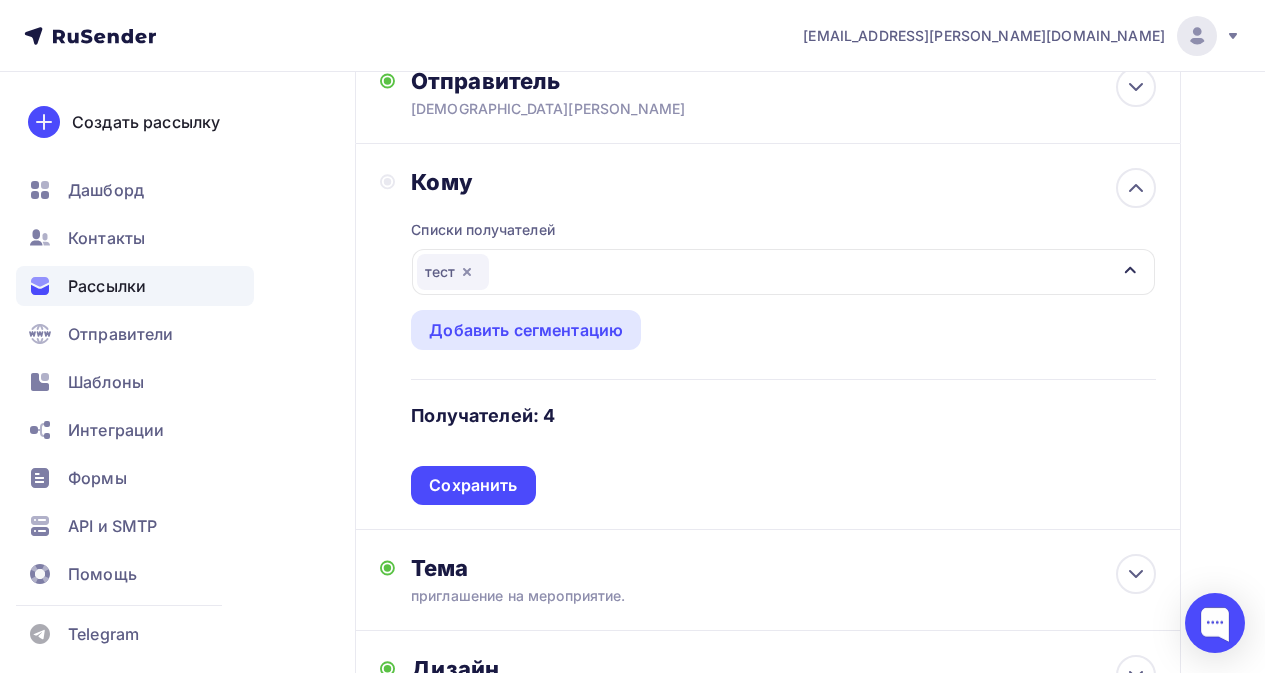 scroll, scrollTop: 100, scrollLeft: 0, axis: vertical 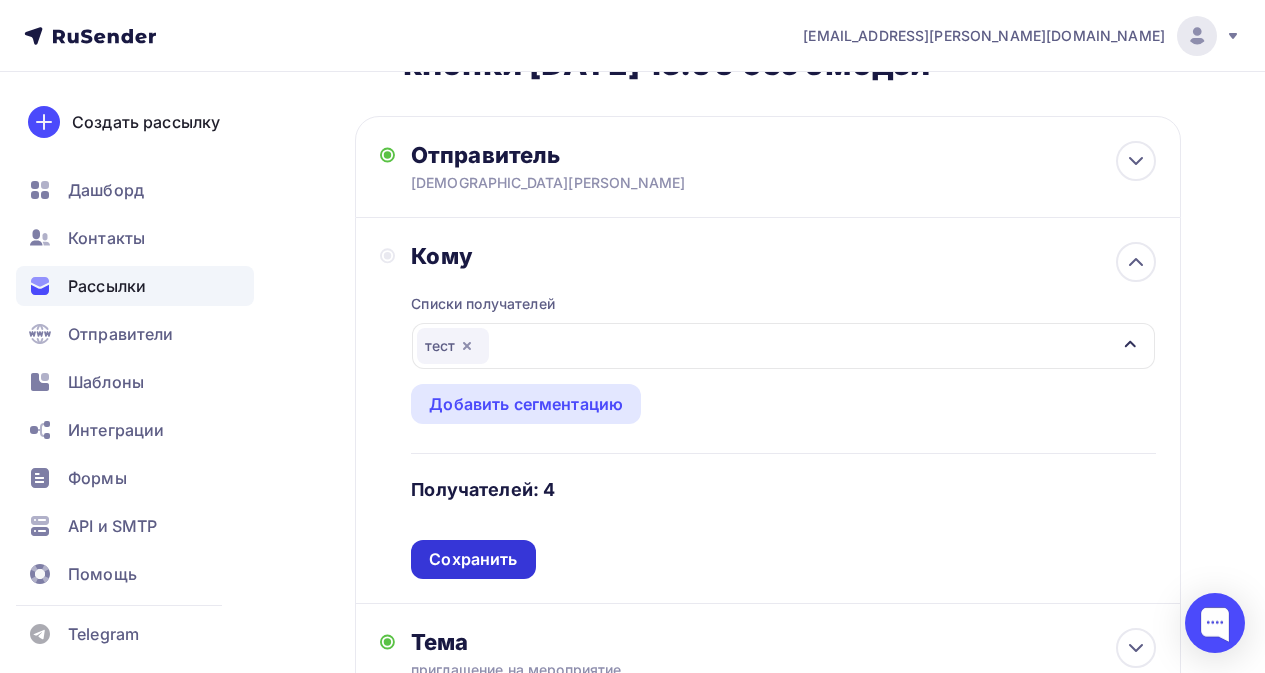click on "Сохранить" at bounding box center (473, 559) 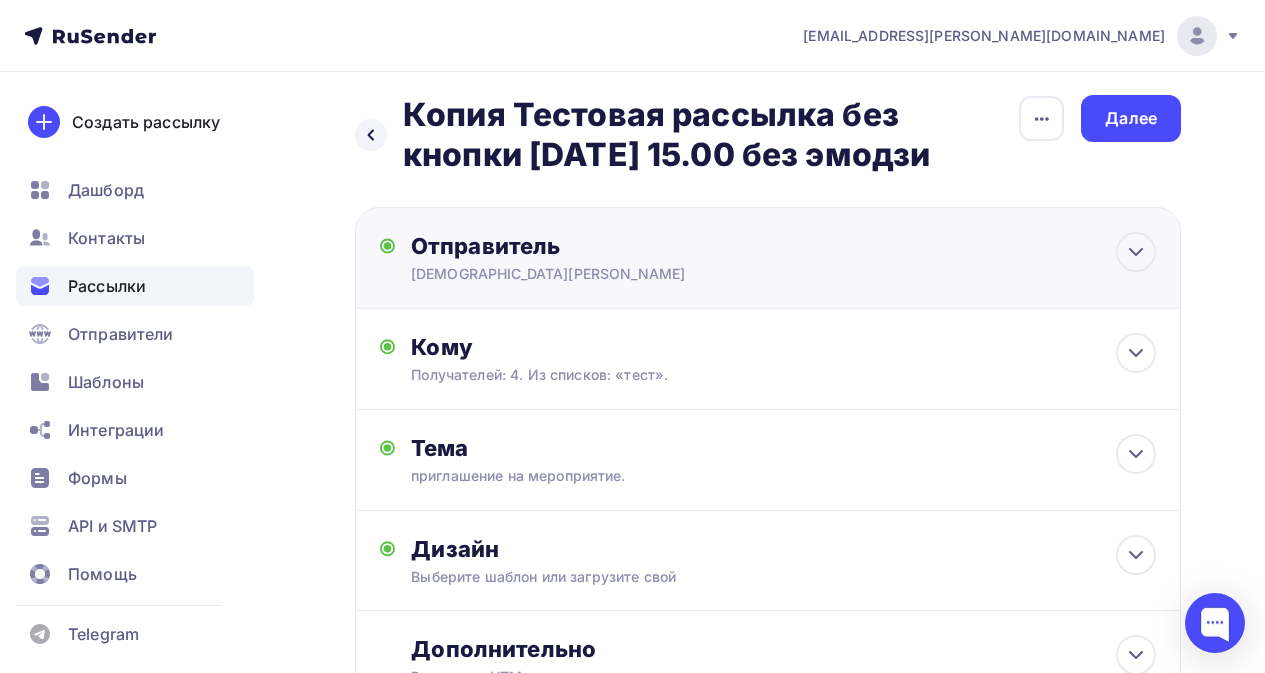 scroll, scrollTop: 0, scrollLeft: 0, axis: both 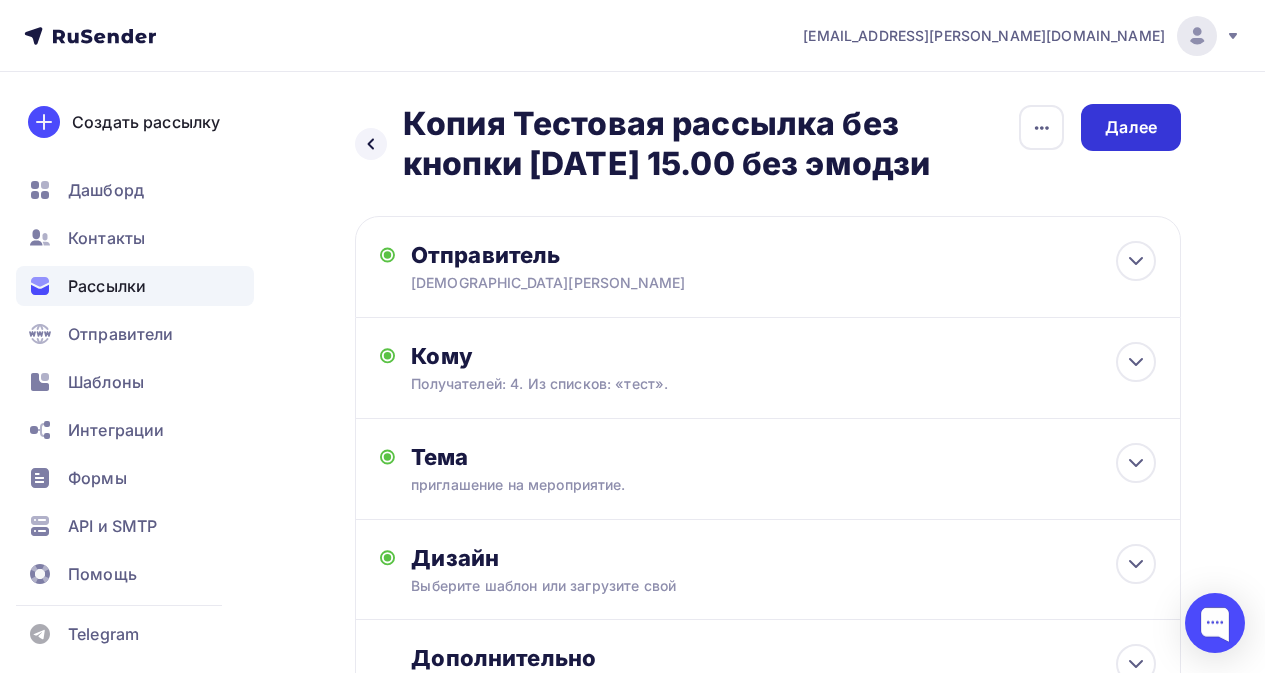 click on "Далее" at bounding box center (1131, 127) 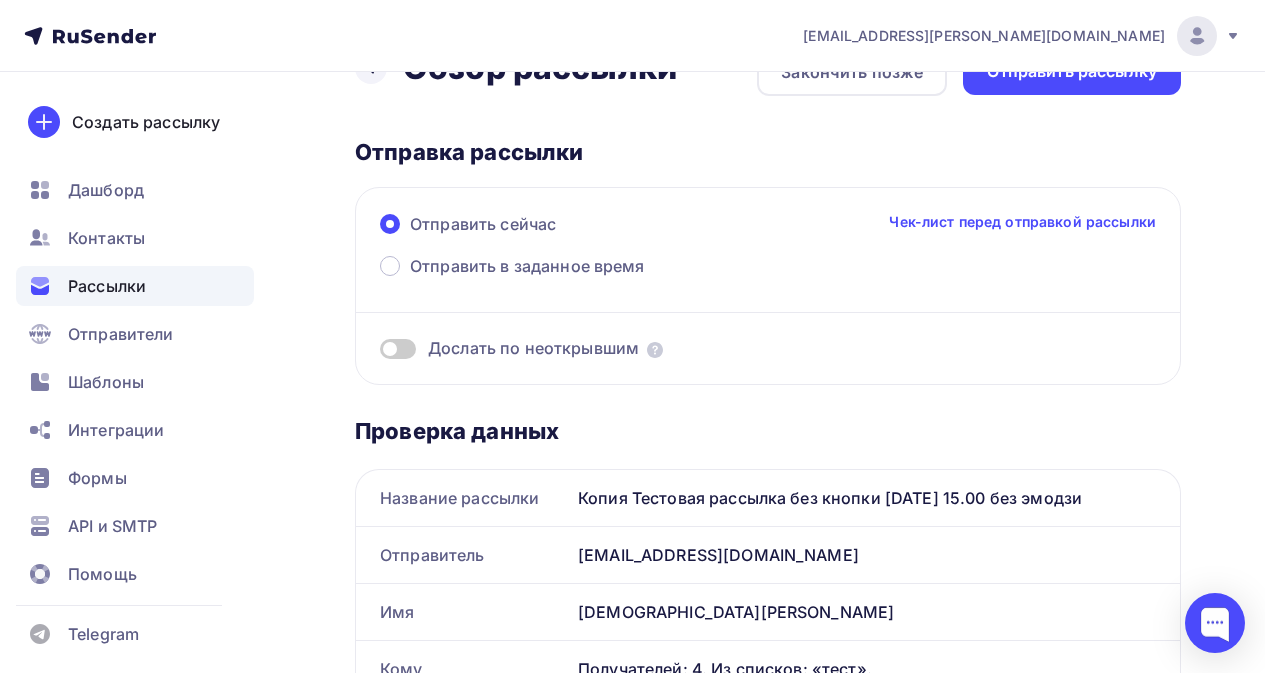 scroll, scrollTop: 0, scrollLeft: 0, axis: both 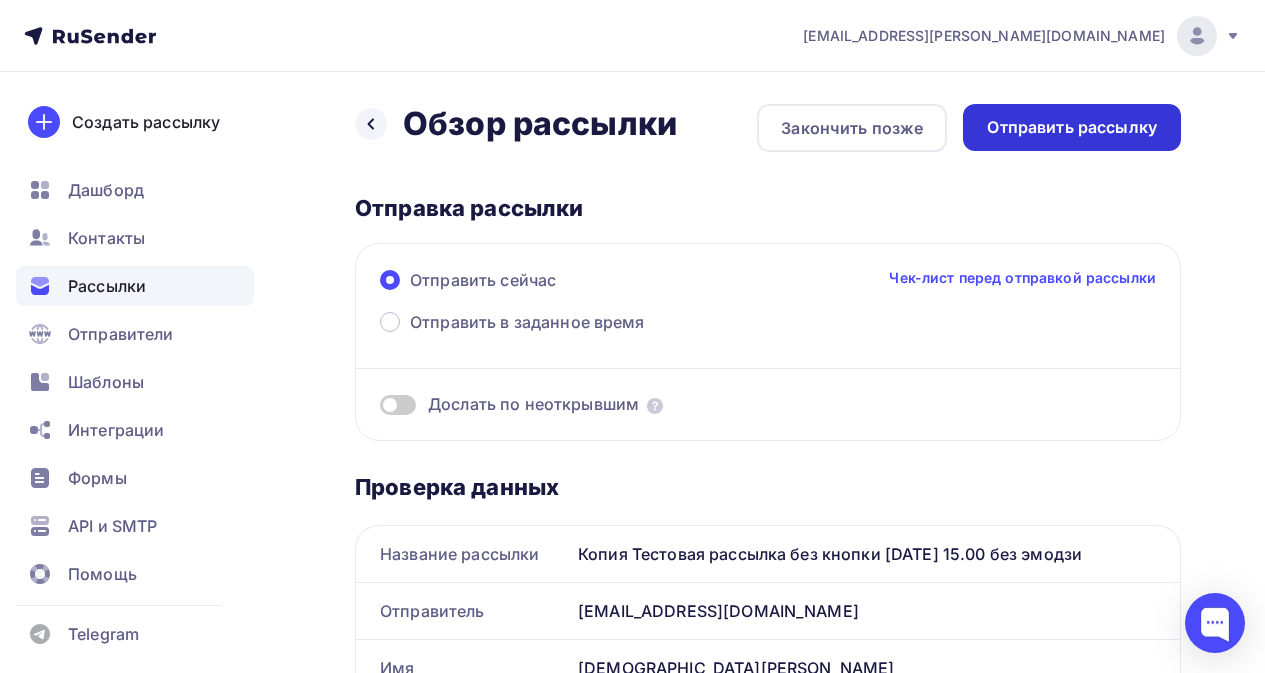 click on "Отправить рассылку" at bounding box center (1072, 127) 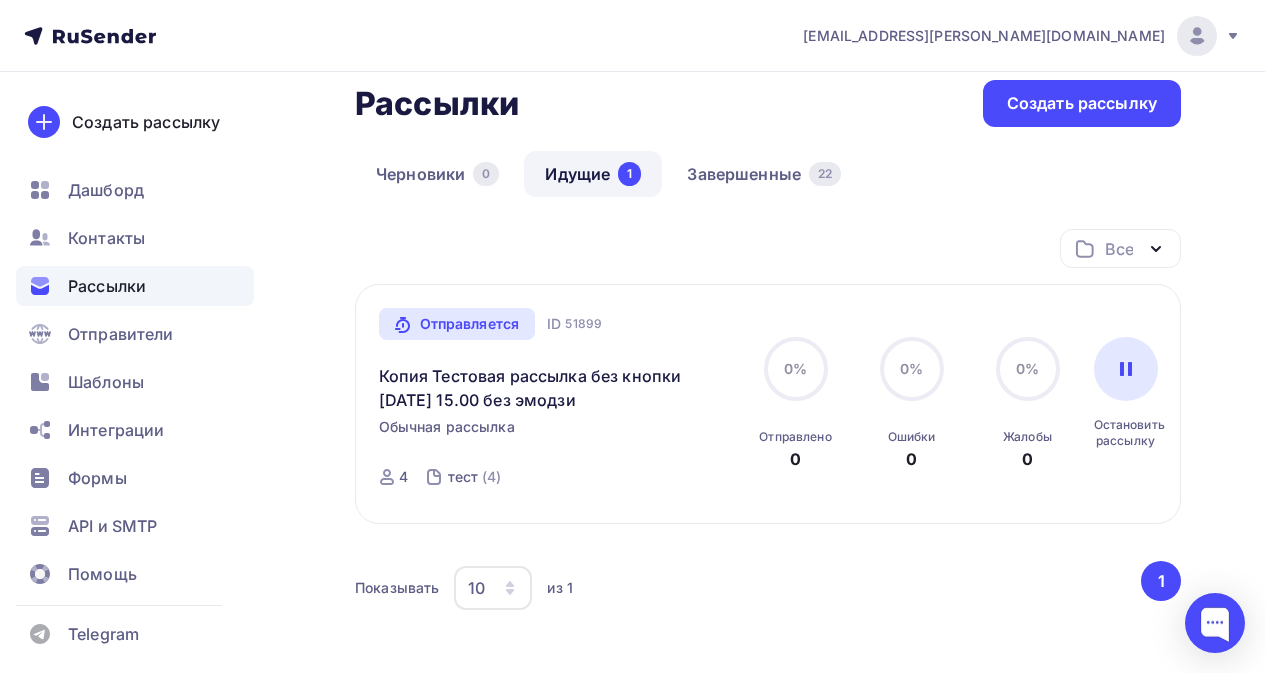 scroll, scrollTop: 0, scrollLeft: 0, axis: both 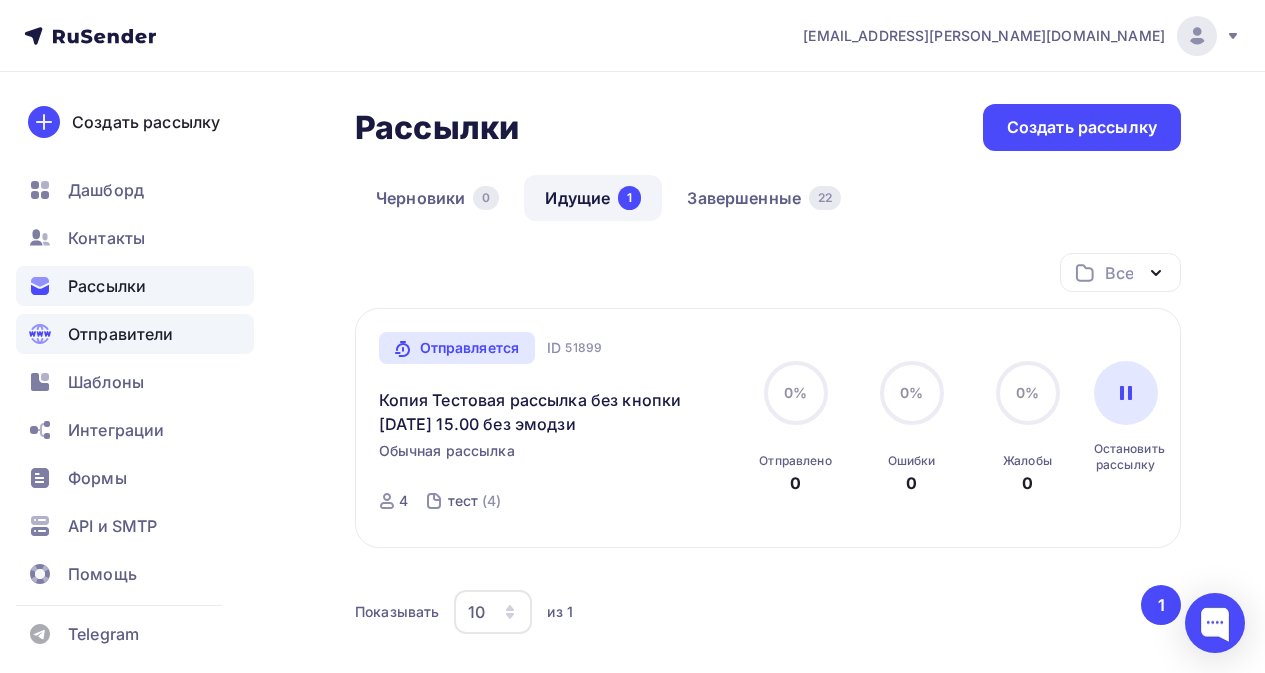 click on "Отправители" at bounding box center [135, 334] 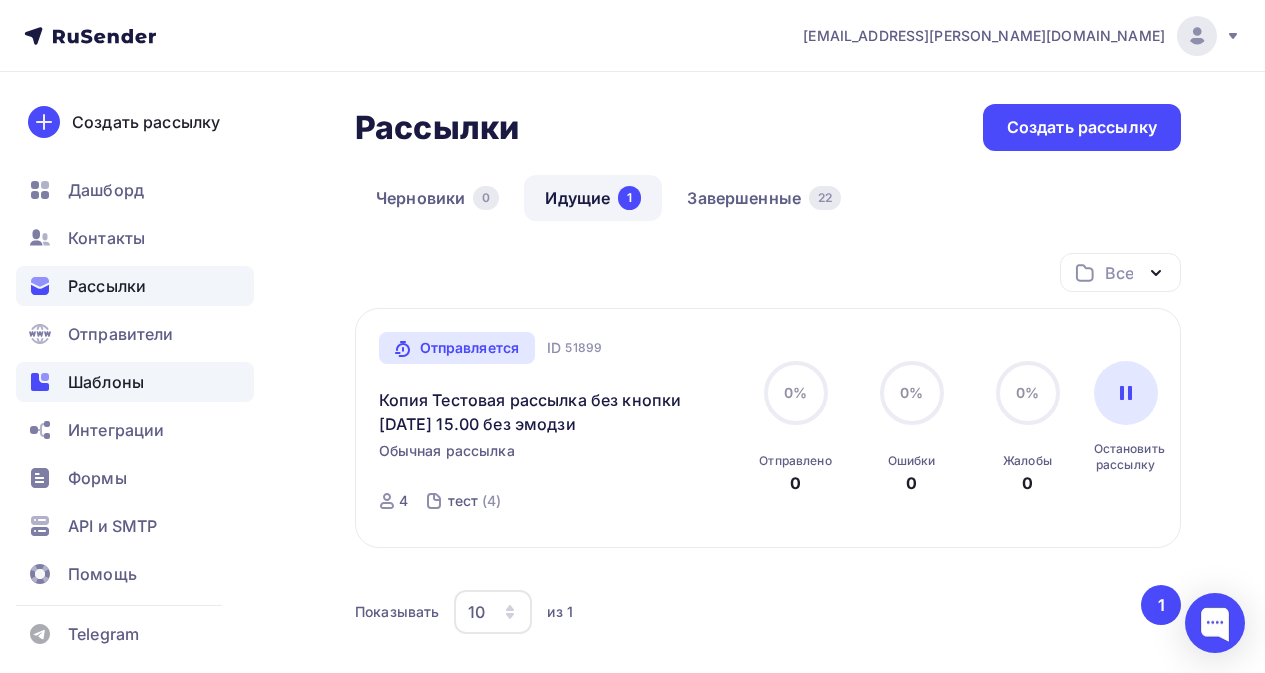 click on "Шаблоны" at bounding box center (106, 382) 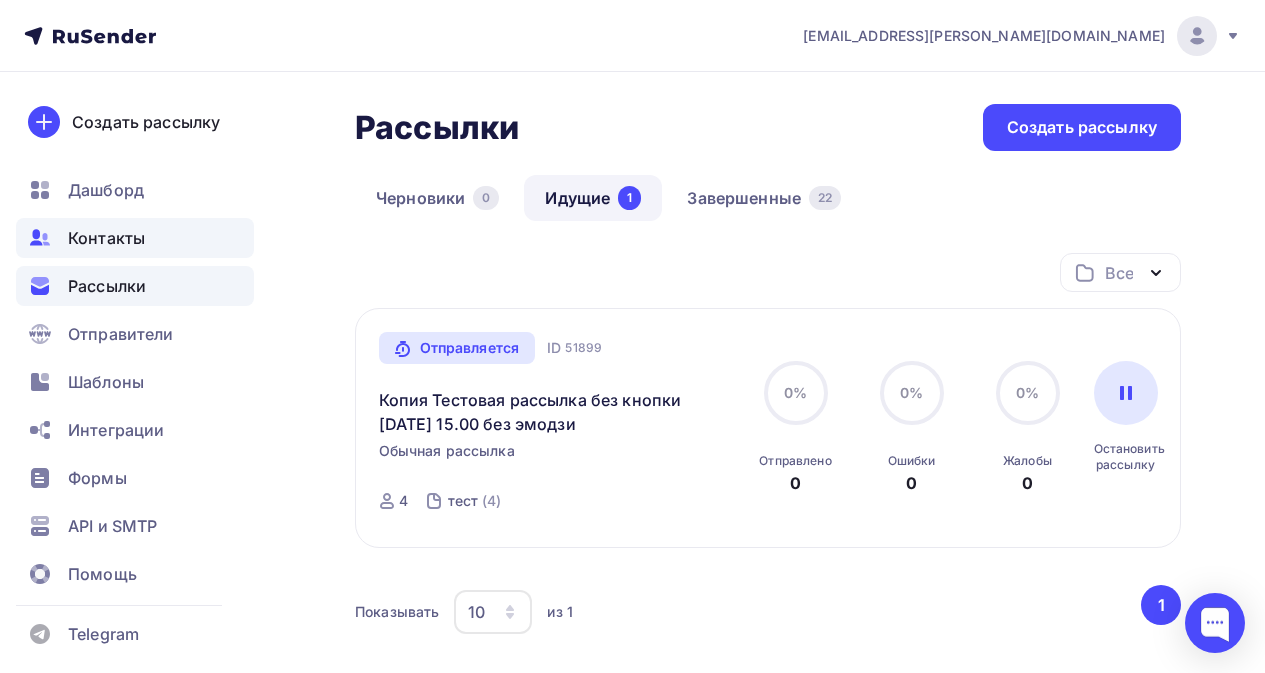 click on "Контакты" at bounding box center (106, 238) 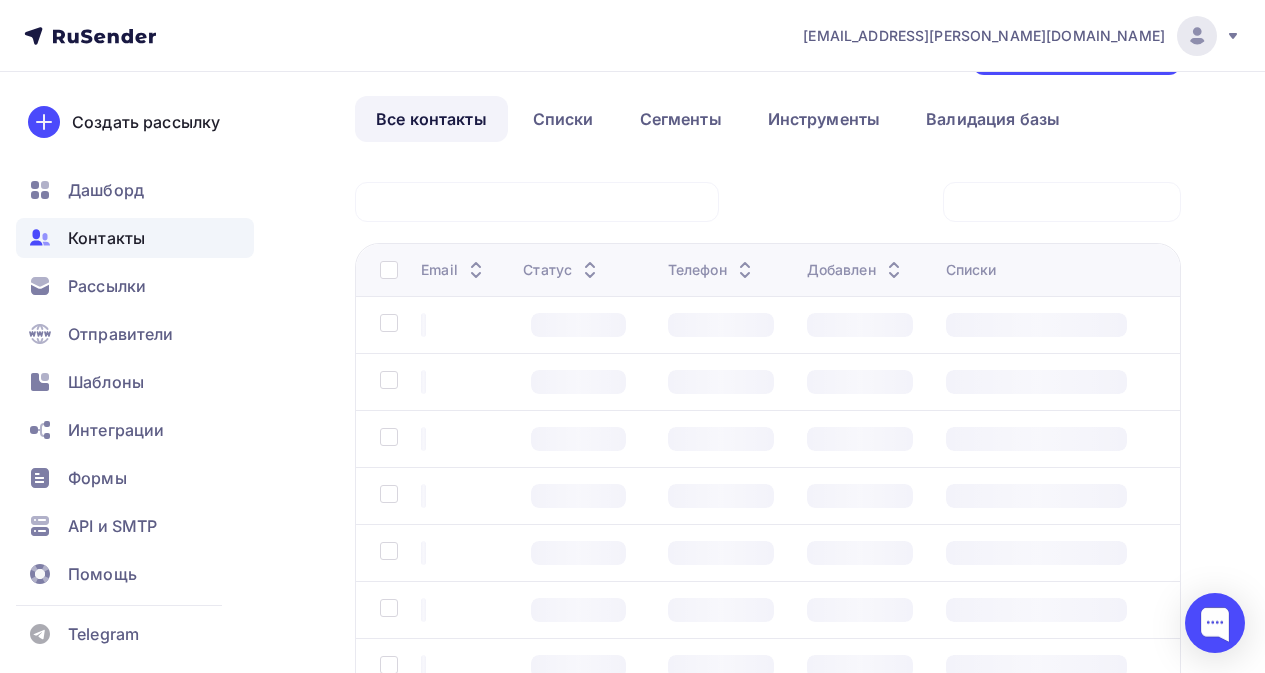 scroll, scrollTop: 100, scrollLeft: 0, axis: vertical 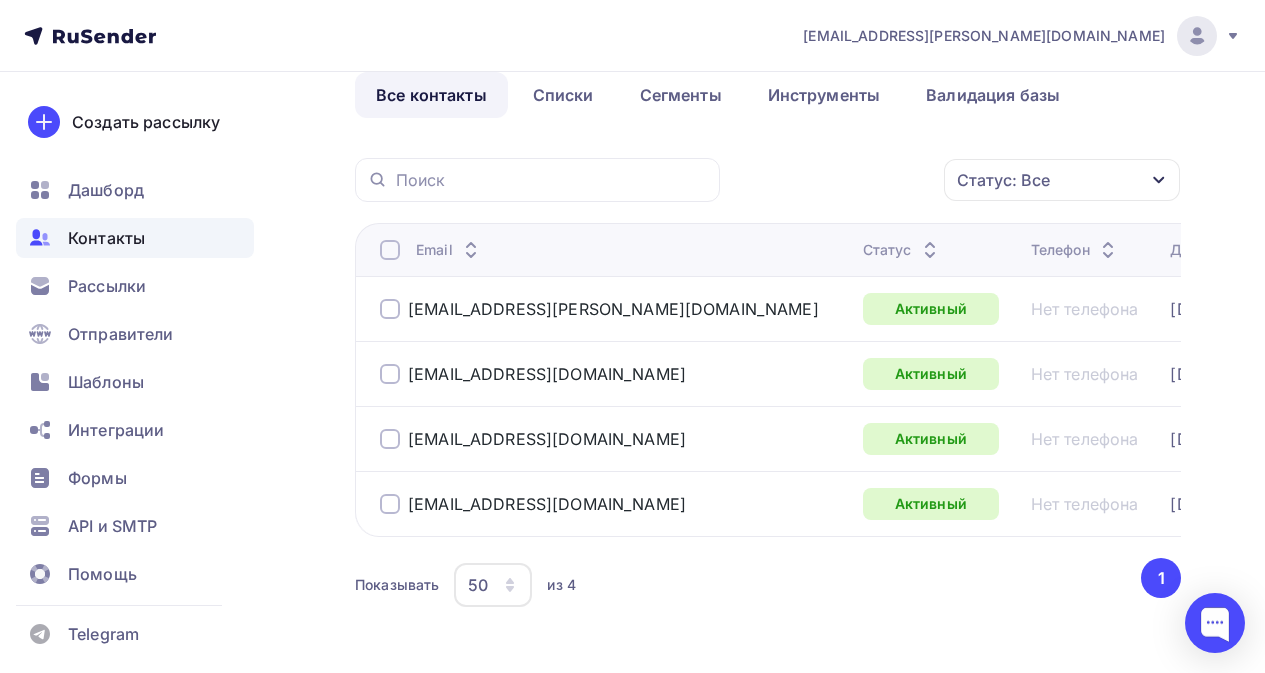 click on "Контакты" at bounding box center (106, 238) 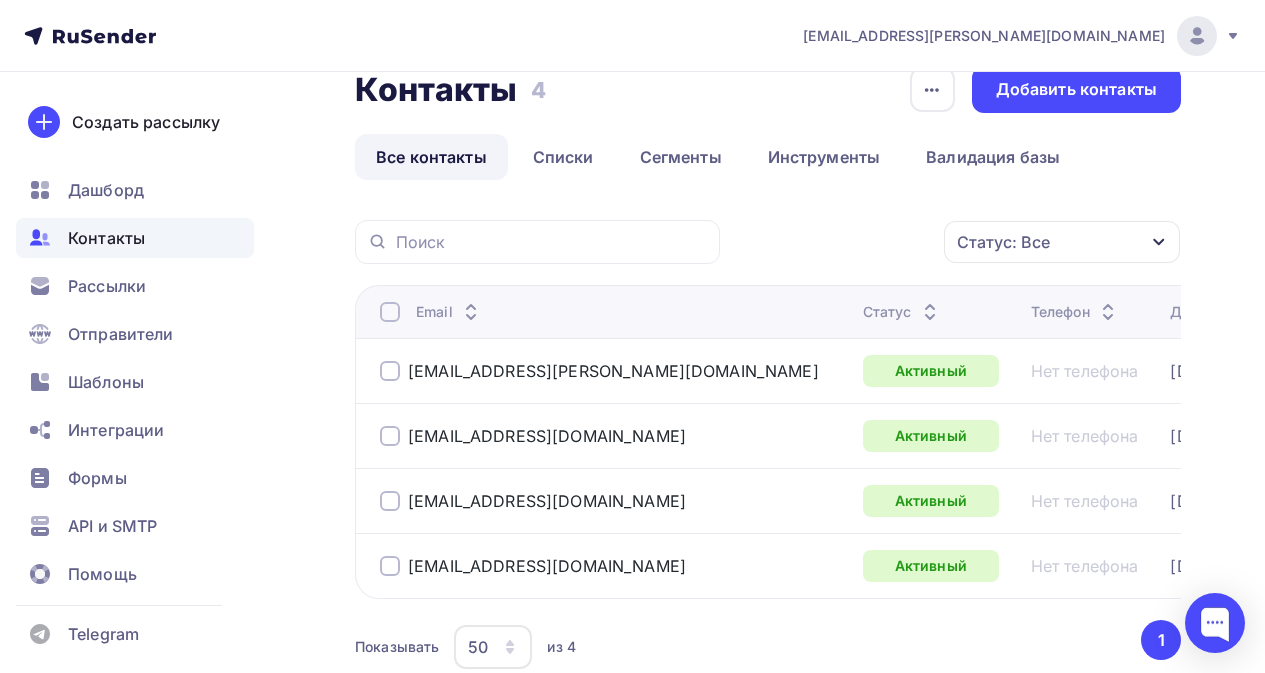 scroll, scrollTop: 0, scrollLeft: 0, axis: both 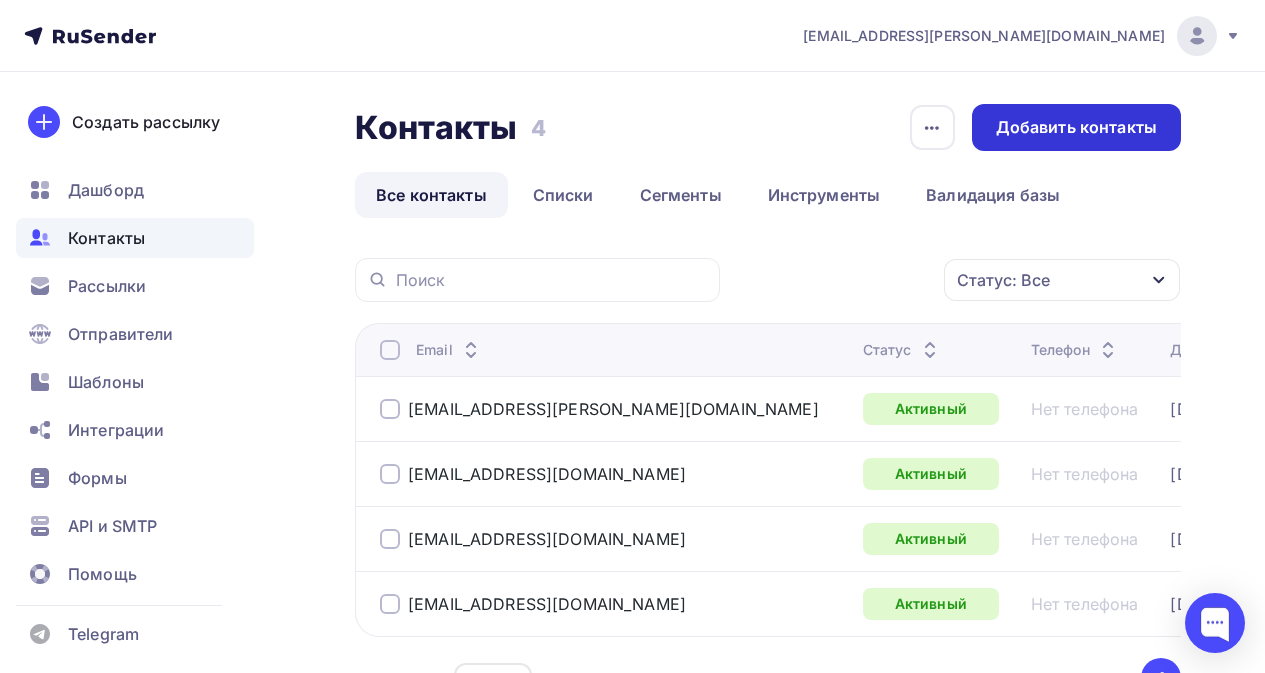 click on "Добавить контакты" at bounding box center [1076, 127] 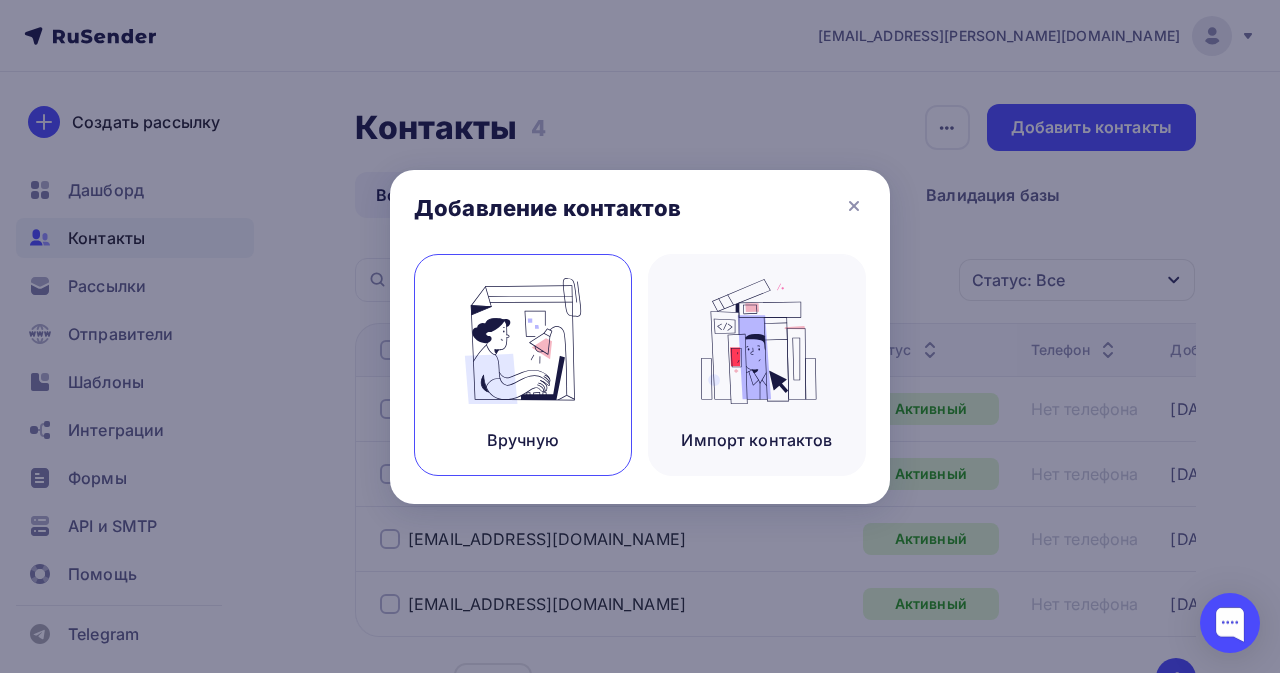 click at bounding box center [523, 341] 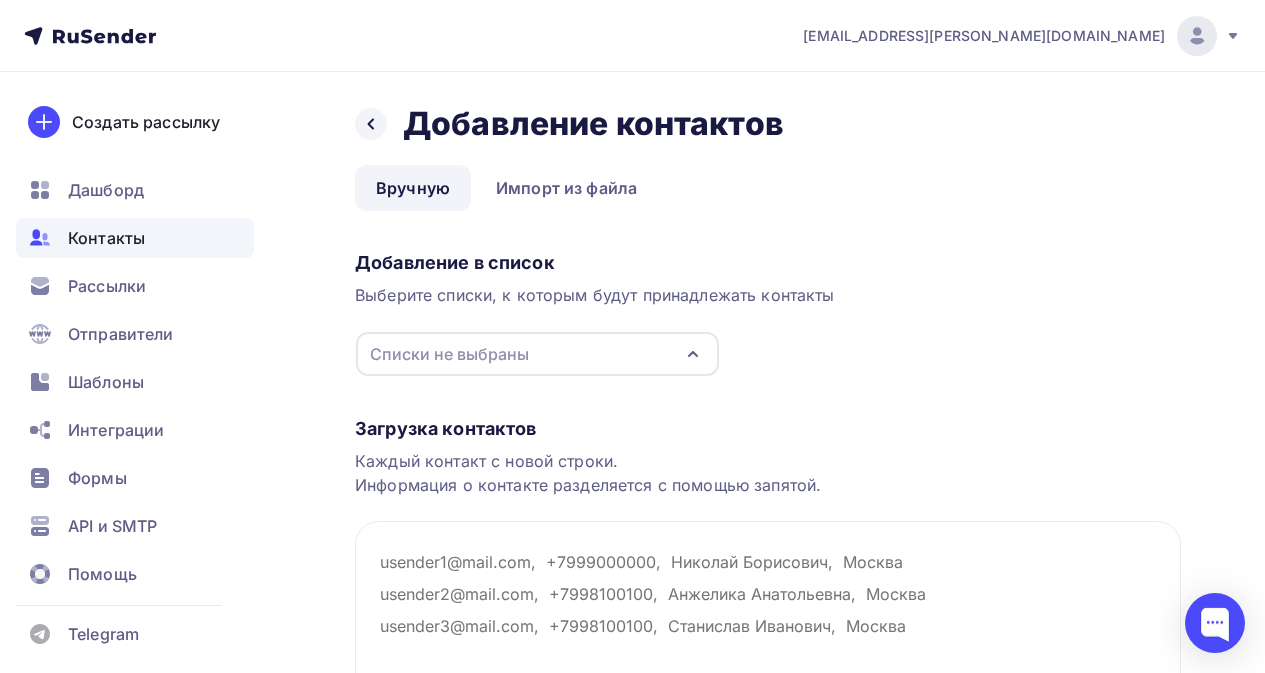 click on "Списки не выбраны" at bounding box center [449, 354] 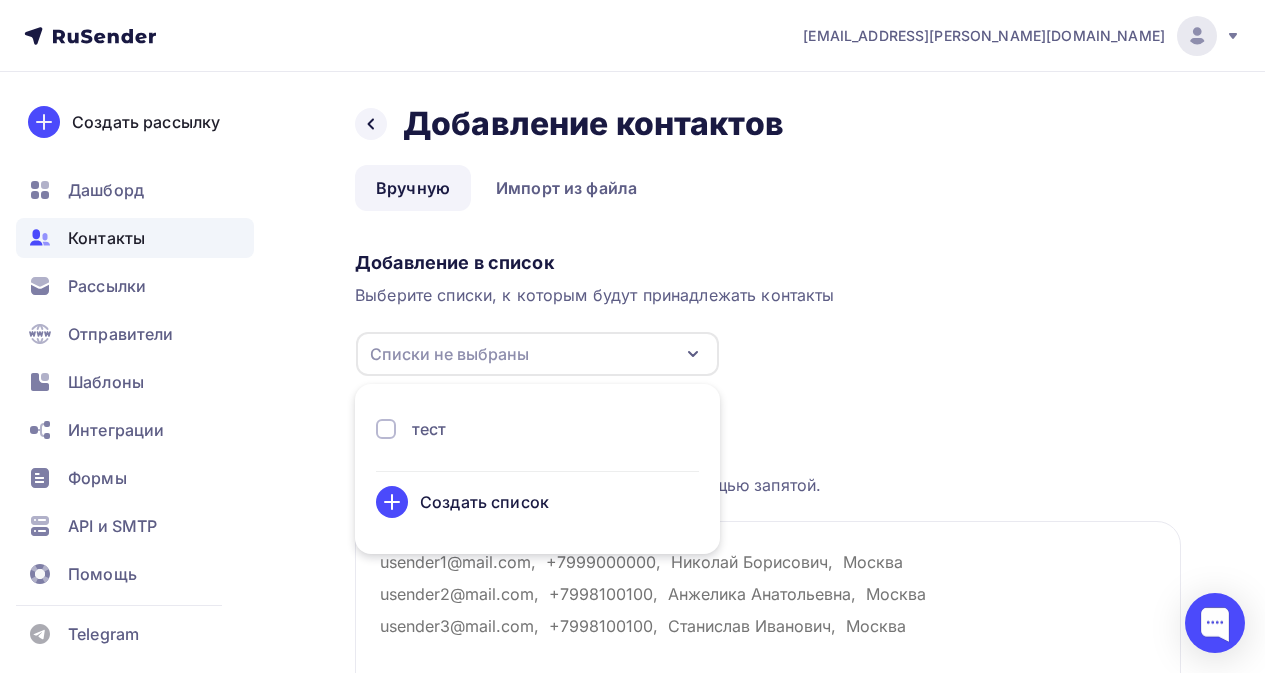 click on "тест" at bounding box center (537, 429) 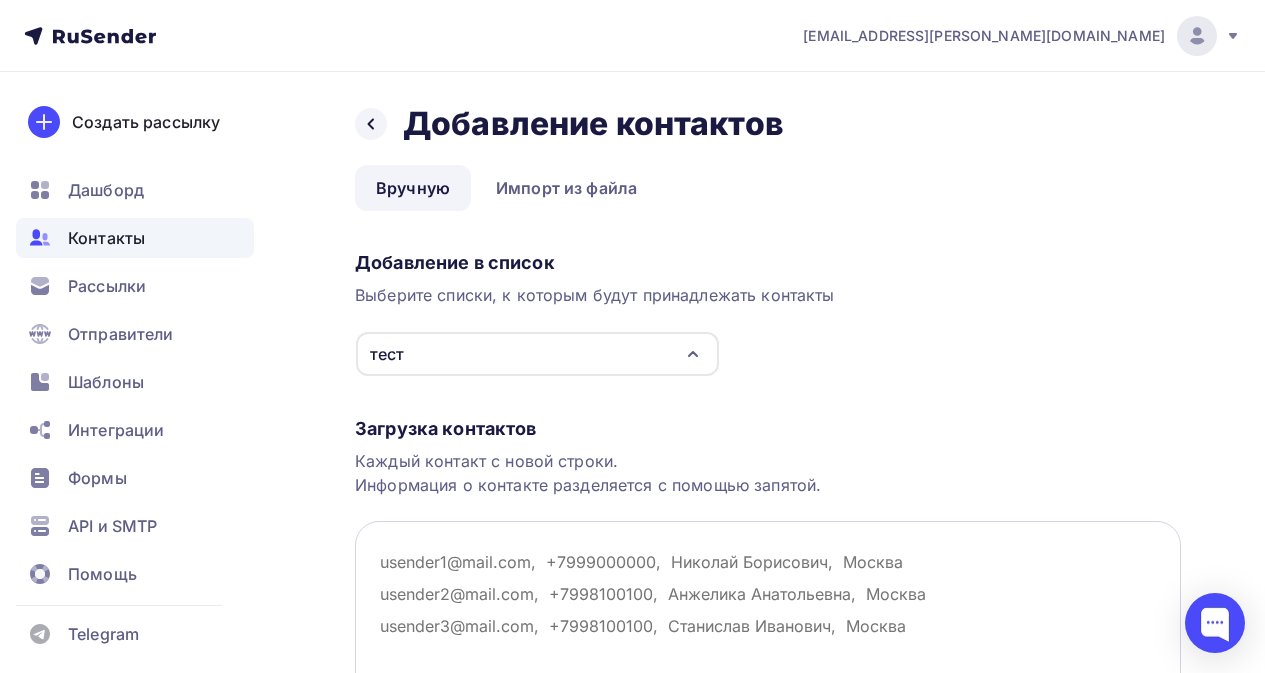 click at bounding box center [768, 621] 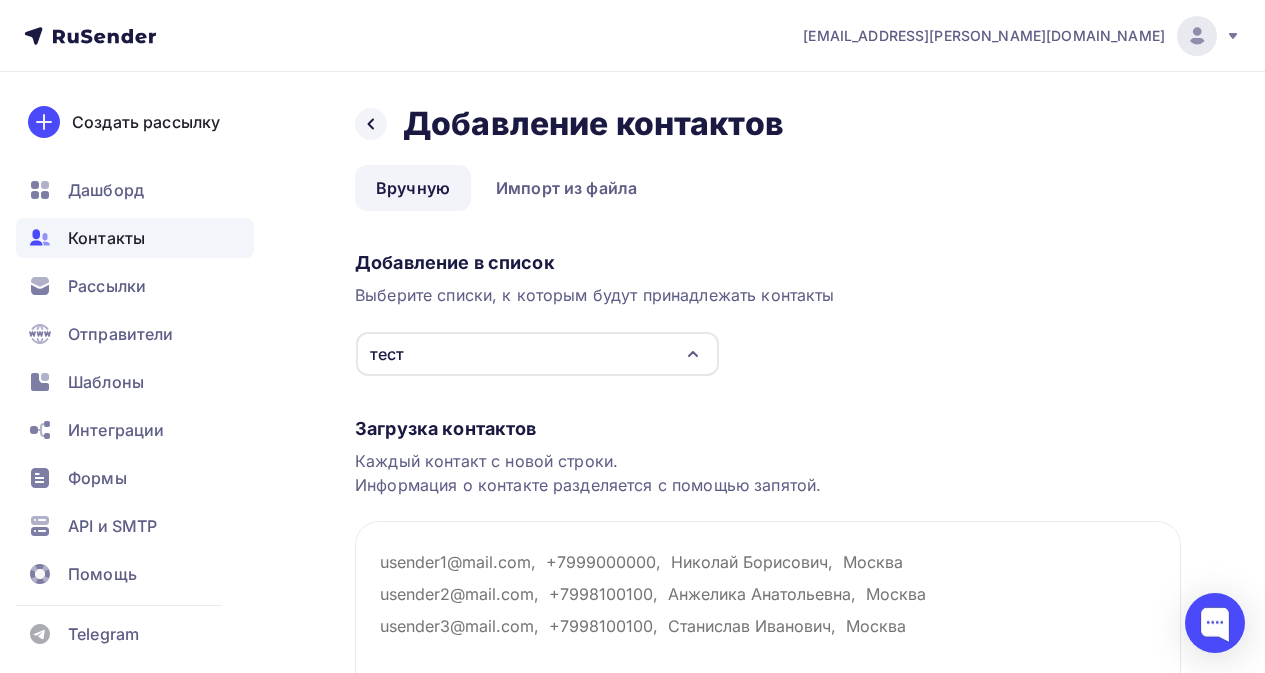 paste on "[EMAIL_ADDRESS][DOMAIN_NAME]" 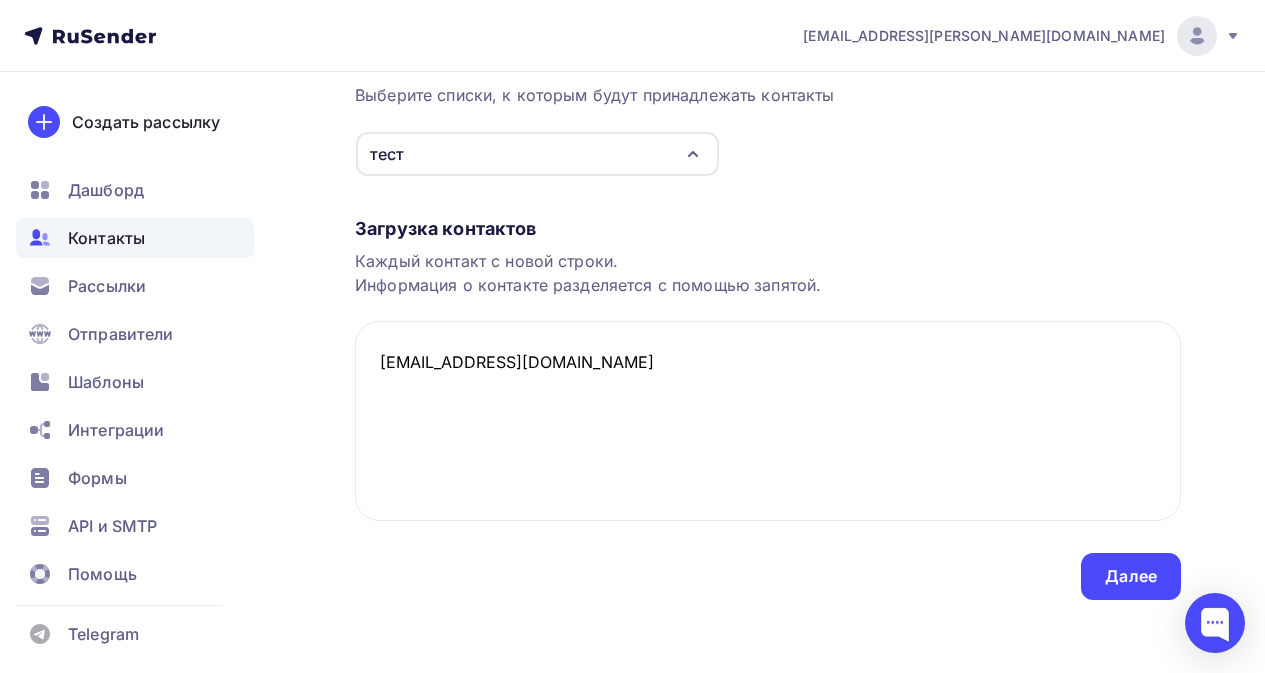 scroll, scrollTop: 207, scrollLeft: 0, axis: vertical 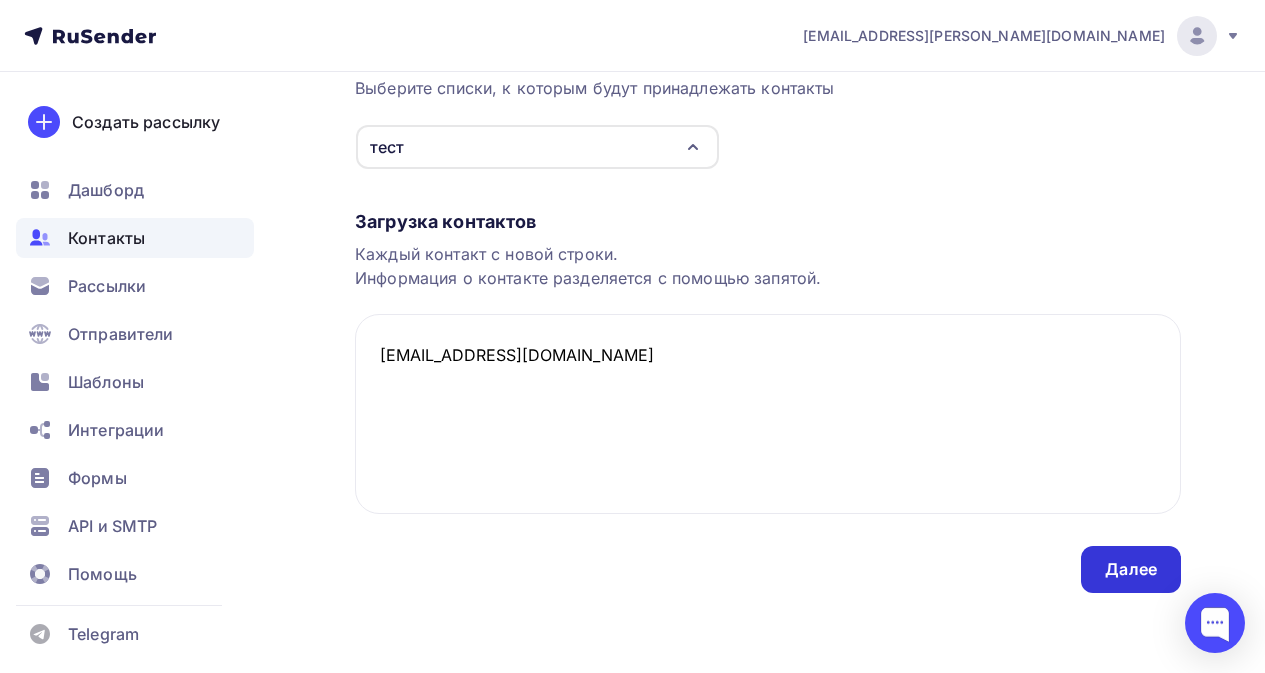type on "[EMAIL_ADDRESS][DOMAIN_NAME]" 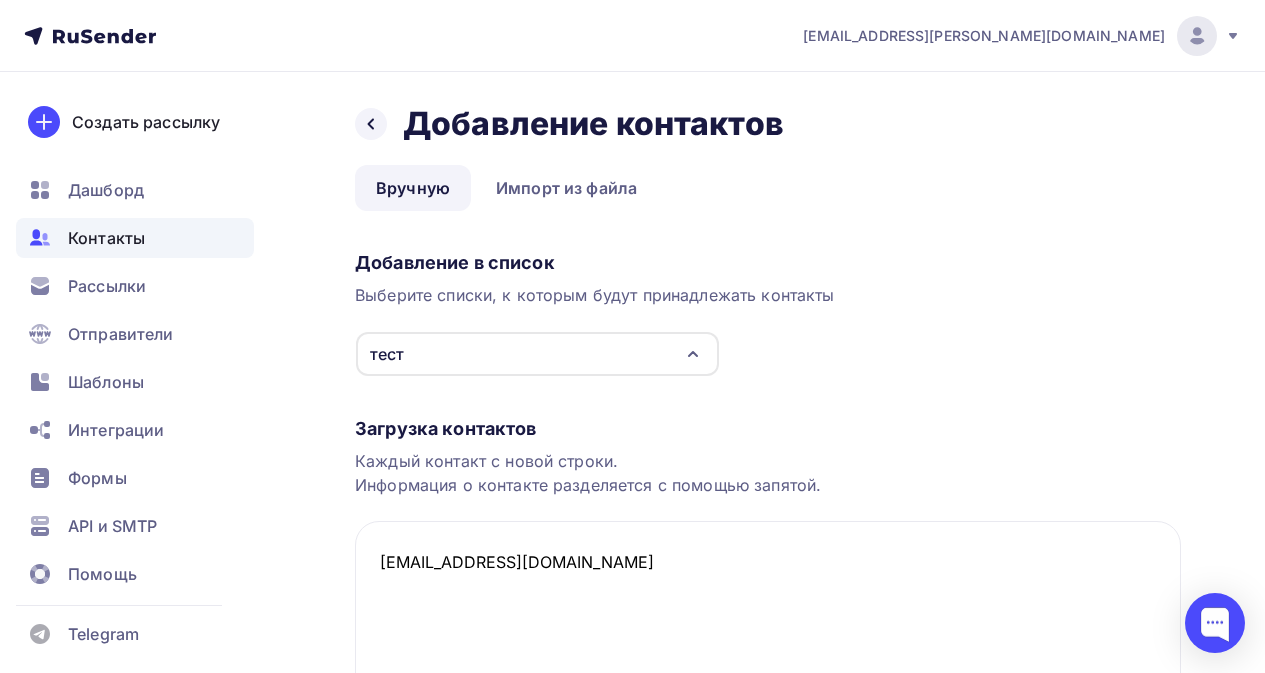 scroll, scrollTop: 18, scrollLeft: 0, axis: vertical 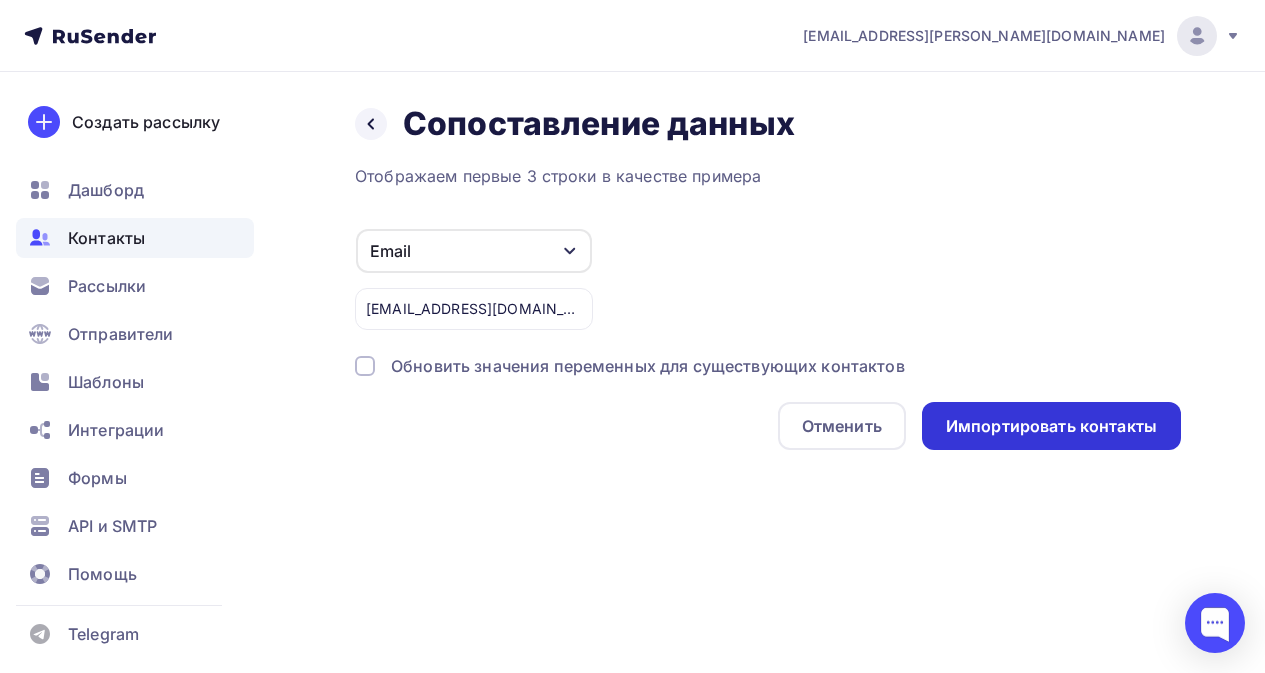 click on "Импортировать контакты" at bounding box center (1051, 426) 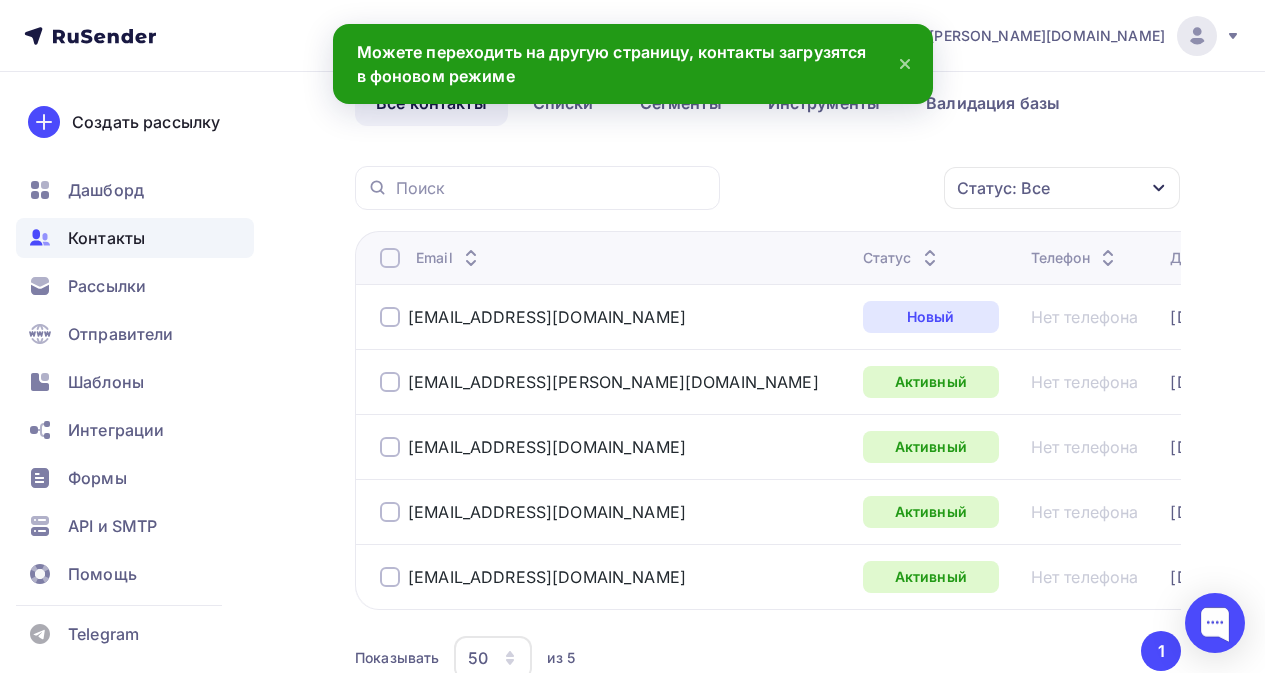 scroll, scrollTop: 0, scrollLeft: 0, axis: both 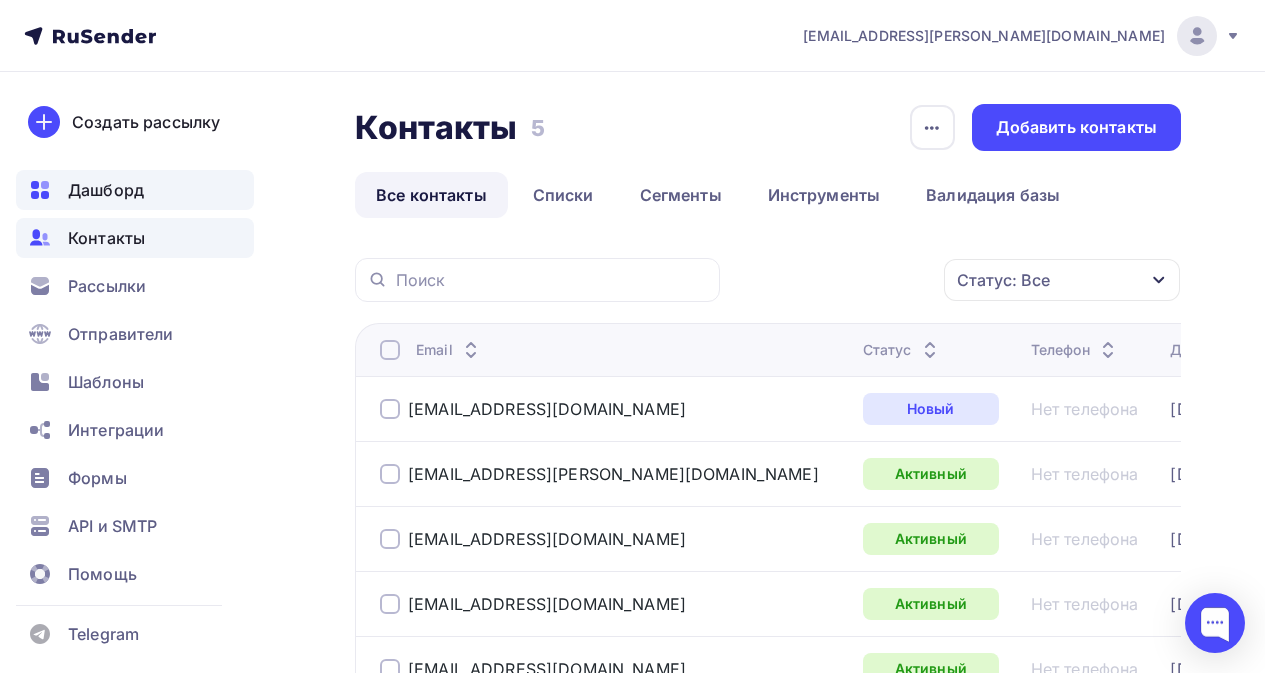click on "Дашборд" at bounding box center (106, 190) 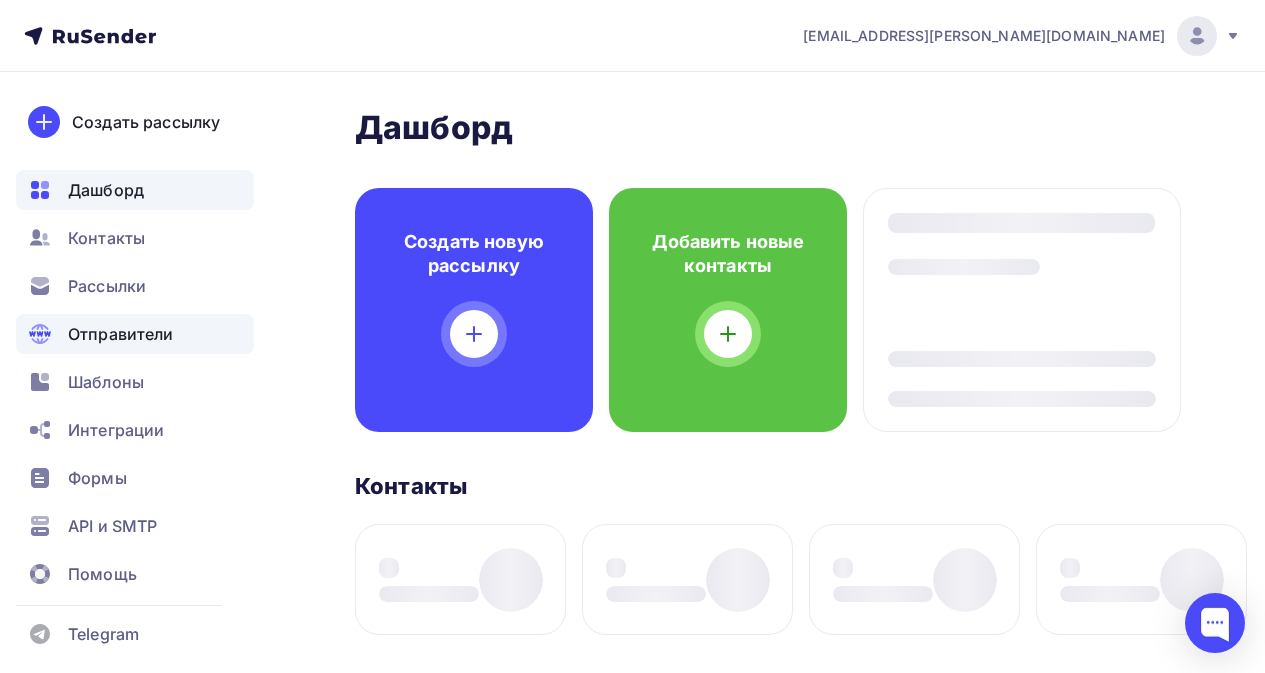 click on "Отправители" at bounding box center (121, 334) 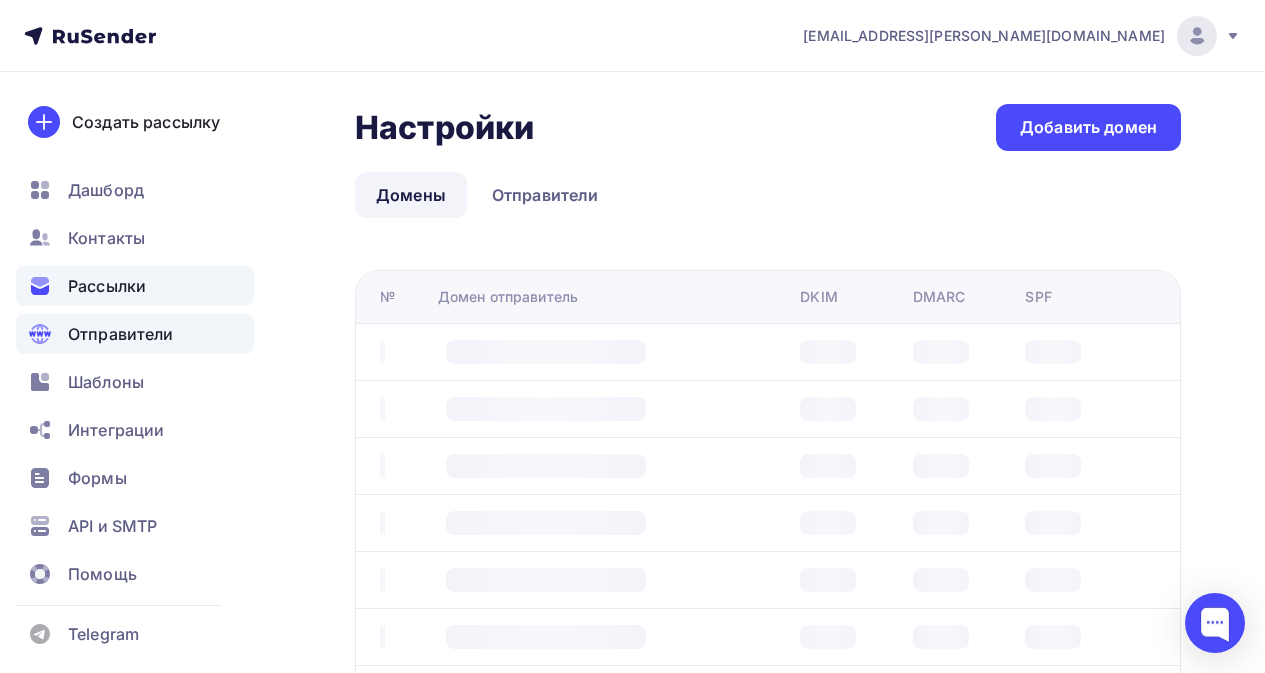 click on "Рассылки" at bounding box center [107, 286] 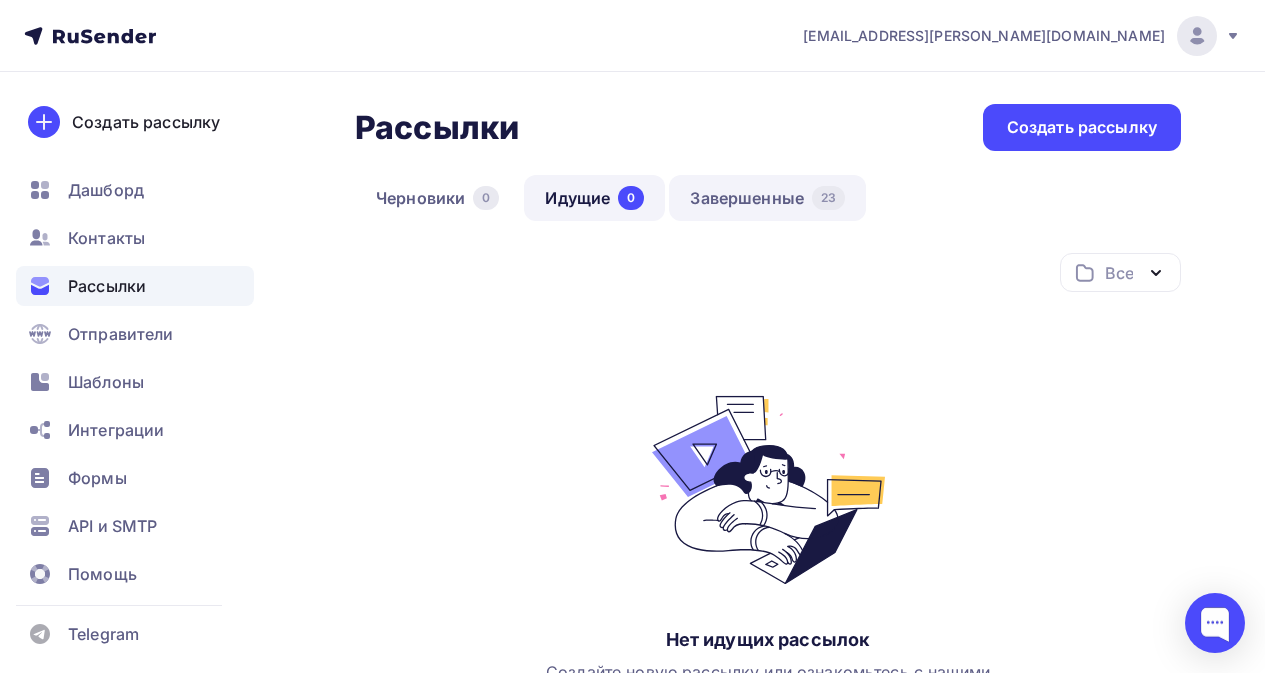 click on "Завершенные
23" at bounding box center (767, 198) 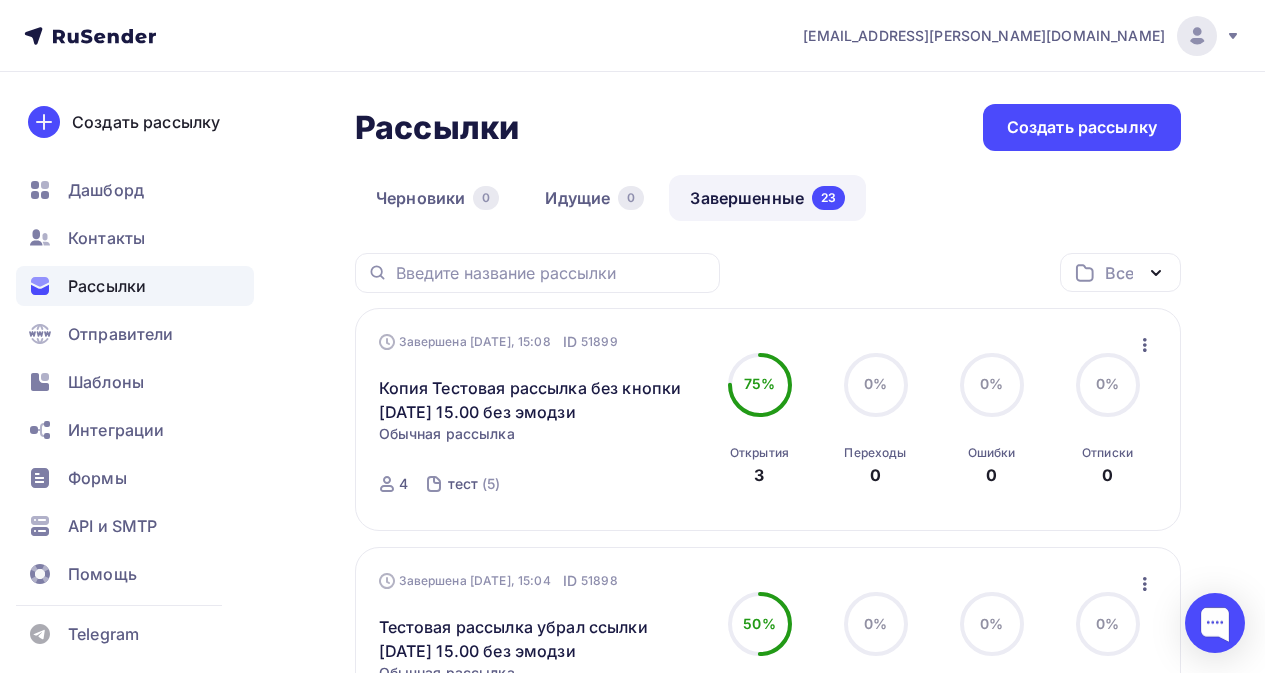 click 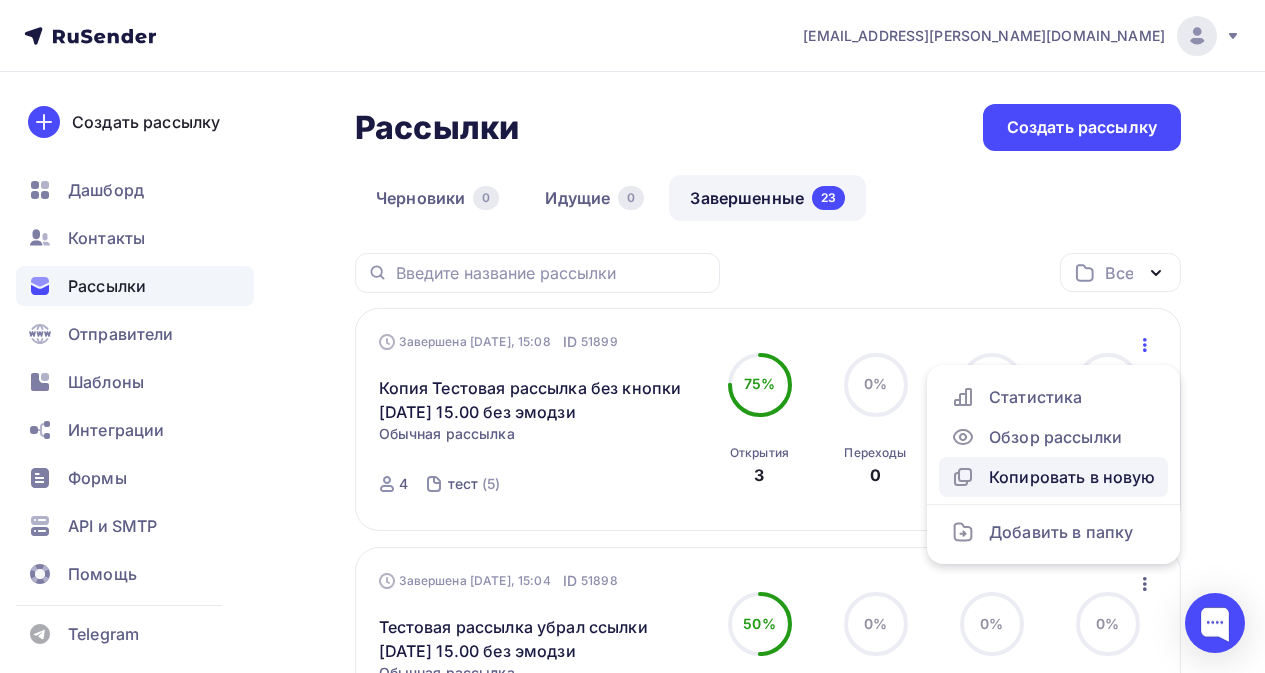 click on "Копировать в новую" at bounding box center (1053, 477) 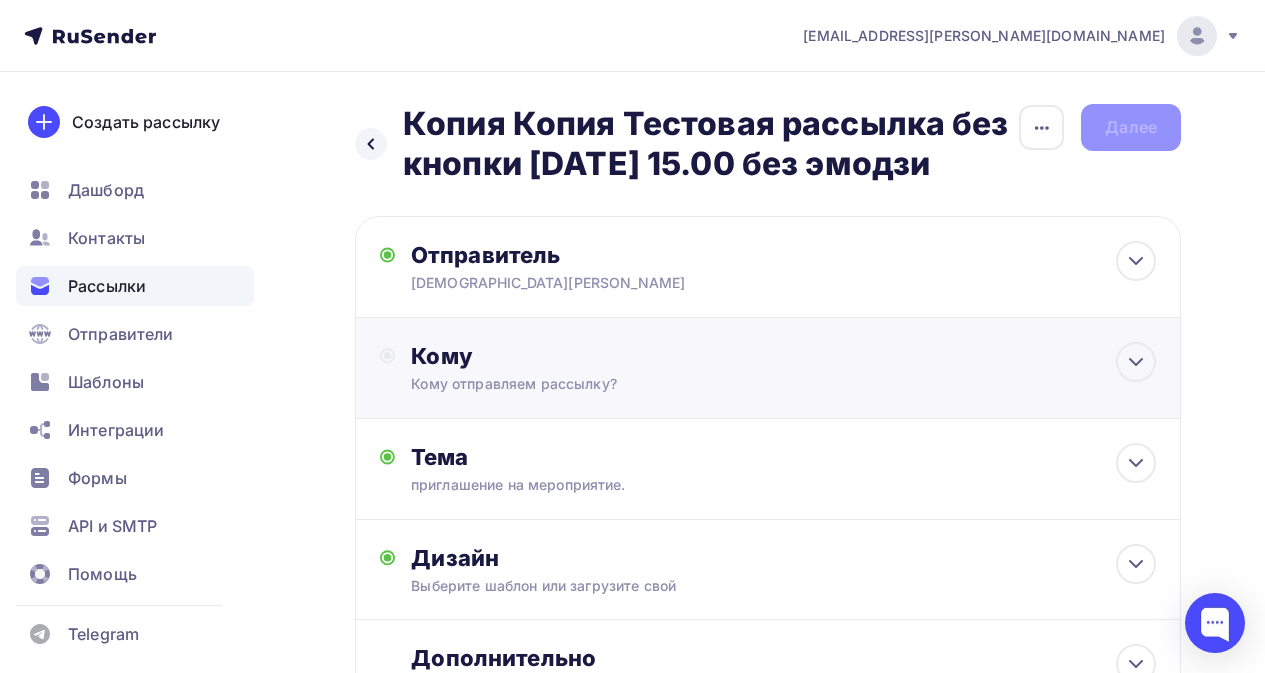 click on "Кому" at bounding box center (783, 356) 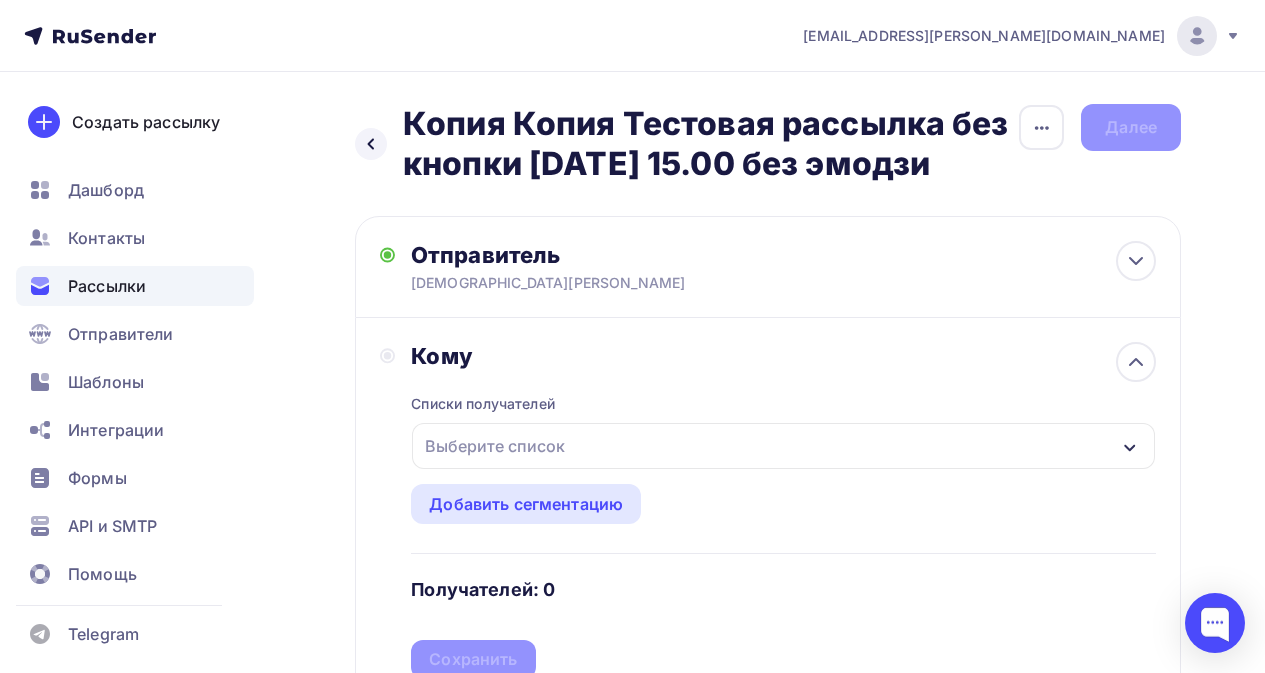 click on "Выберите список" at bounding box center (495, 446) 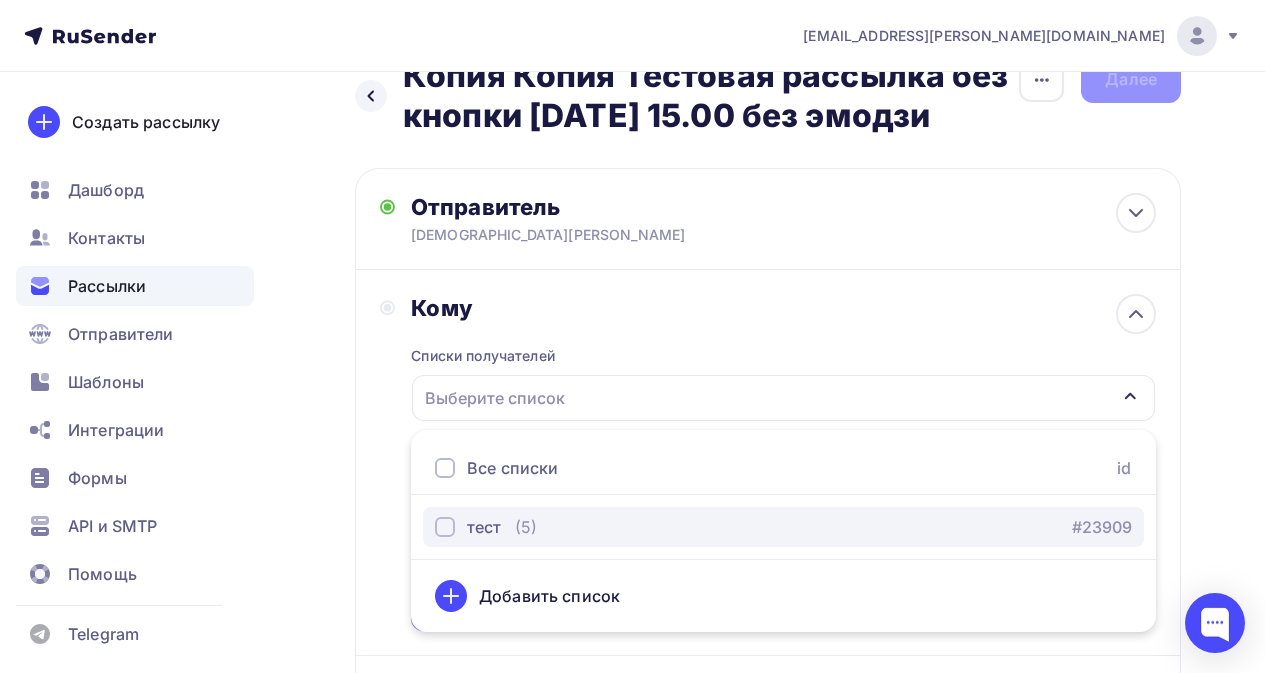 click on "тест" at bounding box center (484, 527) 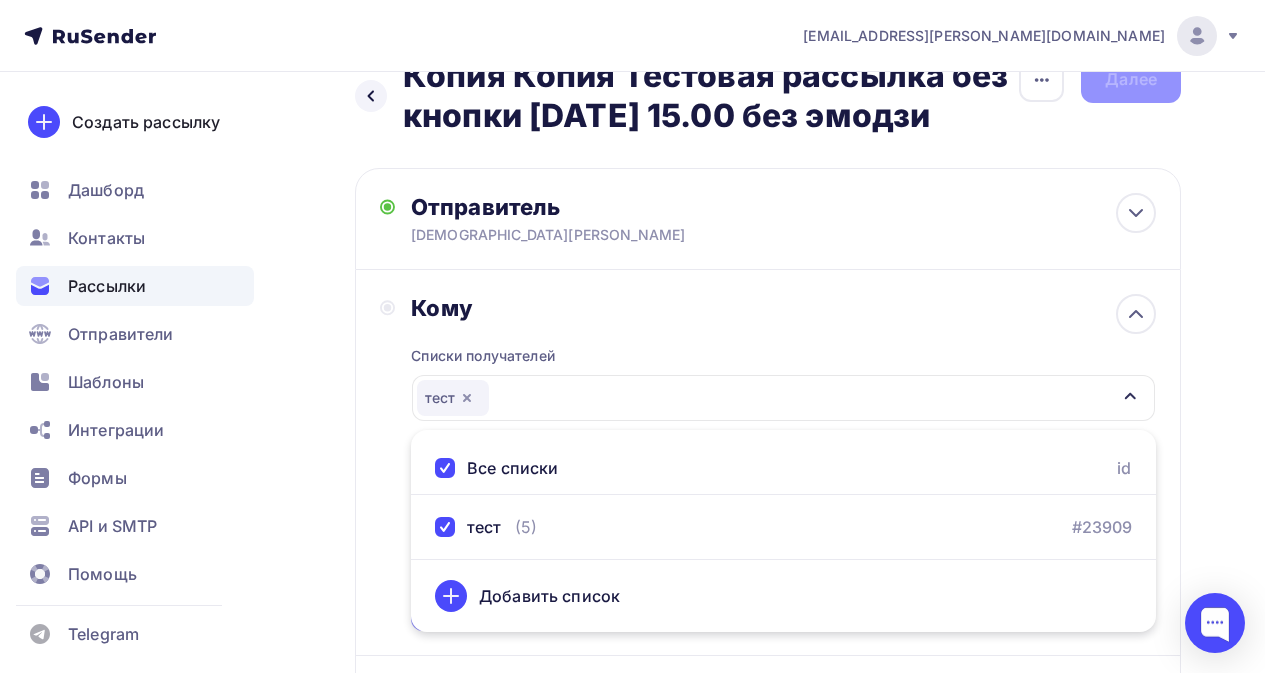 click on "Кому
Списки получателей
тест
Все списки
id
тест
(5)
#23909
Добавить список
Добавить сегментацию
Получателей:
0
Сохранить" at bounding box center [768, 463] 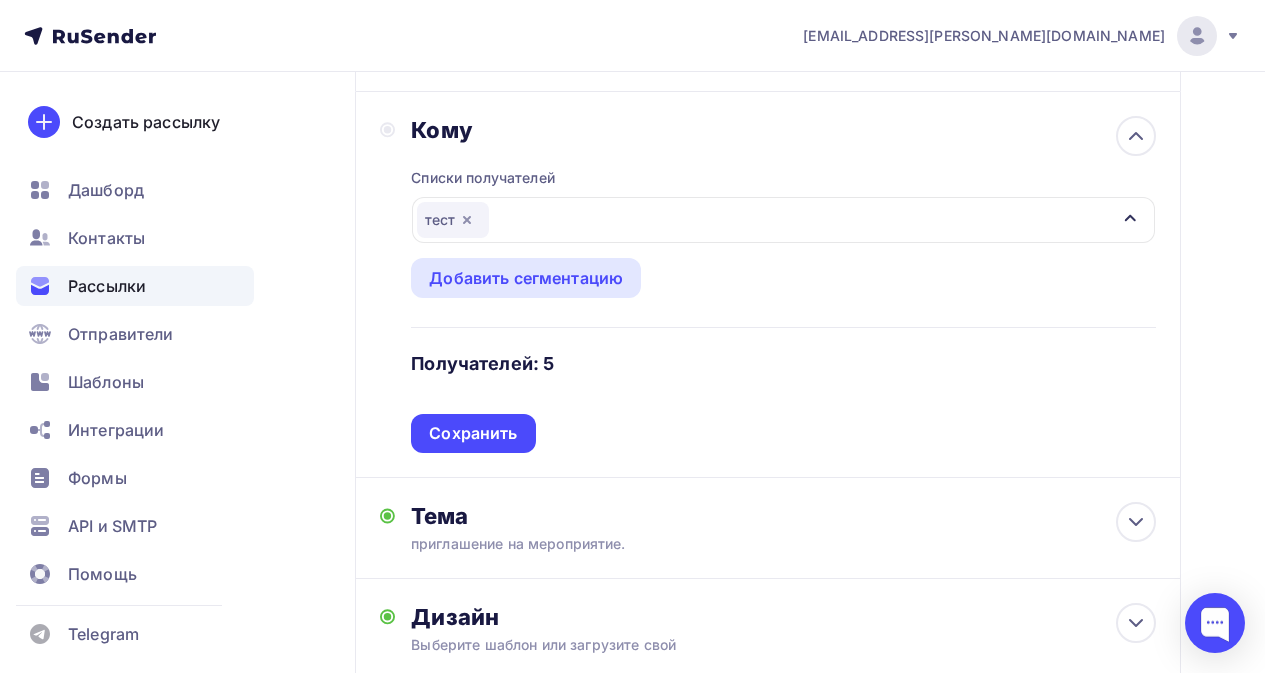 scroll, scrollTop: 248, scrollLeft: 0, axis: vertical 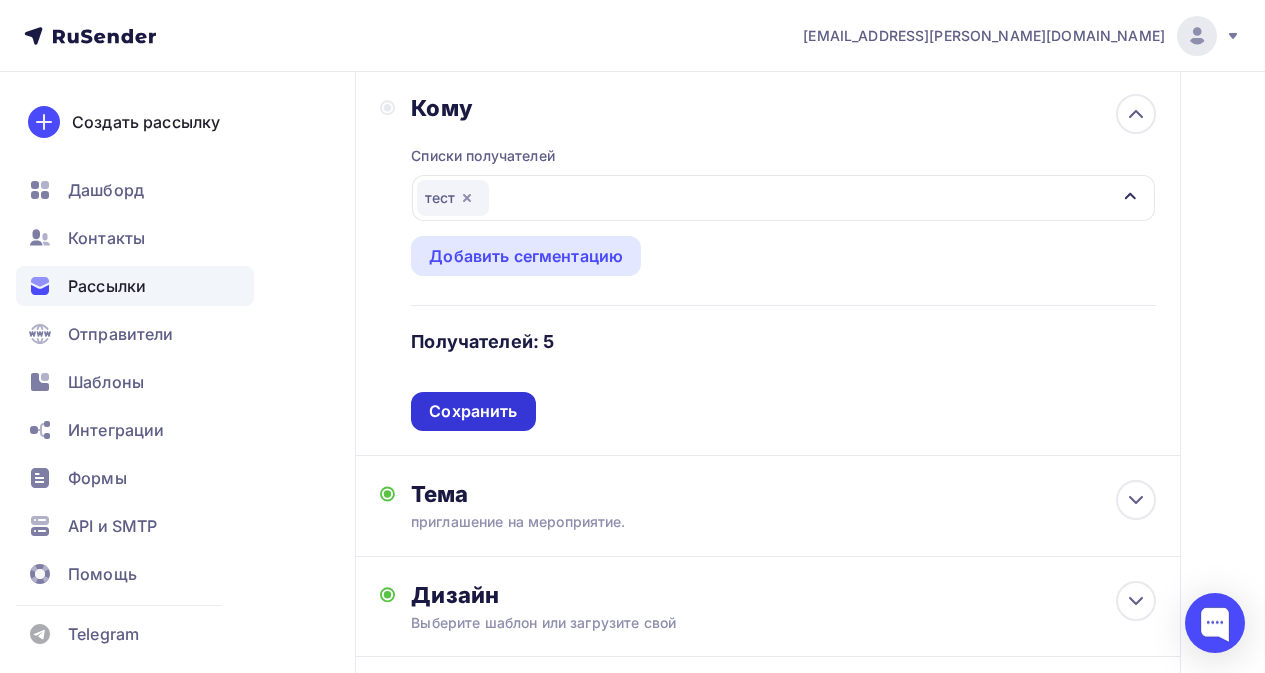 click on "Сохранить" at bounding box center (473, 411) 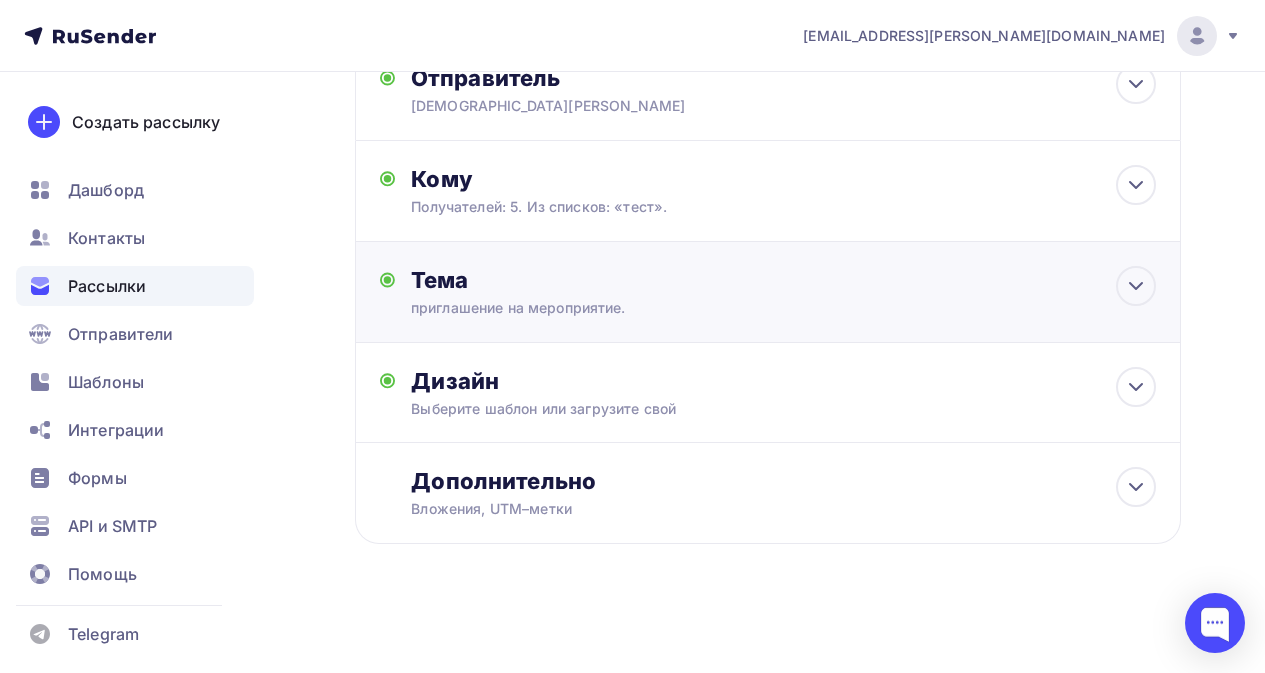 click on "Тема
приглашение на мероприятие.
Тема  *     приглашение на мероприятие.
Рекомендуем использовать не более 150 символов
Прехедер               Сохранить" at bounding box center (608, 292) 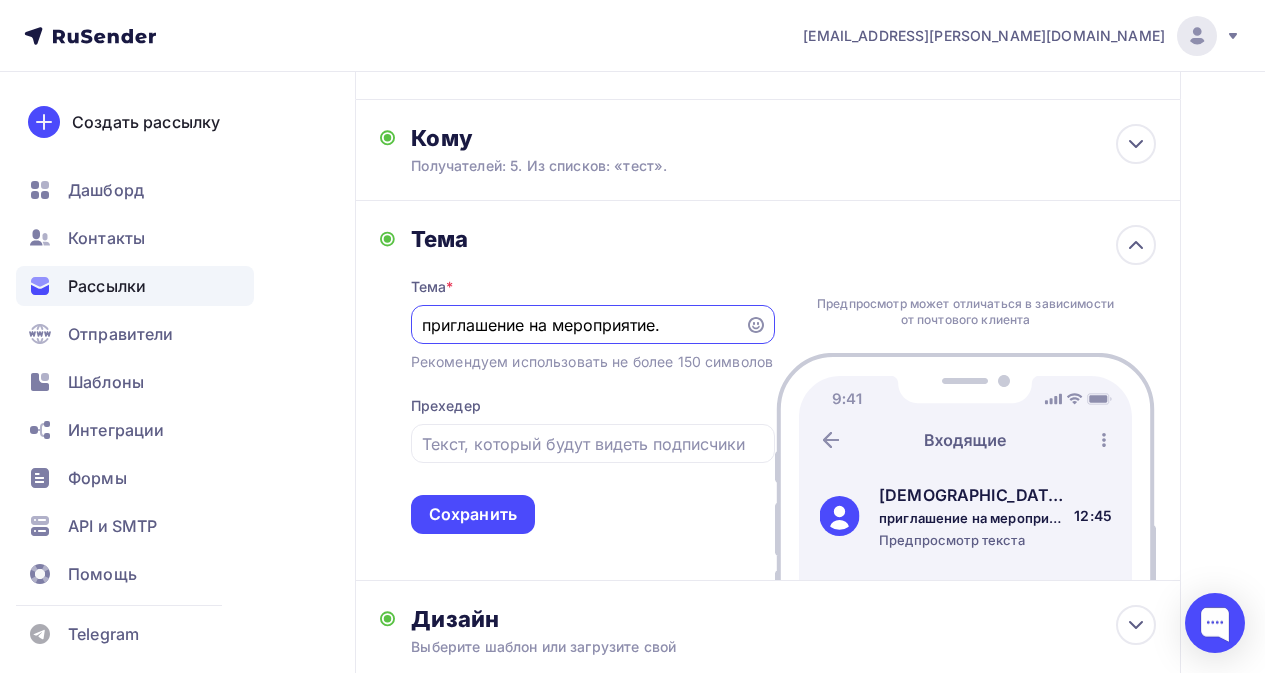 scroll, scrollTop: 0, scrollLeft: 0, axis: both 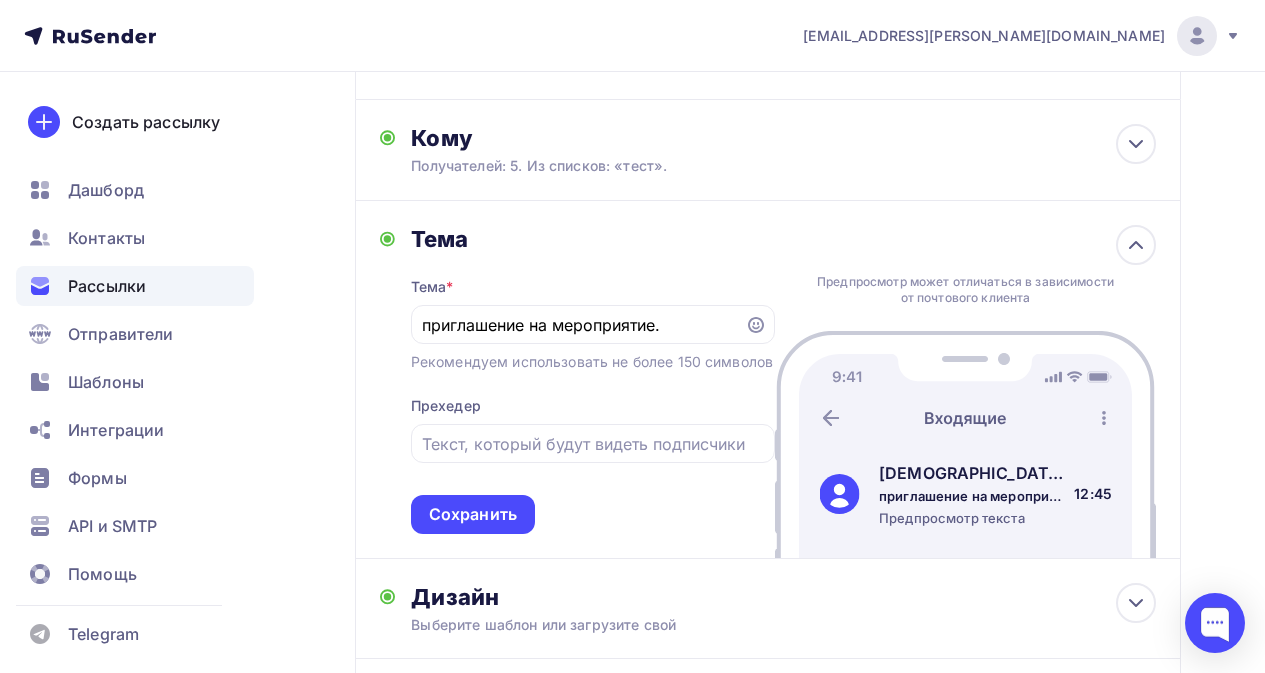 click on "Назад
Копия Копия Тестовая рассылка без кнопки [DATE] 15.00 без эмодзи
Копия Копия Тестовая рассылка без кнопки [DATE] 15.00 без эмодзи
Закончить позже
Переименовать рассылку
Удалить
Далее
Отправитель
[PERSON_NAME]
Email  *
[EMAIL_ADDRESS][PERSON_NAME][DOMAIN_NAME]
[EMAIL_ADDRESS][DOMAIN_NAME]           [EMAIL_ADDRESS][DOMAIN_NAME]           [EMAIL_ADDRESS][PERSON_NAME][DOMAIN_NAME]               Добавить отправителя
Рекомендуем  добавить почту на домене   Имя" at bounding box center (632, 371) 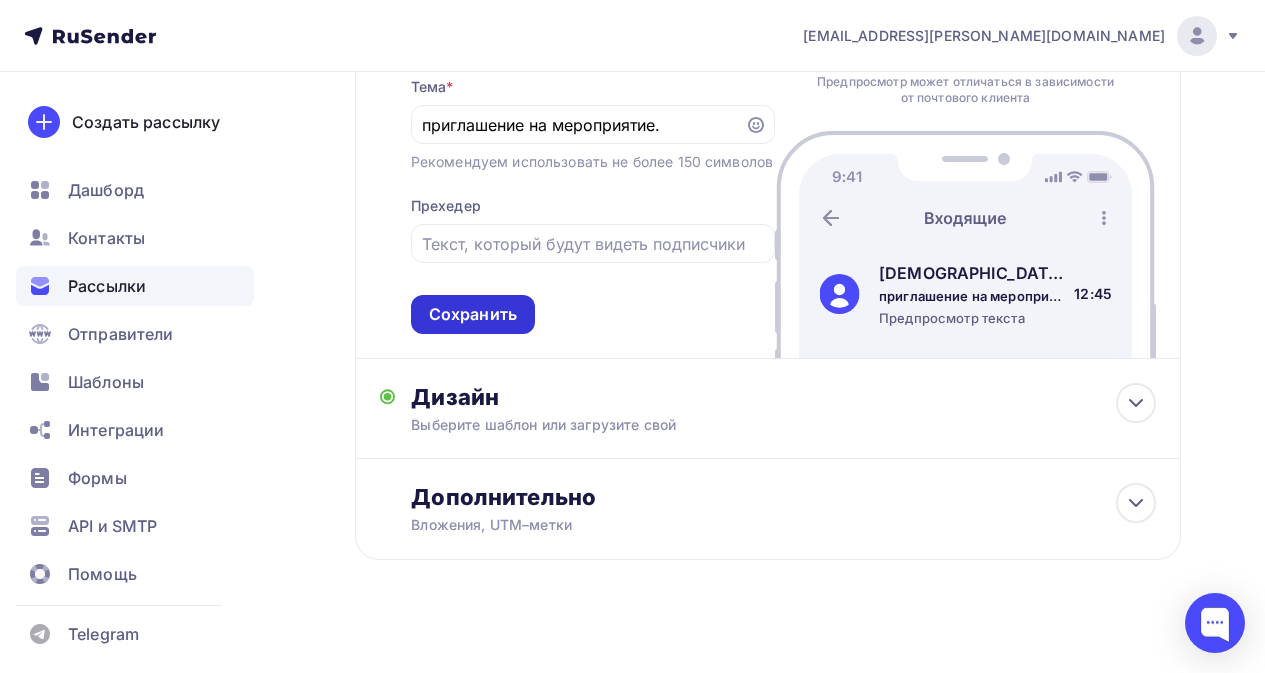 click on "Сохранить" at bounding box center [473, 314] 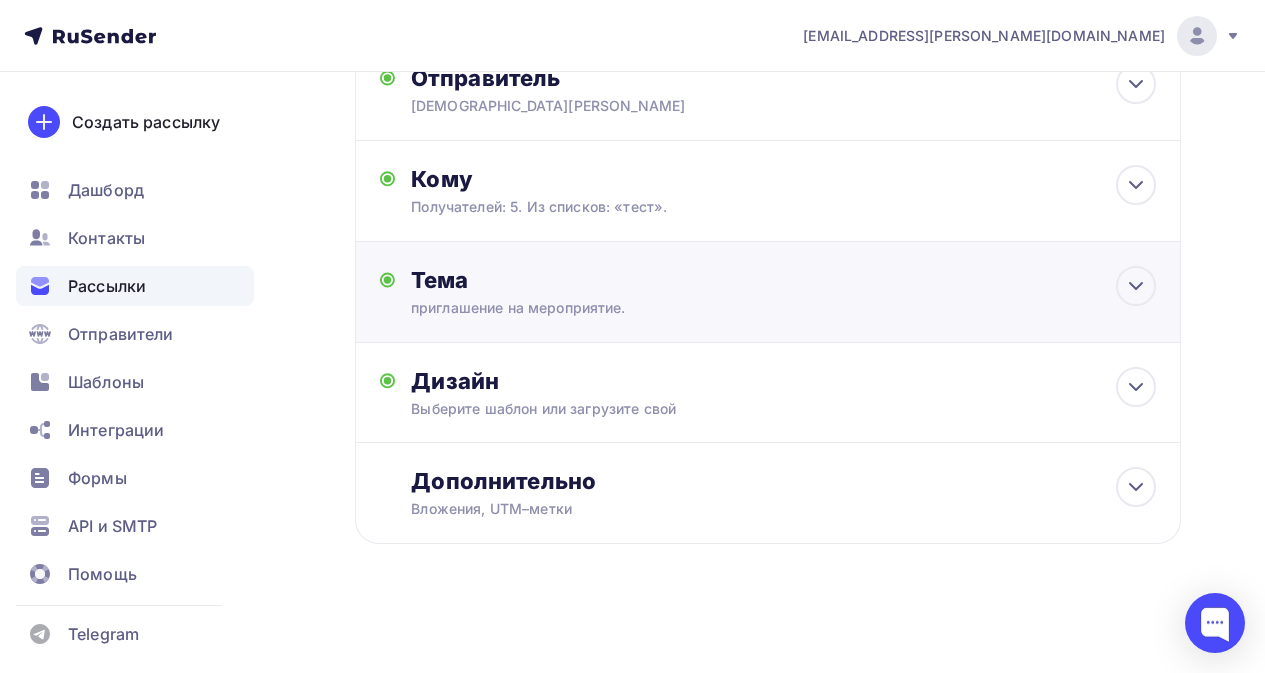 click on "Тема" at bounding box center (608, 280) 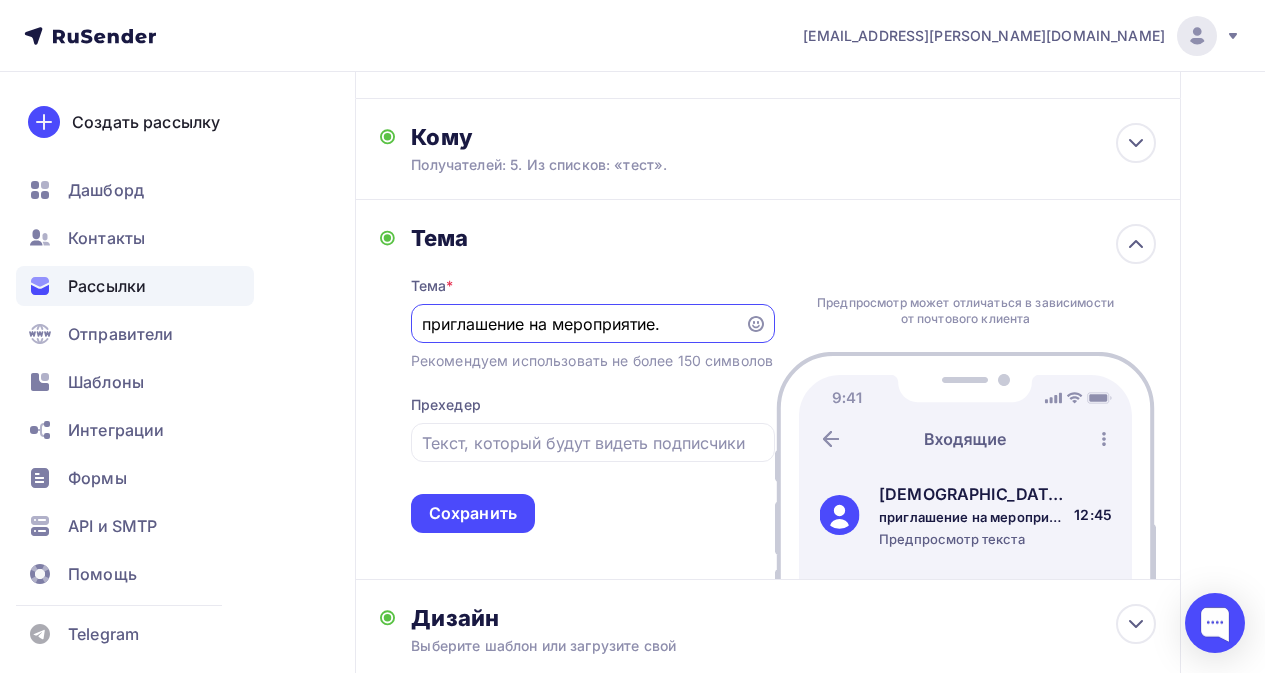 scroll, scrollTop: 218, scrollLeft: 0, axis: vertical 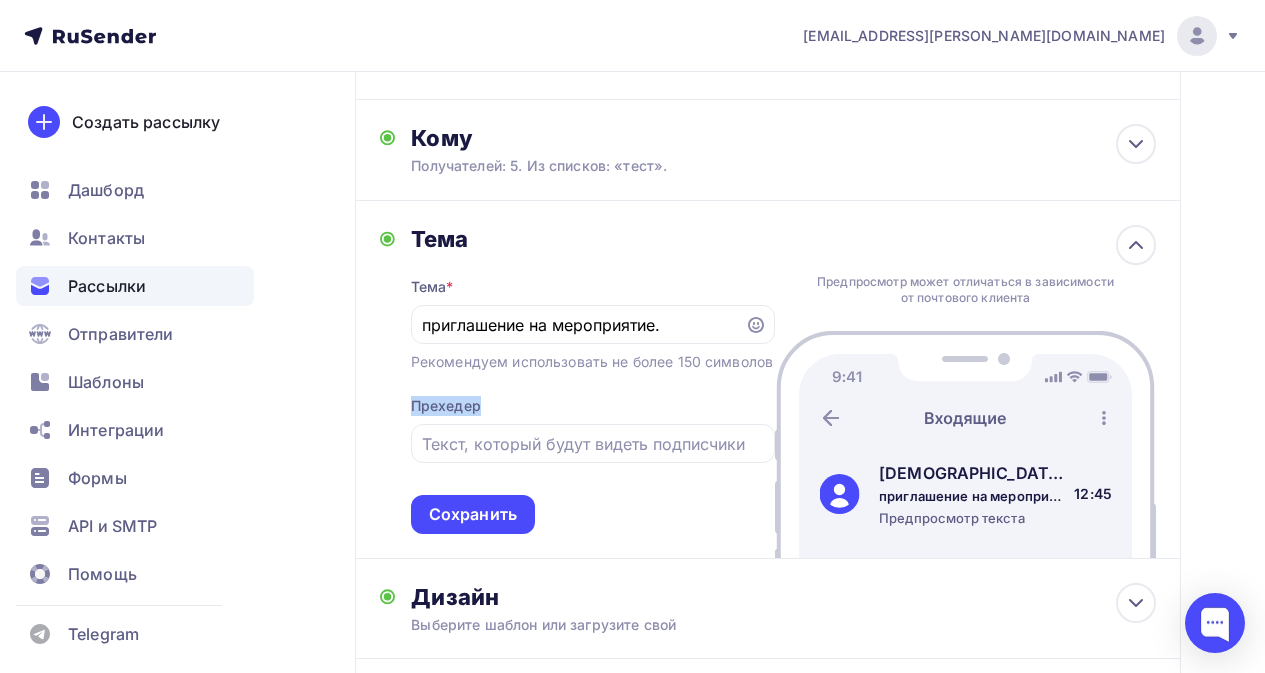 copy on "Прехедер" 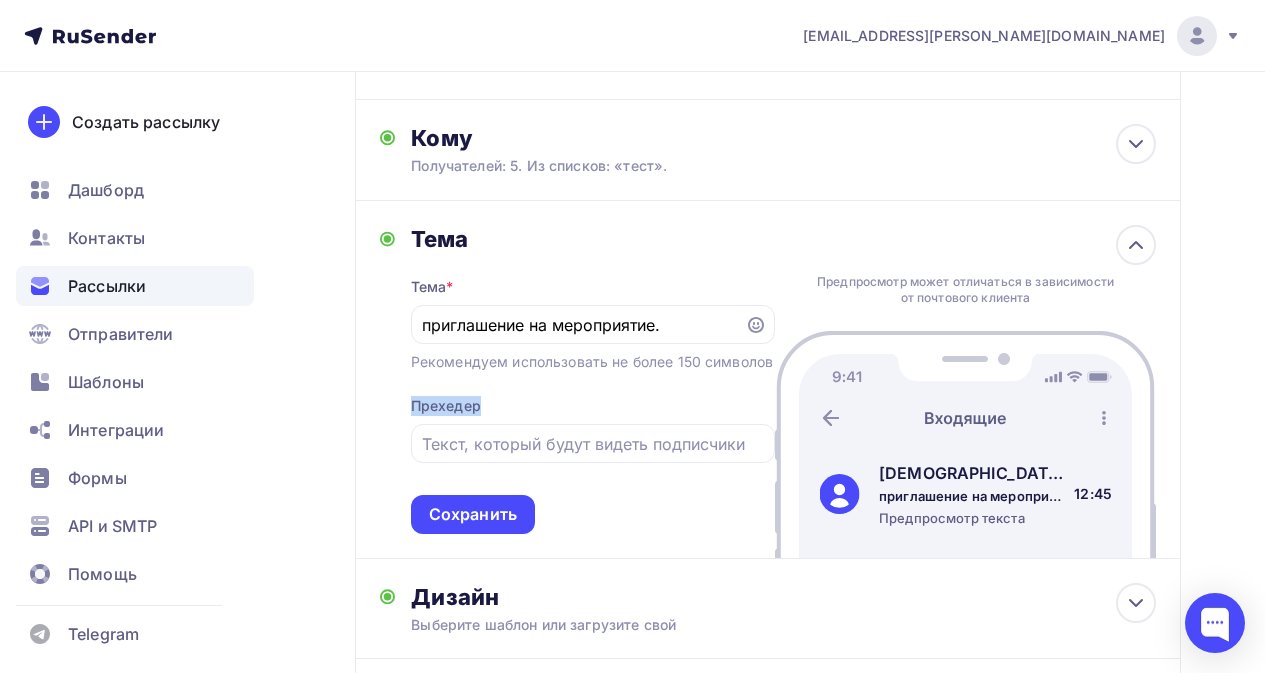drag, startPoint x: 493, startPoint y: 467, endPoint x: 414, endPoint y: 469, distance: 79.025314 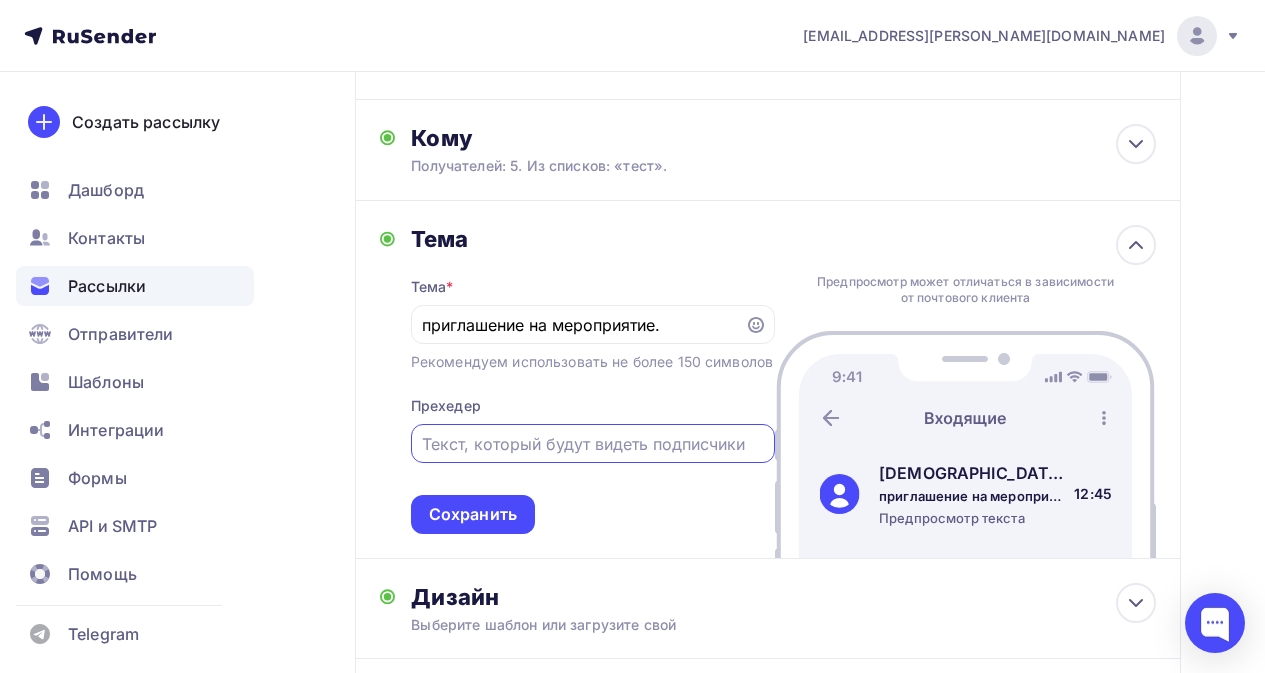 click at bounding box center [592, 444] 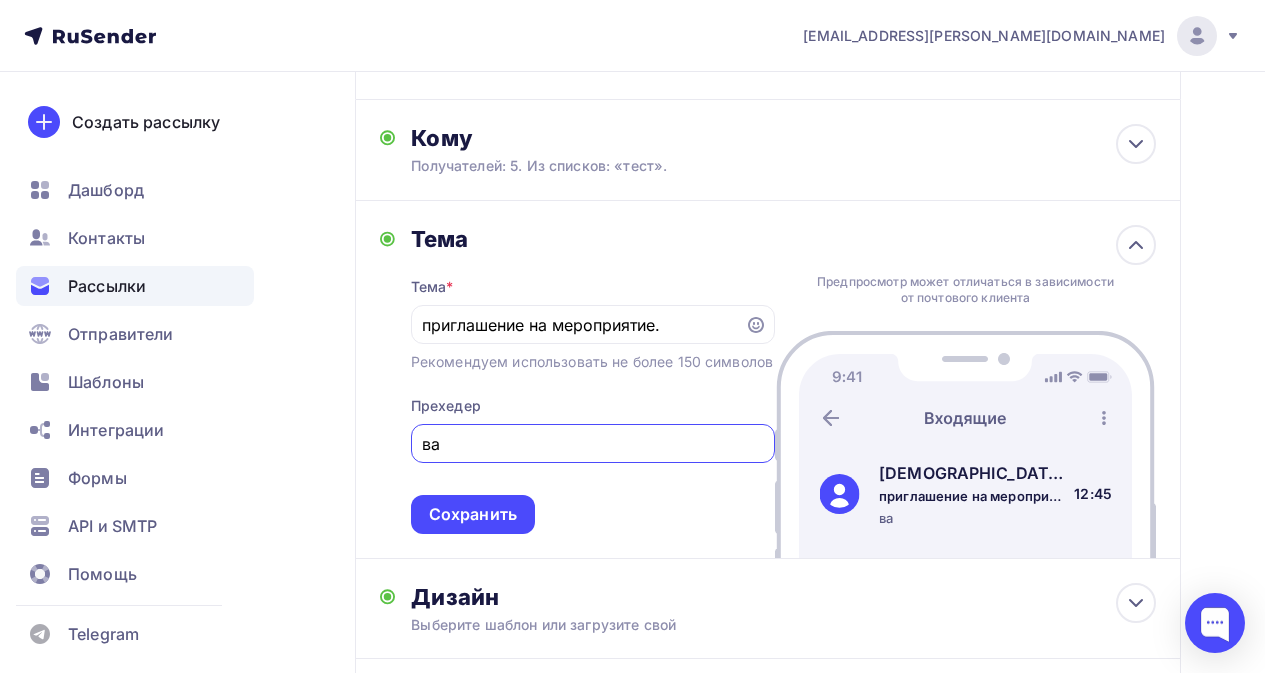 type on "в" 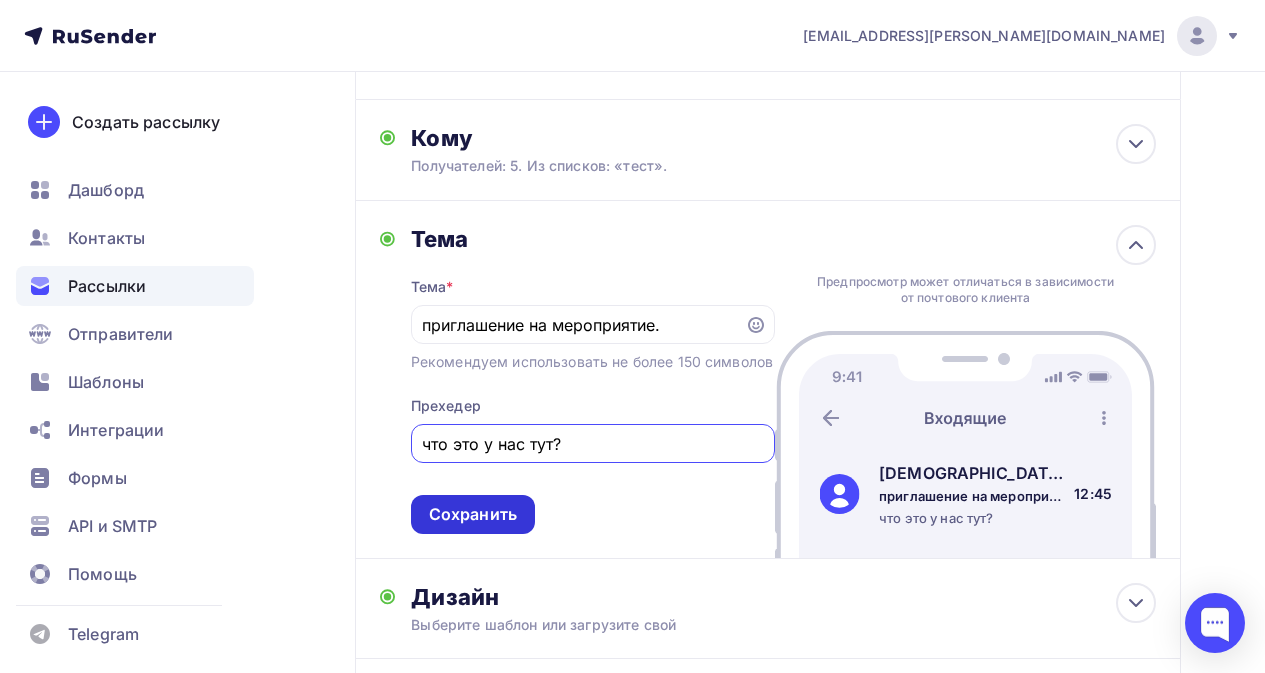 type on "что это у нас тут?" 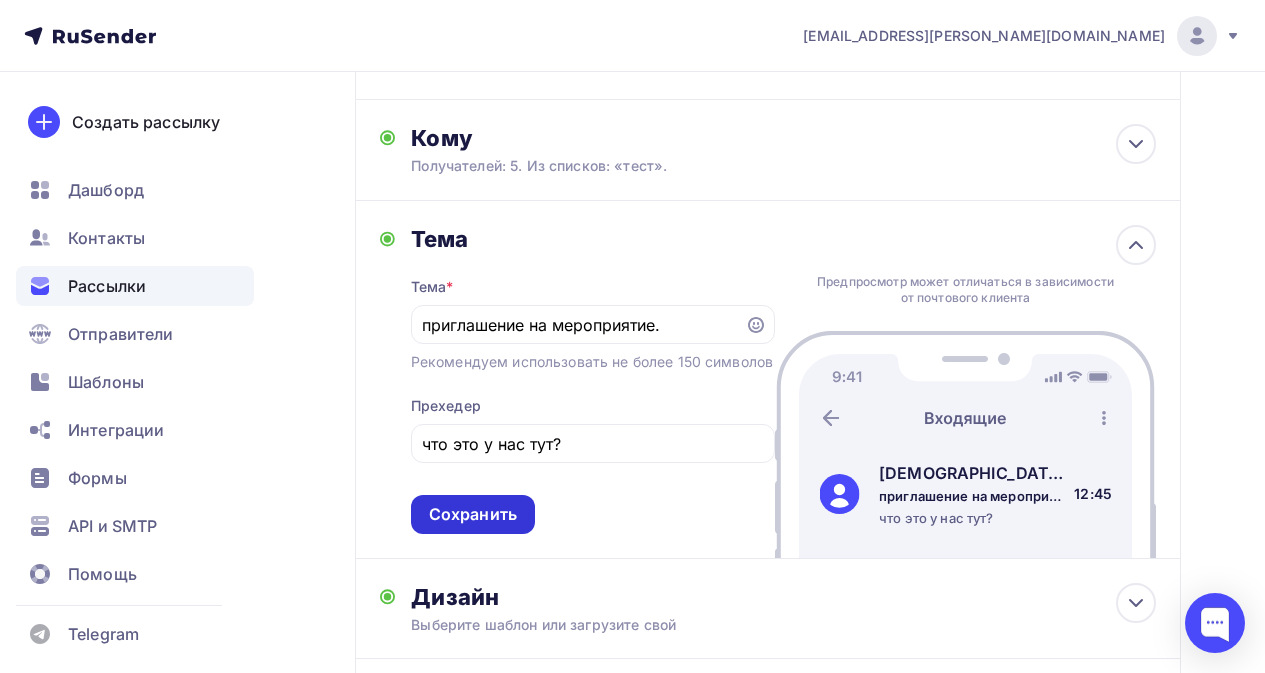 click on "Сохранить" at bounding box center [473, 514] 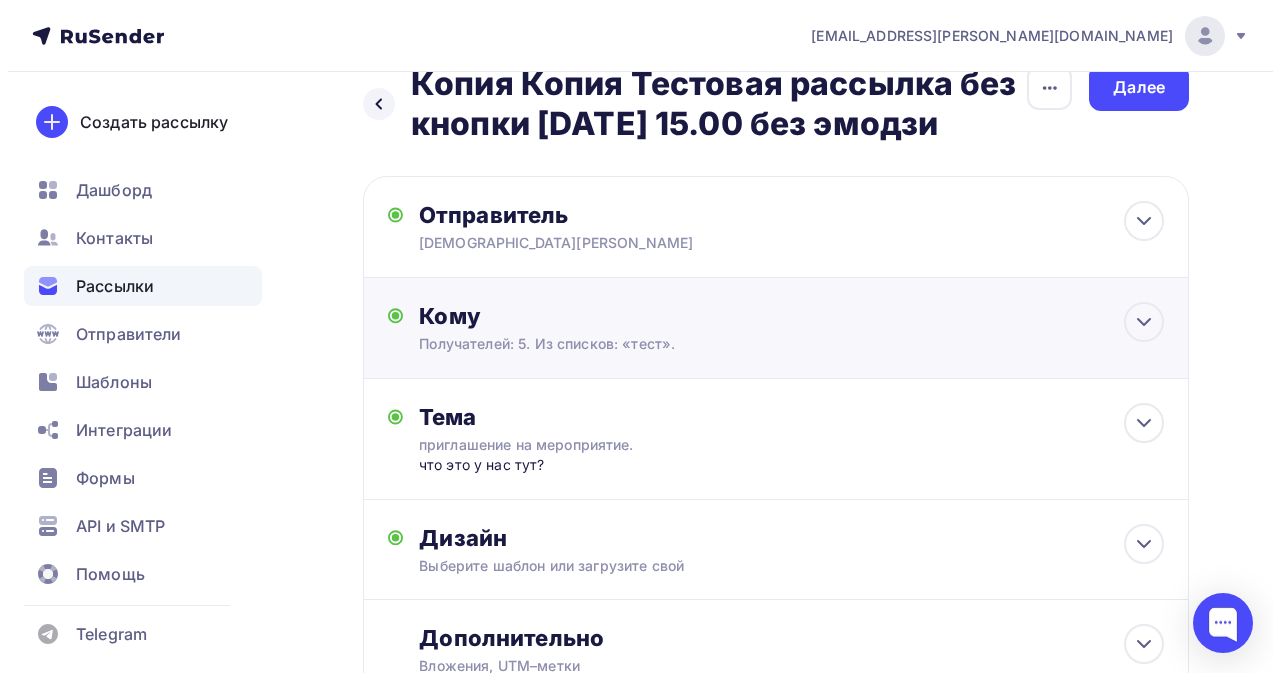 scroll, scrollTop: 0, scrollLeft: 0, axis: both 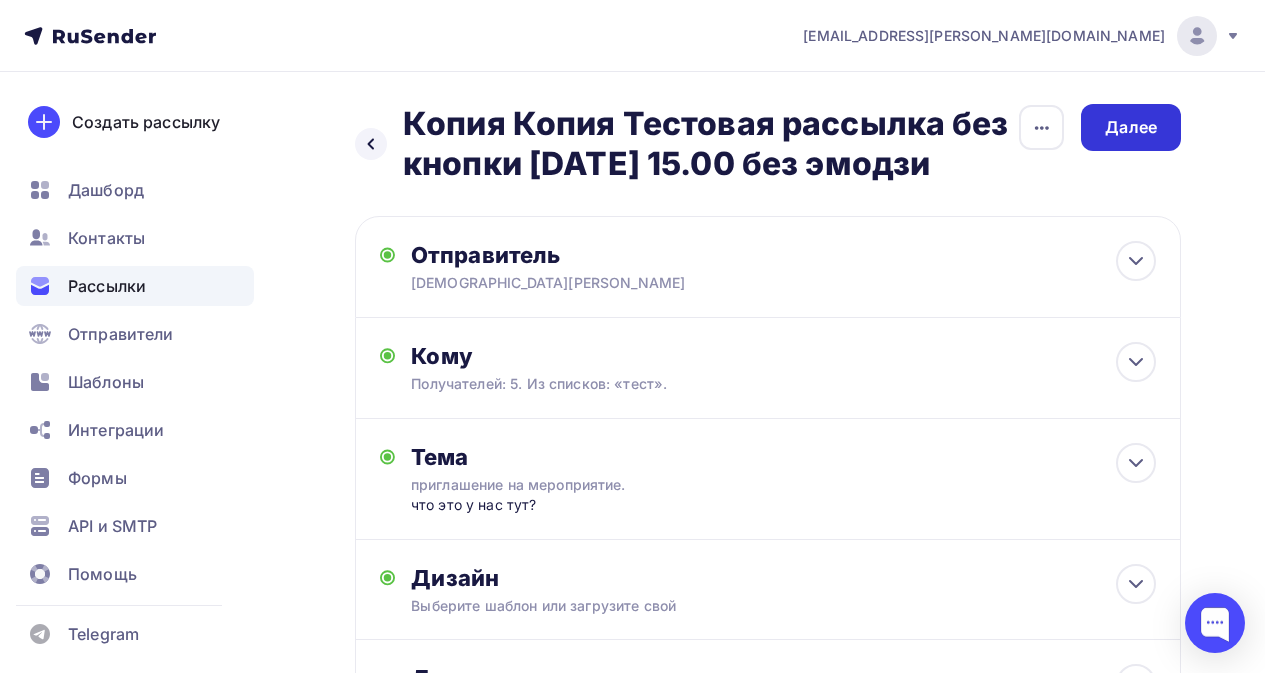 click on "Далее" at bounding box center (1131, 127) 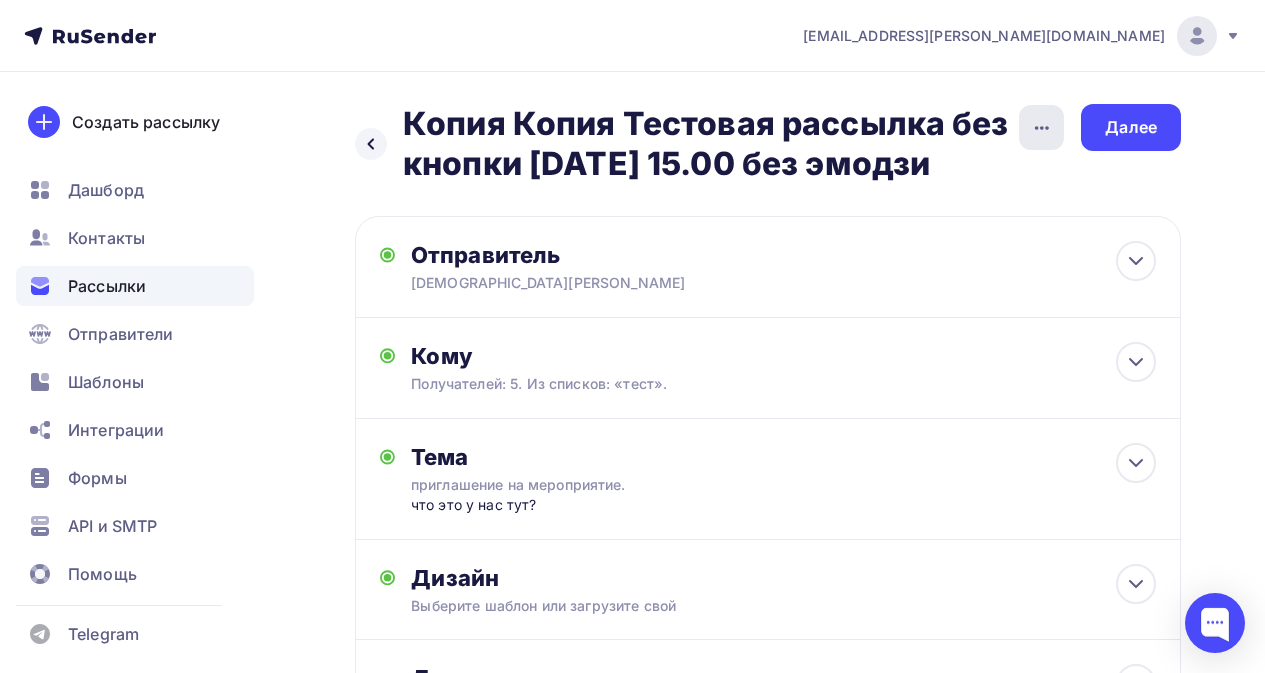 click 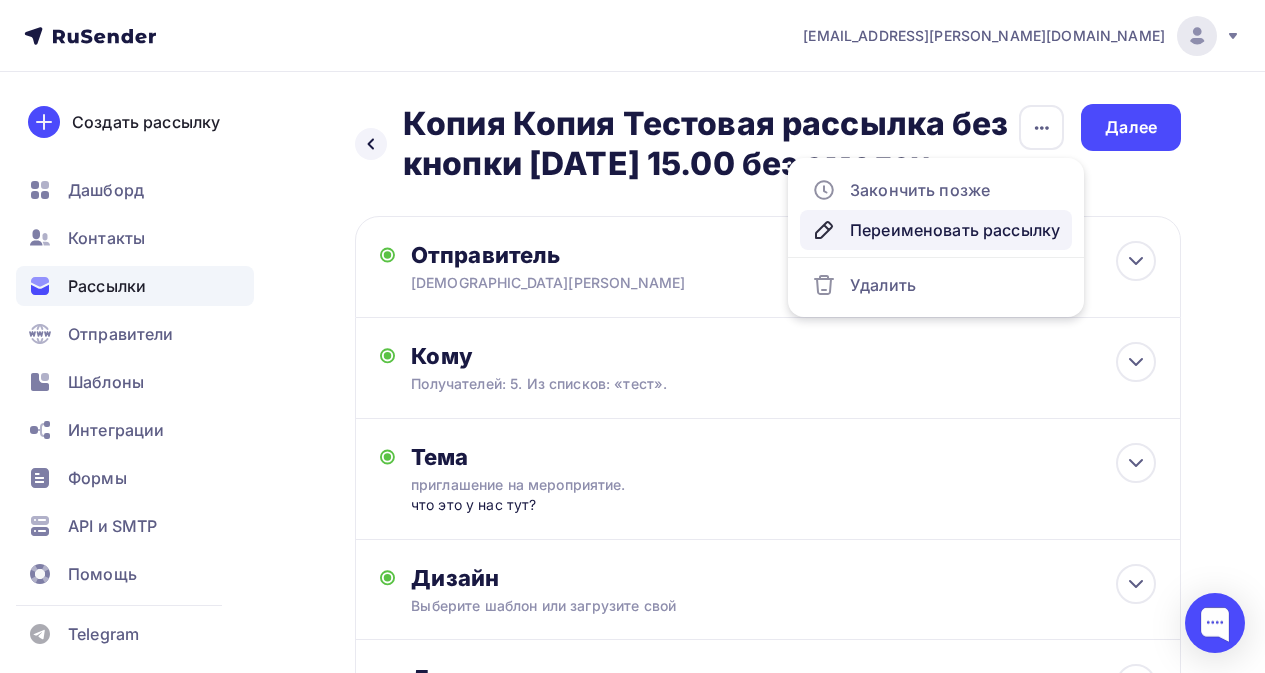 click on "Переименовать рассылку" at bounding box center [936, 230] 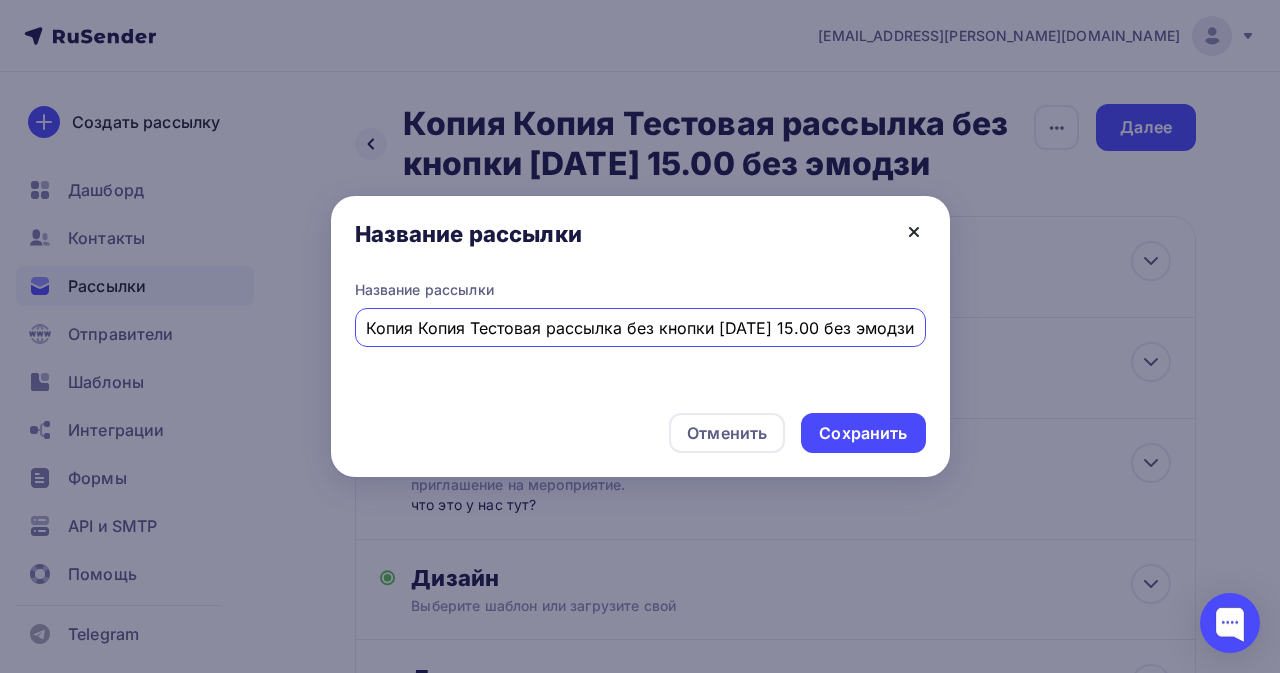 scroll, scrollTop: 0, scrollLeft: 48, axis: horizontal 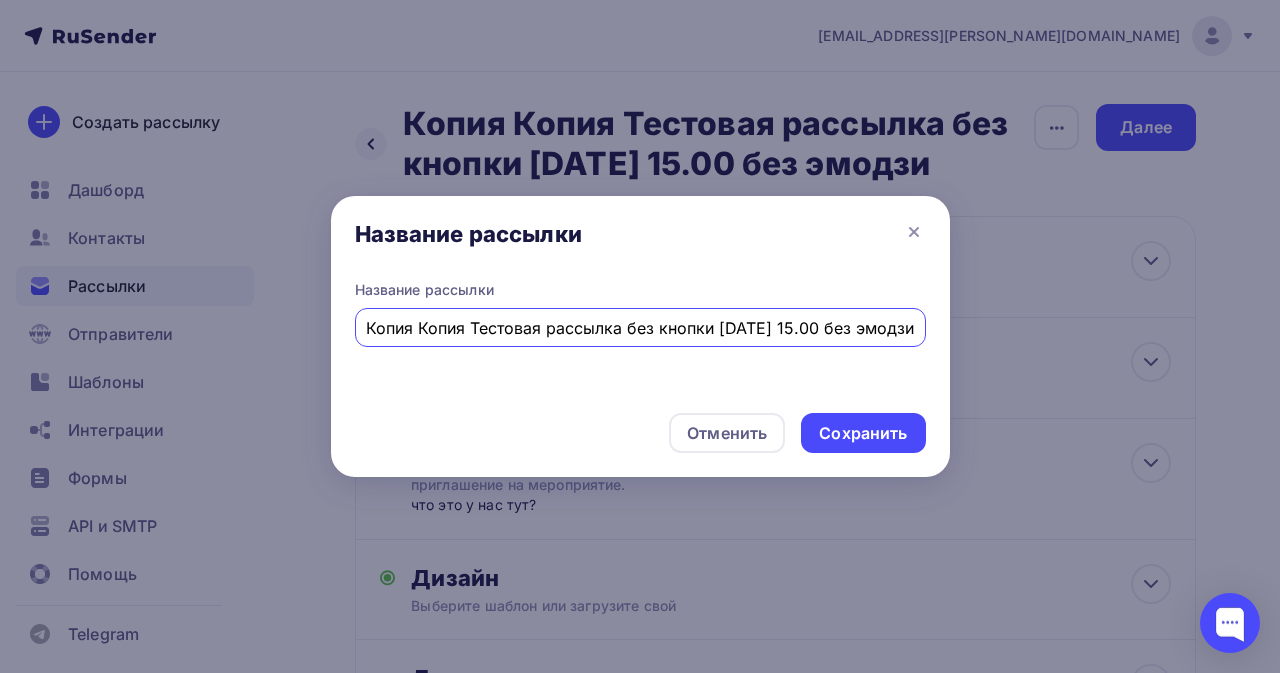 drag, startPoint x: 424, startPoint y: 331, endPoint x: 279, endPoint y: 329, distance: 145.0138 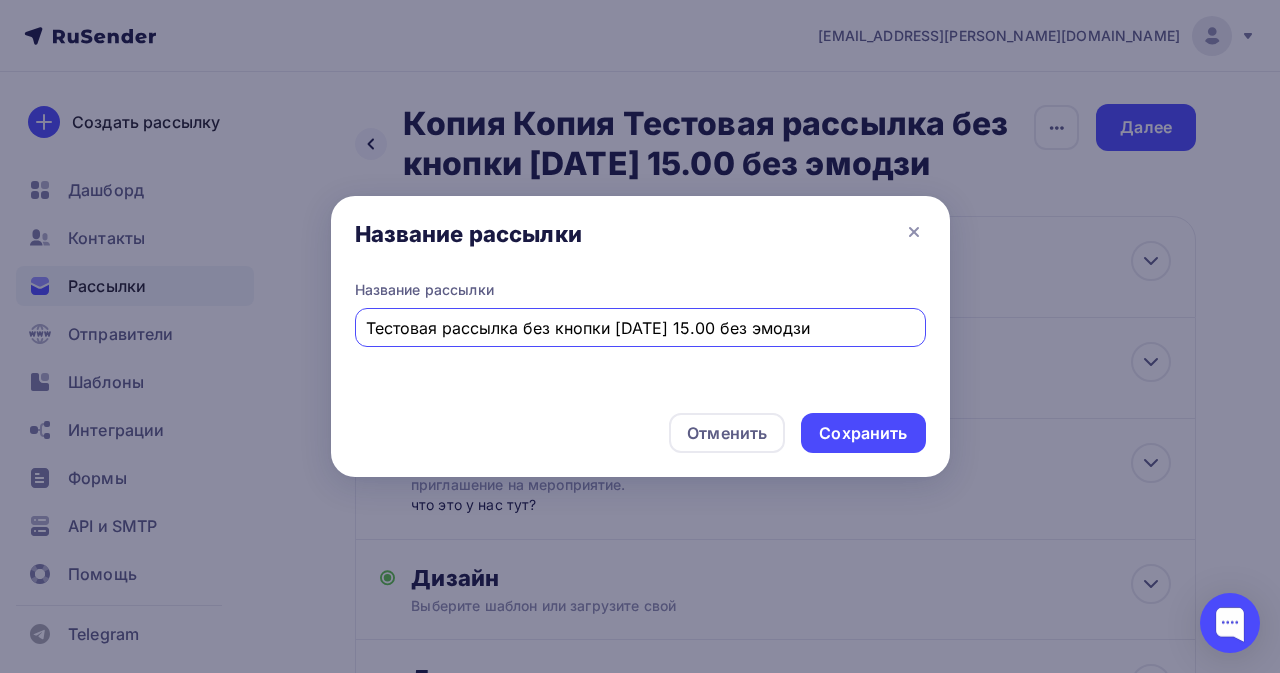 click on "Тестовая рассылка без кнопки [DATE] 15.00 без эмодзи" at bounding box center [640, 328] 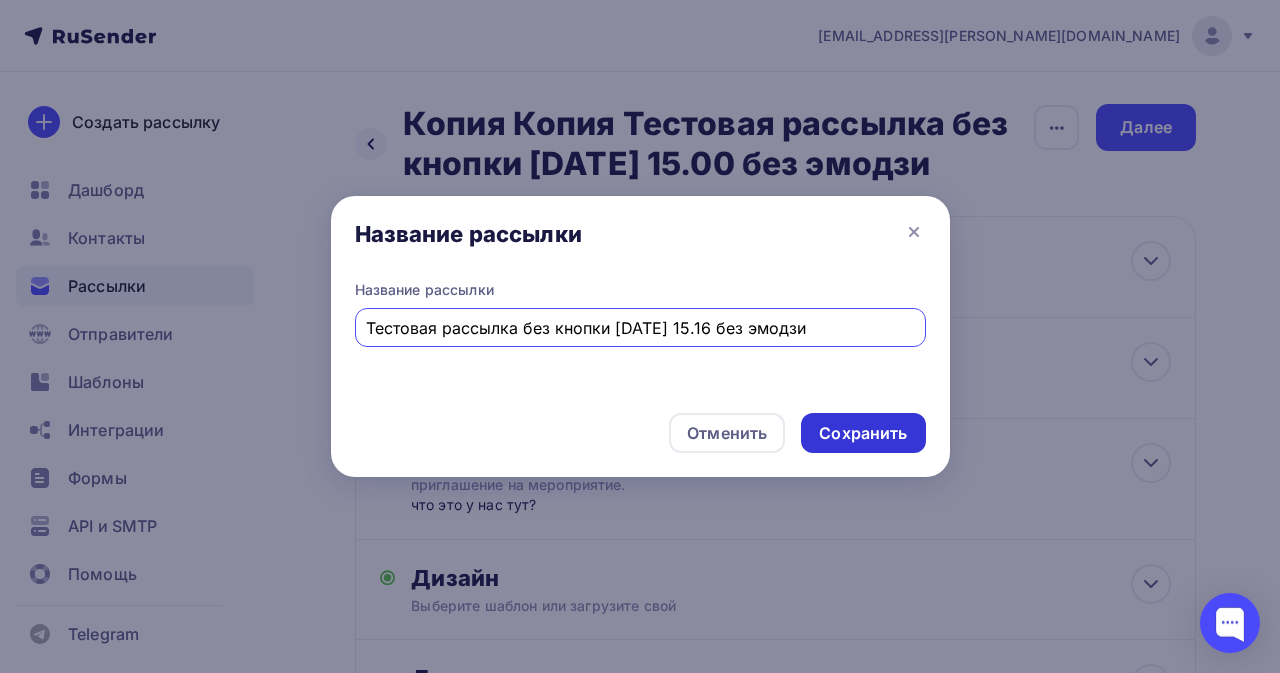 type on "Тестовая рассылка без кнопки [DATE] 15.16 без эмодзи" 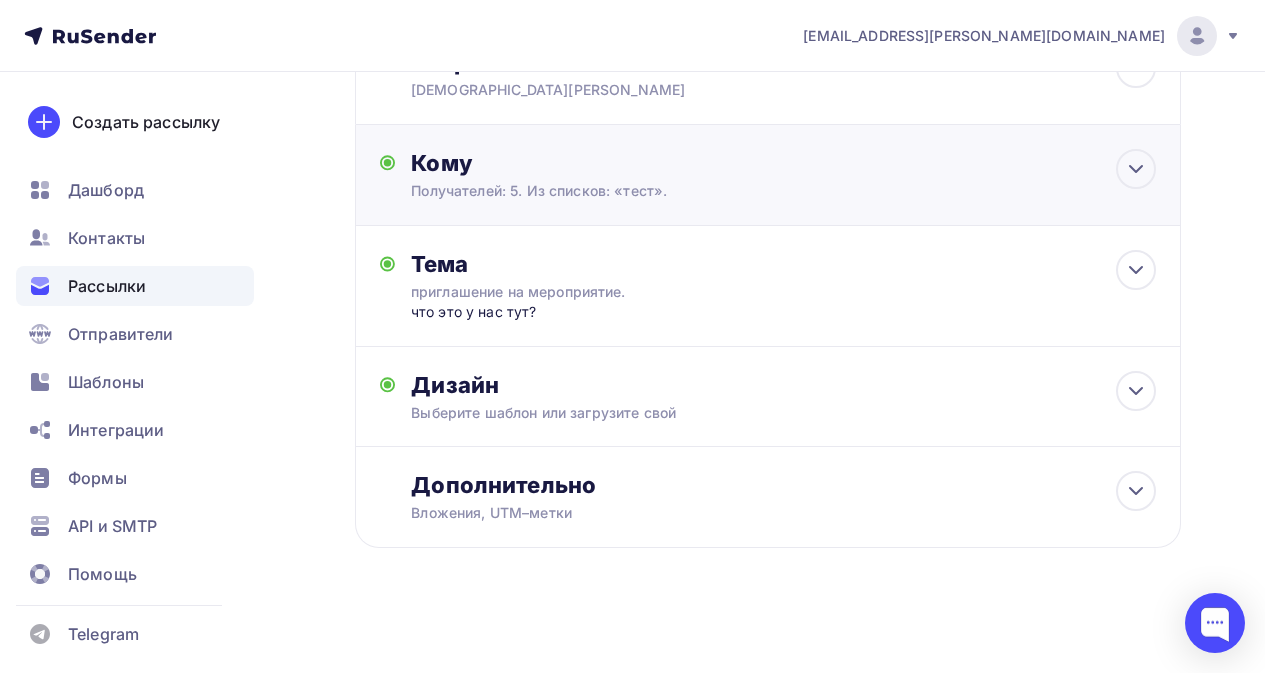 scroll, scrollTop: 200, scrollLeft: 0, axis: vertical 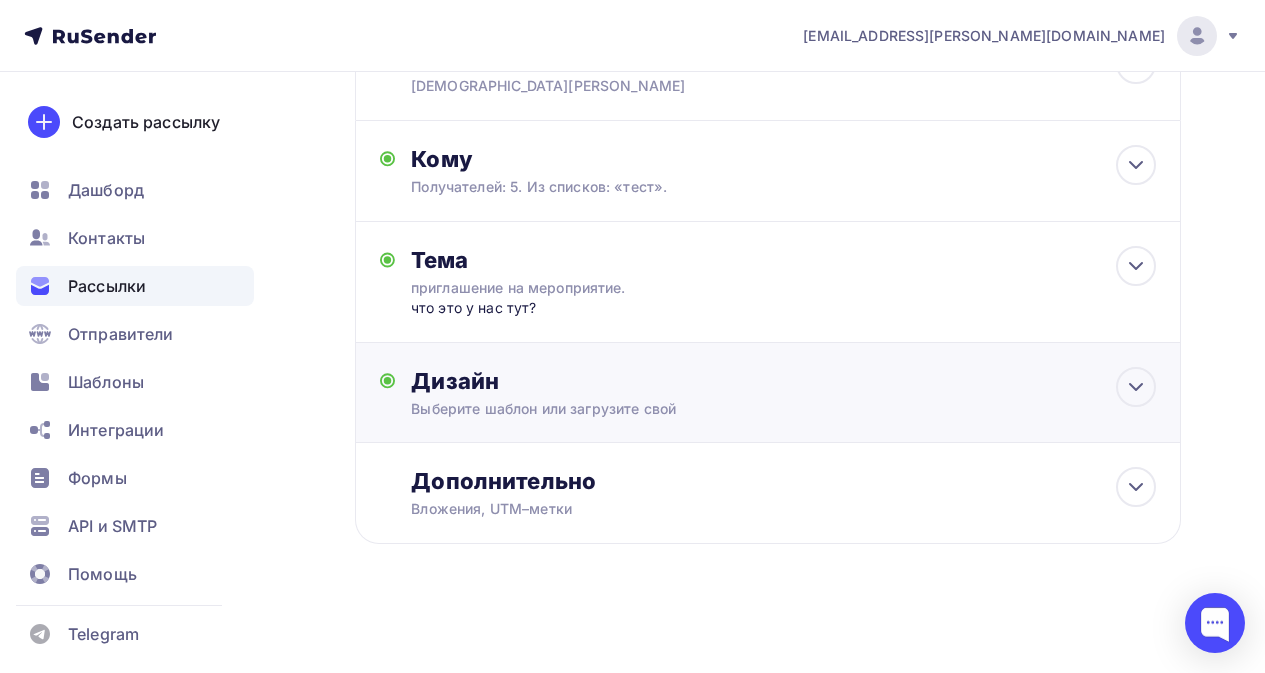 click on "Дизайн" at bounding box center (783, 381) 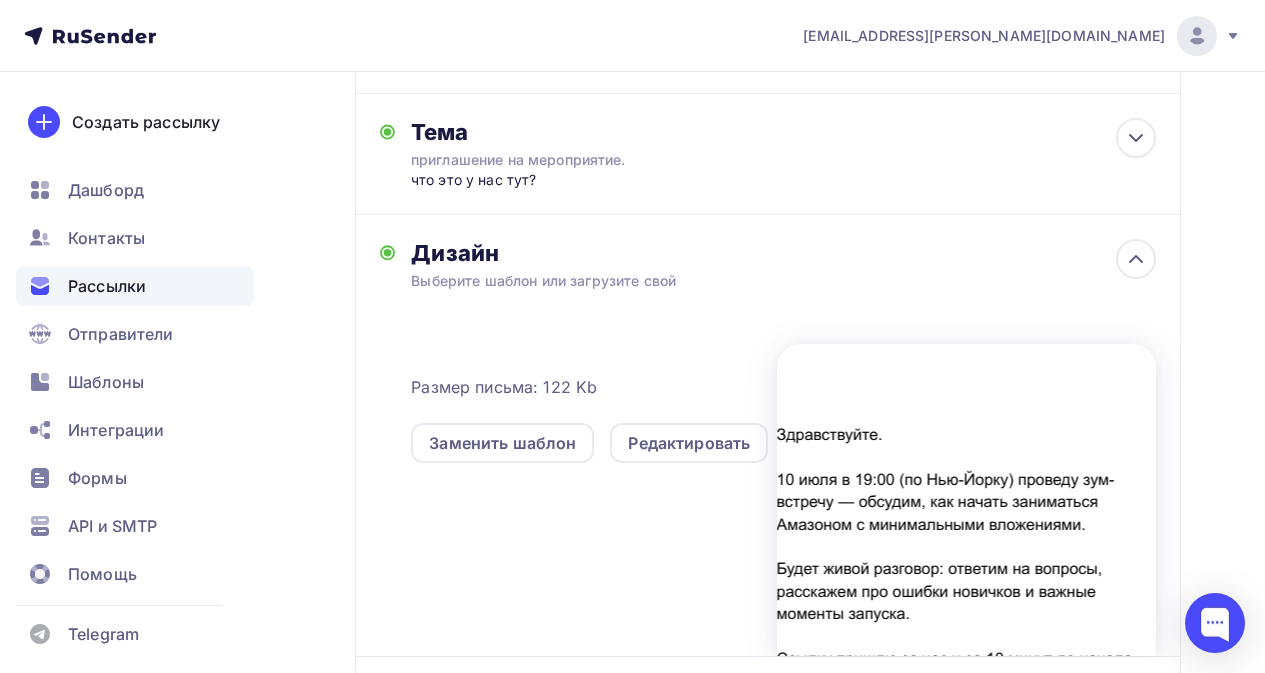 scroll, scrollTop: 400, scrollLeft: 0, axis: vertical 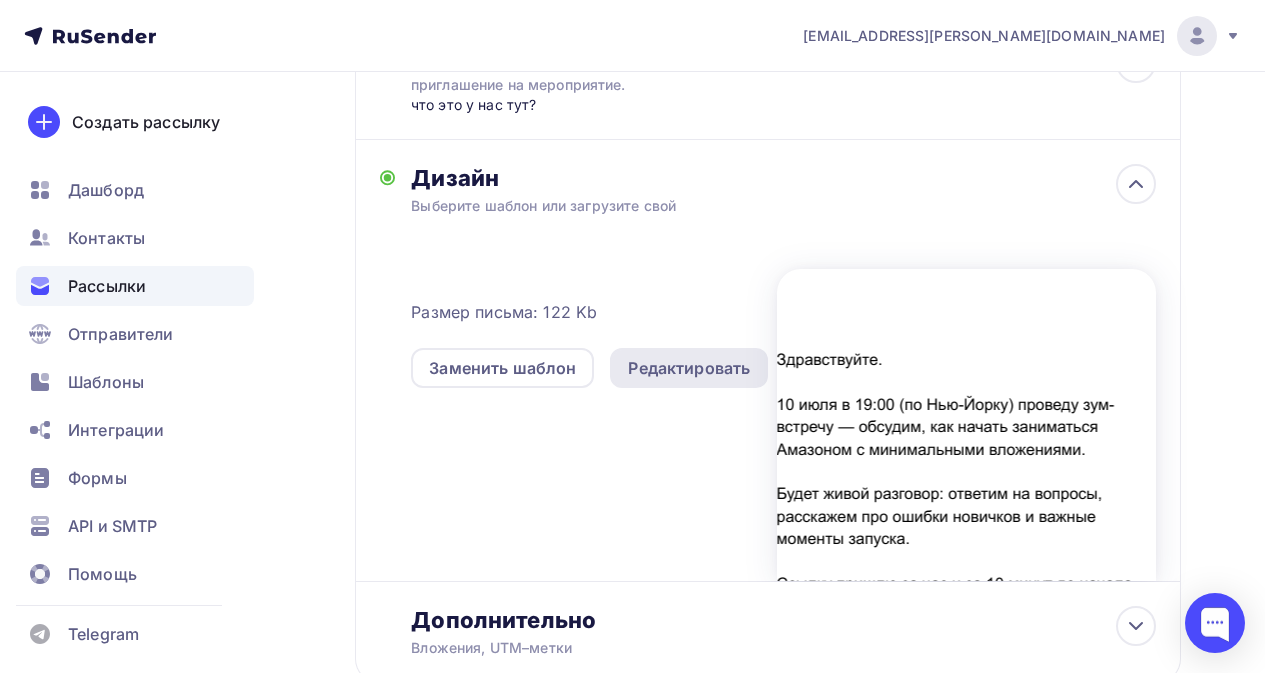click on "Редактировать" at bounding box center [689, 368] 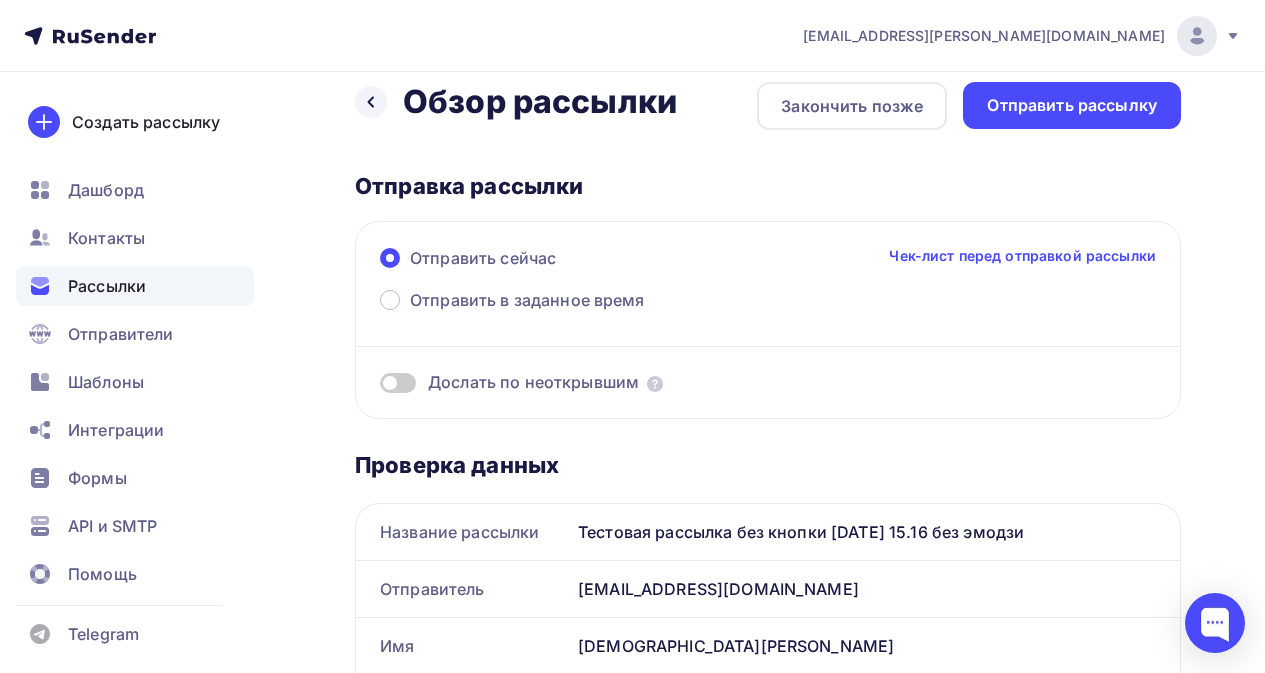 scroll, scrollTop: 0, scrollLeft: 0, axis: both 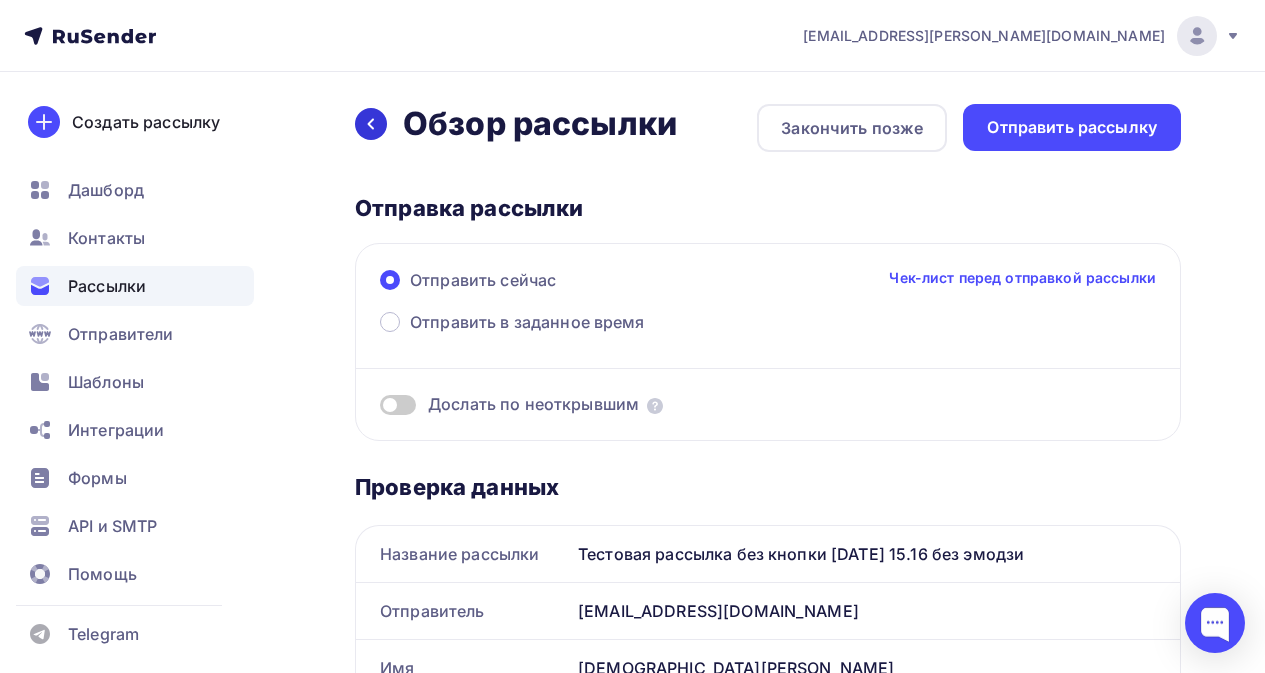 click at bounding box center (371, 124) 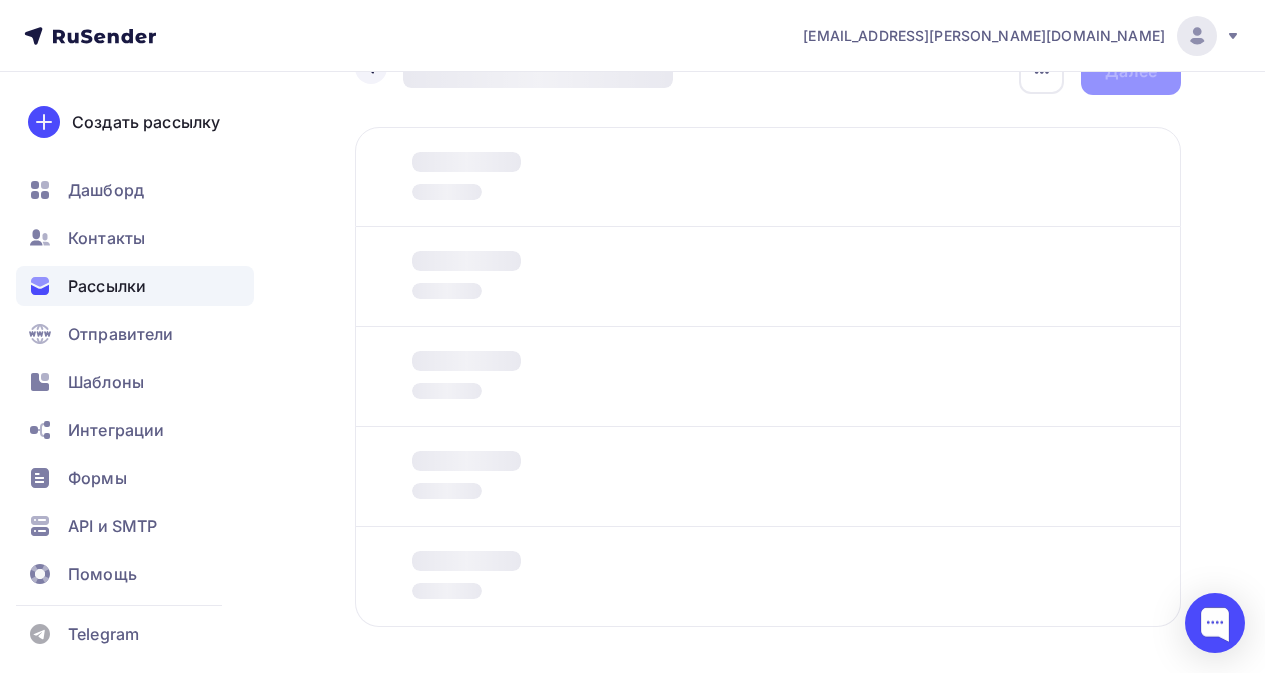 scroll, scrollTop: 0, scrollLeft: 0, axis: both 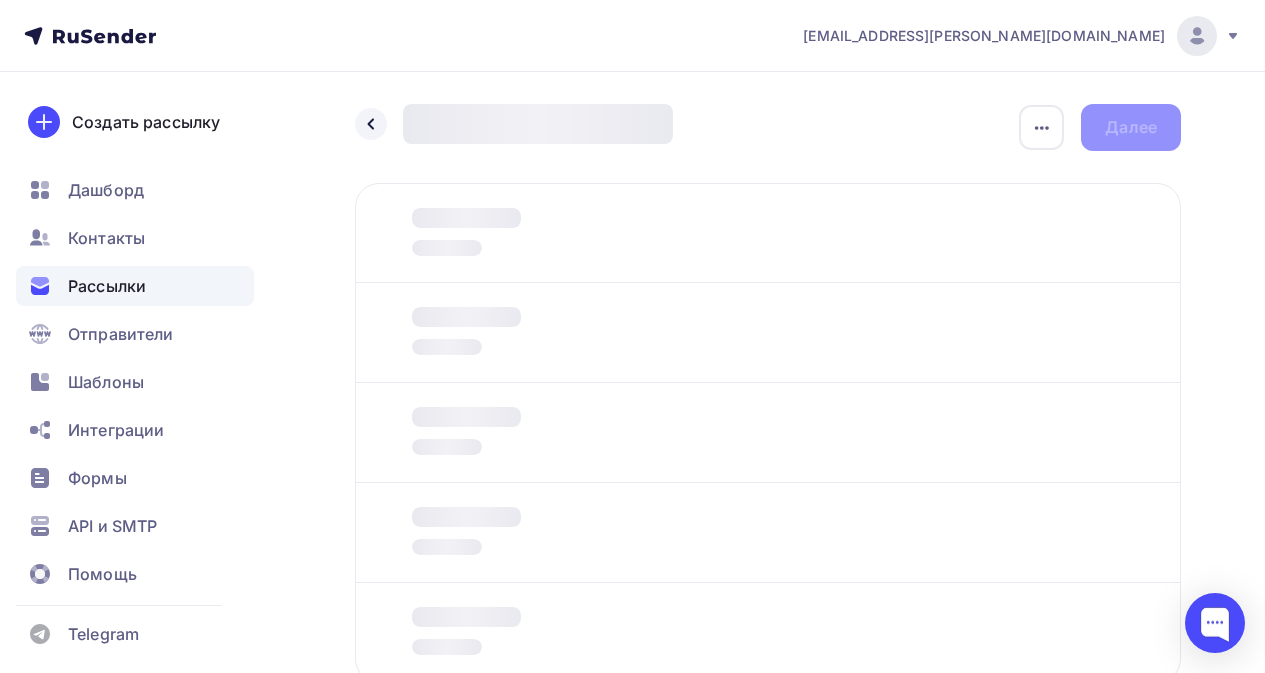 click on "[EMAIL_ADDRESS][PERSON_NAME][DOMAIN_NAME]             Аккаунт         Тарифы       Выйти
Создать рассылку
[GEOGRAPHIC_DATA]
Контакты
Рассылки
Отправители
Шаблоны
Интеграции
Формы
API и SMTP
Помощь
Telegram
Аккаунт         Тарифы                   Помощь       Выйти" at bounding box center [632, 36] 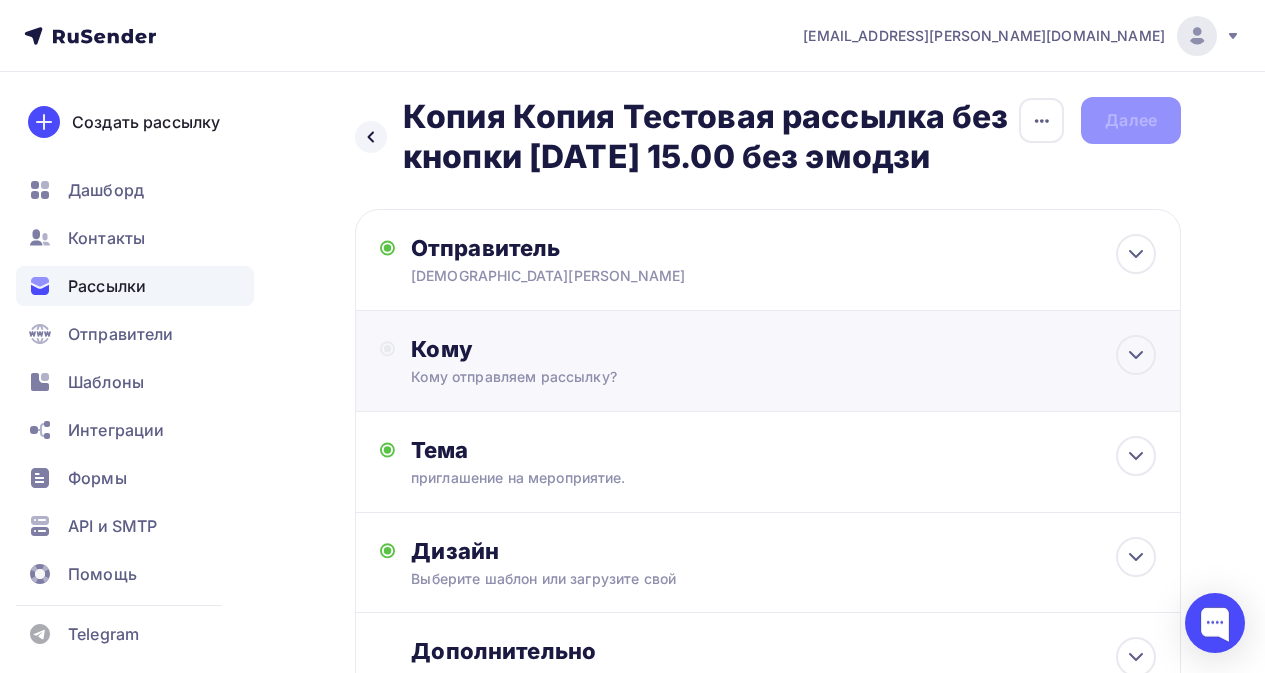 scroll, scrollTop: 219, scrollLeft: 0, axis: vertical 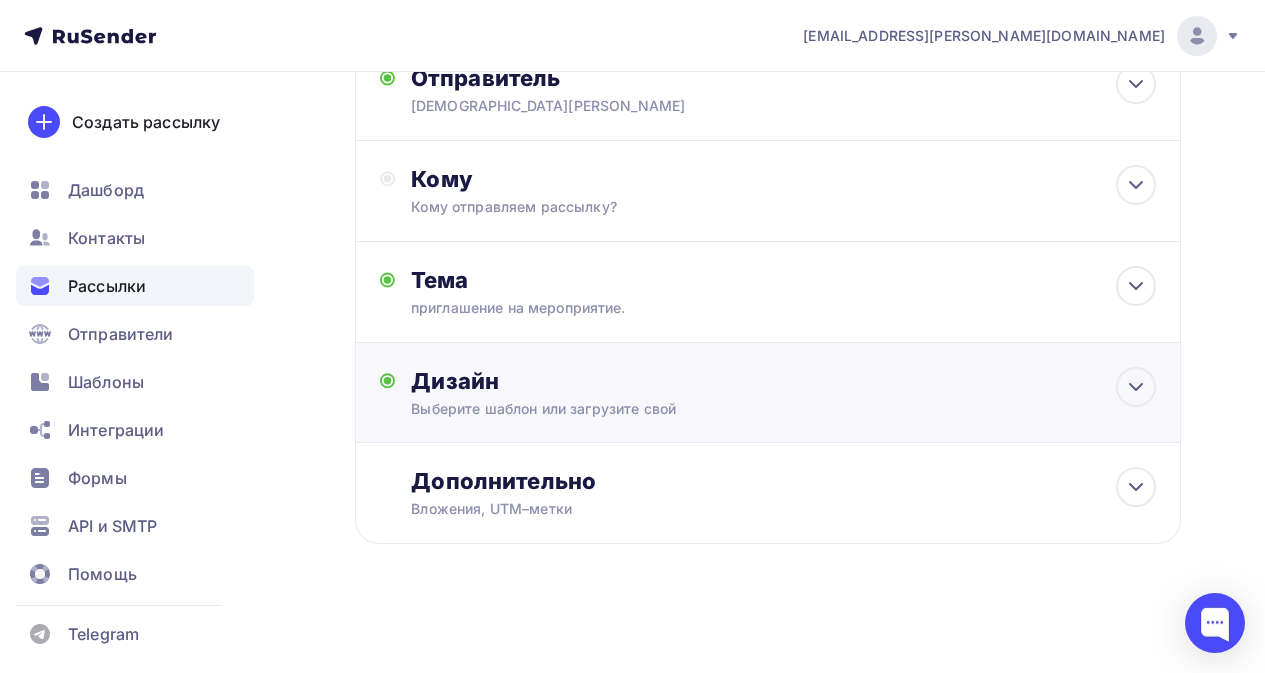 click on "Дизайн" at bounding box center (783, 381) 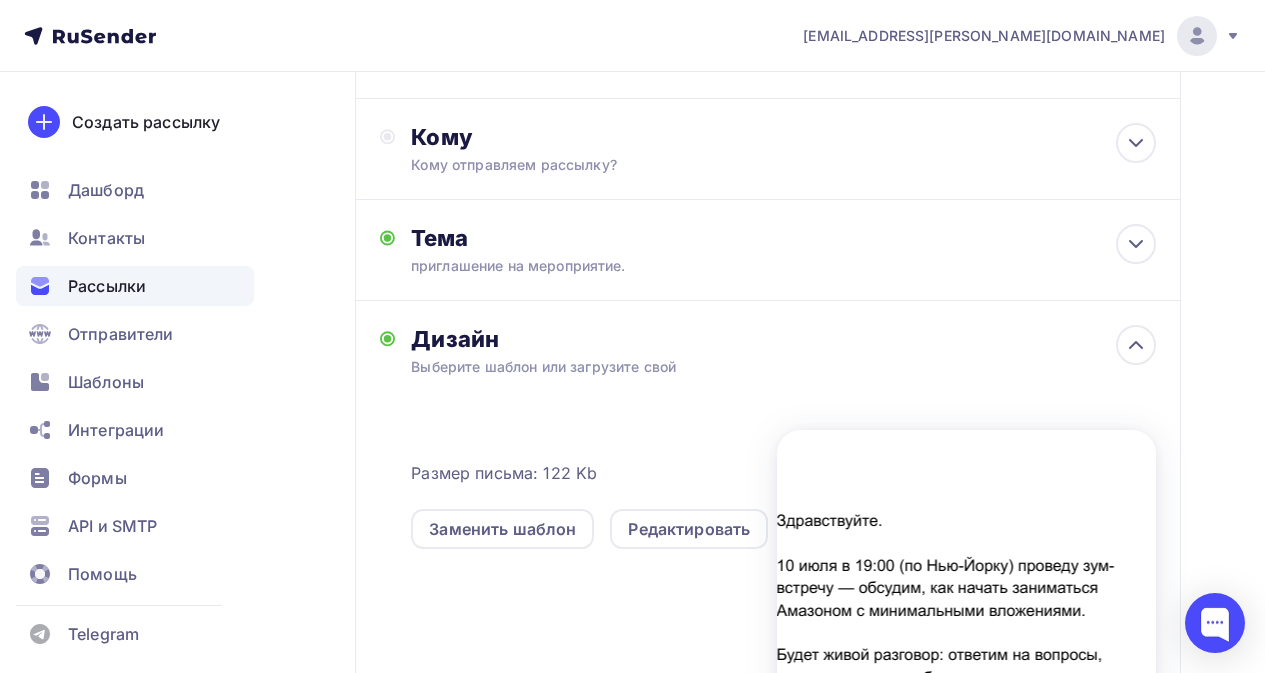scroll, scrollTop: 419, scrollLeft: 0, axis: vertical 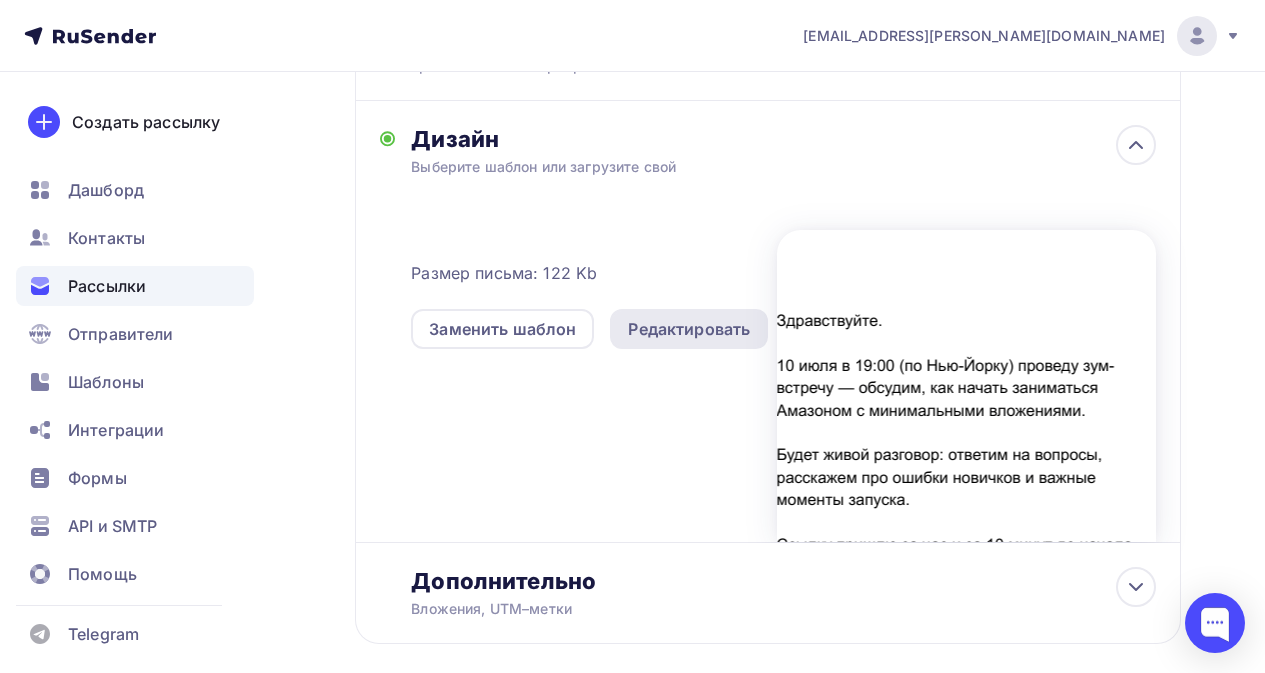 click on "Редактировать" at bounding box center (689, 329) 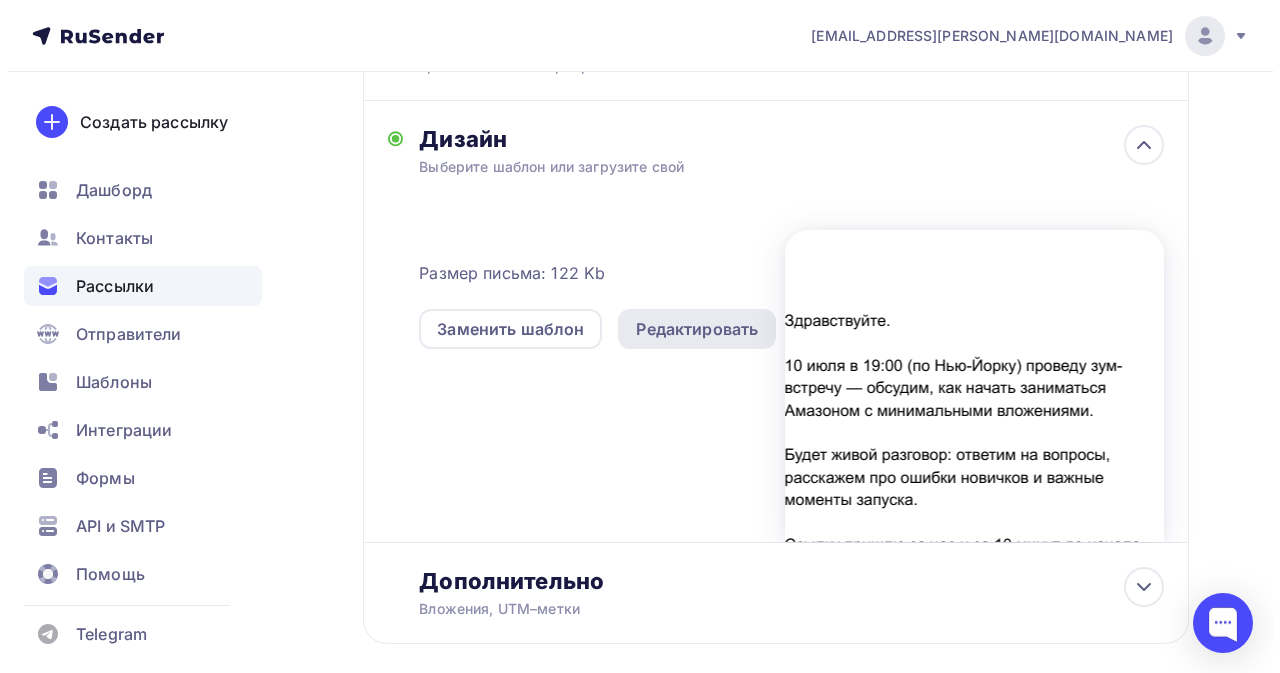 scroll, scrollTop: 0, scrollLeft: 0, axis: both 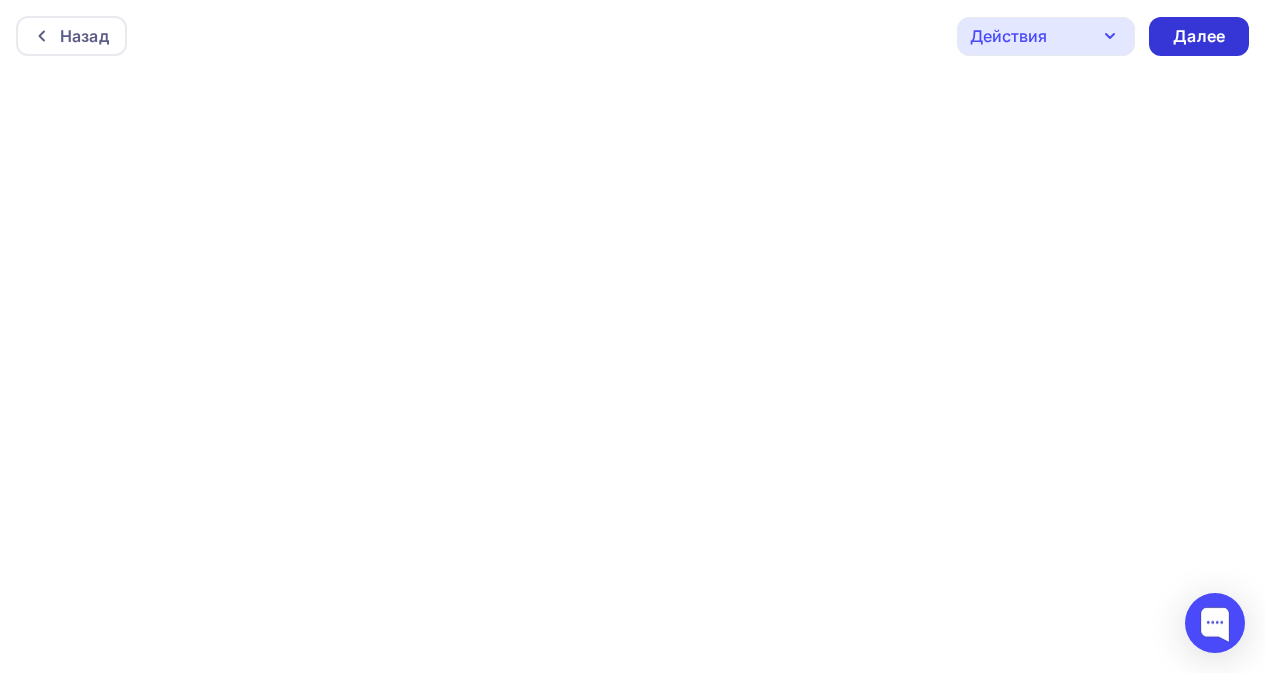 click on "Далее" at bounding box center (1199, 36) 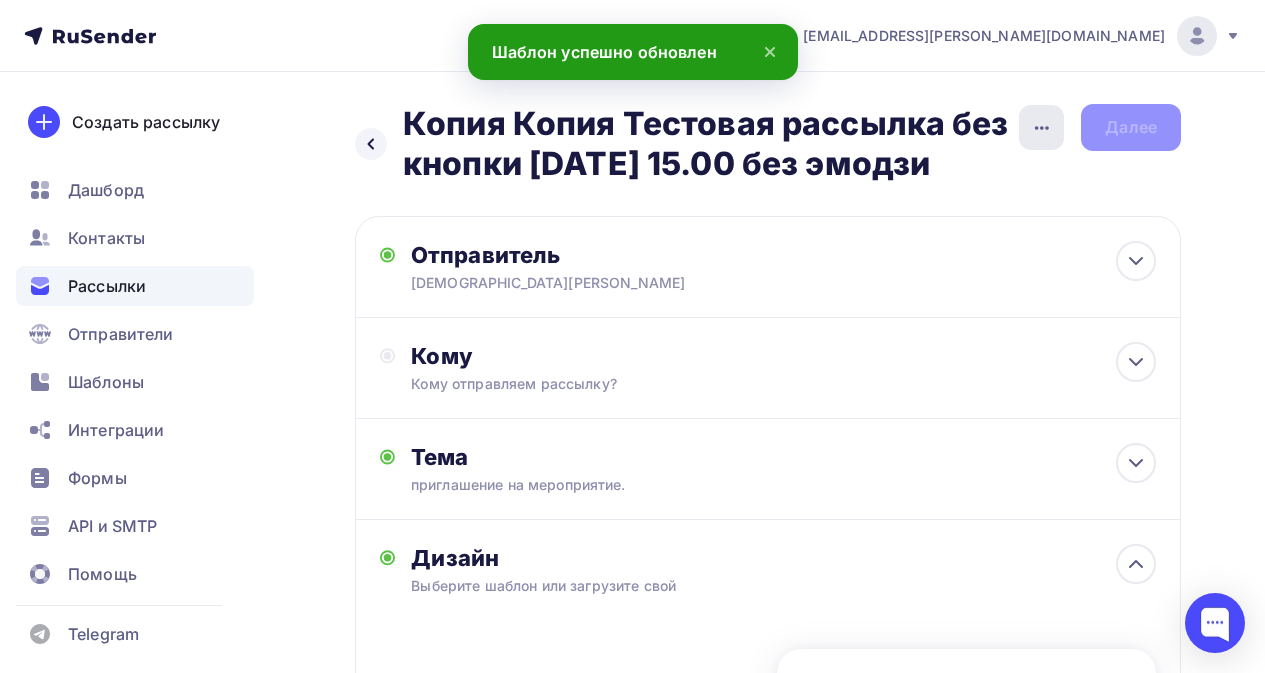 click 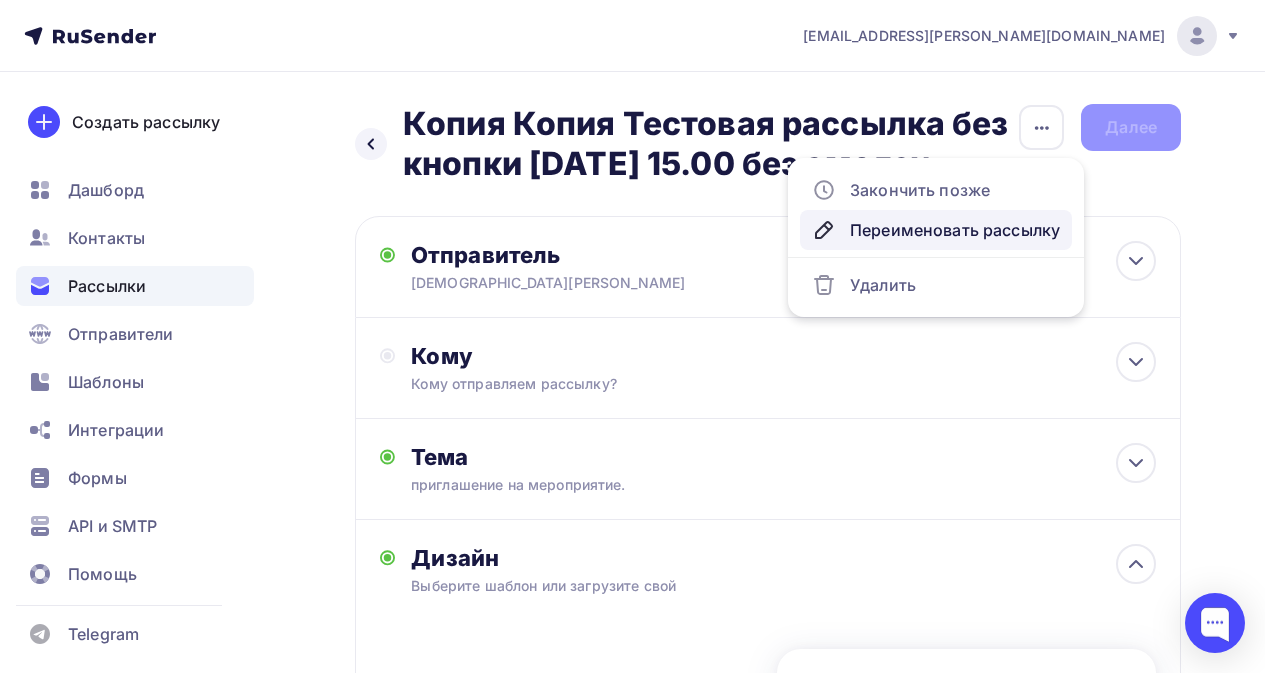 click on "Переименовать рассылку" at bounding box center (936, 230) 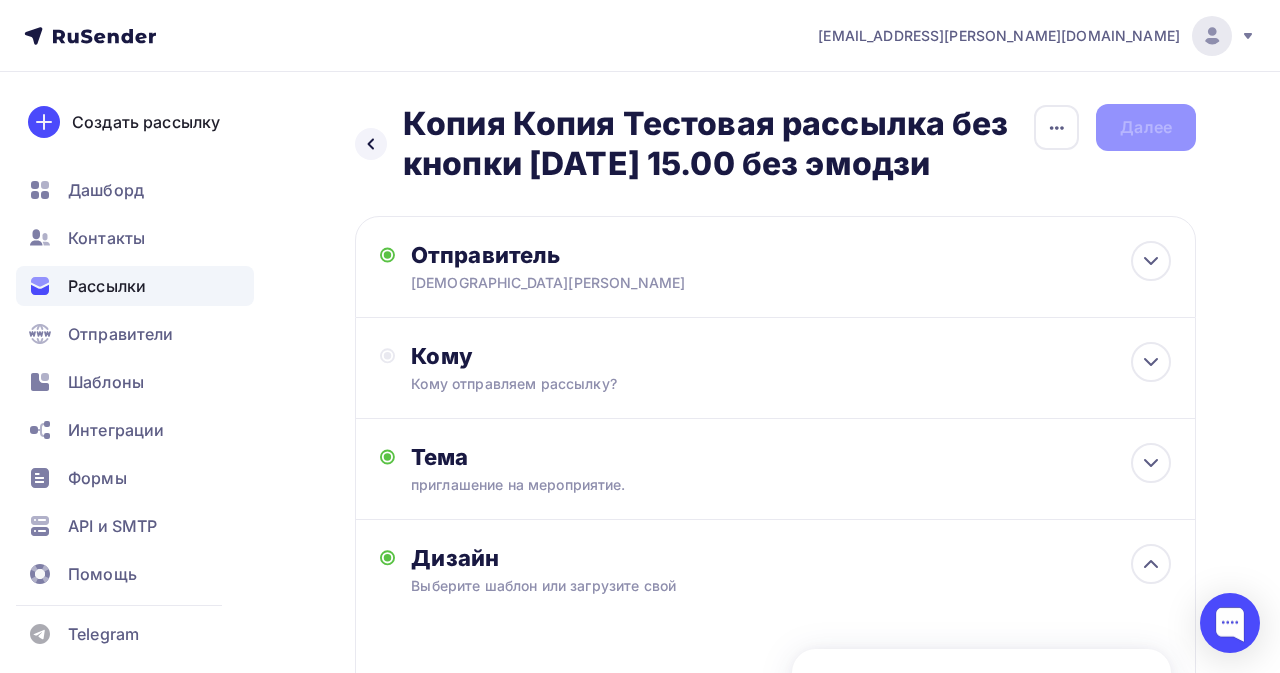 scroll, scrollTop: 0, scrollLeft: 48, axis: horizontal 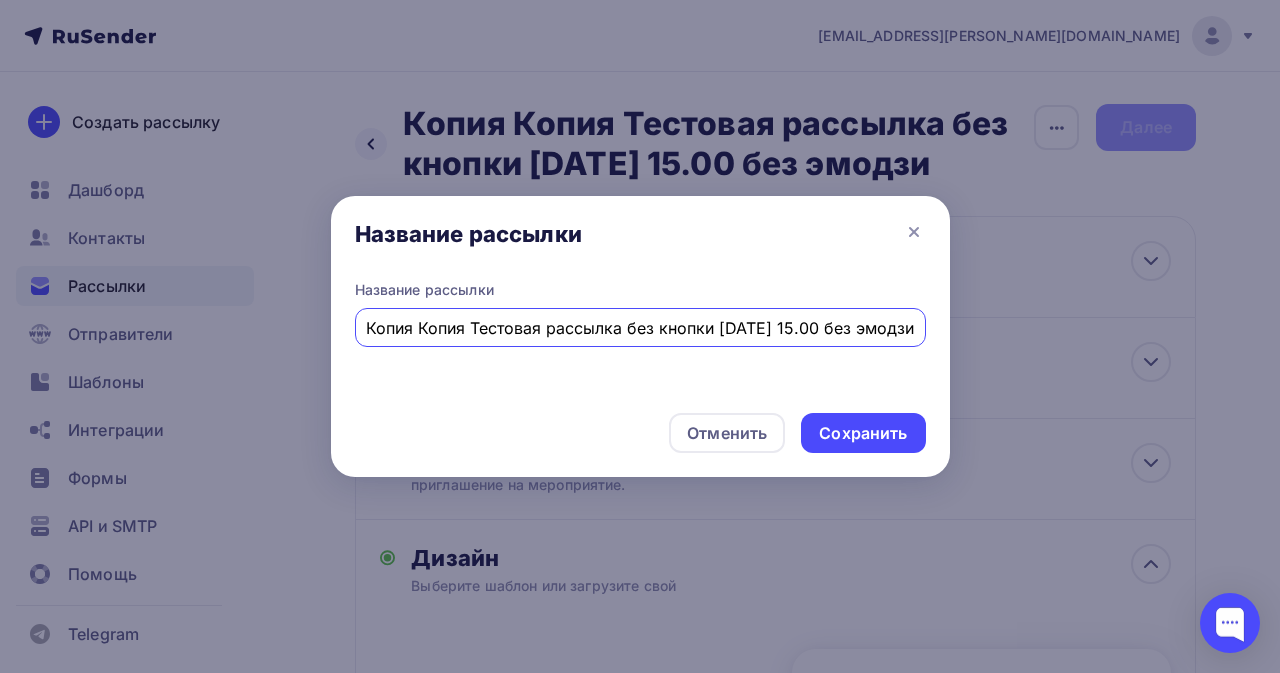 drag, startPoint x: 426, startPoint y: 325, endPoint x: 133, endPoint y: 326, distance: 293.0017 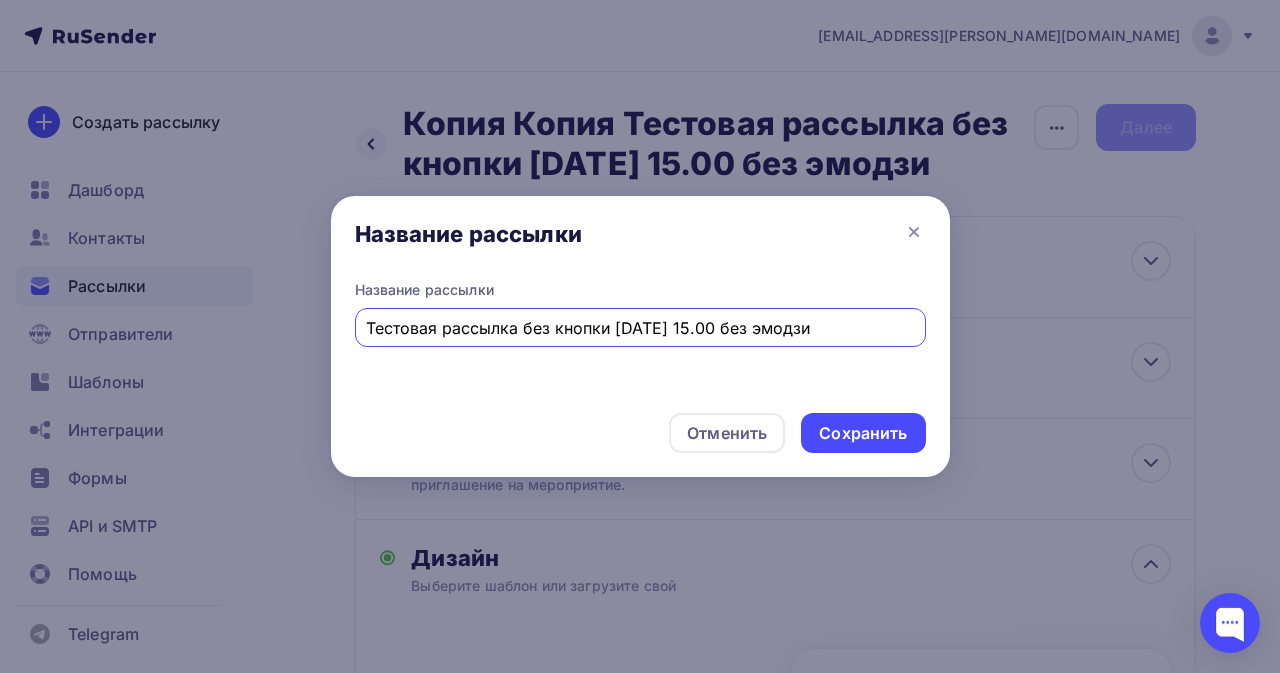 drag, startPoint x: 758, startPoint y: 328, endPoint x: 814, endPoint y: 339, distance: 57.070133 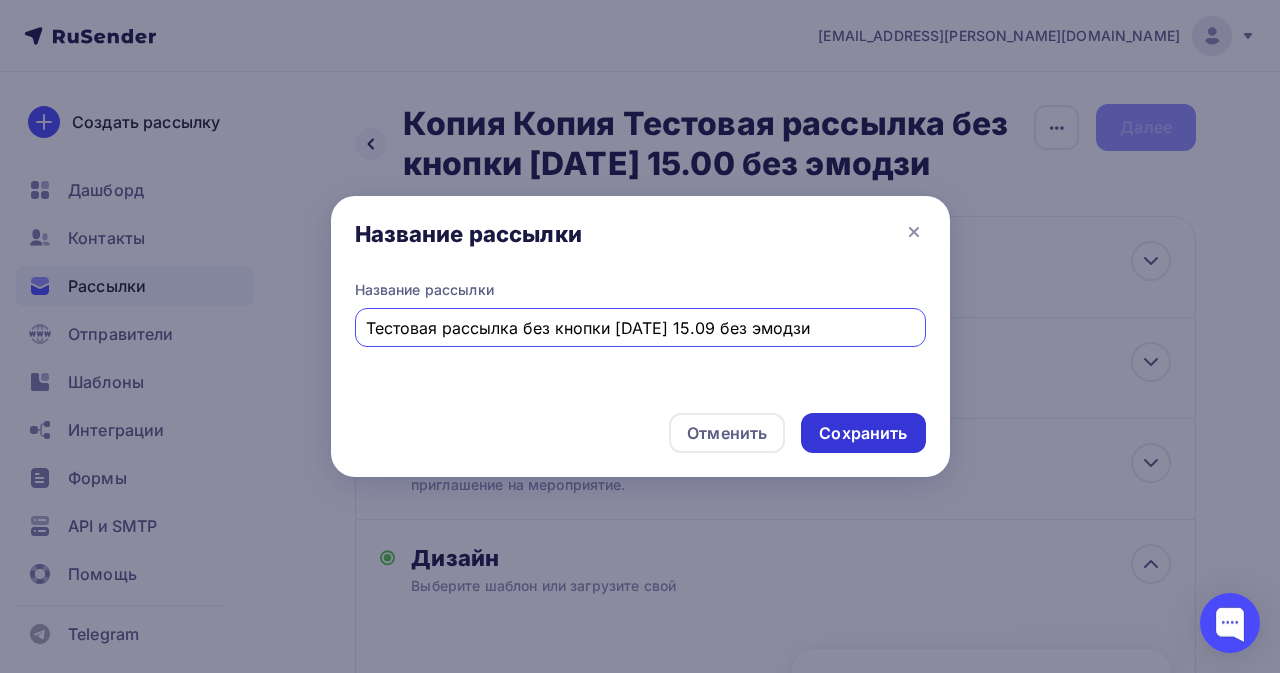 type on "Тестовая рассылка без кнопки [DATE] 15.09 без эмодзи" 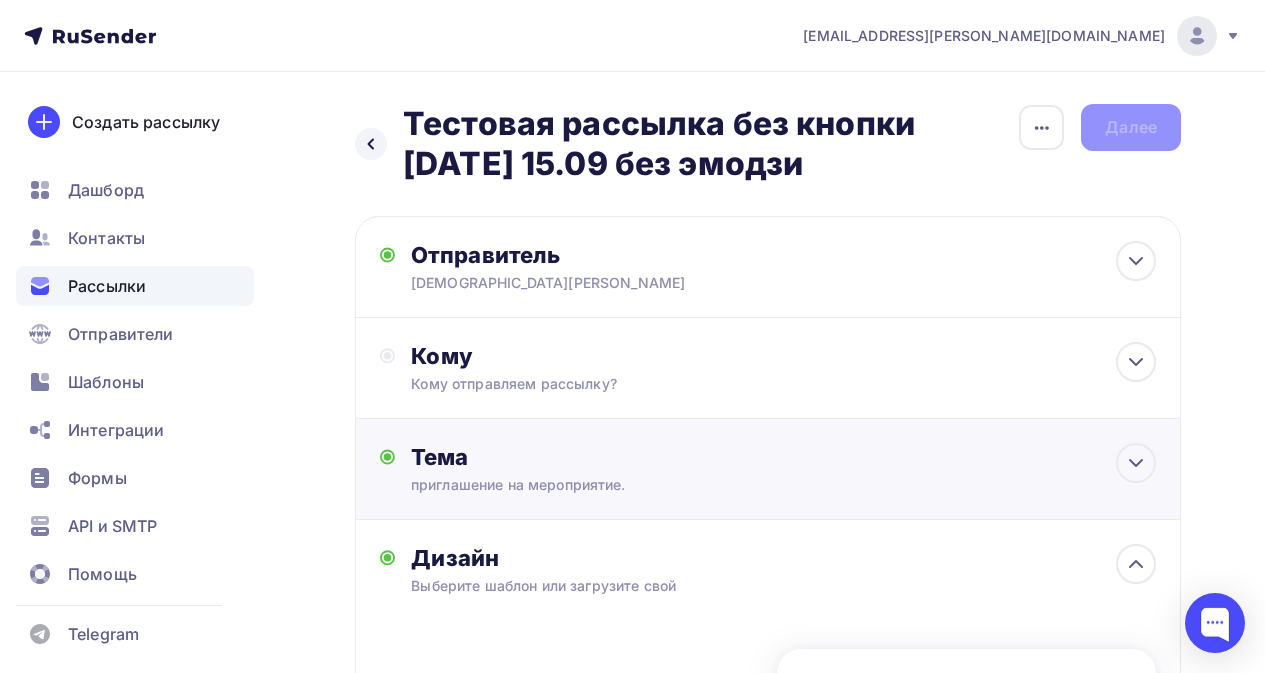 scroll, scrollTop: 200, scrollLeft: 0, axis: vertical 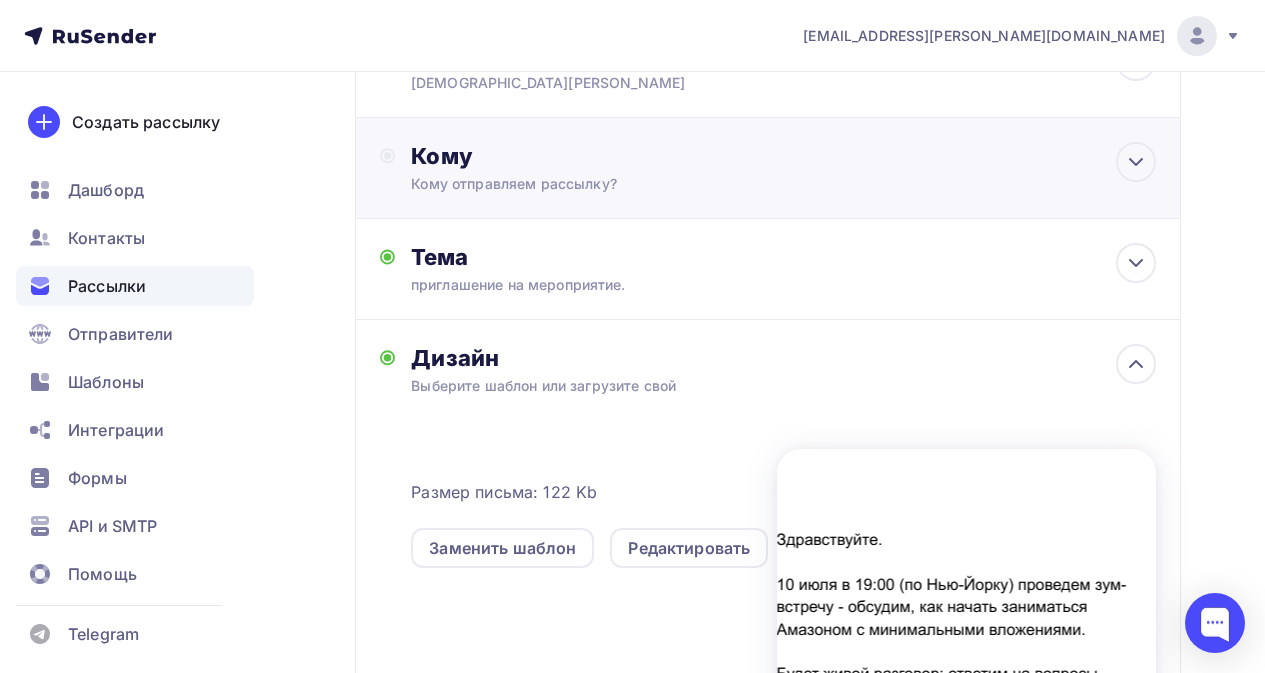 click on "Кому отправляем рассылку?" at bounding box center [746, 184] 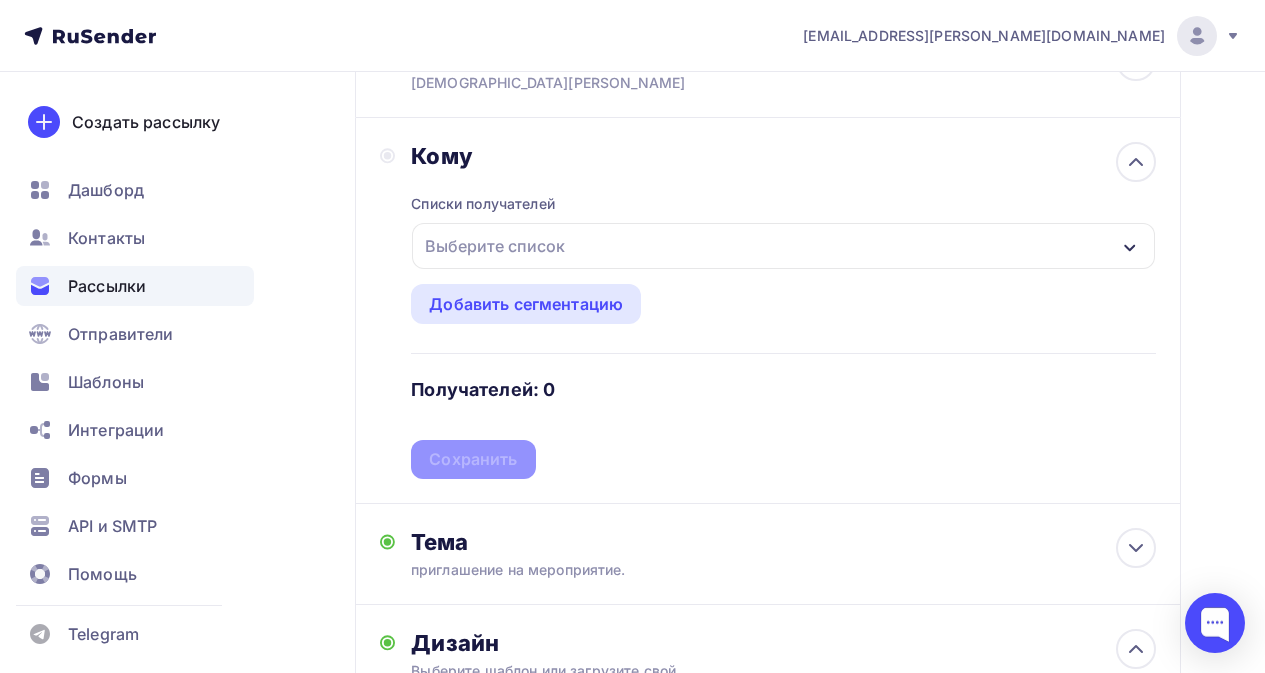 click on "Выберите список" at bounding box center [495, 246] 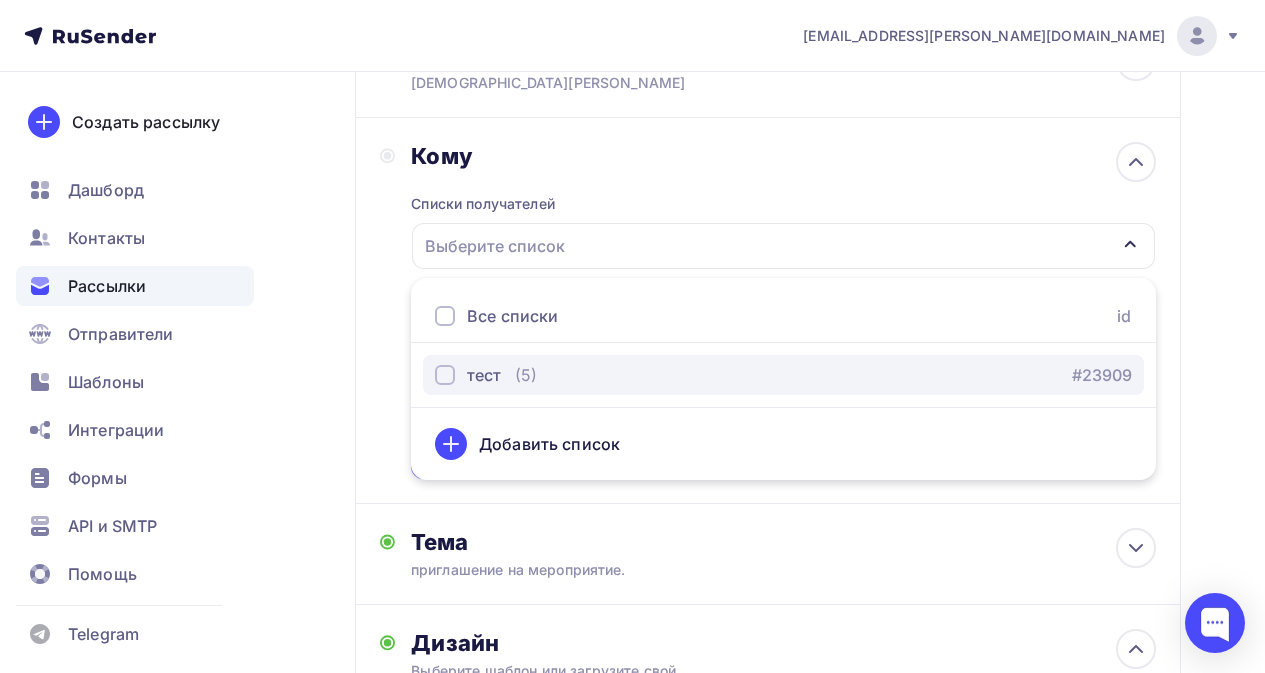 click on "тест" at bounding box center (484, 375) 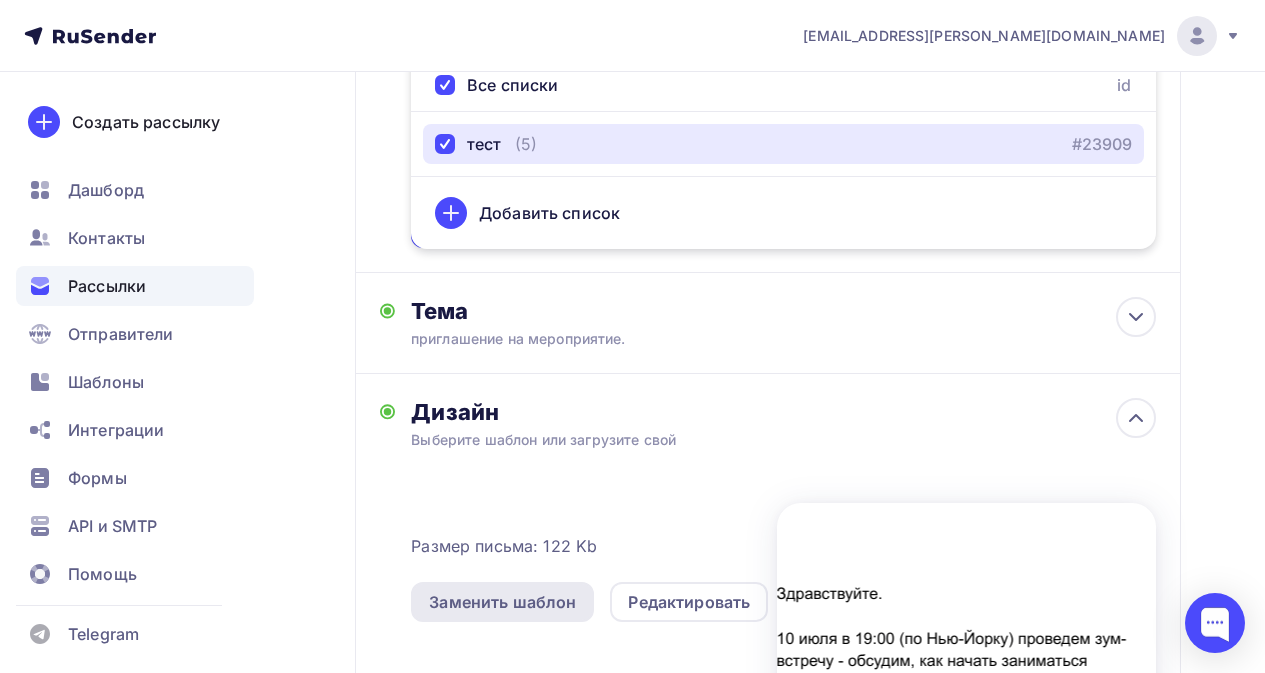 scroll, scrollTop: 600, scrollLeft: 0, axis: vertical 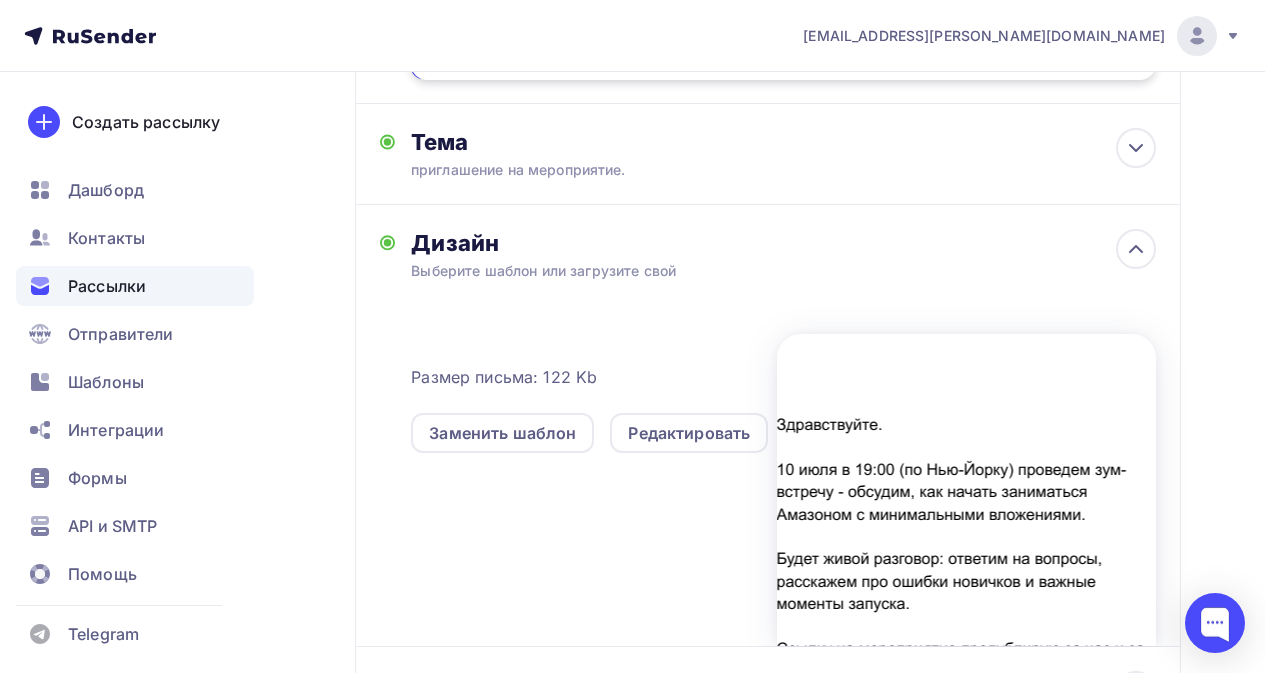 click on "Размер письма: 122 Kb     Заменить шаблон
Редактировать" at bounding box center (783, 479) 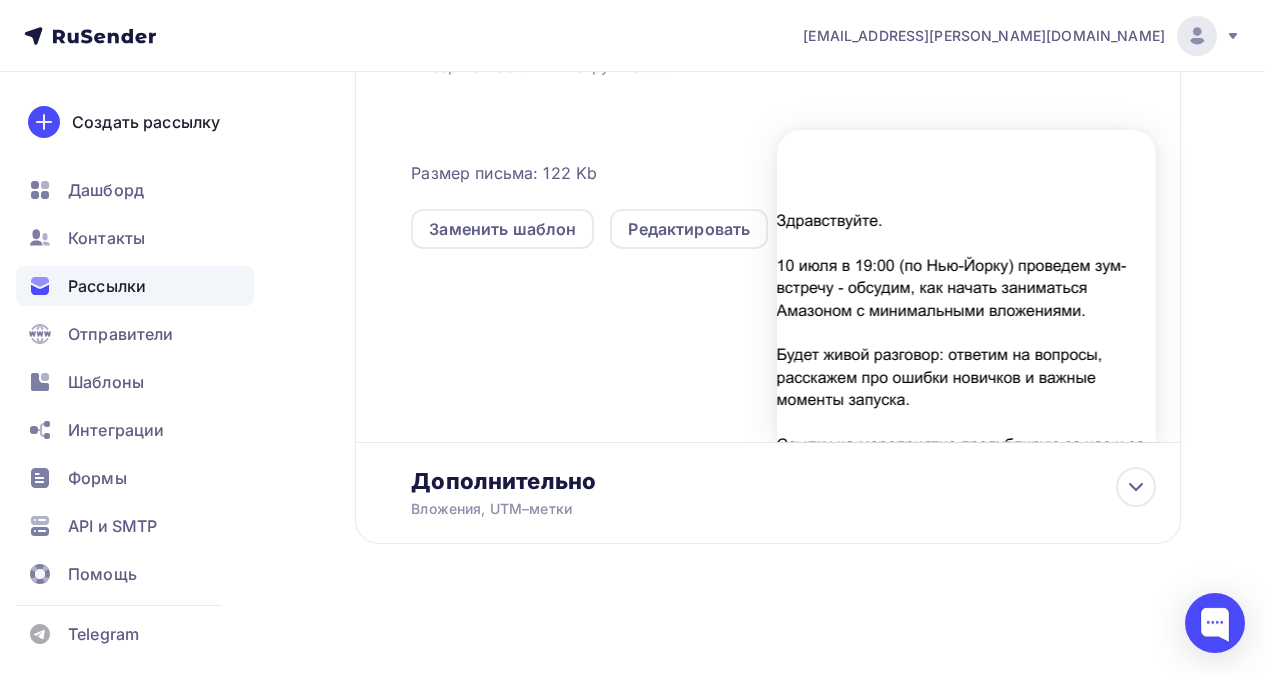 click on "Размер письма: 122 Kb     Заменить шаблон
Редактировать" at bounding box center [783, 275] 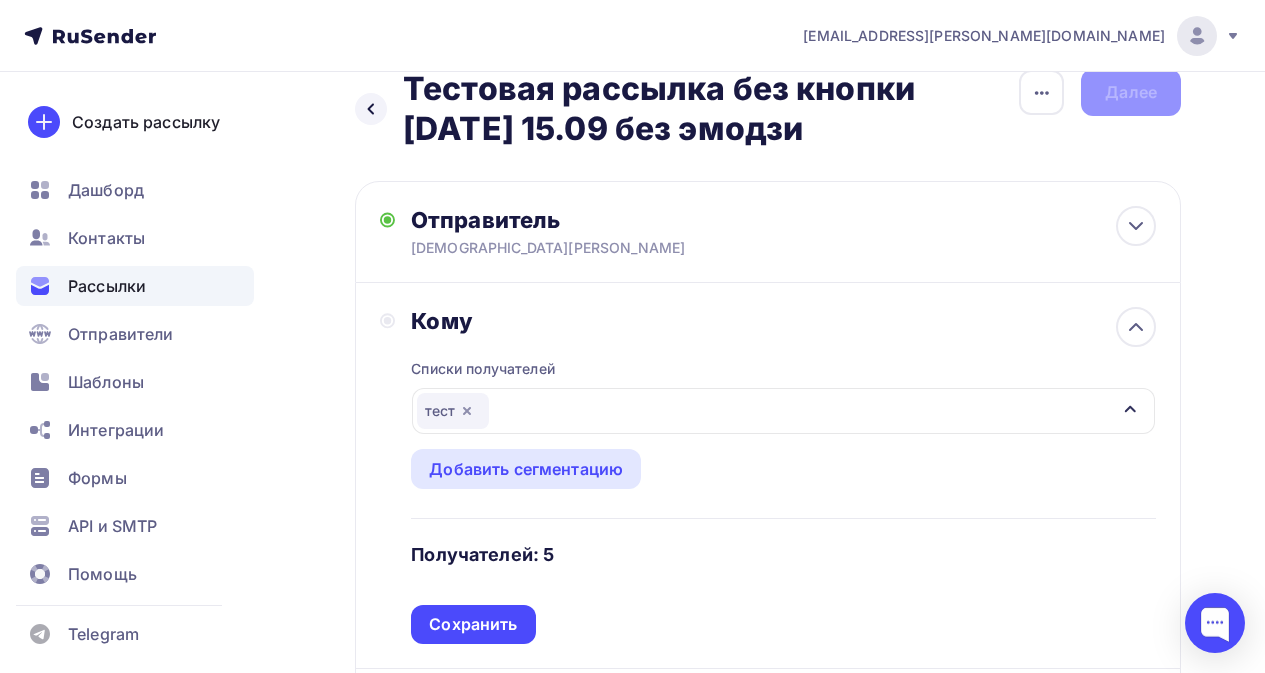 scroll, scrollTop: 0, scrollLeft: 0, axis: both 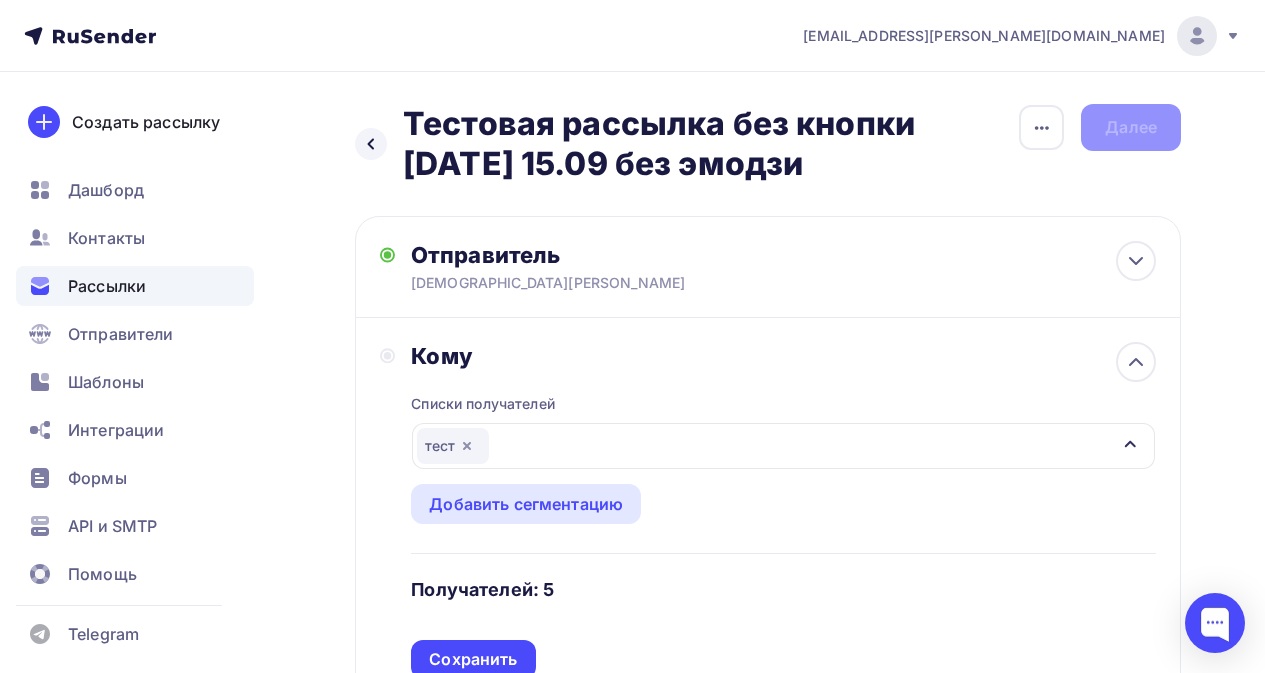 click on "Тестовая рассылка без кнопки [DATE] 15.09 без эмодзи" at bounding box center (710, 144) 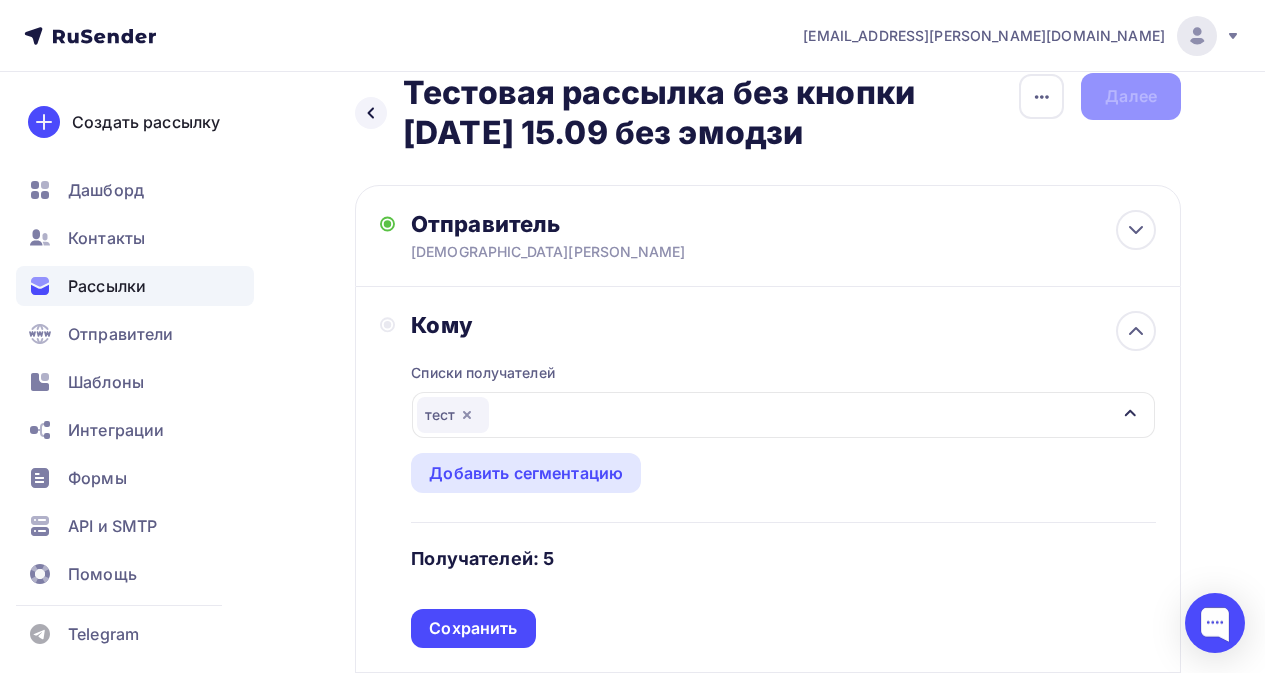 scroll, scrollTop: 0, scrollLeft: 0, axis: both 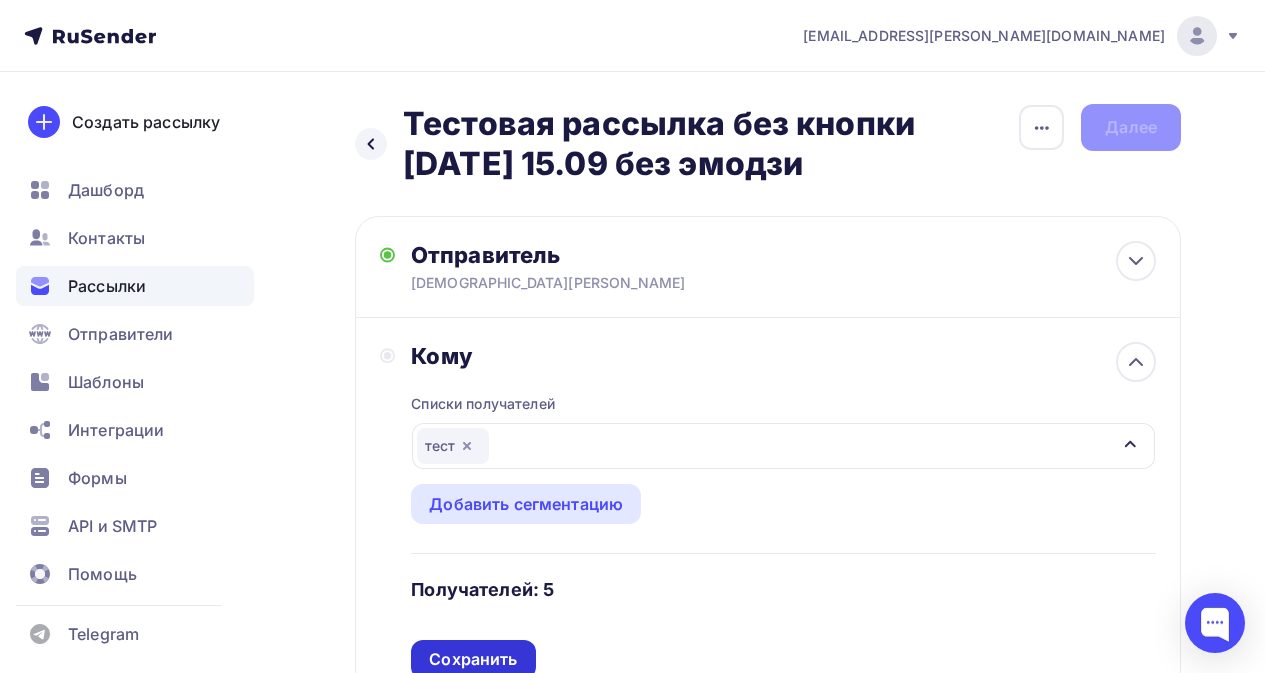 click on "Сохранить" at bounding box center [473, 659] 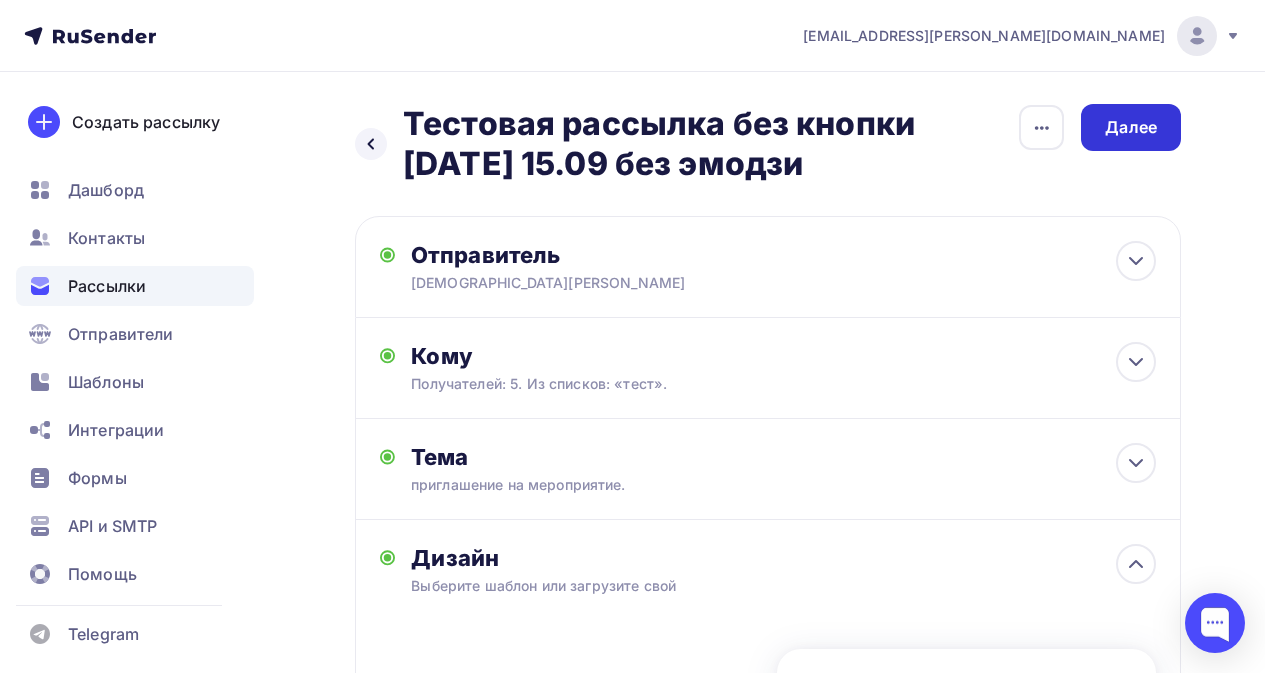 click on "Далее" at bounding box center (1131, 127) 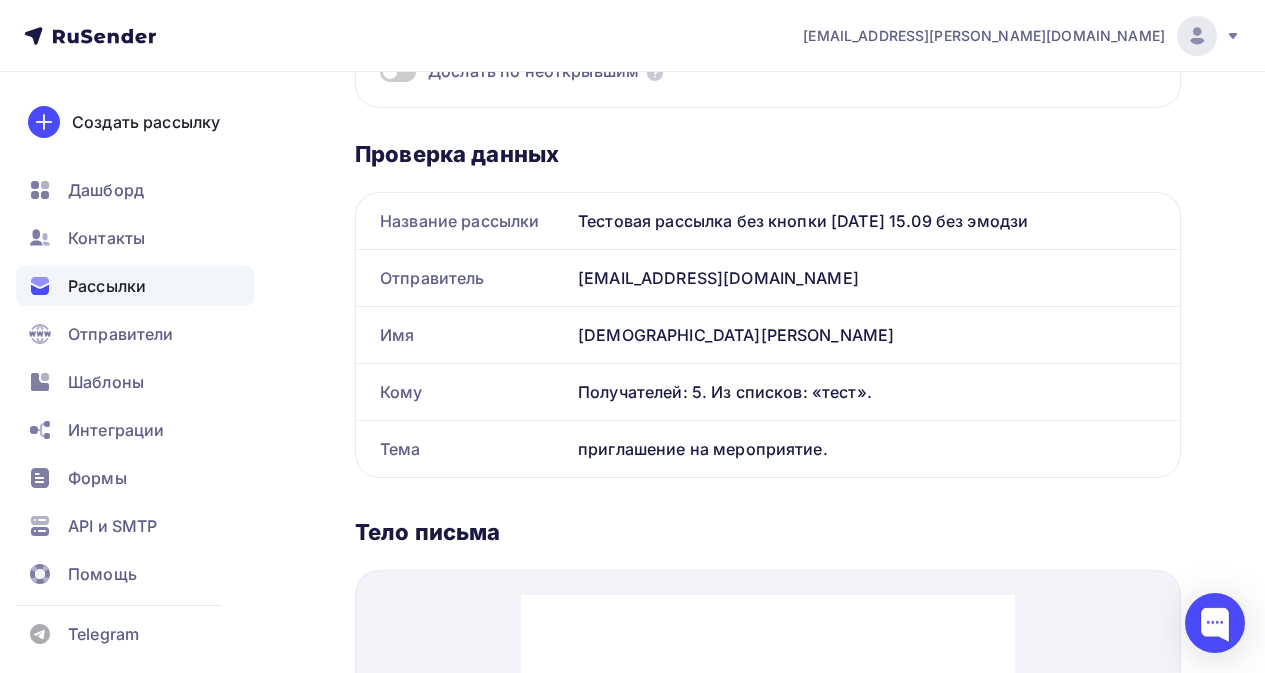 scroll, scrollTop: 0, scrollLeft: 0, axis: both 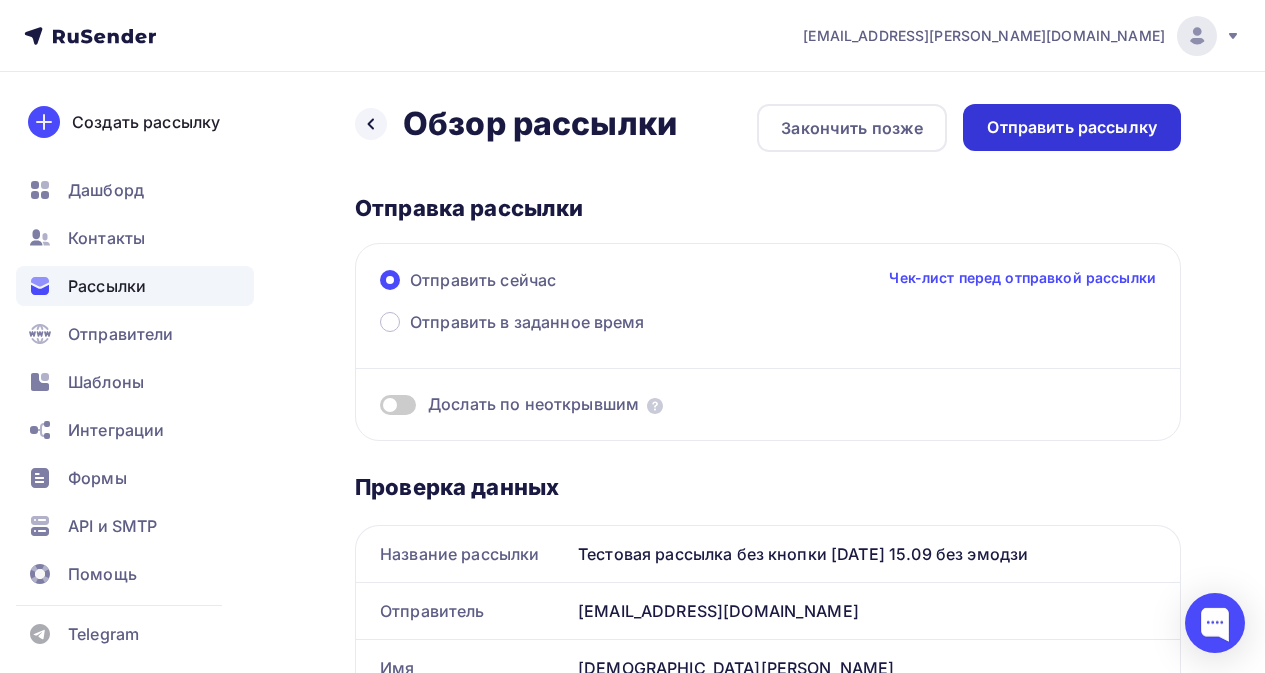click on "Отправить рассылку" at bounding box center (1072, 127) 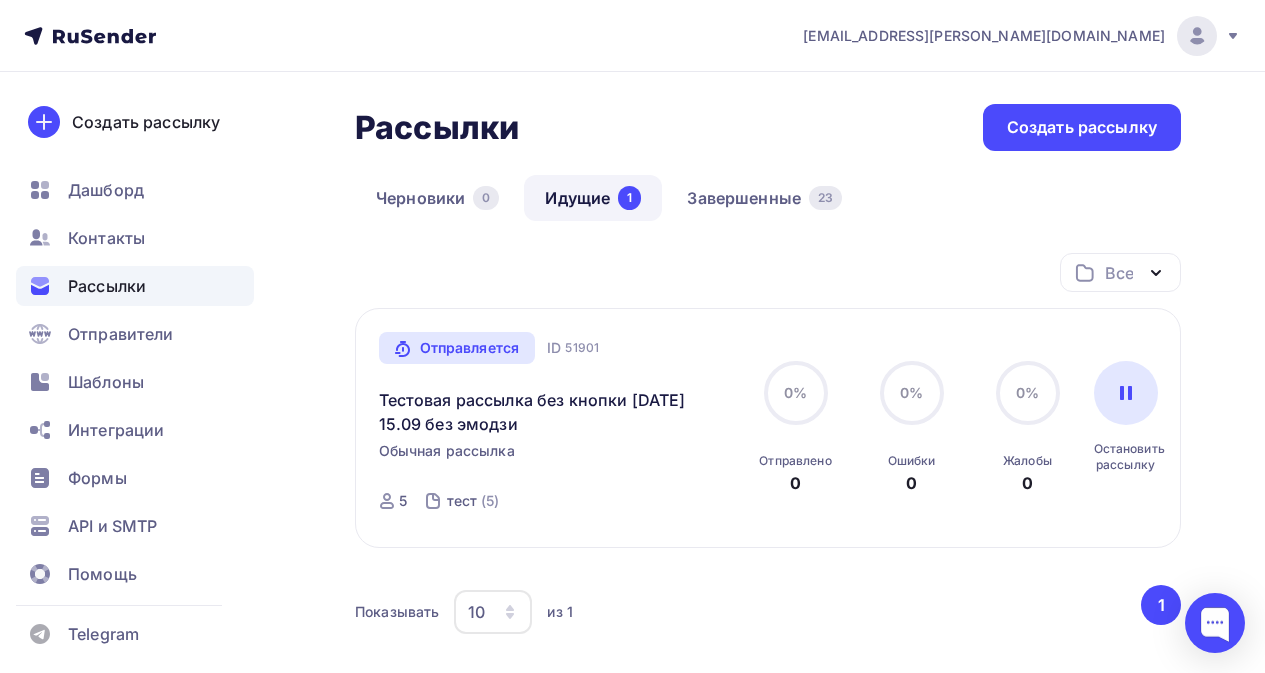 click on "Рассылки" at bounding box center [107, 286] 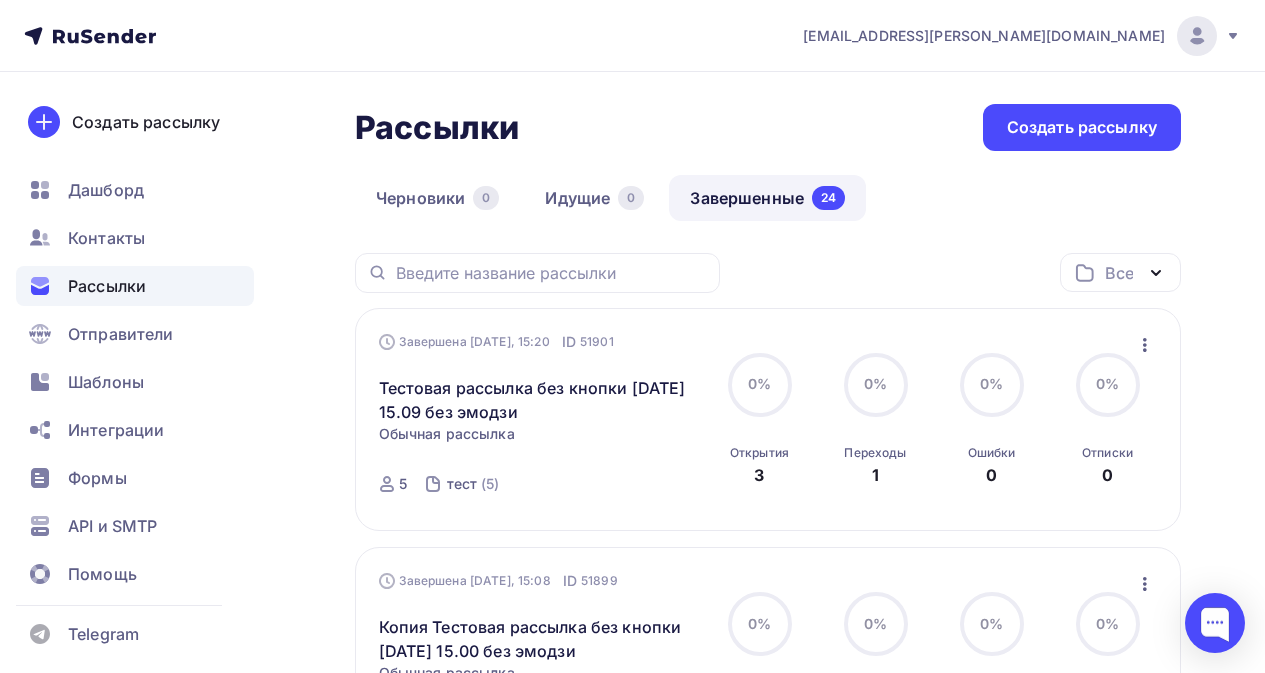 click 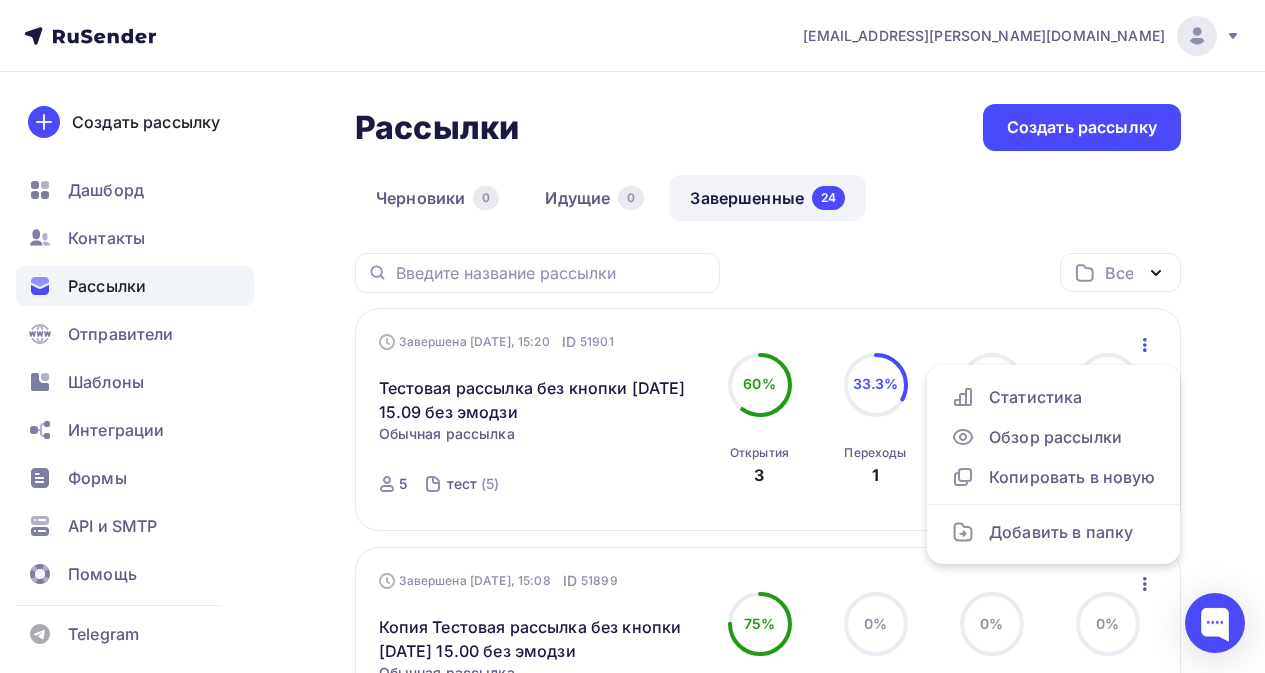 click 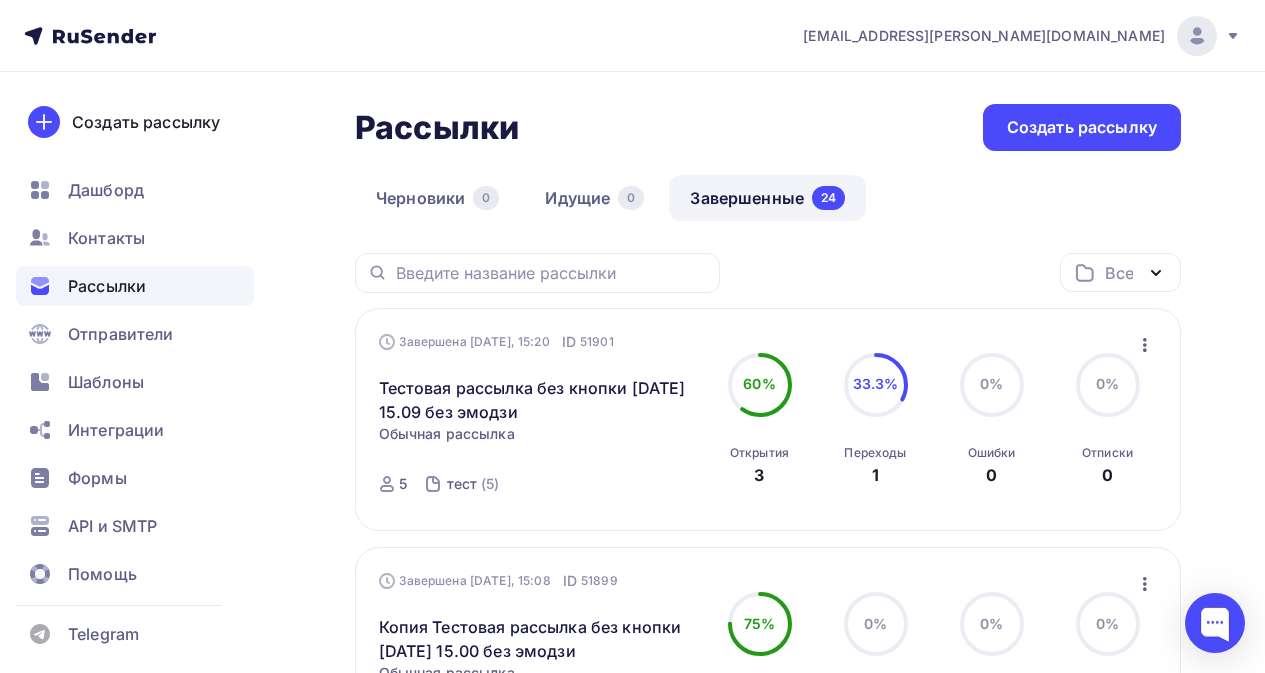 click 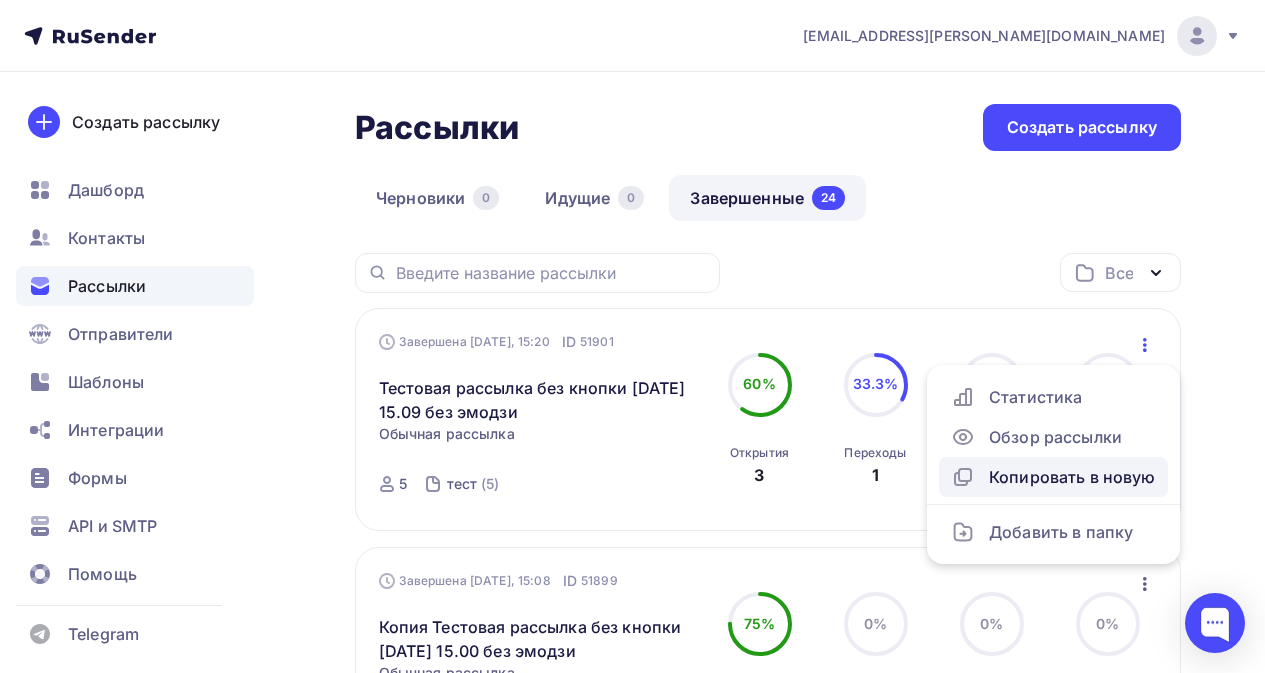 click on "Копировать в новую" at bounding box center (1053, 477) 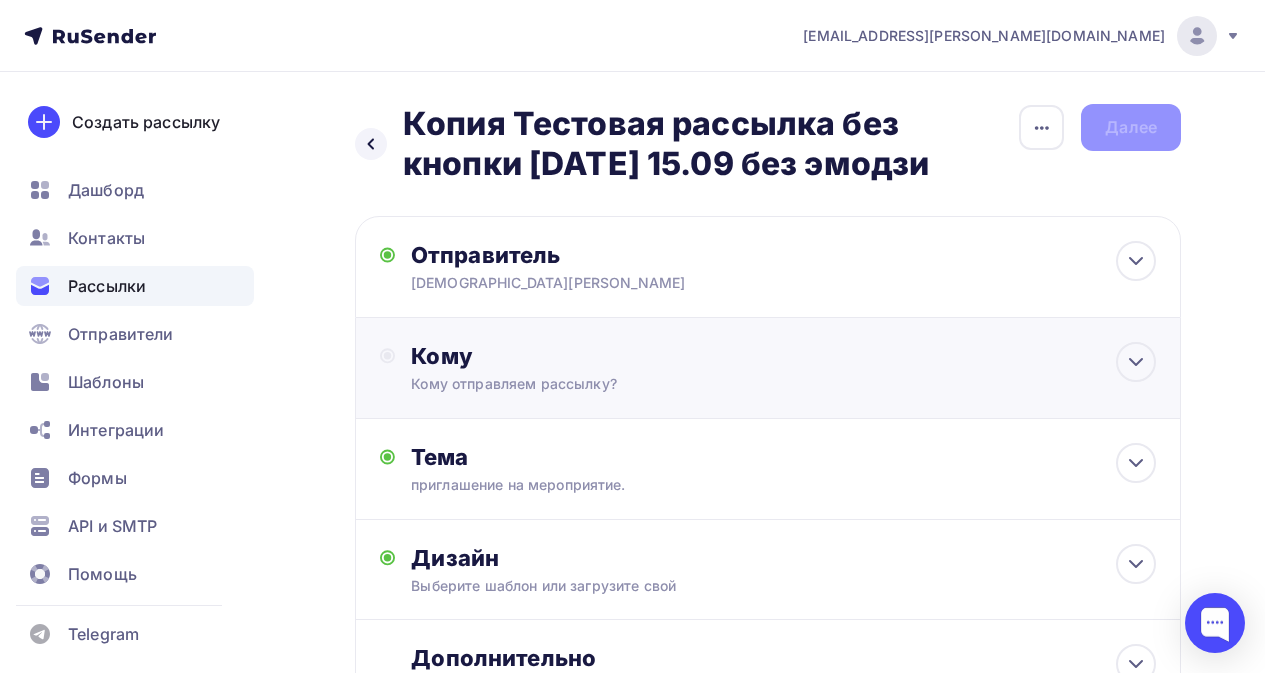 click on "Кому" at bounding box center [783, 356] 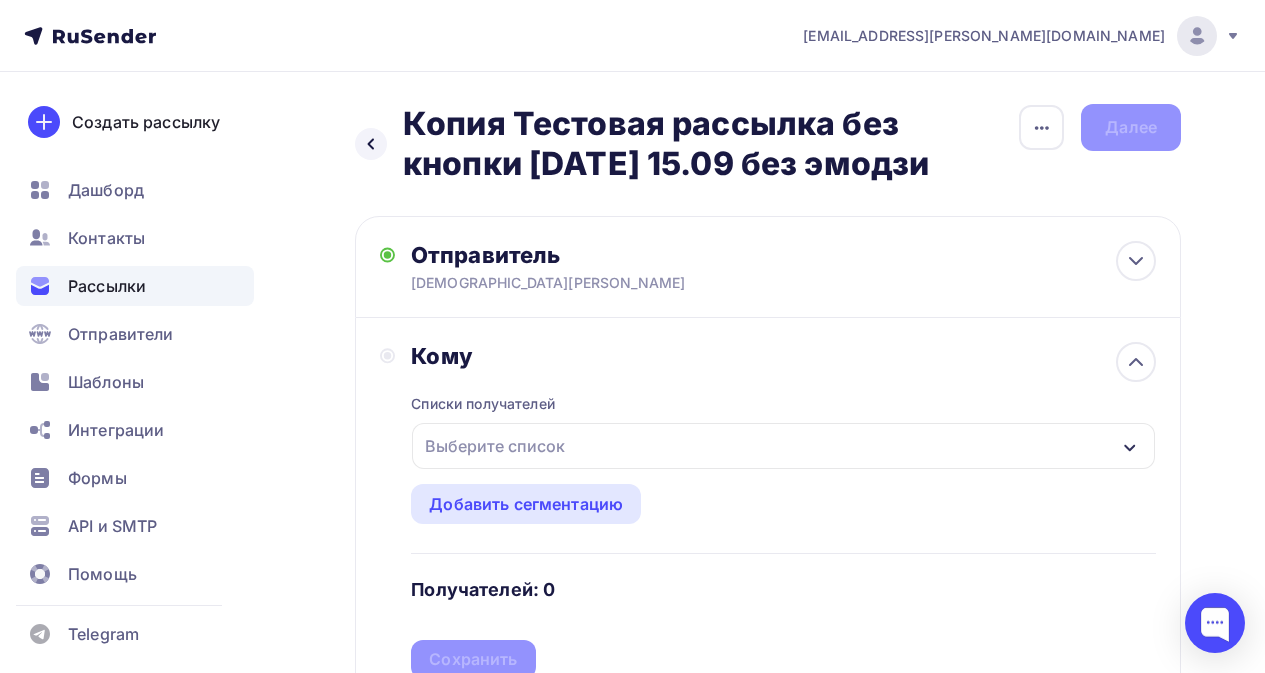 click on "Выберите список" at bounding box center [495, 446] 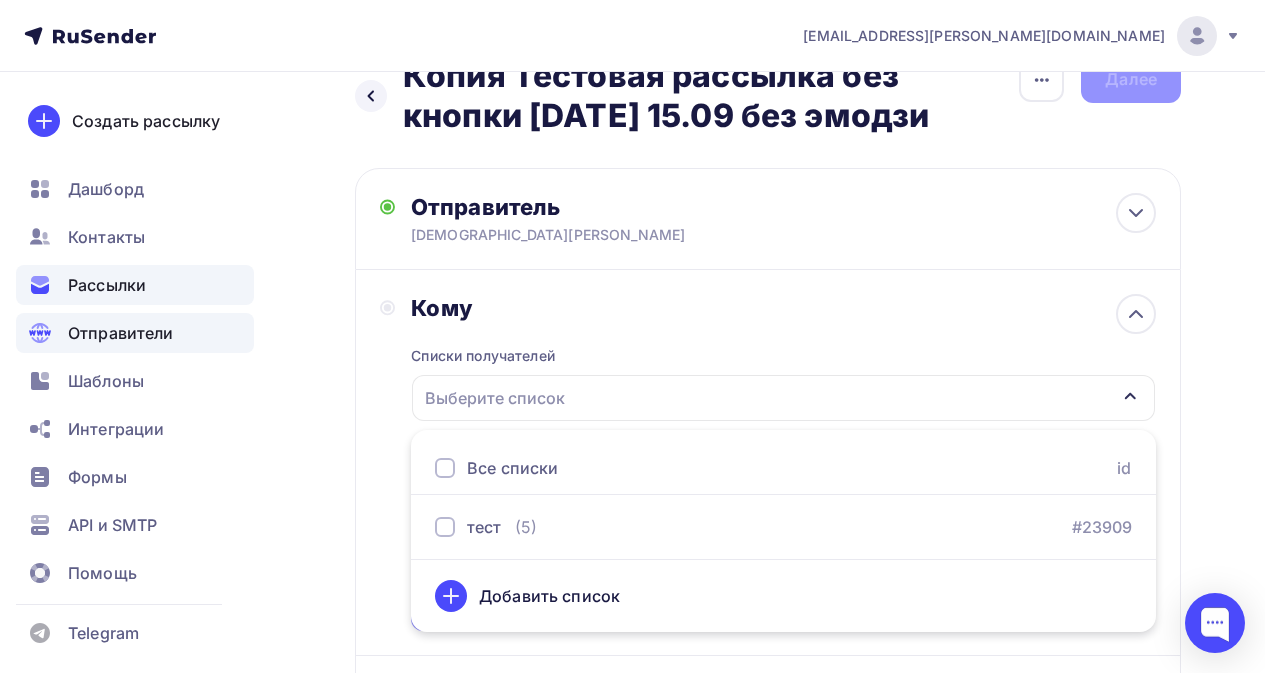 scroll, scrollTop: 0, scrollLeft: 0, axis: both 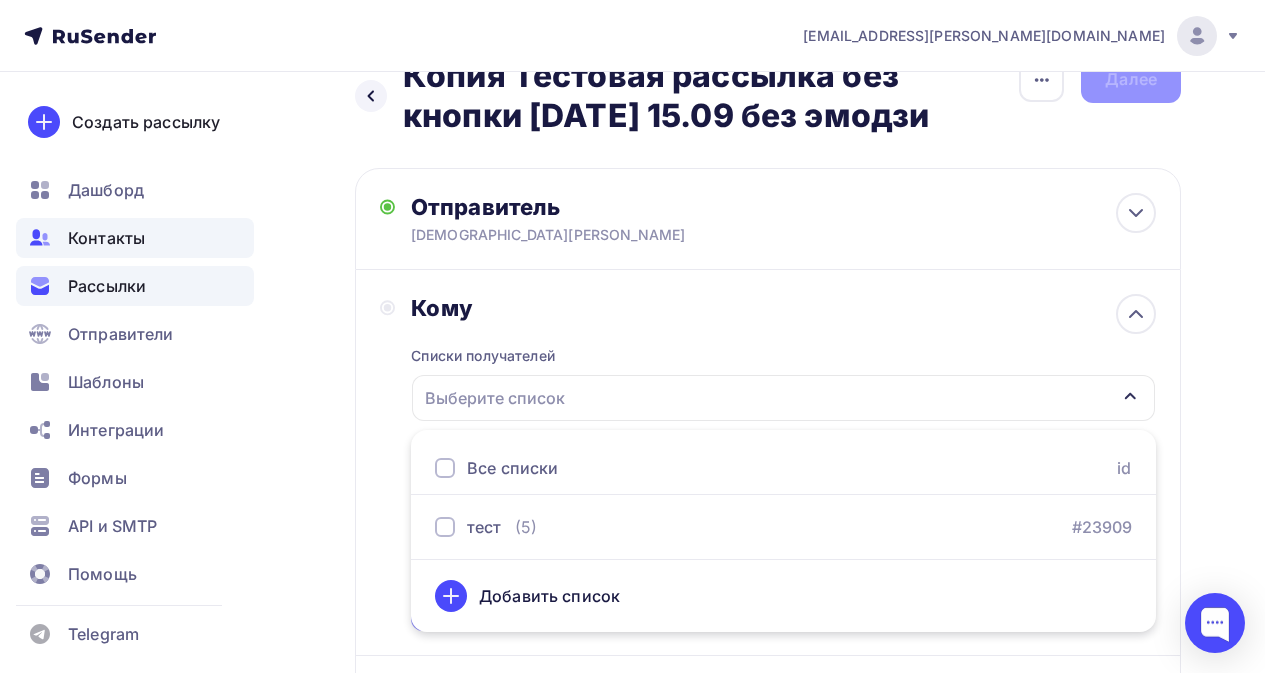 click on "Контакты" at bounding box center (106, 238) 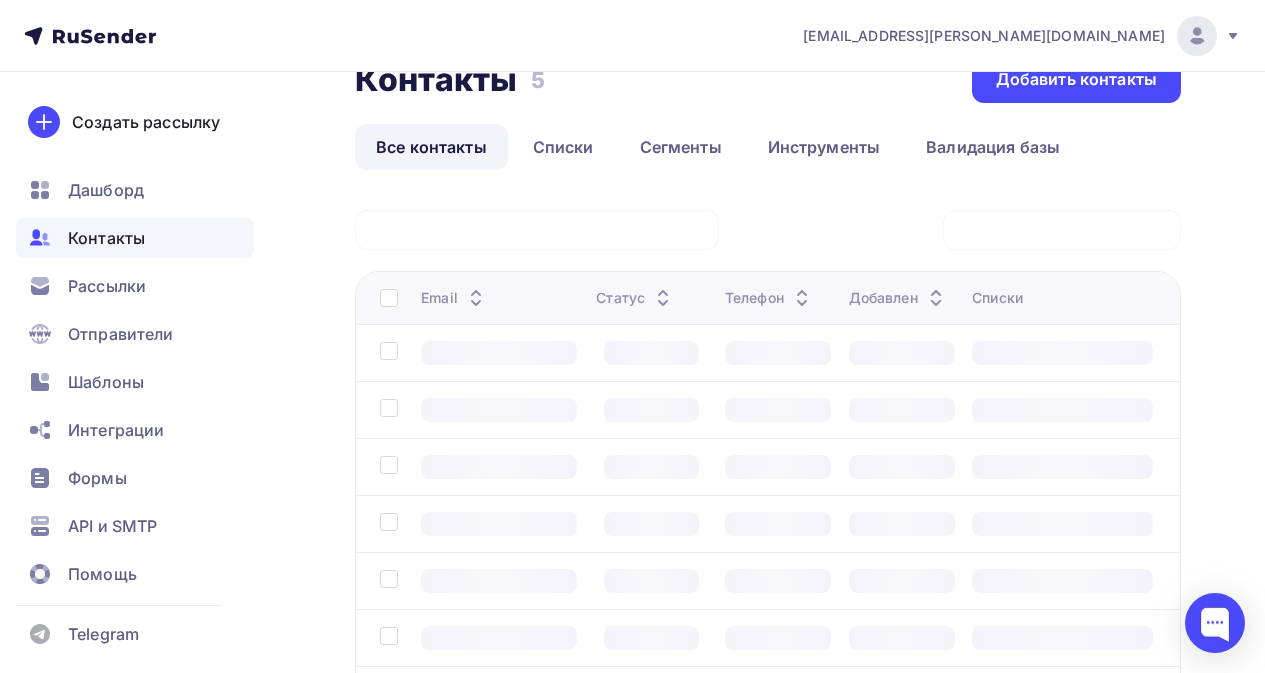 scroll, scrollTop: 0, scrollLeft: 0, axis: both 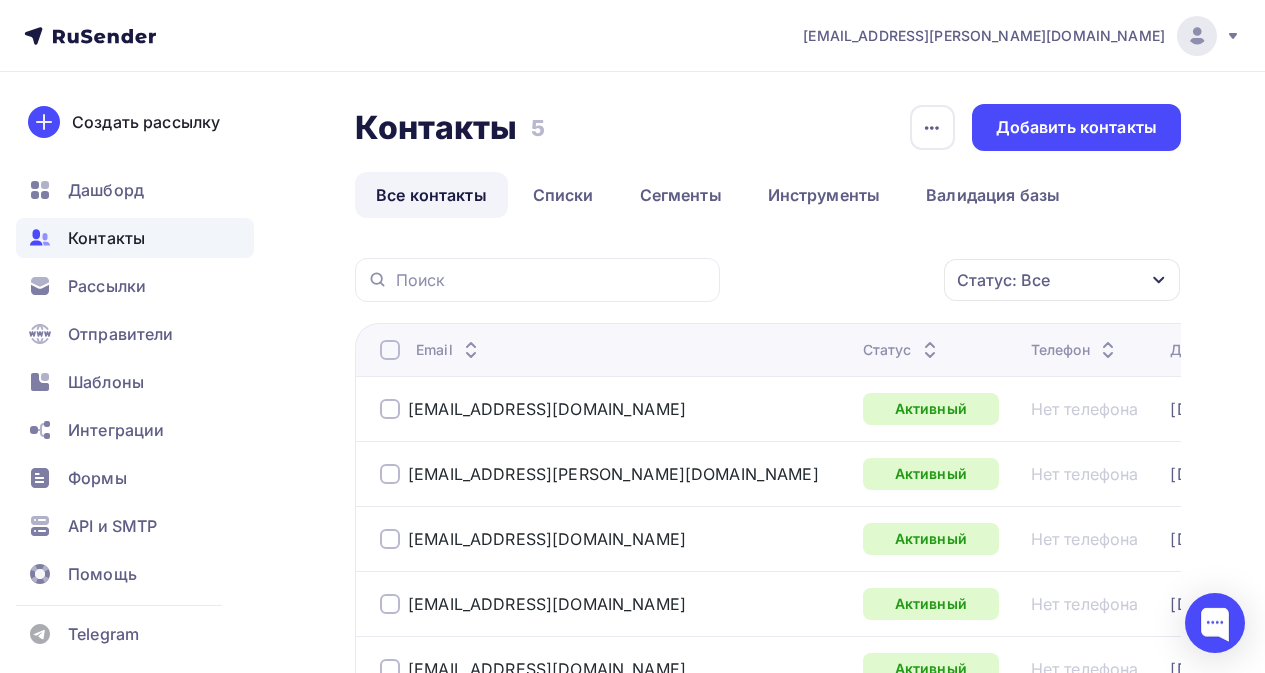 click at bounding box center (390, 409) 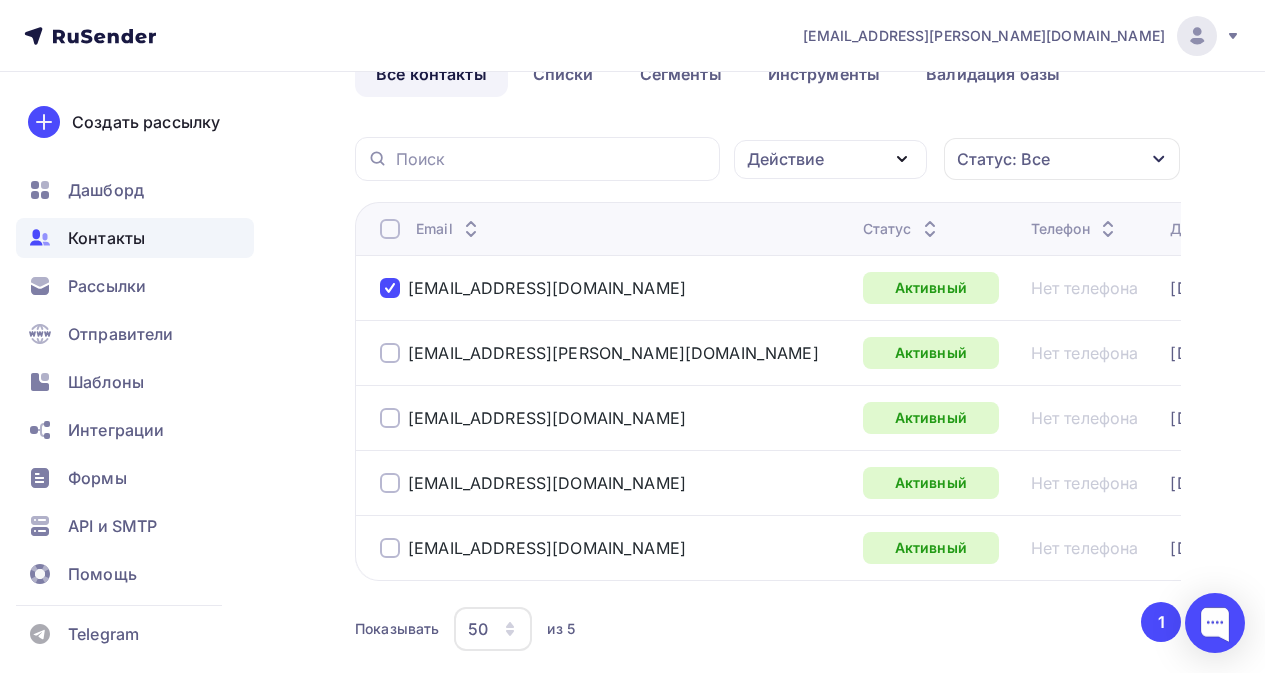 scroll, scrollTop: 100, scrollLeft: 0, axis: vertical 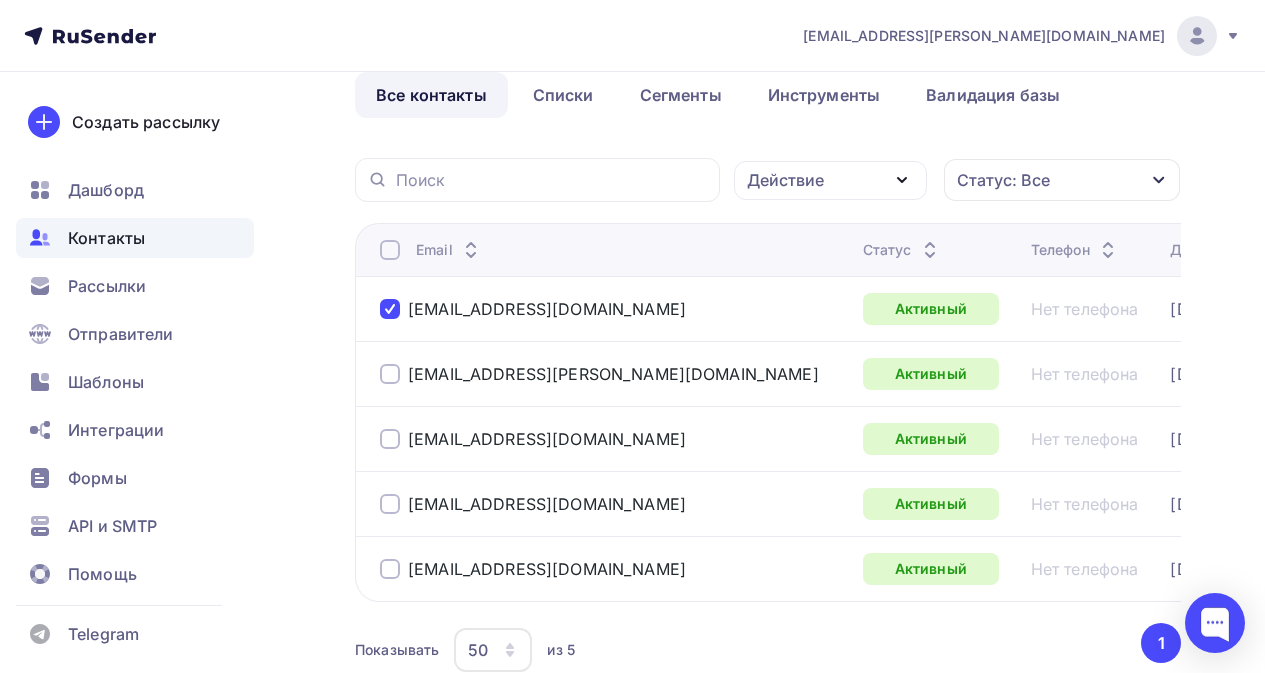 click on "Действие" at bounding box center (830, 180) 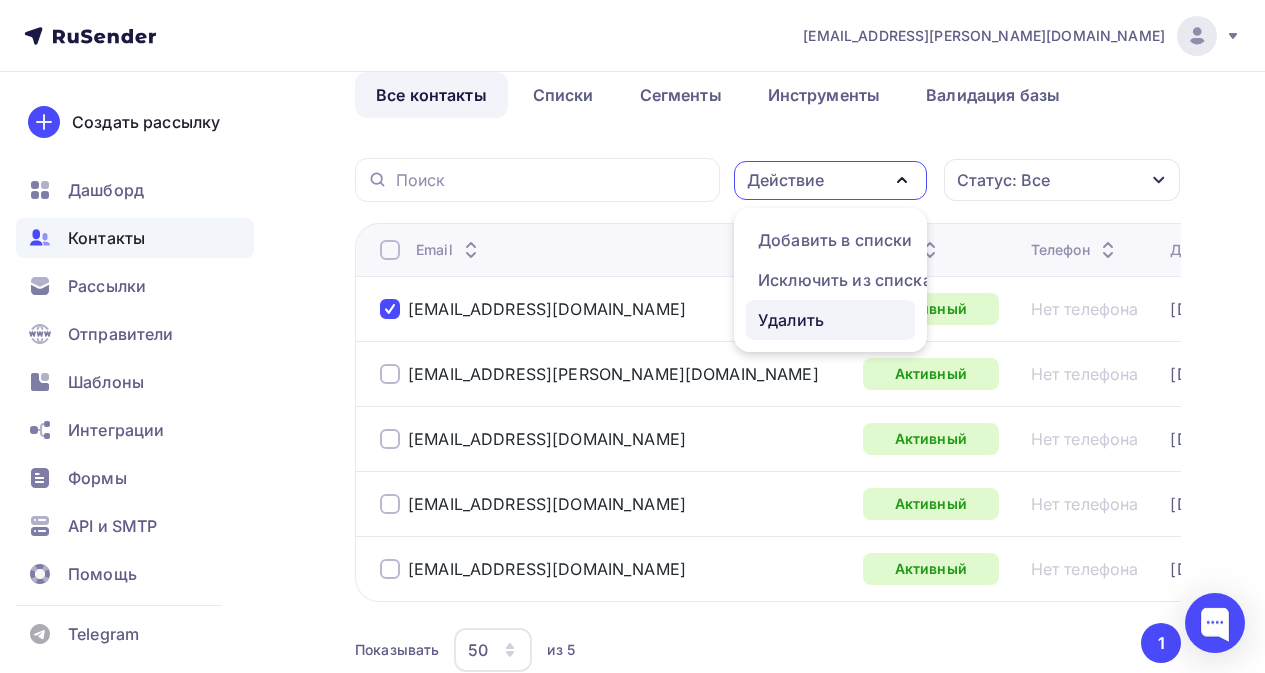 click on "Удалить" at bounding box center (791, 320) 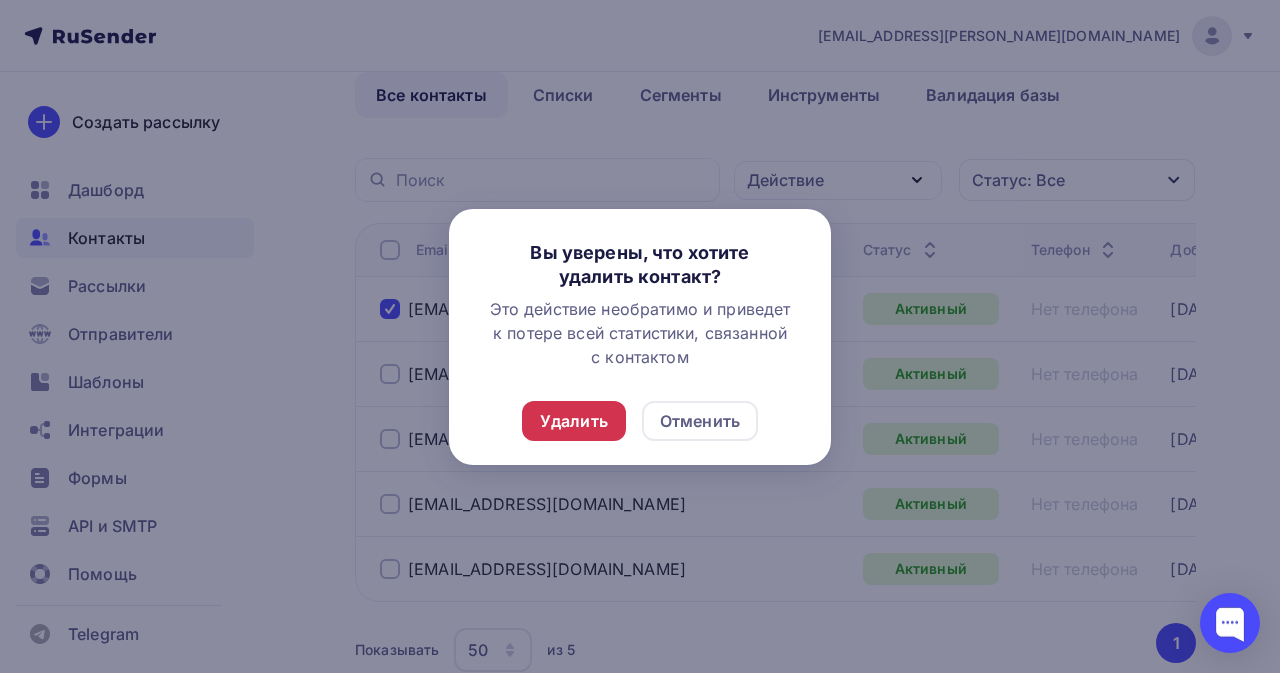 click on "Удалить" at bounding box center [574, 421] 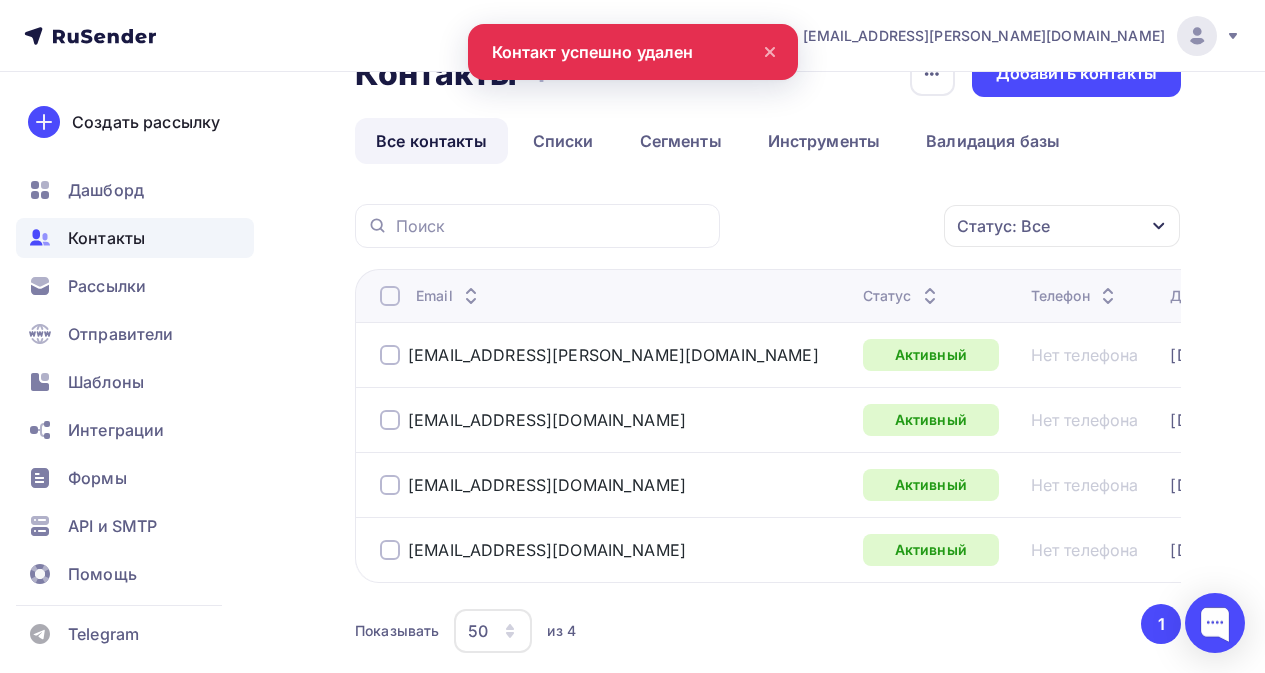 scroll, scrollTop: 0, scrollLeft: 0, axis: both 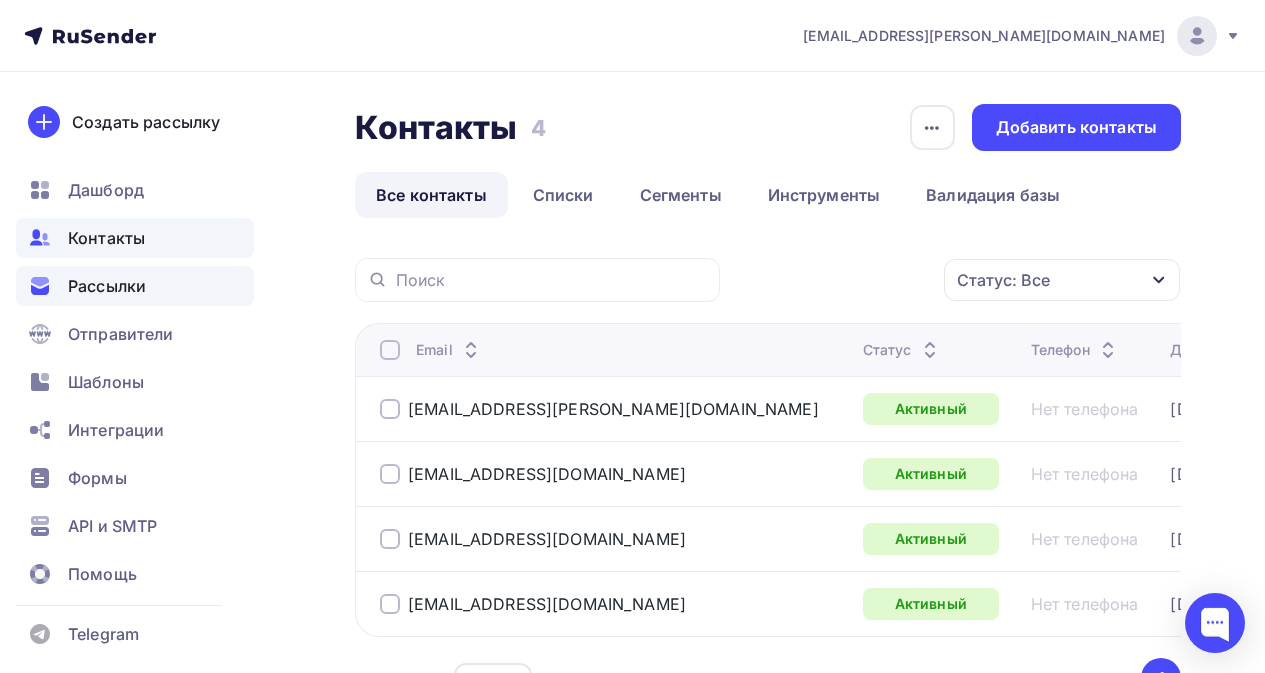 click on "Рассылки" at bounding box center (107, 286) 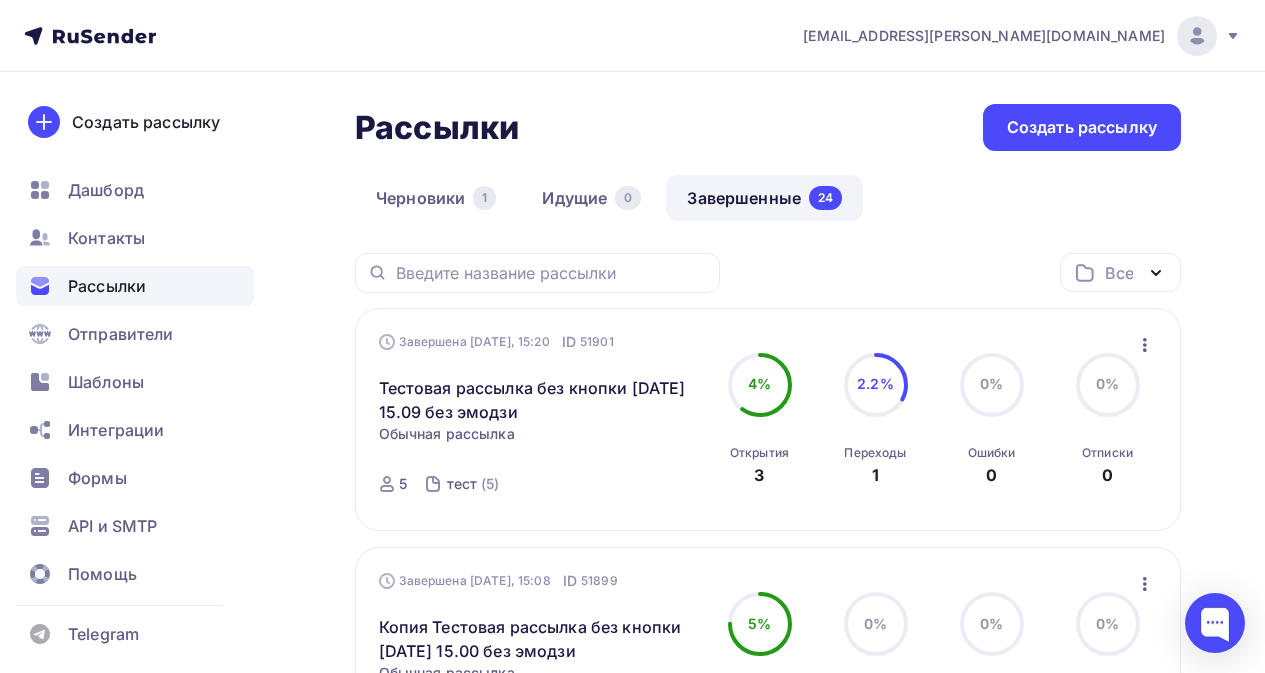 click 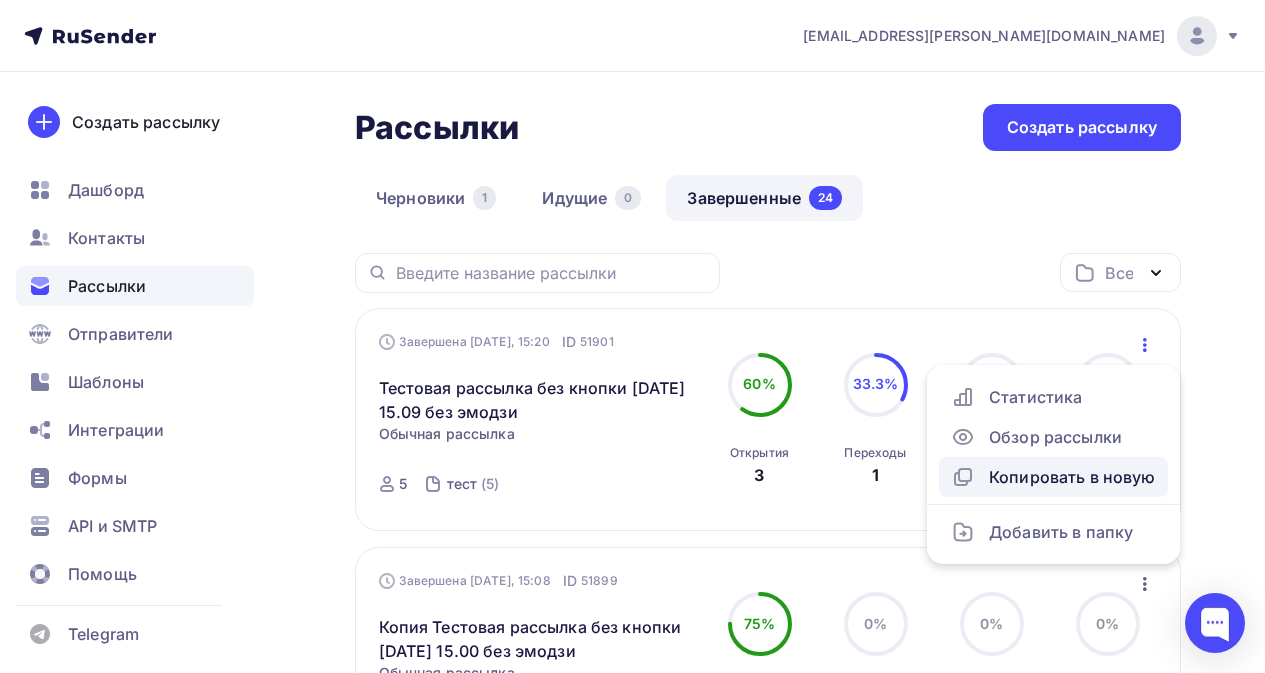 click on "Копировать в новую" at bounding box center (1053, 477) 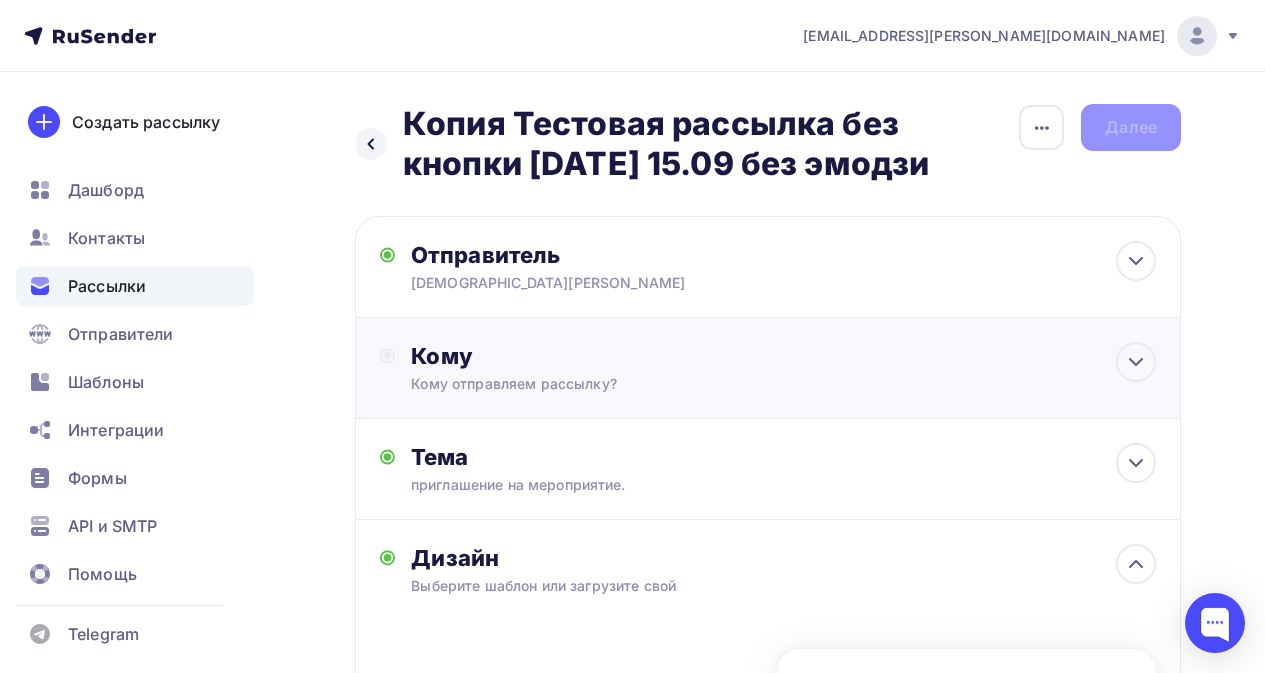 click on "Кому" at bounding box center (783, 356) 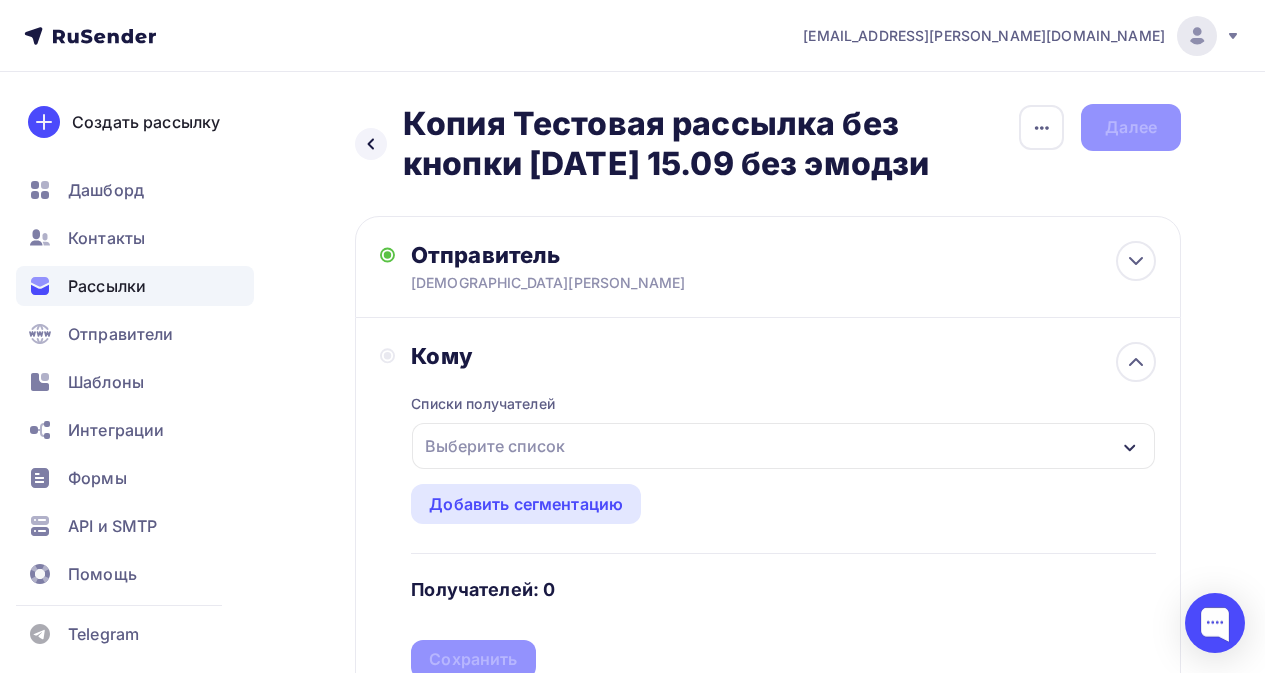 click on "Выберите список" at bounding box center [495, 446] 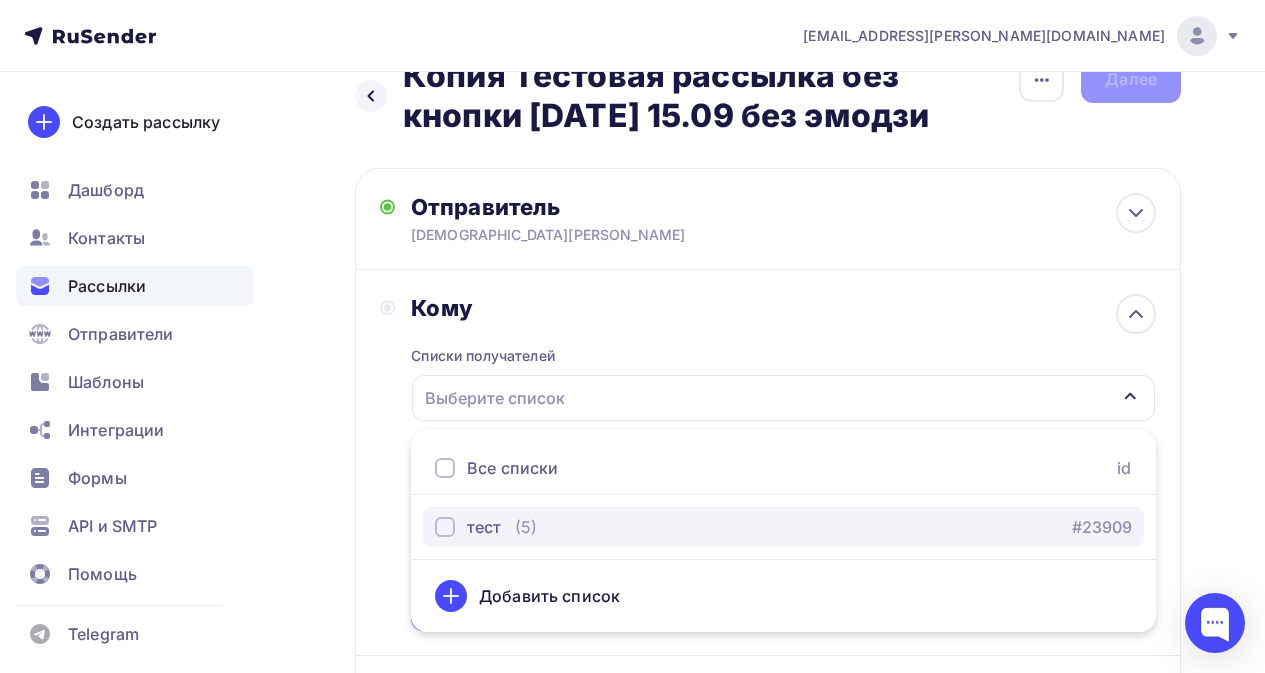 click on "тест
(5)
#23909" at bounding box center [783, 527] 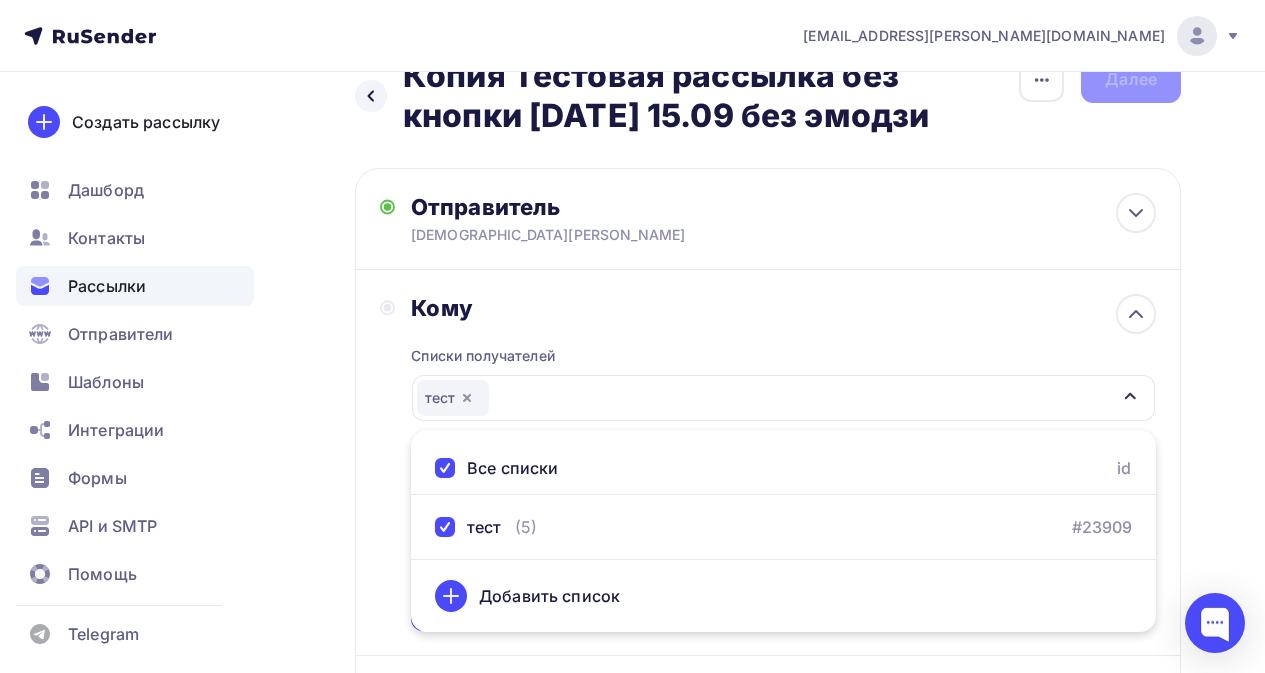 click on "Кому
Списки получателей
тест
Все списки
id
тест
(5)
#23909
Добавить список
Добавить сегментацию
Получателей:
4
Сохранить" at bounding box center [768, 463] 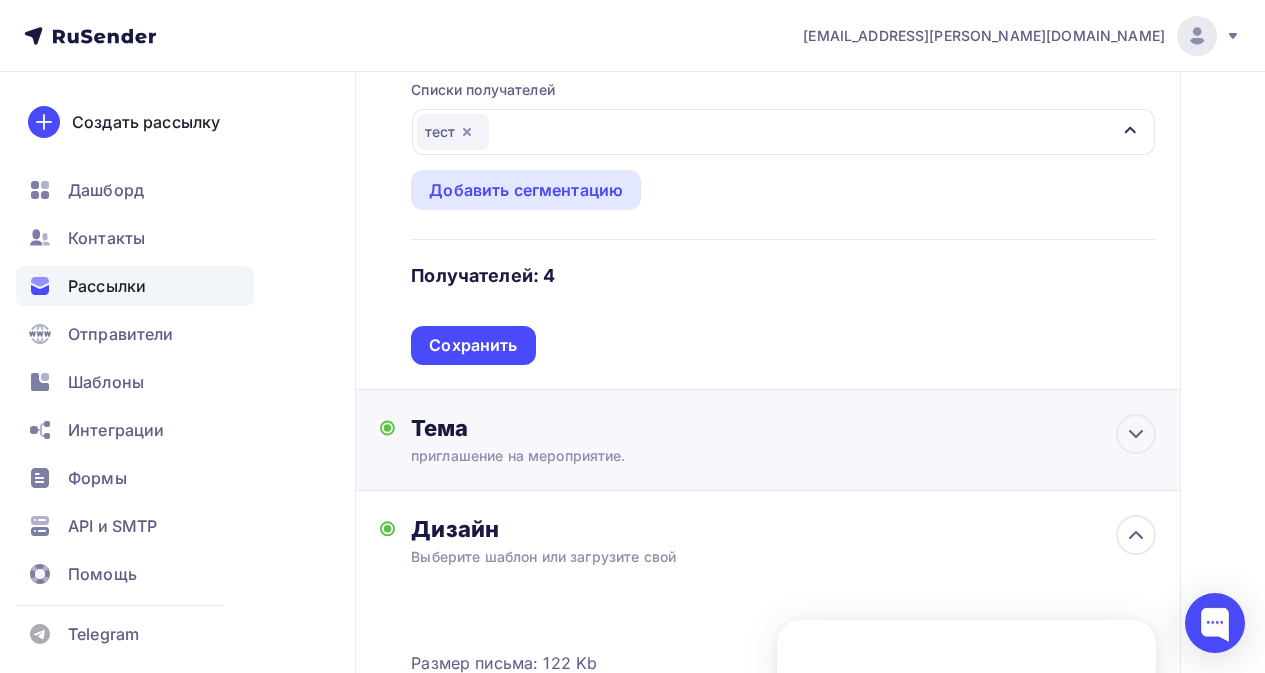 scroll, scrollTop: 348, scrollLeft: 0, axis: vertical 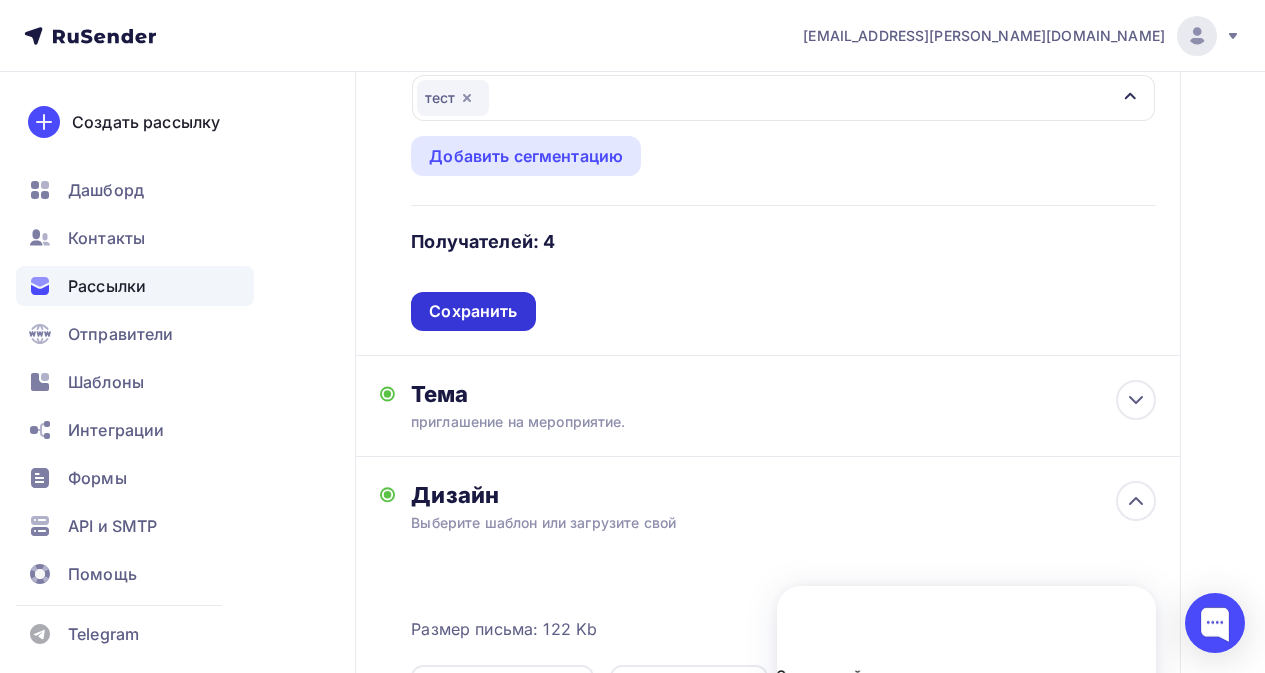 click on "Сохранить" at bounding box center (473, 311) 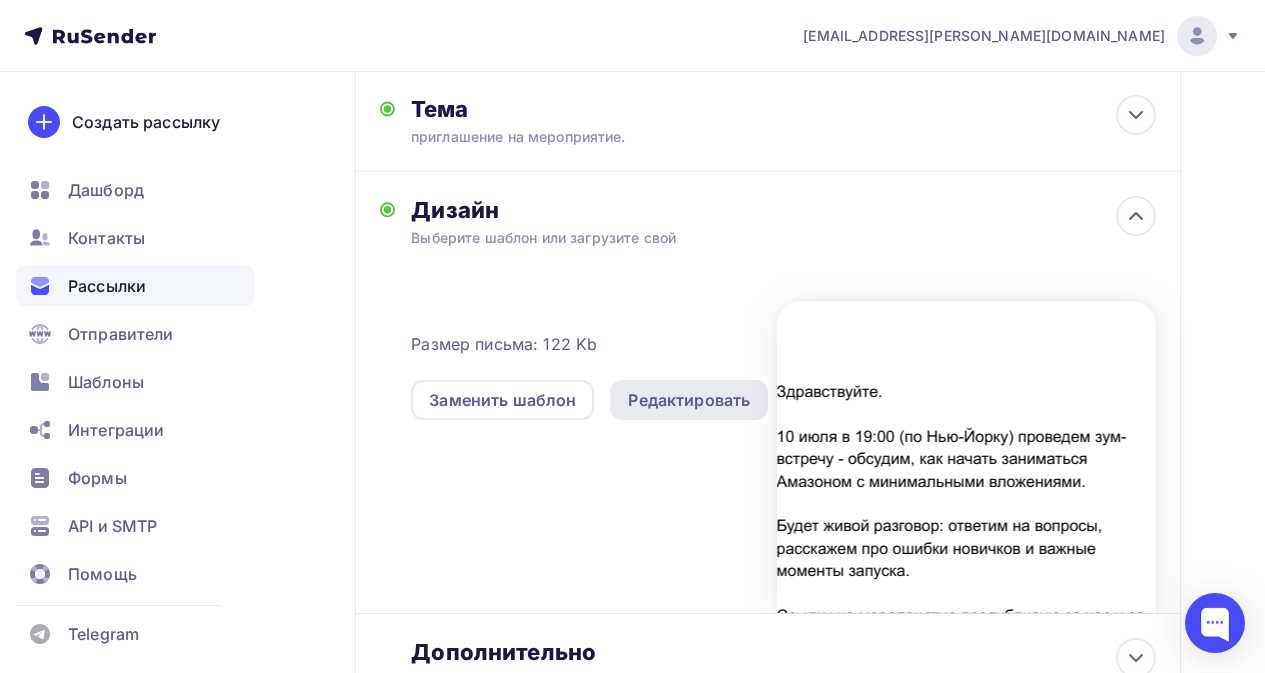 click on "Редактировать" at bounding box center (689, 400) 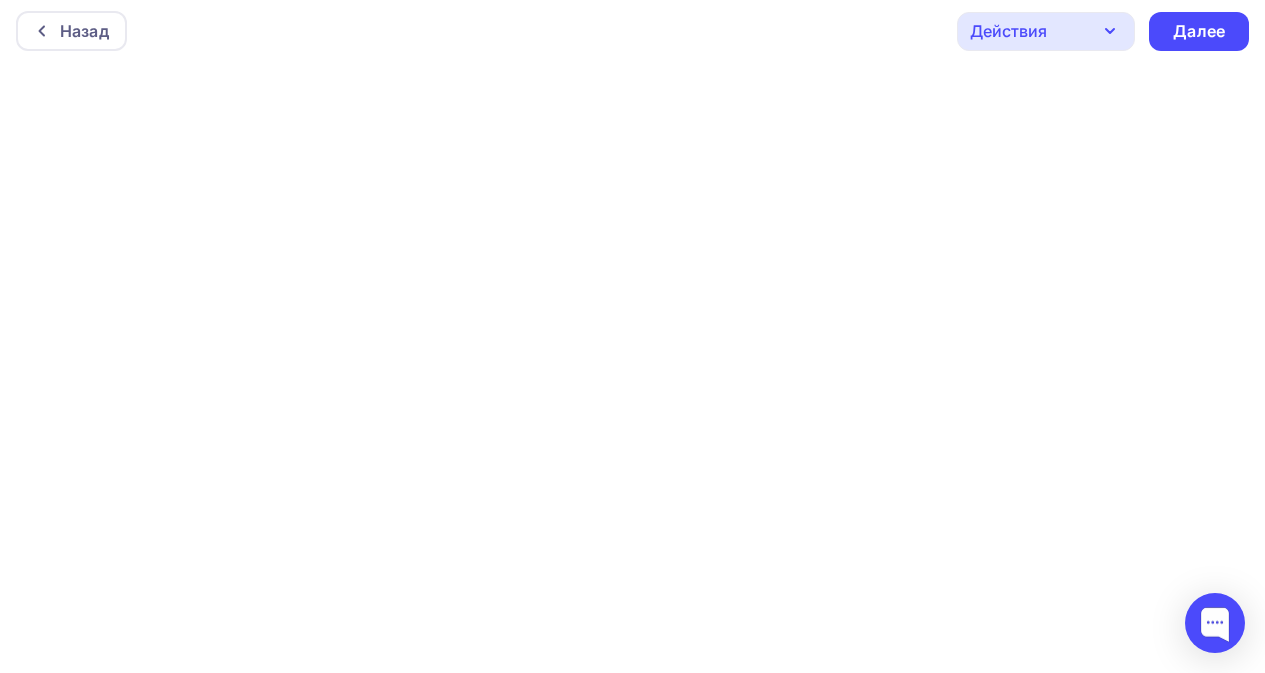 scroll, scrollTop: 0, scrollLeft: 0, axis: both 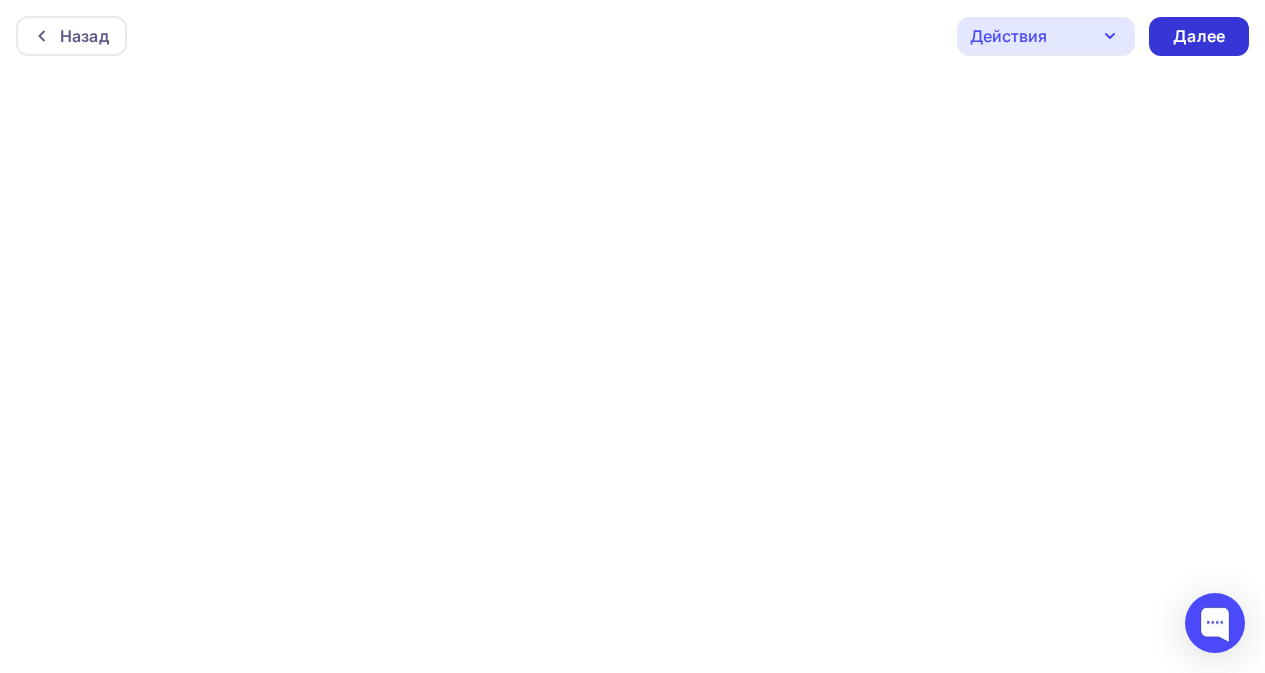 click on "Далее" at bounding box center [1199, 36] 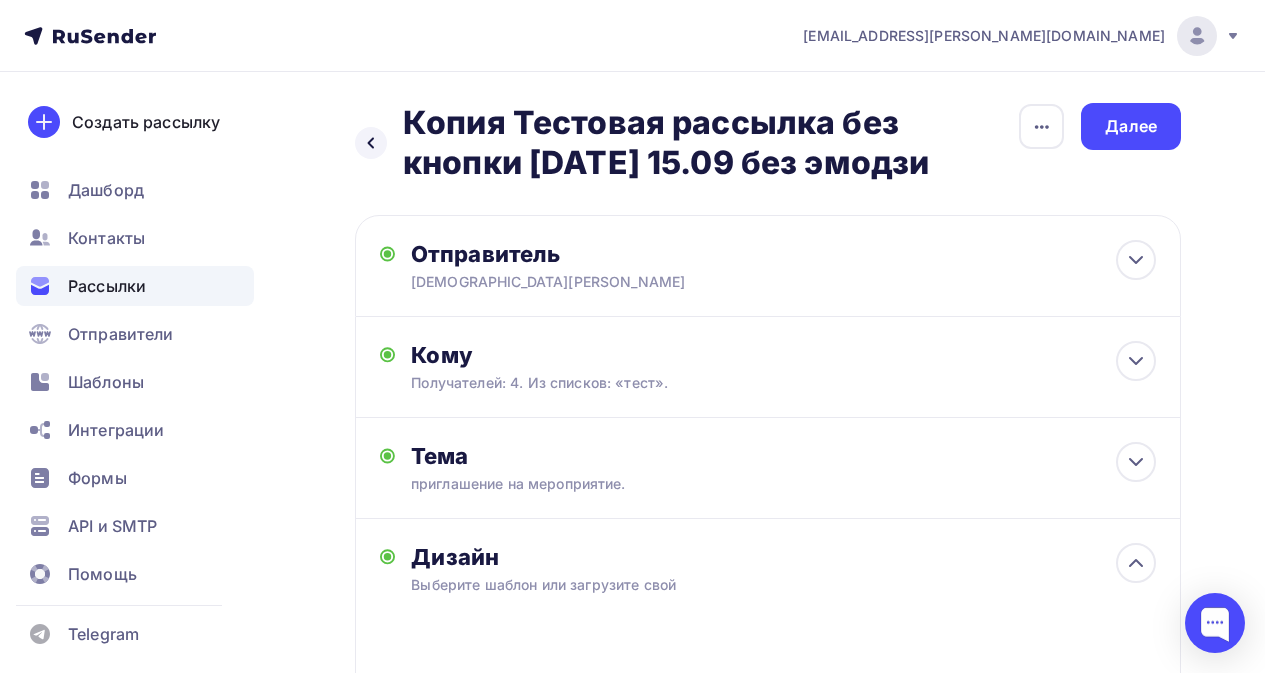 scroll, scrollTop: 0, scrollLeft: 0, axis: both 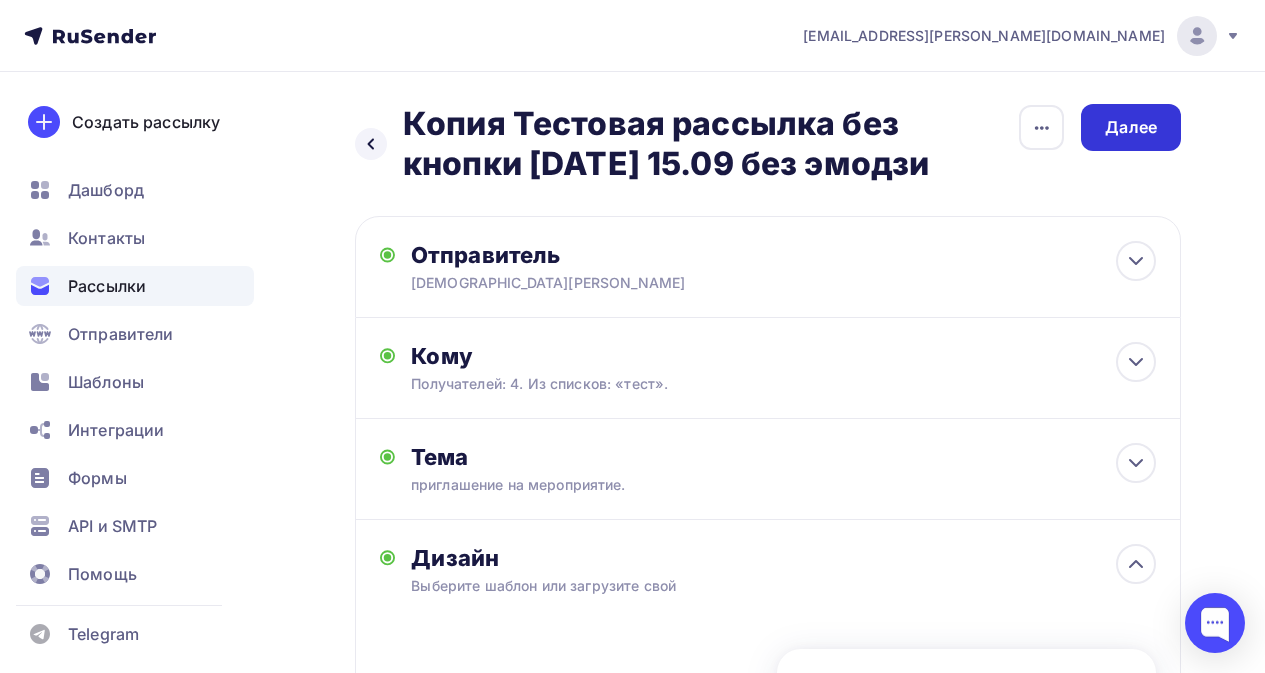 click on "Далее" at bounding box center (1131, 127) 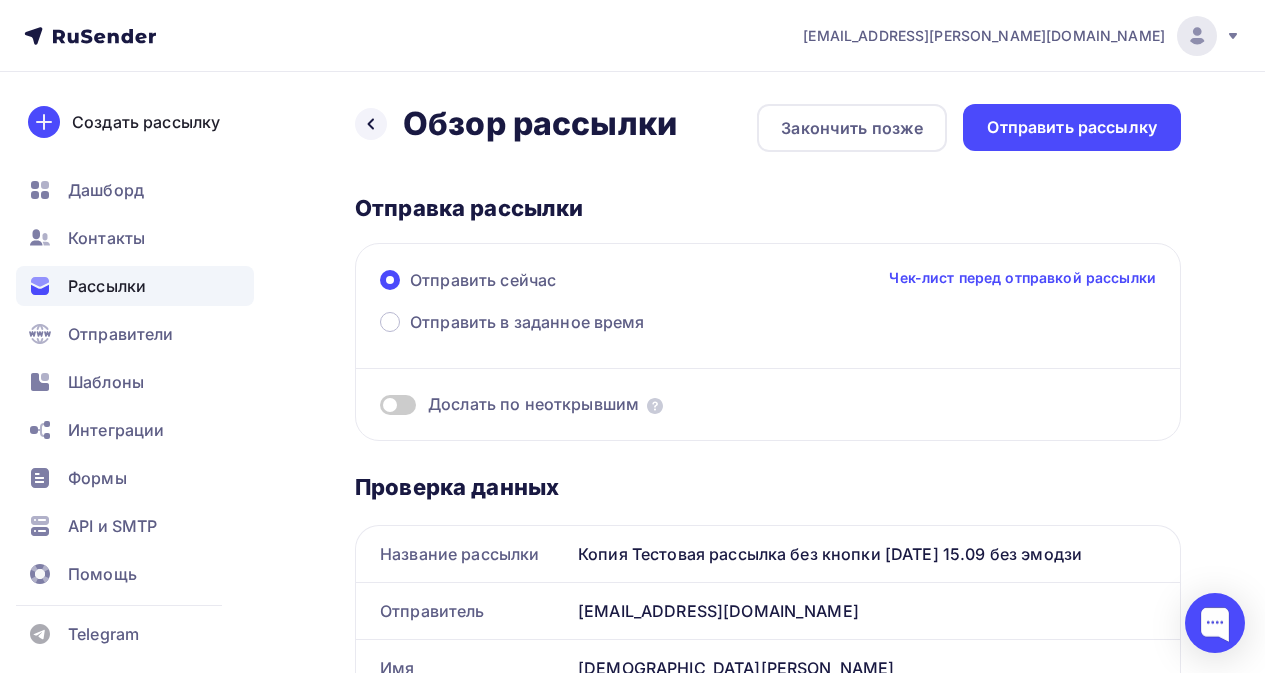 scroll, scrollTop: 0, scrollLeft: 0, axis: both 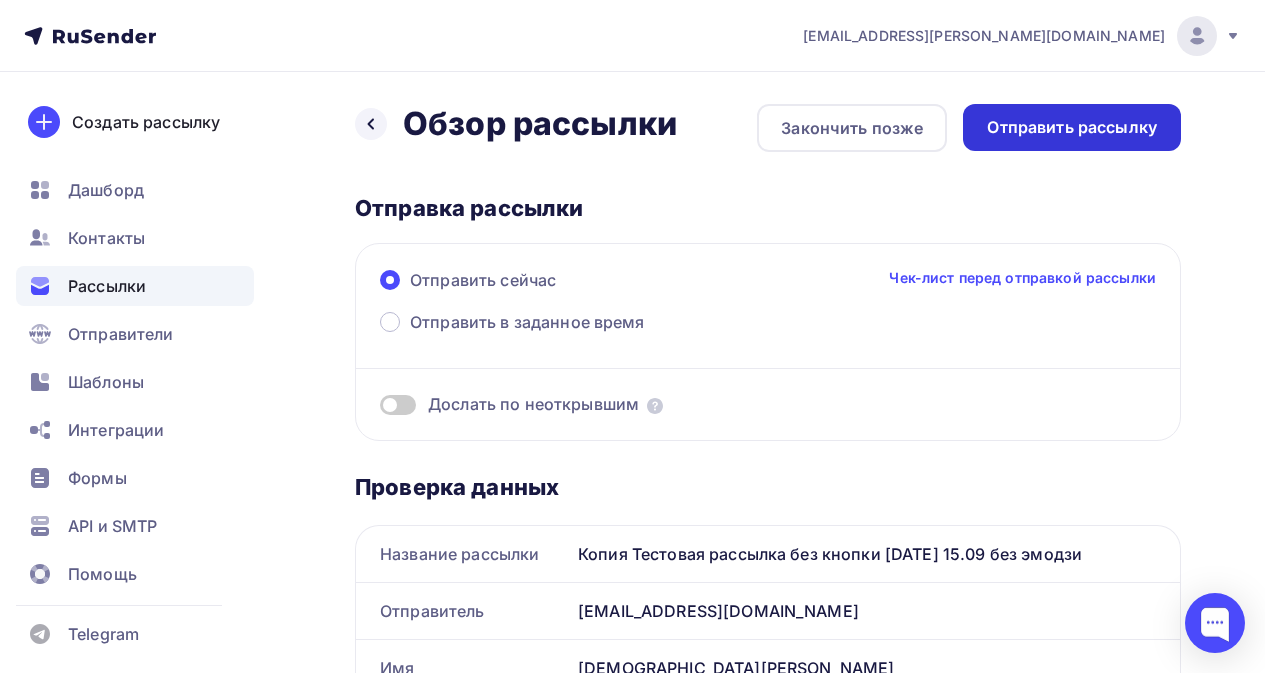 click on "Отправить рассылку" at bounding box center (1072, 127) 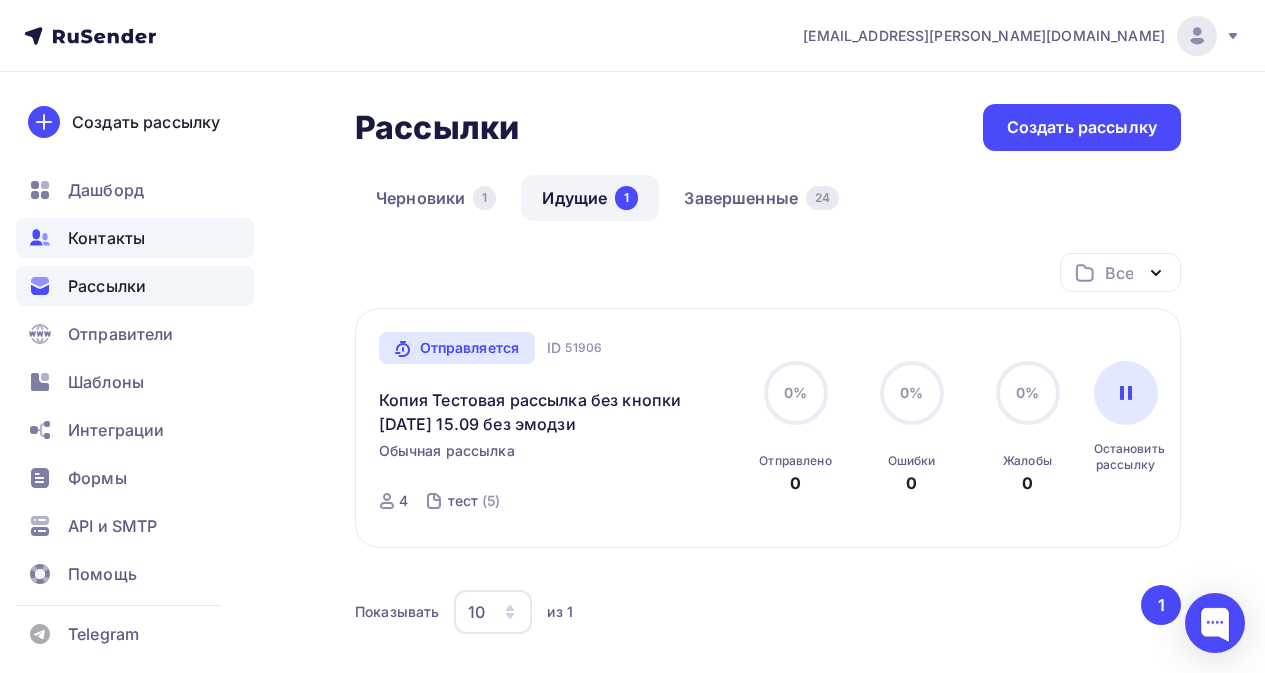 click on "Контакты" at bounding box center (106, 238) 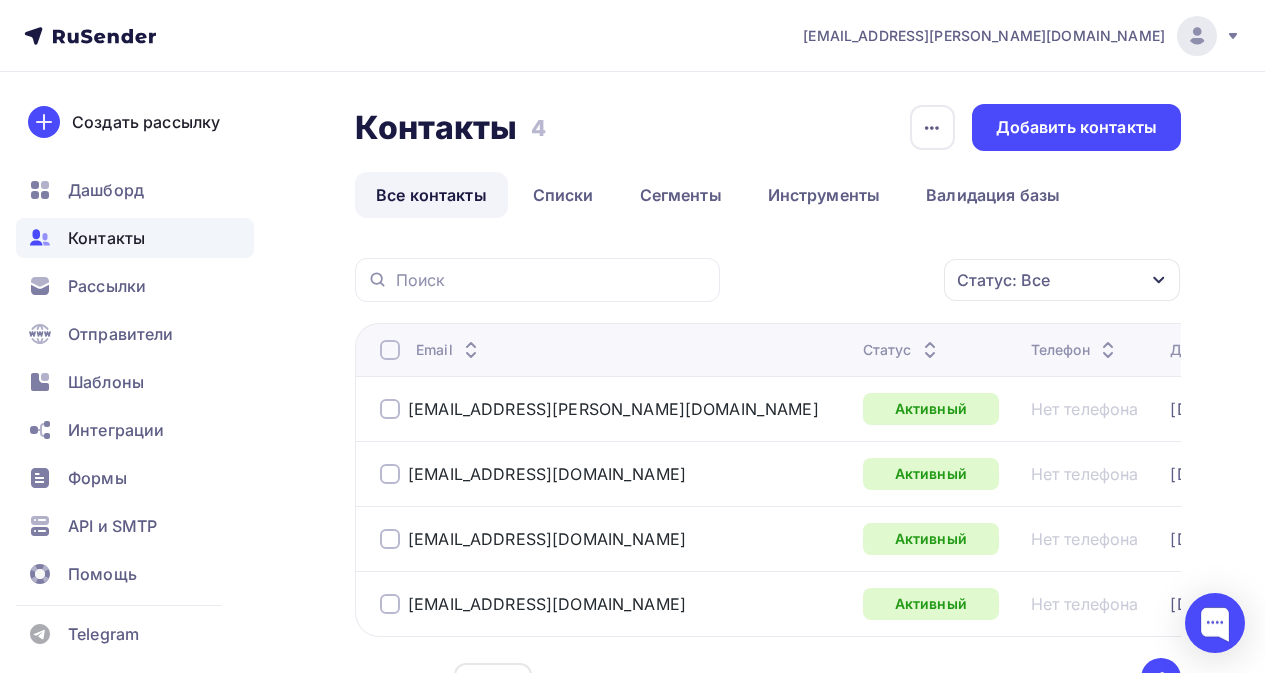 scroll, scrollTop: 4, scrollLeft: 0, axis: vertical 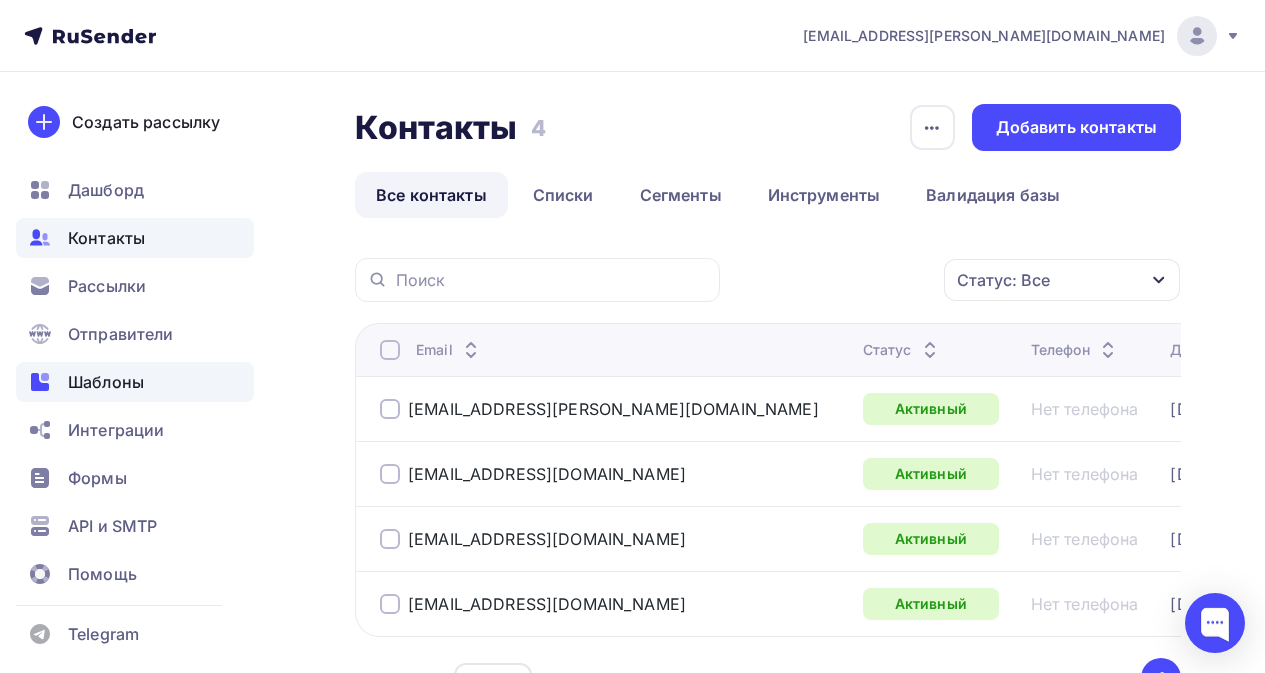 click on "Шаблоны" at bounding box center (106, 382) 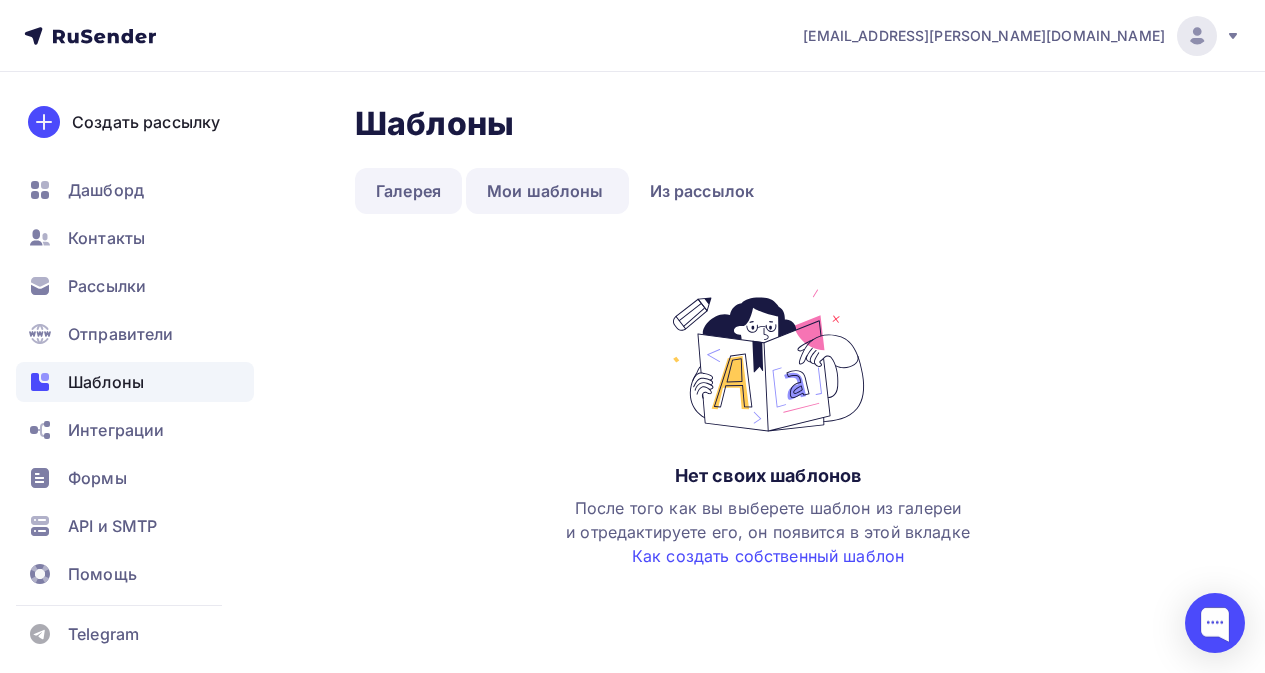 click on "Галерея" at bounding box center [408, 191] 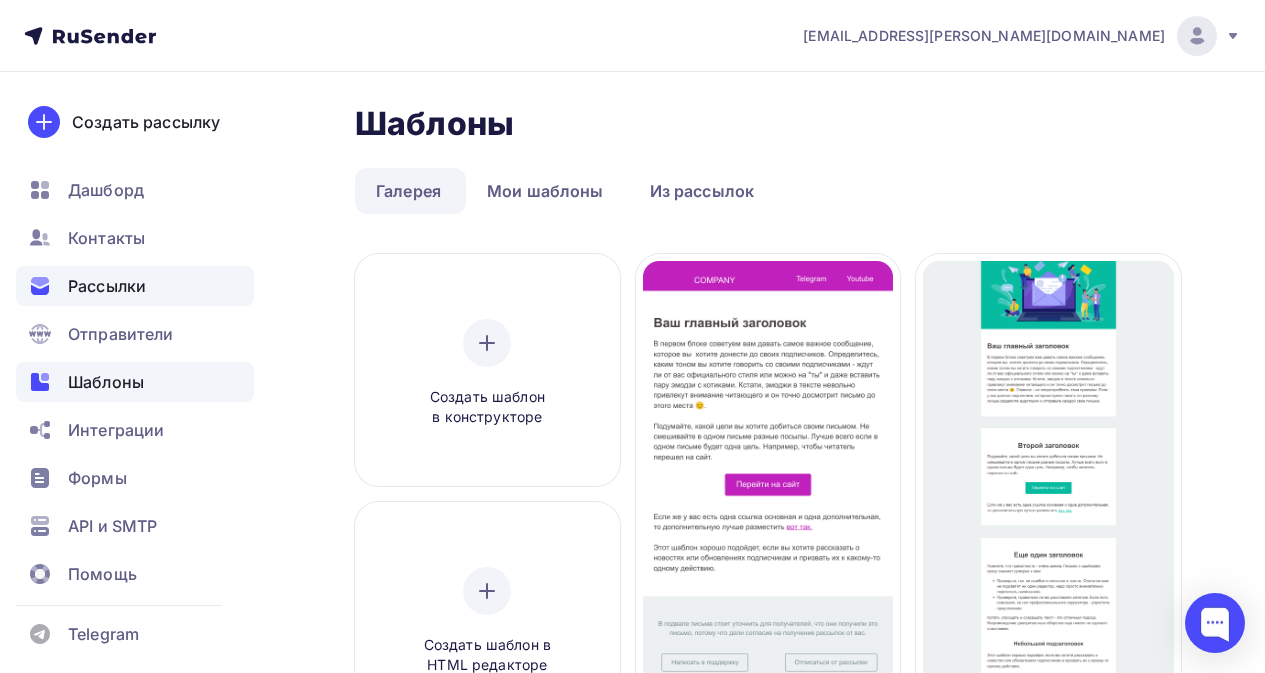 click on "Рассылки" at bounding box center (107, 286) 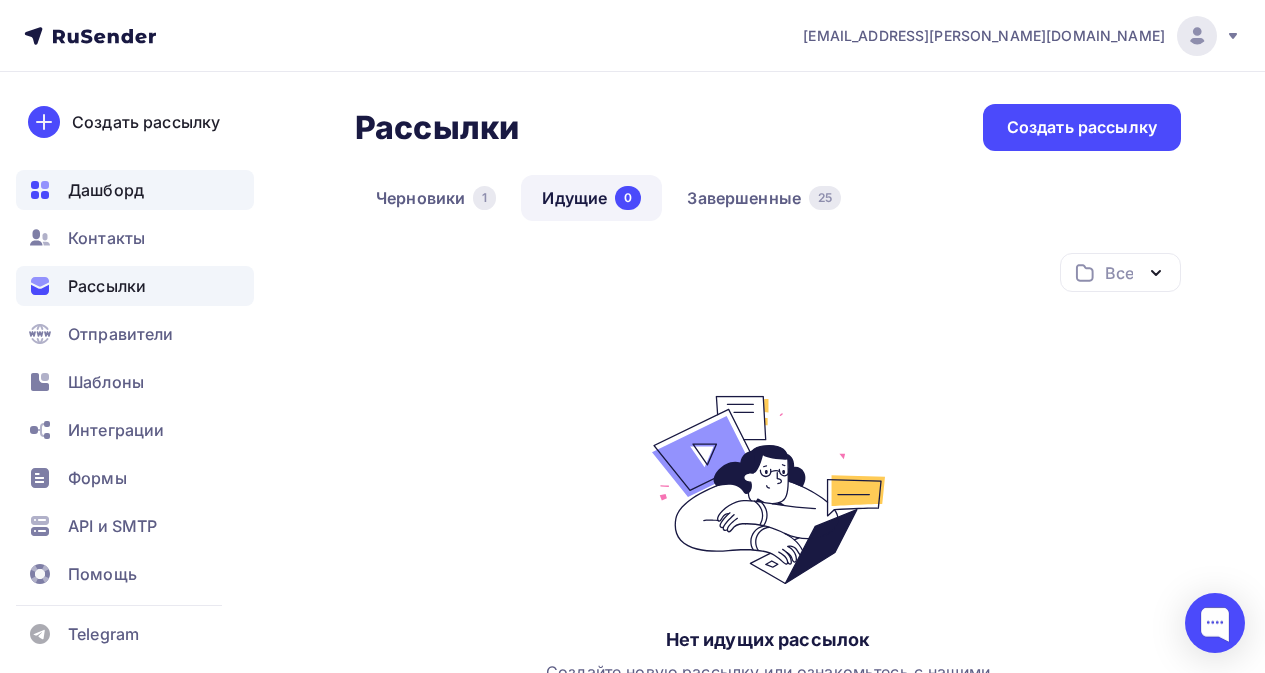 click on "Дашборд" at bounding box center (106, 190) 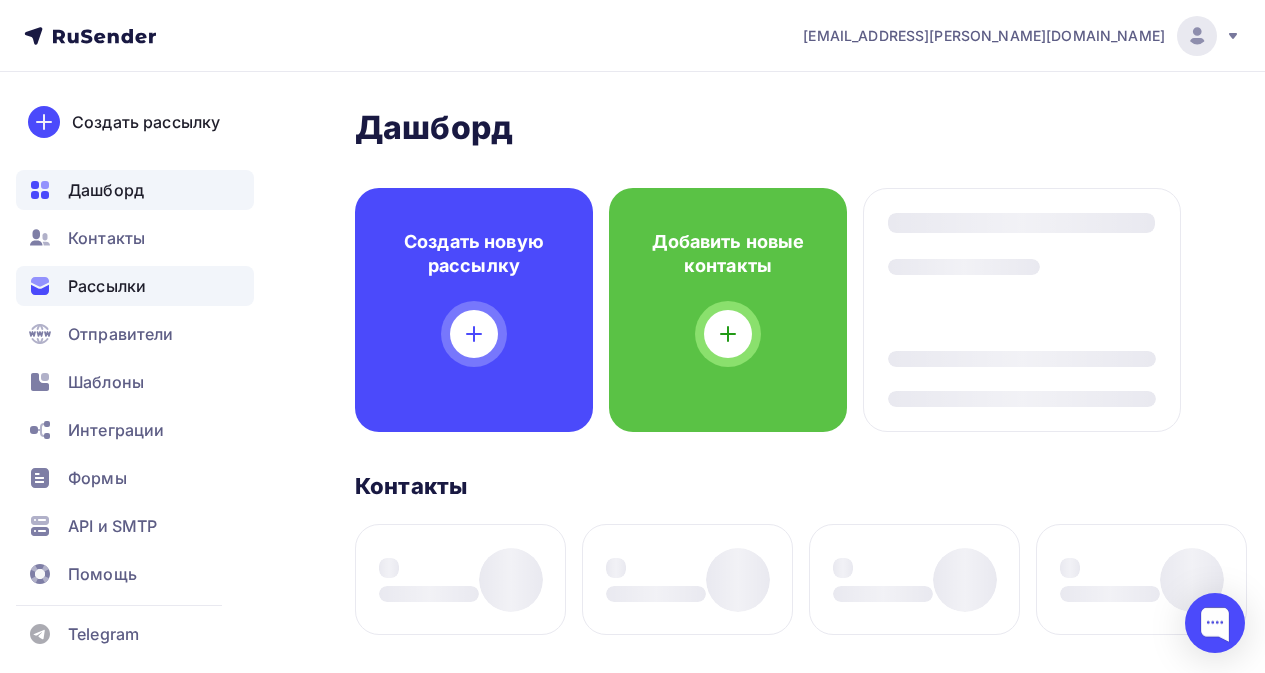 click on "Рассылки" at bounding box center [107, 286] 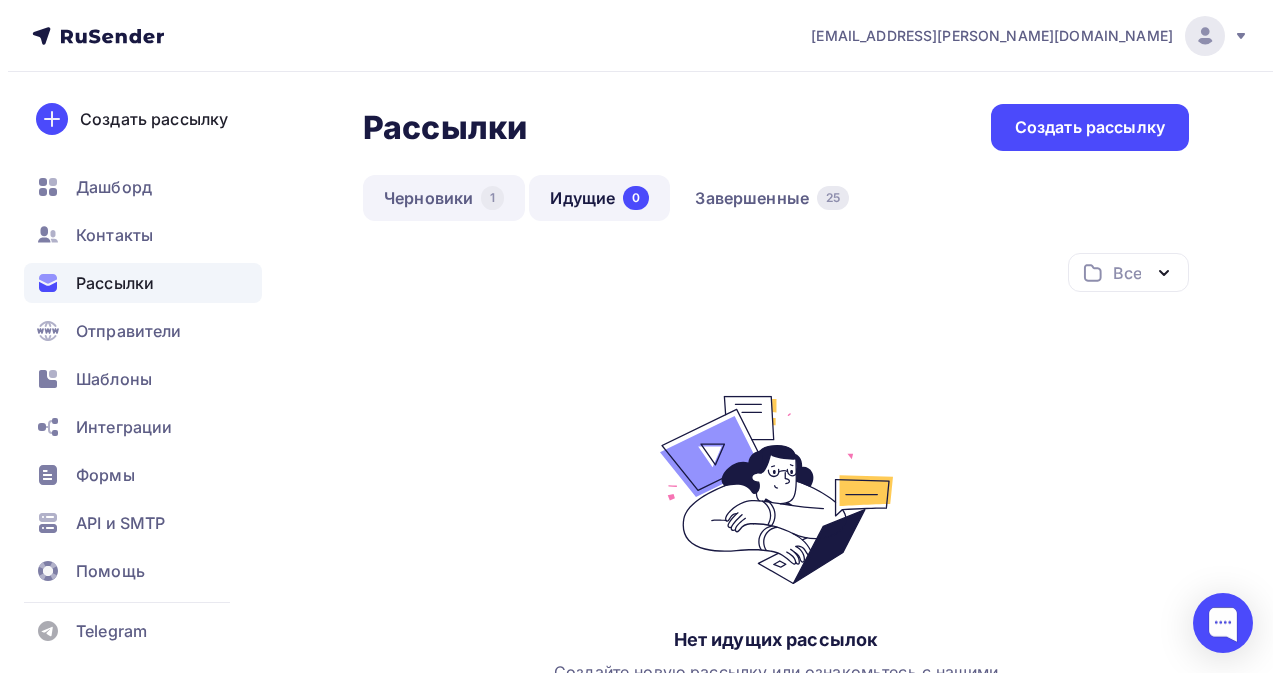 scroll, scrollTop: 4, scrollLeft: 0, axis: vertical 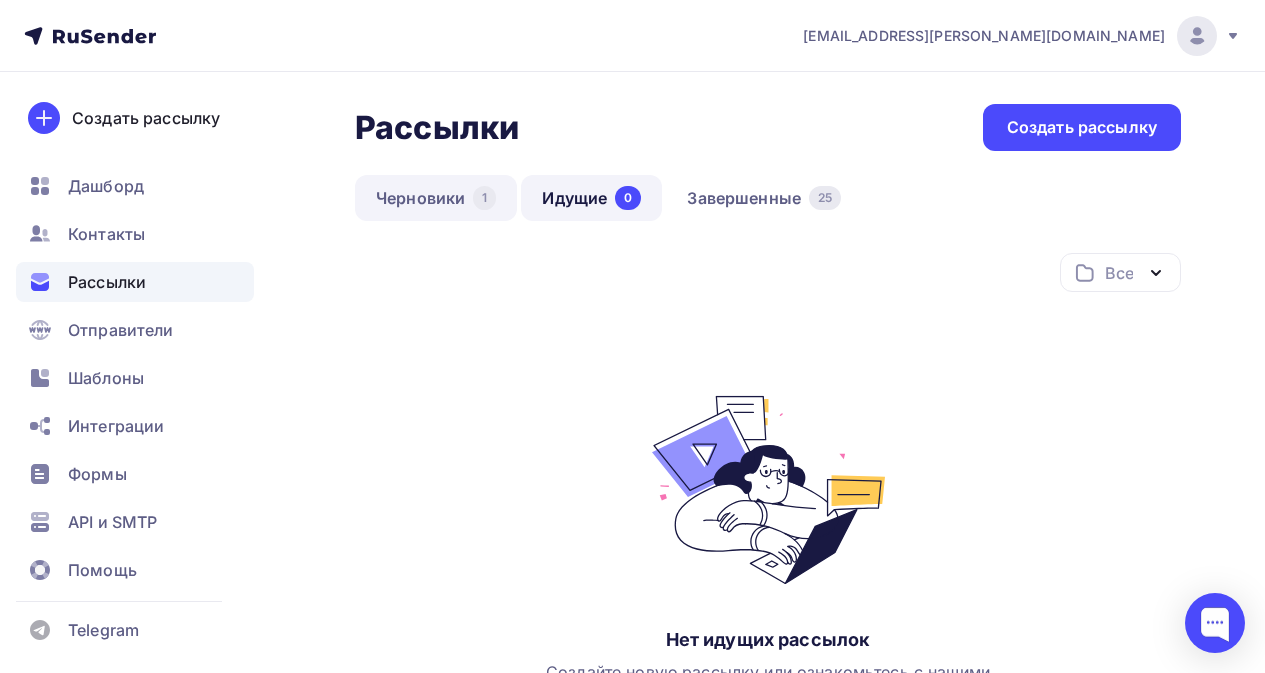 click on "Черновики
1" at bounding box center [436, 198] 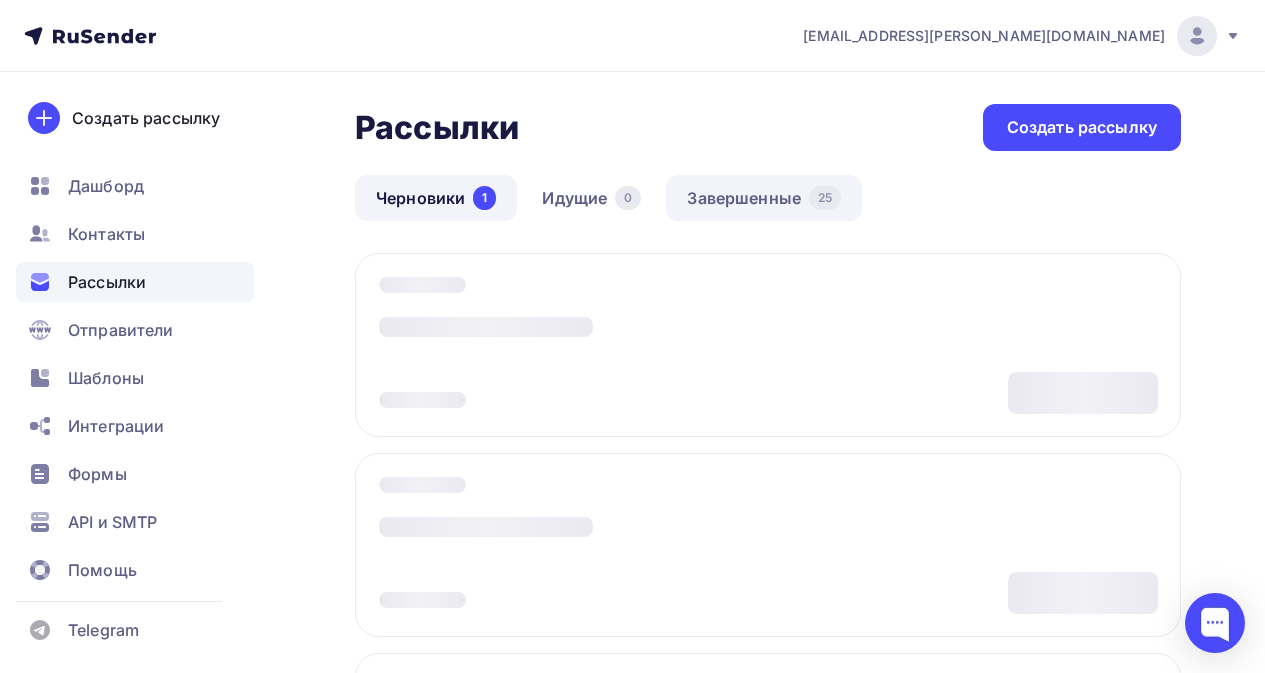 click on "Завершенные
25" at bounding box center (764, 198) 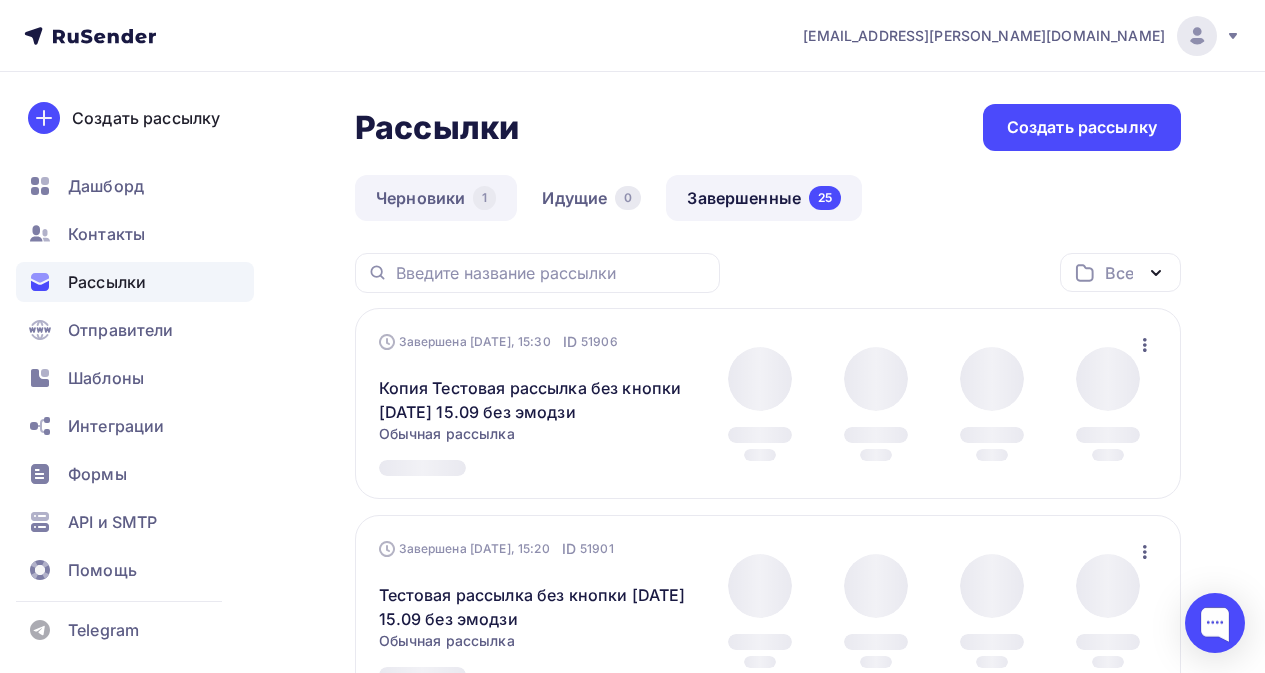 click on "Черновики
1" at bounding box center (436, 198) 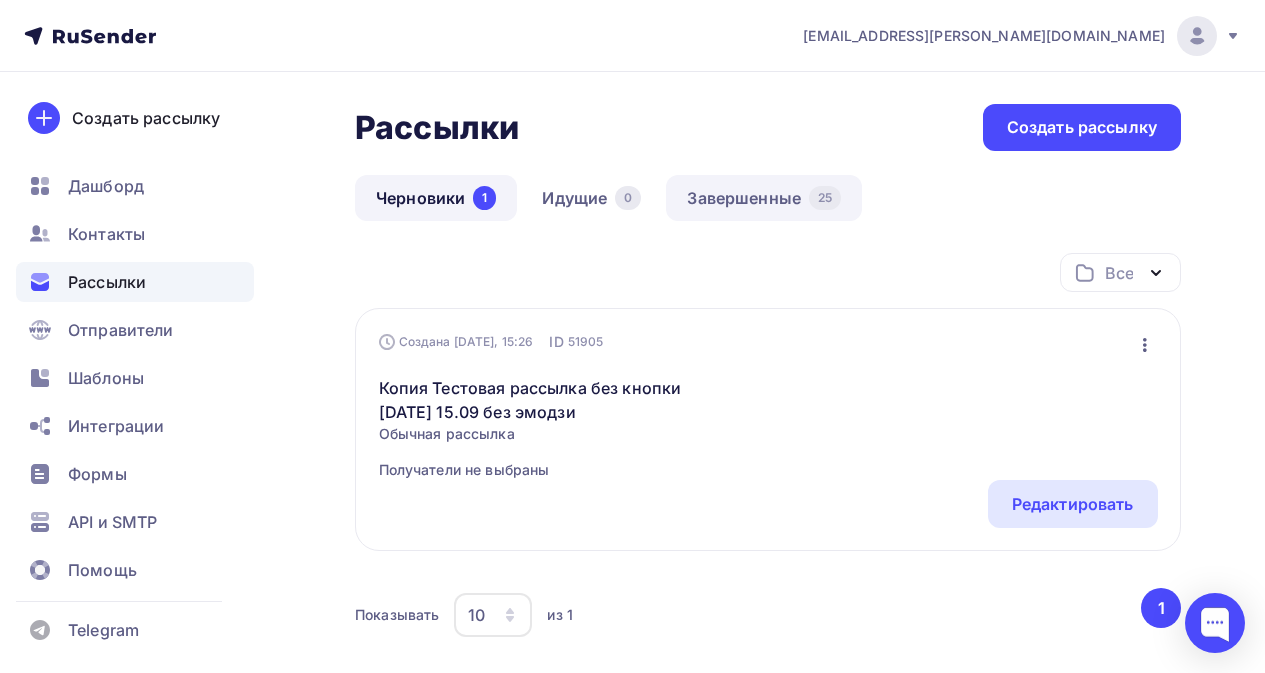 click on "Завершенные
25" at bounding box center (764, 198) 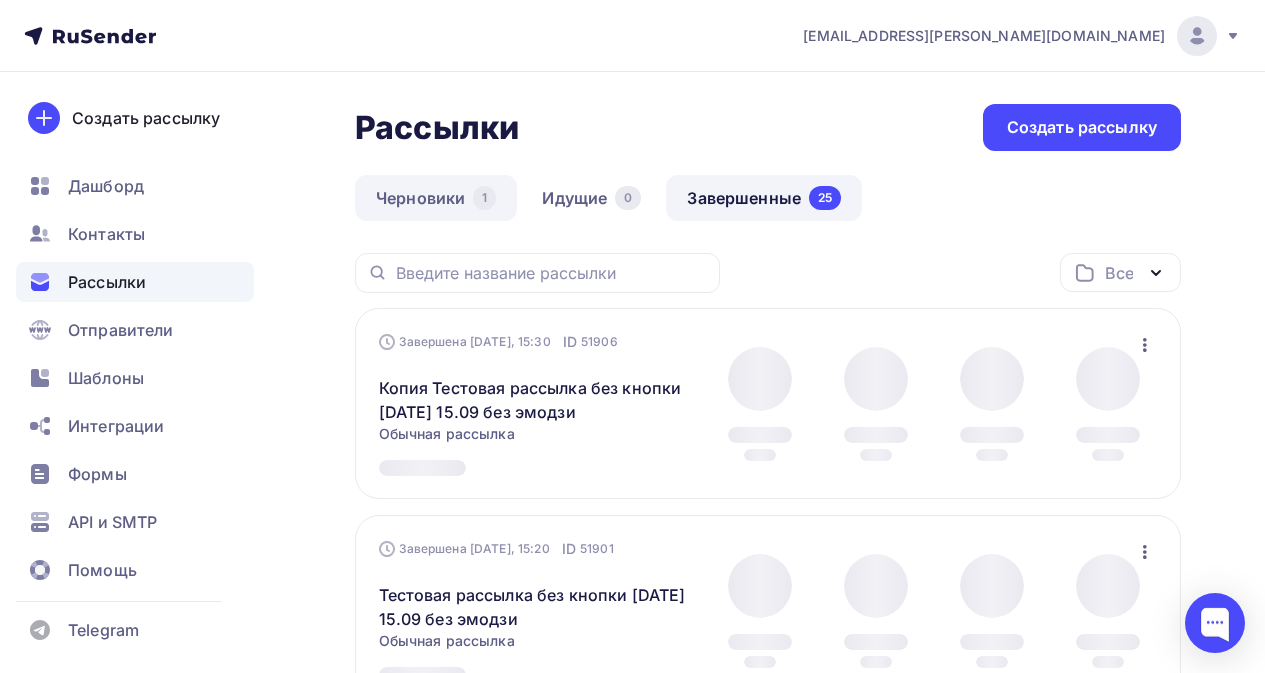 click on "Черновики
1" at bounding box center [436, 198] 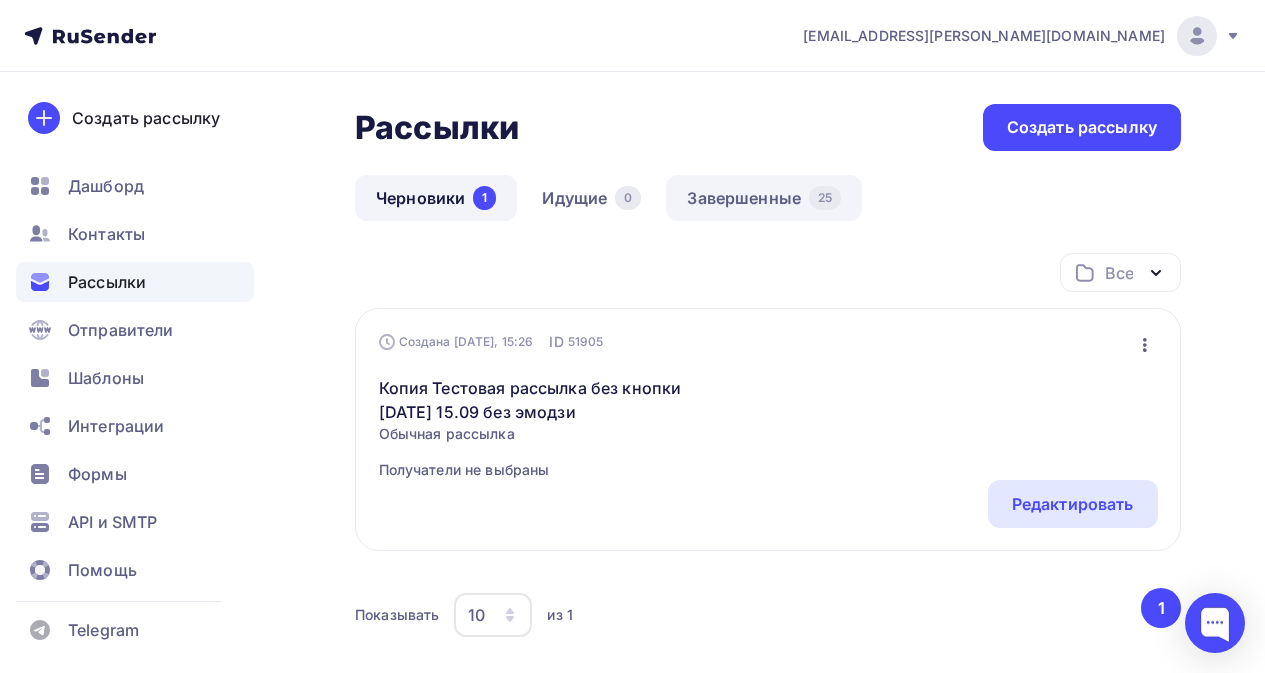 click on "25" at bounding box center (825, 198) 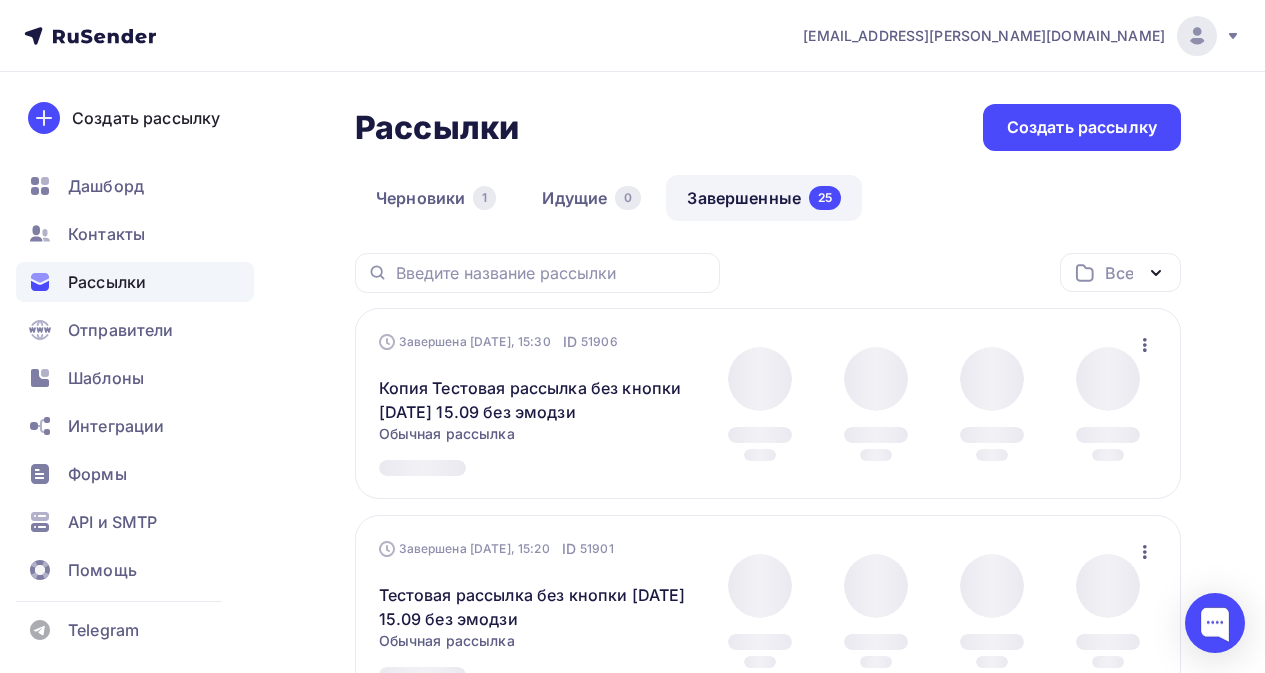click 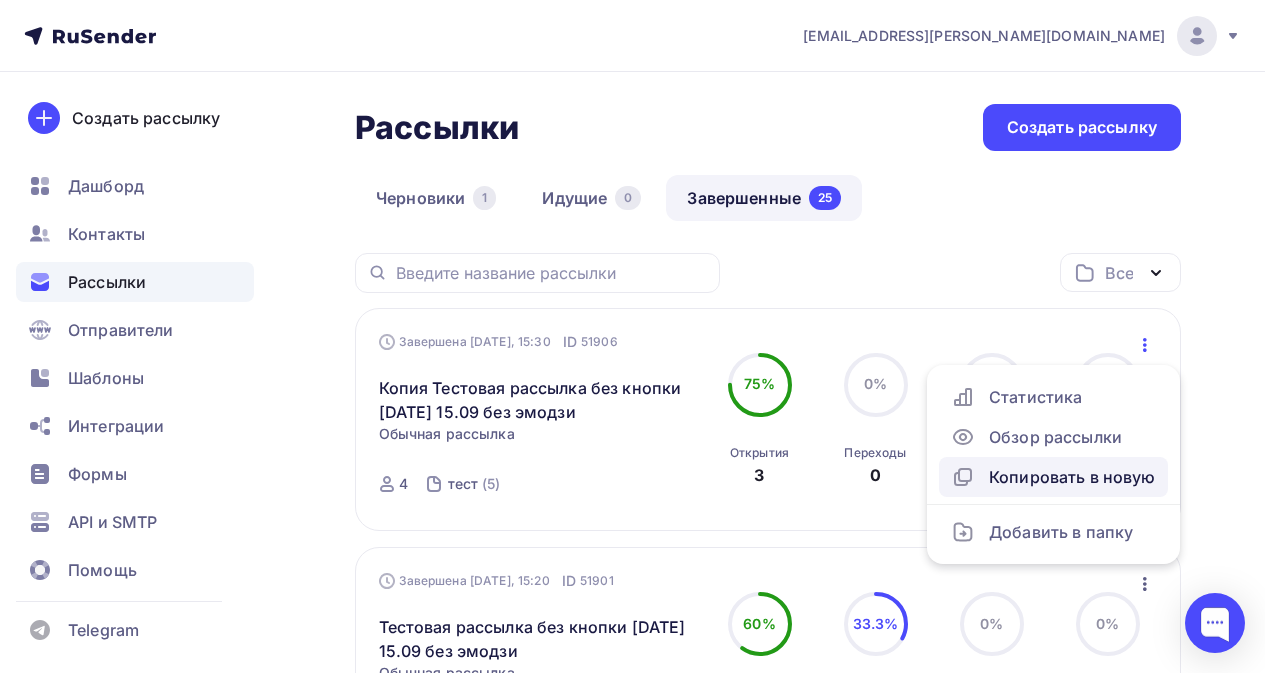 click on "Копировать в новую" at bounding box center [1053, 477] 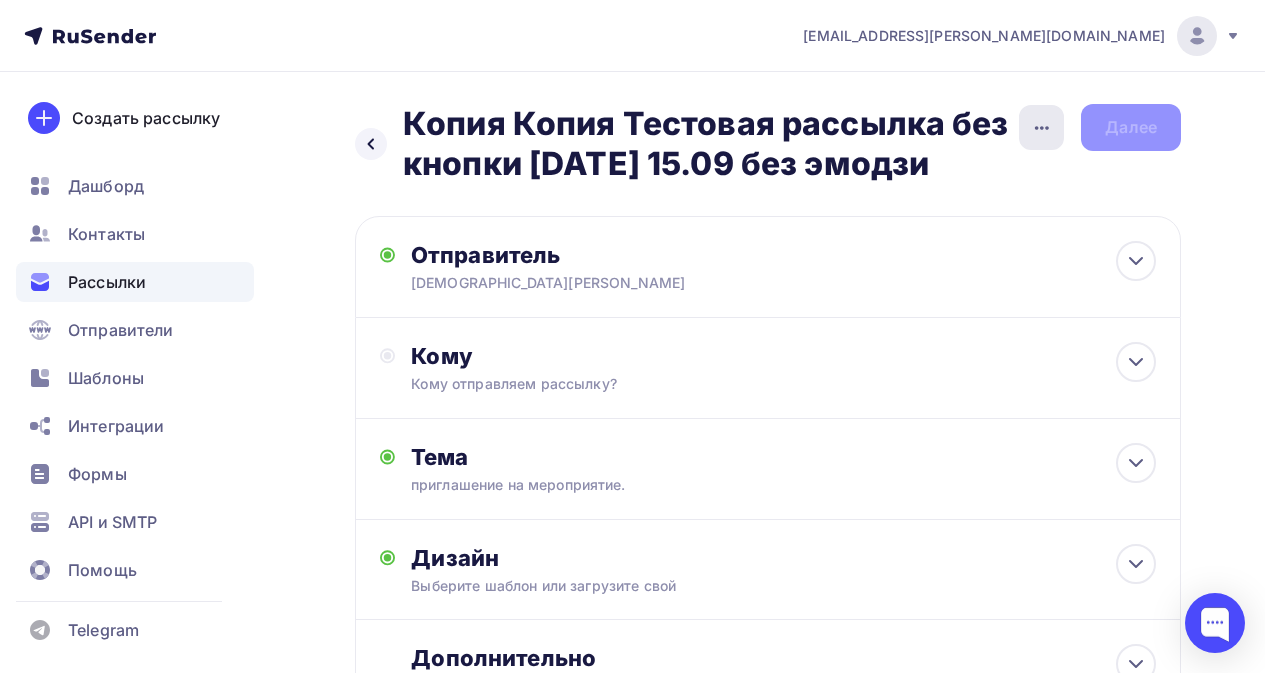 click 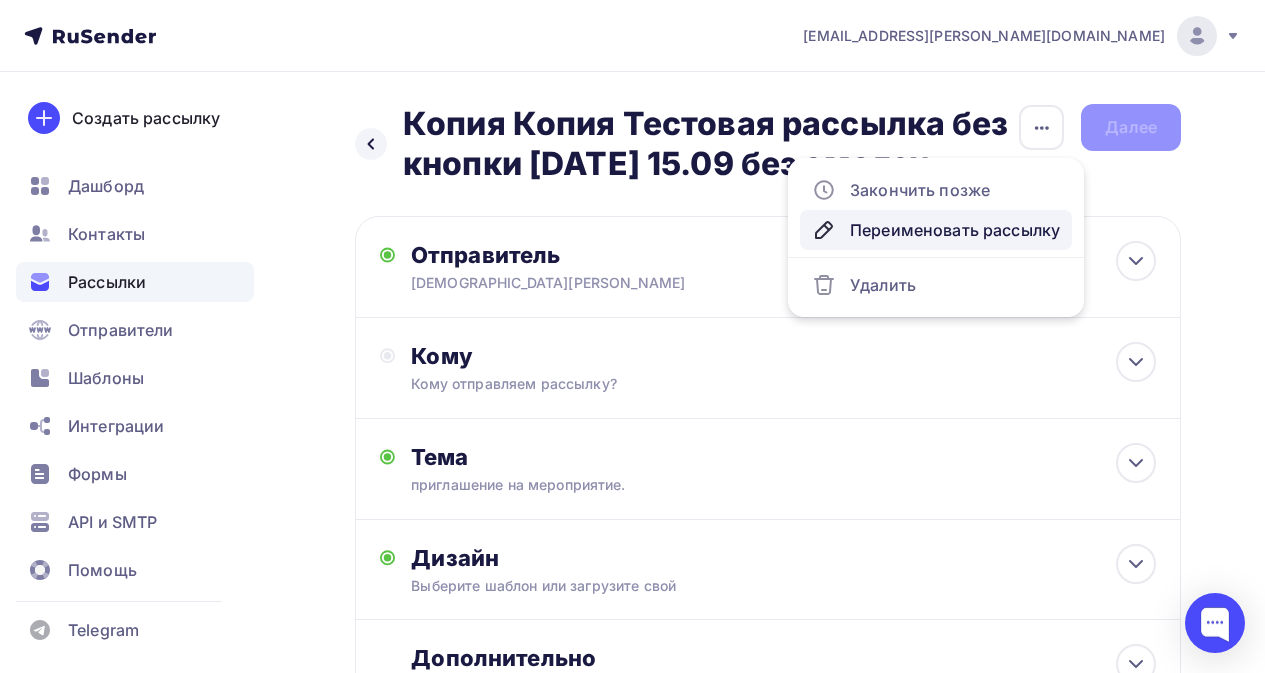 click on "Переименовать рассылку" at bounding box center (936, 230) 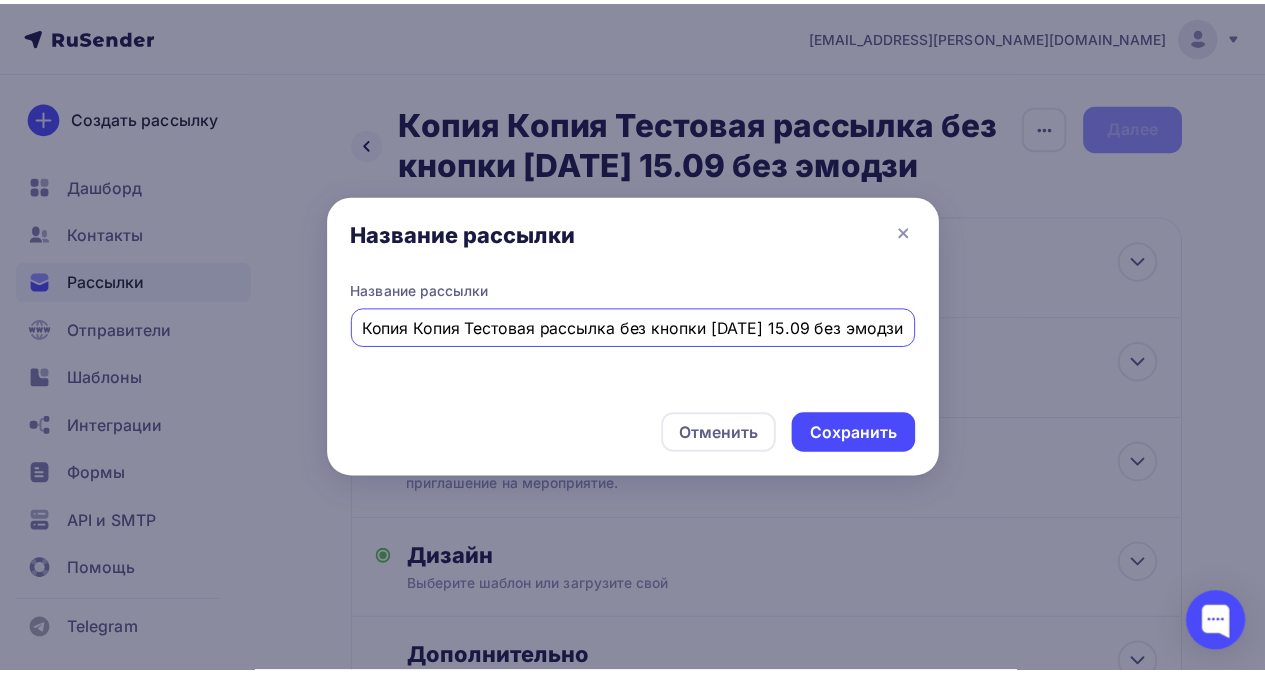 scroll, scrollTop: 0, scrollLeft: 0, axis: both 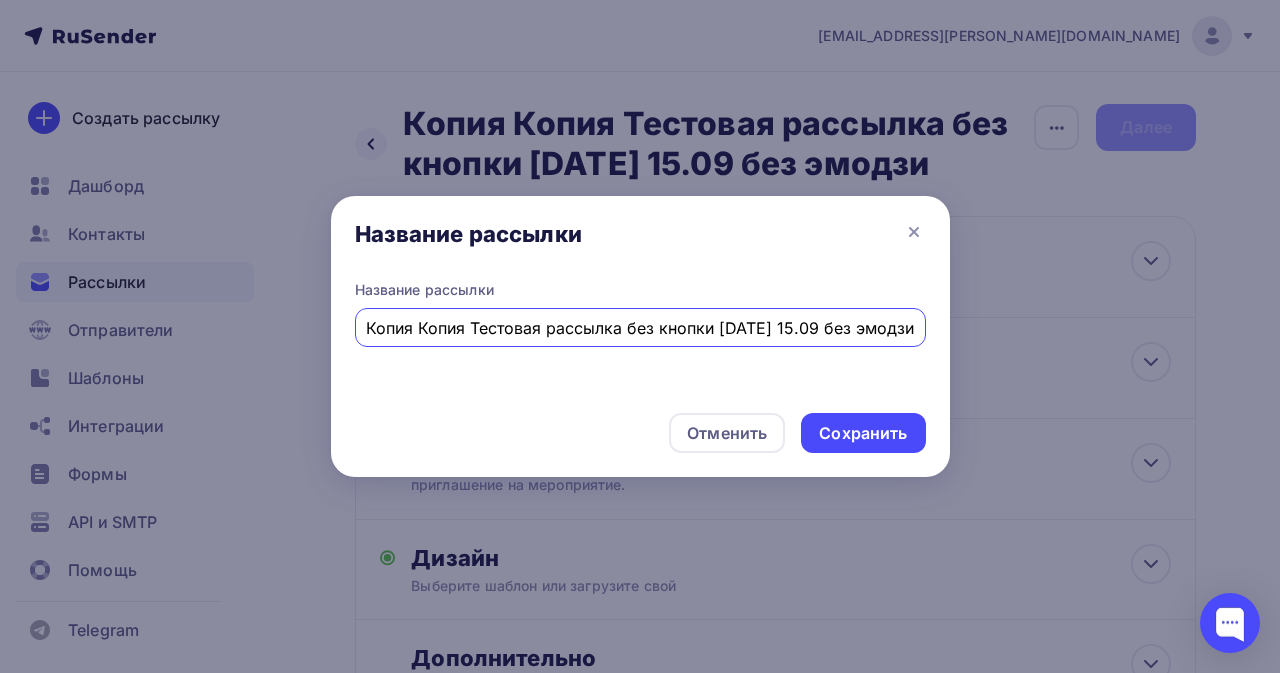 drag, startPoint x: 427, startPoint y: 329, endPoint x: 326, endPoint y: 338, distance: 101.4002 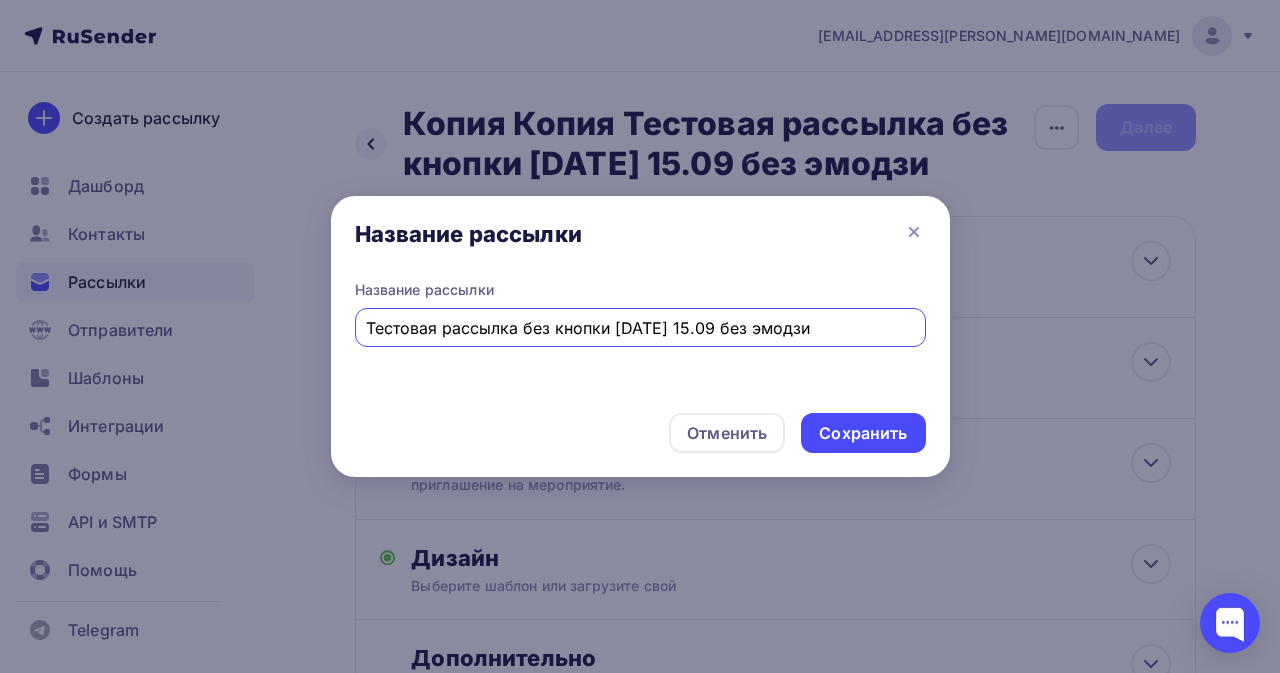 drag, startPoint x: 765, startPoint y: 322, endPoint x: 747, endPoint y: 322, distance: 18 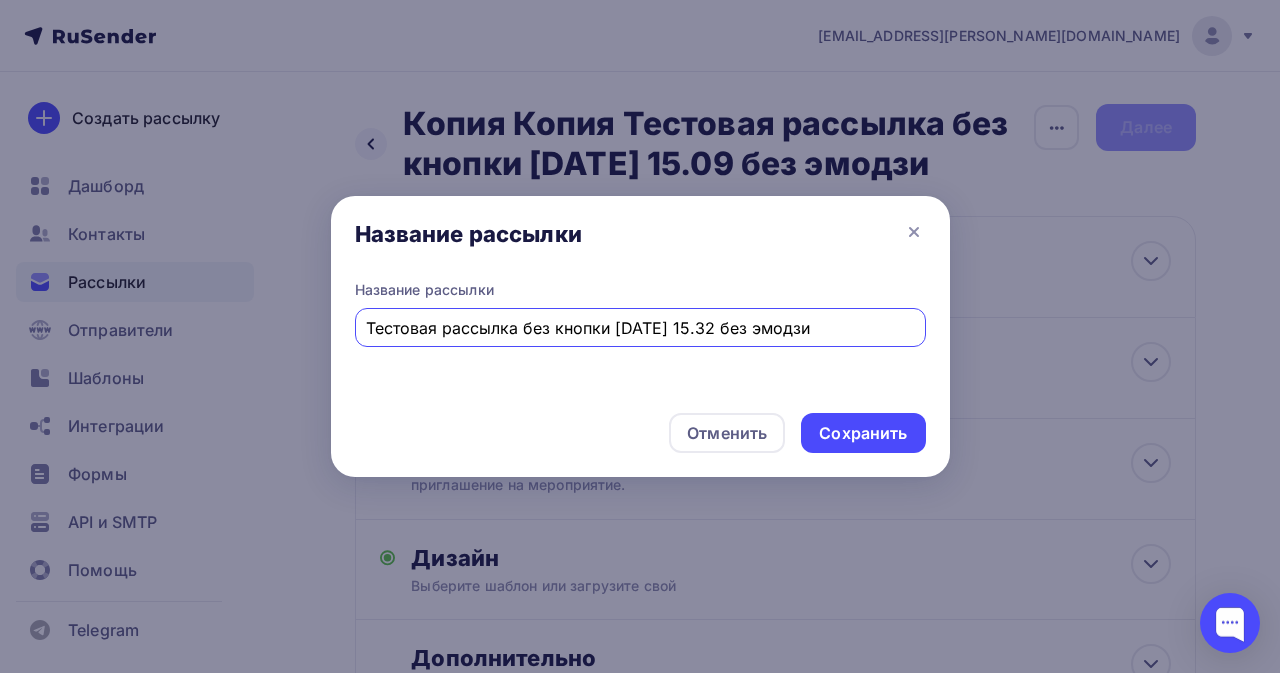 drag, startPoint x: 616, startPoint y: 328, endPoint x: 528, endPoint y: 322, distance: 88.20431 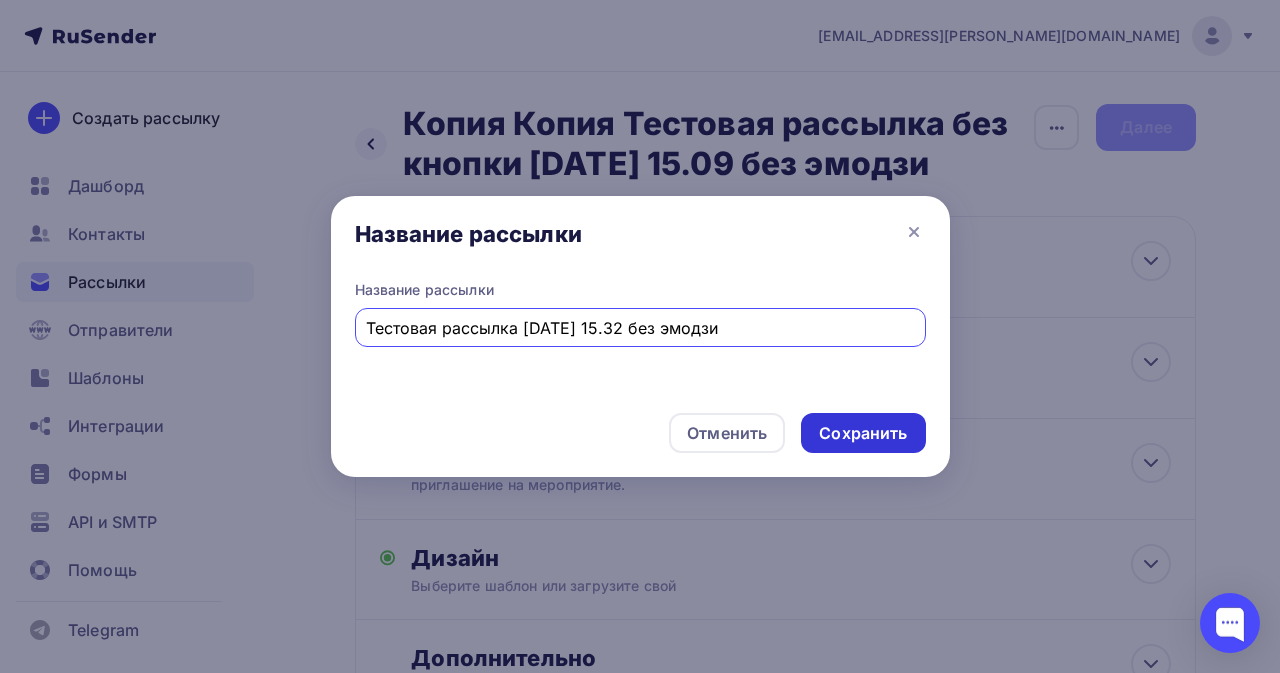 type on "Тестовая рассылка [DATE] 15.32 без эмодзи" 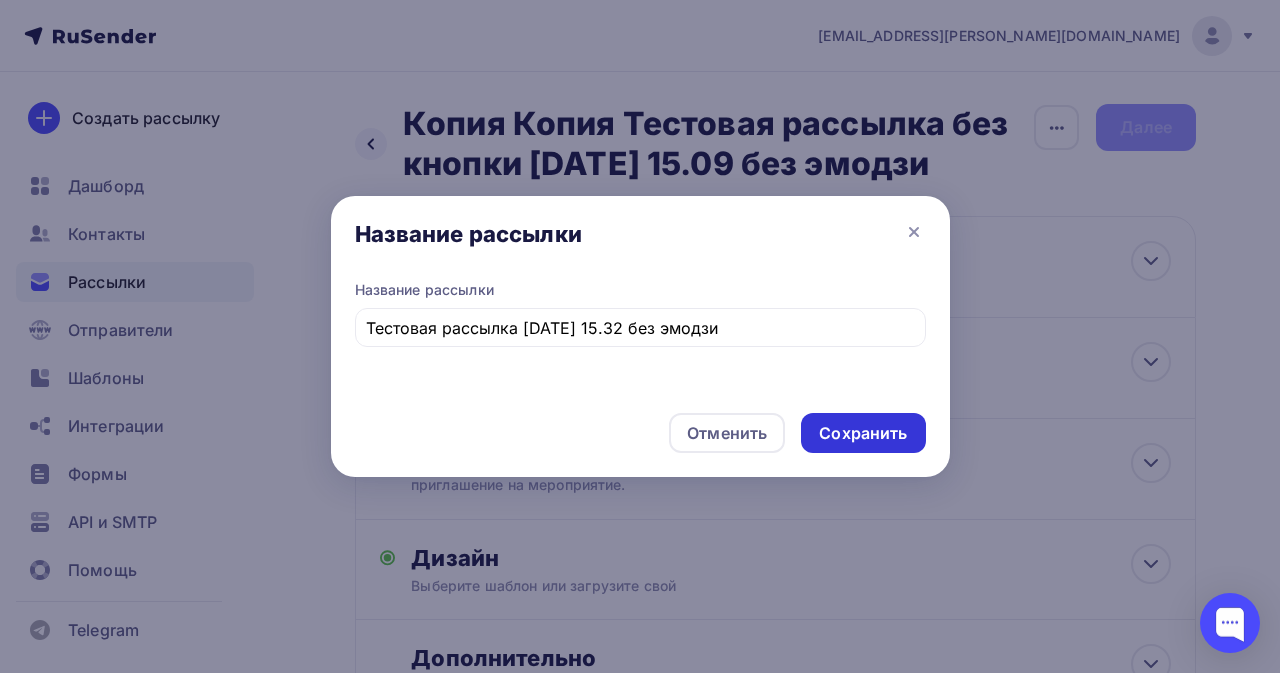click on "Сохранить" at bounding box center (863, 433) 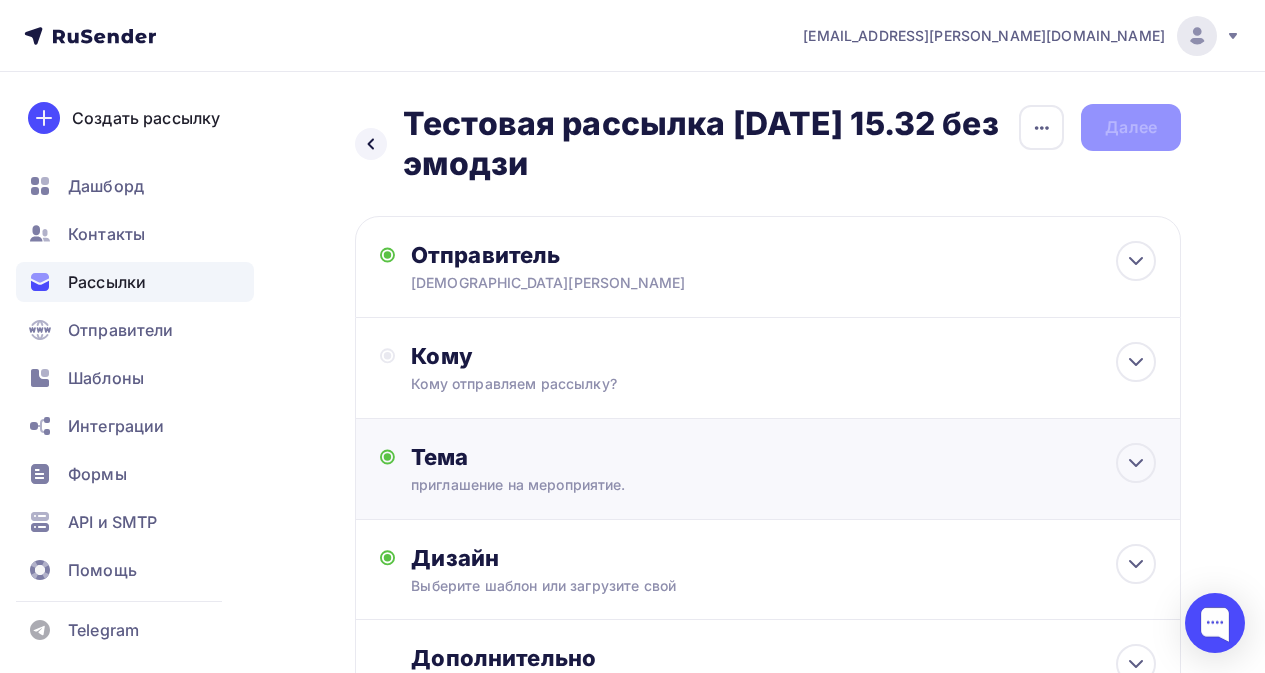 click on "Тема" at bounding box center [608, 457] 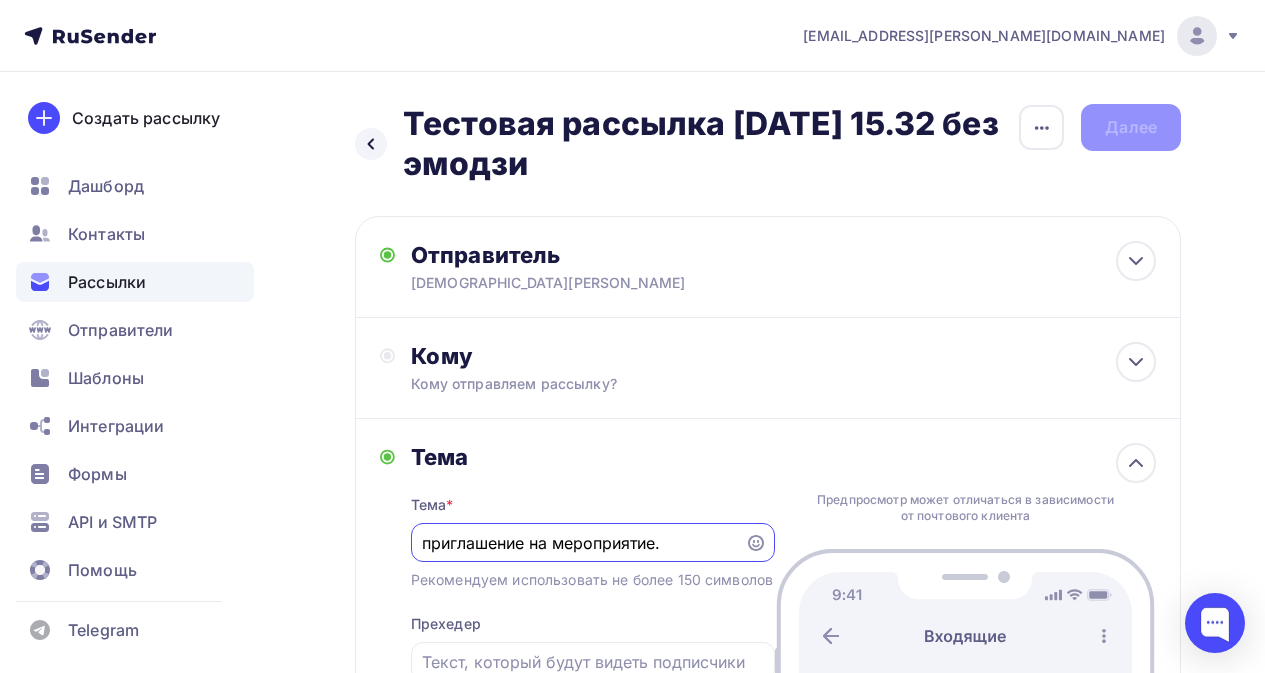 scroll, scrollTop: 0, scrollLeft: 0, axis: both 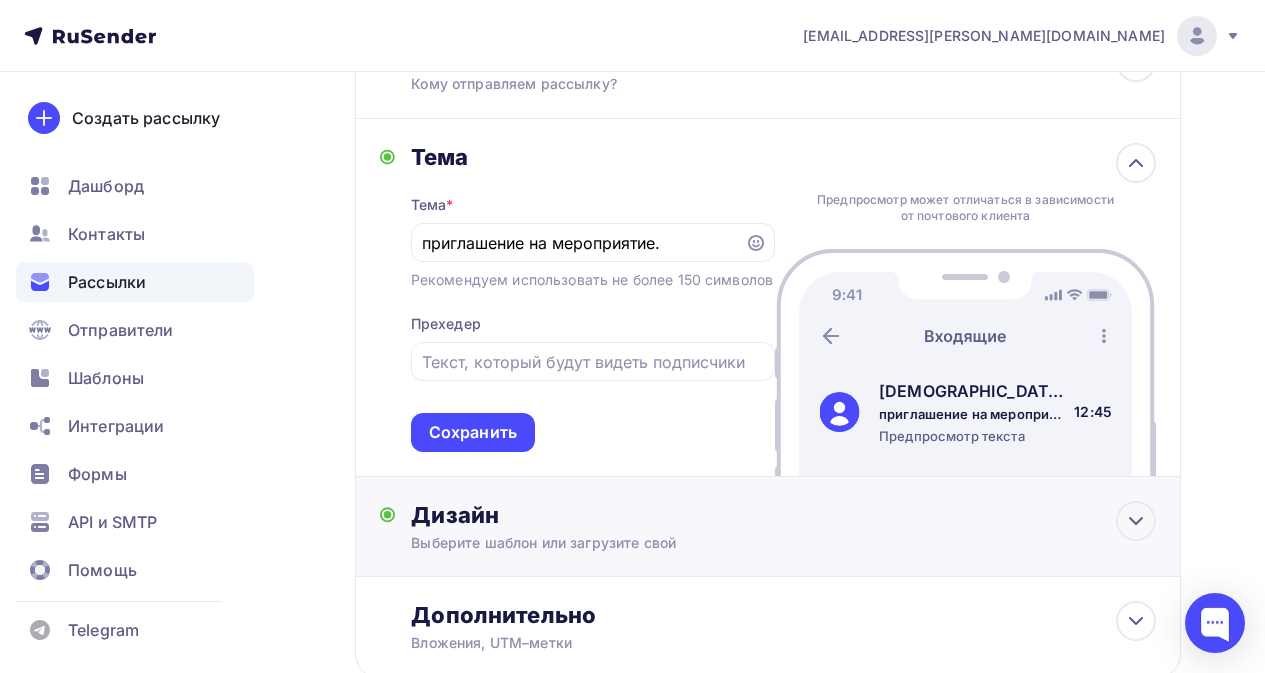 click on "Дизайн" at bounding box center [783, 515] 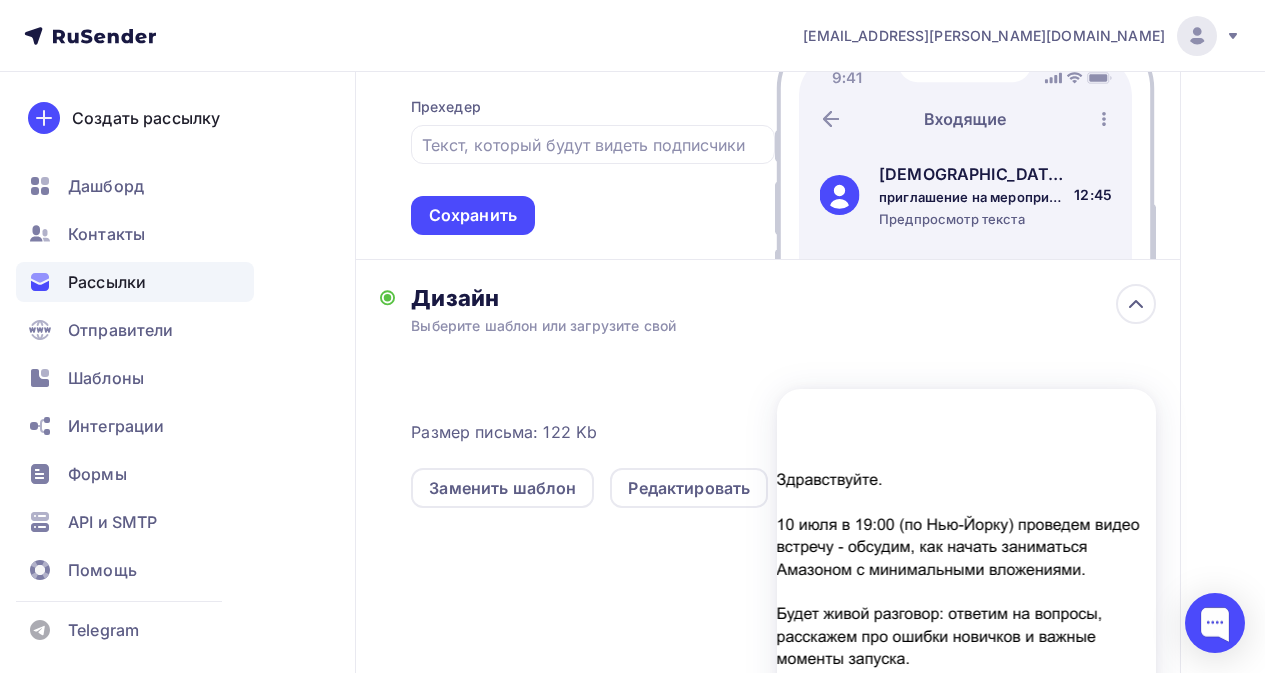 scroll, scrollTop: 600, scrollLeft: 0, axis: vertical 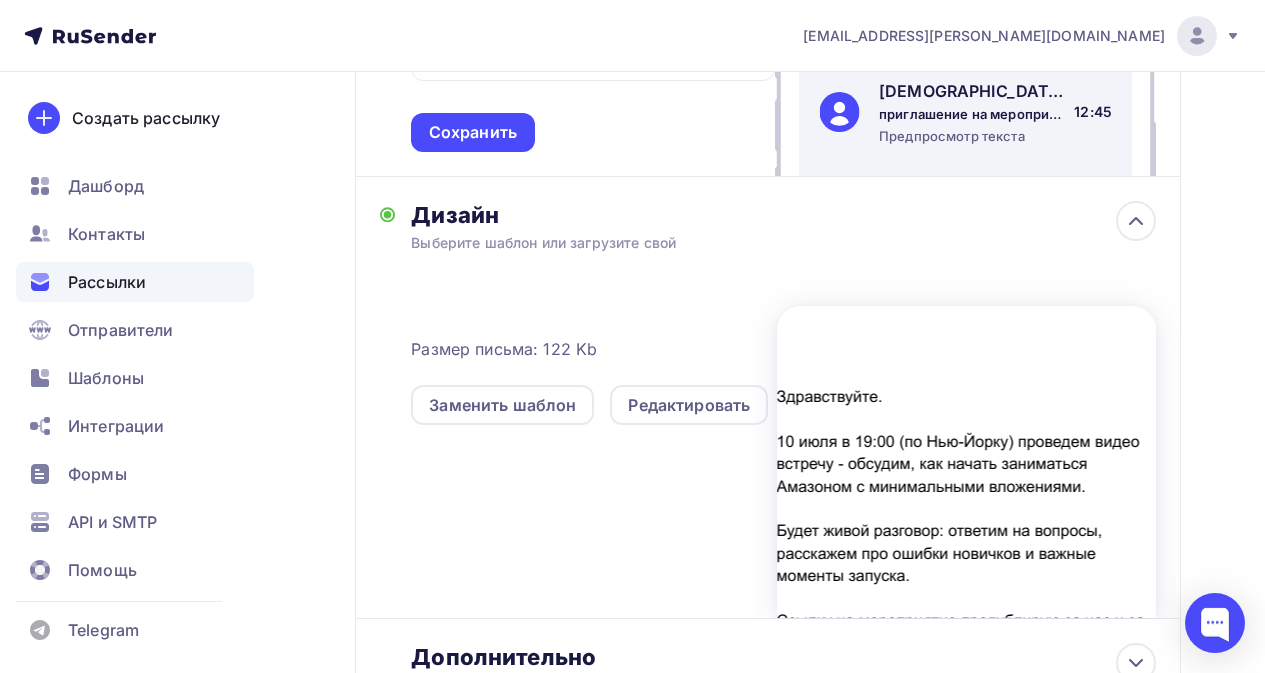 click at bounding box center (966, 462) 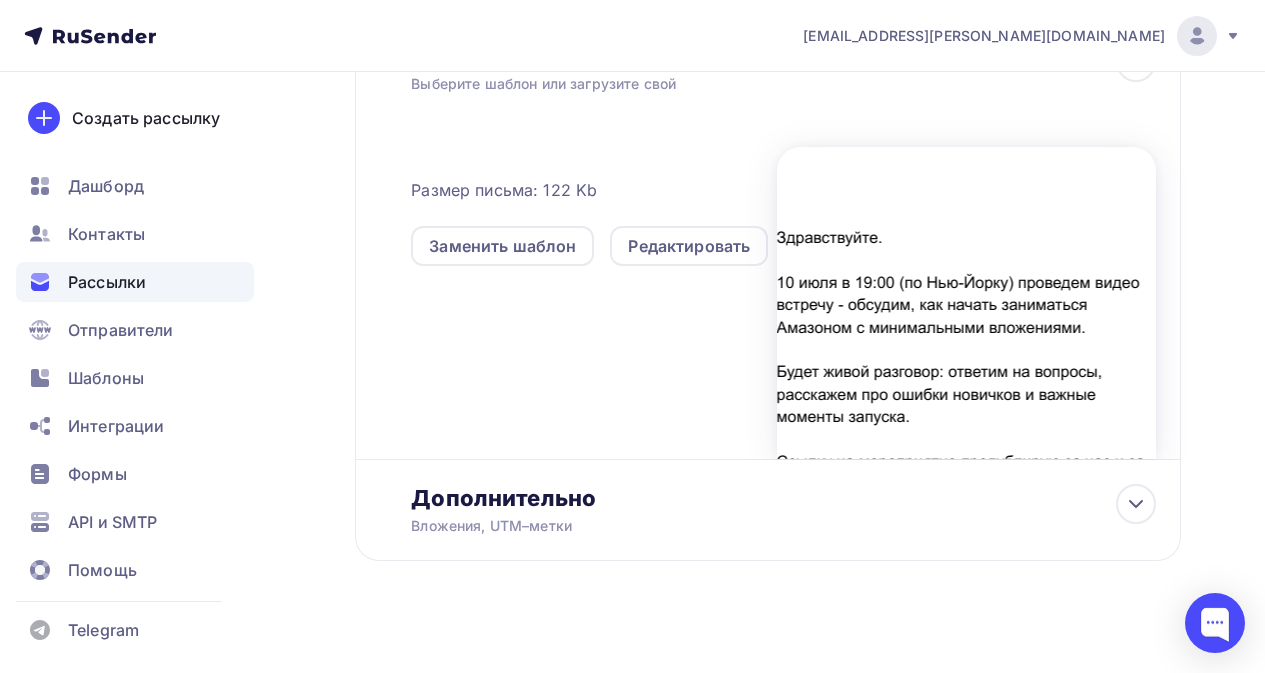 scroll, scrollTop: 800, scrollLeft: 0, axis: vertical 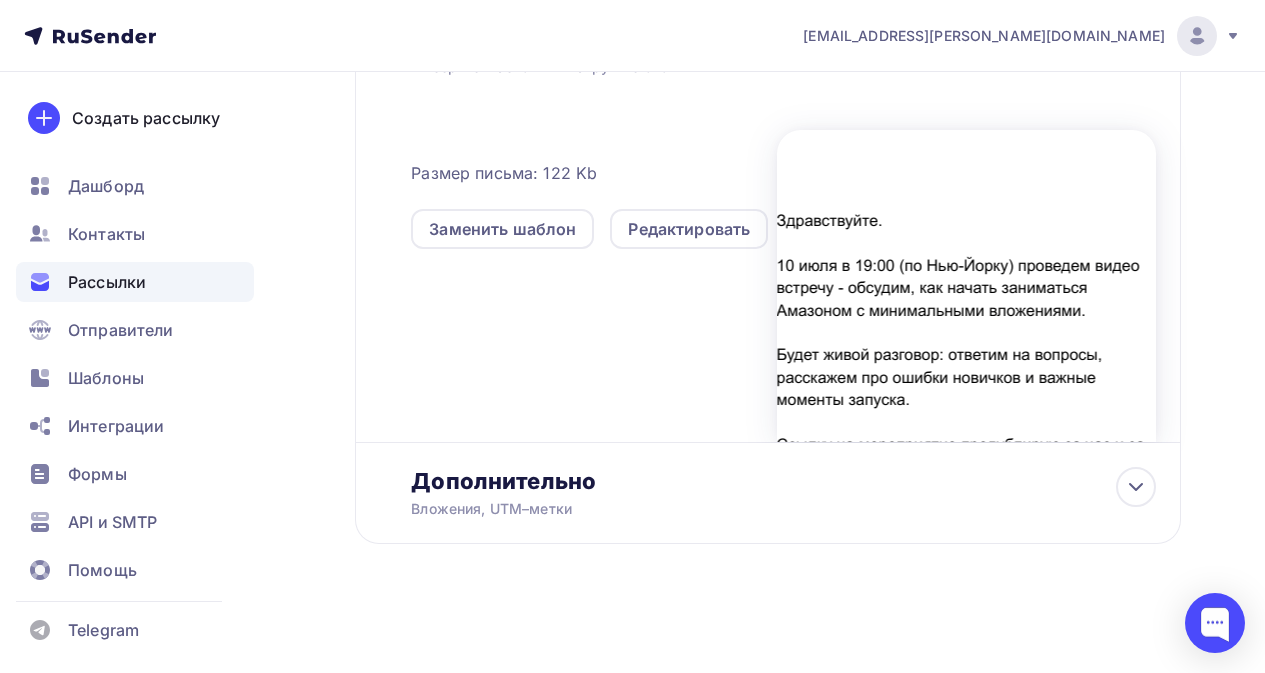 click on "Размер письма: 122 Kb     Заменить шаблон
Редактировать" at bounding box center [783, 275] 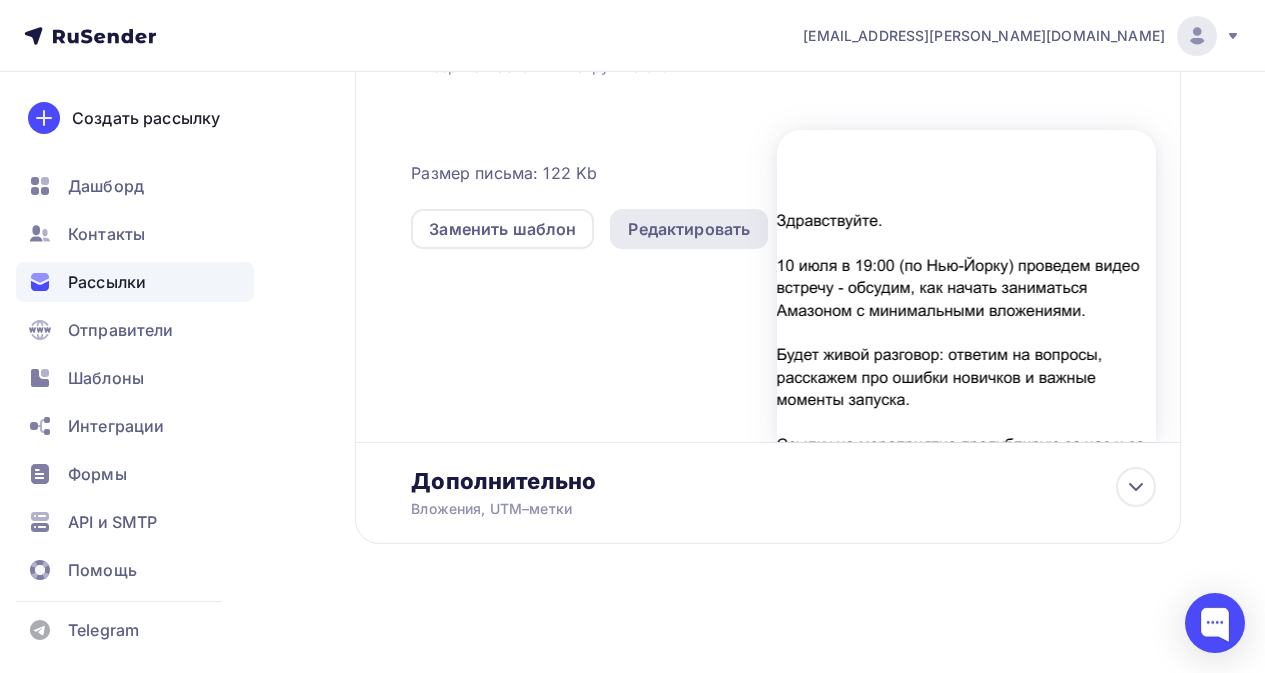 click on "Редактировать" at bounding box center (689, 229) 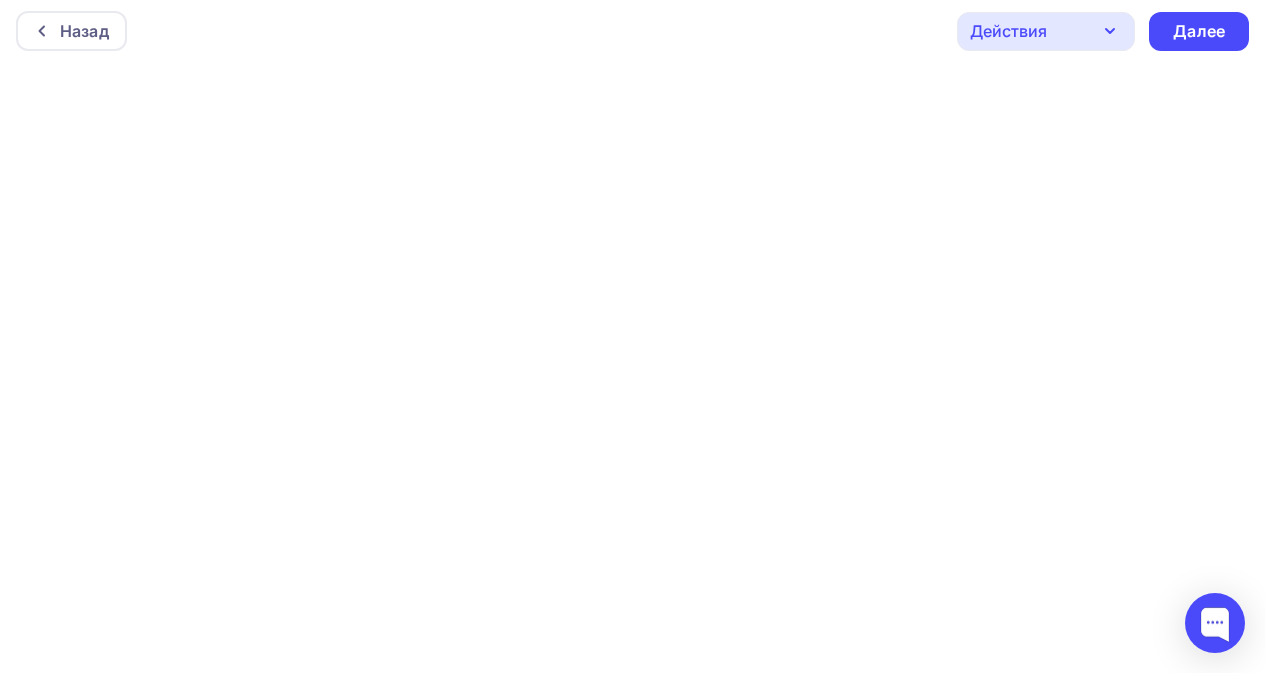 scroll, scrollTop: 0, scrollLeft: 0, axis: both 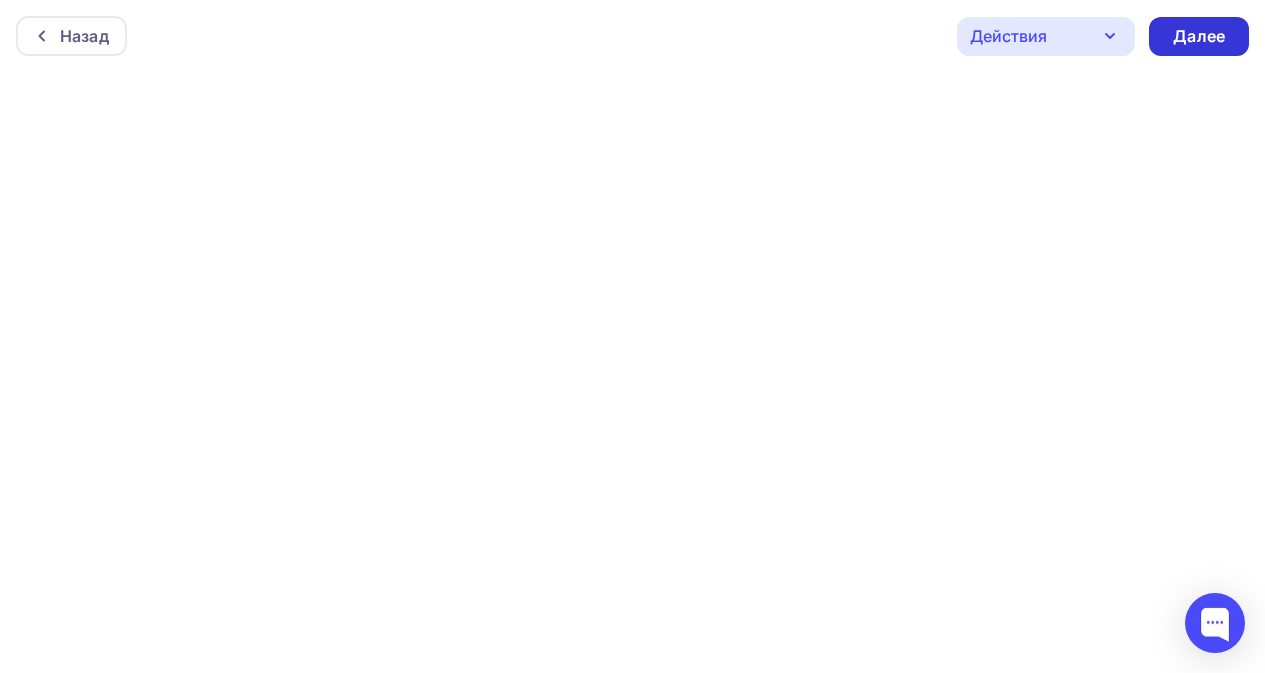 click on "Далее" at bounding box center [1199, 36] 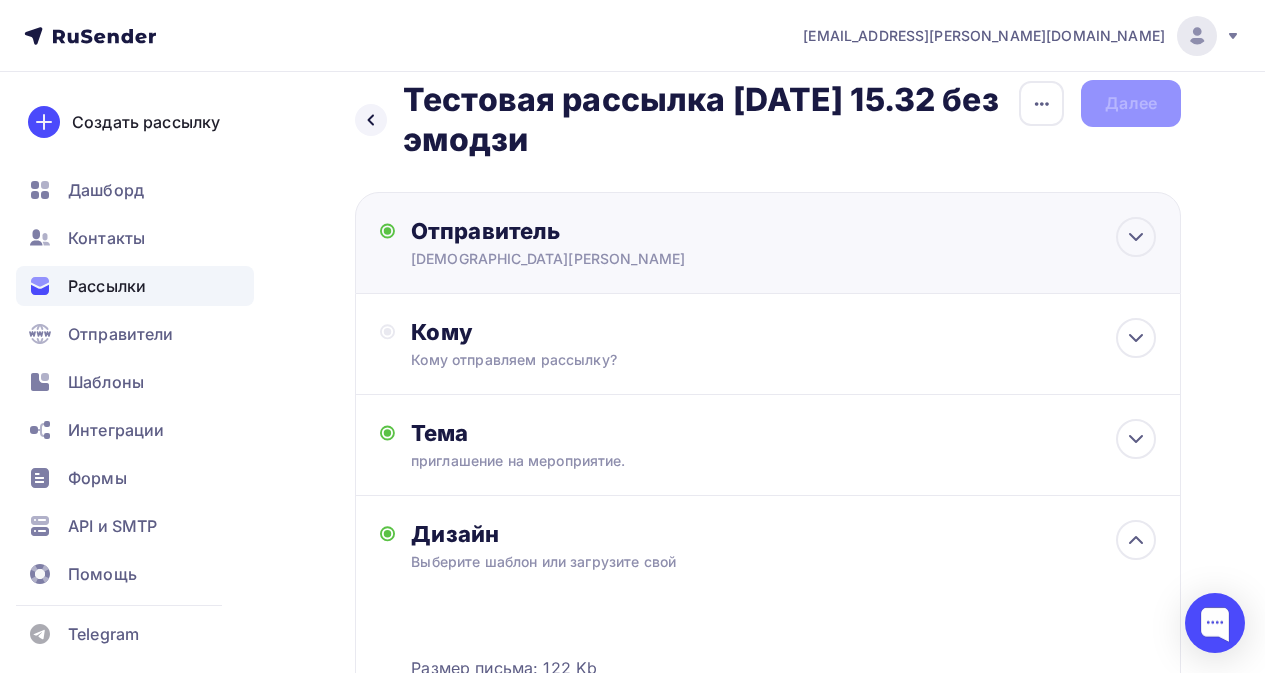scroll, scrollTop: 0, scrollLeft: 0, axis: both 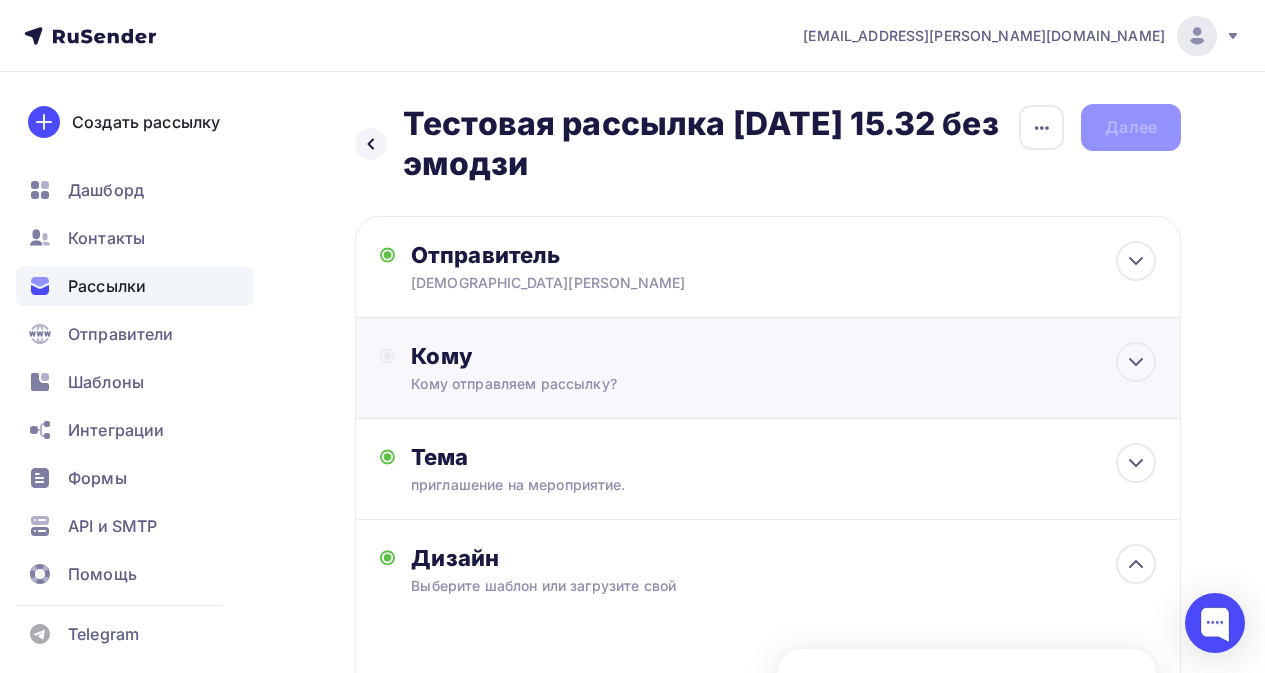 click on "Кому" at bounding box center [783, 356] 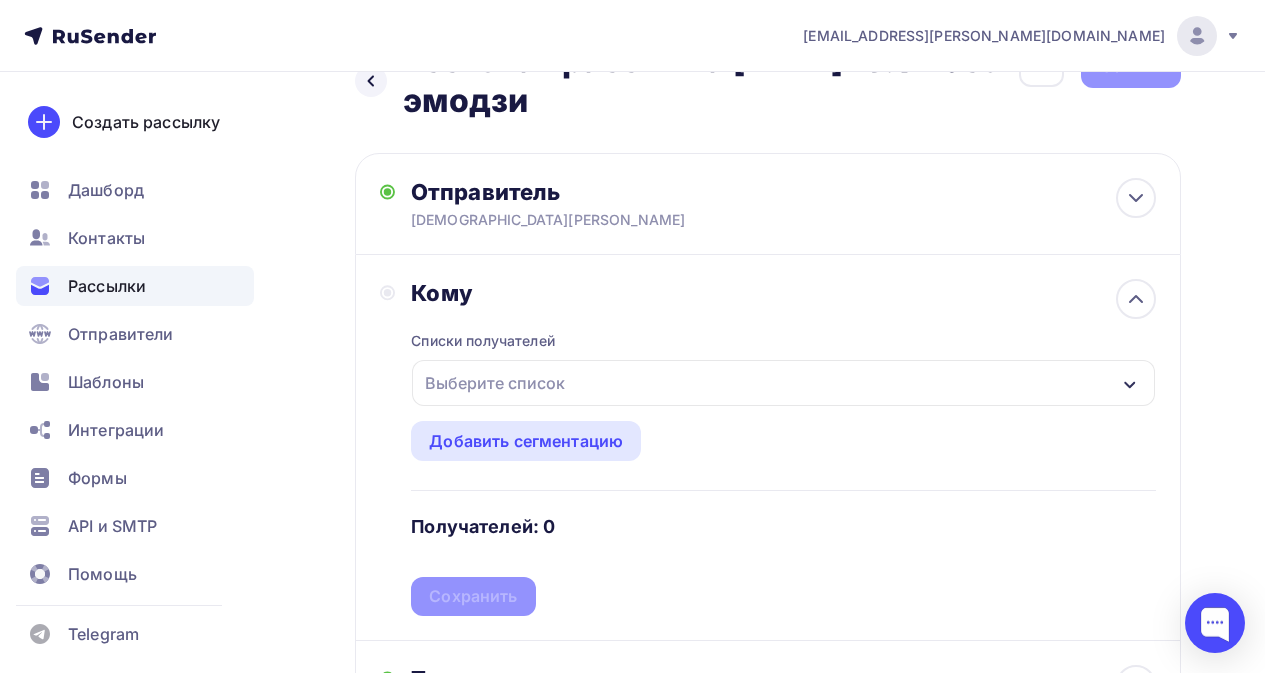 scroll, scrollTop: 100, scrollLeft: 0, axis: vertical 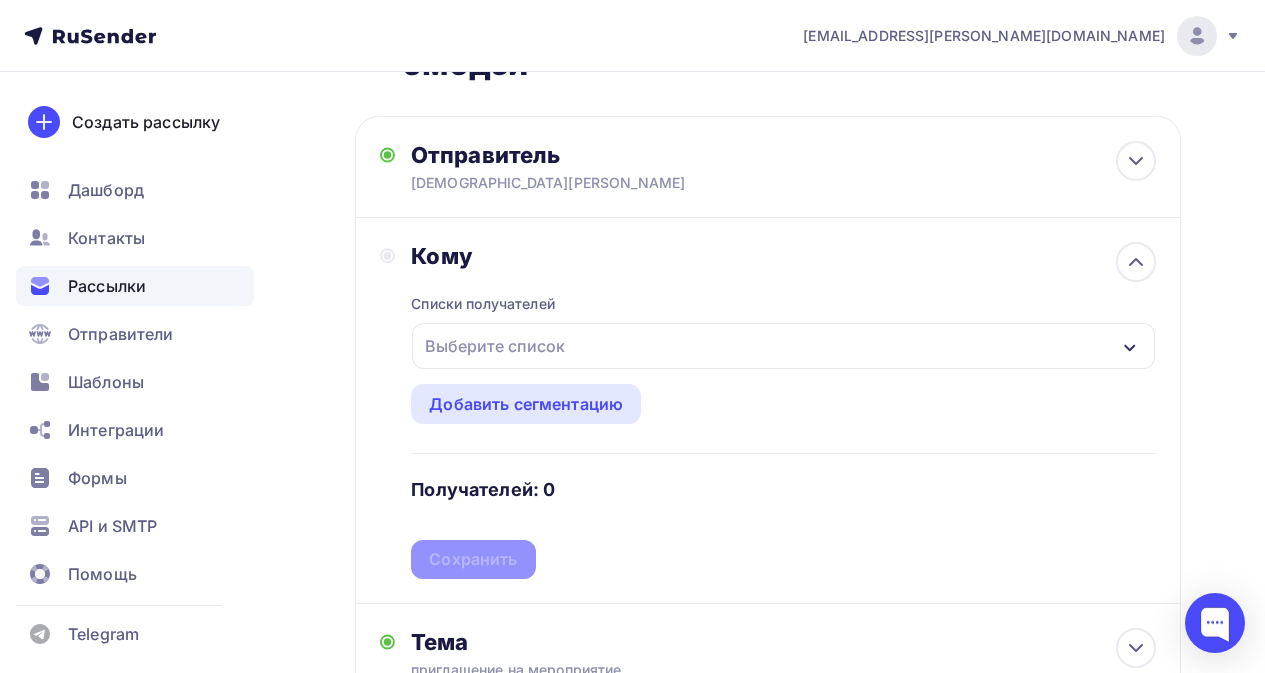 click on "Выберите список" at bounding box center (495, 346) 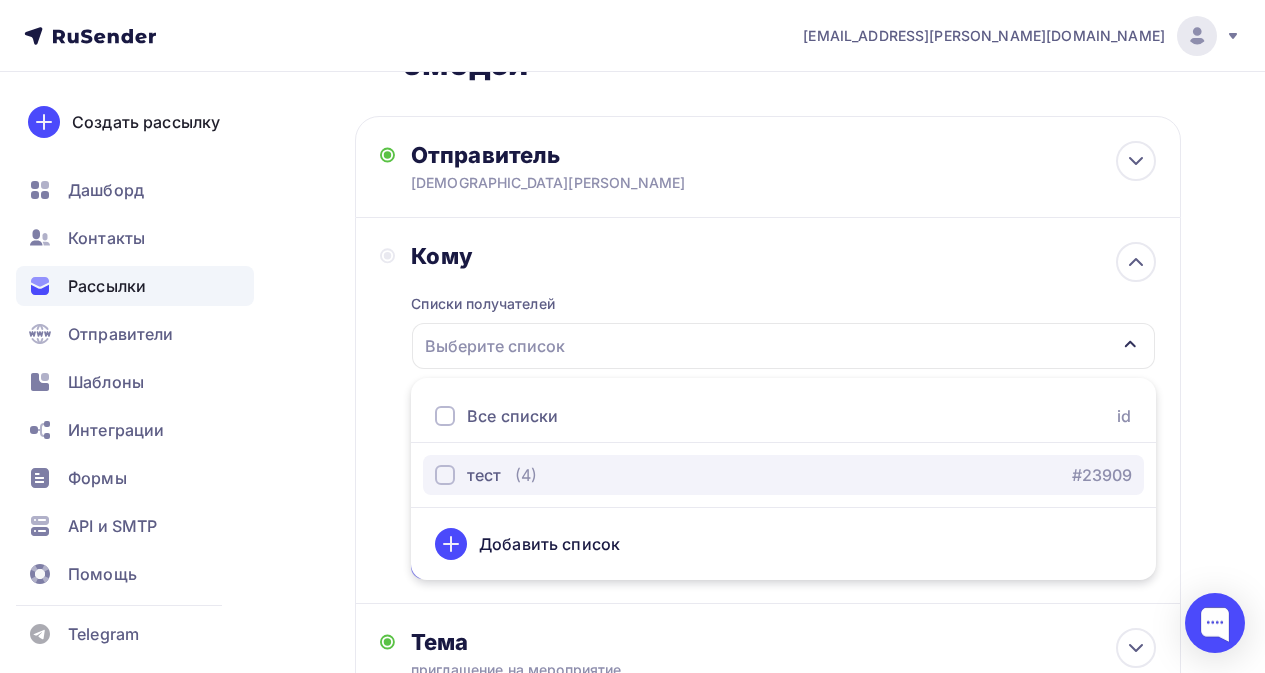click on "тест" at bounding box center [484, 475] 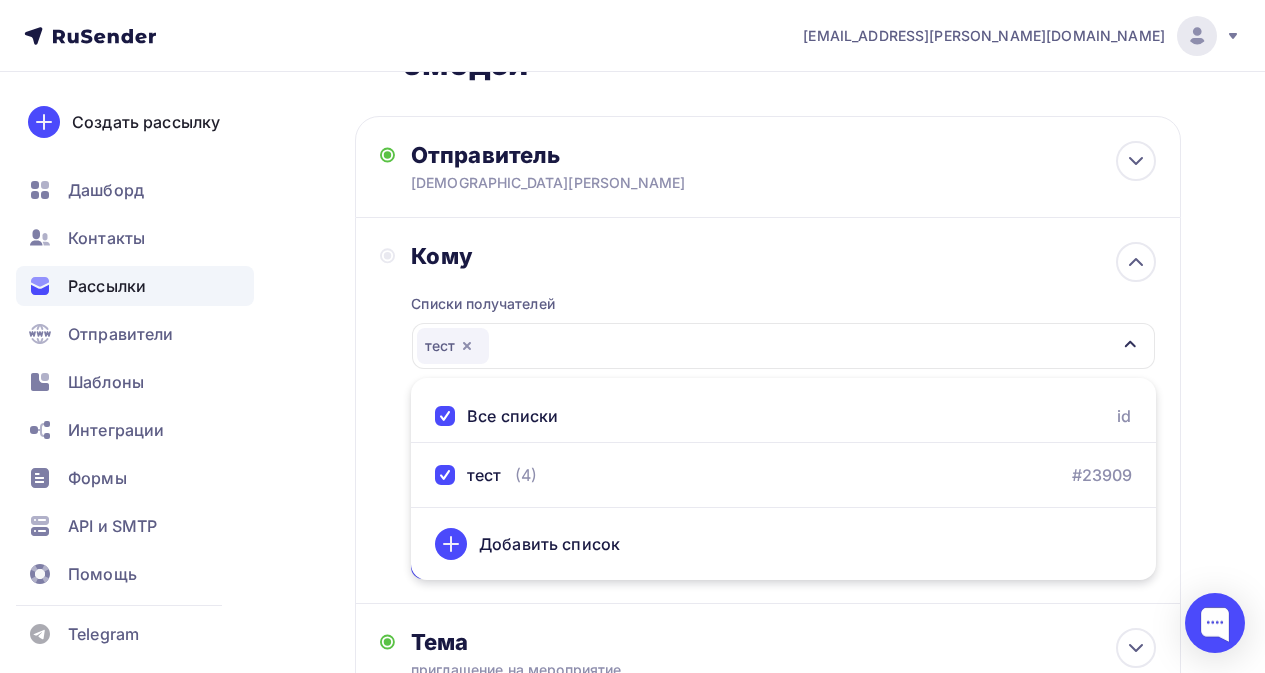 click on "Кому
Списки получателей
тест
Все списки
id
тест
(4)
#23909
Добавить список
Добавить сегментацию
Получателей:
4
Сохранить" at bounding box center [768, 411] 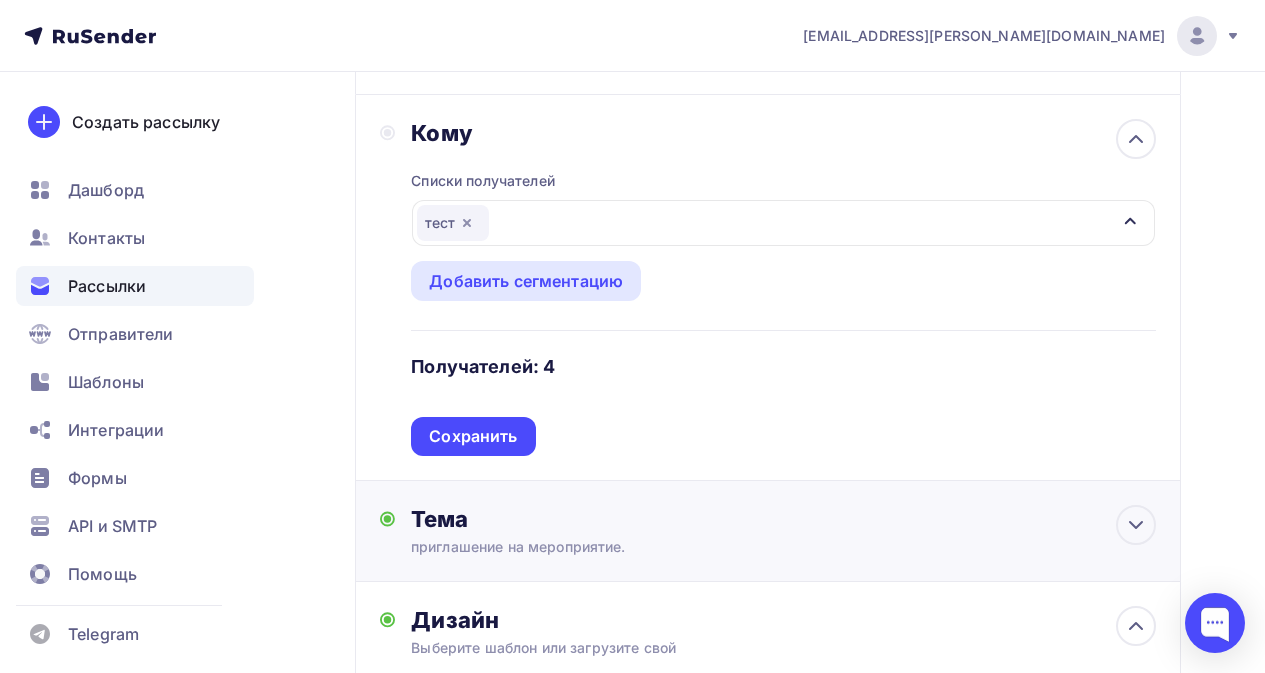 scroll, scrollTop: 300, scrollLeft: 0, axis: vertical 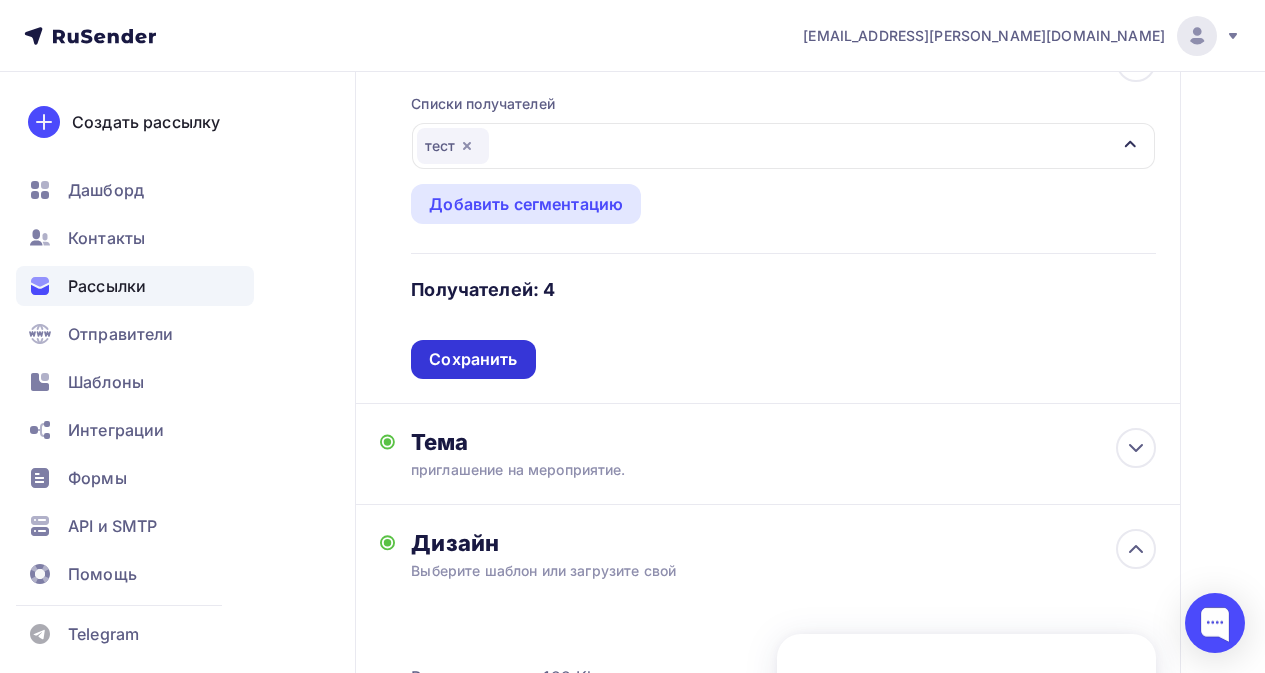 click on "Сохранить" at bounding box center (473, 359) 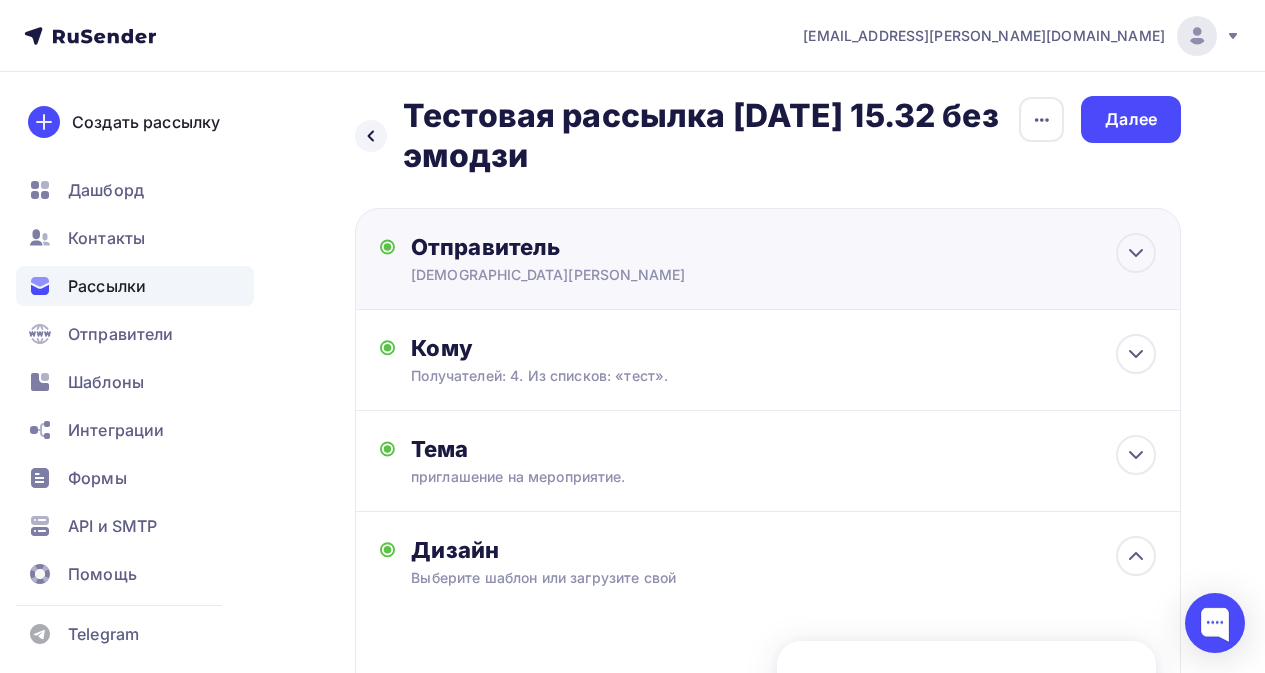 scroll, scrollTop: 0, scrollLeft: 0, axis: both 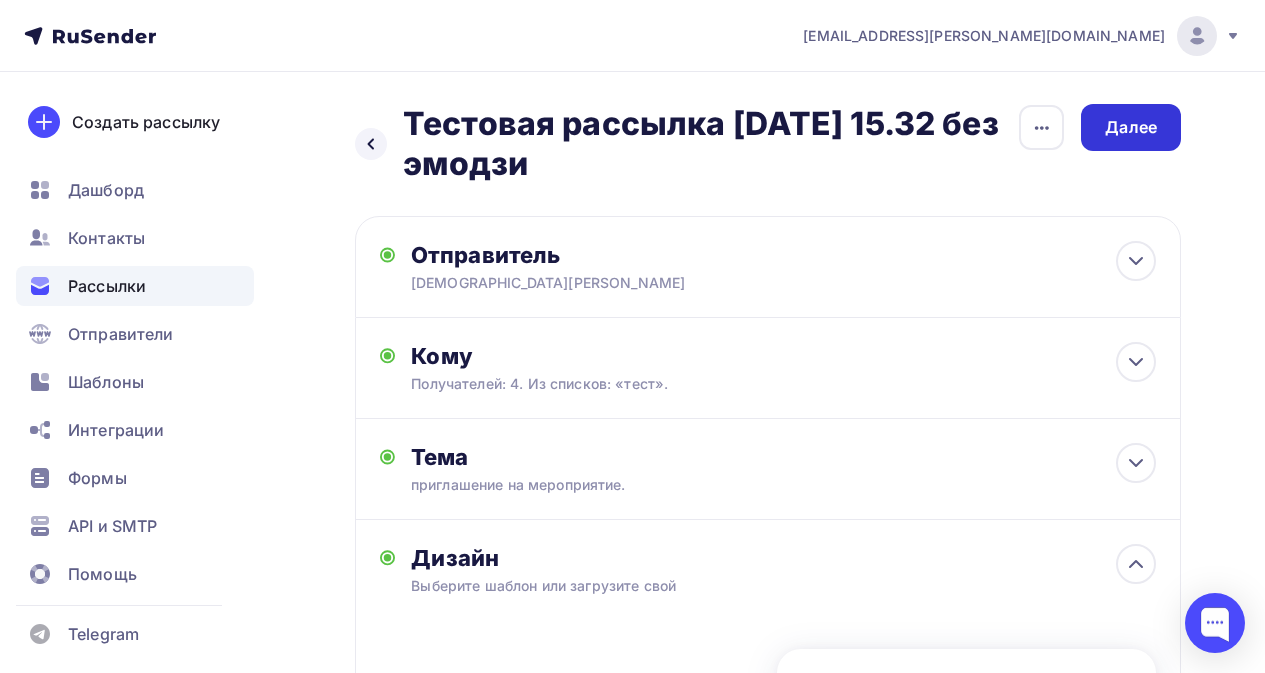 click on "Далее" at bounding box center [1131, 127] 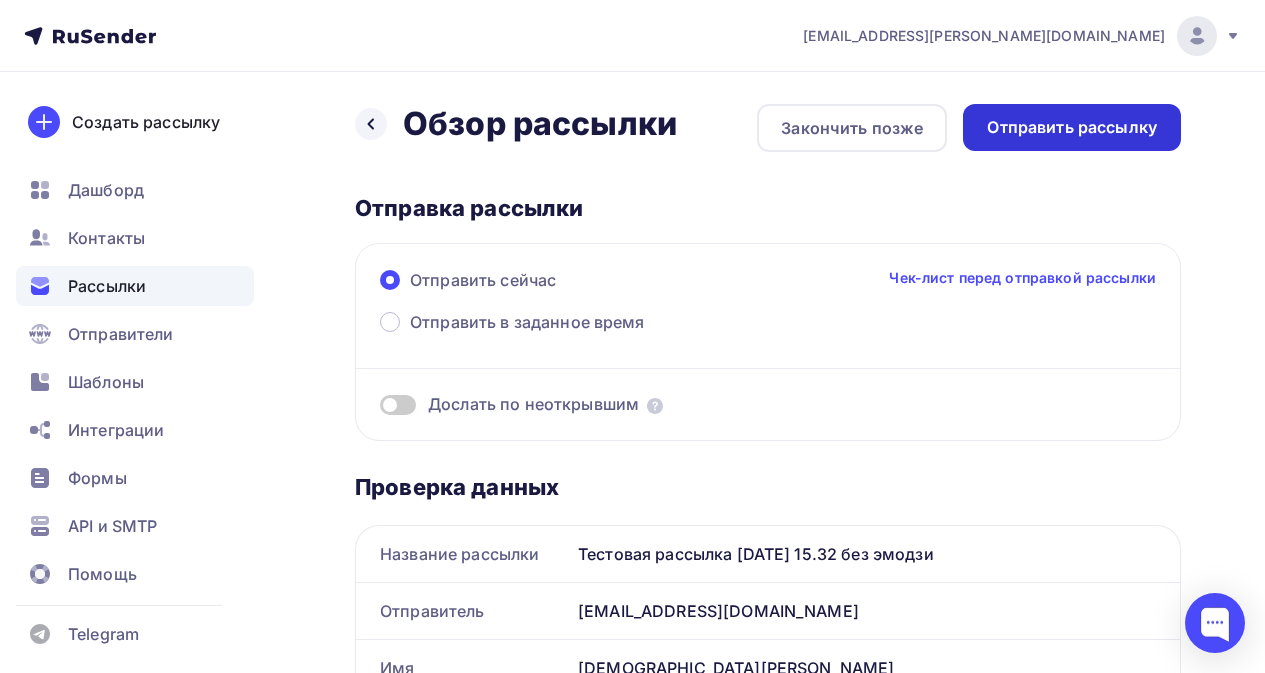 scroll, scrollTop: 0, scrollLeft: 0, axis: both 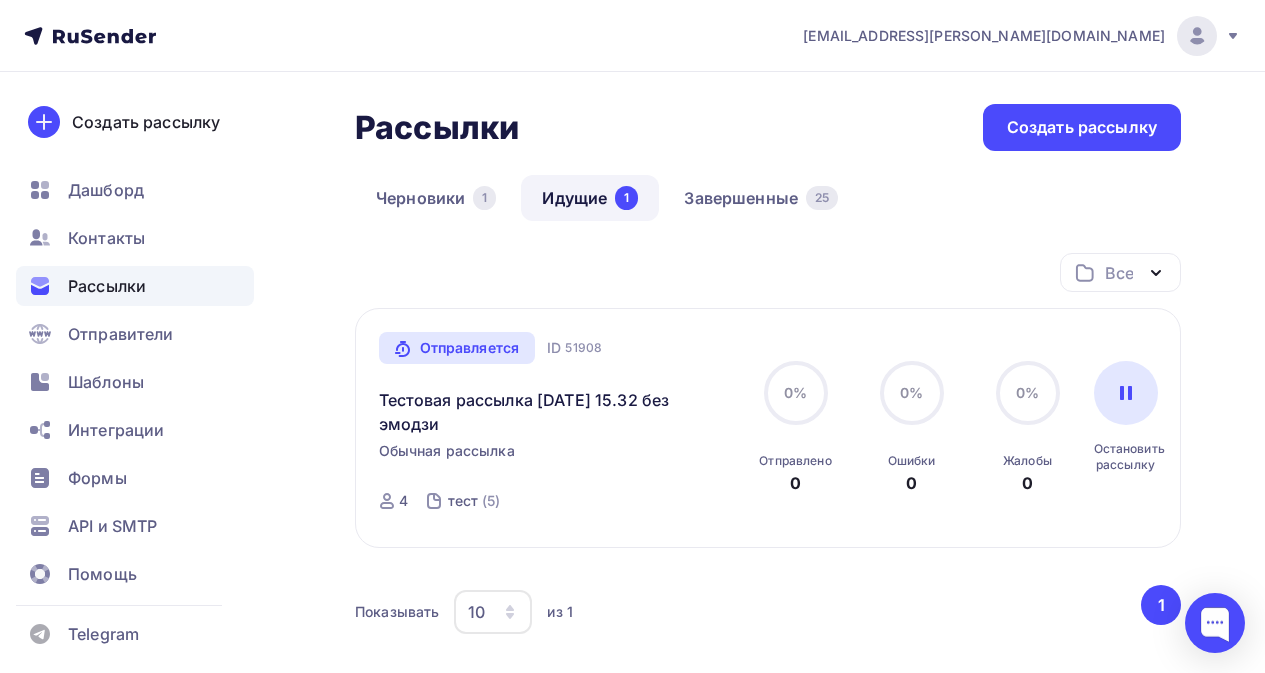 click on "Рассылки" at bounding box center [107, 286] 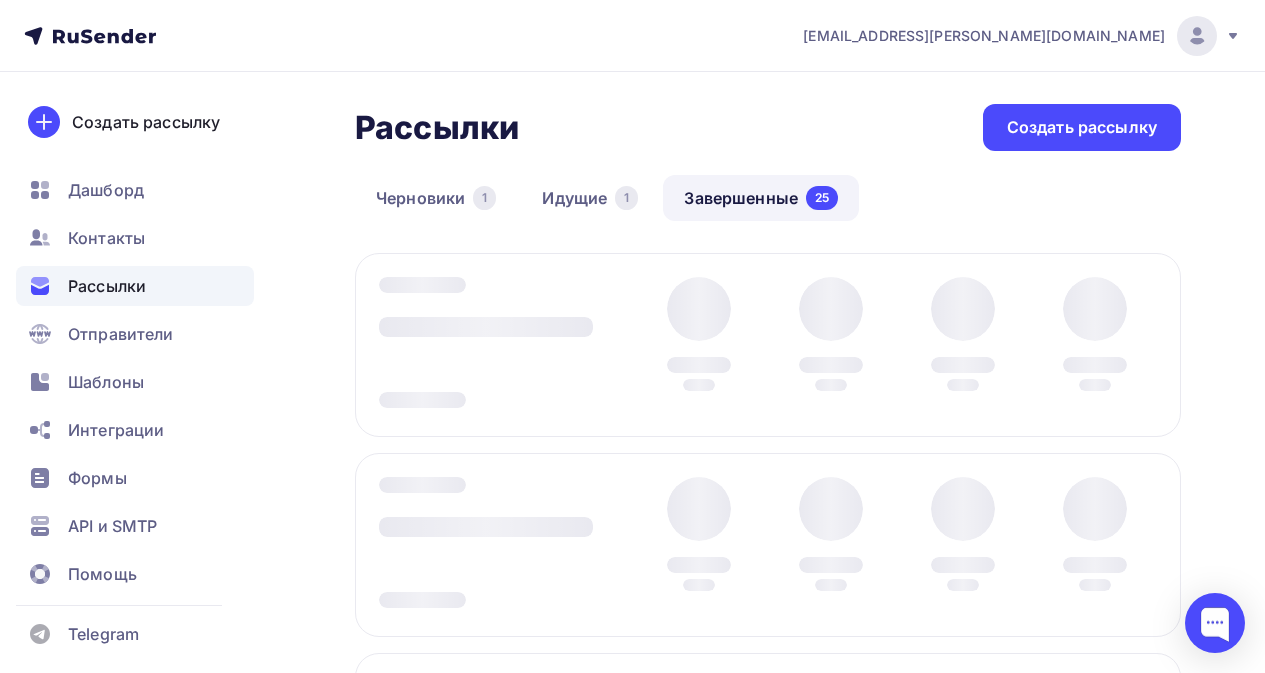 click on "Завершенные
25" at bounding box center (761, 198) 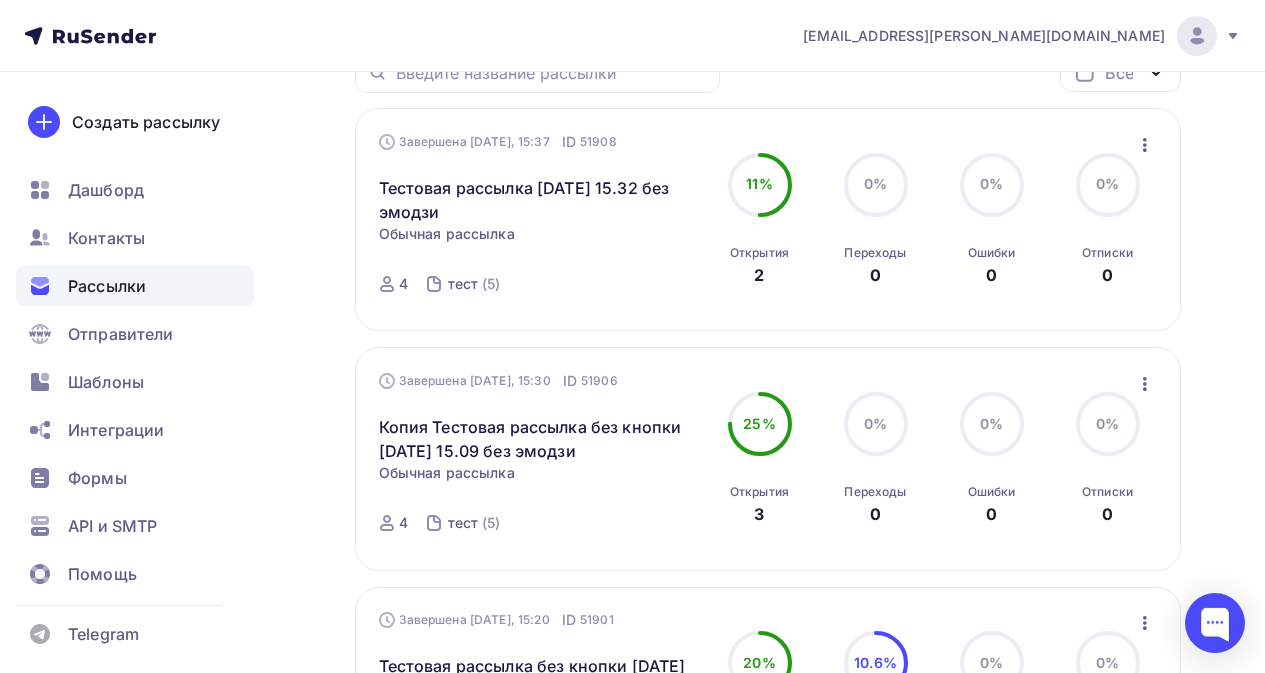 scroll, scrollTop: 400, scrollLeft: 0, axis: vertical 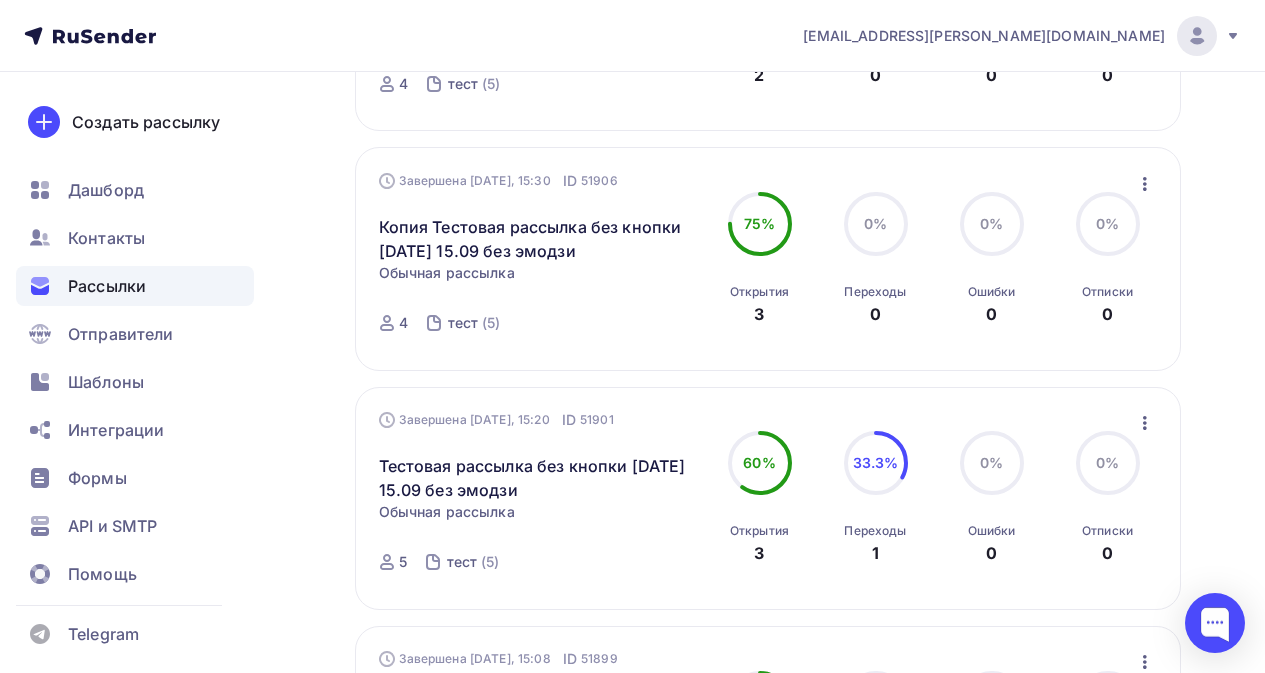 click 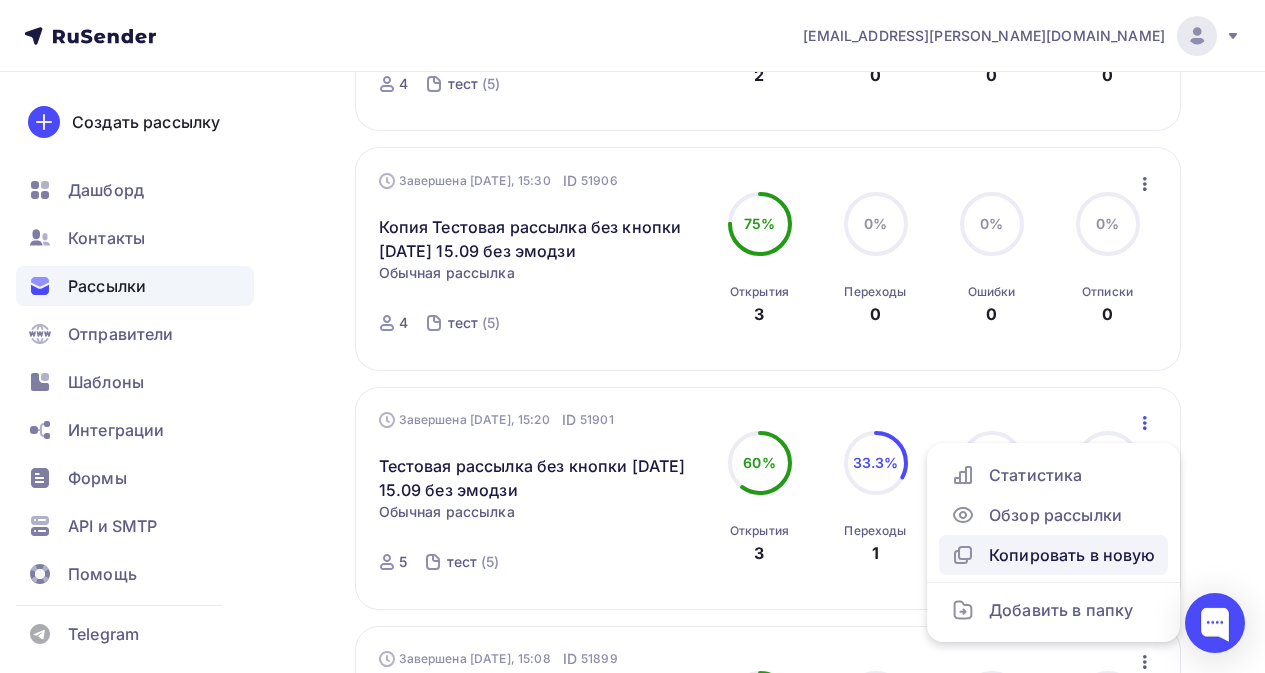 click on "Копировать в новую" at bounding box center [1053, 555] 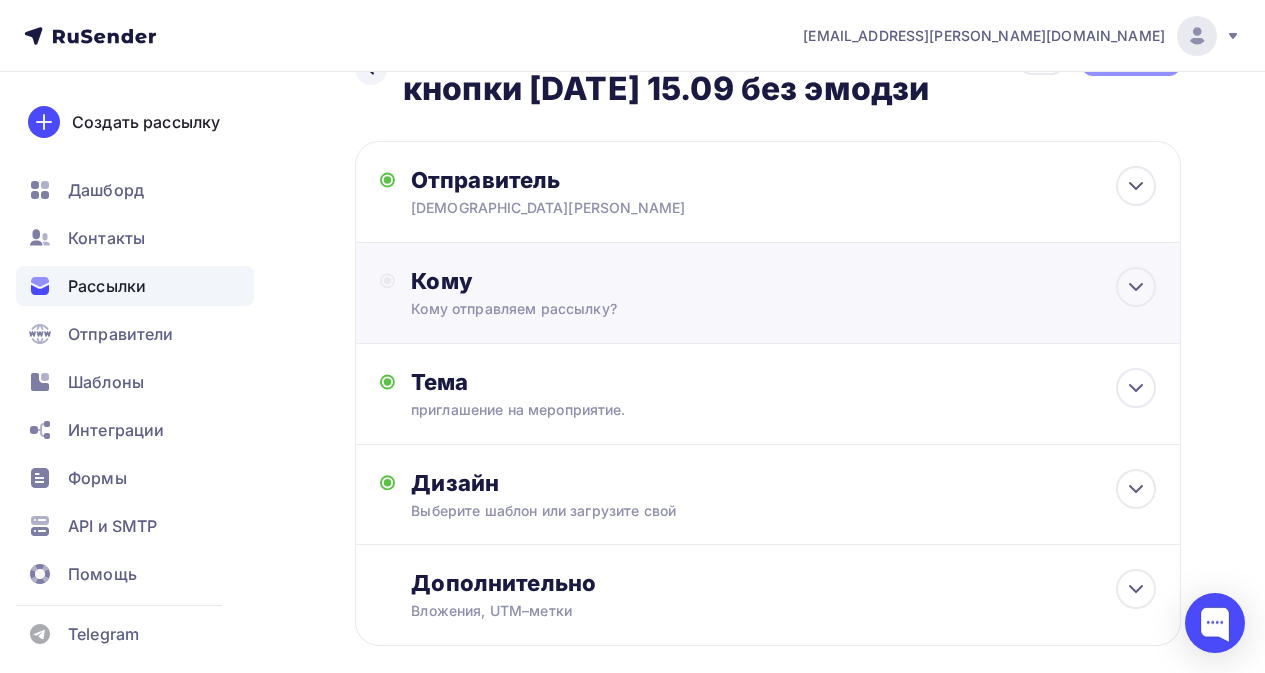 scroll, scrollTop: 100, scrollLeft: 0, axis: vertical 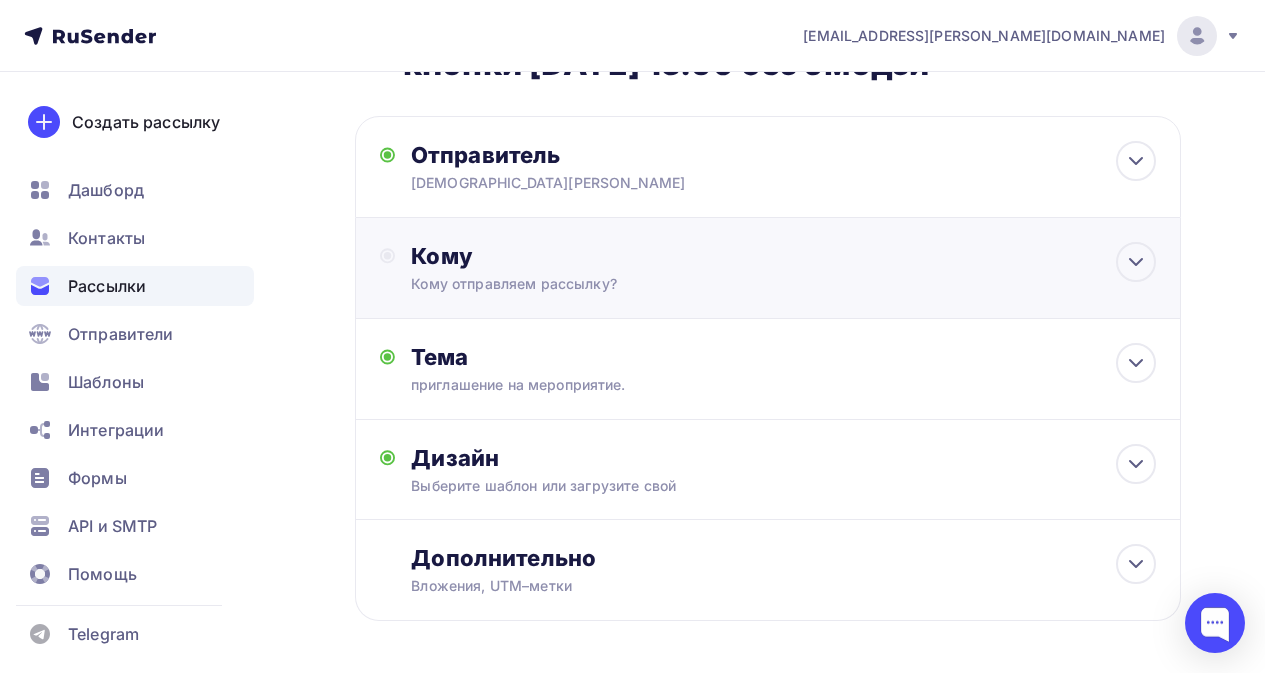 click on "Кому
Кому отправляем рассылку?
Списки получателей
Выберите список
Все списки
id
тест
(4)
#23909
Добавить список
Добавить сегментацию
Получателей:
0
Сохранить" at bounding box center (768, 268) 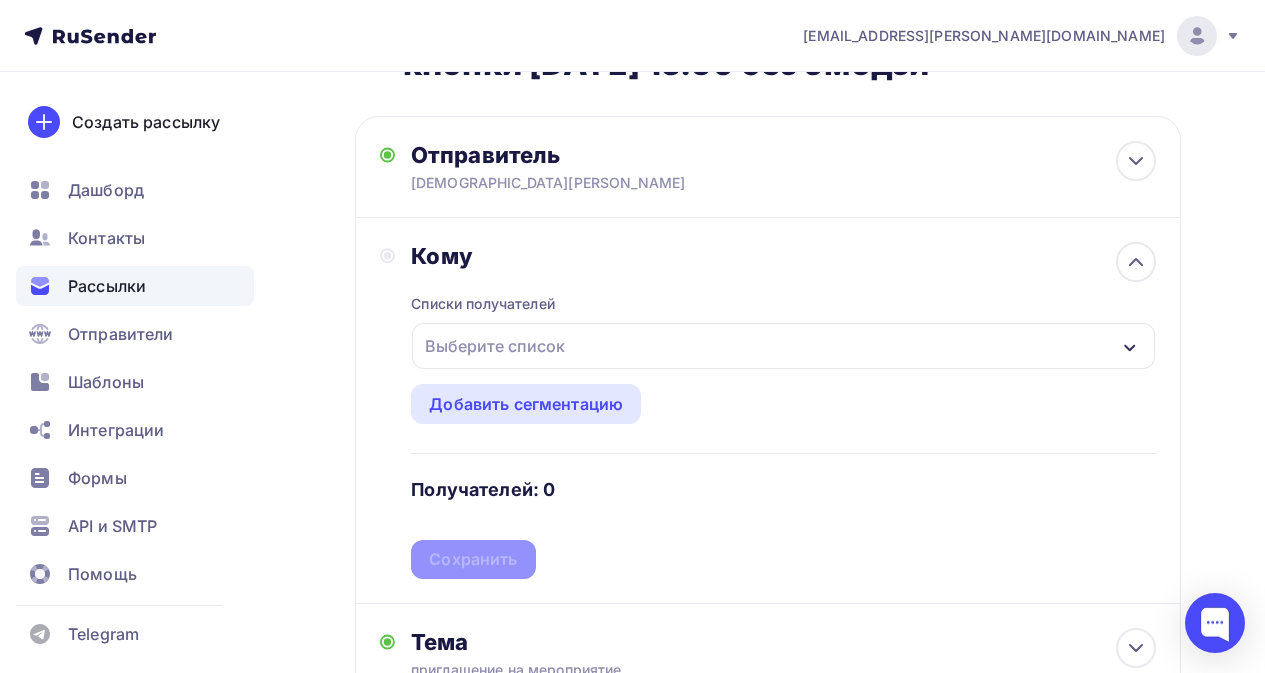 click on "Выберите список" at bounding box center [495, 346] 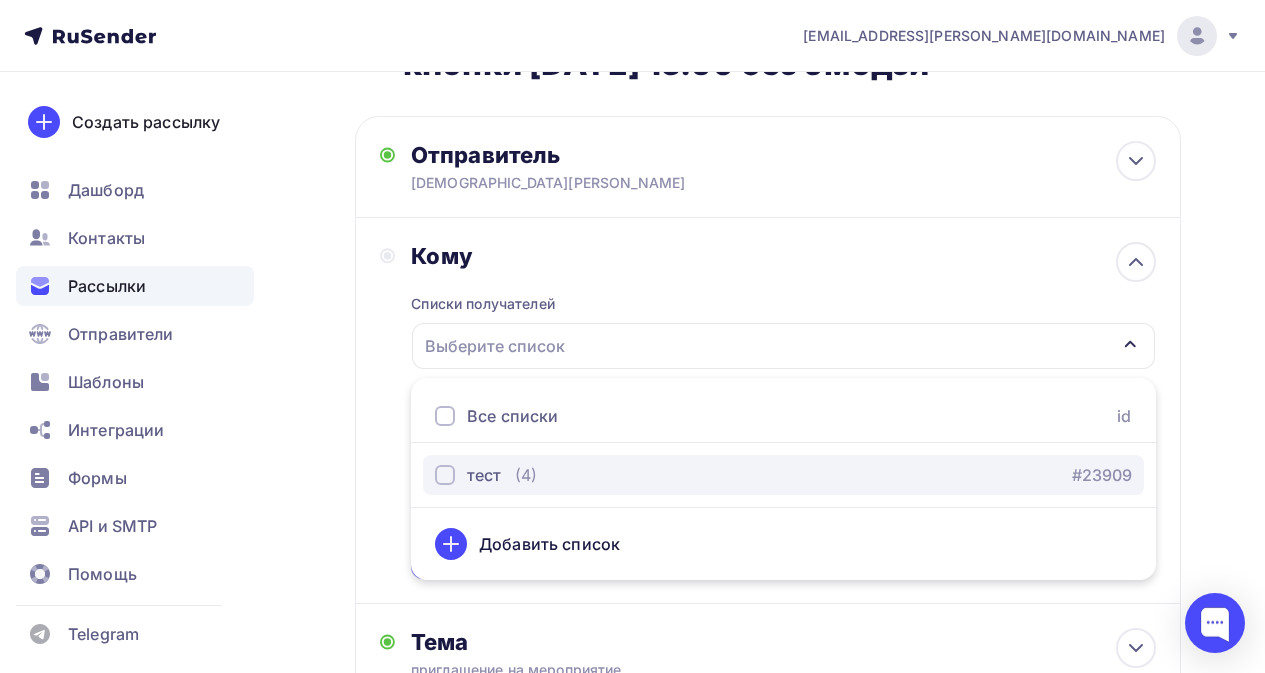 click on "тест" at bounding box center [484, 475] 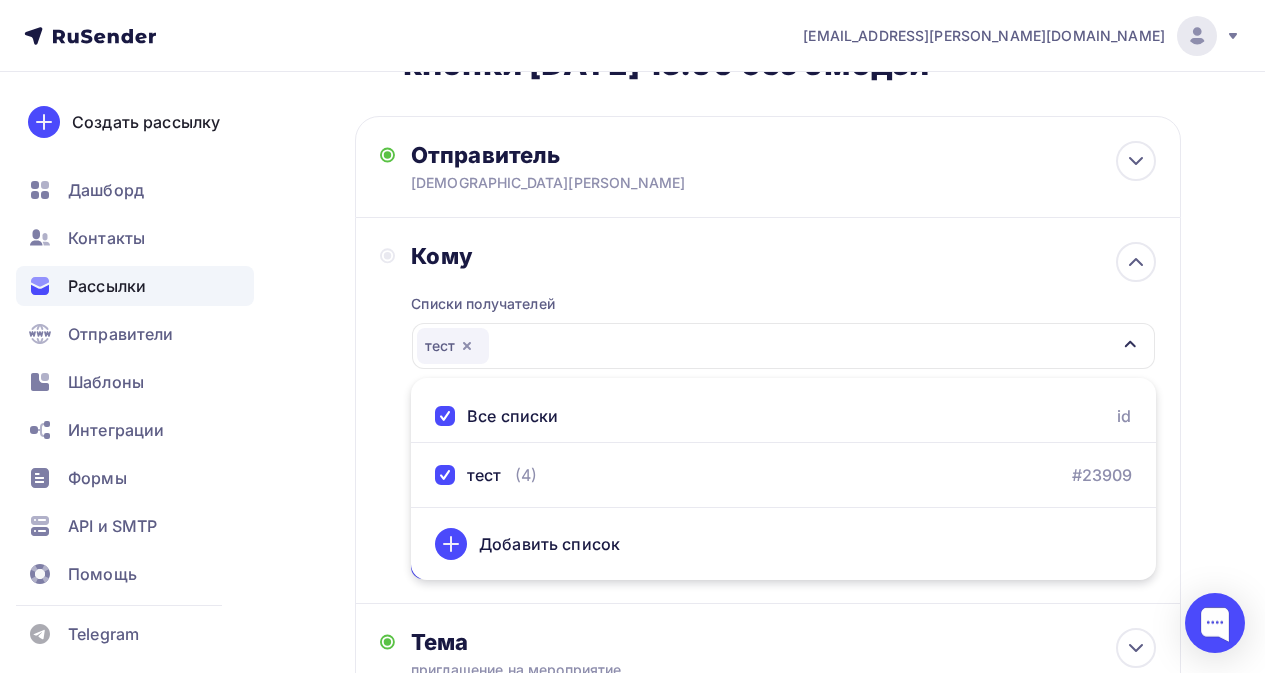 click on "Кому
Списки получателей
тест
Все списки
id
тест
(4)
#23909
Добавить список
Добавить сегментацию
Получателей:
4
Сохранить" at bounding box center (768, 410) 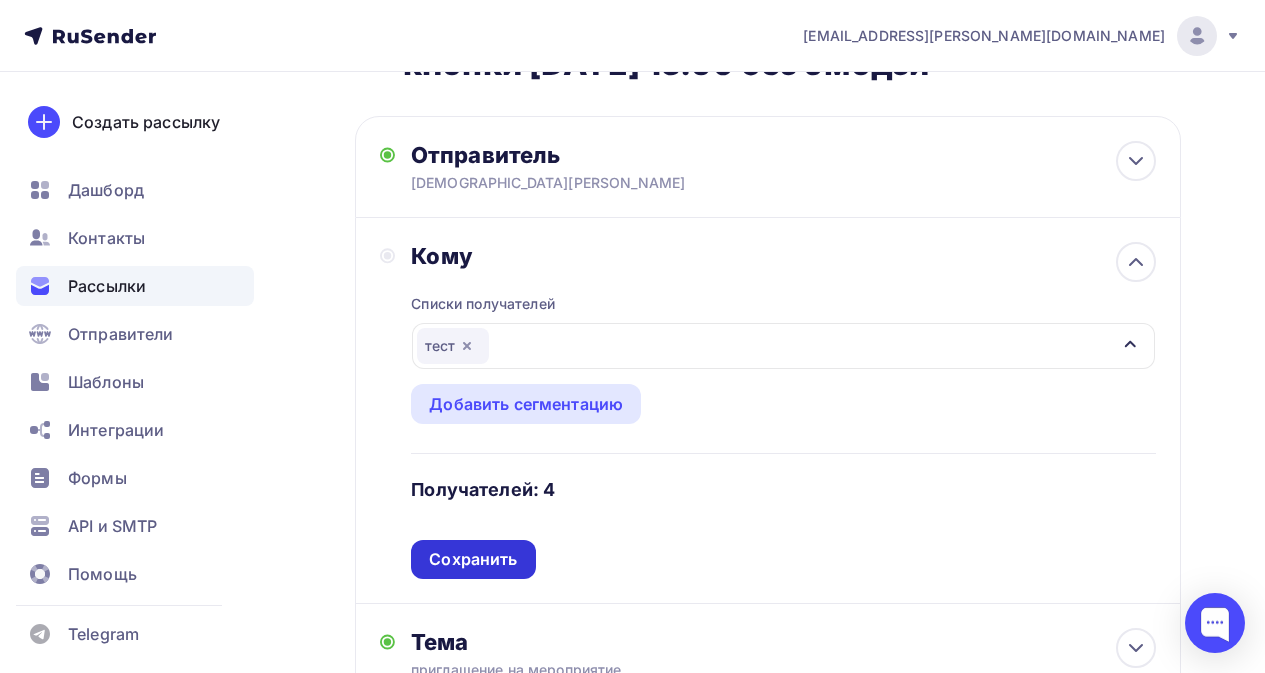 click on "Сохранить" at bounding box center (473, 559) 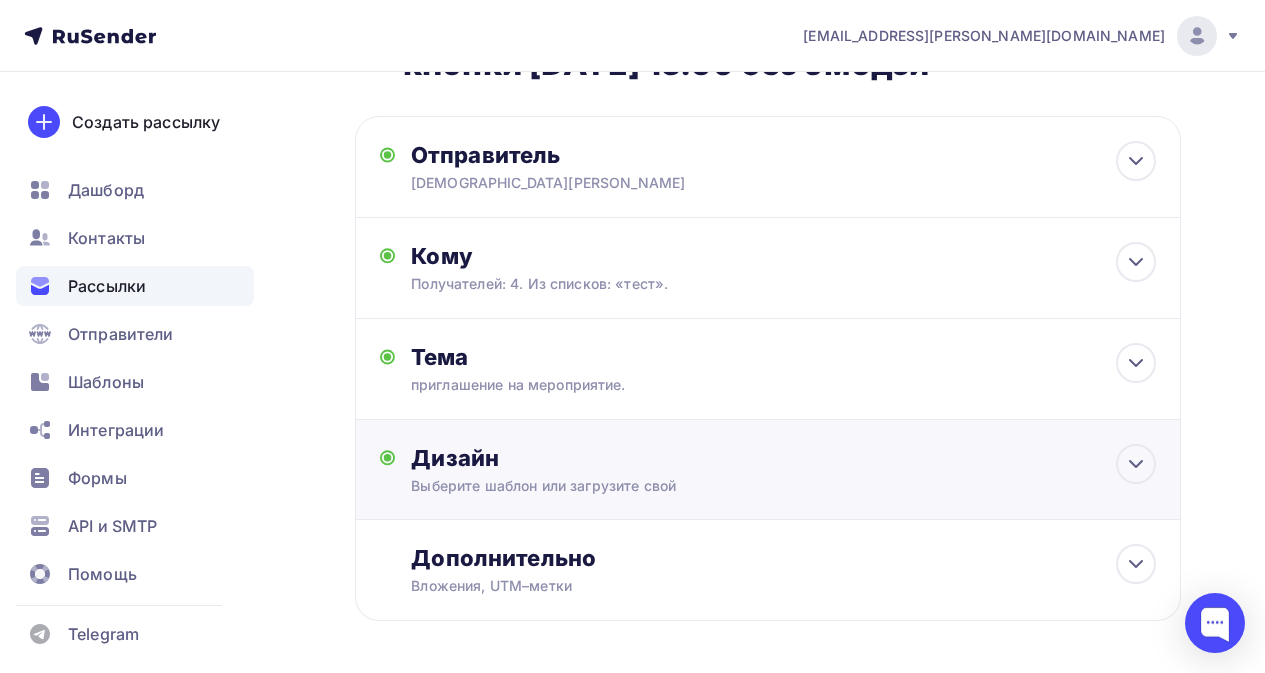 scroll, scrollTop: 219, scrollLeft: 0, axis: vertical 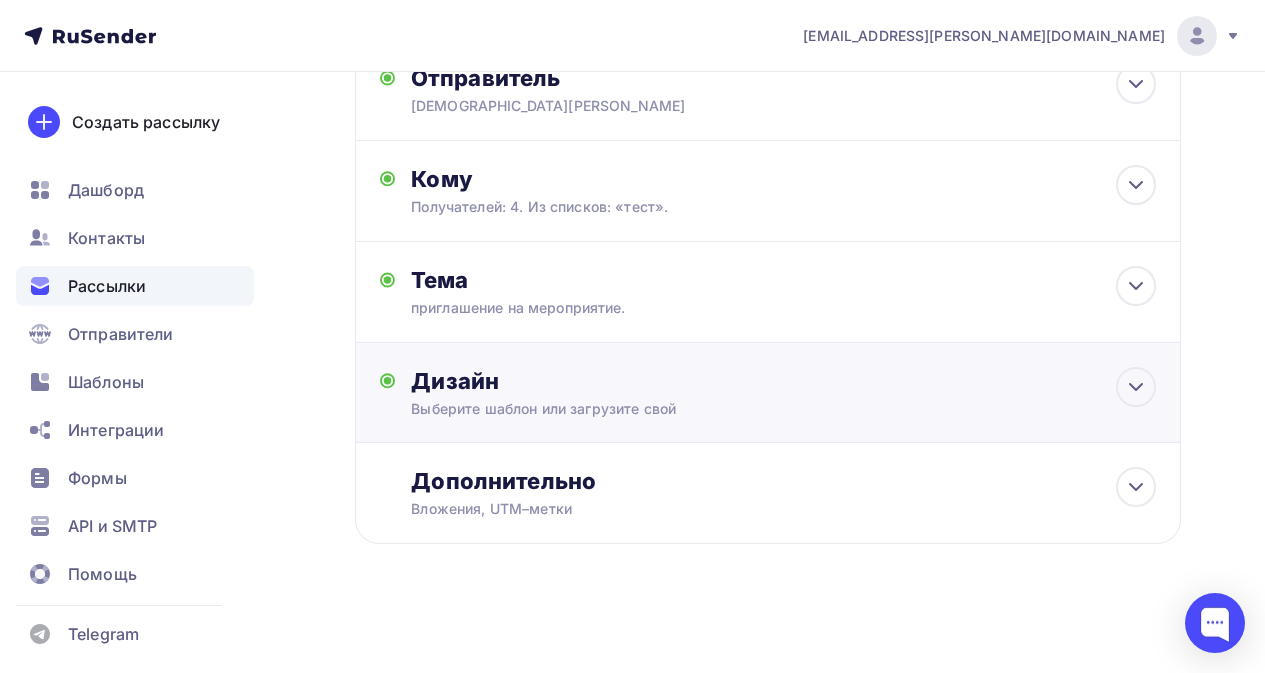 click on "Выберите шаблон или загрузите свой" at bounding box center (746, 409) 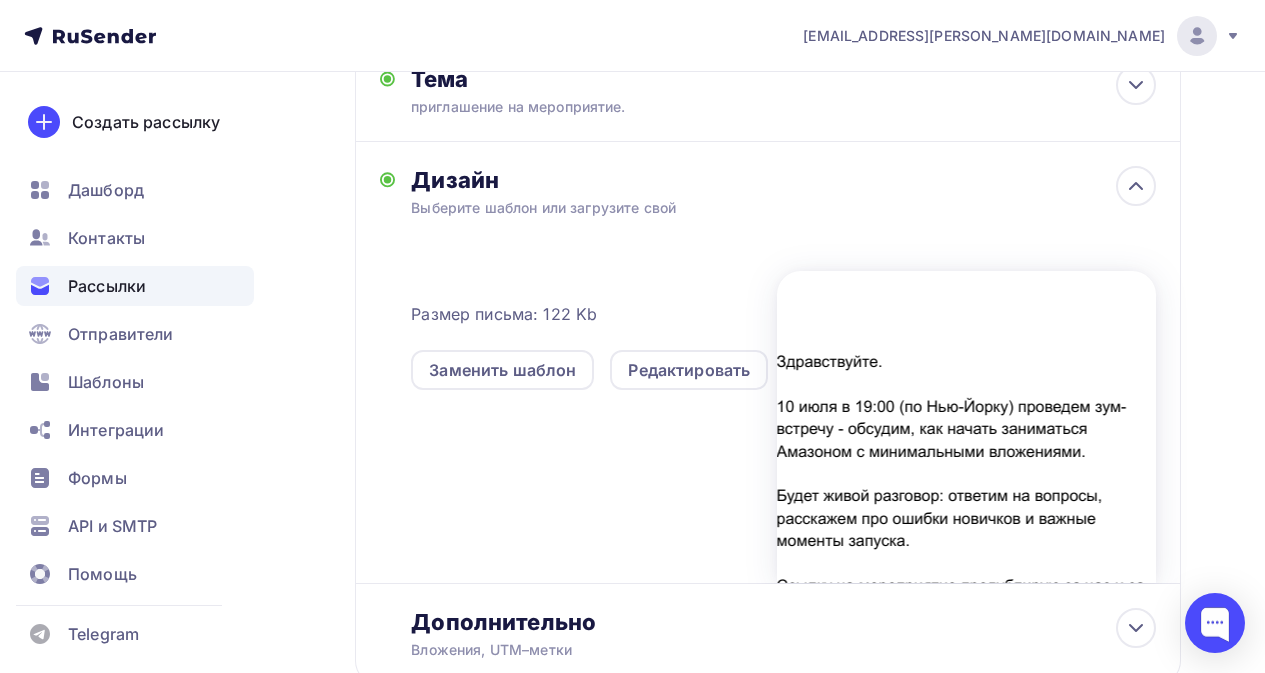 scroll, scrollTop: 419, scrollLeft: 0, axis: vertical 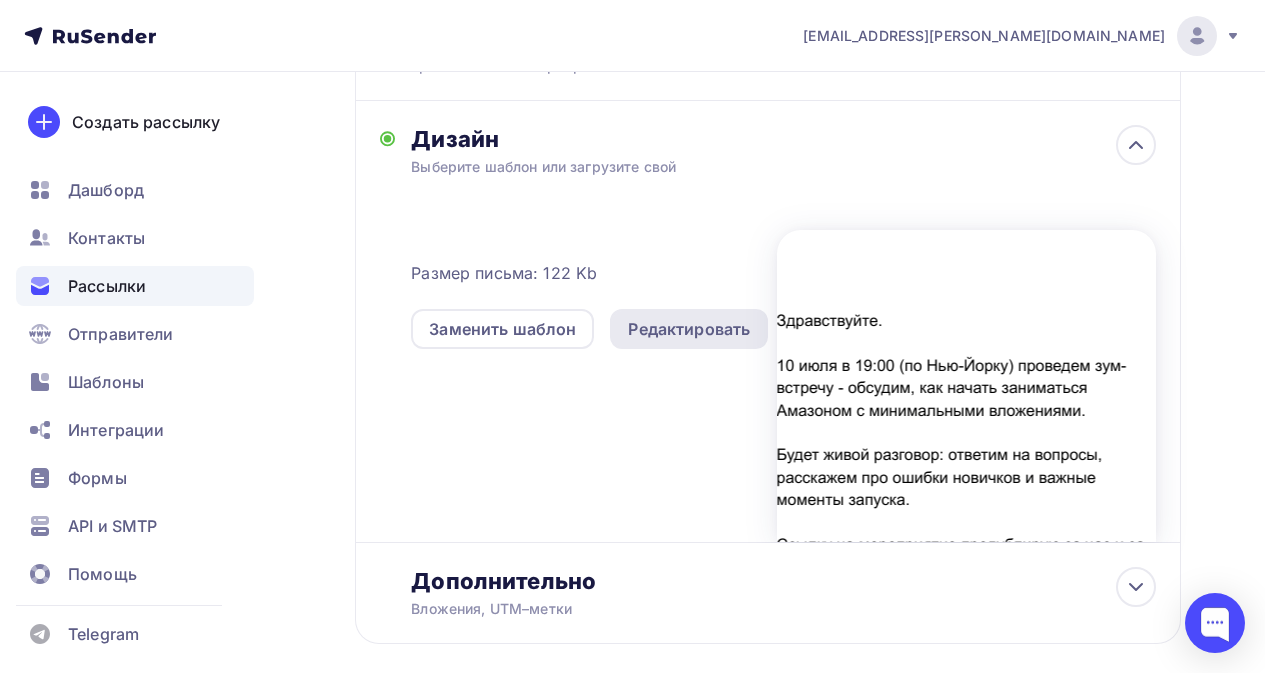 click on "Редактировать" at bounding box center [689, 329] 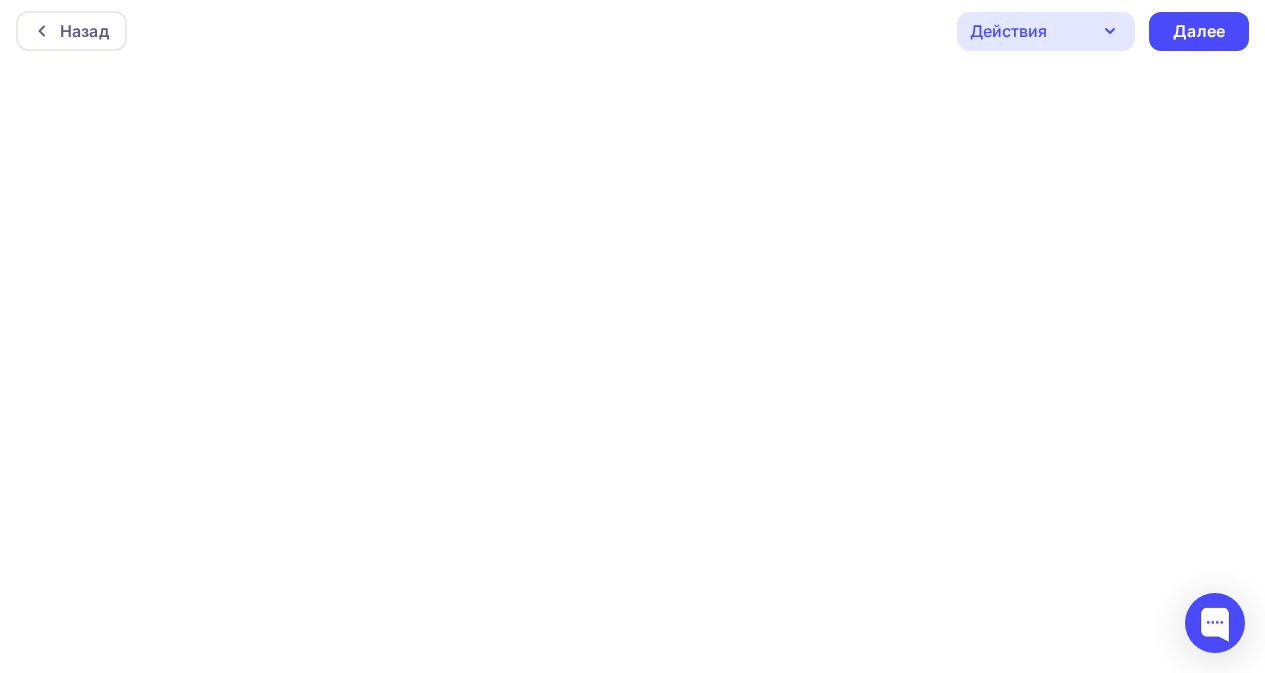 scroll, scrollTop: 0, scrollLeft: 0, axis: both 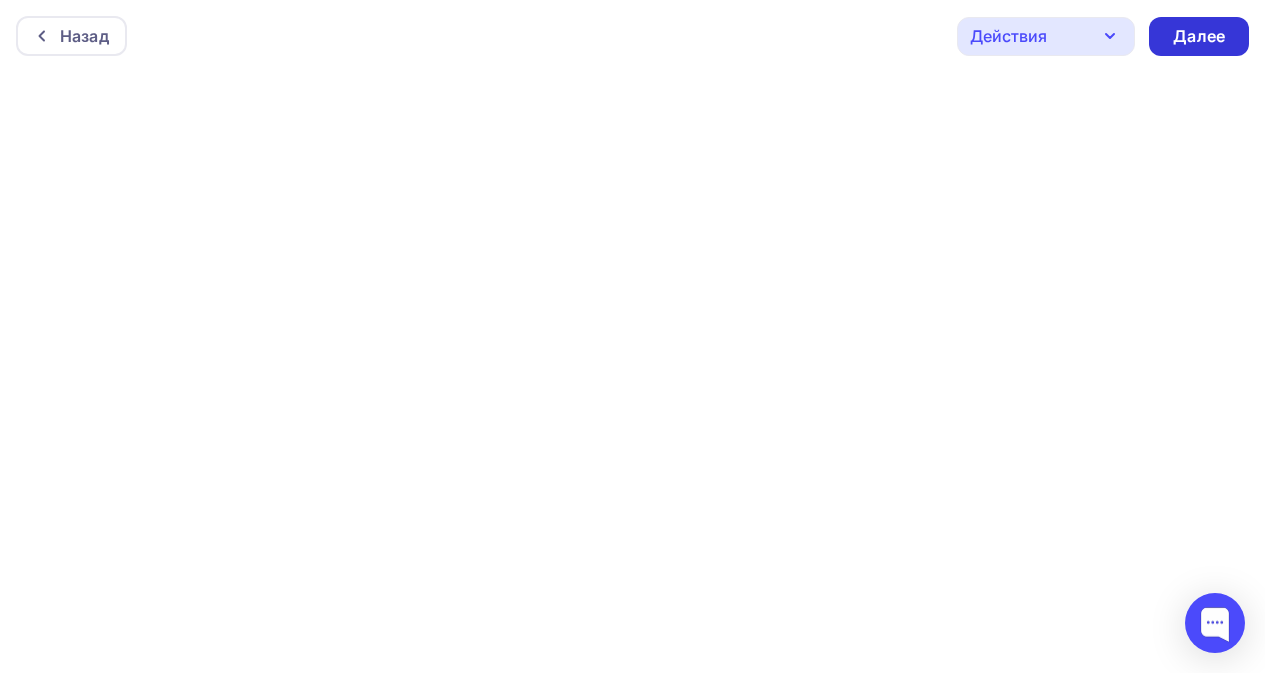 click on "Далее" at bounding box center [1199, 36] 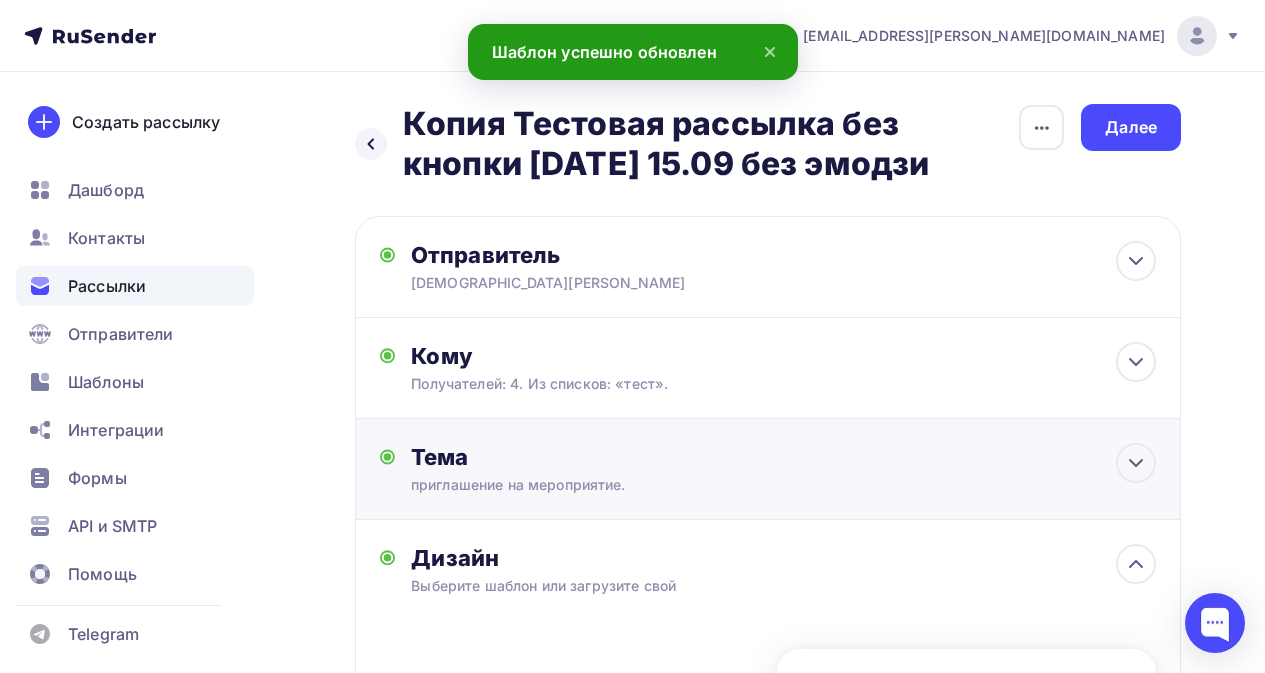 click on "приглашение на мероприятие." at bounding box center [589, 485] 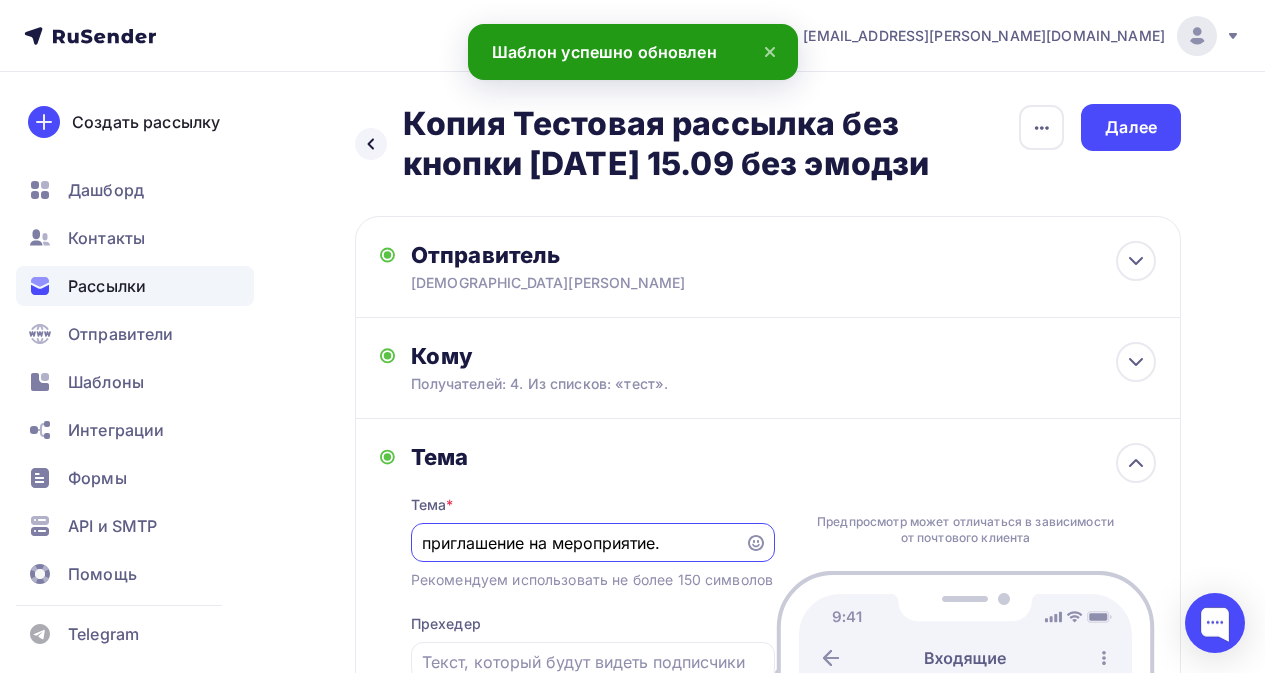 scroll, scrollTop: 0, scrollLeft: 0, axis: both 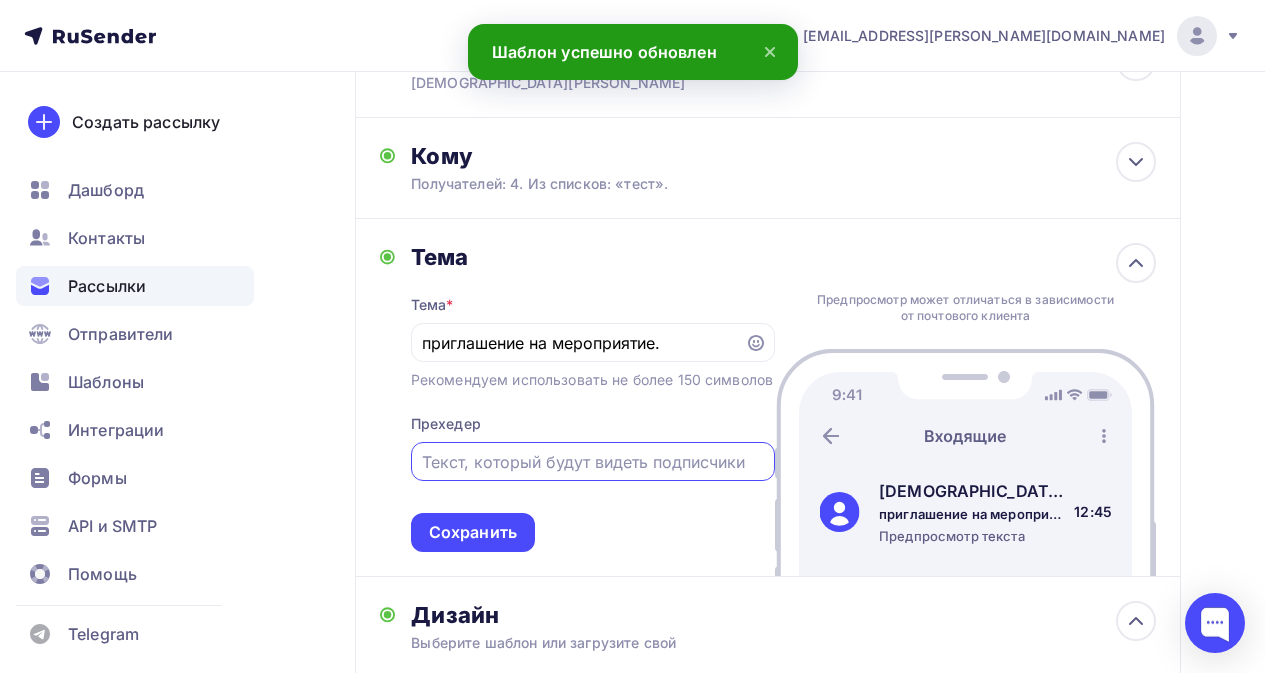 click at bounding box center (592, 462) 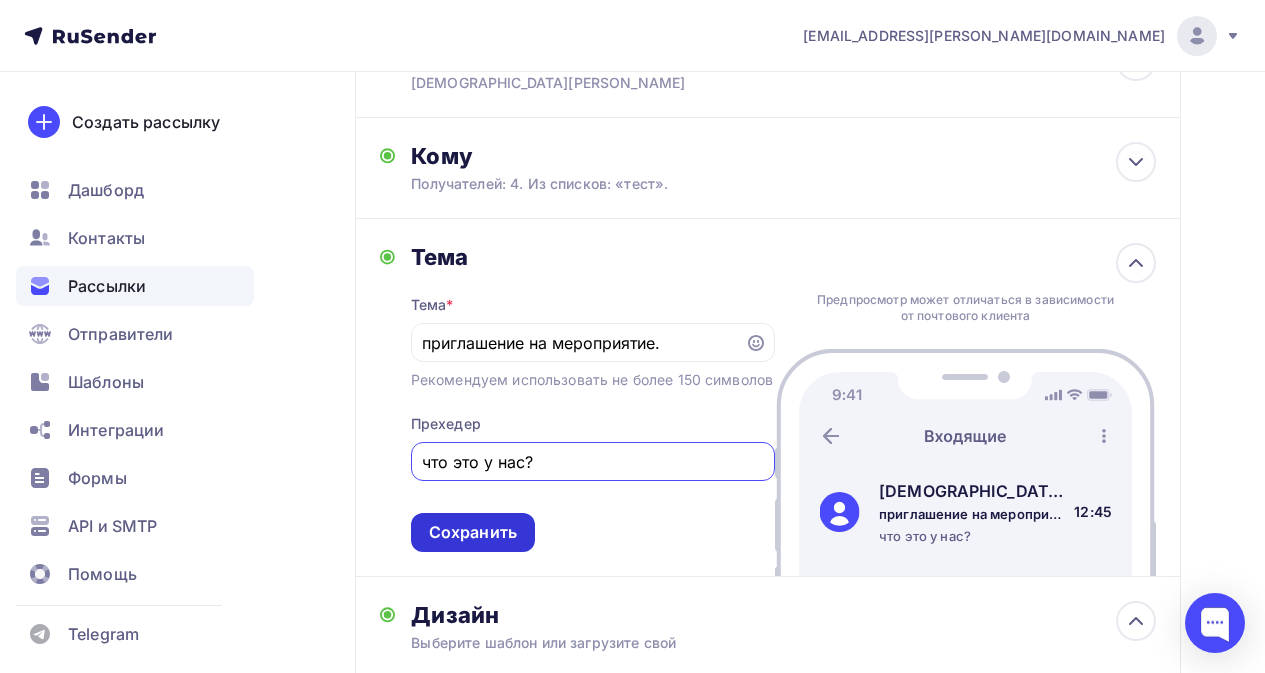 type on "что это у нас?" 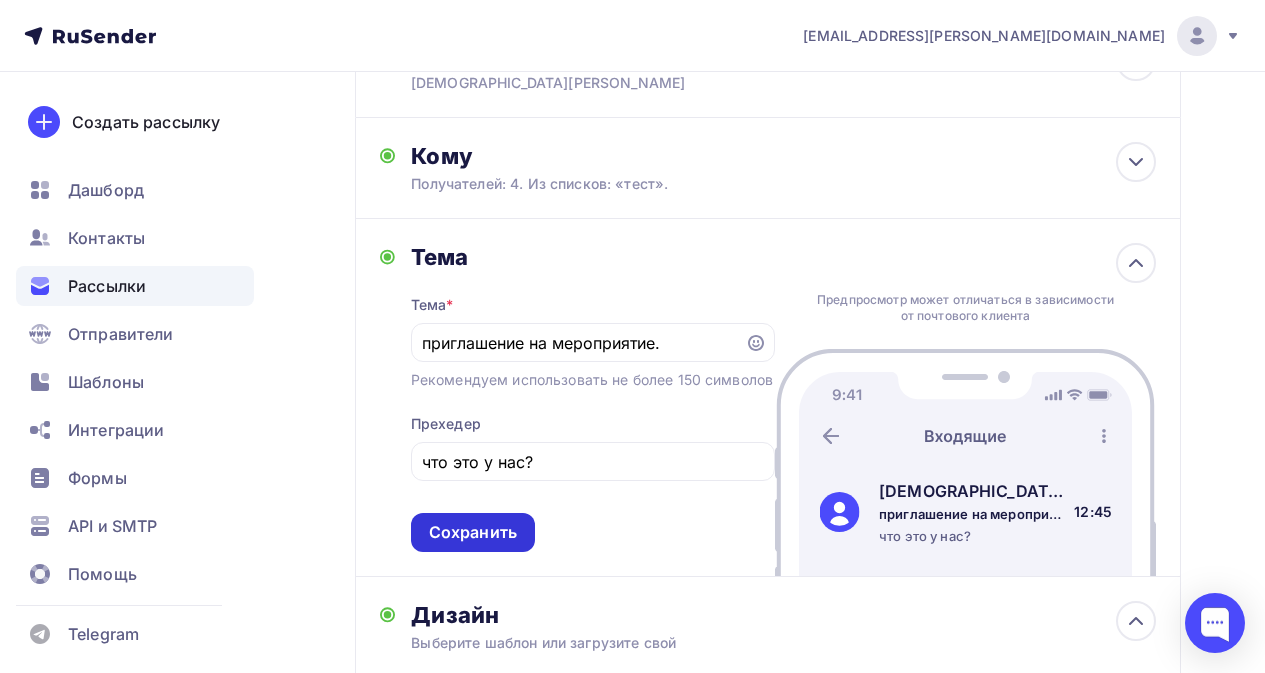 click on "Сохранить" at bounding box center [473, 532] 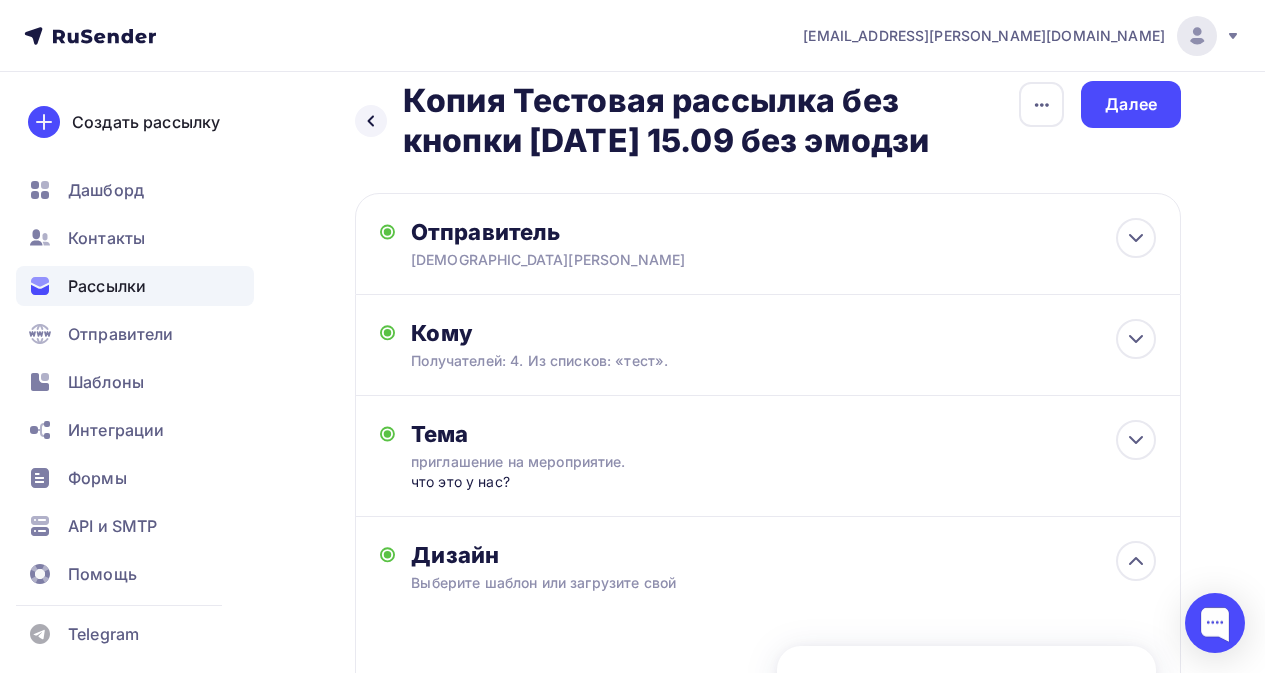 scroll, scrollTop: 0, scrollLeft: 0, axis: both 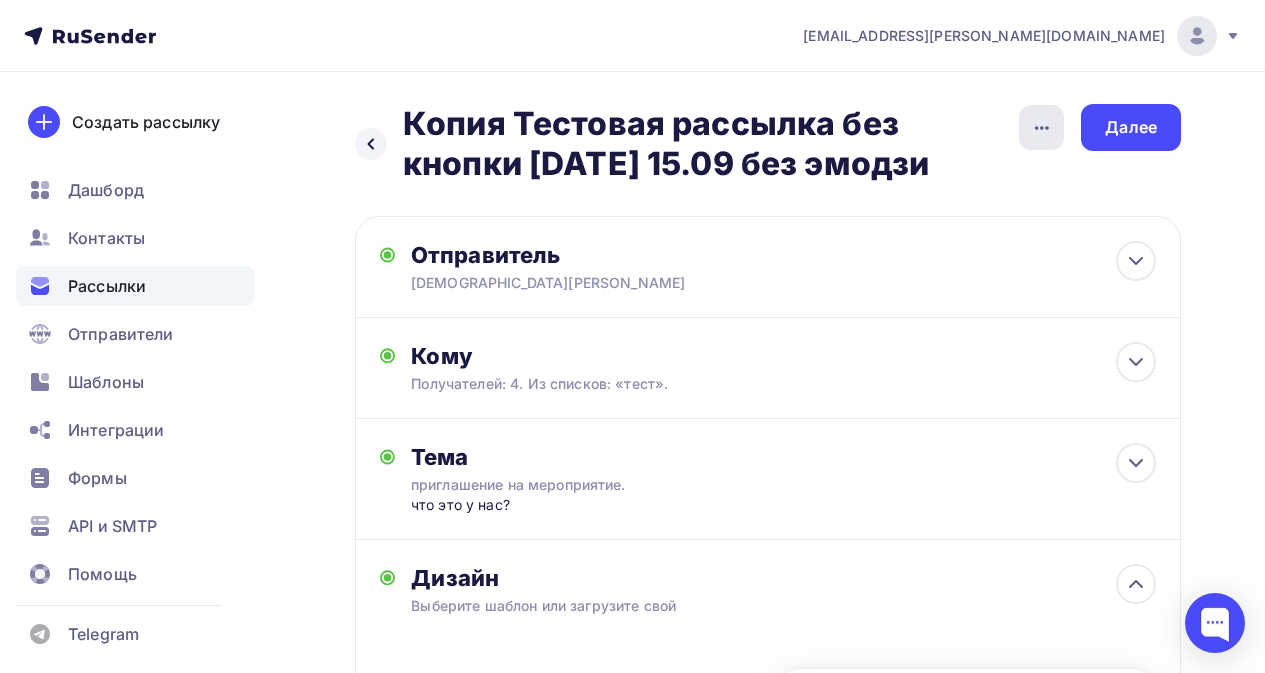 click 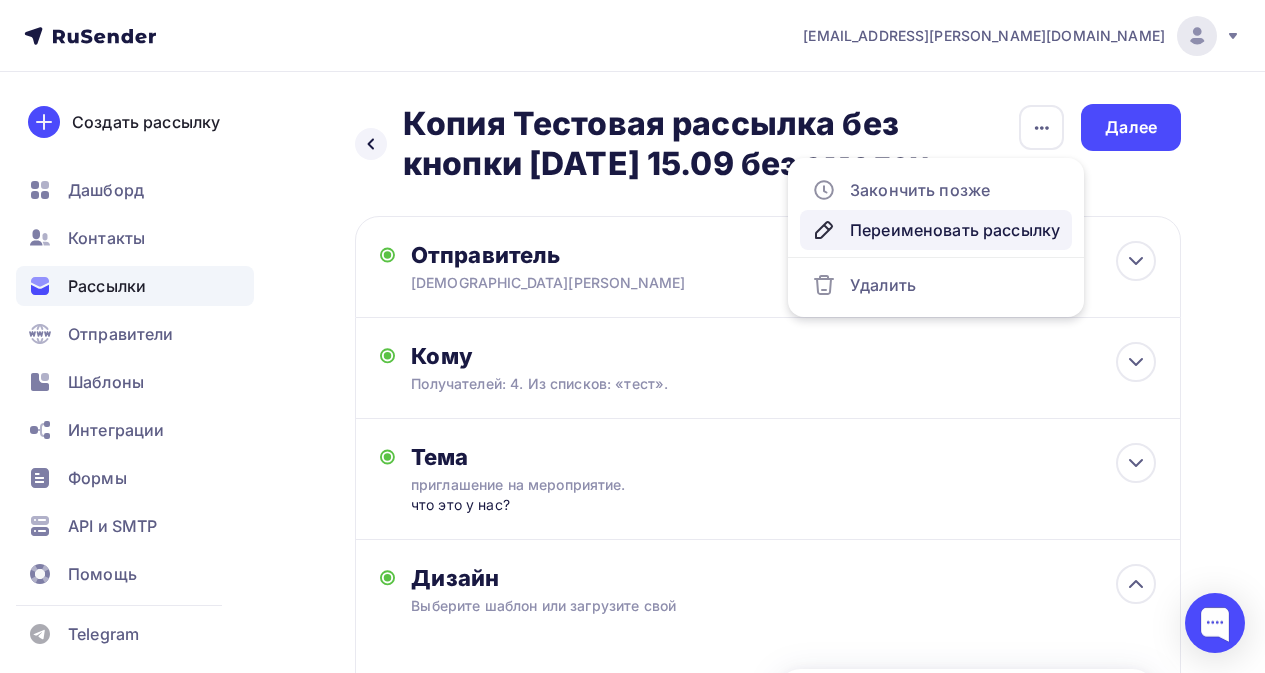 click on "Переименовать рассылку" at bounding box center [936, 230] 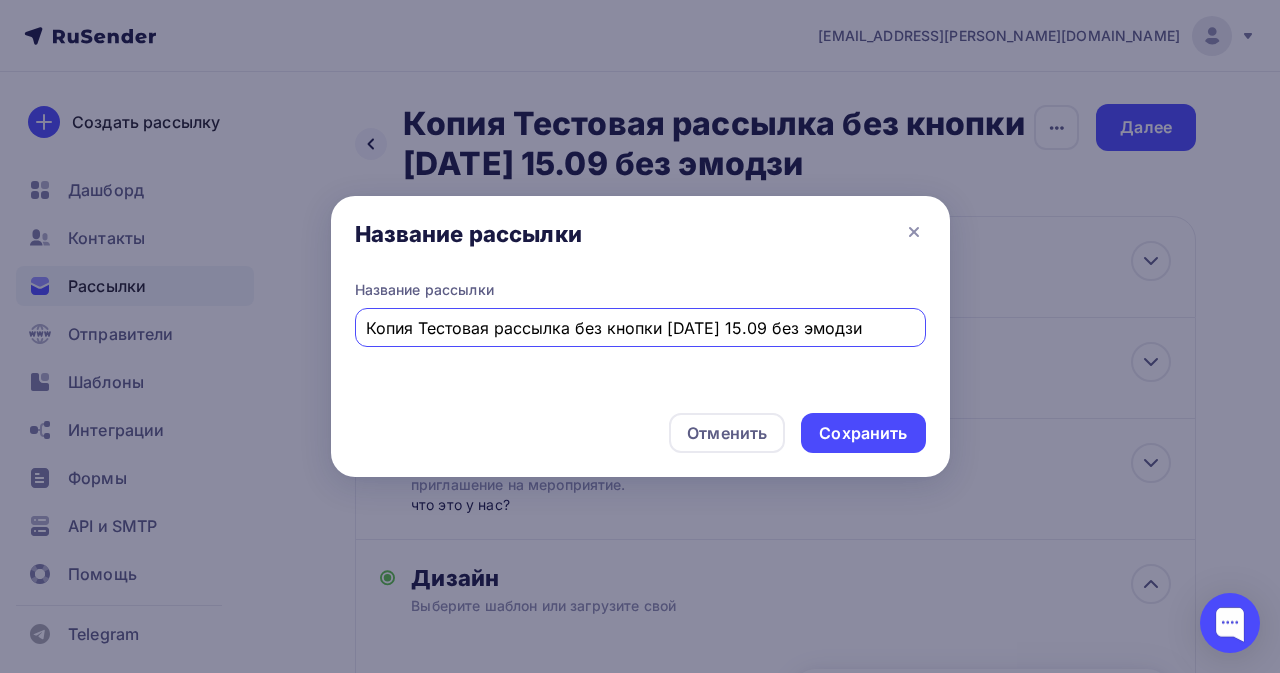 drag, startPoint x: 422, startPoint y: 327, endPoint x: 229, endPoint y: 327, distance: 193 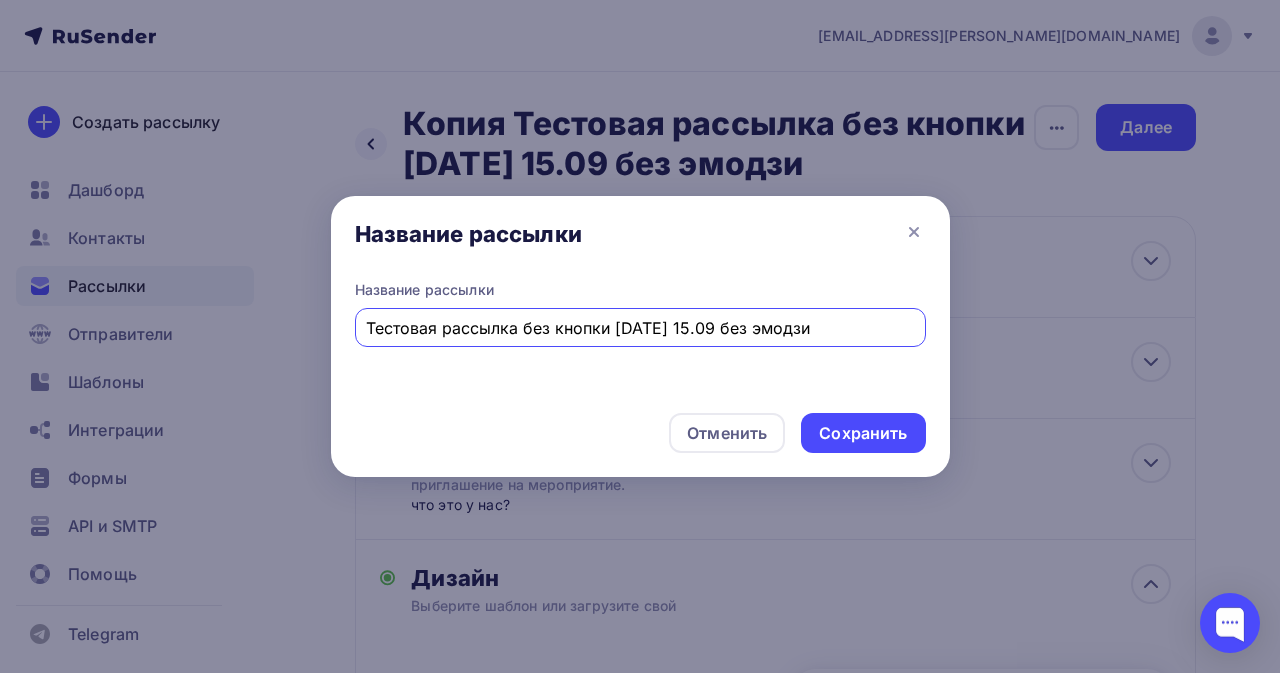 drag, startPoint x: 872, startPoint y: 324, endPoint x: 764, endPoint y: 327, distance: 108.04166 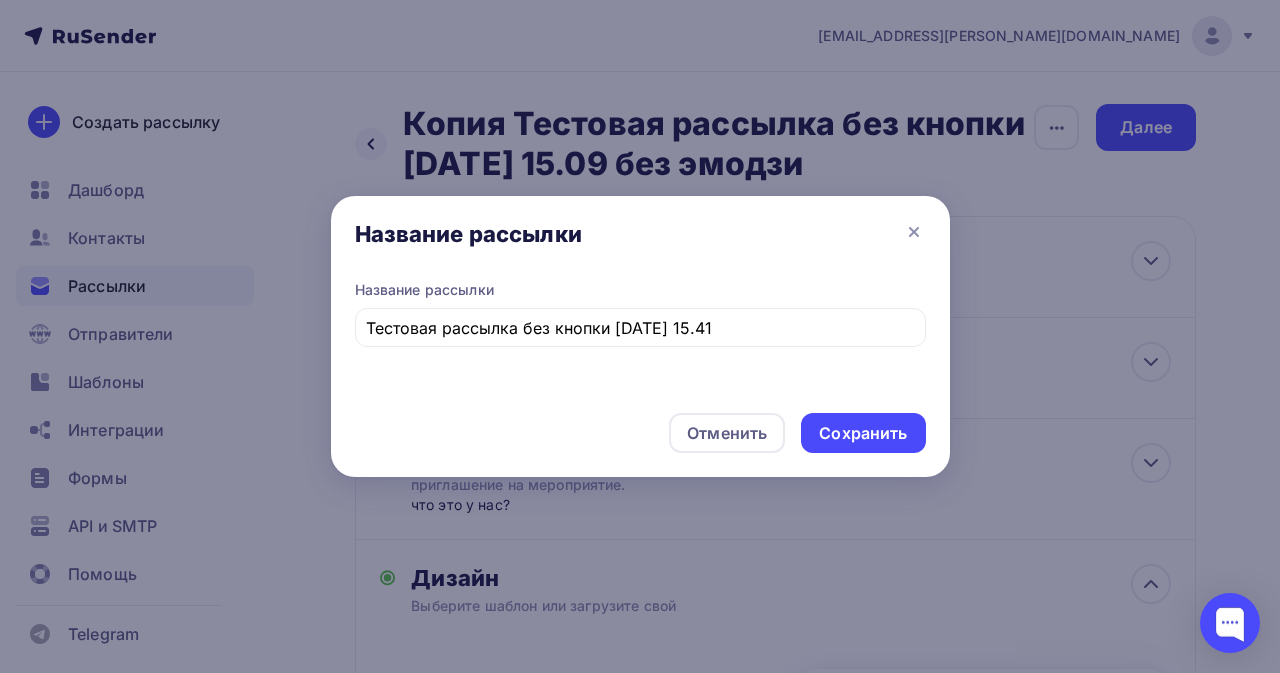click on "Название рассылки    Тестовая рассылка без кнопки [DATE] 15.41" at bounding box center (640, 338) 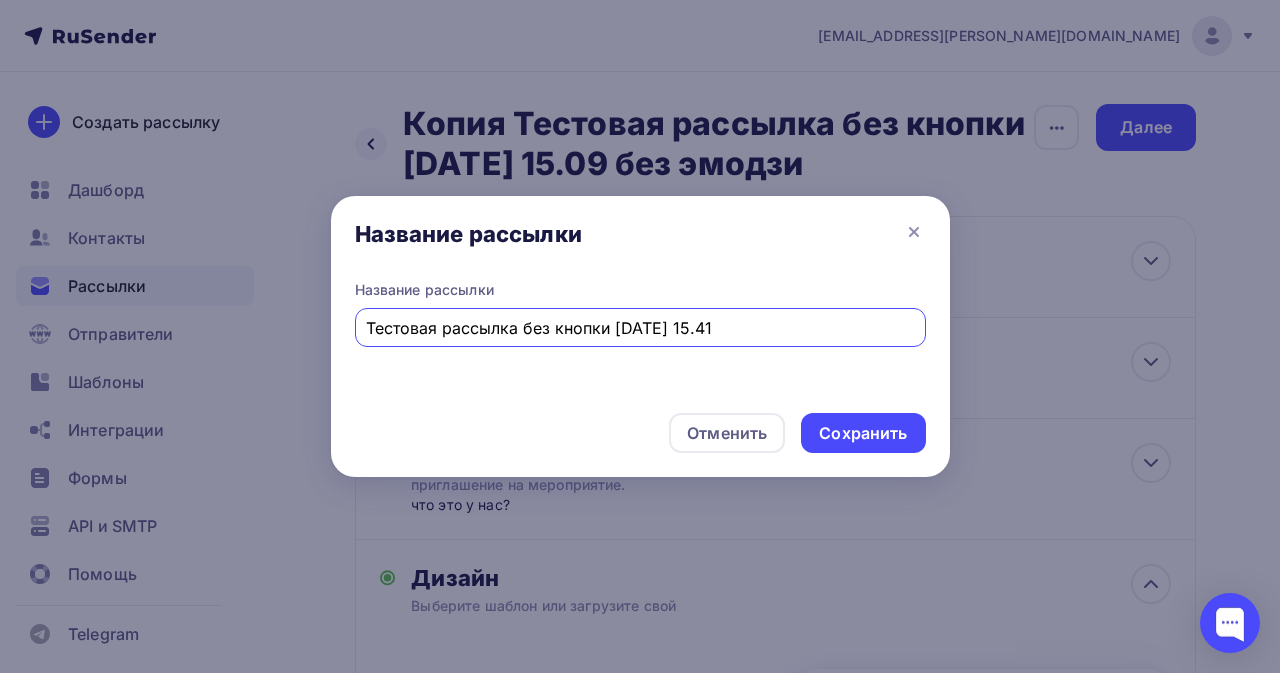 drag, startPoint x: 610, startPoint y: 331, endPoint x: 525, endPoint y: 331, distance: 85 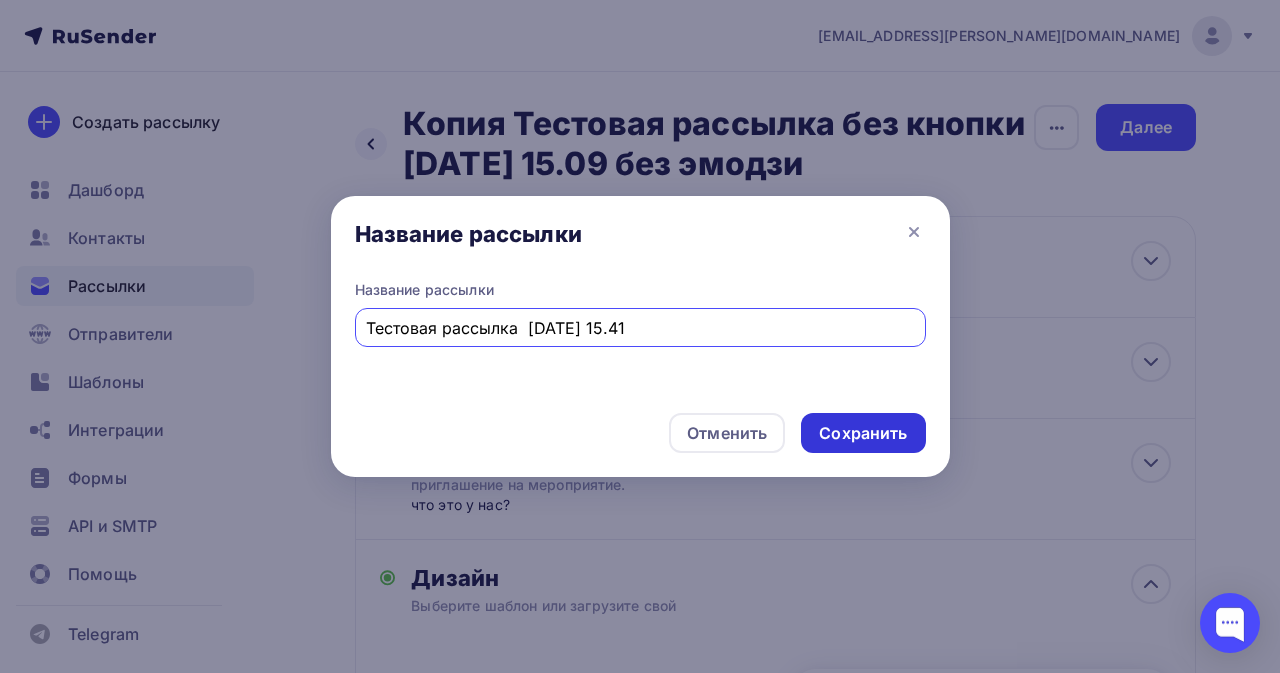 type on "Тестовая рассылка  [DATE] 15.41" 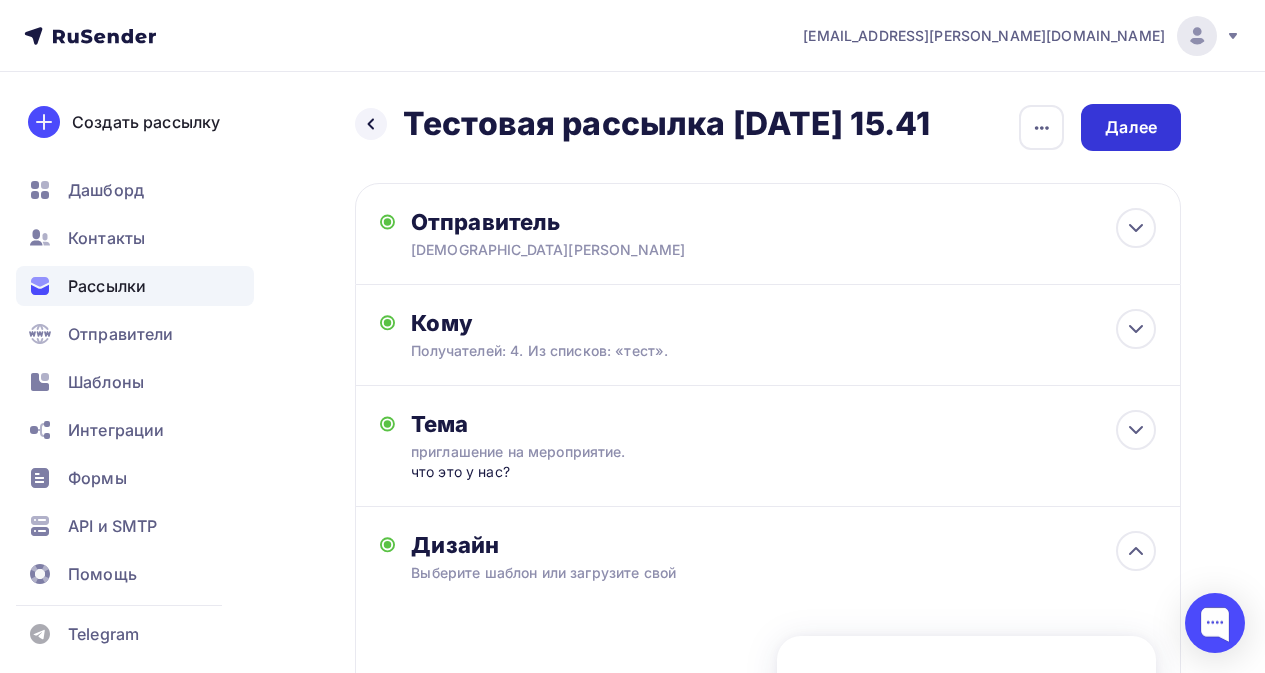 click on "Далее" at bounding box center [1131, 127] 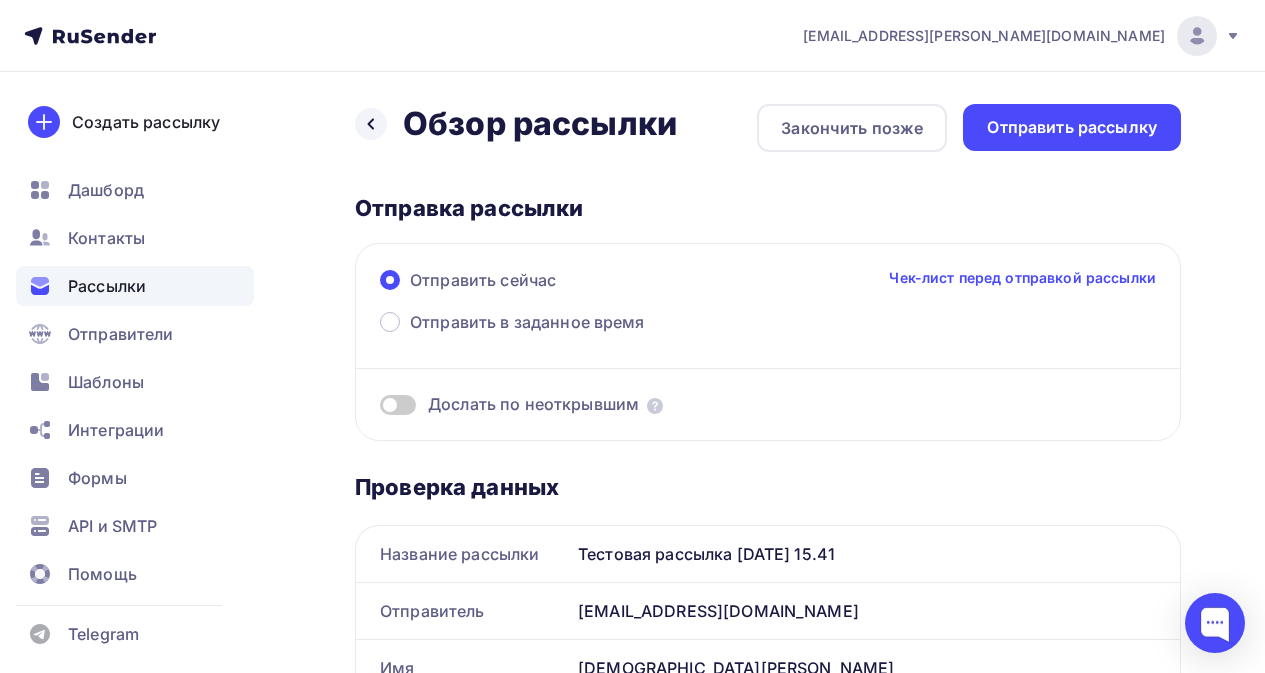 scroll, scrollTop: 0, scrollLeft: 0, axis: both 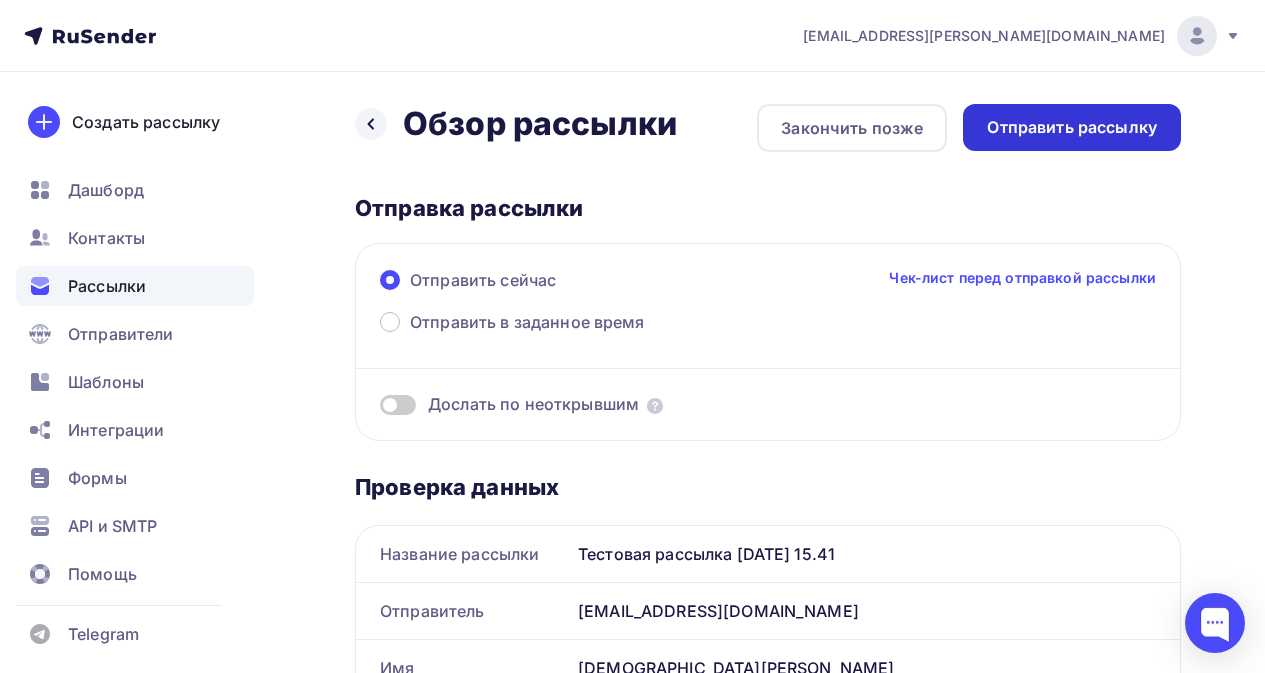 click on "Отправить рассылку" at bounding box center [1072, 127] 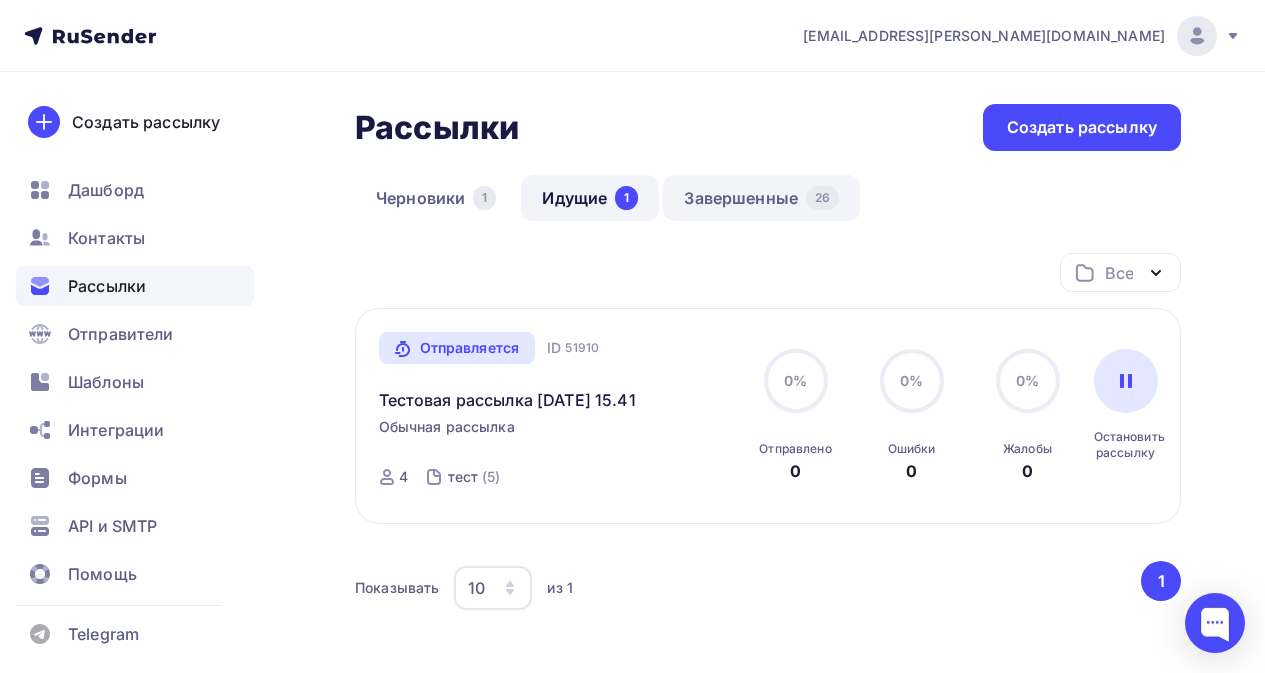 click on "Завершенные
26" at bounding box center (761, 198) 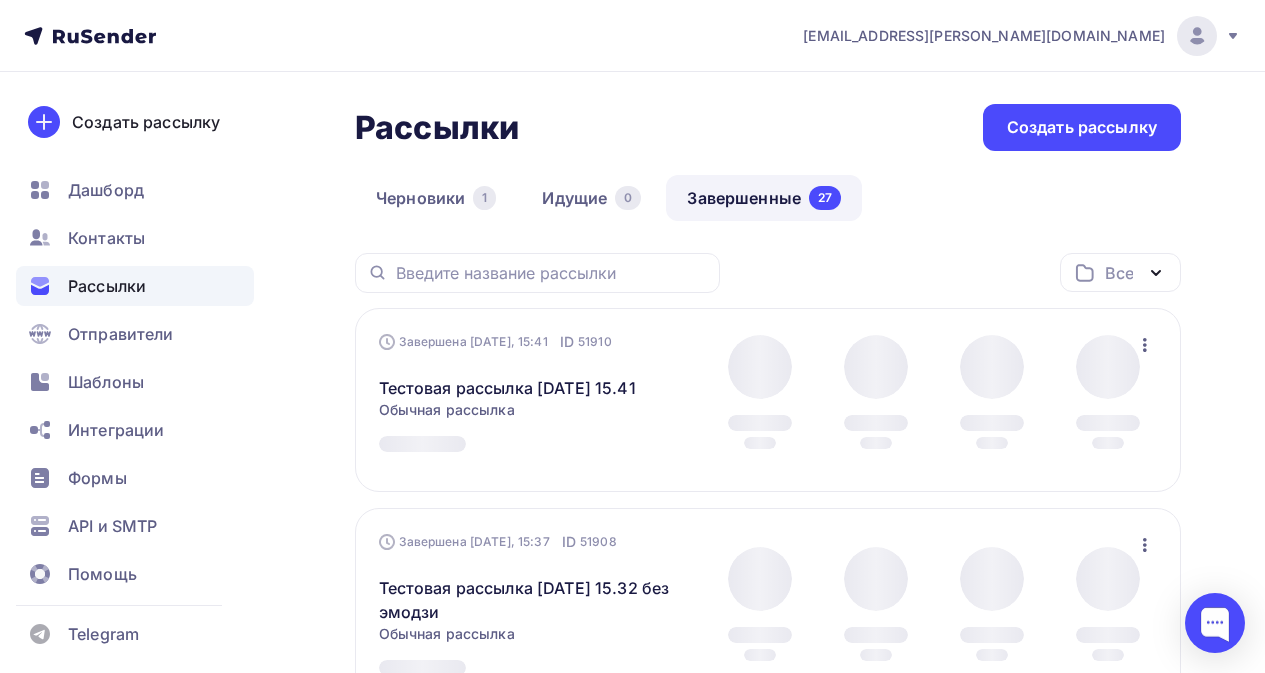 click 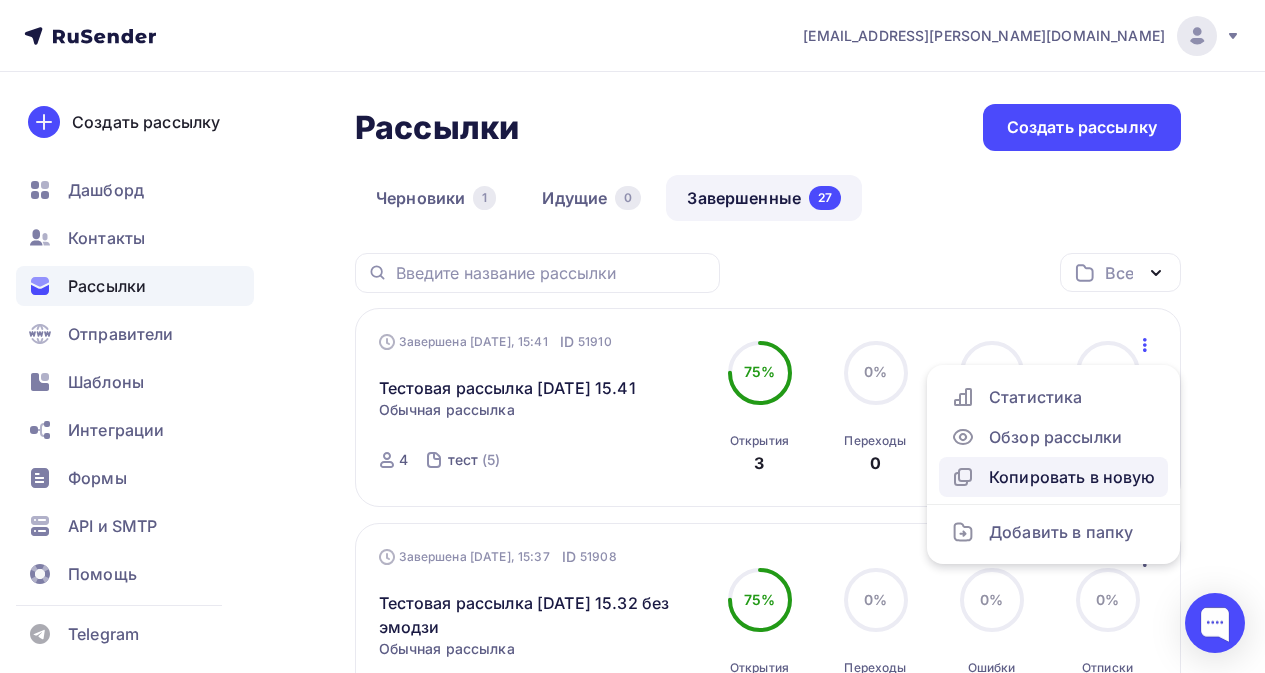 click on "Копировать в новую" at bounding box center [1053, 477] 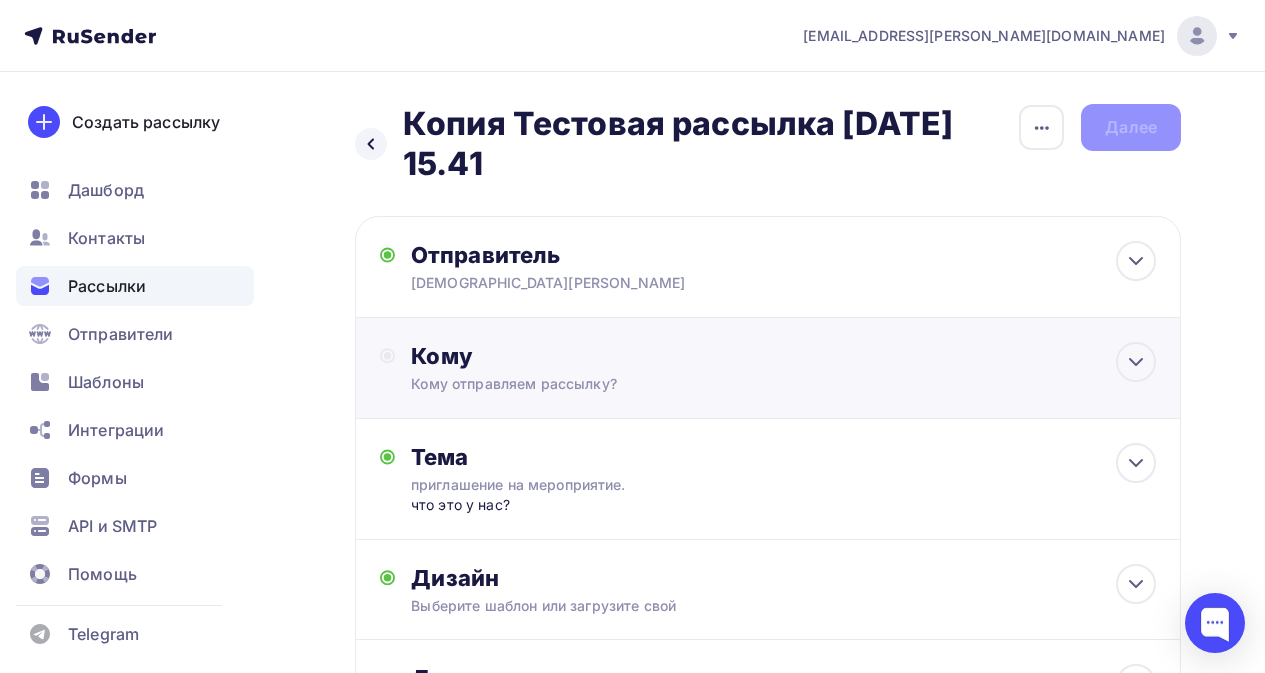 click on "Кому" at bounding box center [783, 356] 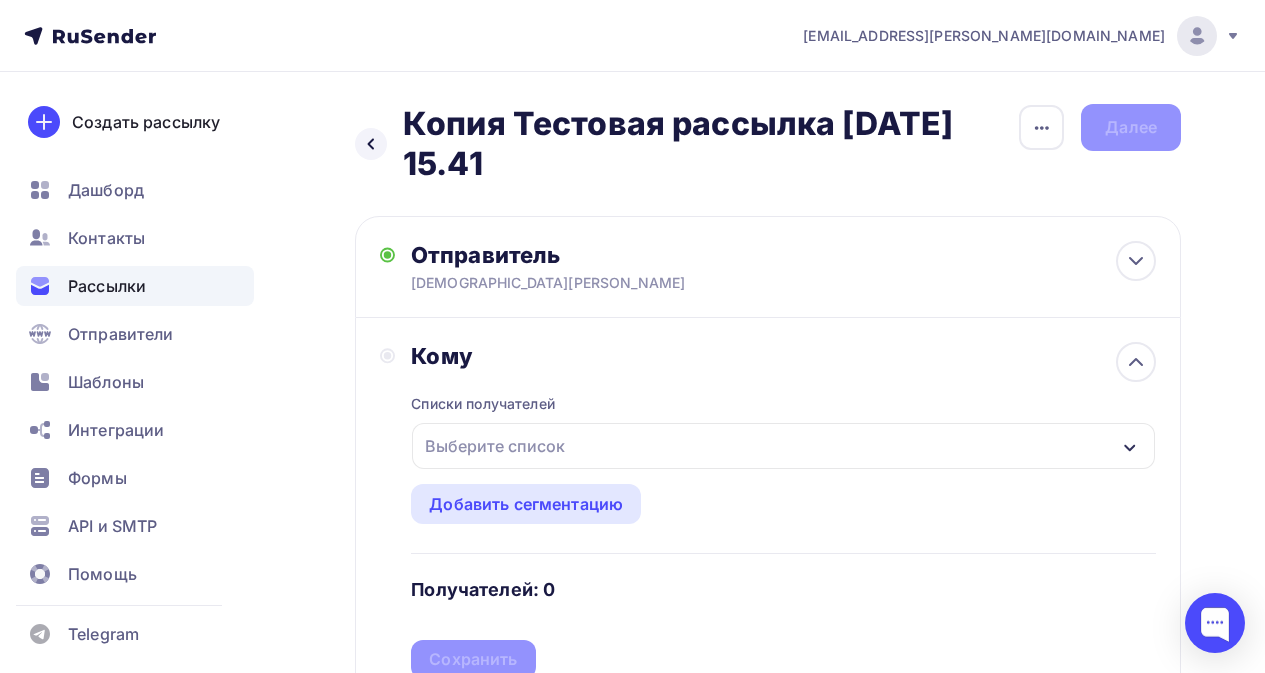 click on "Выберите список" at bounding box center [495, 446] 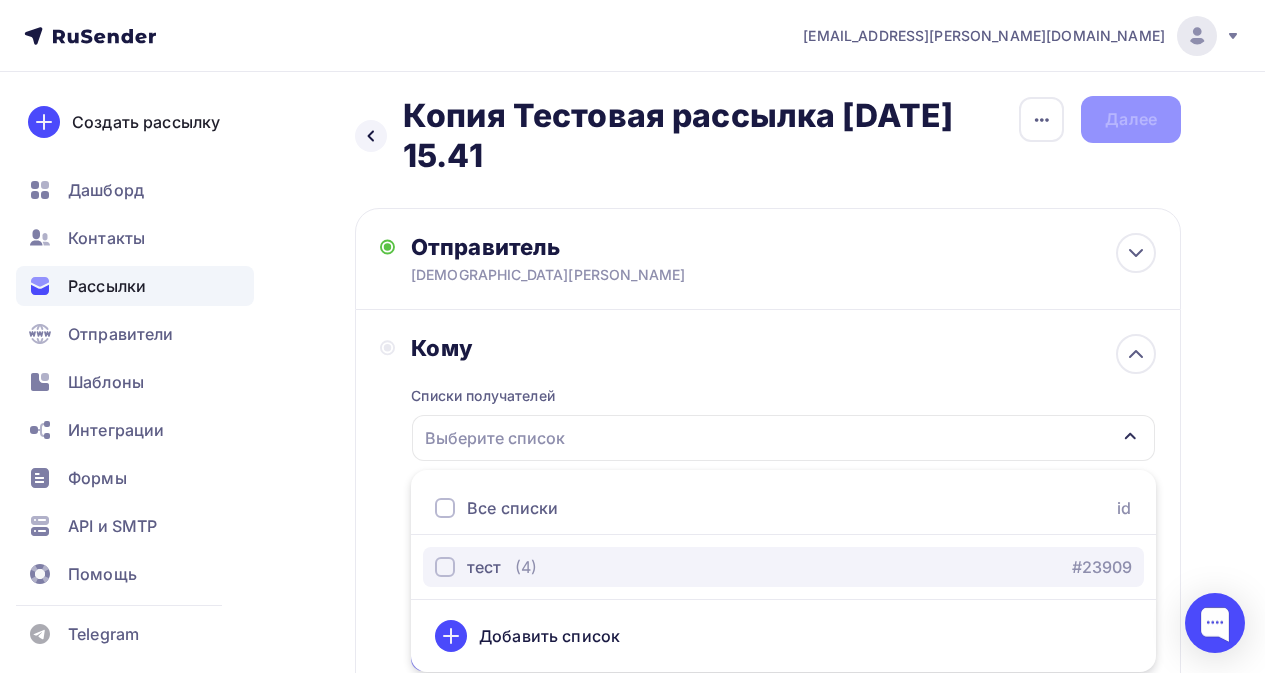 click on "(4)" at bounding box center [526, 567] 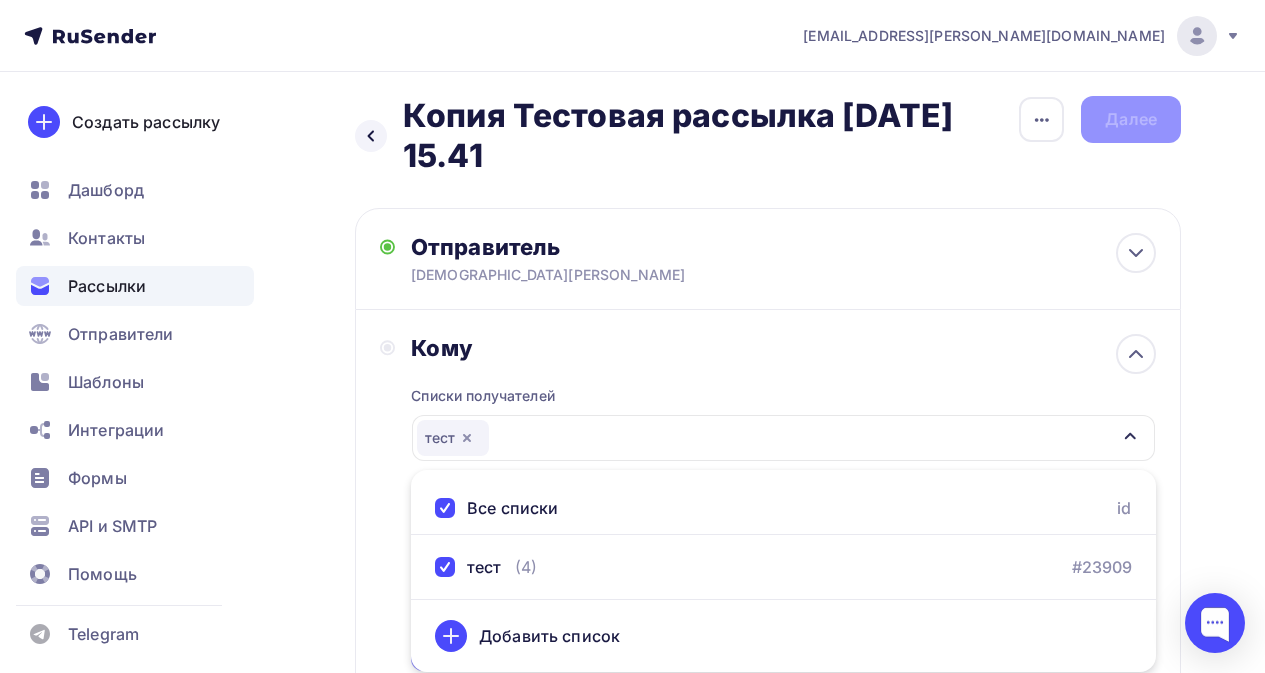 click on "Кому" at bounding box center (783, 348) 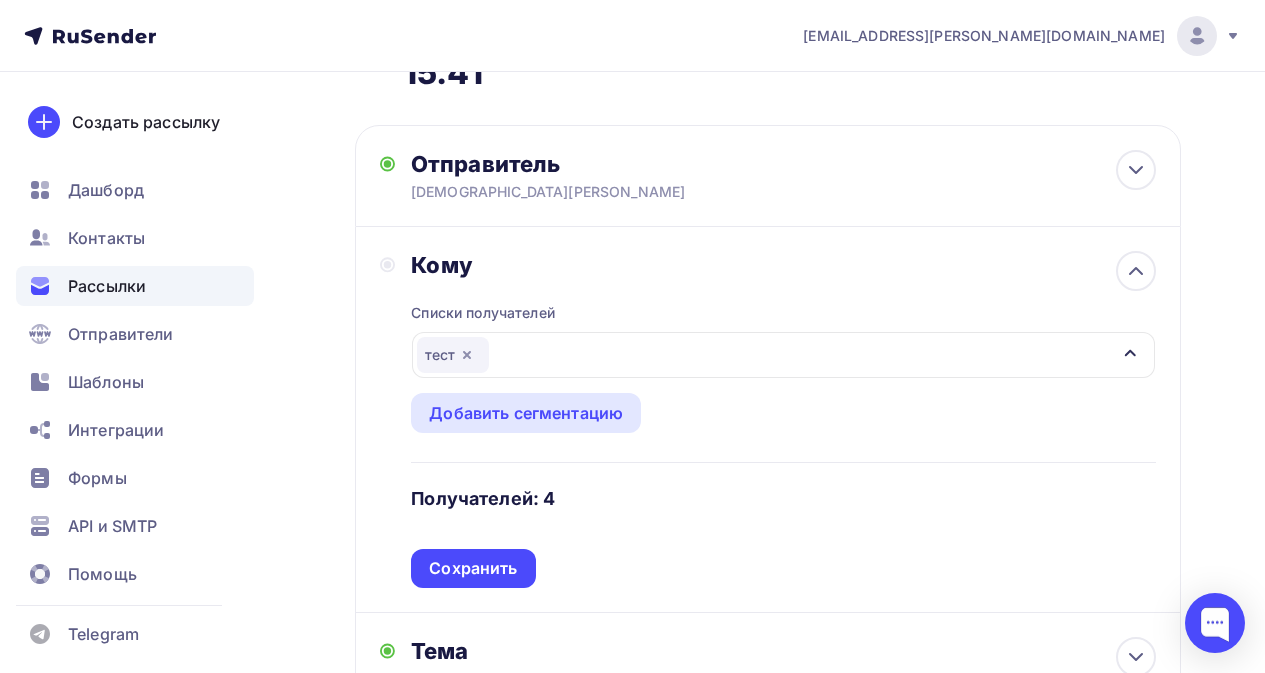 scroll, scrollTop: 208, scrollLeft: 0, axis: vertical 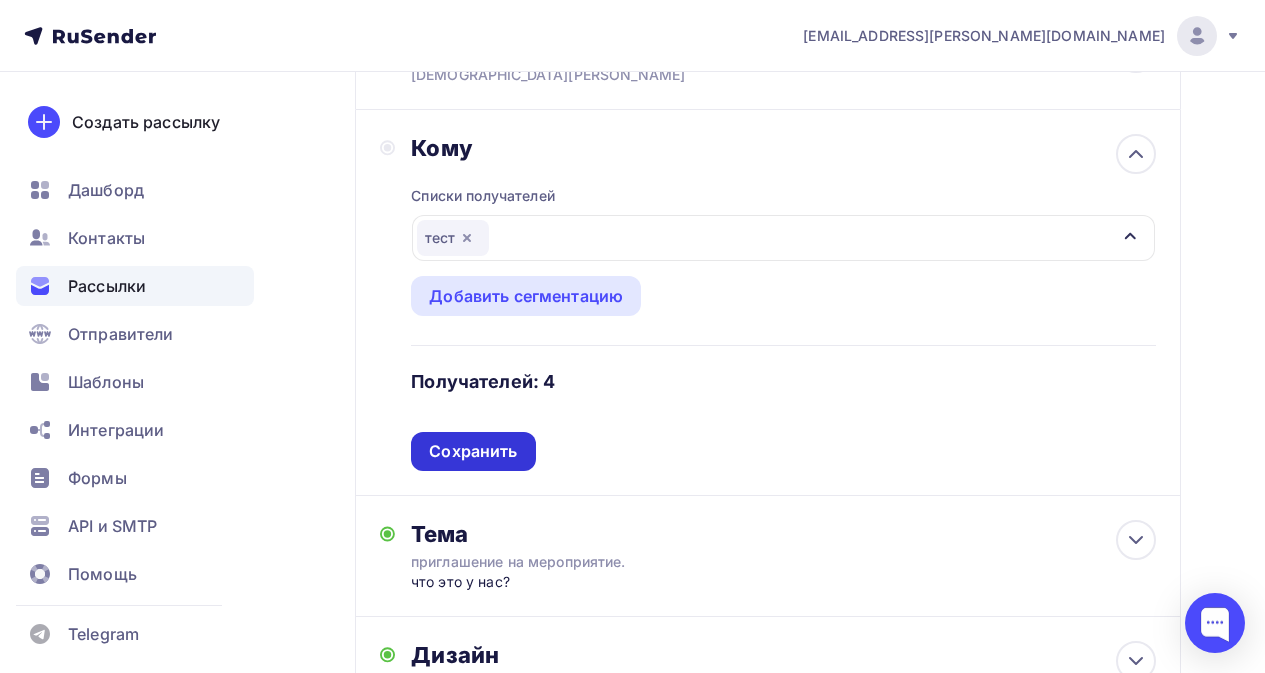 click on "Сохранить" at bounding box center (473, 451) 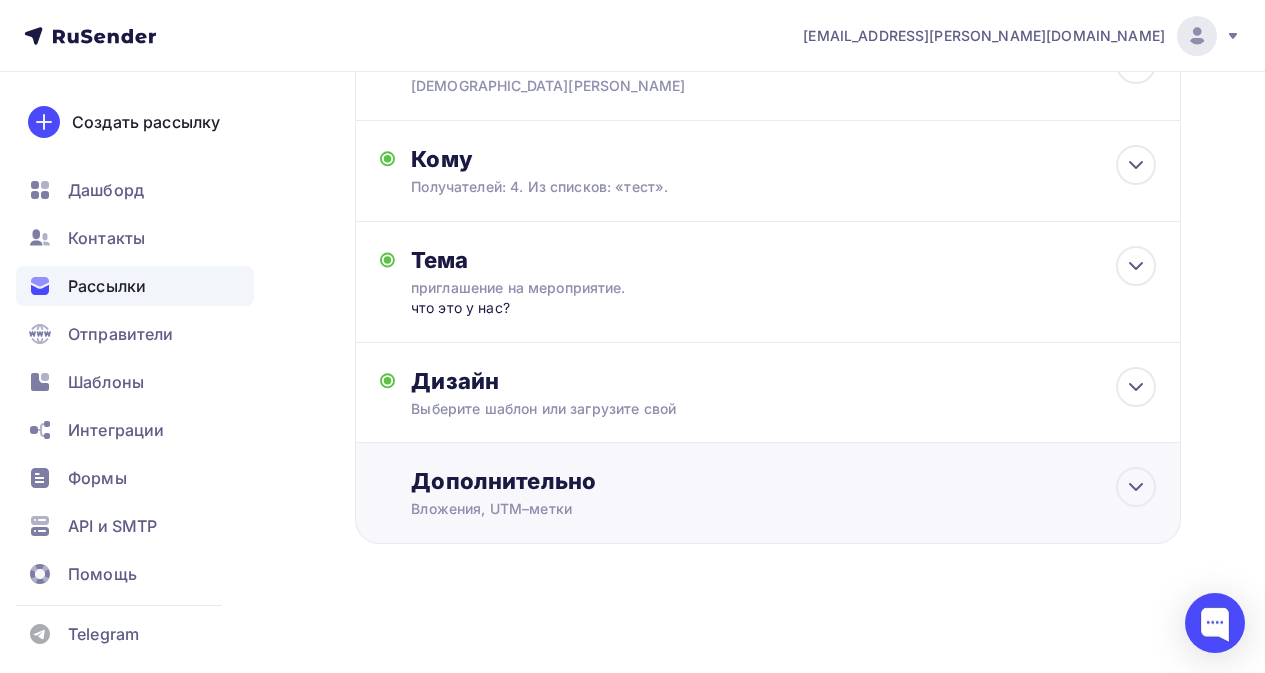 scroll, scrollTop: 200, scrollLeft: 0, axis: vertical 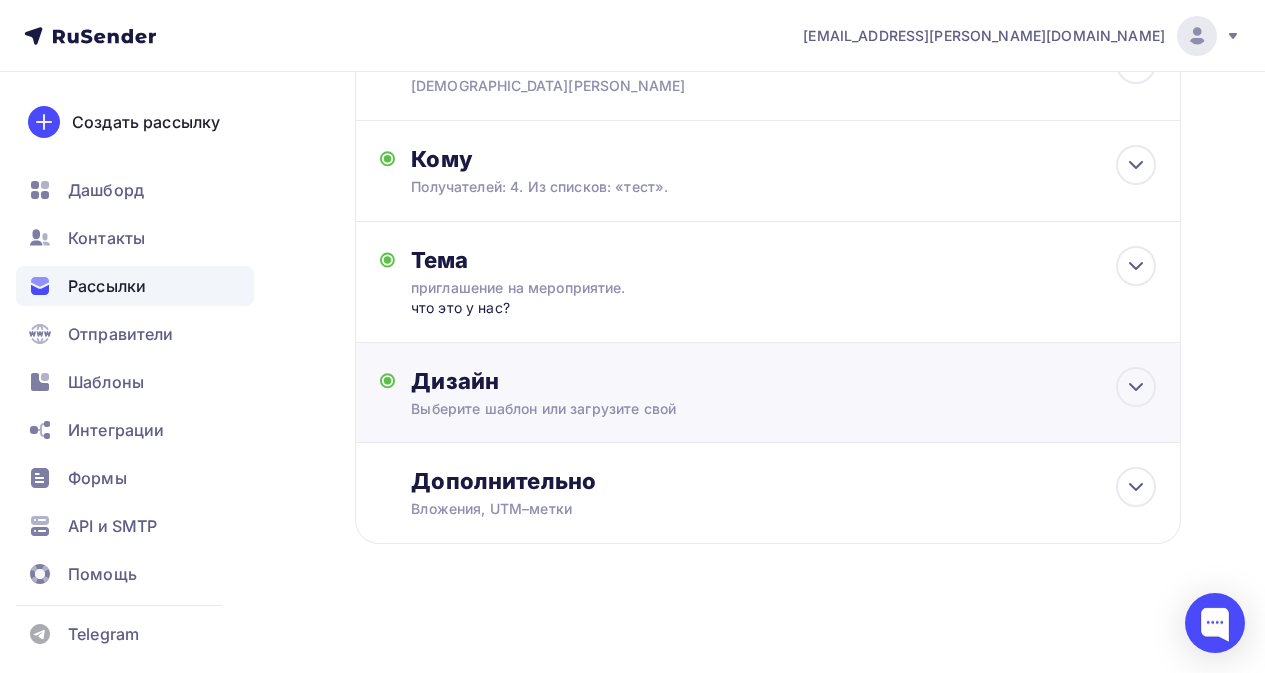 click on "Выберите шаблон или загрузите свой" at bounding box center [746, 409] 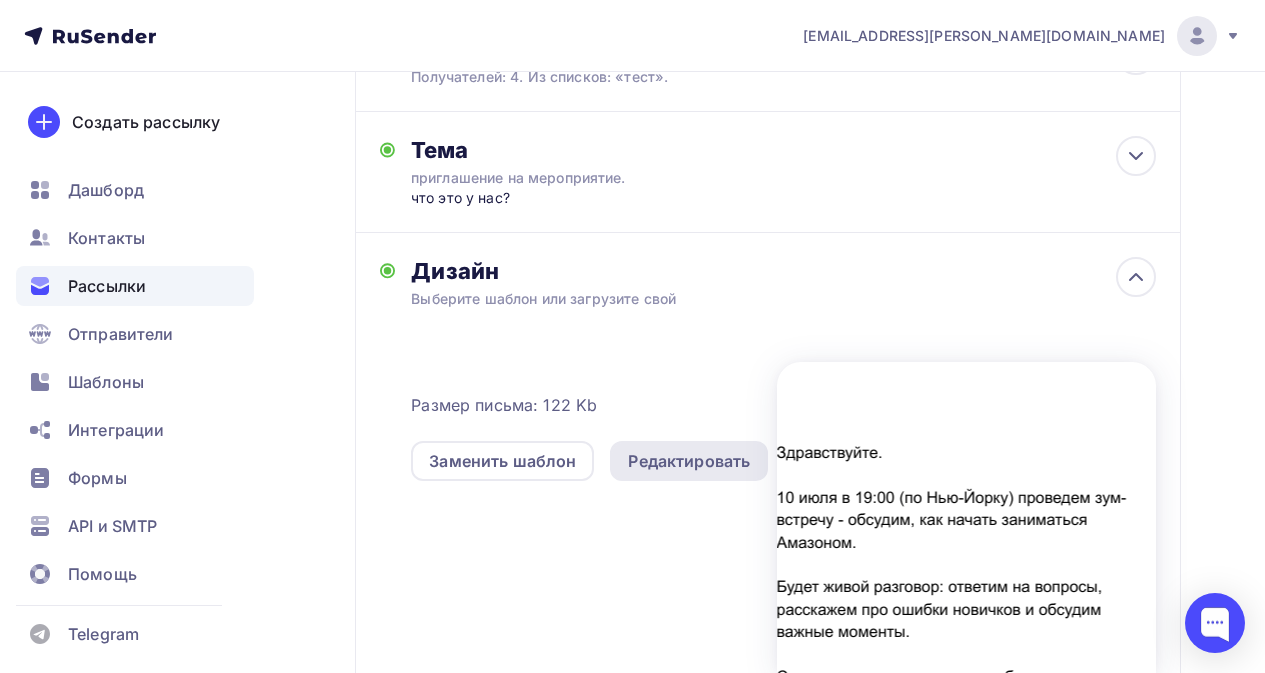 scroll, scrollTop: 308, scrollLeft: 0, axis: vertical 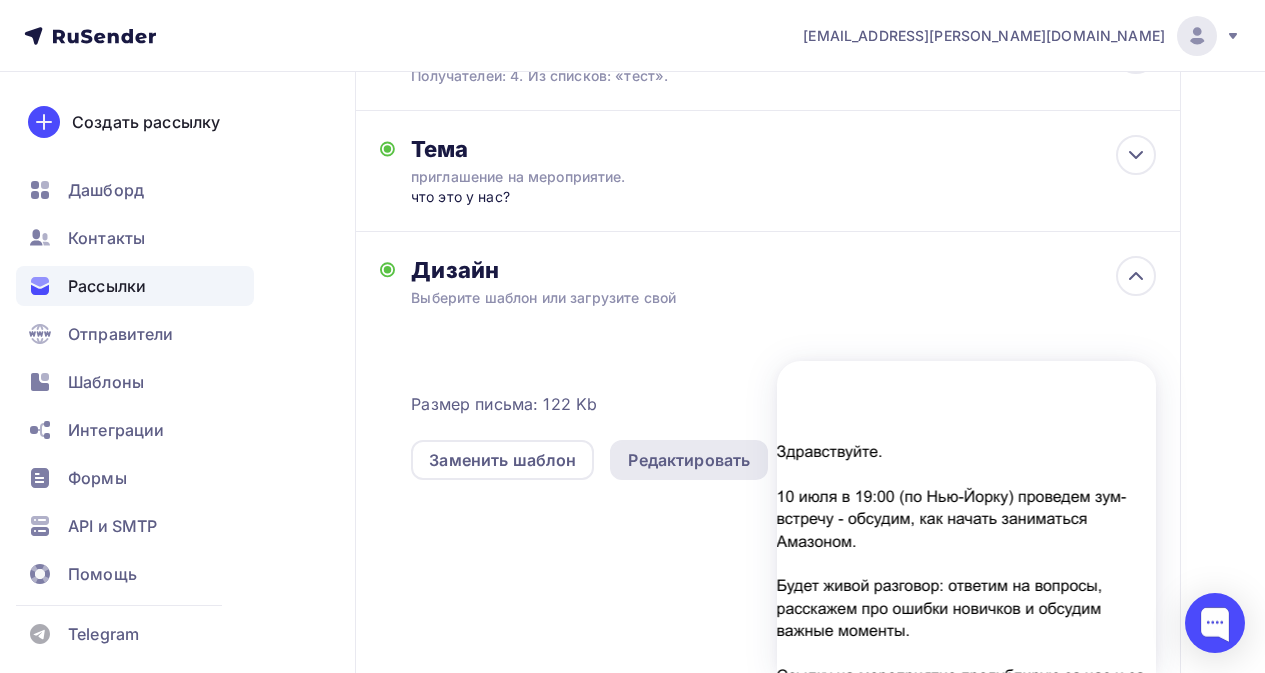 click on "Редактировать" at bounding box center (689, 460) 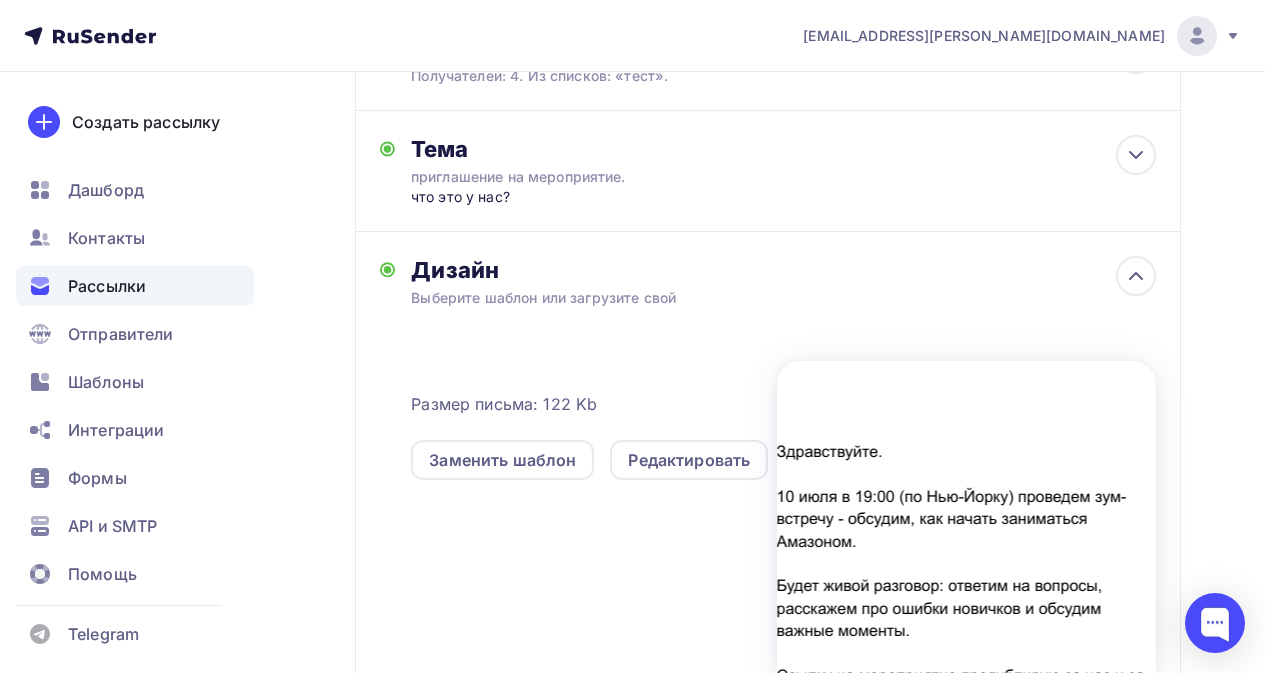 scroll, scrollTop: 0, scrollLeft: 0, axis: both 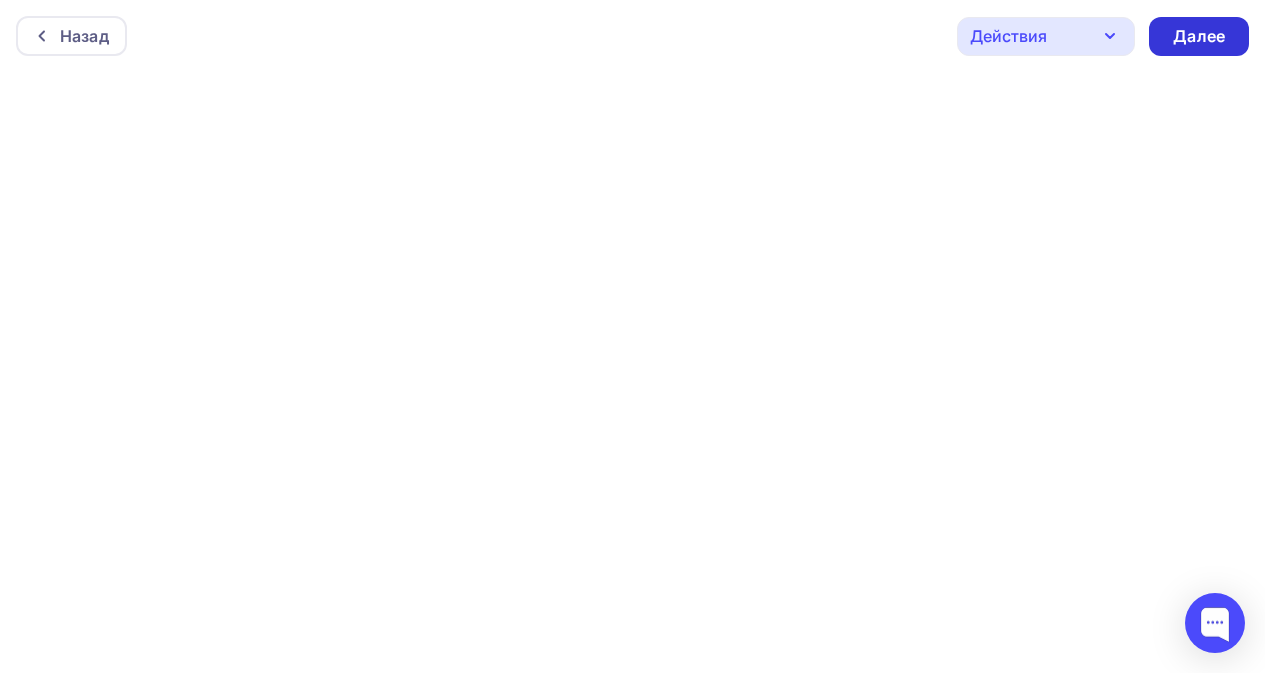 click on "Далее" at bounding box center (1199, 36) 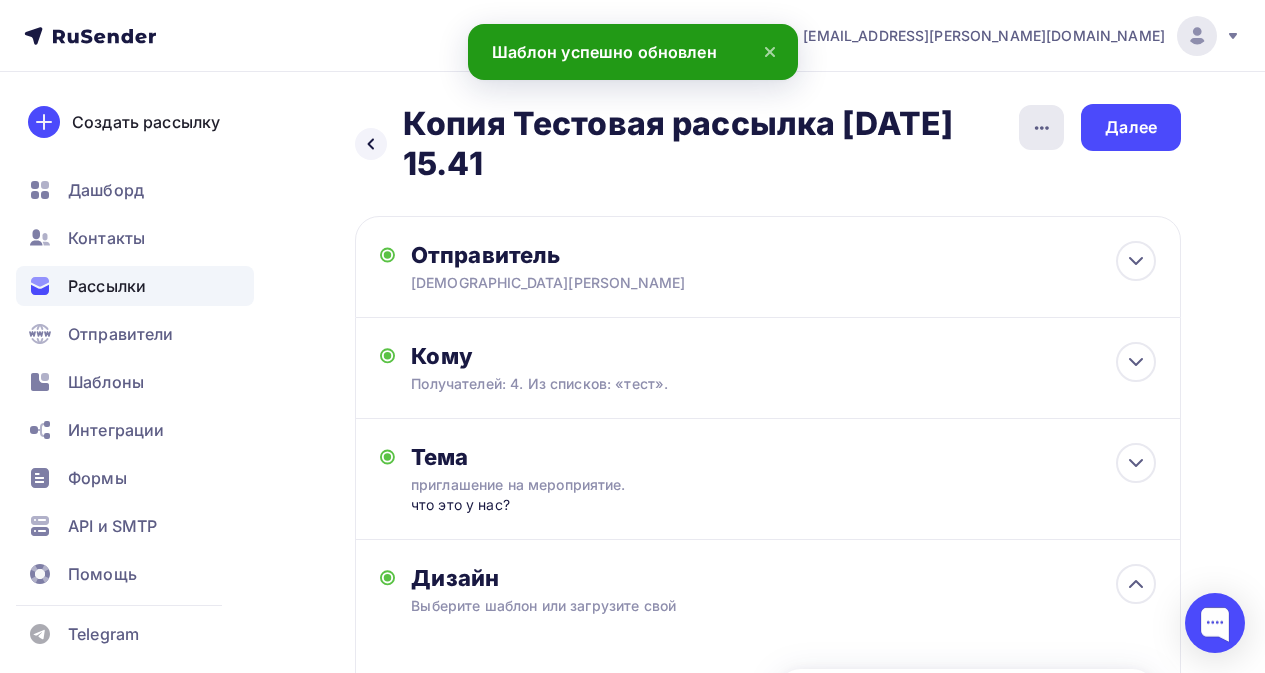 click 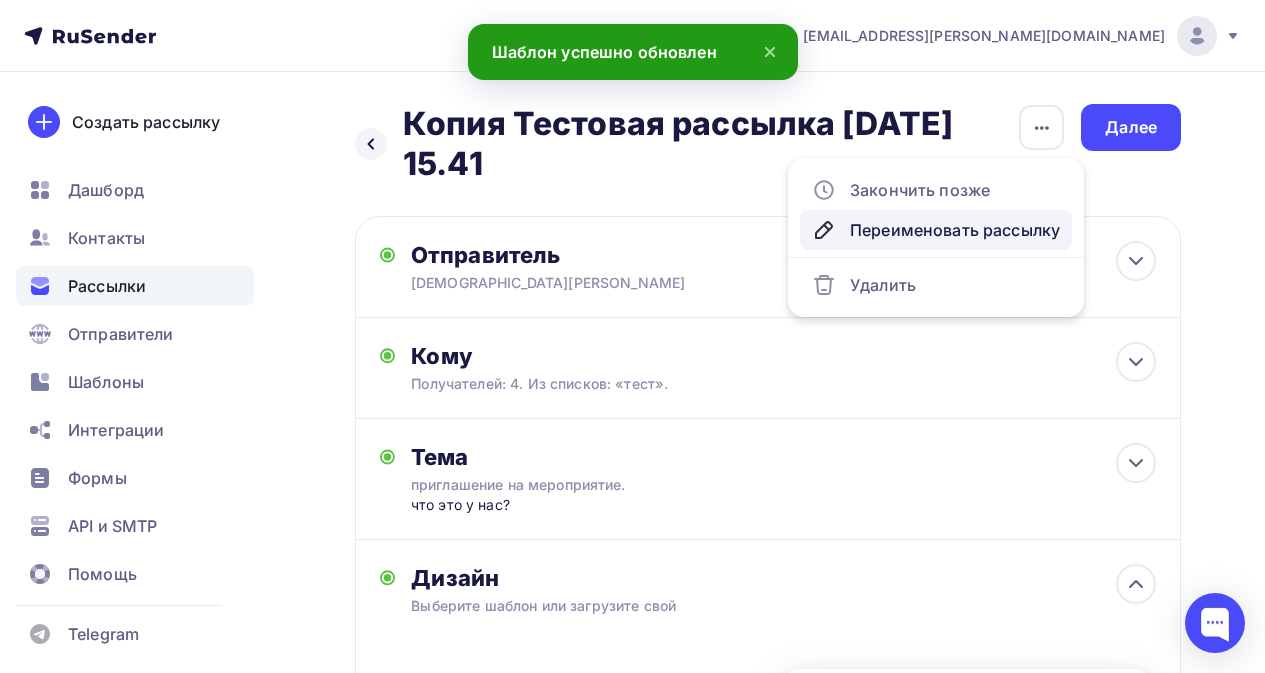 click on "Переименовать рассылку" at bounding box center [936, 230] 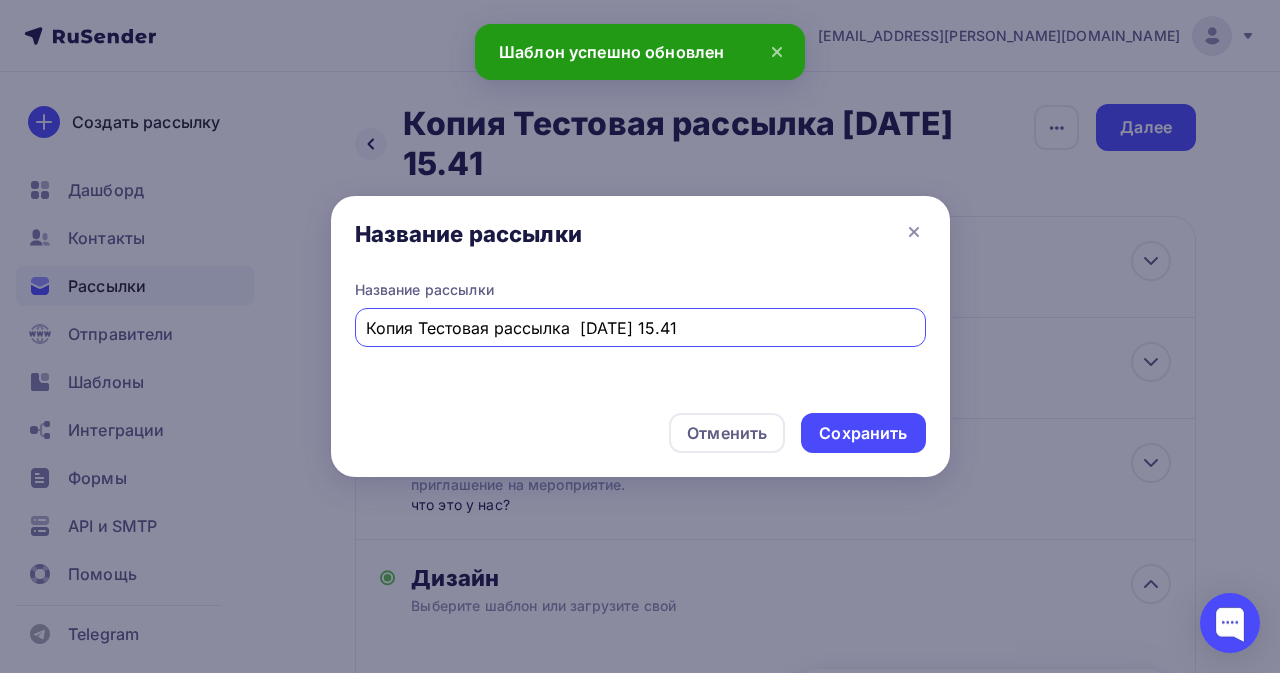 drag, startPoint x: 421, startPoint y: 324, endPoint x: 205, endPoint y: 340, distance: 216.59178 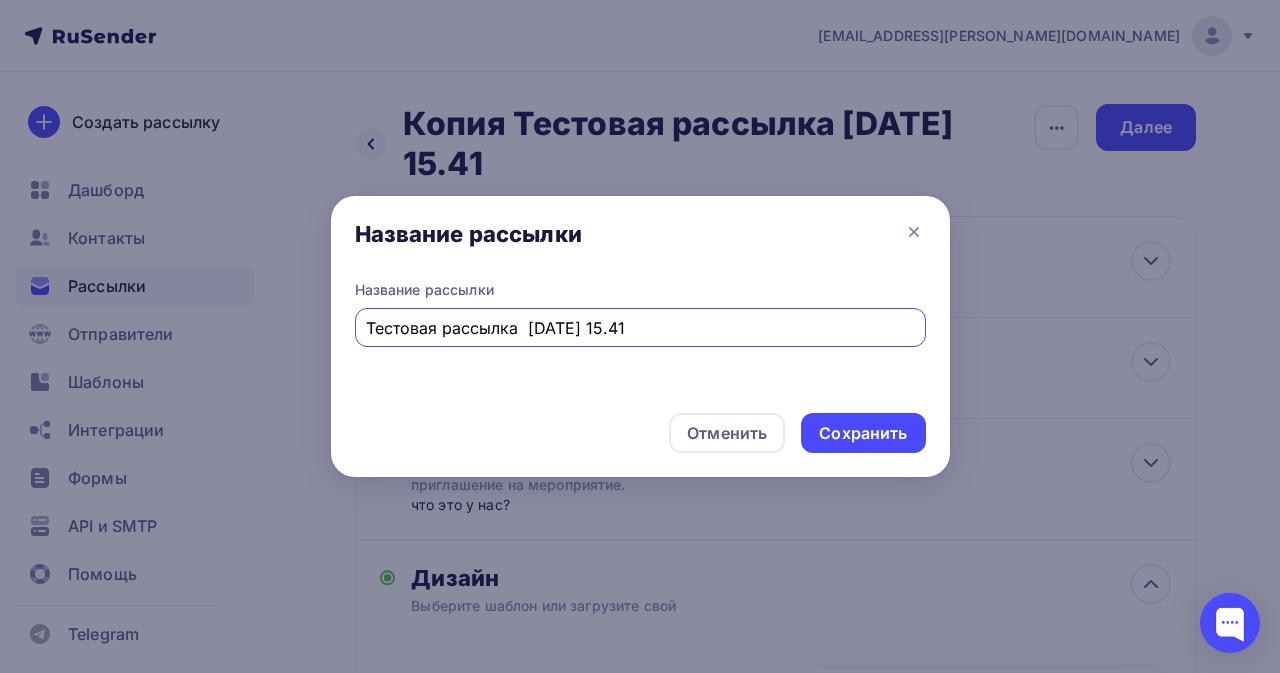 click on "Тестовая рассылка  [DATE] 15.41" at bounding box center (640, 328) 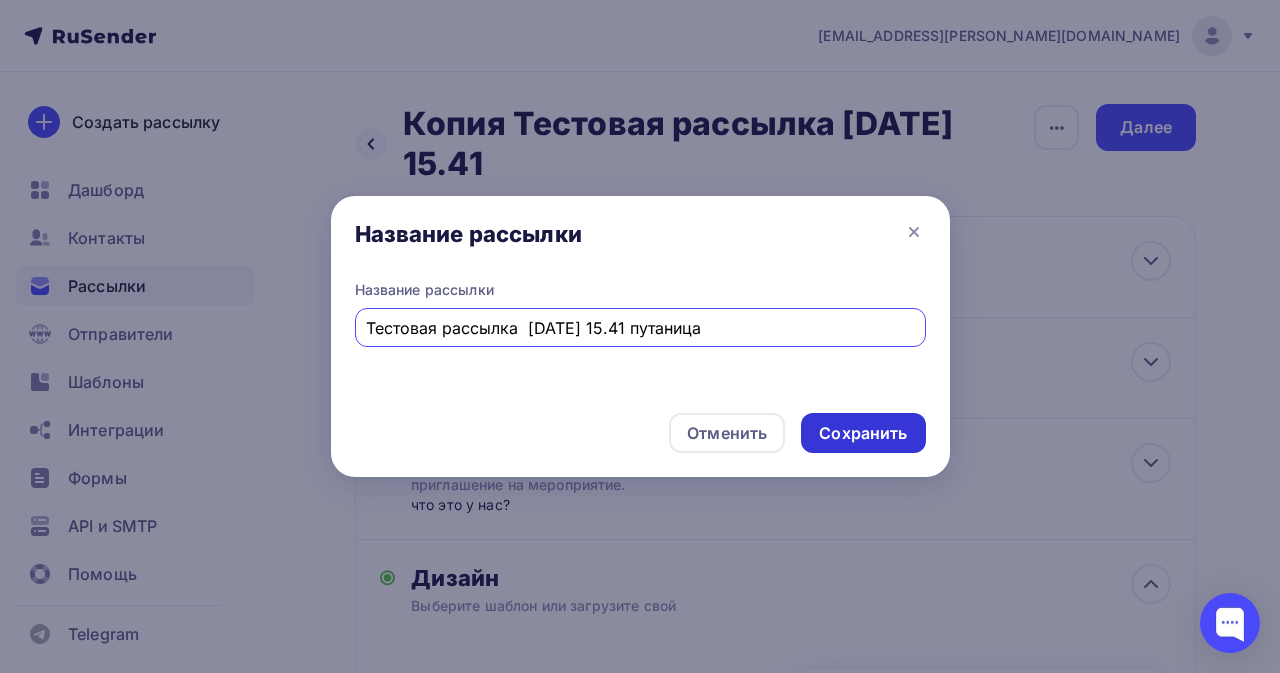 type on "Тестовая рассылка  [DATE] 15.41 путаница" 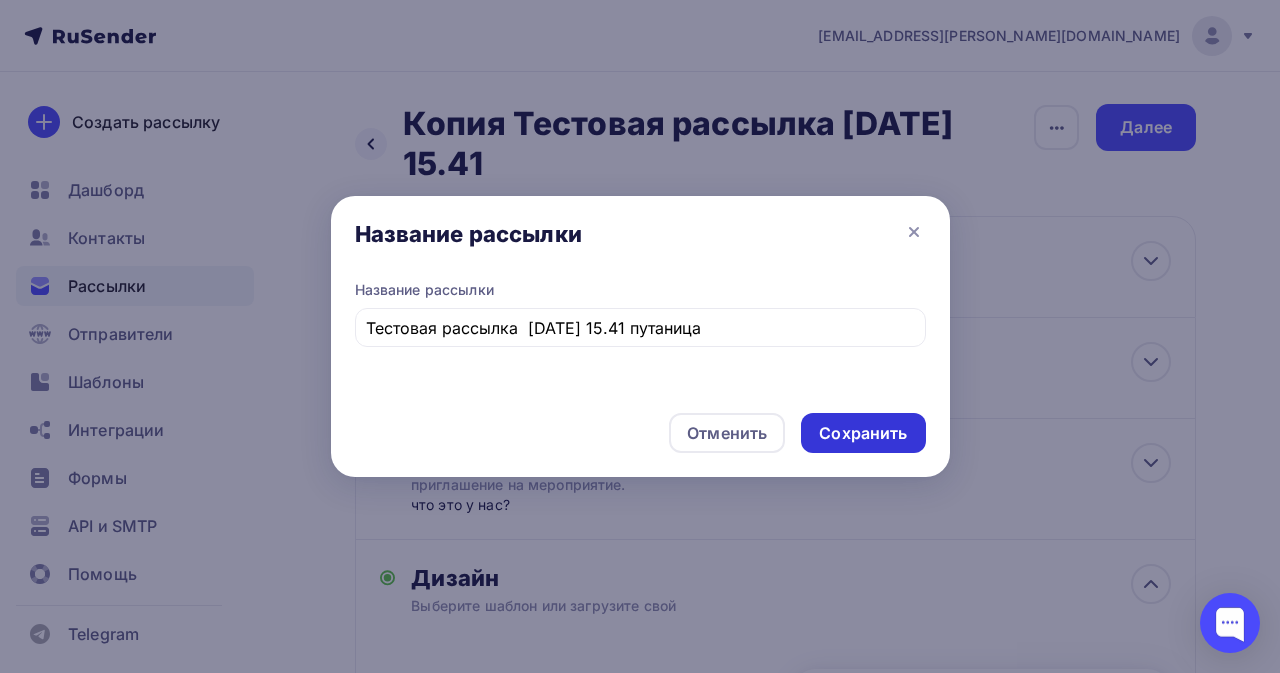 click on "Сохранить" at bounding box center (863, 433) 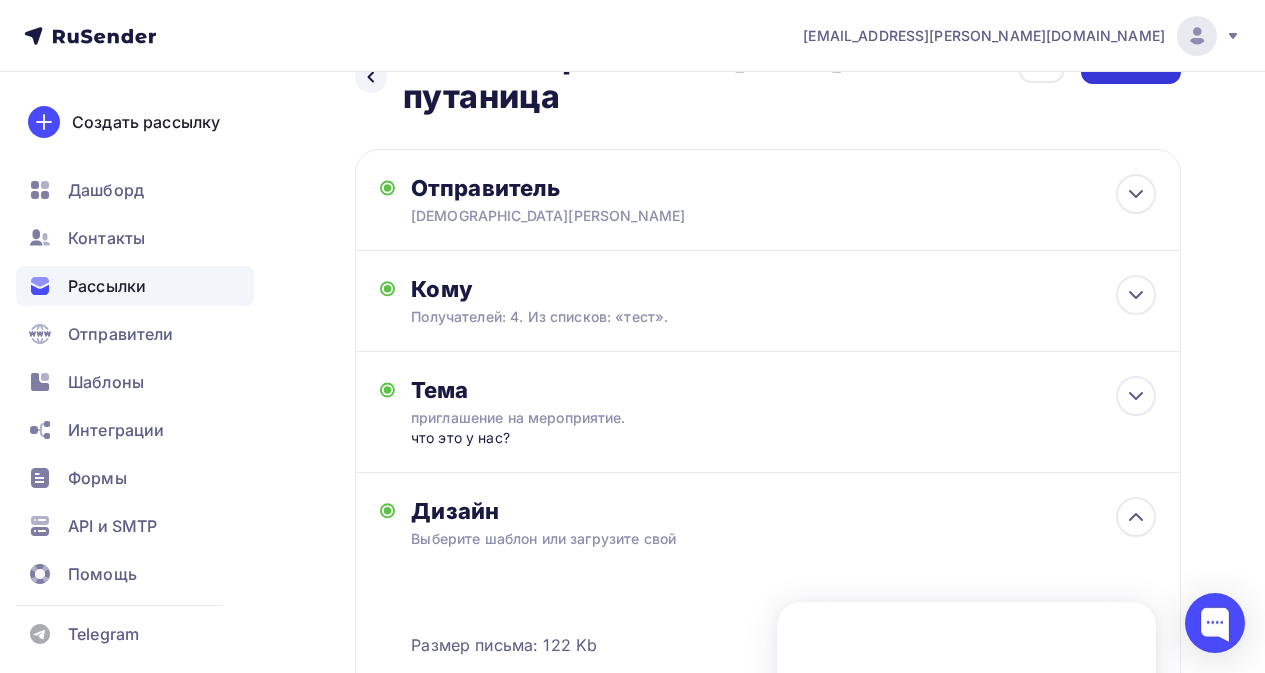 scroll, scrollTop: 0, scrollLeft: 0, axis: both 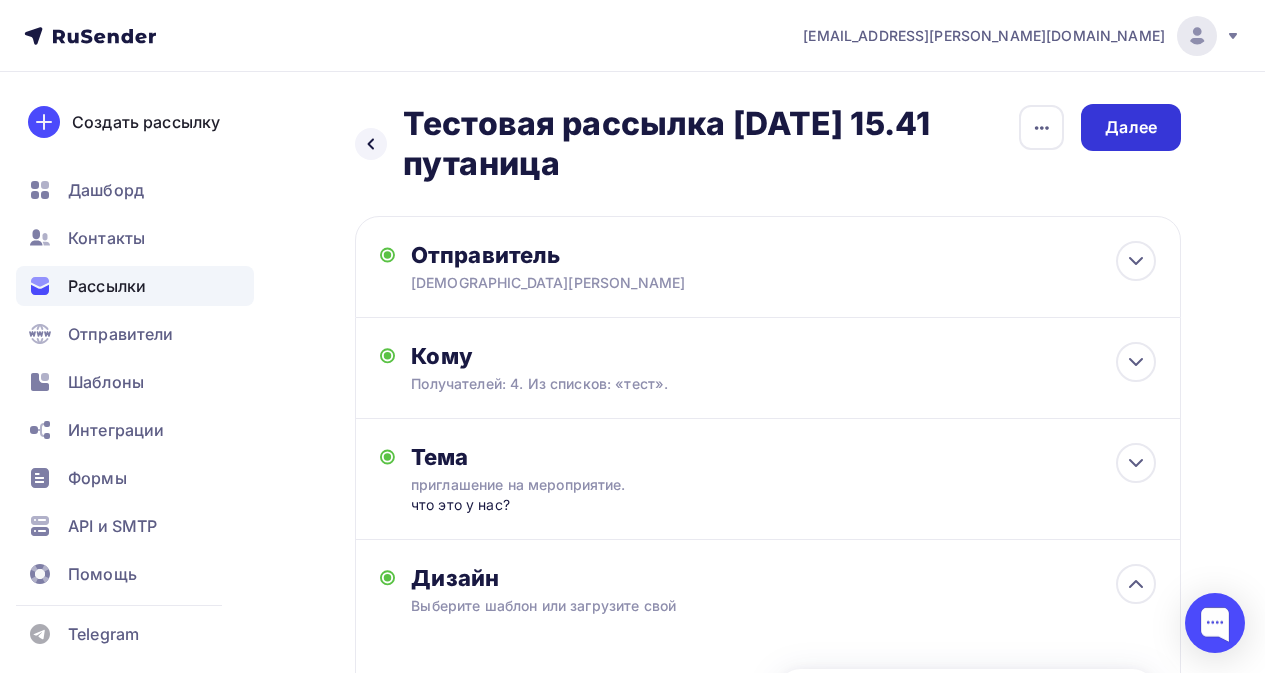 click on "Далее" at bounding box center (1131, 127) 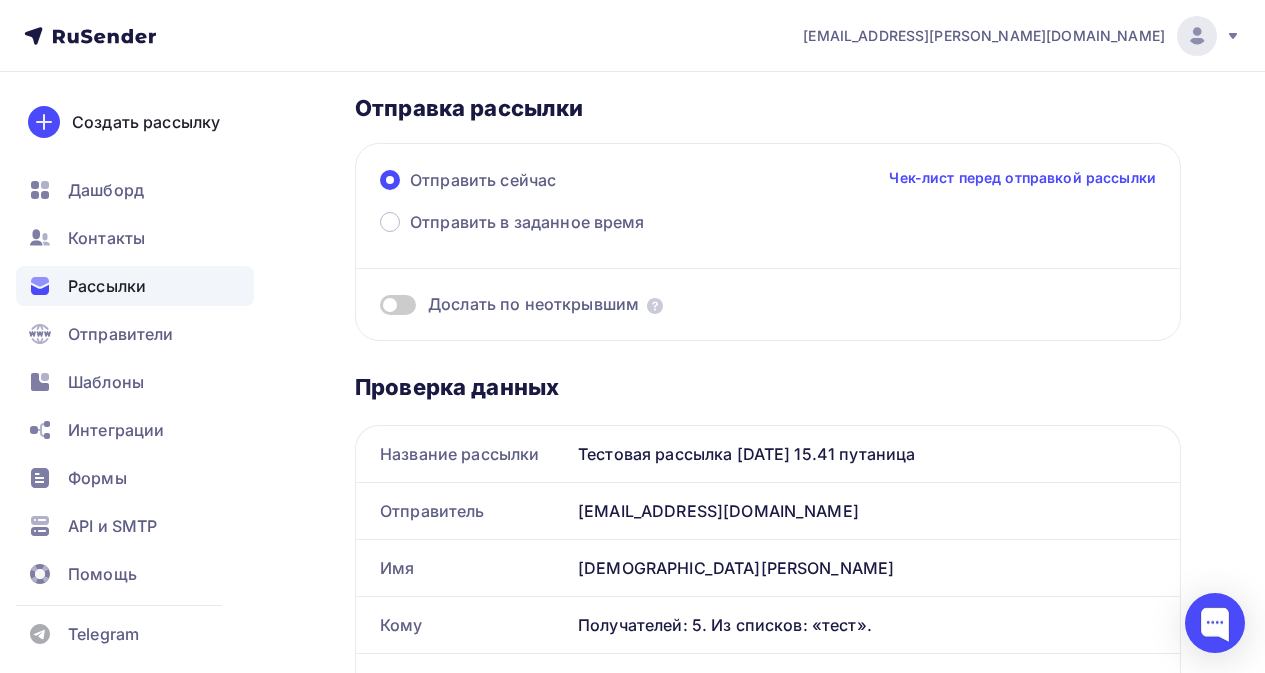 scroll, scrollTop: 0, scrollLeft: 0, axis: both 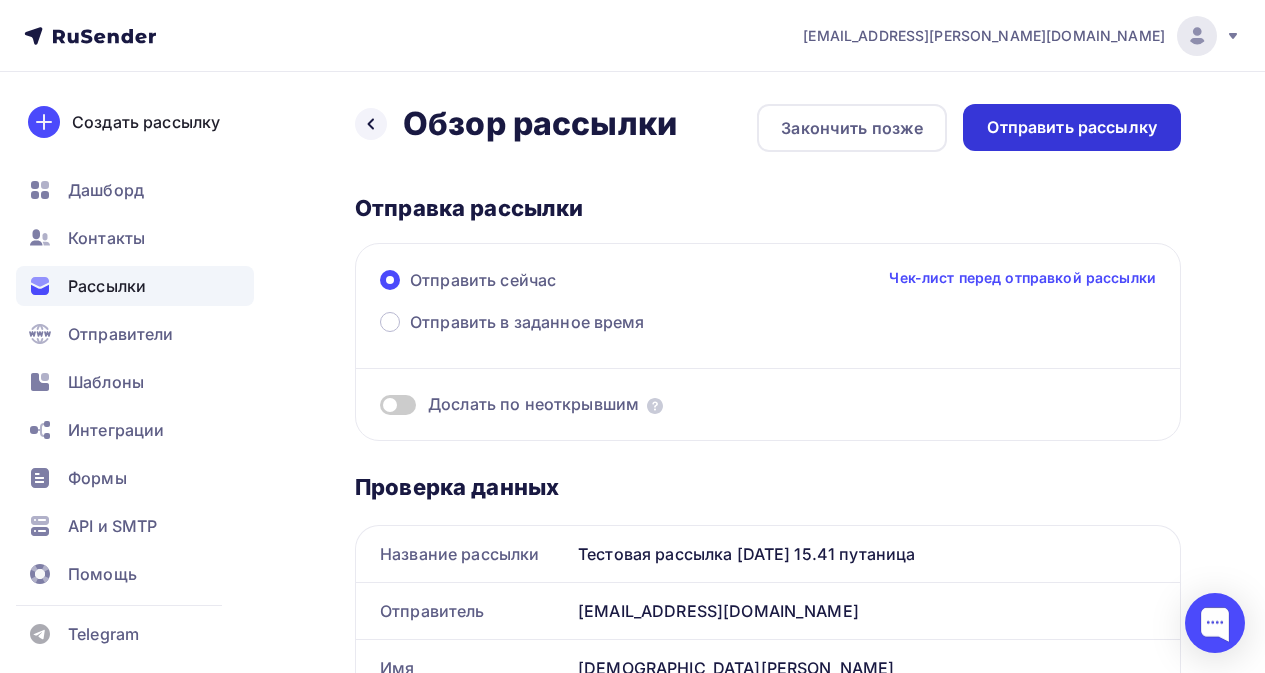 click on "Отправить рассылку" at bounding box center [1072, 127] 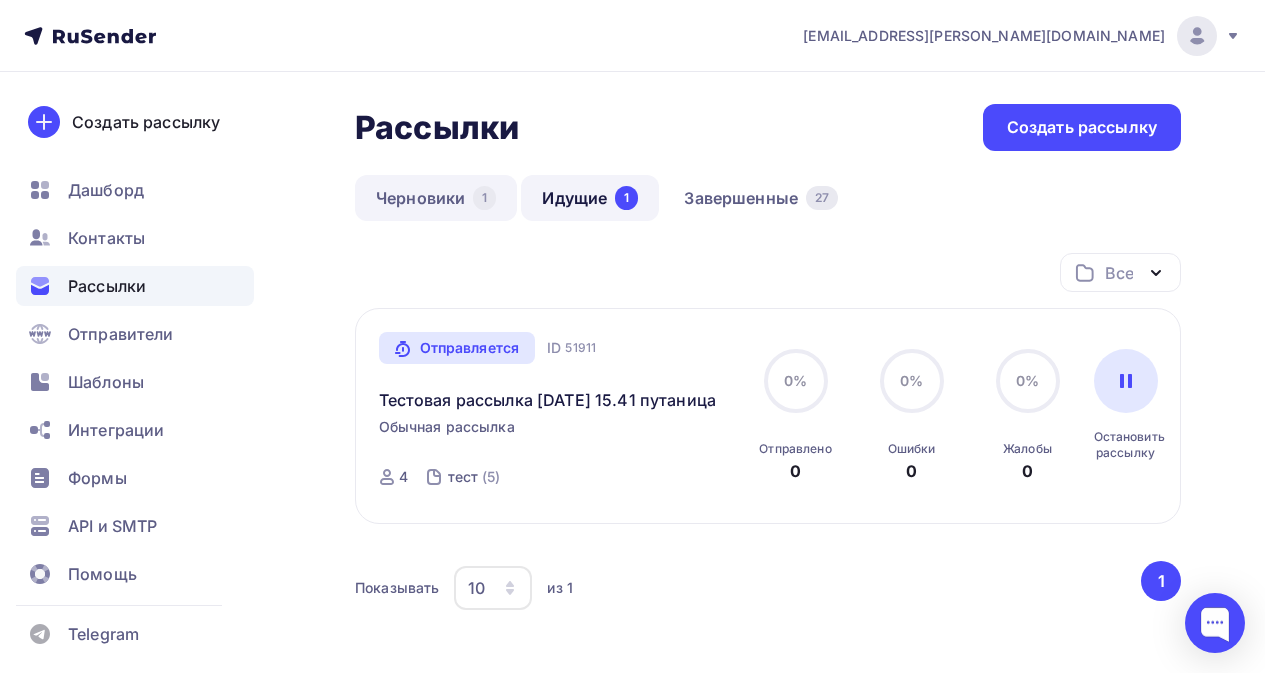 click on "Черновики
1" at bounding box center [436, 198] 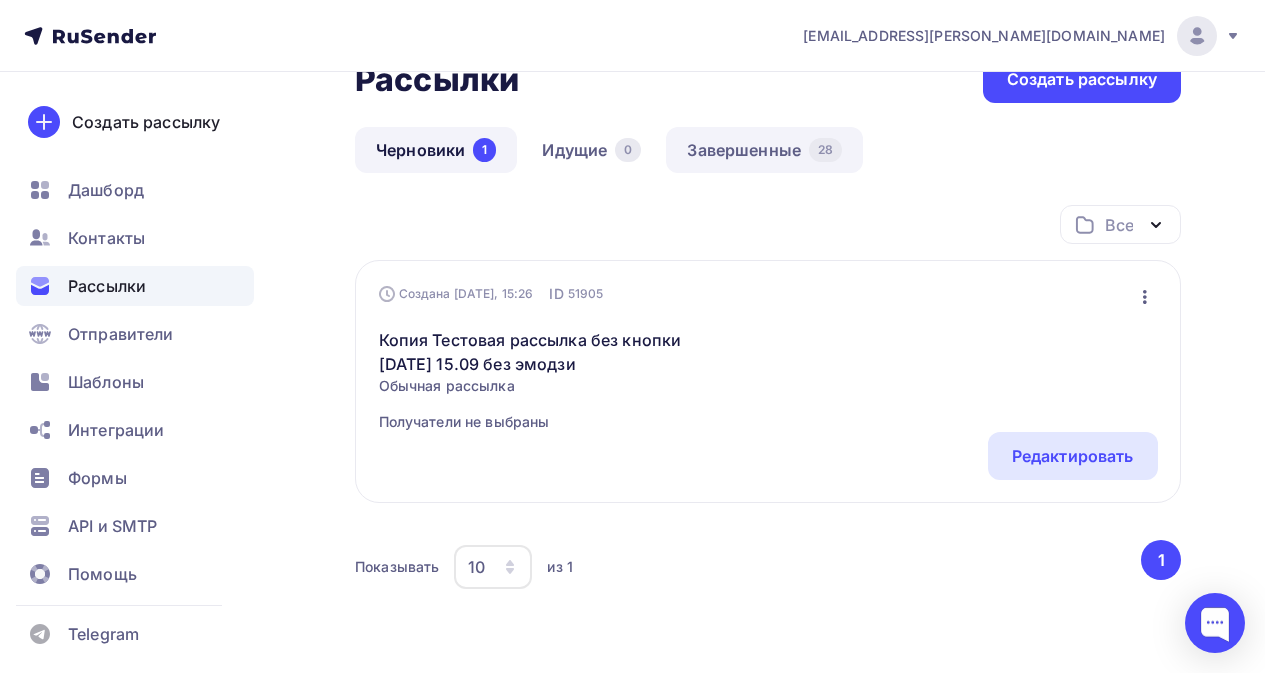 scroll, scrollTop: 0, scrollLeft: 0, axis: both 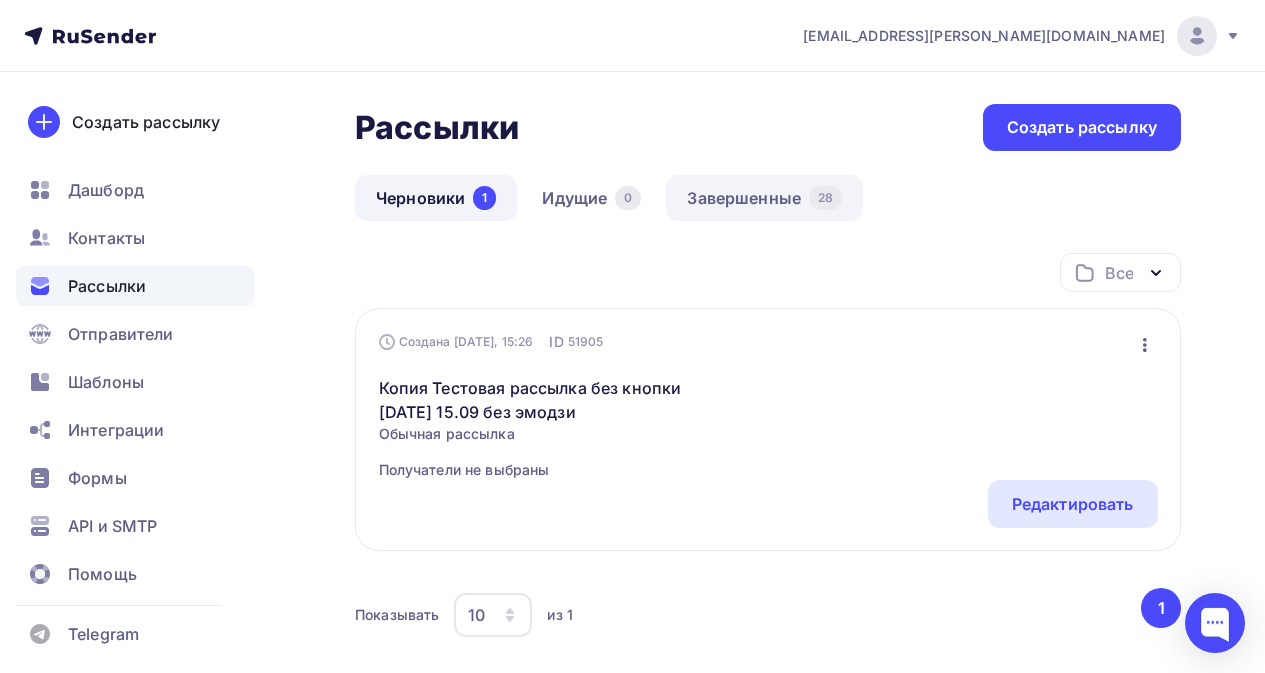 click on "Завершенные
28" at bounding box center (764, 198) 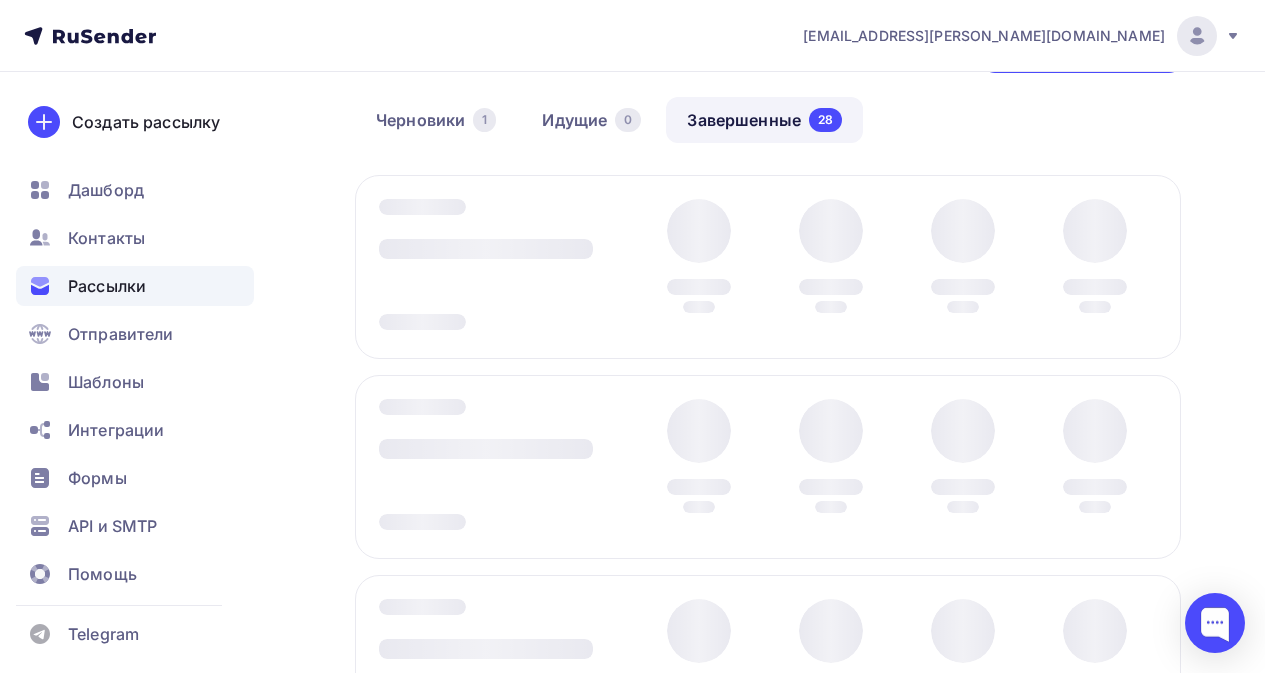 scroll, scrollTop: 100, scrollLeft: 0, axis: vertical 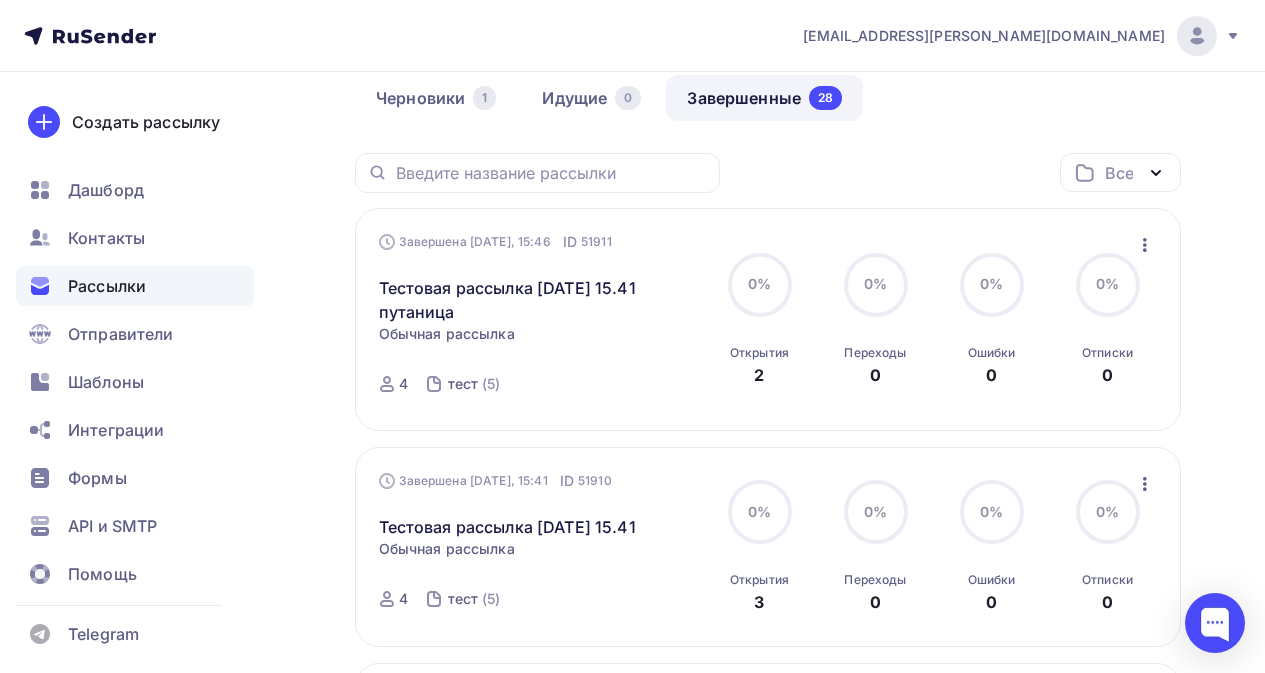 click on "Завершена
[DATE], 15:41
ID   51910             Тестовая рассылка  [DATE] 15.41
Статистика
Обзор рассылки
Копировать в новую
Добавить в папку
Обычная рассылка
Завершена
[DATE], 15:41
ID   51910    Завершена
4
тест   (5)     0%   0%
Открытия
3
0%   0%
[DEMOGRAPHIC_DATA]
0
0%   0%
[DEMOGRAPHIC_DATA]
0
0%   0%
Отписки
0
Статистика
Обзор рассылки" at bounding box center [768, 546] 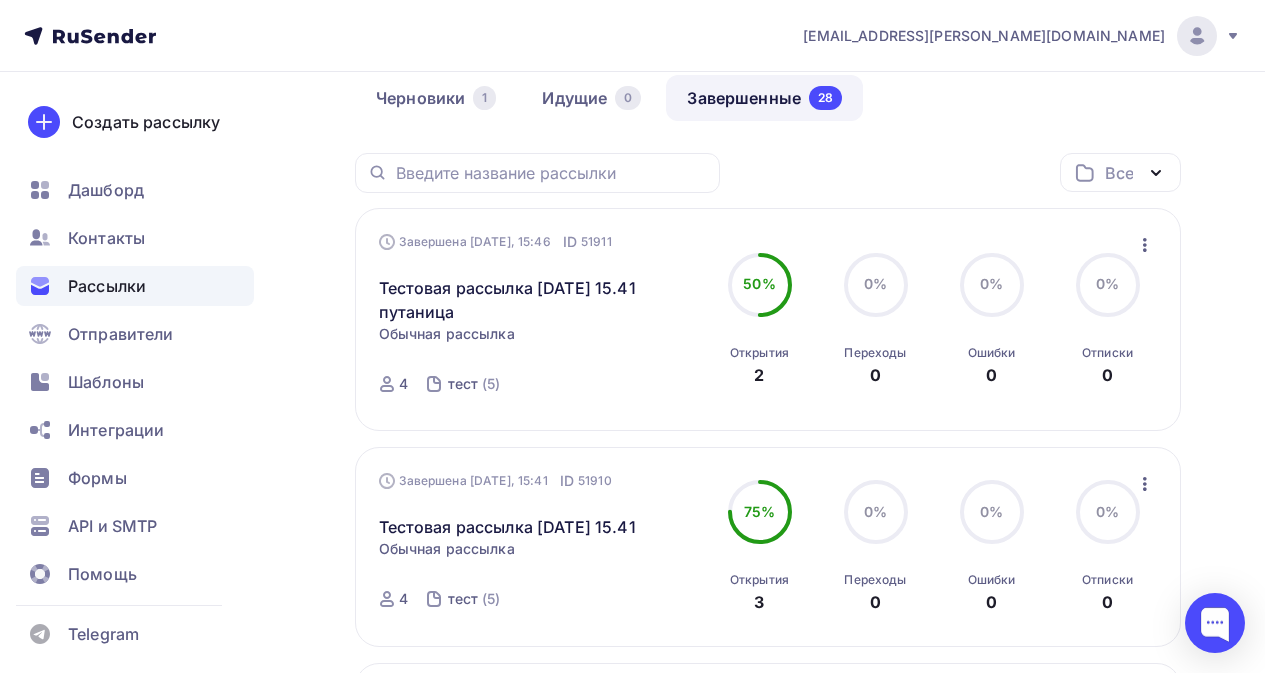 click 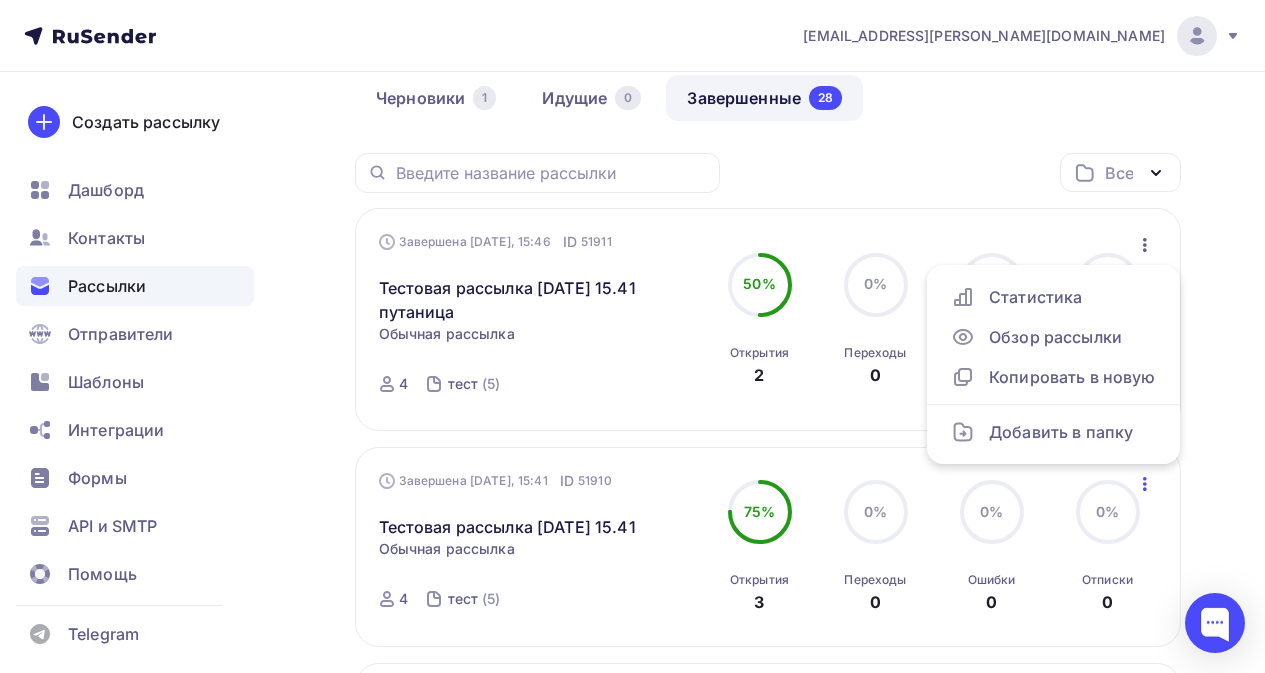 click on "Все
Все папки           Создать новую папку" at bounding box center [768, 180] 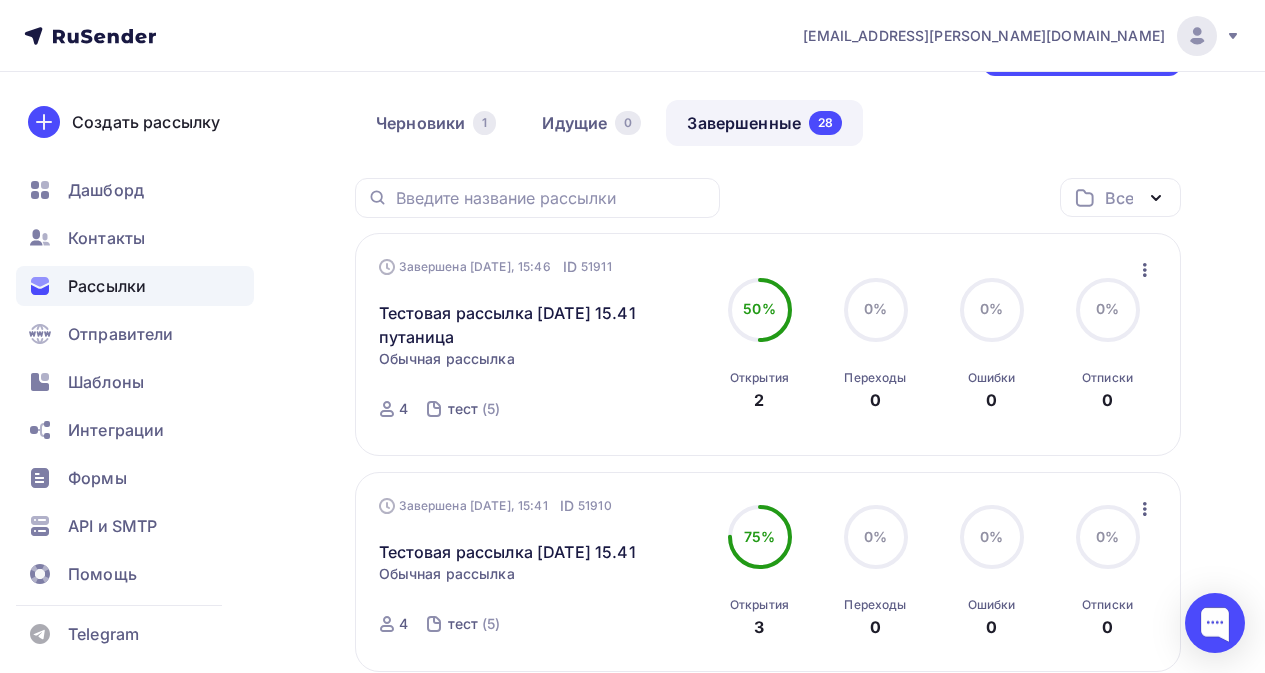 scroll, scrollTop: 100, scrollLeft: 0, axis: vertical 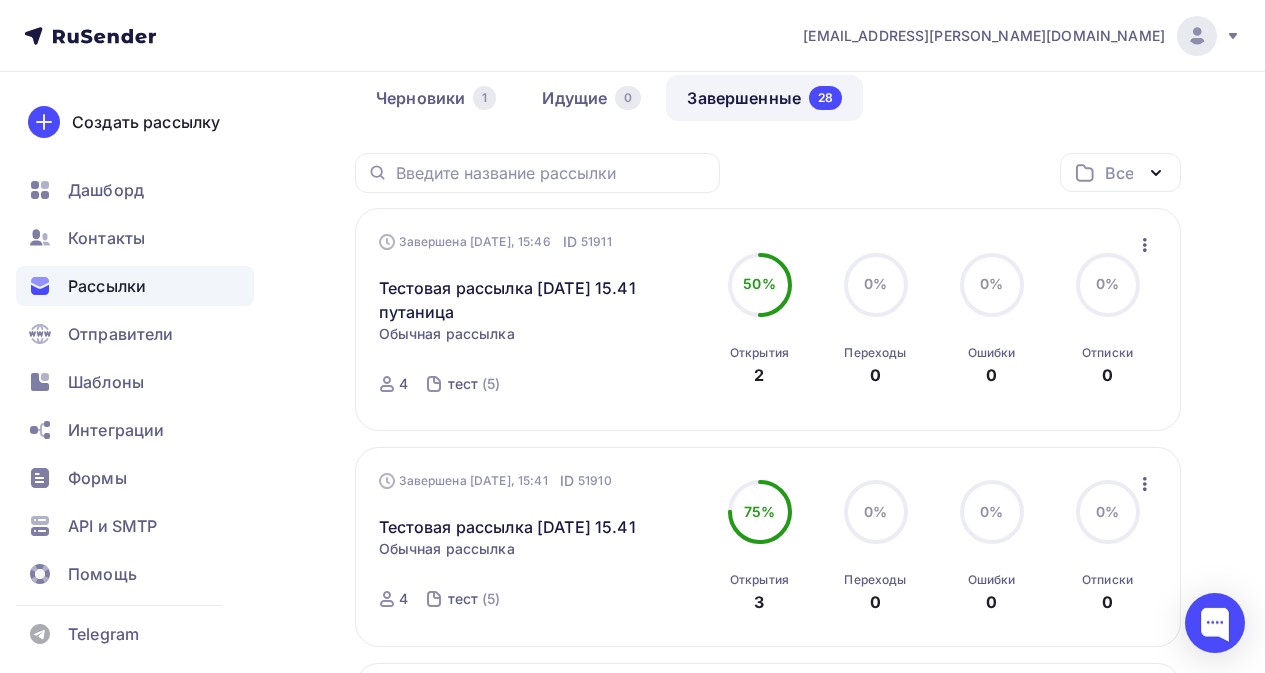 click 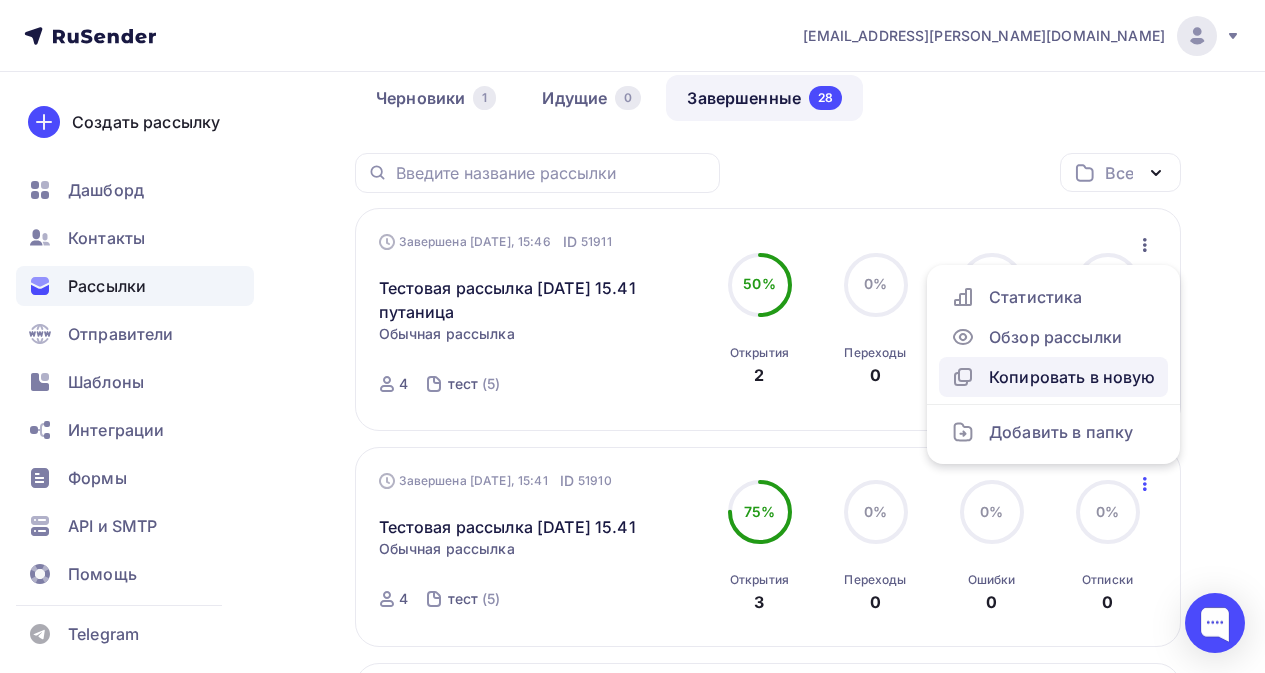 click on "Копировать в новую" at bounding box center (1053, 377) 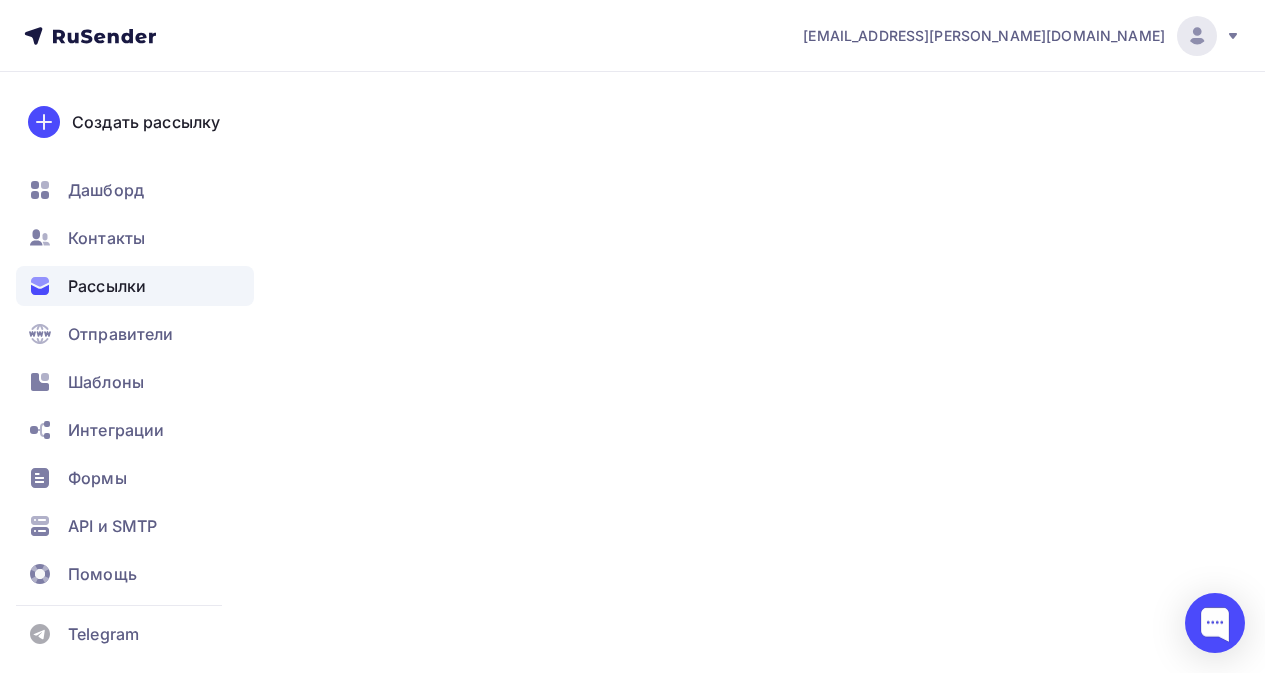 scroll, scrollTop: 0, scrollLeft: 0, axis: both 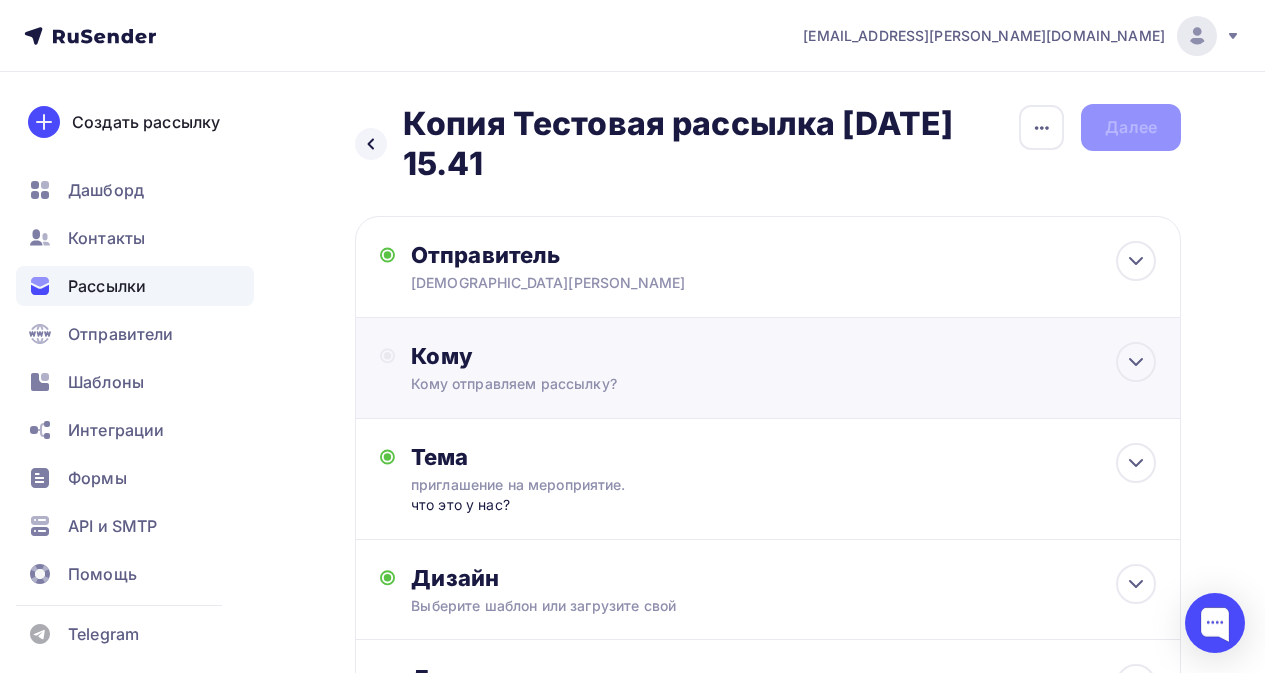 click on "Кому" at bounding box center (783, 356) 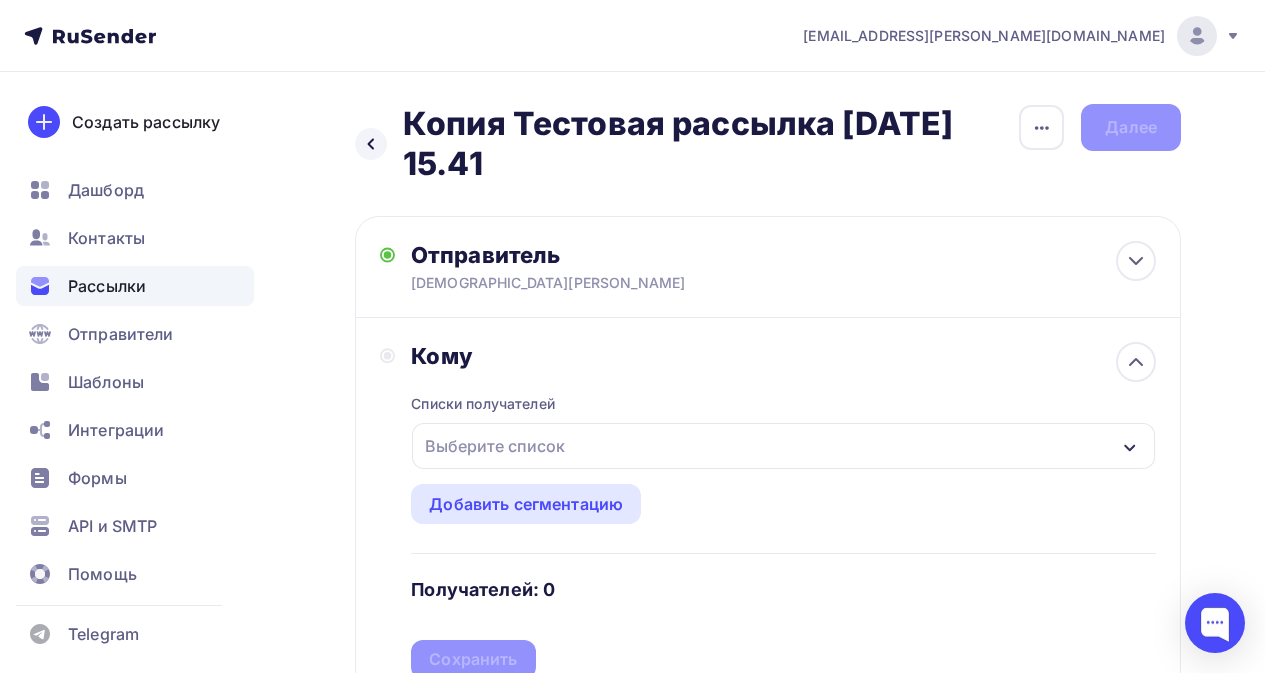 click on "Выберите список" at bounding box center (495, 446) 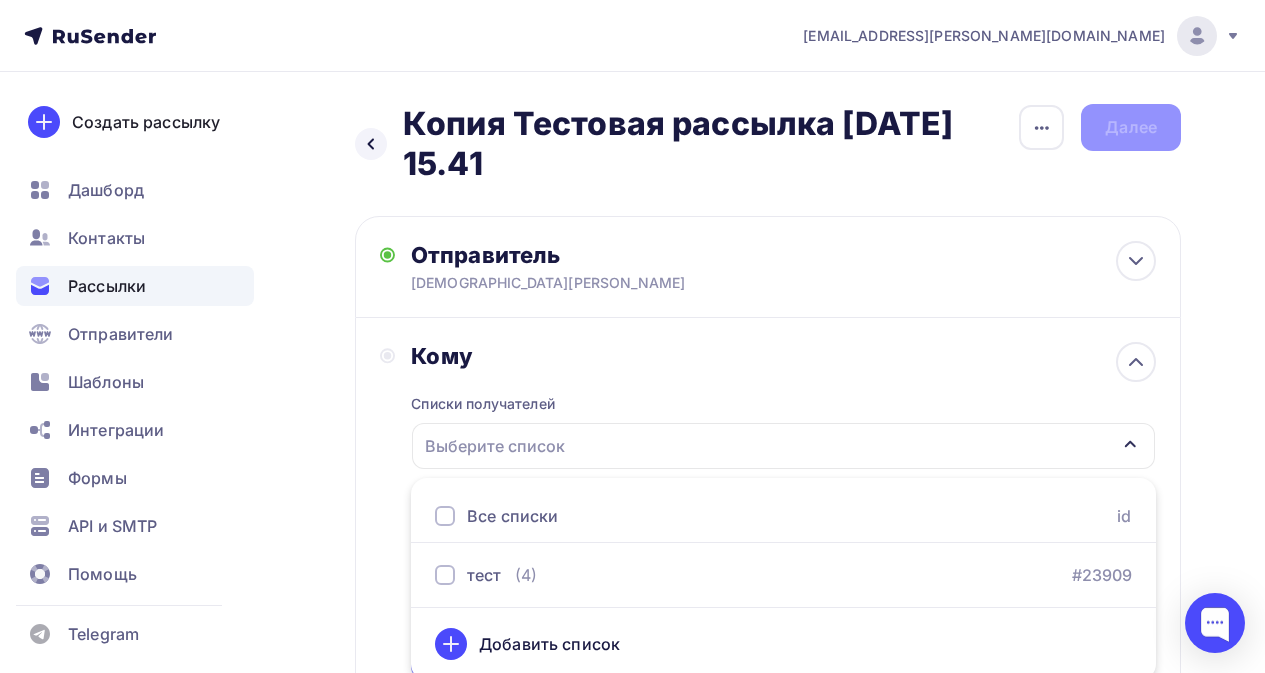 scroll, scrollTop: 8, scrollLeft: 0, axis: vertical 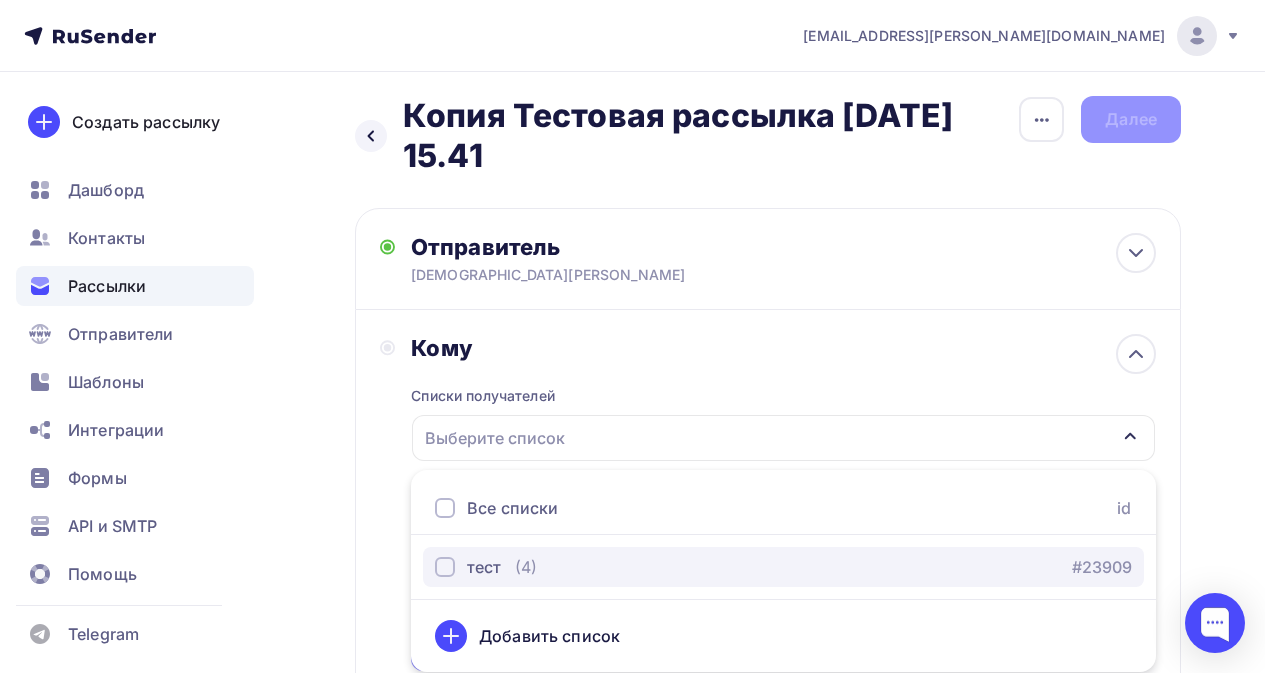 click on "тест
(4)" at bounding box center [486, 567] 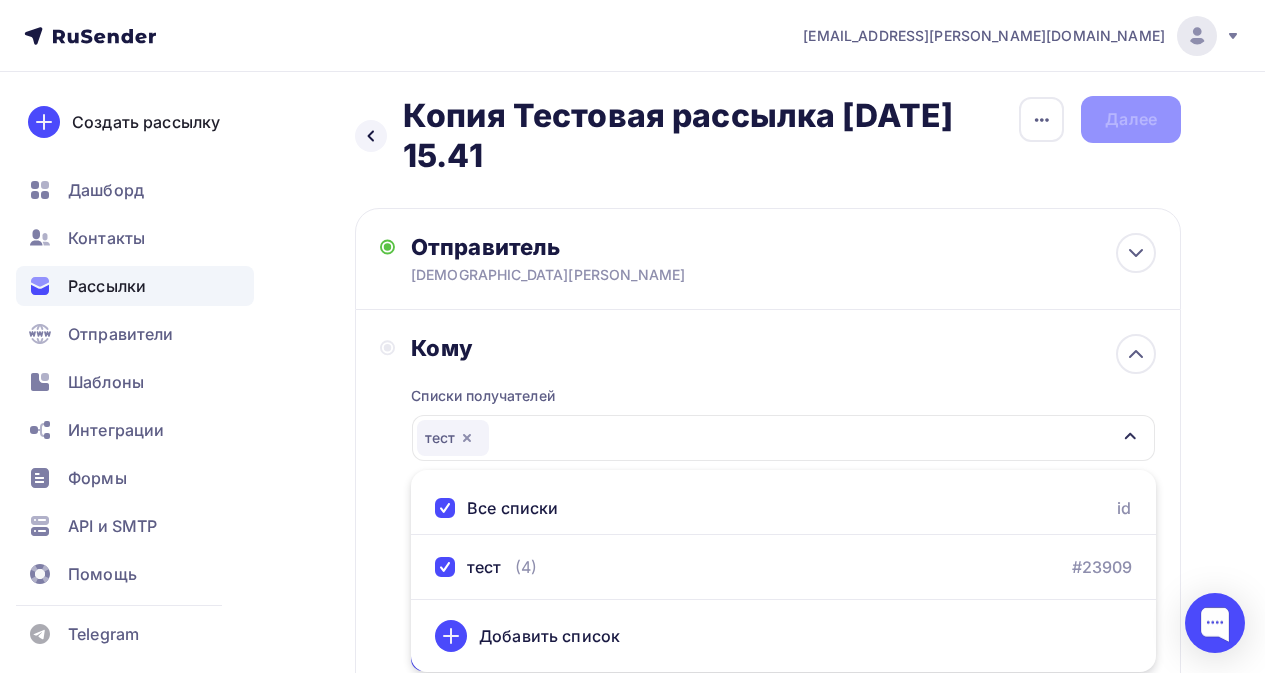 click on "Назад
Копия Тестовая рассылка  [DATE] 15.41
Копия Тестовая рассылка  [DATE] 15.41
Закончить позже
Переименовать рассылку
Удалить
Далее
Отправитель
[PERSON_NAME]
Email  *
[EMAIL_ADDRESS][PERSON_NAME][DOMAIN_NAME]
[EMAIL_ADDRESS][DOMAIN_NAME]           [EMAIL_ADDRESS][DOMAIN_NAME]           [EMAIL_ADDRESS][PERSON_NAME][DOMAIN_NAME]               Добавить отправителя
Рекомендуем  добавить почту на домене , чтобы рассылка не попала в «Спам»
Имя                                 12:45" at bounding box center [632, 605] 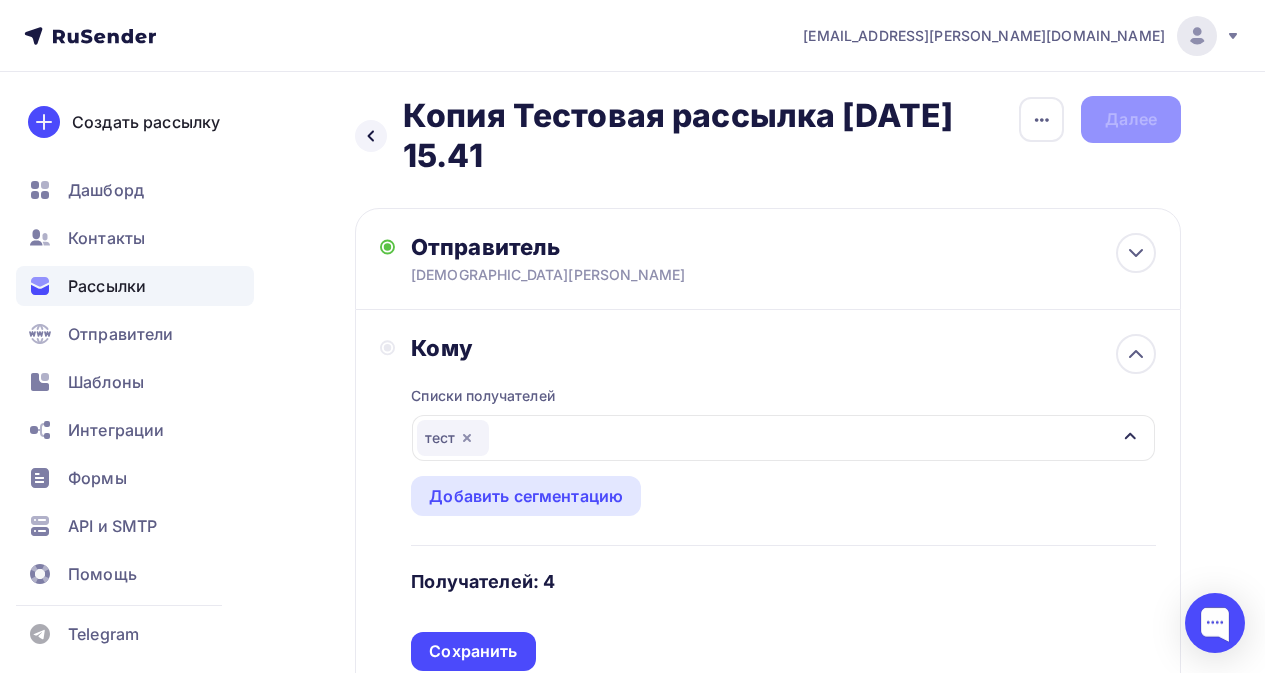 scroll, scrollTop: 208, scrollLeft: 0, axis: vertical 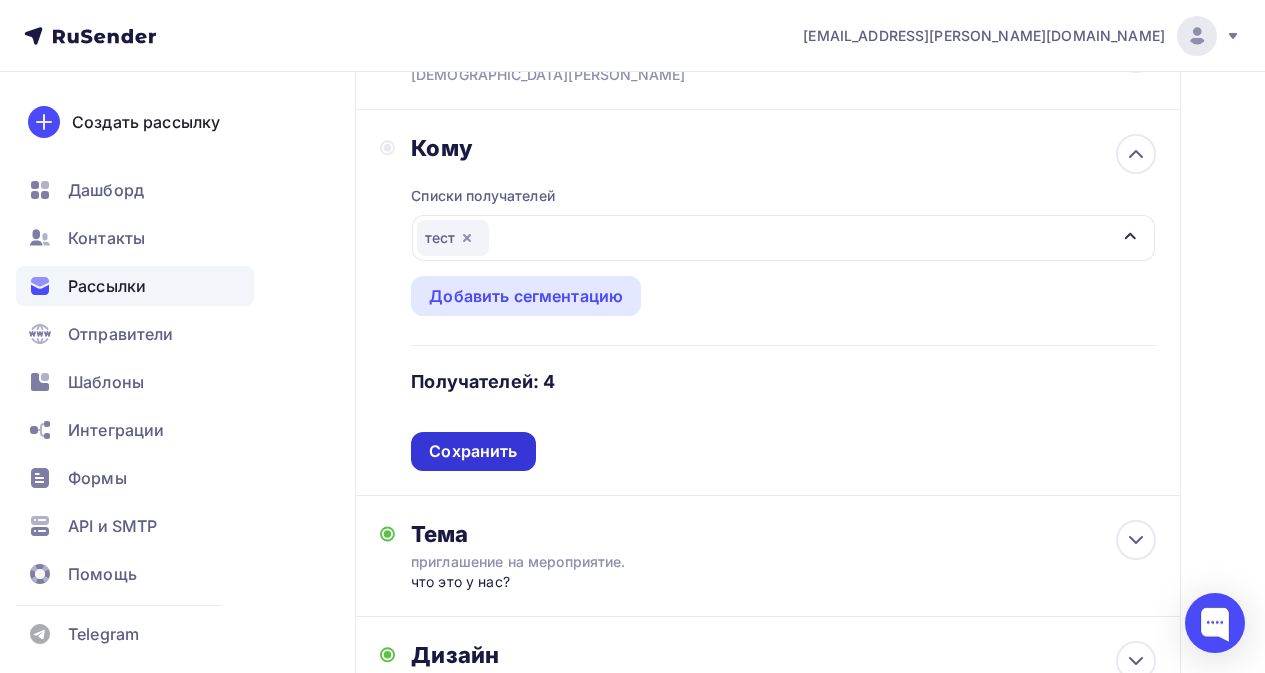 click on "Сохранить" at bounding box center (473, 451) 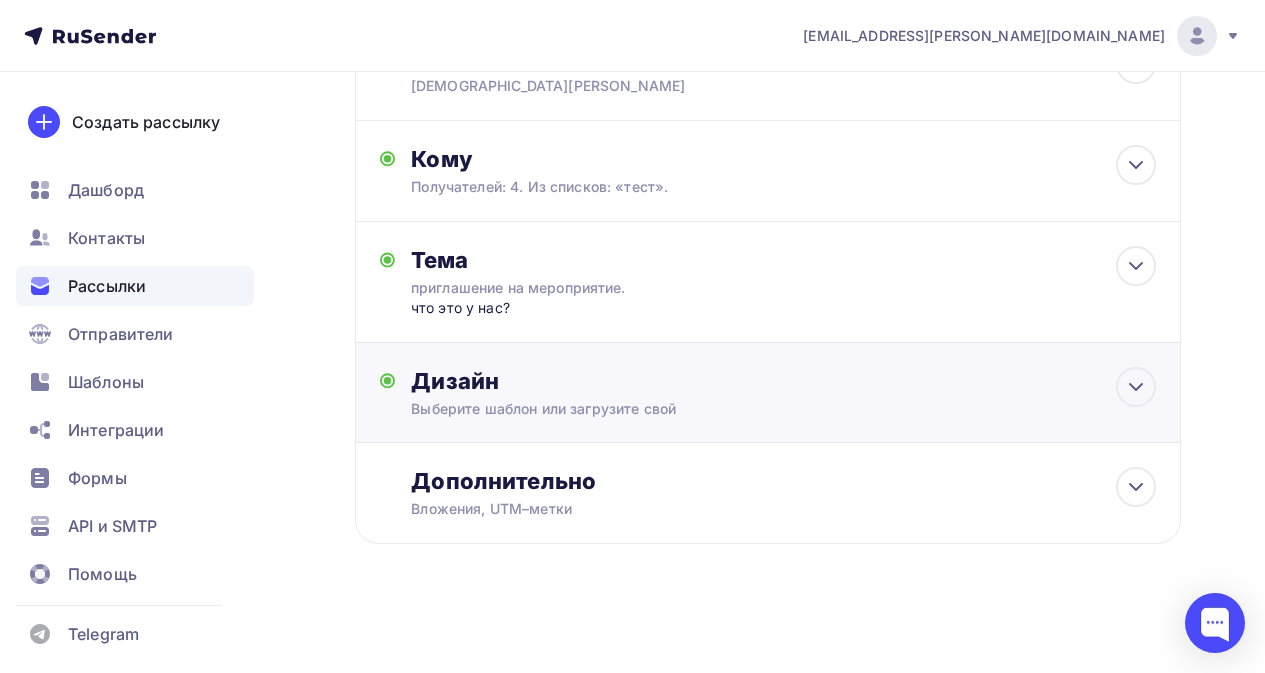 click on "Выберите шаблон или загрузите свой" at bounding box center [746, 409] 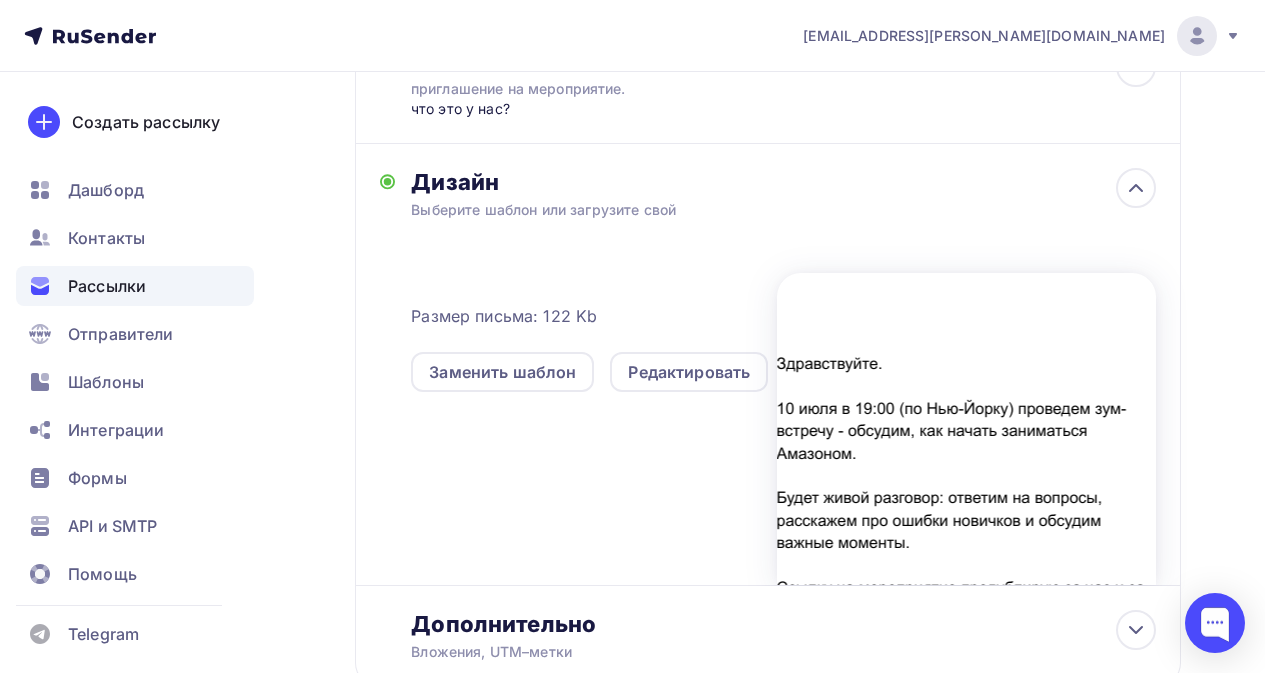 scroll, scrollTop: 408, scrollLeft: 0, axis: vertical 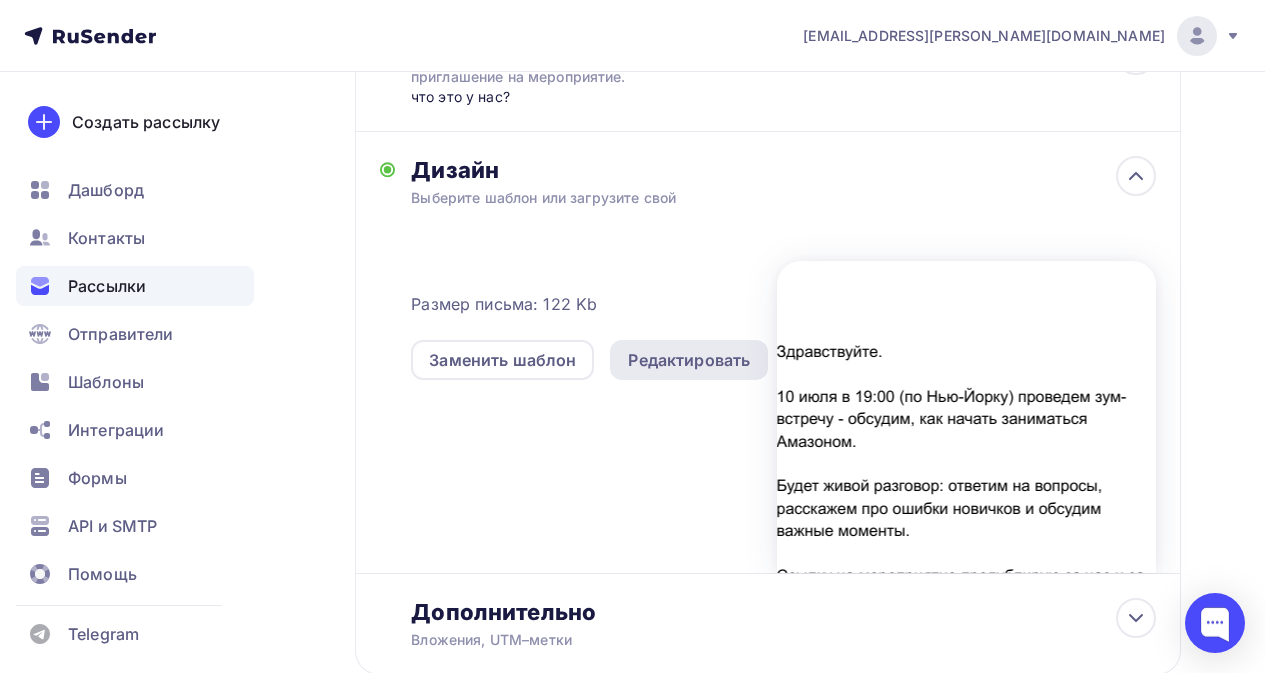click on "Редактировать" at bounding box center [689, 360] 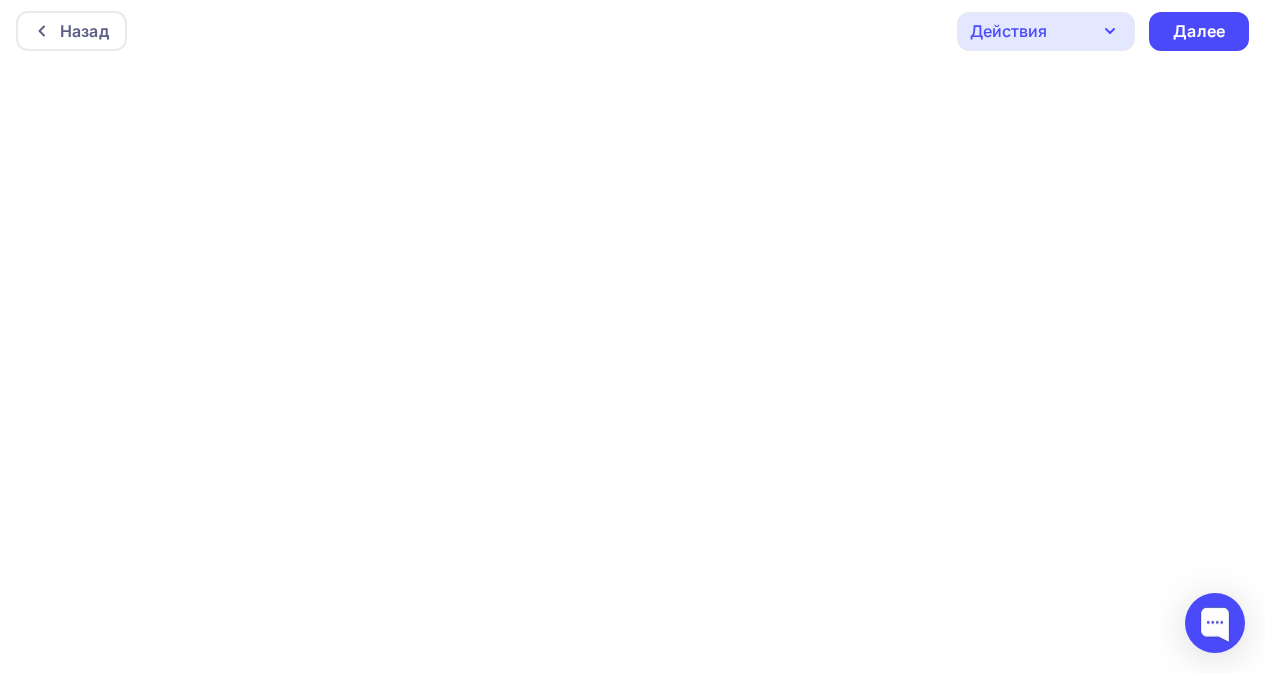 scroll, scrollTop: 0, scrollLeft: 0, axis: both 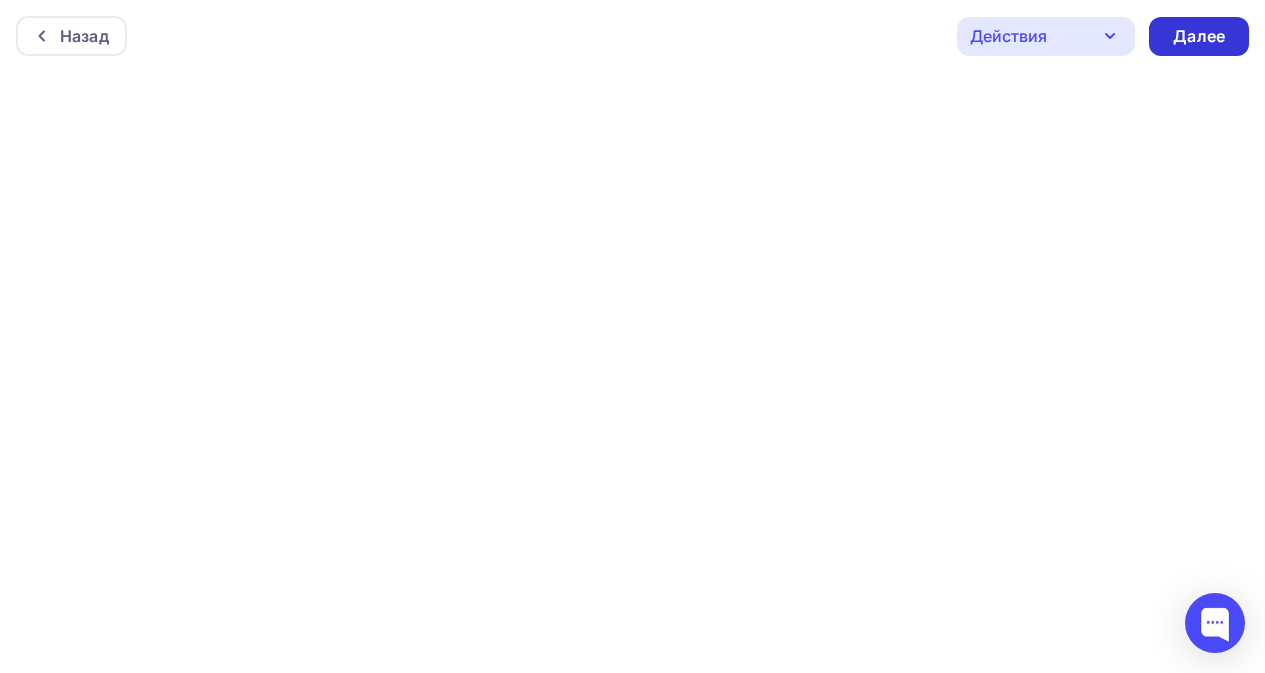 click on "Далее" at bounding box center (1199, 36) 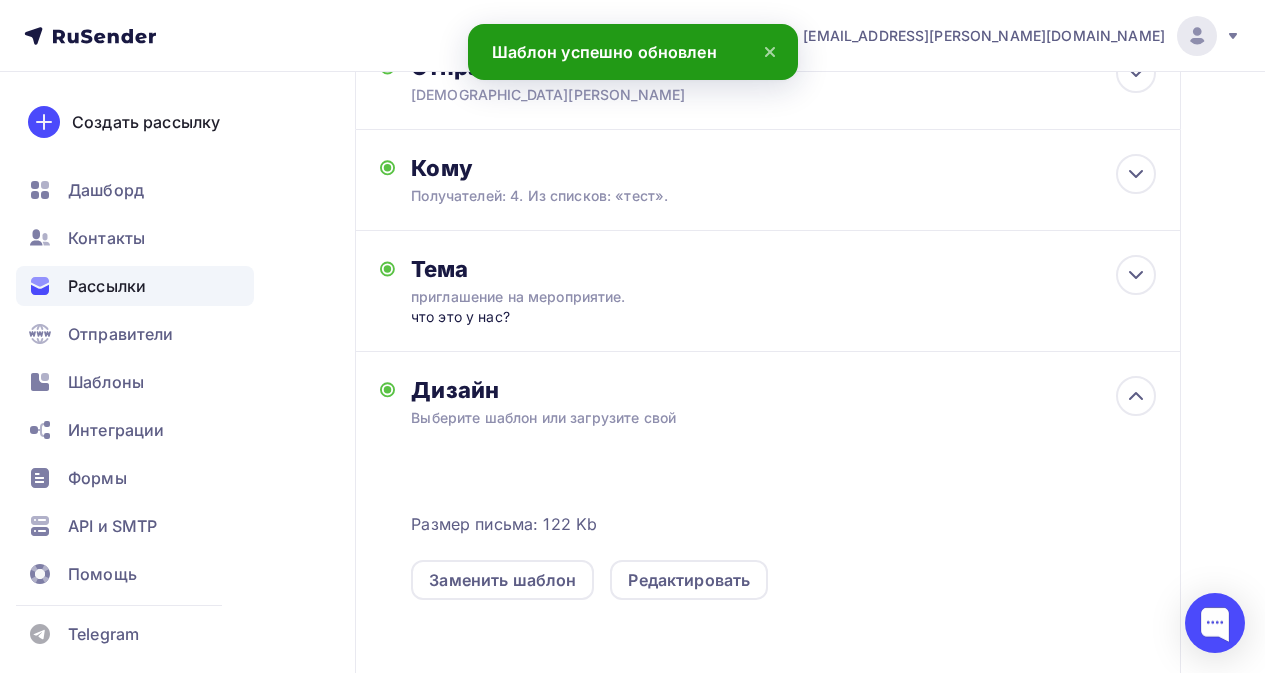 scroll, scrollTop: 0, scrollLeft: 0, axis: both 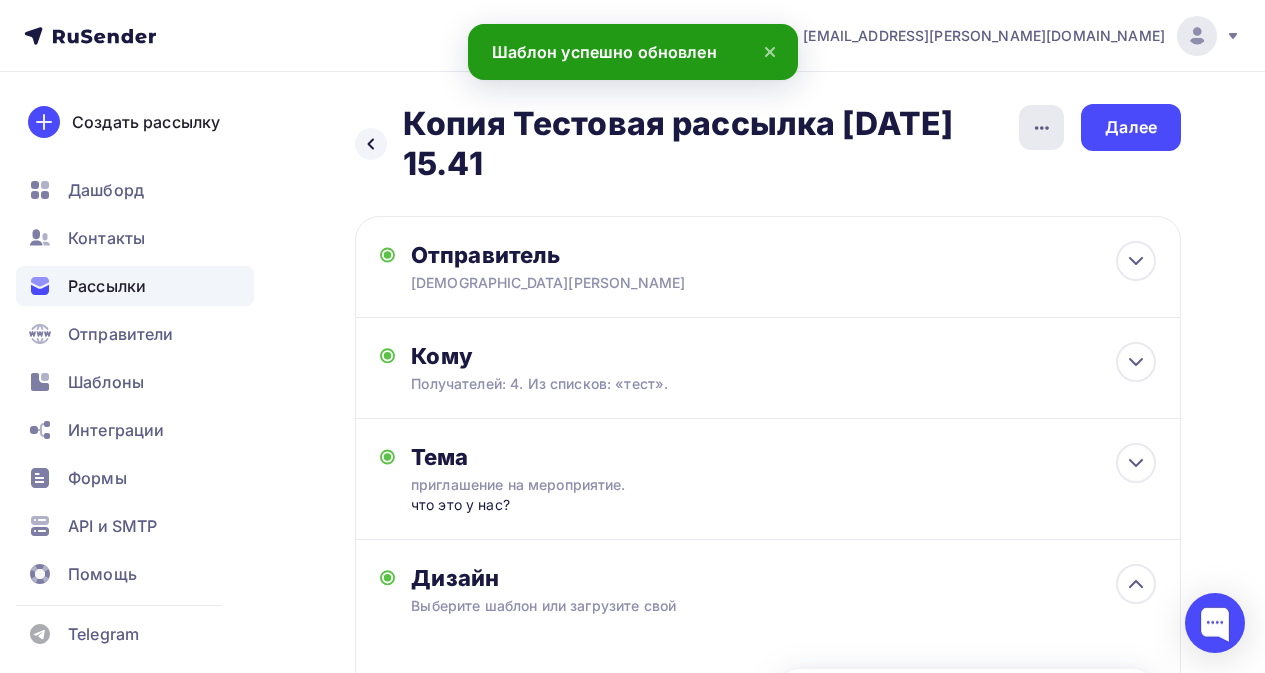 click at bounding box center [1041, 127] 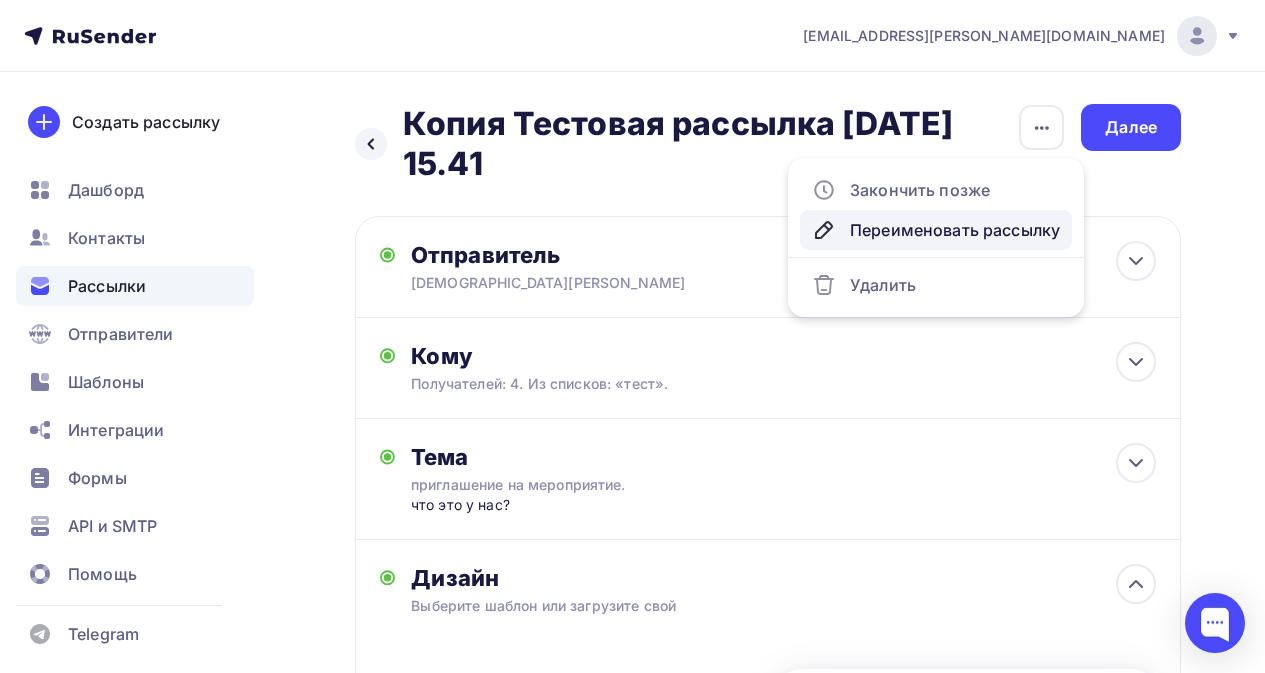 click on "Переименовать рассылку" at bounding box center (936, 230) 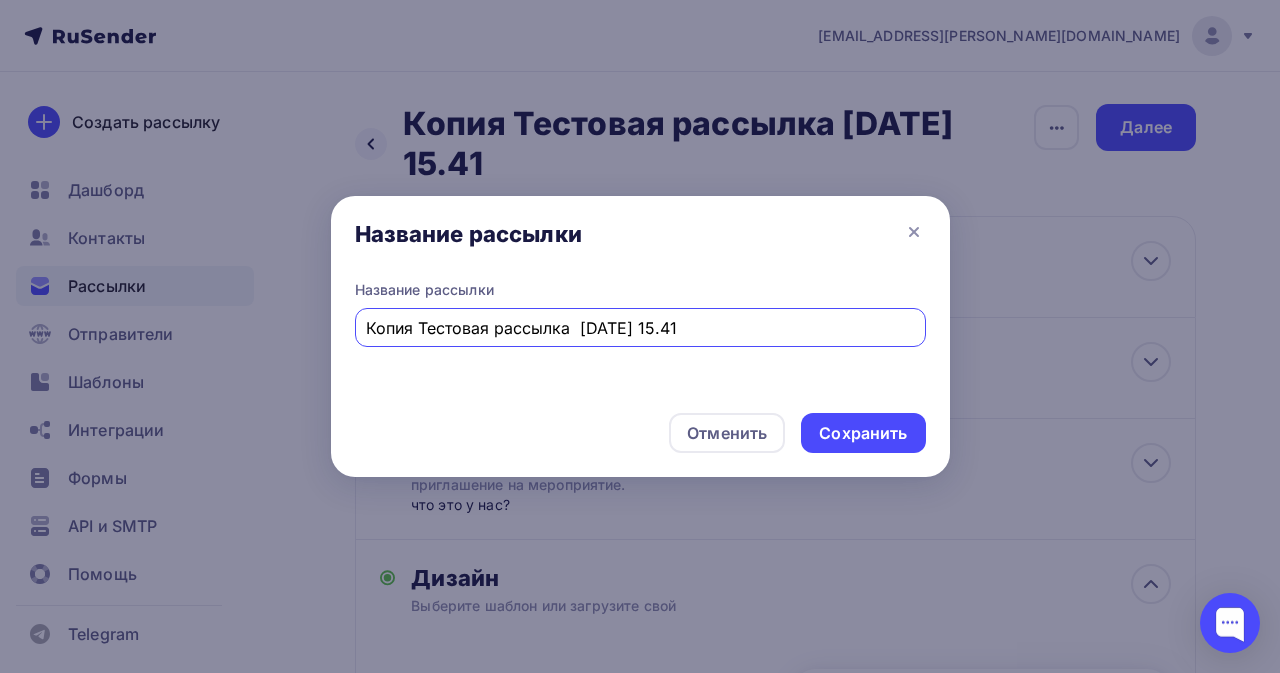 drag, startPoint x: 420, startPoint y: 325, endPoint x: 257, endPoint y: 343, distance: 163.99086 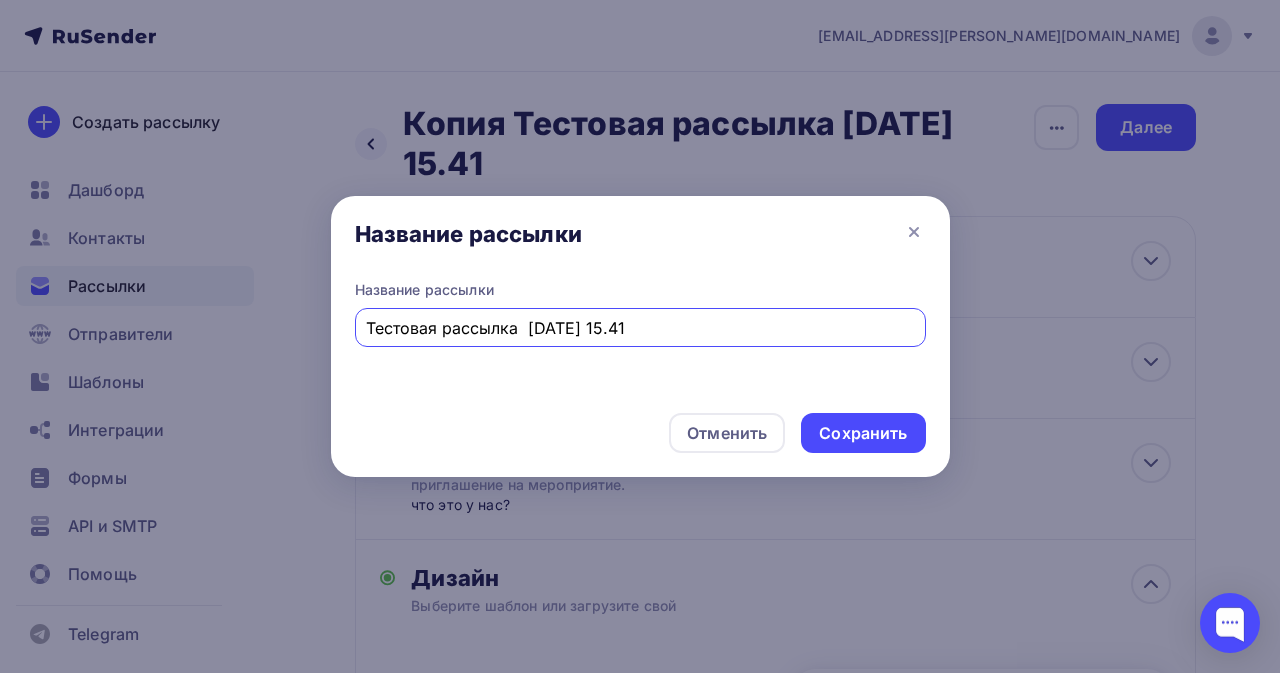 drag, startPoint x: 679, startPoint y: 322, endPoint x: 659, endPoint y: 324, distance: 20.09975 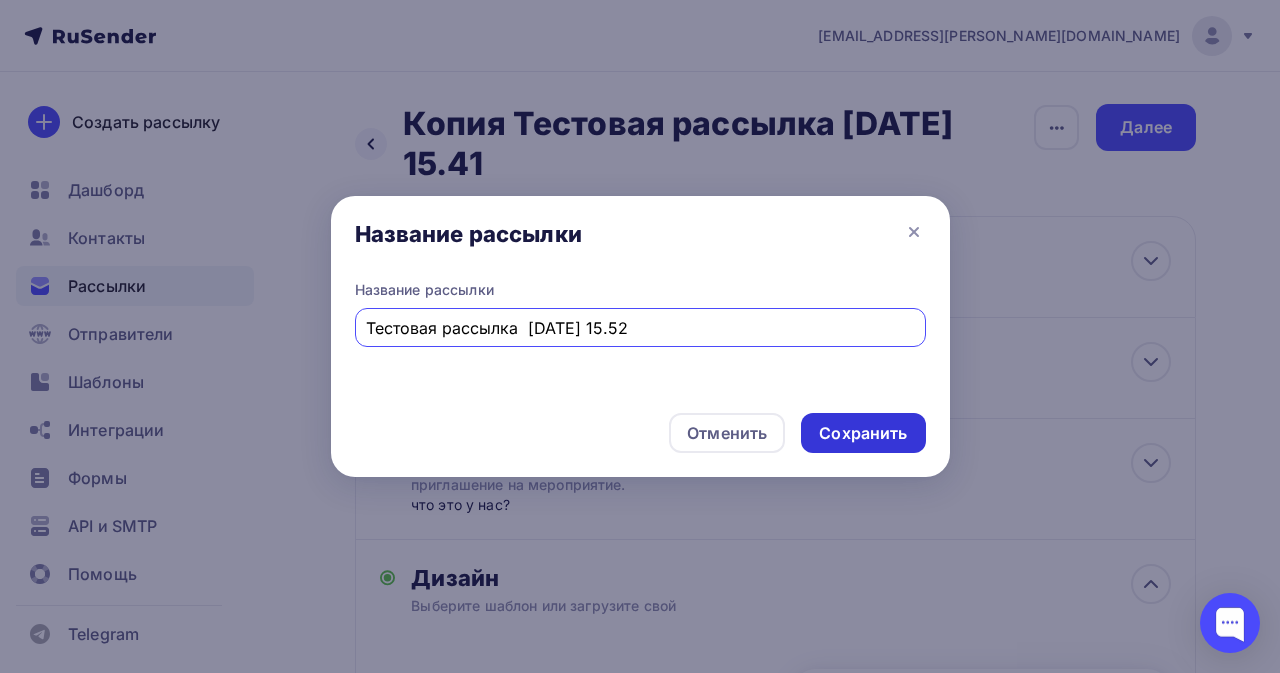 type on "Тестовая рассылка  [DATE] 15.52" 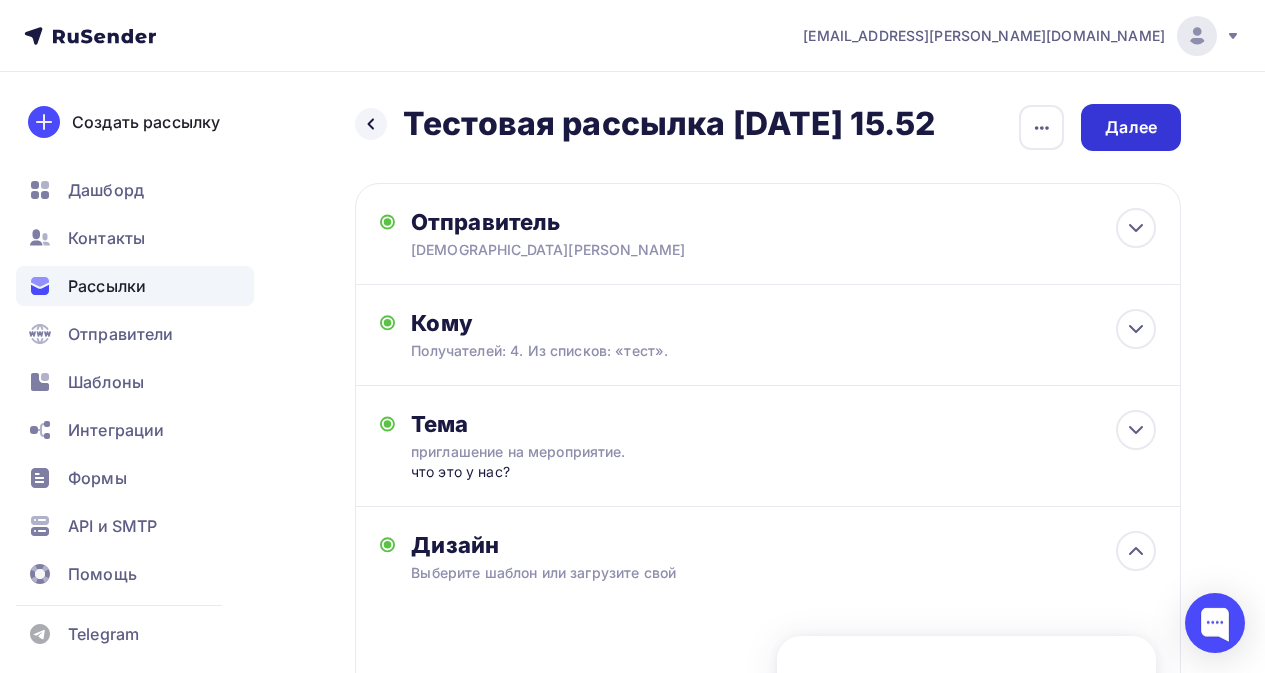 click on "Далее" at bounding box center (1131, 127) 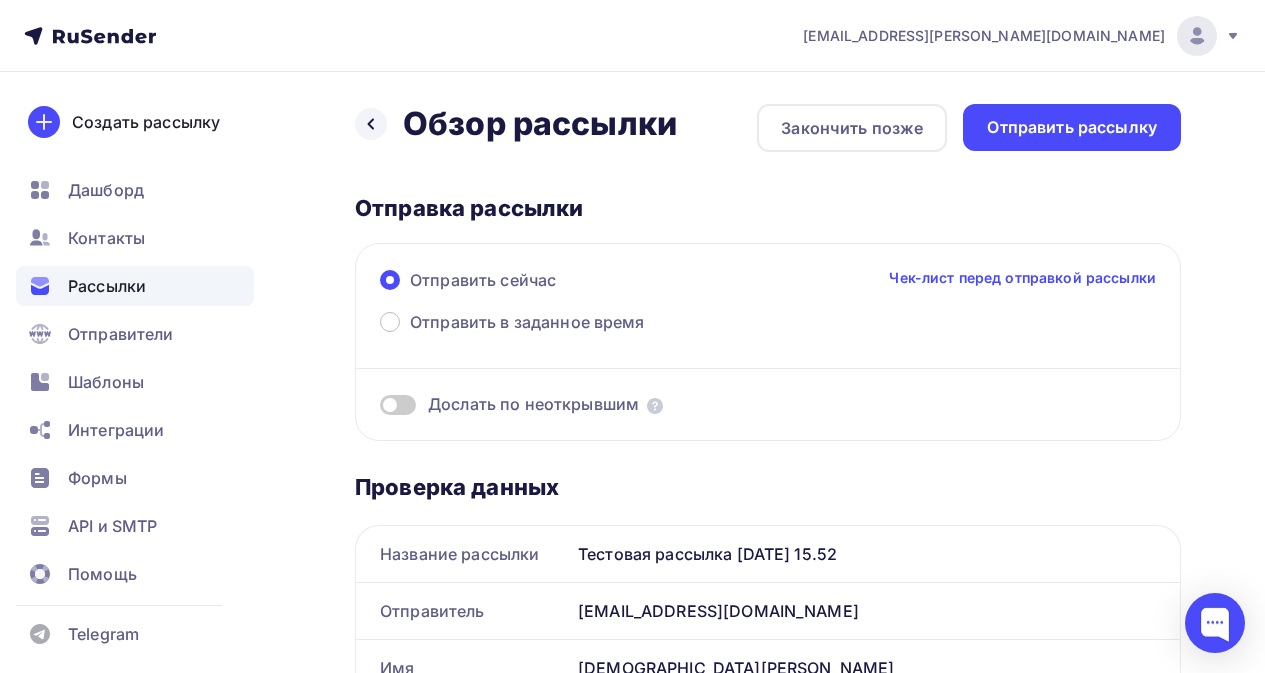 scroll, scrollTop: 0, scrollLeft: 0, axis: both 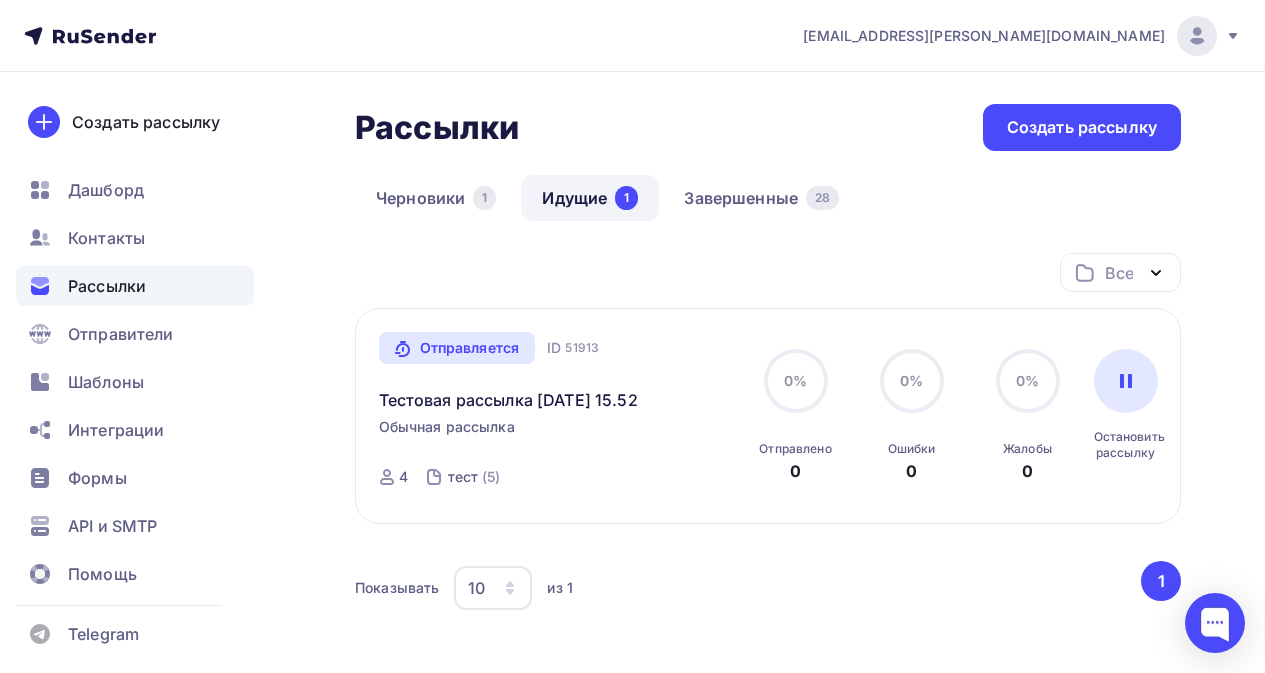 click on "Рассылки" at bounding box center [107, 286] 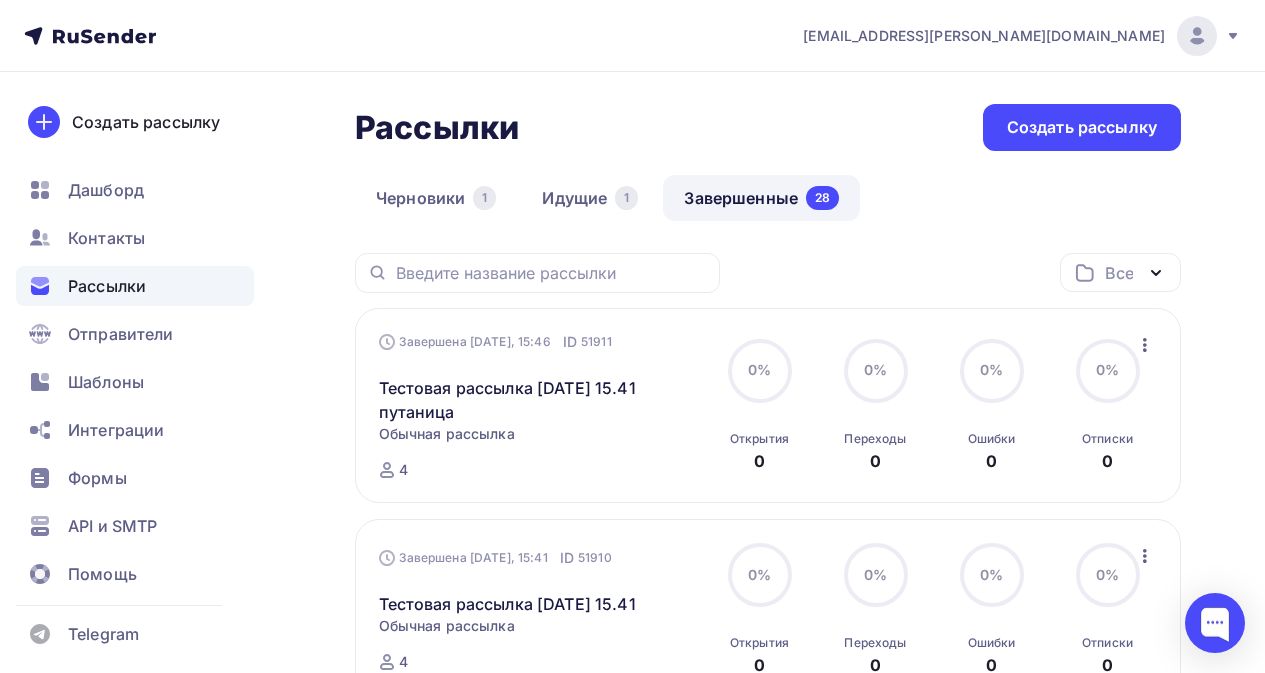 click on "Завершенные
28" at bounding box center [761, 198] 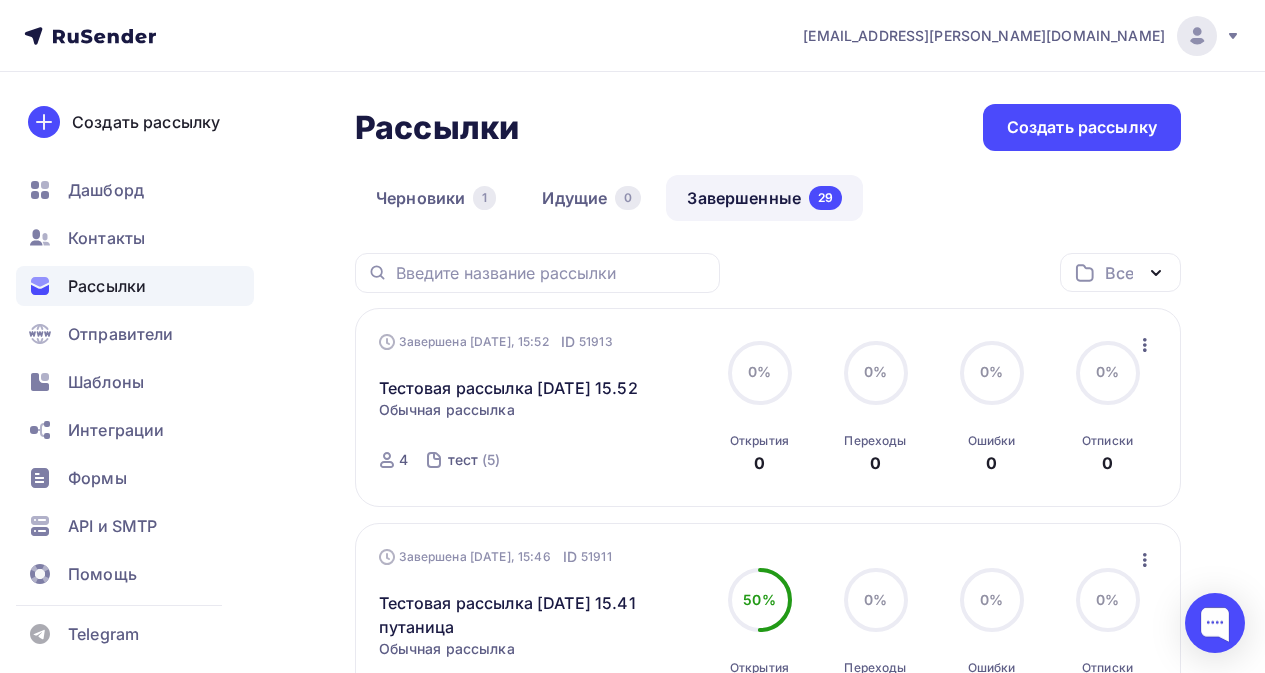 click 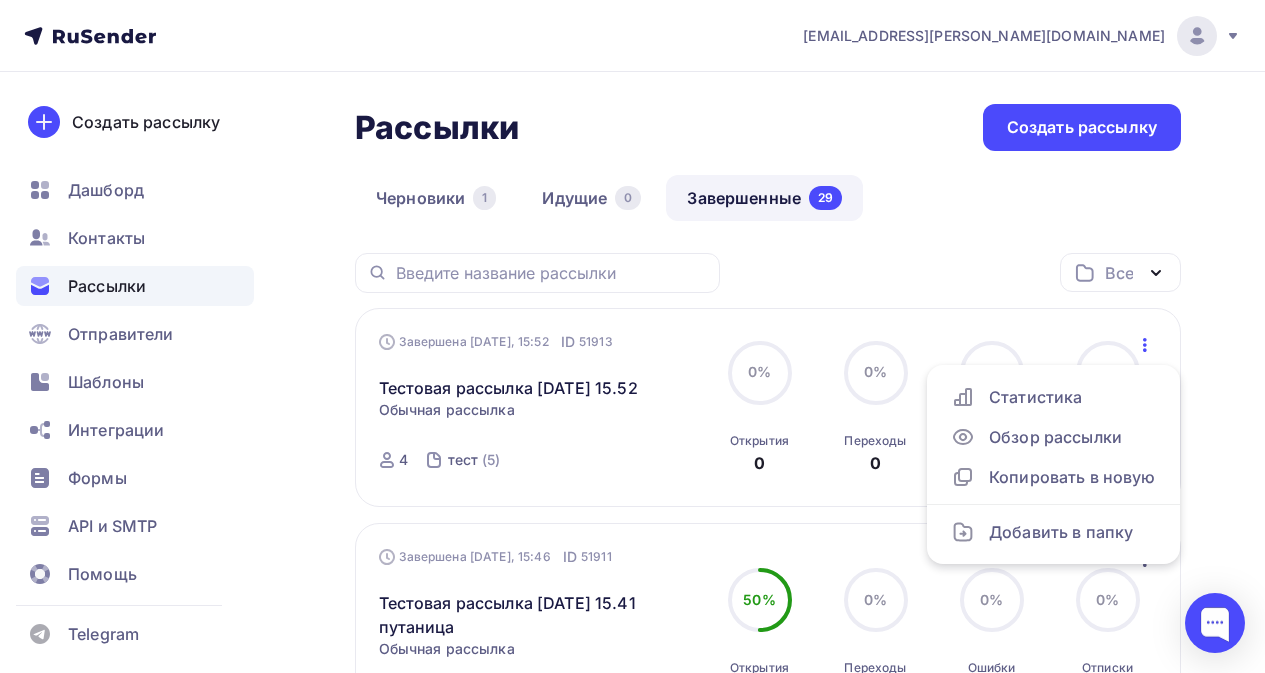 click on "Все
Все папки           Создать новую папку" at bounding box center [768, 280] 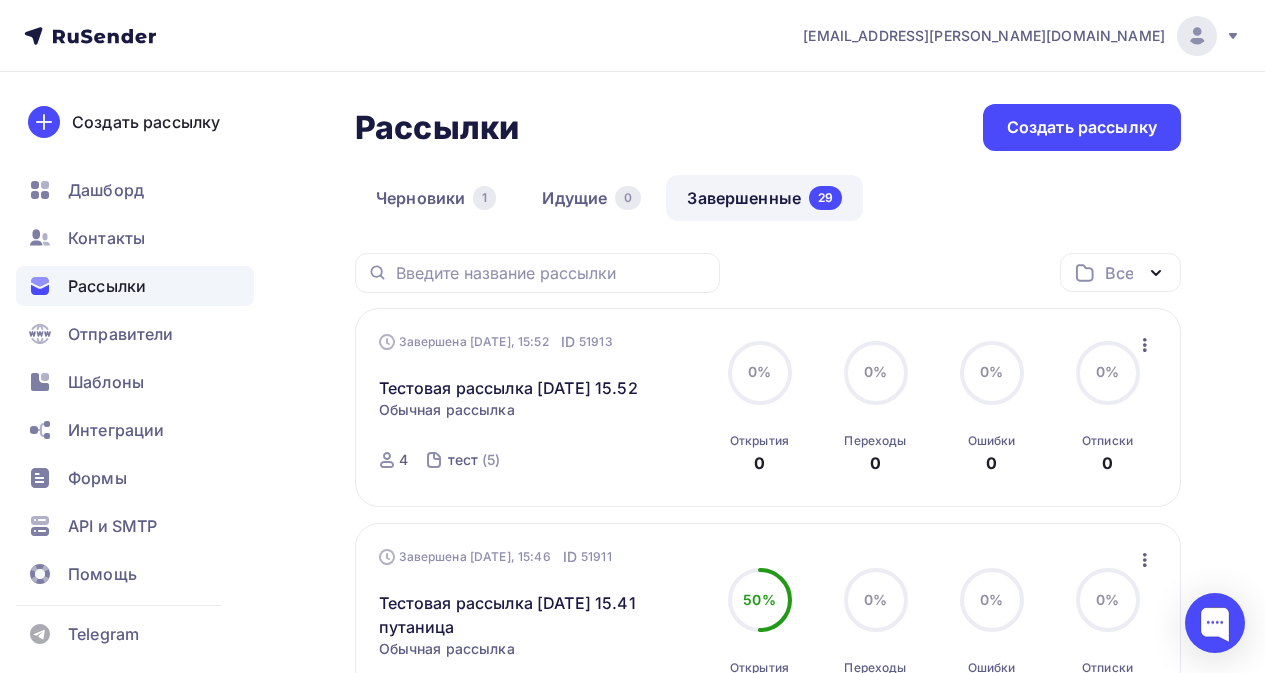 click 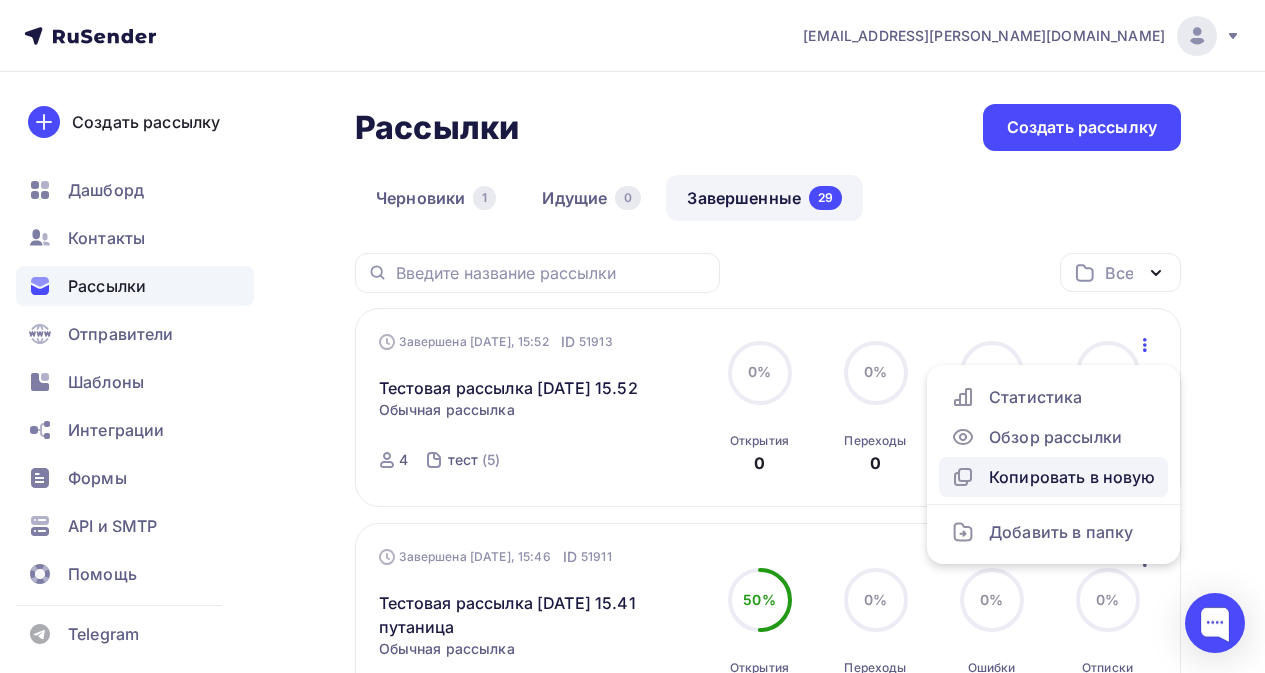 click on "Копировать в новую" at bounding box center [1053, 477] 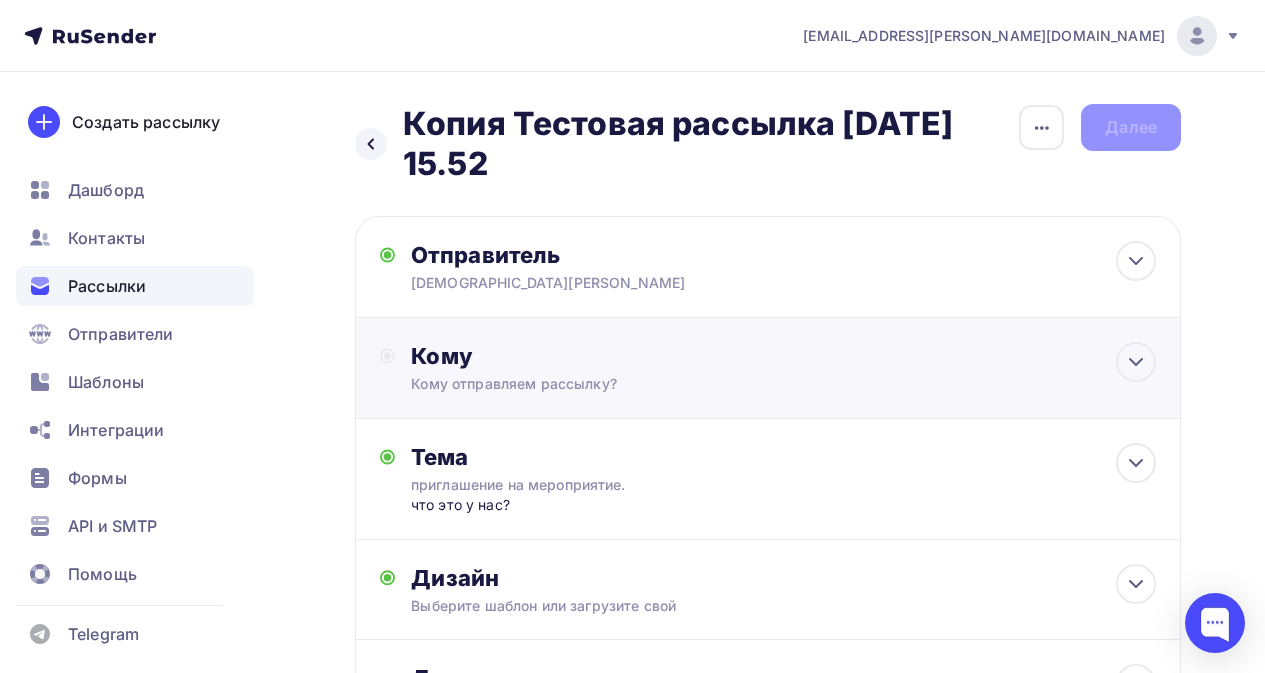 click on "Кому отправляем рассылку?" at bounding box center [746, 384] 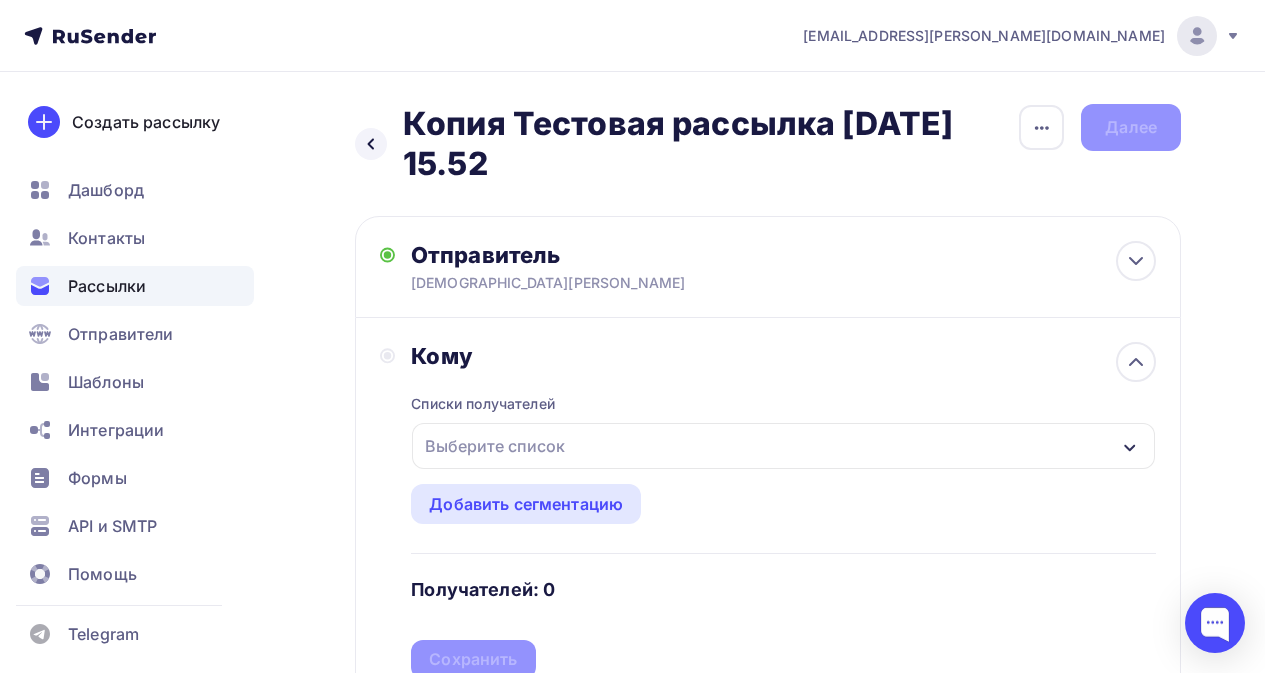click on "Списки получателей
Выберите список
Все списки
id
тест
(4)
#23909
Добавить список
Добавить сегментацию
Получателей:
0
Сохранить" at bounding box center (783, 524) 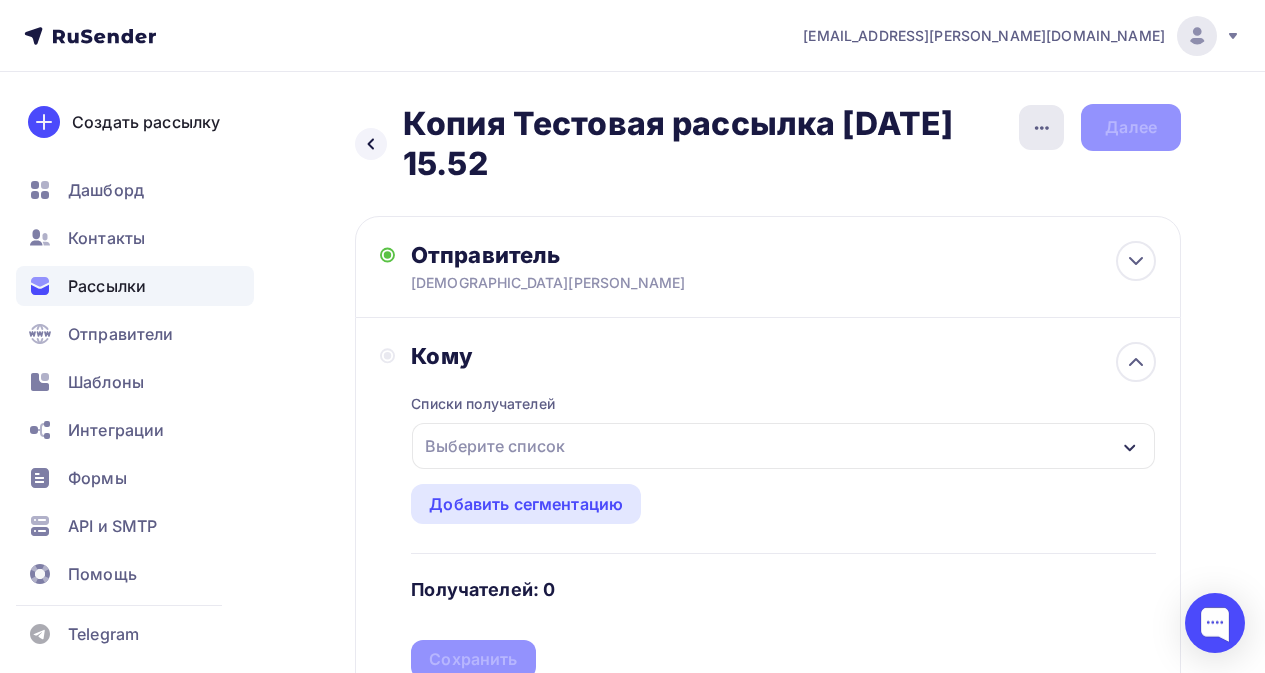 click 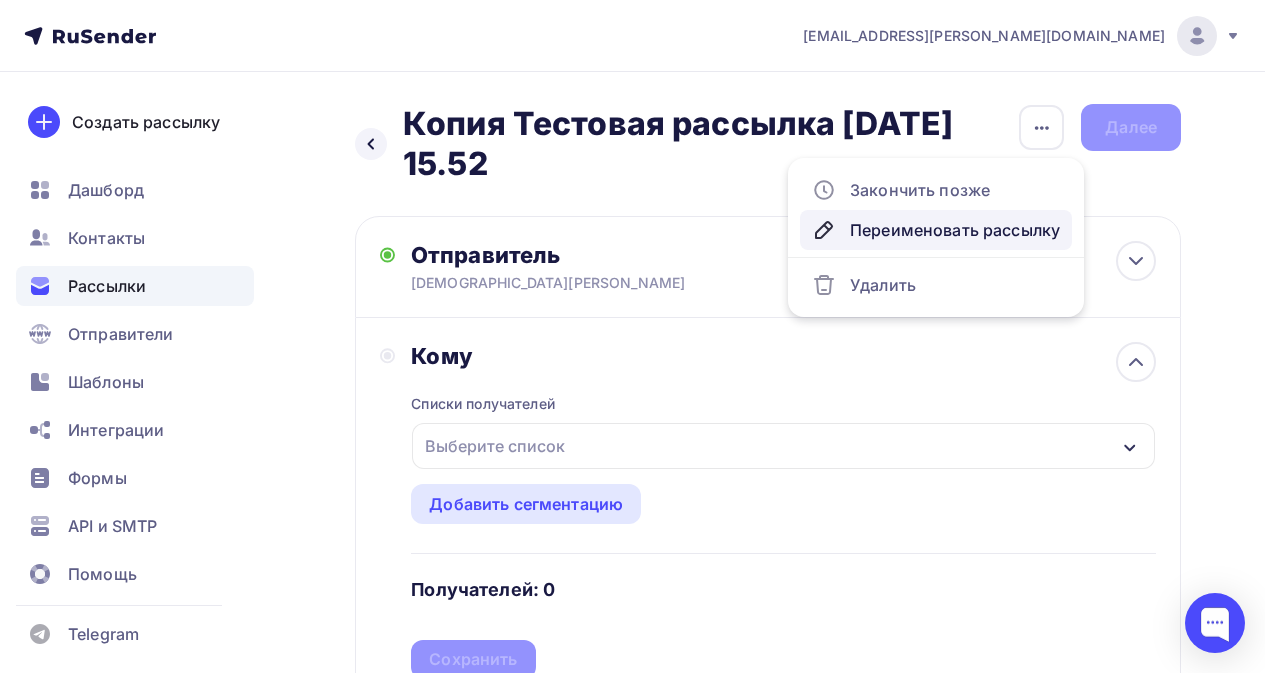 click on "Переименовать рассылку" at bounding box center (936, 230) 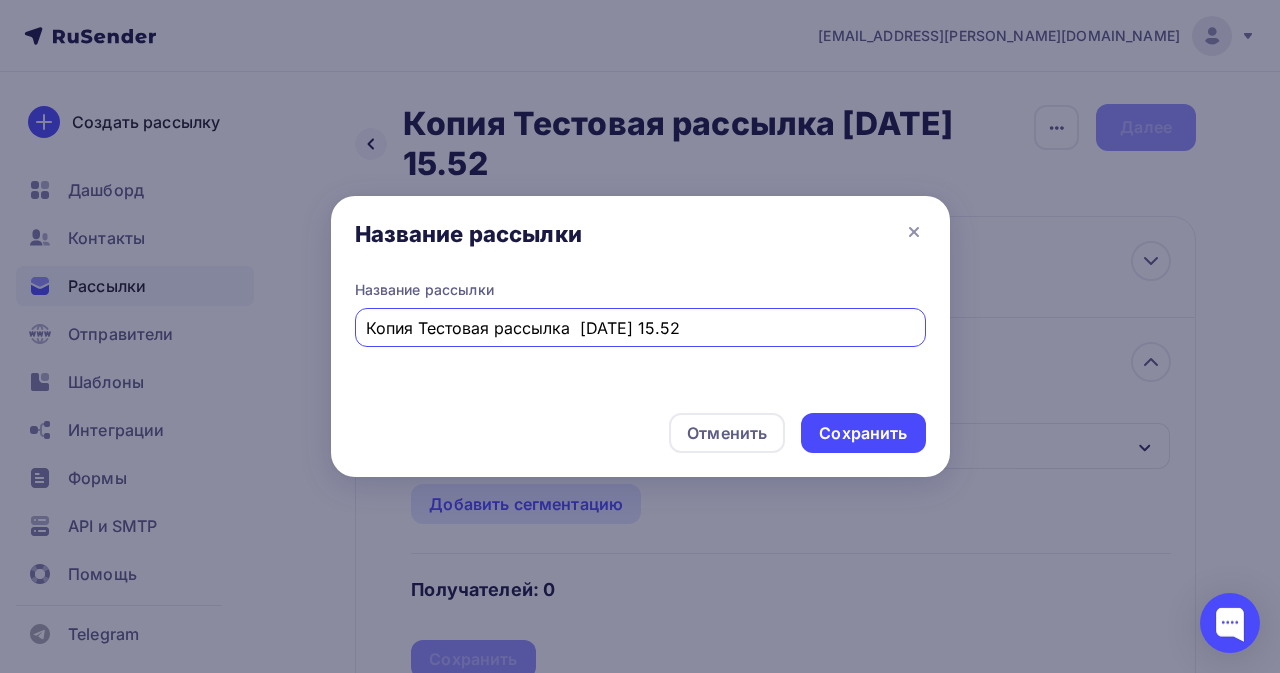 click on "Копия Тестовая рассылка  [DATE] 15.52" at bounding box center [640, 328] 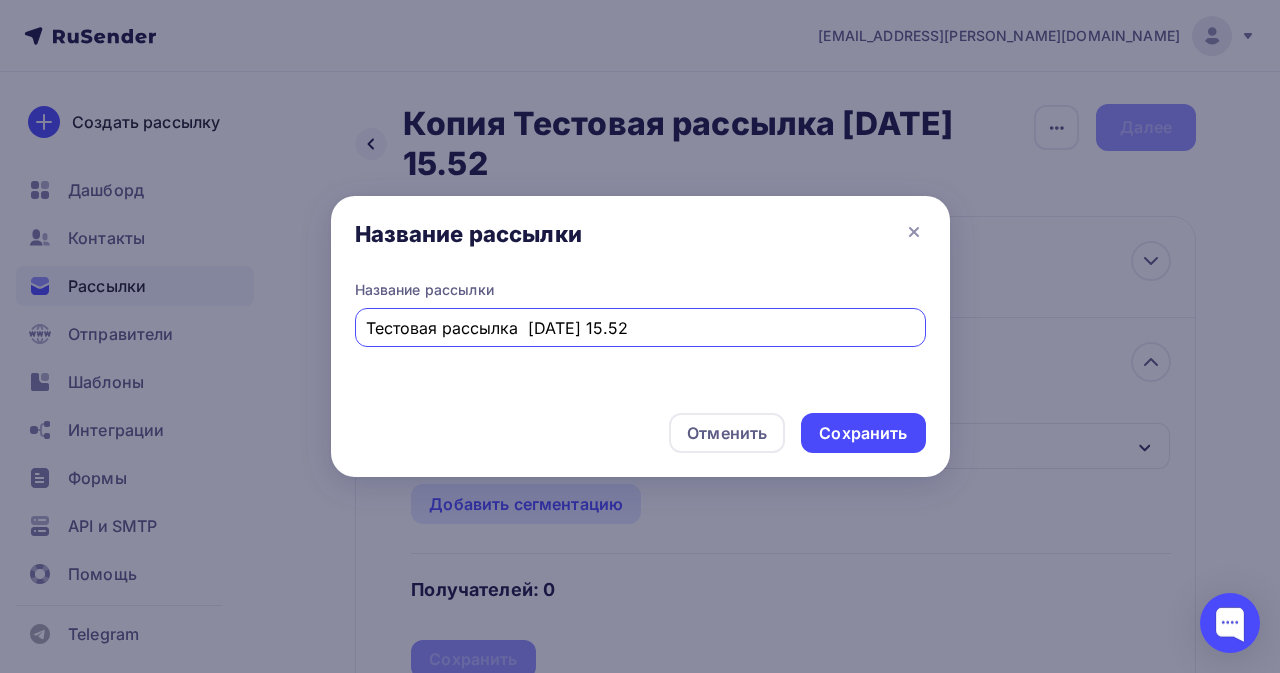 click on "Тестовая рассылка  [DATE] 15.52" at bounding box center (640, 328) 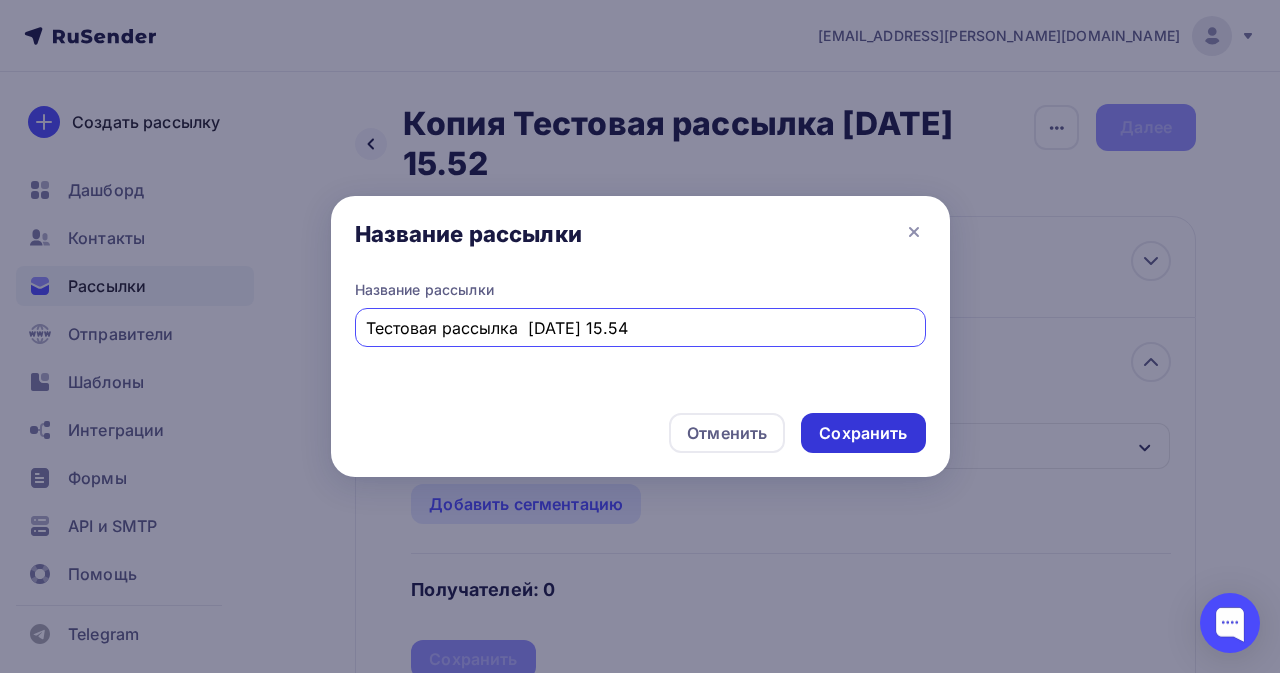 type on "Тестовая рассылка  [DATE] 15.54" 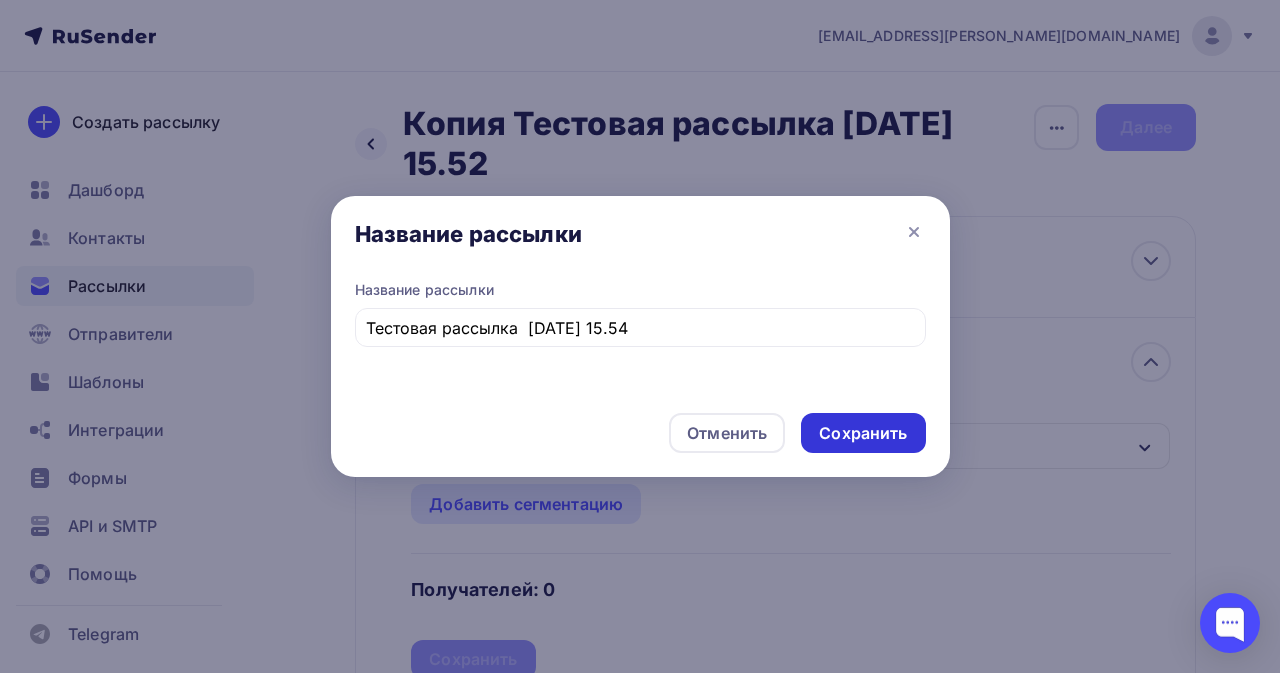click on "Сохранить" at bounding box center [863, 433] 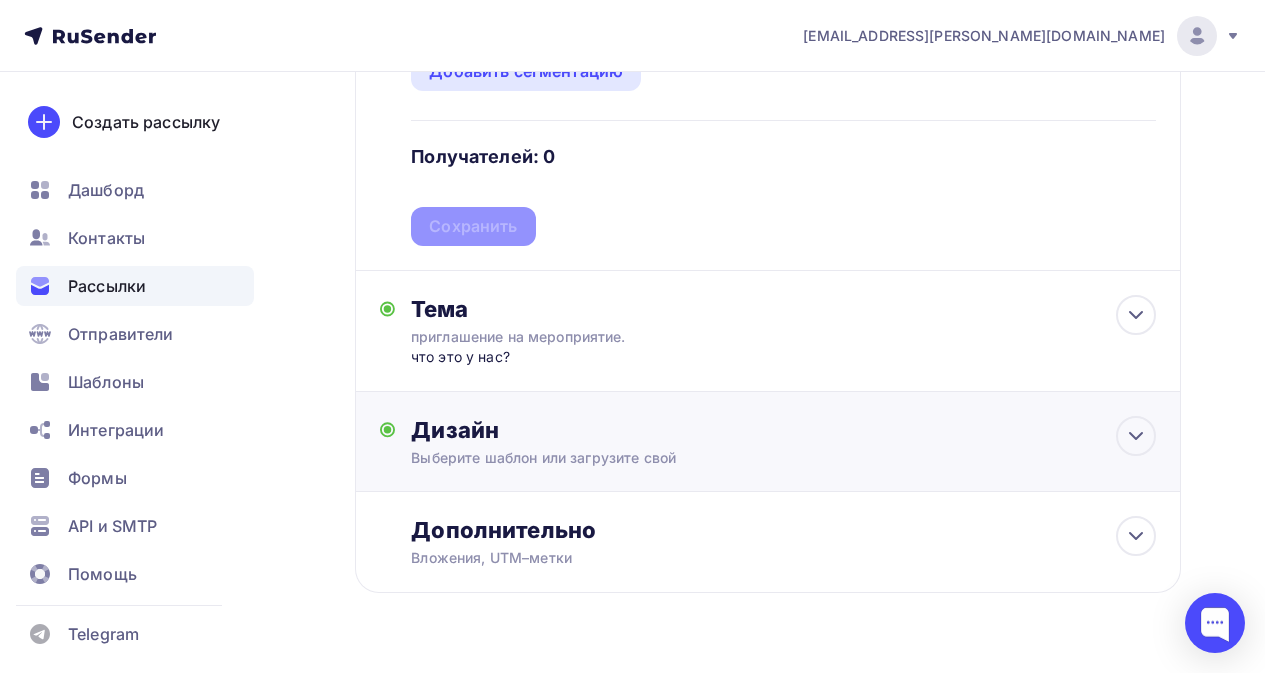 scroll, scrollTop: 486, scrollLeft: 0, axis: vertical 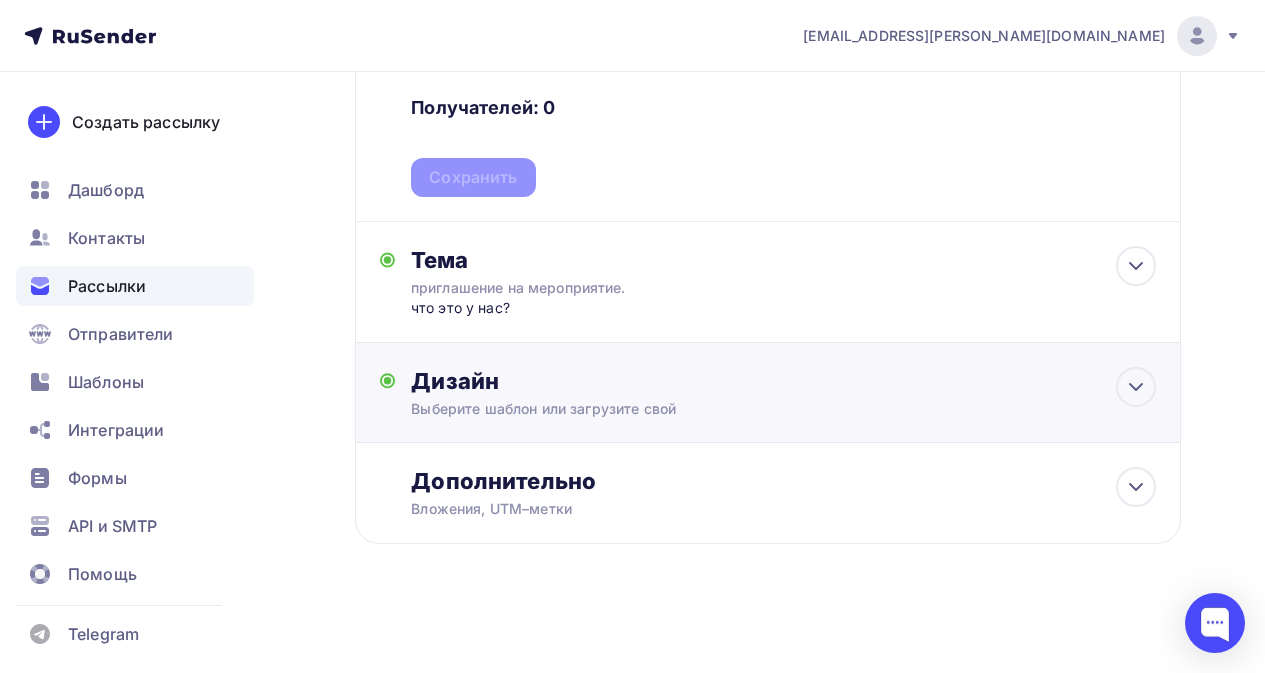 click on "Дизайн   Выберите шаблон или загрузите свой     Размер письма: 122 Kb     Заменить шаблон
Редактировать" at bounding box center [768, 393] 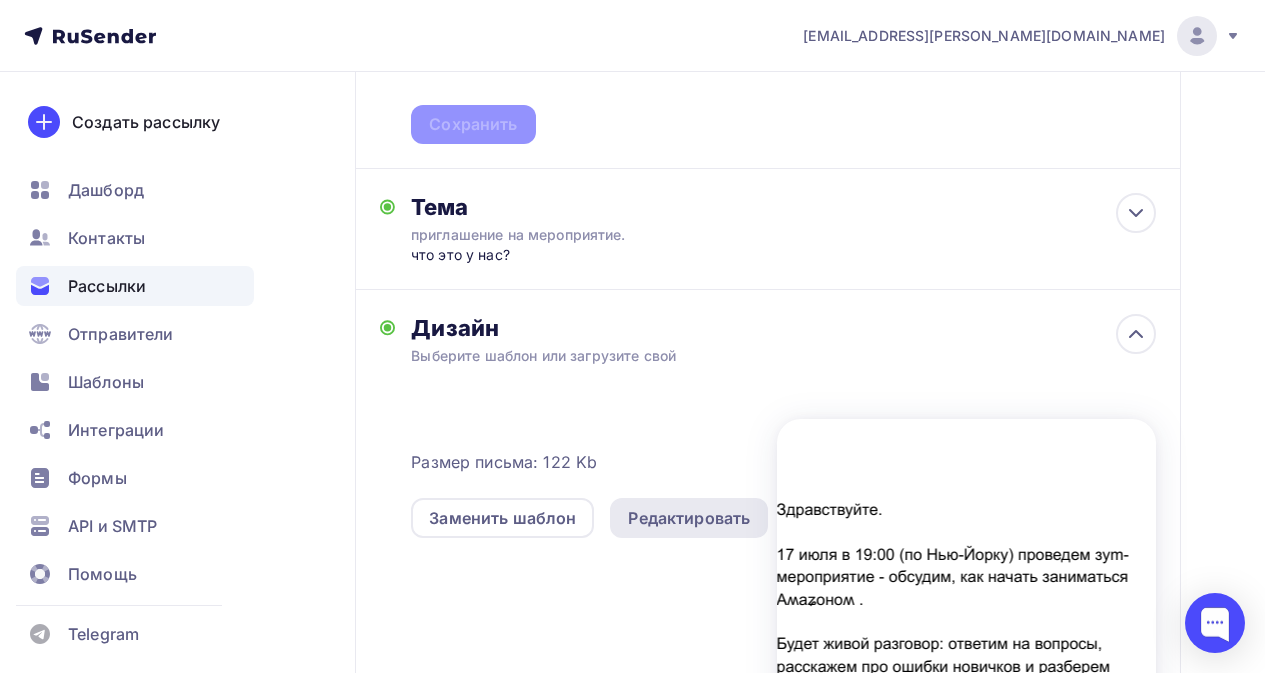 scroll, scrollTop: 586, scrollLeft: 0, axis: vertical 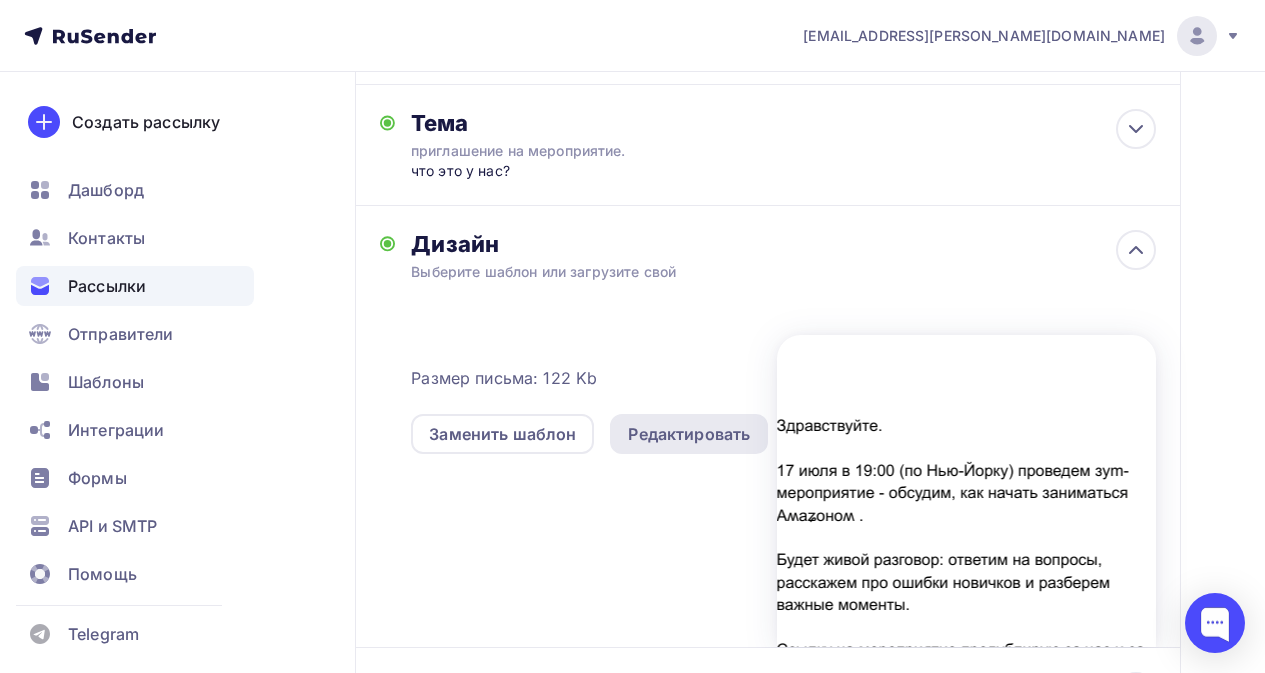 click on "Редактировать" at bounding box center (689, 434) 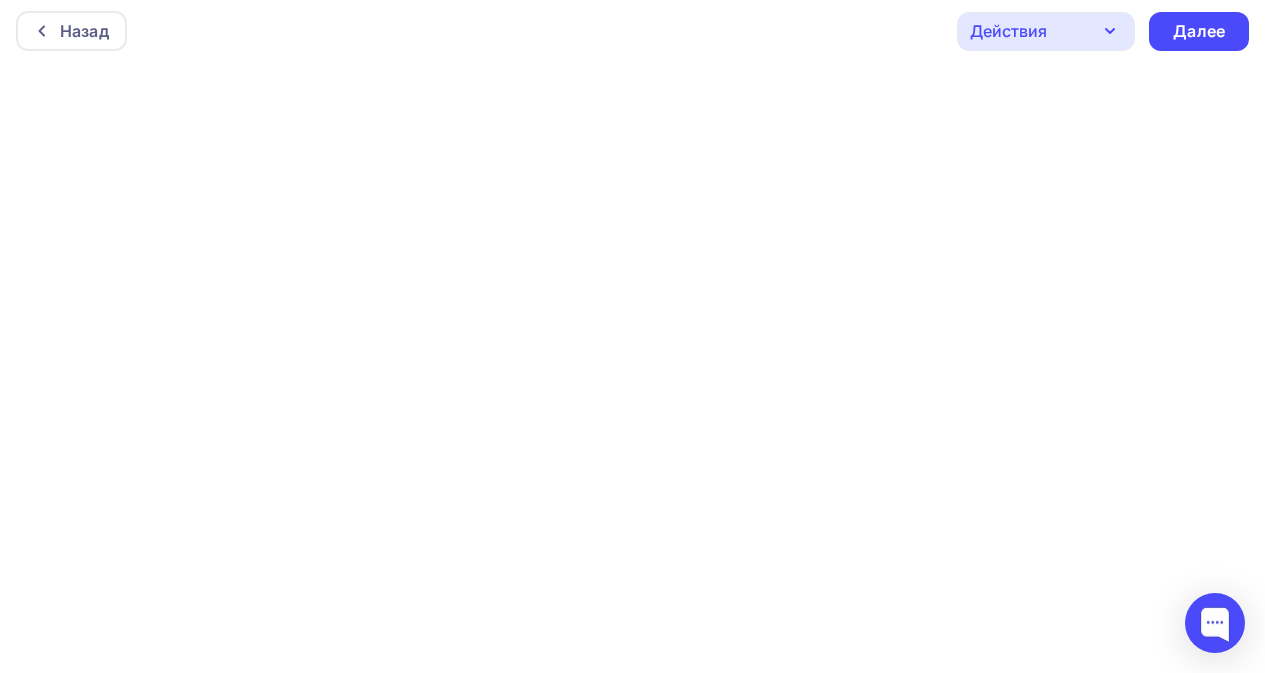scroll, scrollTop: 0, scrollLeft: 0, axis: both 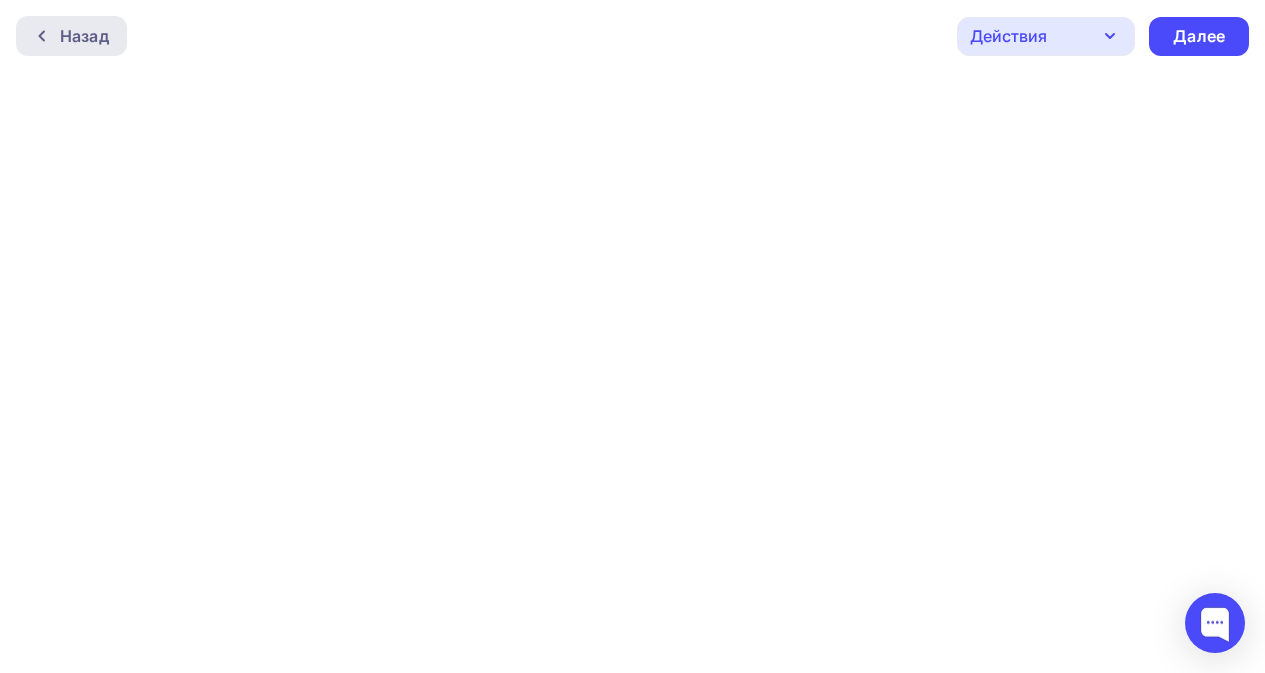 click on "Назад" at bounding box center (84, 36) 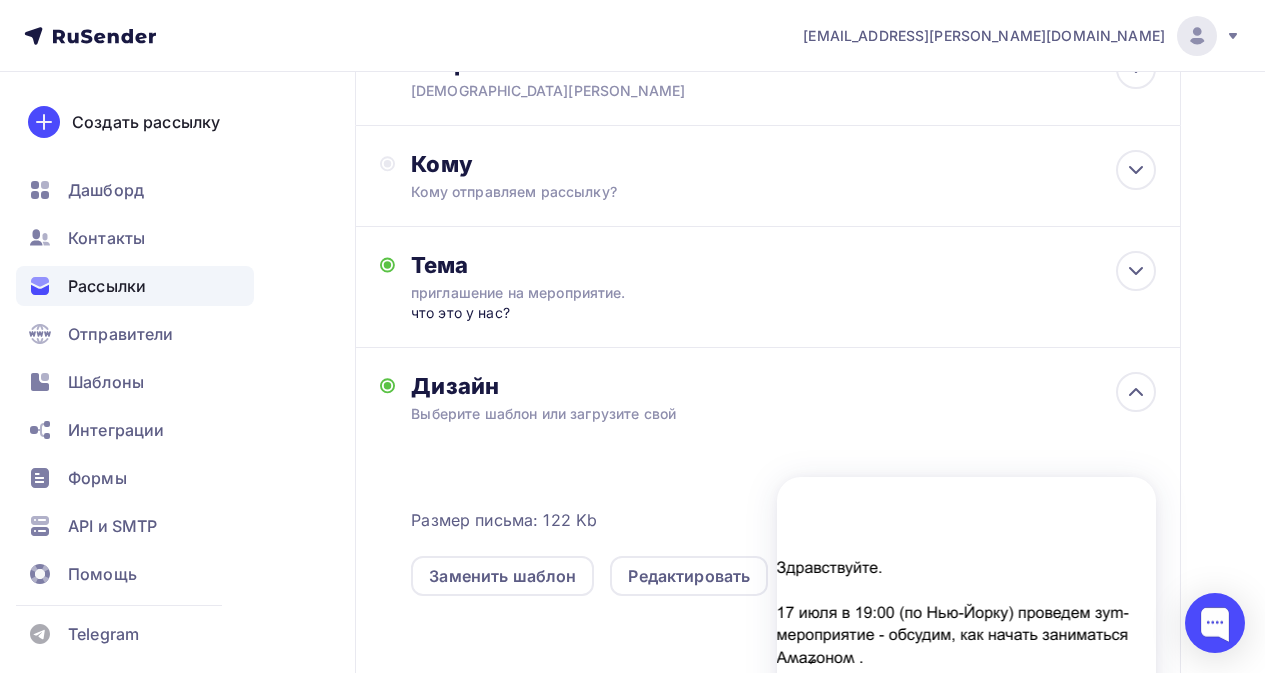 scroll, scrollTop: 200, scrollLeft: 0, axis: vertical 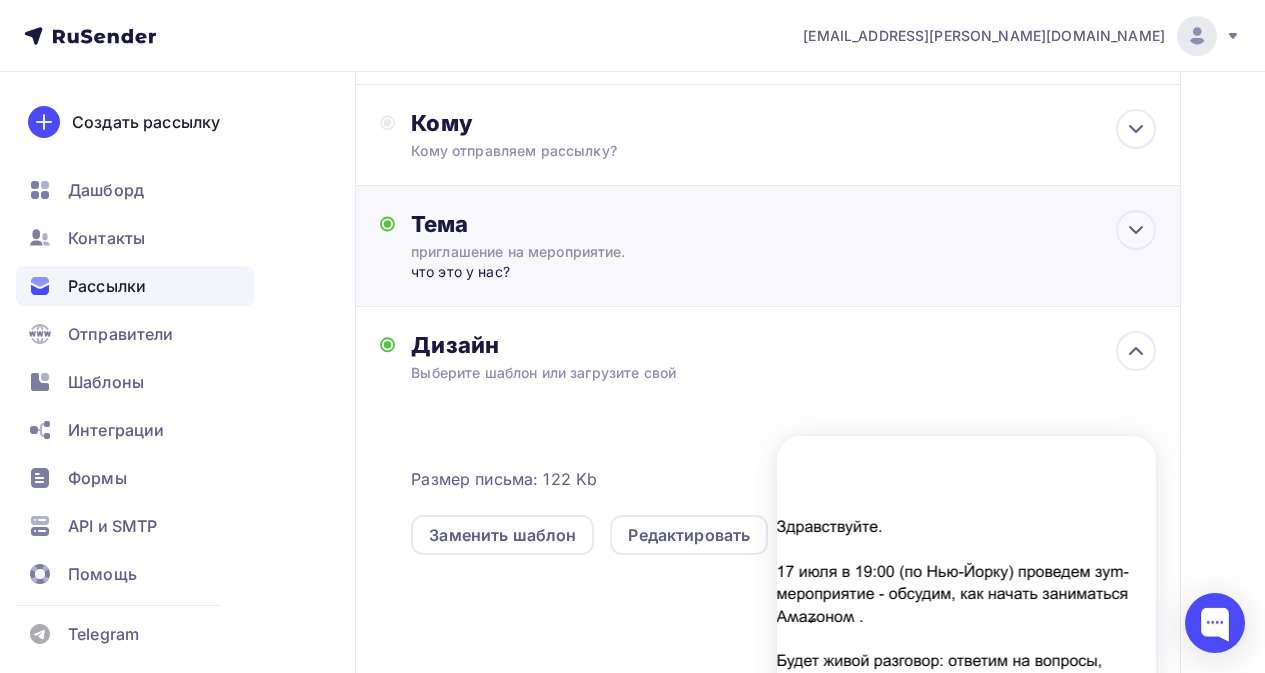 click on "что это у нас?" at bounding box center (608, 272) 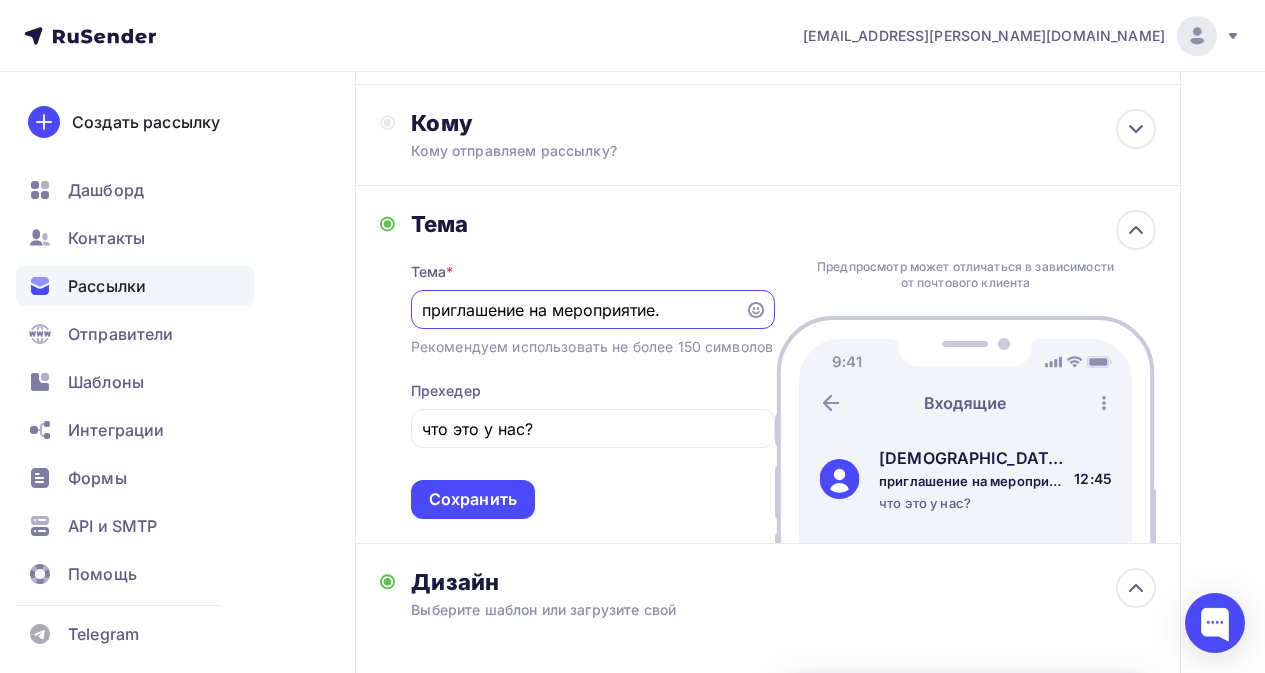 scroll, scrollTop: 0, scrollLeft: 0, axis: both 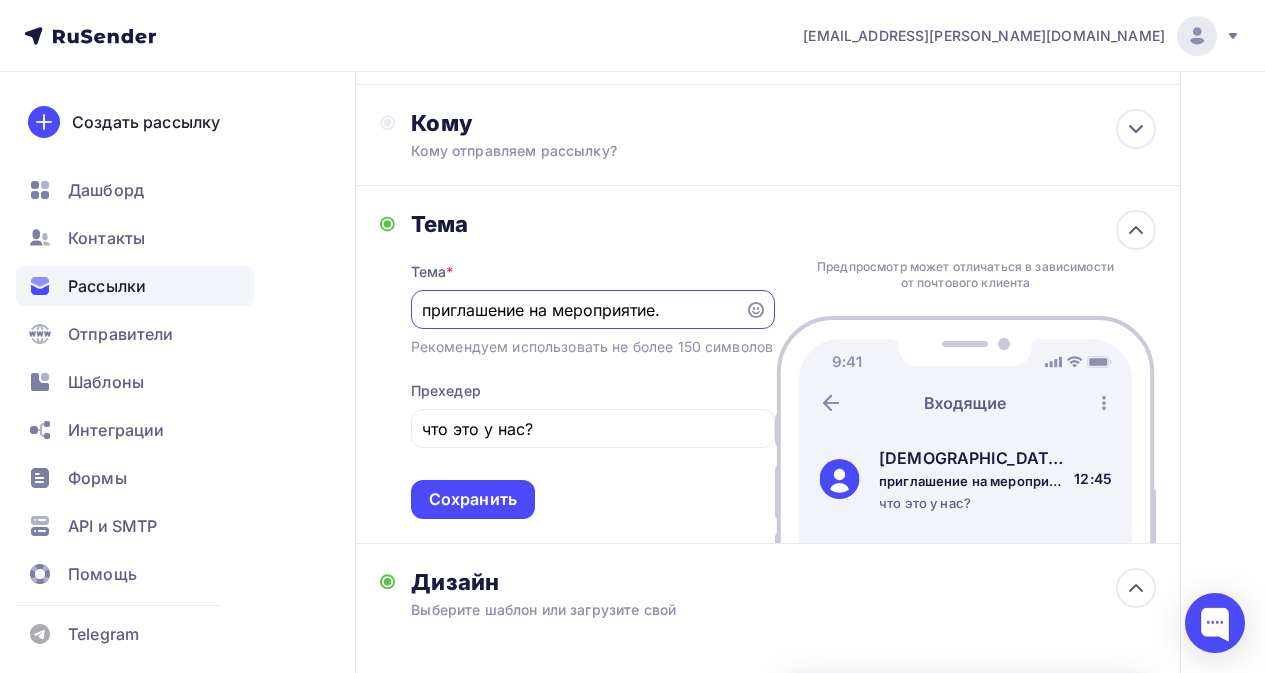 click on "приглашение на мероприятие." at bounding box center [593, 309] 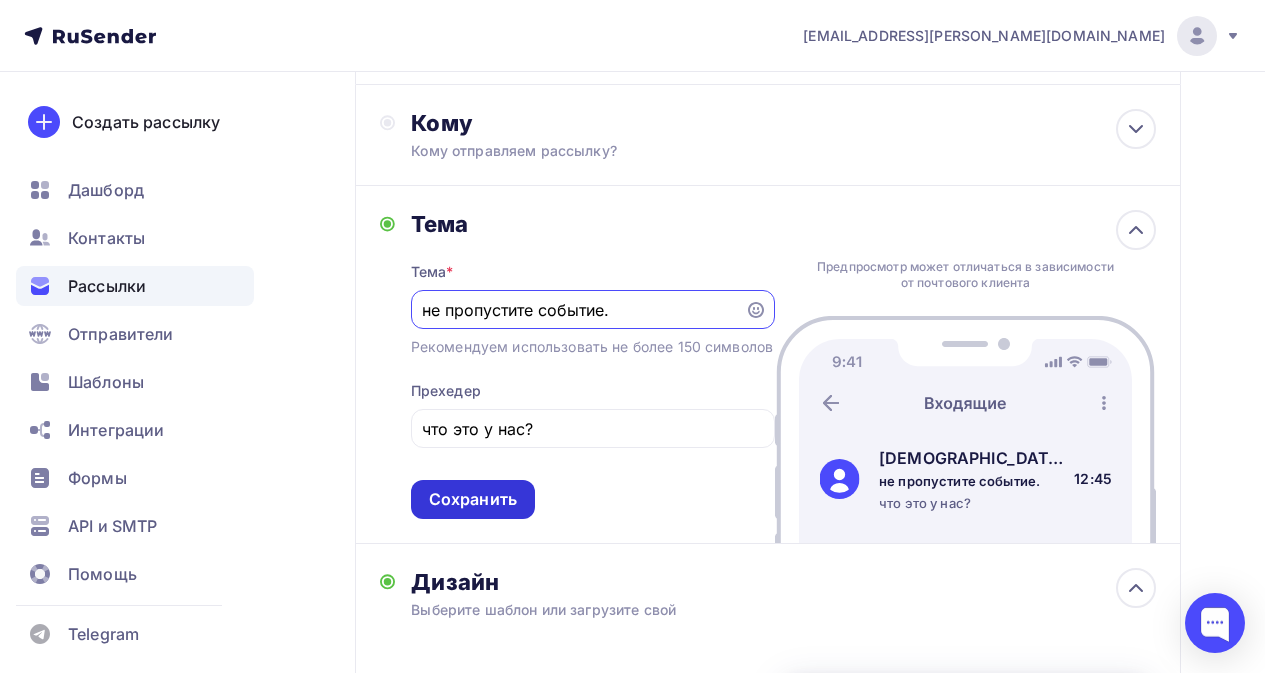type on "не пропустите событие." 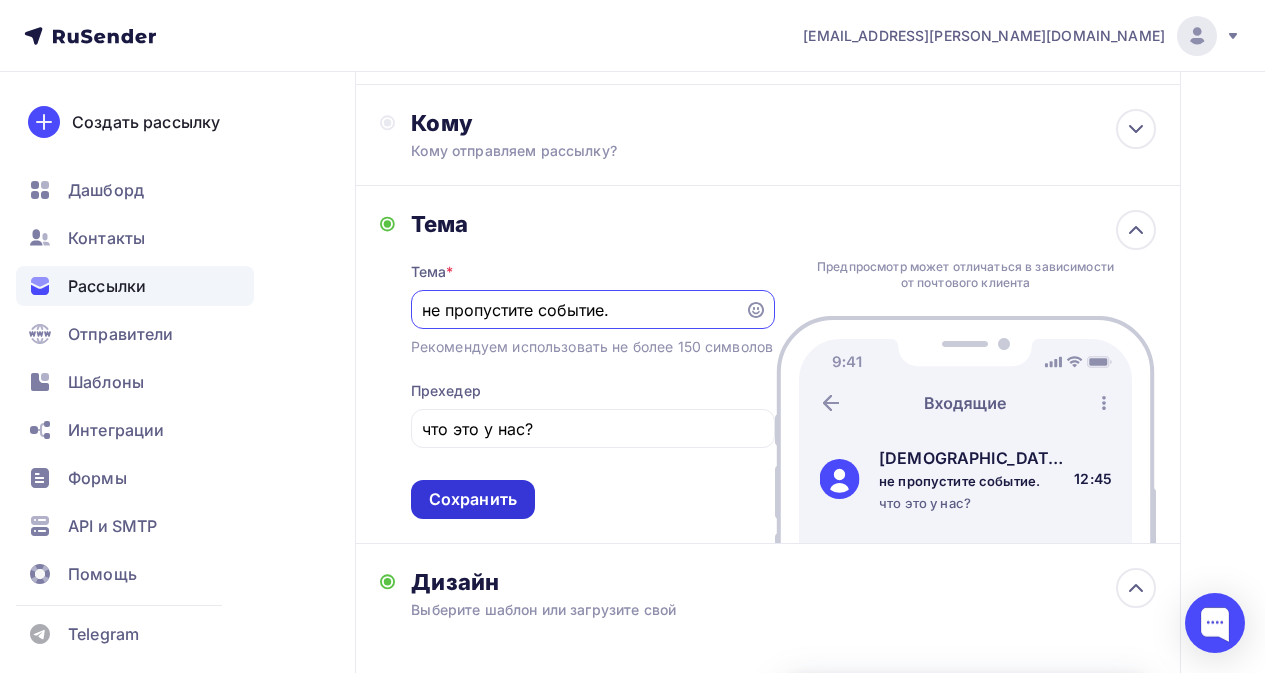click on "Сохранить" at bounding box center [473, 499] 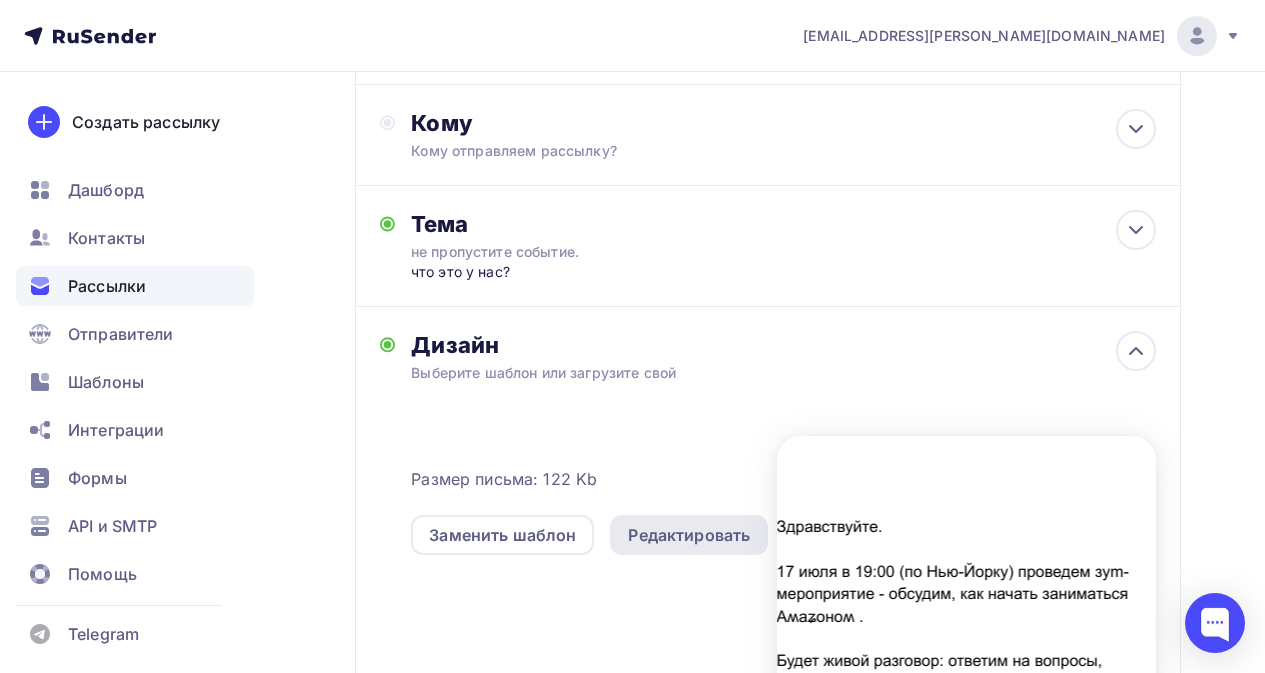 click on "Редактировать" at bounding box center (689, 535) 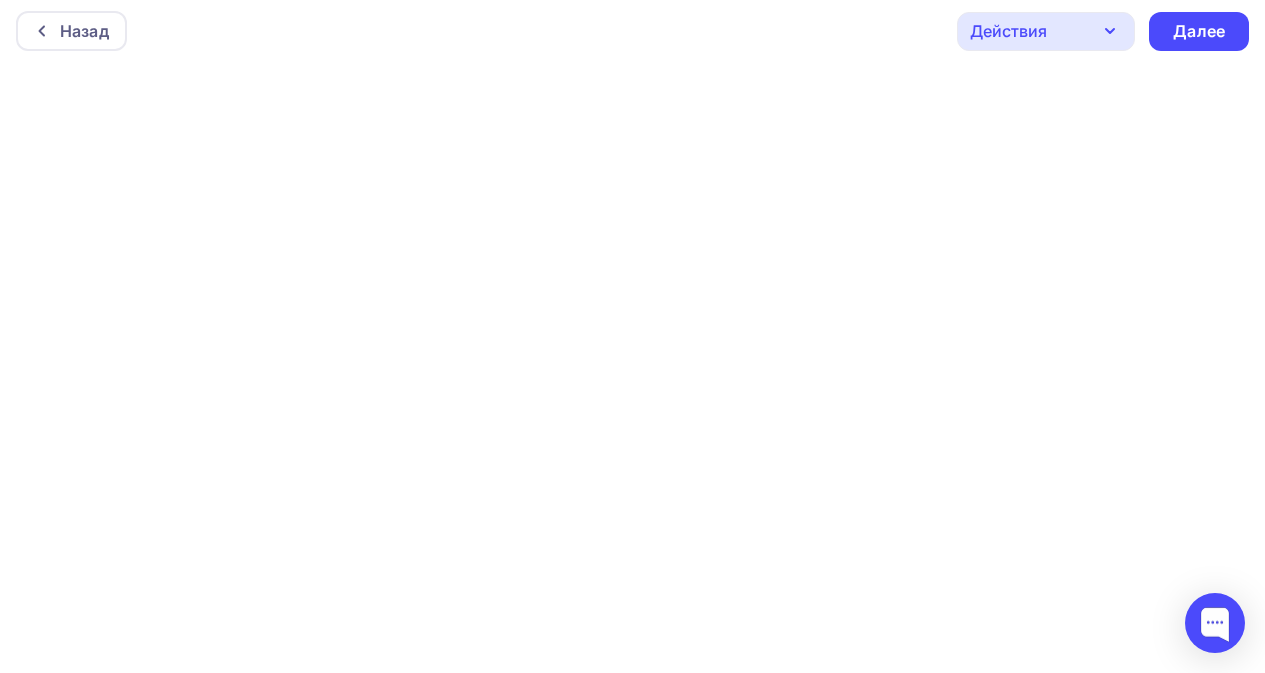 scroll, scrollTop: 0, scrollLeft: 0, axis: both 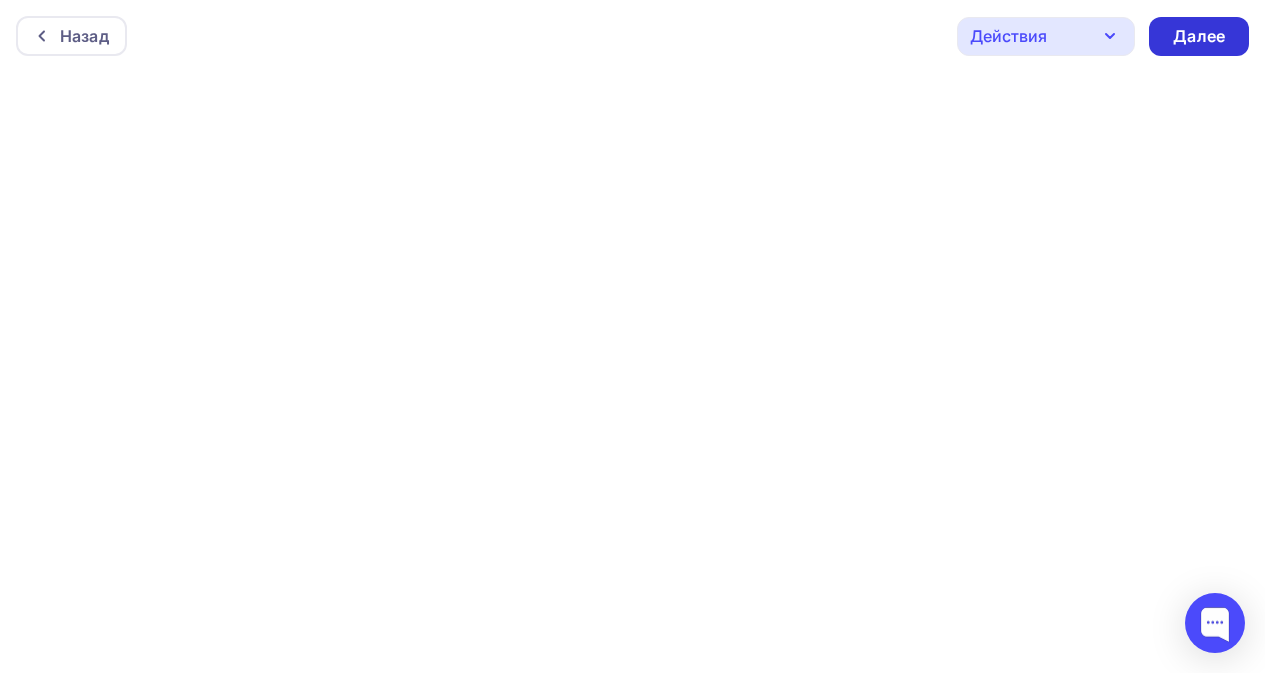 click on "Далее" at bounding box center (1199, 36) 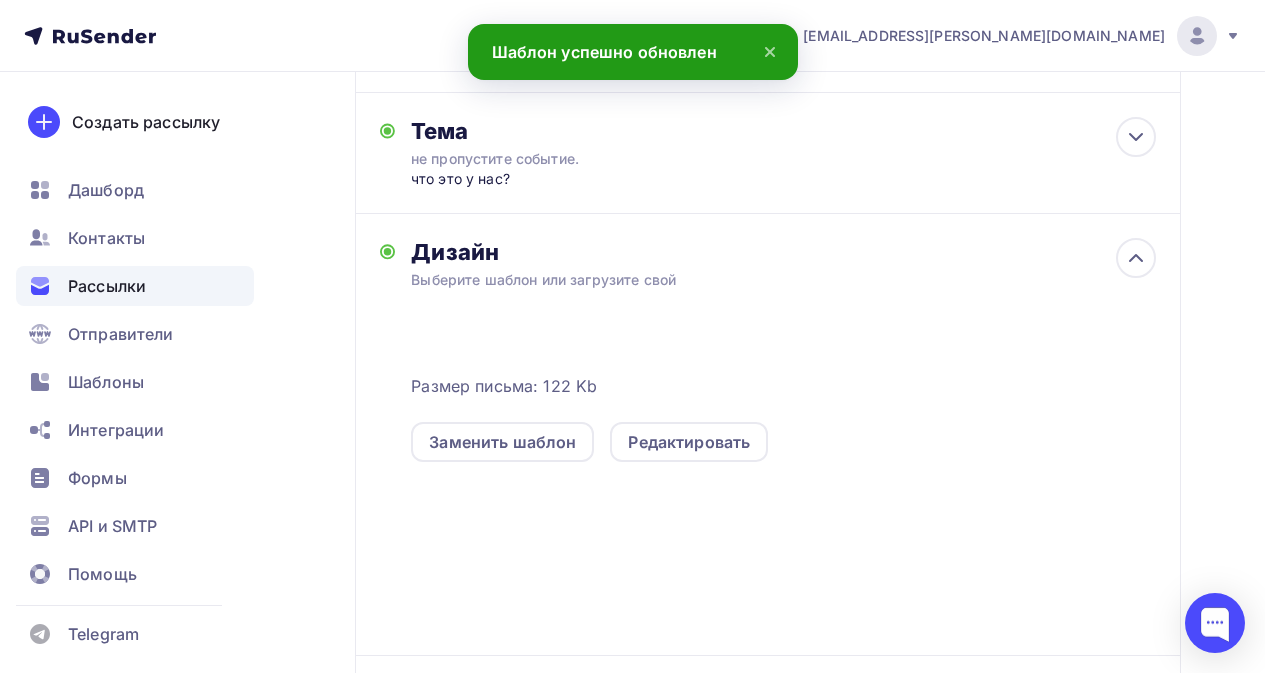scroll, scrollTop: 0, scrollLeft: 0, axis: both 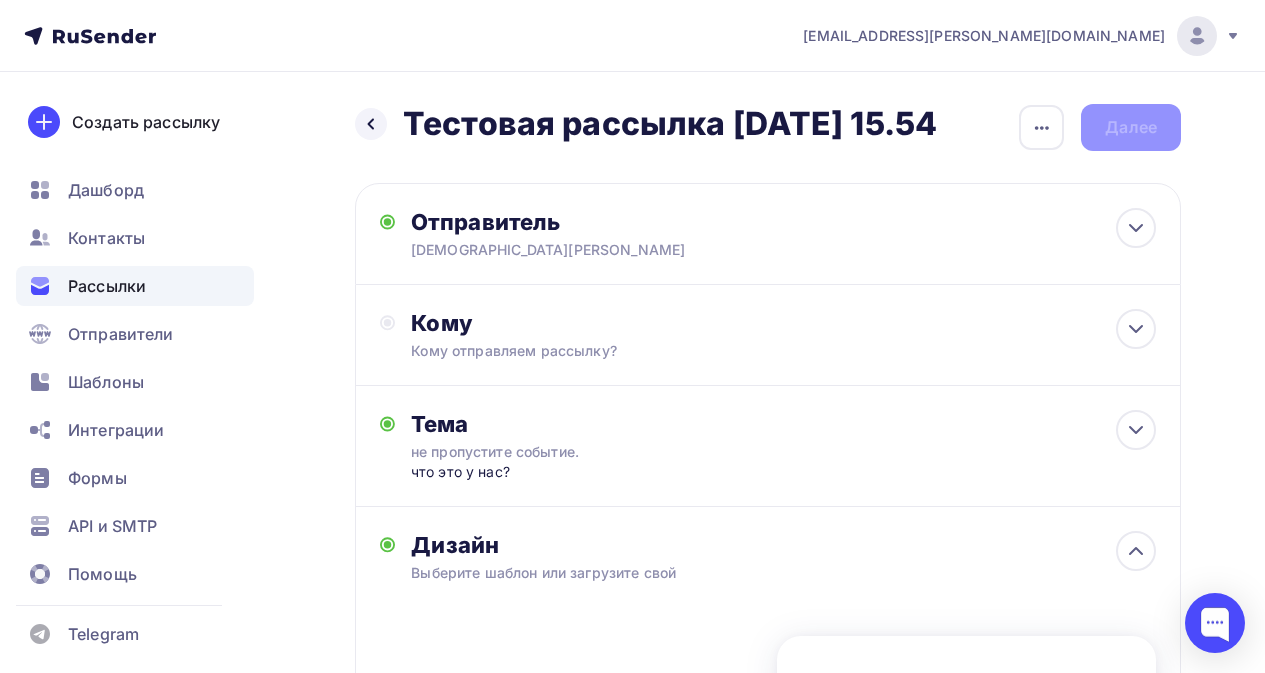 click on "Тестовая рассылка  [DATE] 15.54" at bounding box center (670, 124) 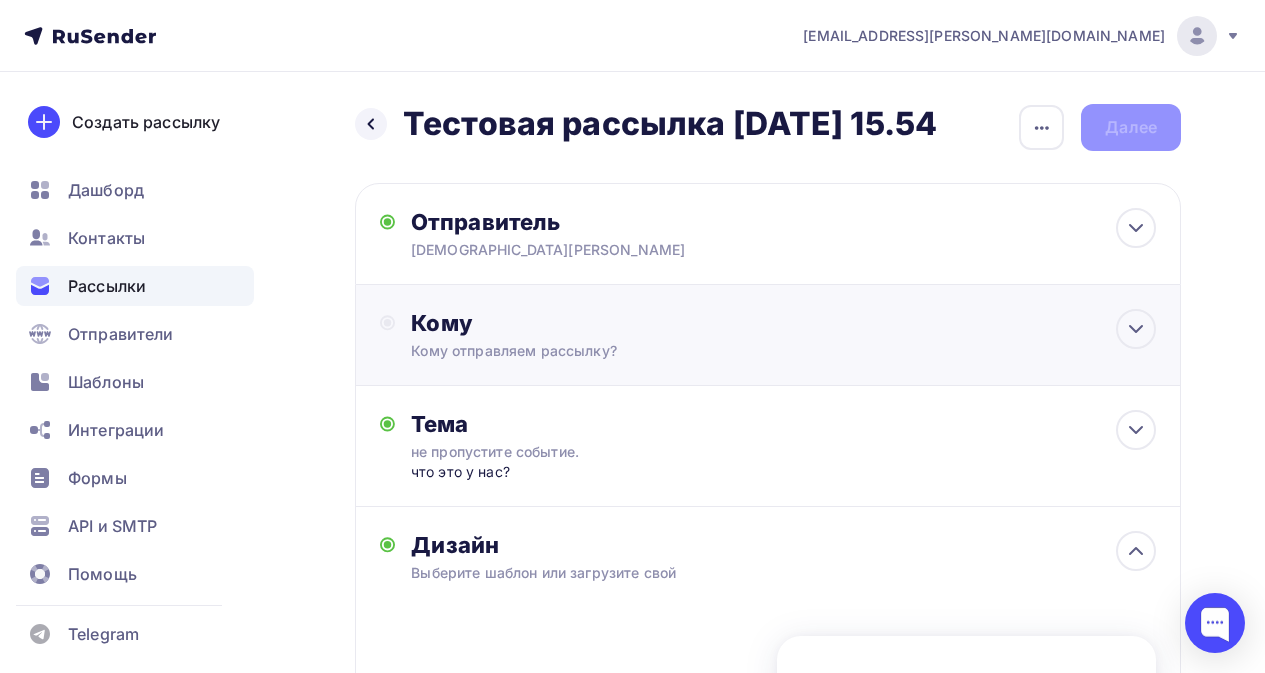 click on "Кому отправляем рассылку?" at bounding box center (746, 351) 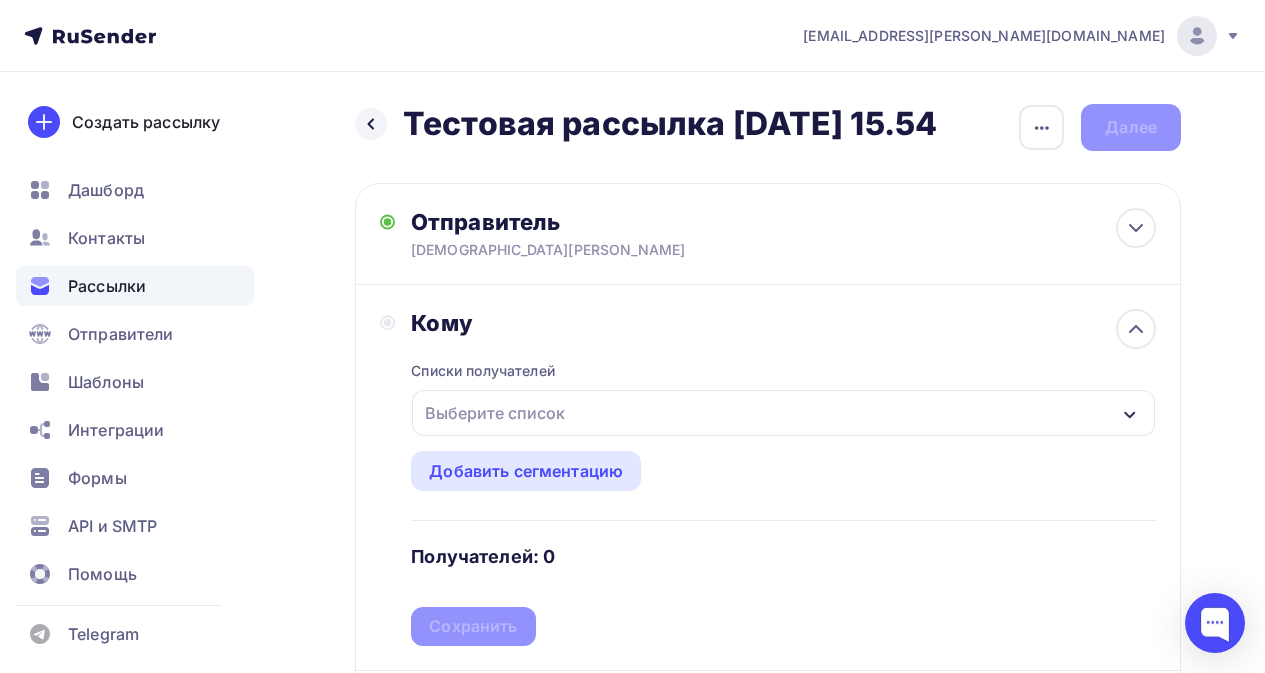 click on "Выберите список" at bounding box center [495, 413] 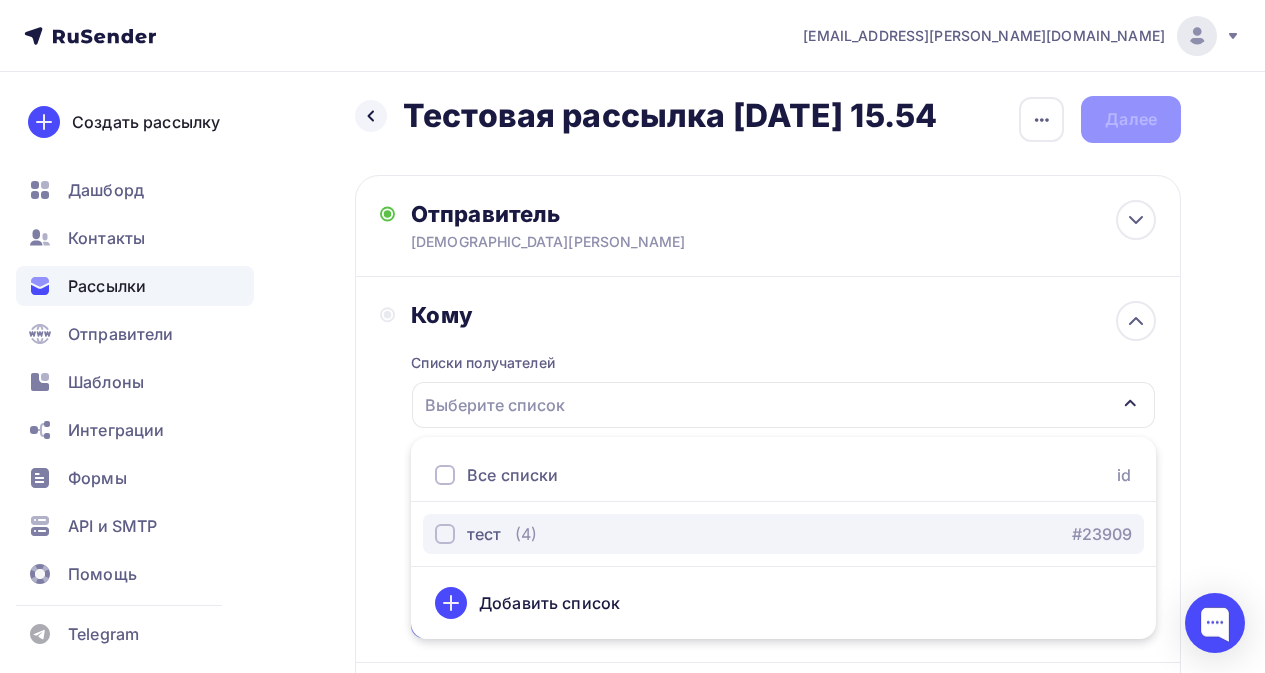 click on "тест" at bounding box center (484, 534) 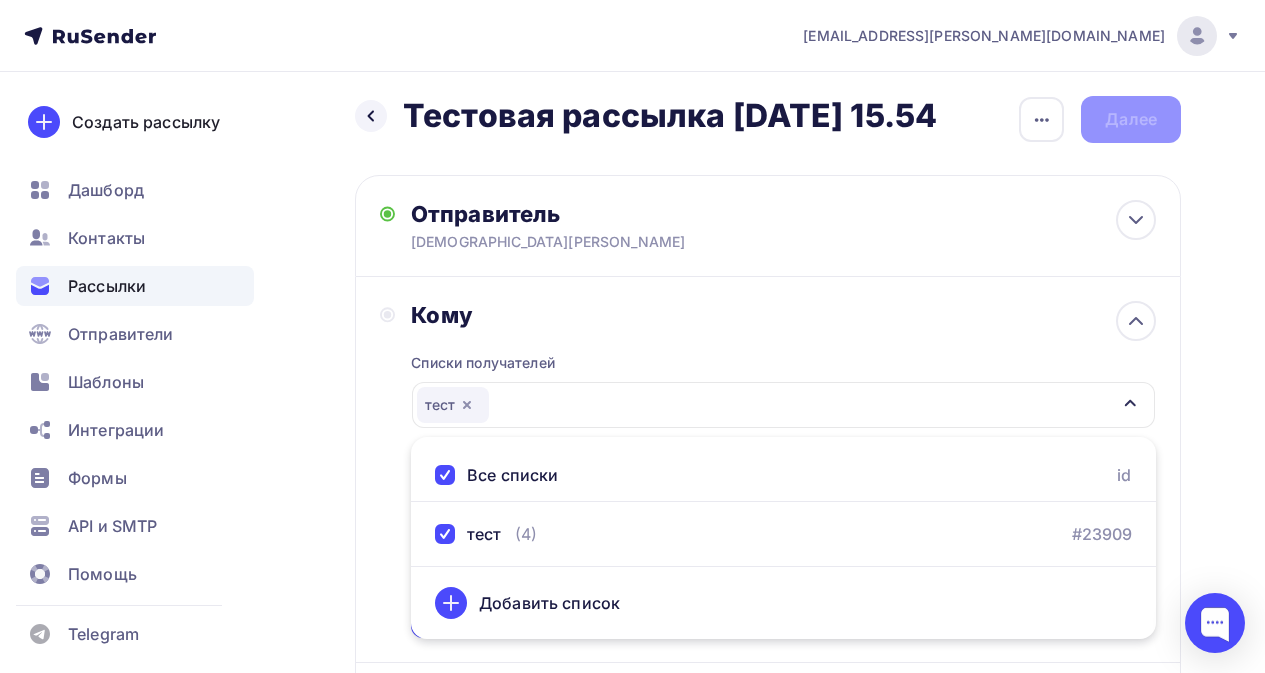 click on "Тестовая рассылка  [DATE] 15.54" at bounding box center (670, 116) 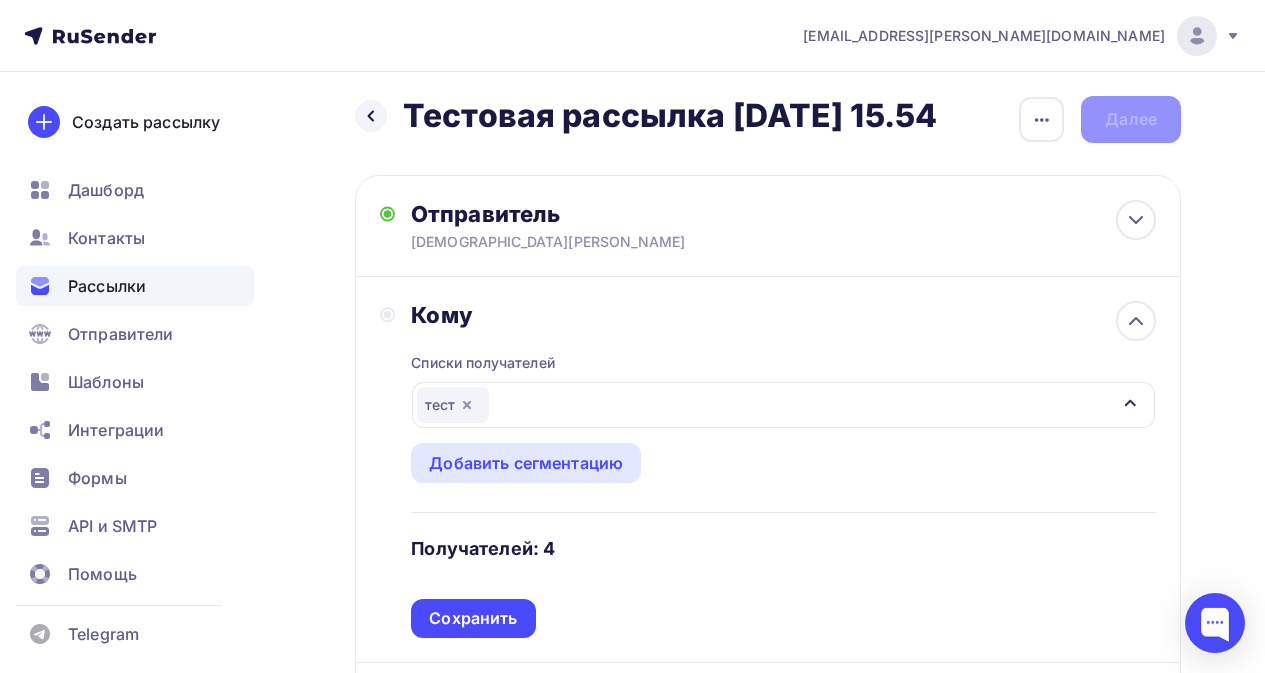 scroll, scrollTop: 208, scrollLeft: 0, axis: vertical 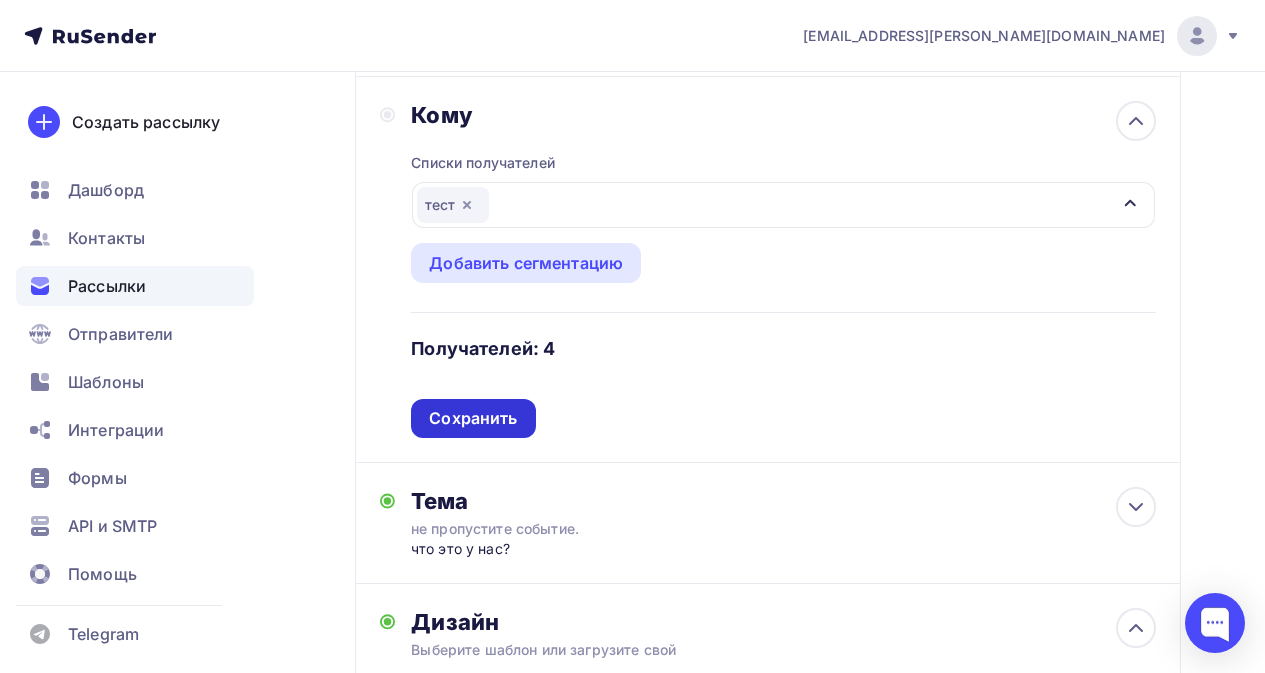 click on "Сохранить" at bounding box center (473, 418) 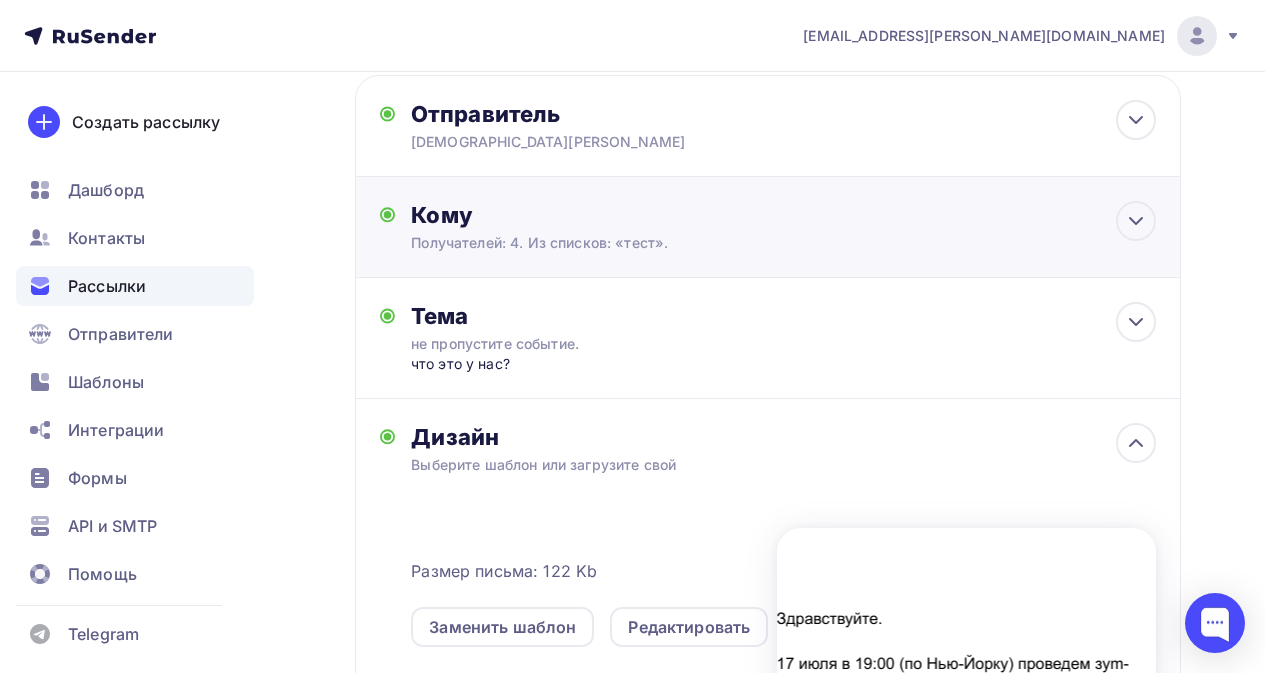 scroll, scrollTop: 0, scrollLeft: 0, axis: both 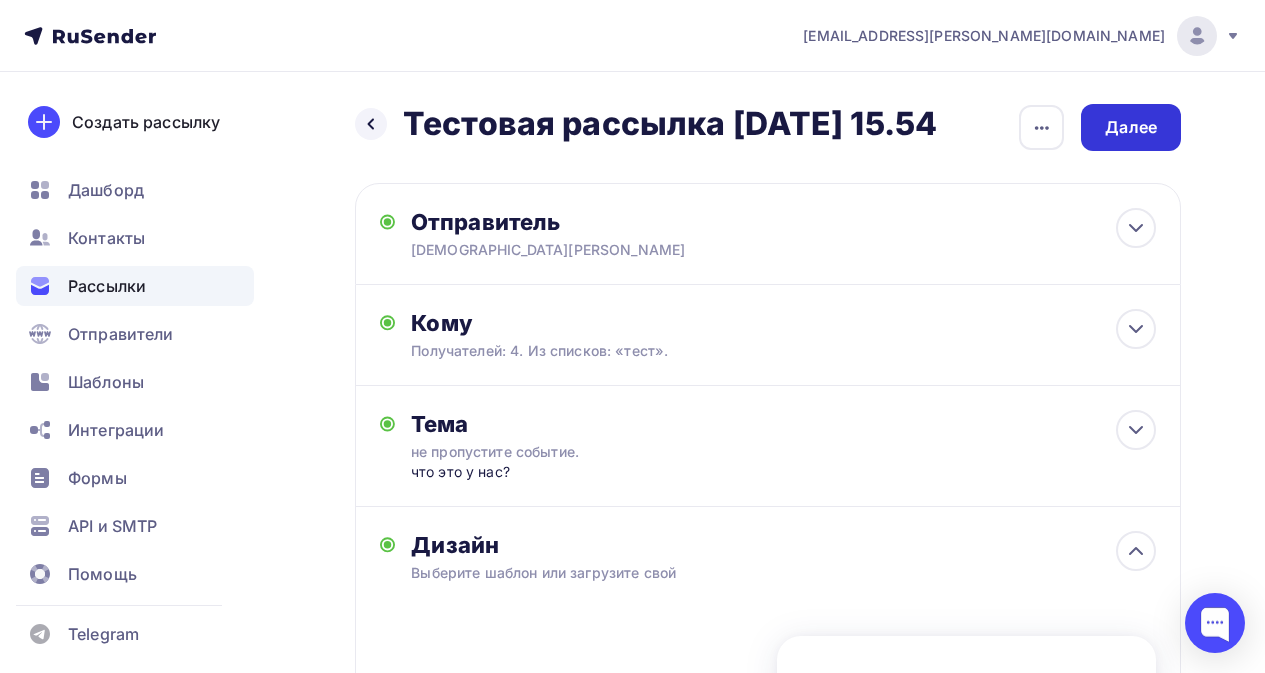 click on "Далее" at bounding box center (1131, 127) 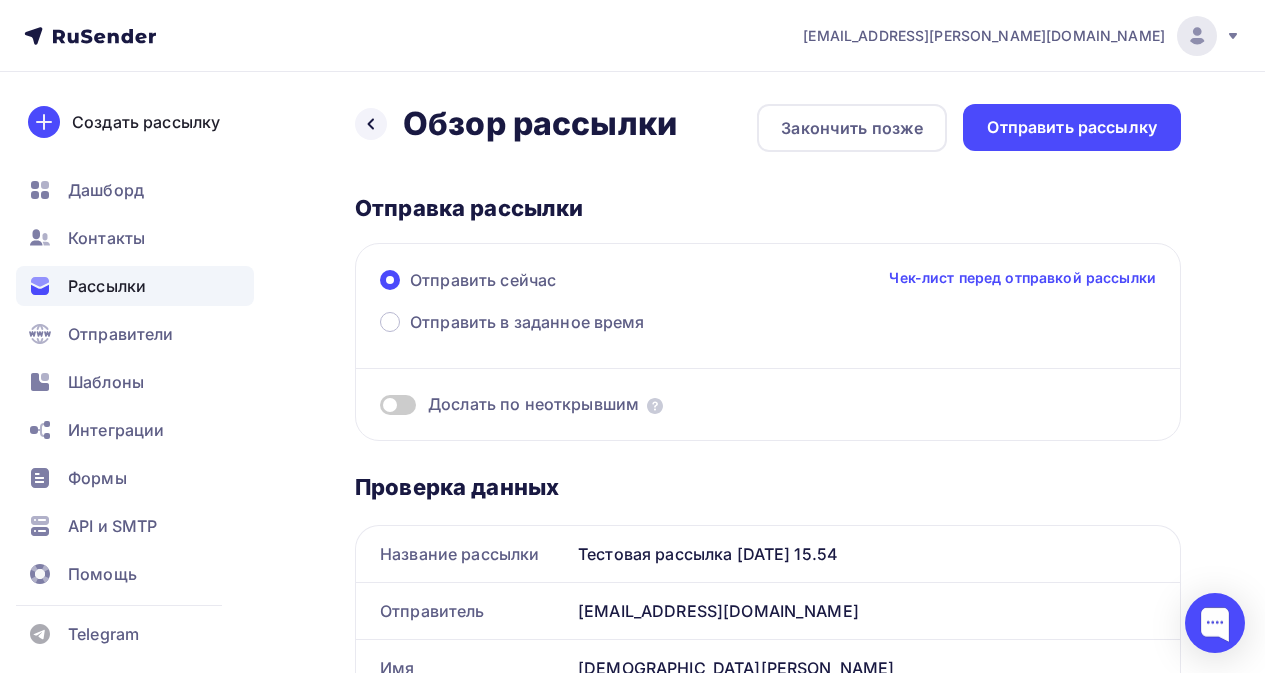 scroll, scrollTop: 0, scrollLeft: 0, axis: both 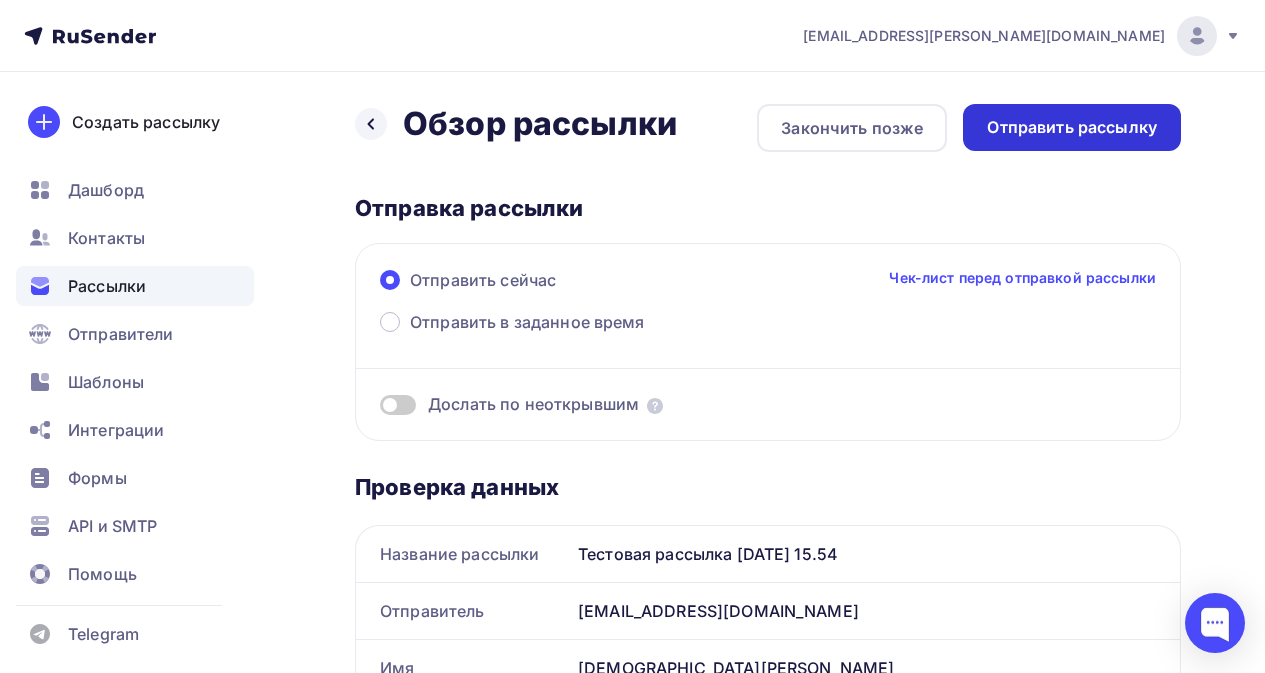 click on "Отправить рассылку" at bounding box center (1072, 127) 